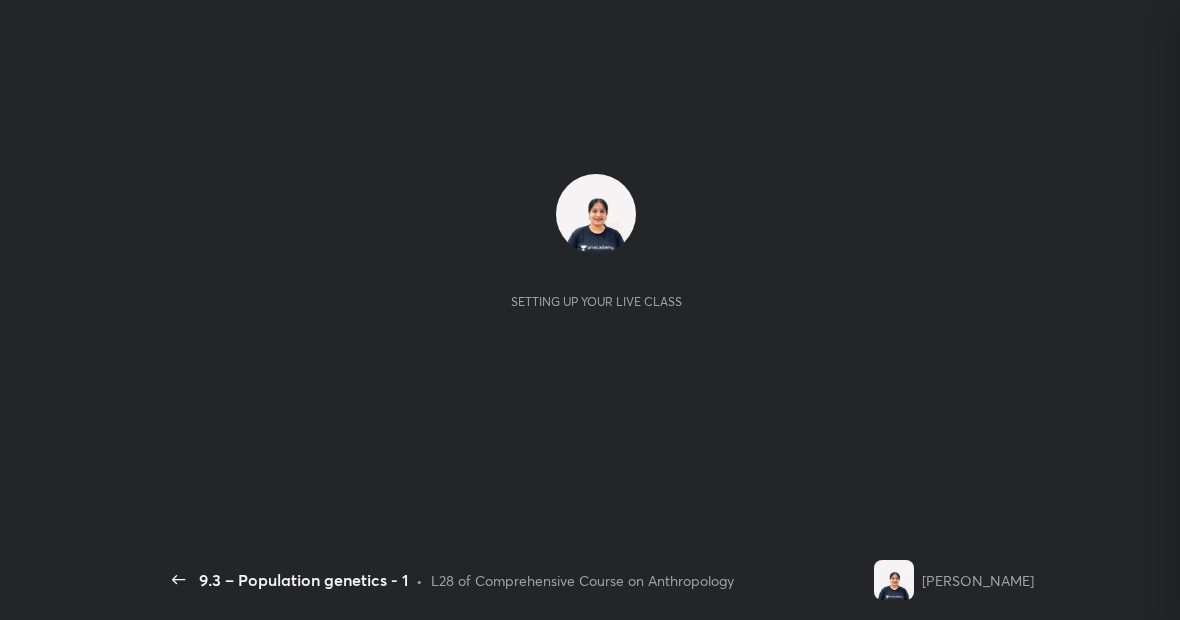 scroll, scrollTop: 0, scrollLeft: 0, axis: both 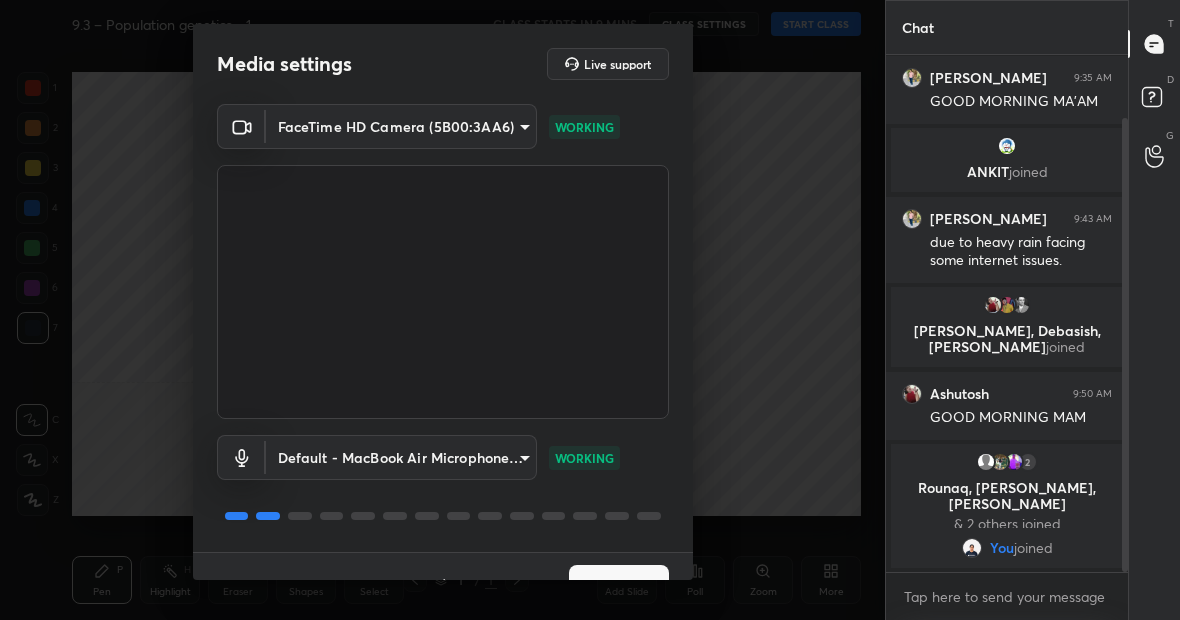 click on "Next" at bounding box center (619, 585) 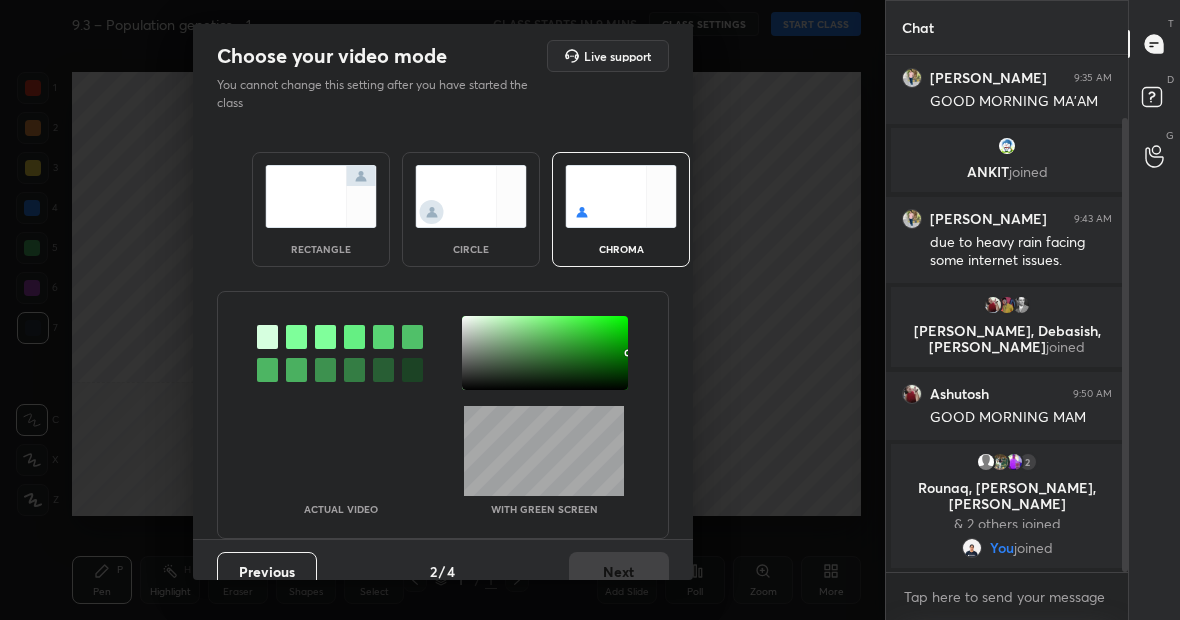 click at bounding box center (321, 196) 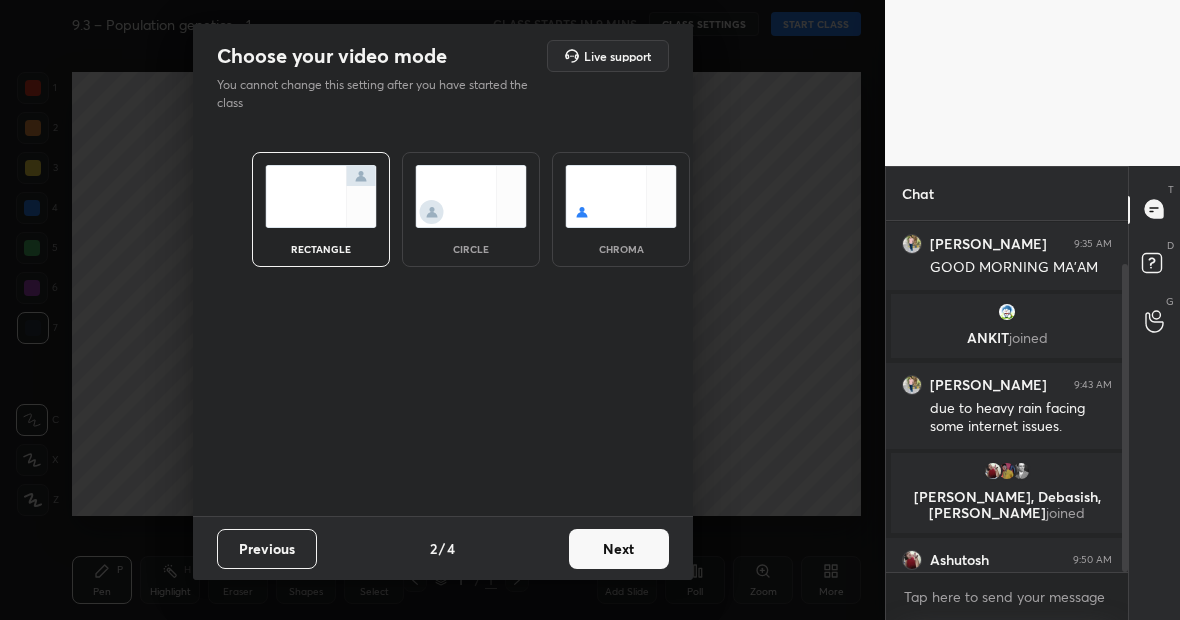 click on "Next" at bounding box center [619, 549] 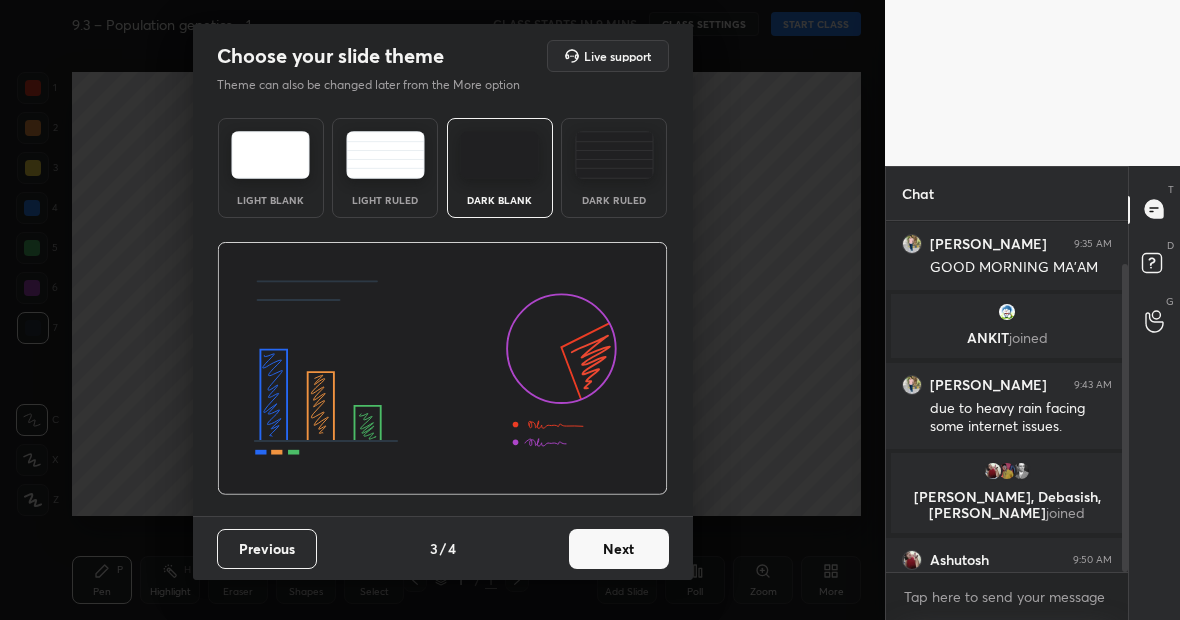 click on "Next" at bounding box center [619, 549] 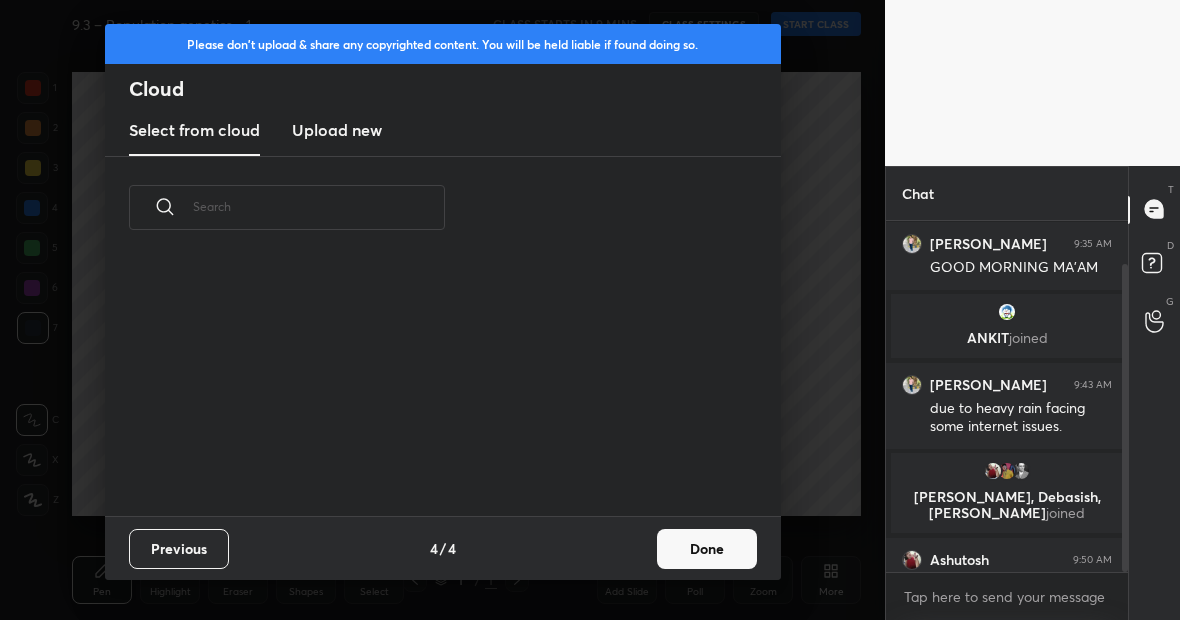 scroll, scrollTop: 7, scrollLeft: 11, axis: both 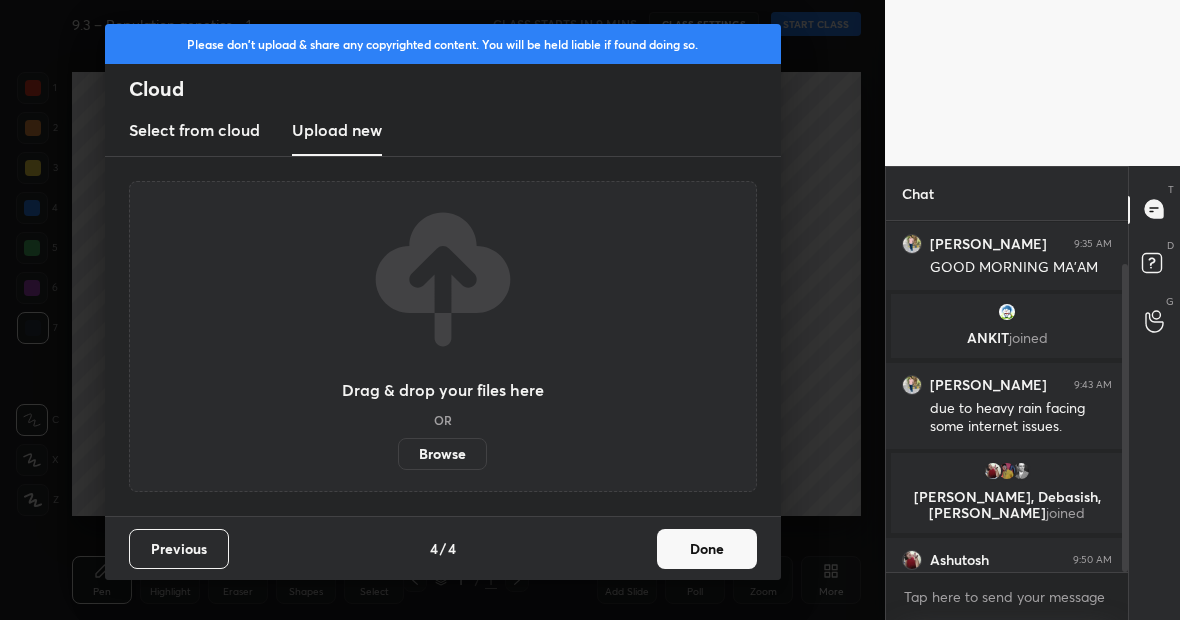 click on "Browse" at bounding box center [442, 454] 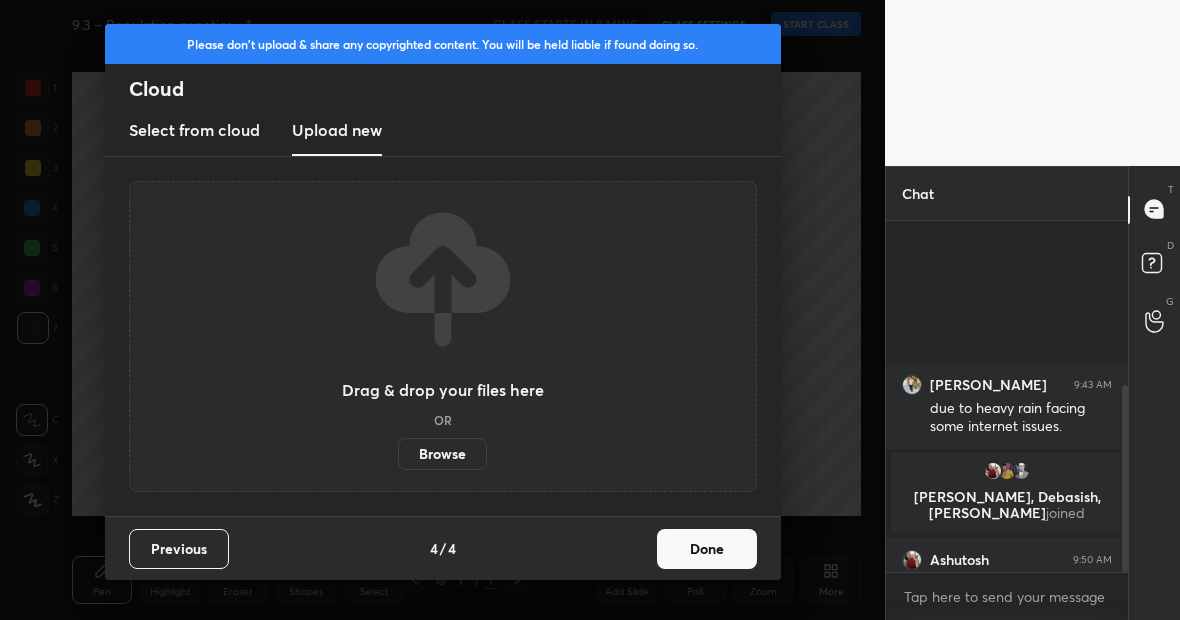 scroll, scrollTop: 307, scrollLeft: 0, axis: vertical 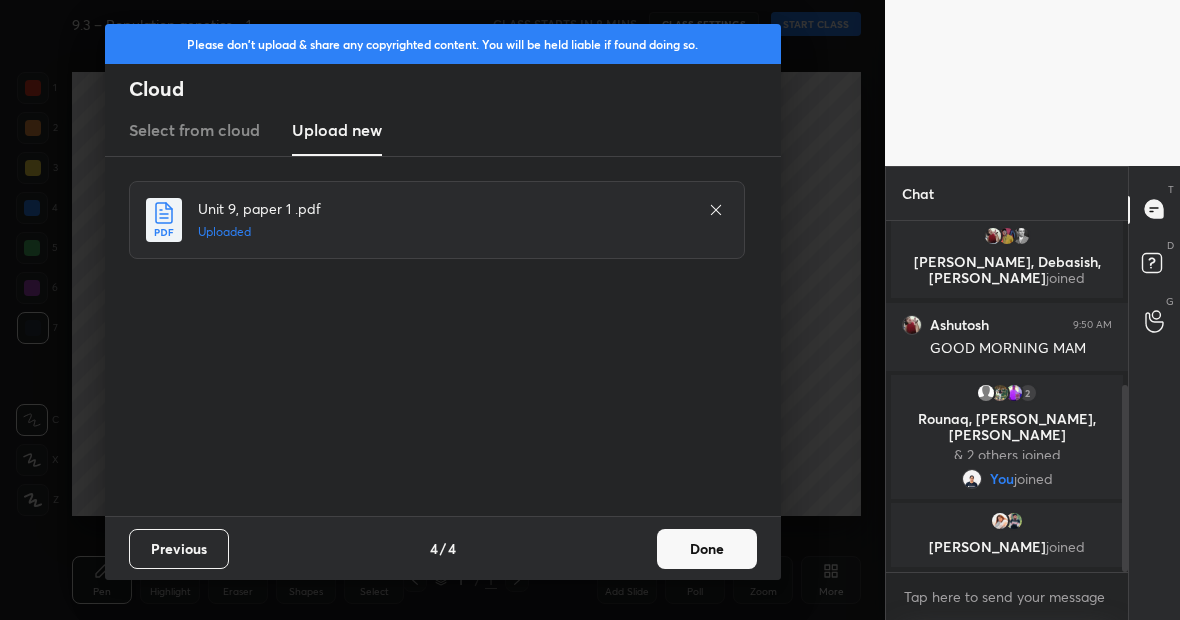 click on "Done" at bounding box center (707, 549) 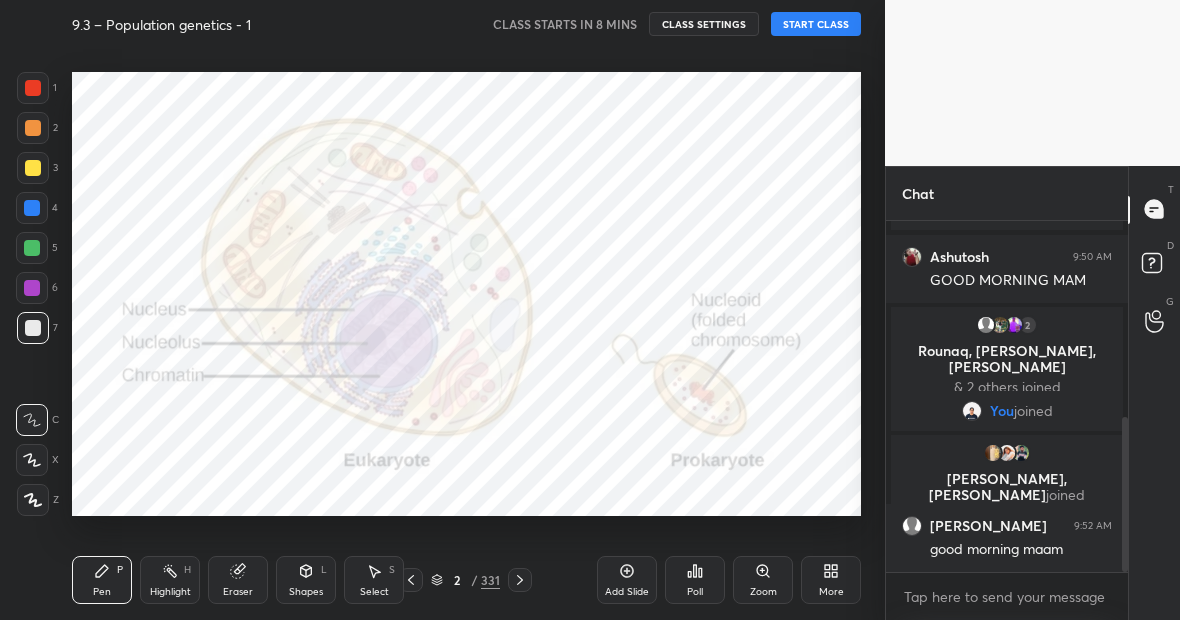 scroll, scrollTop: 443, scrollLeft: 0, axis: vertical 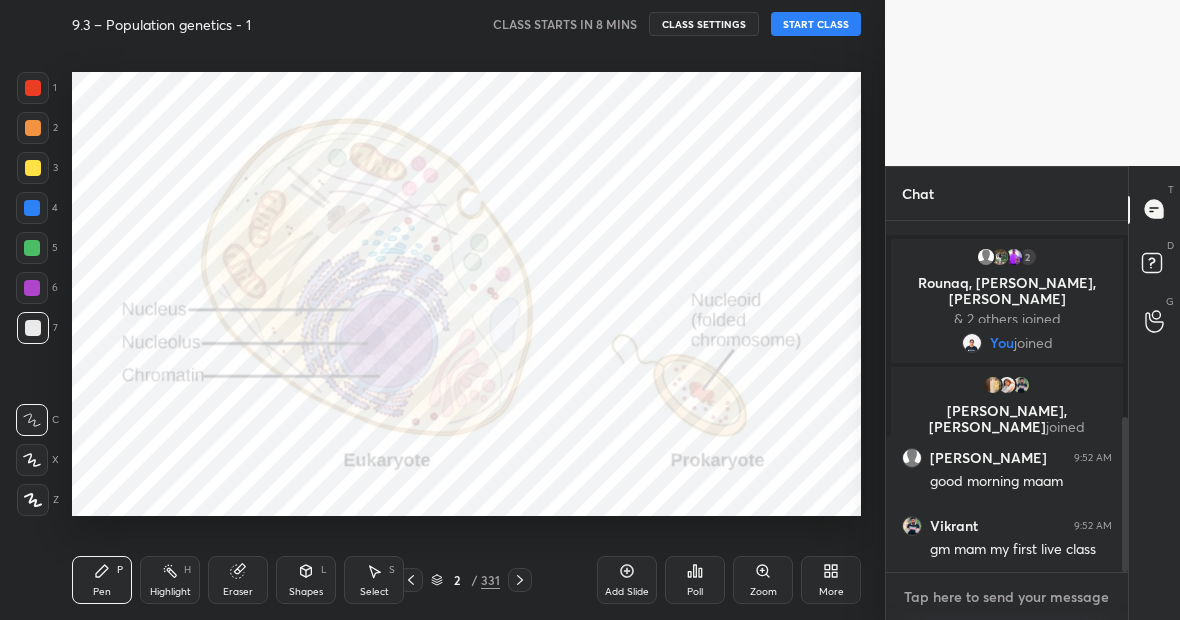 click at bounding box center (1007, 597) 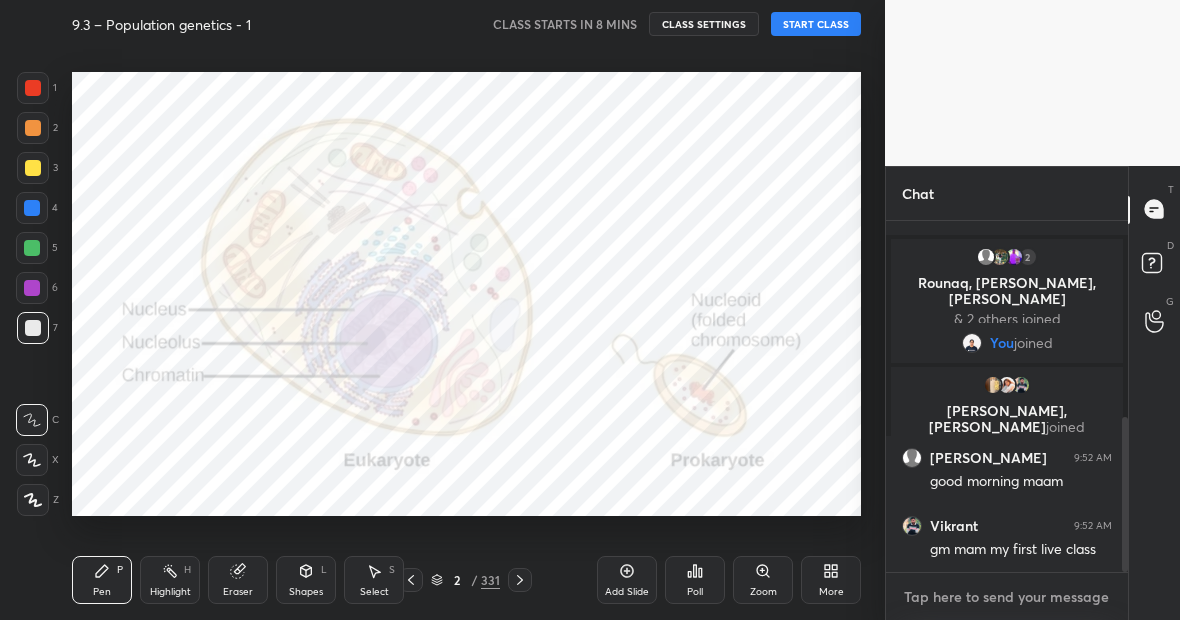 type on "W" 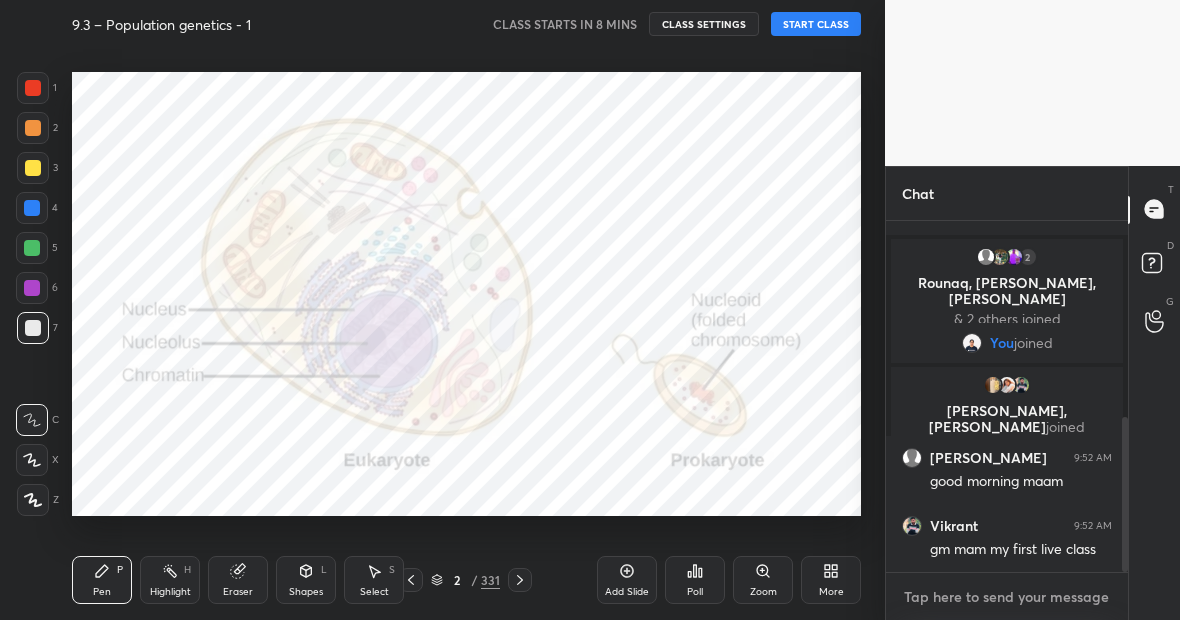 type on "x" 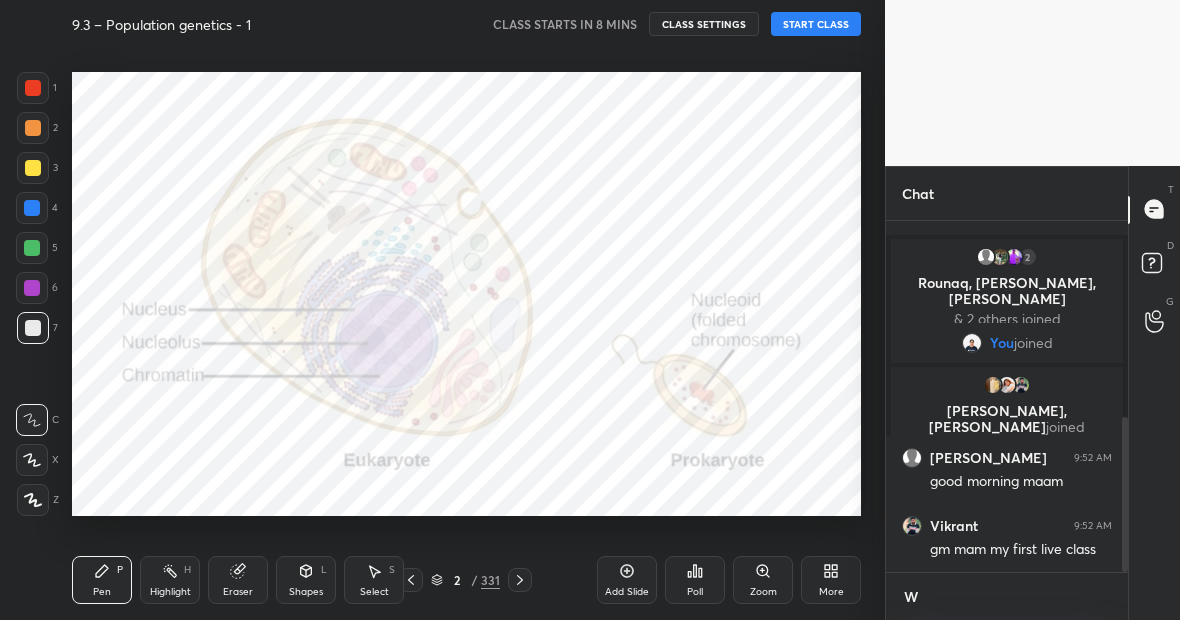 scroll, scrollTop: 339, scrollLeft: 236, axis: both 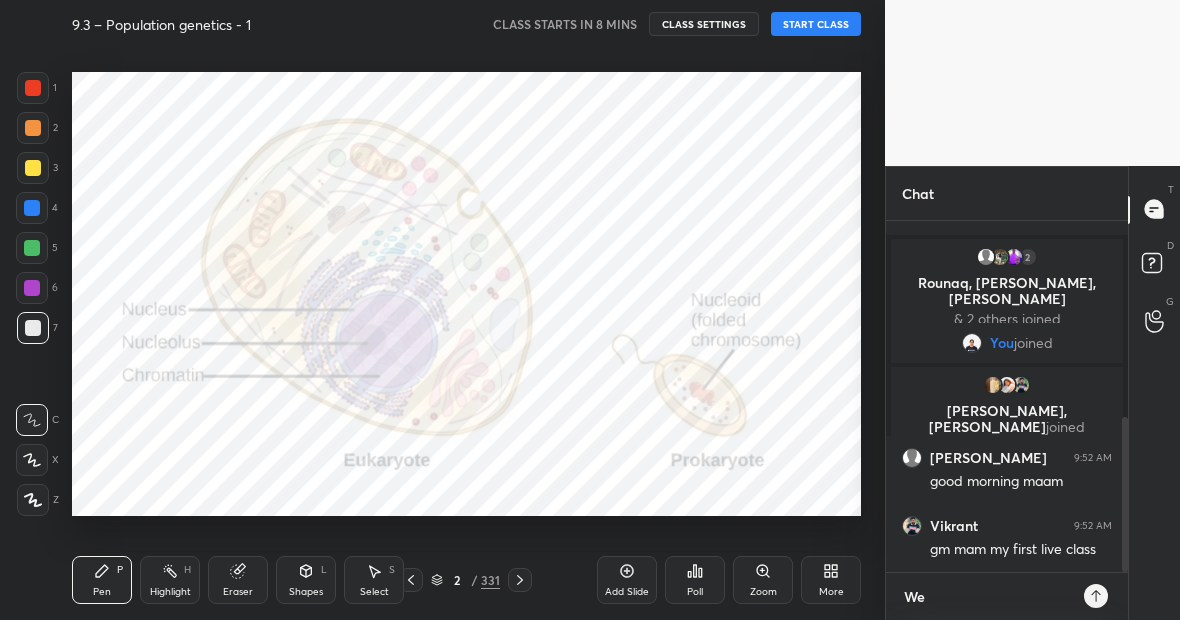 type on "Wel" 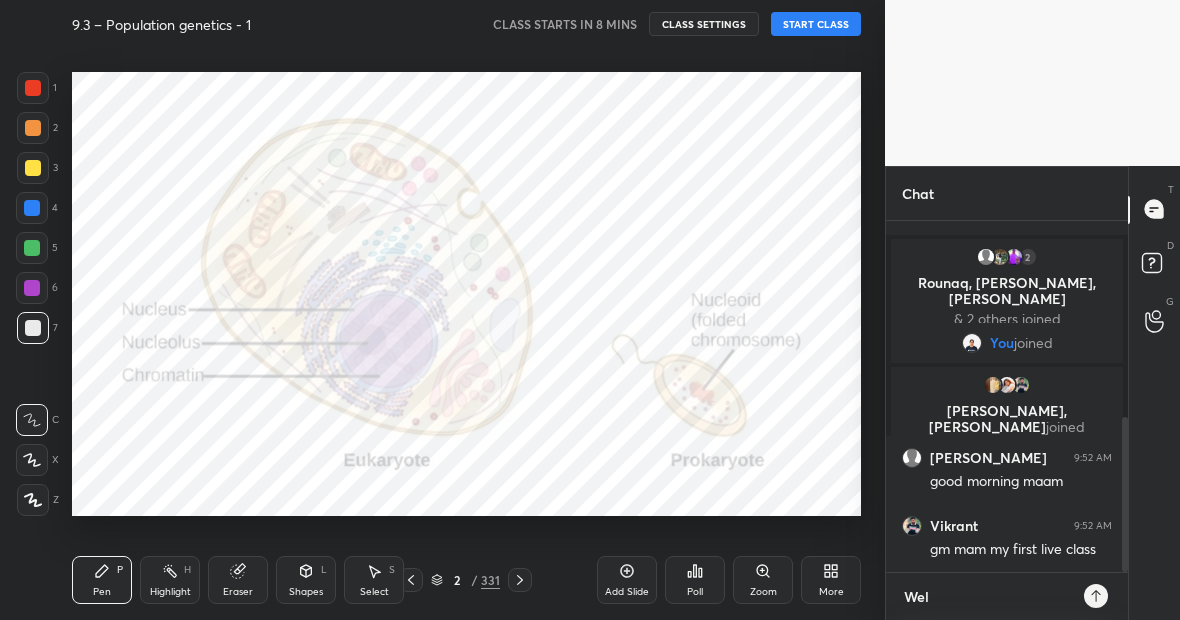 type on "Welc" 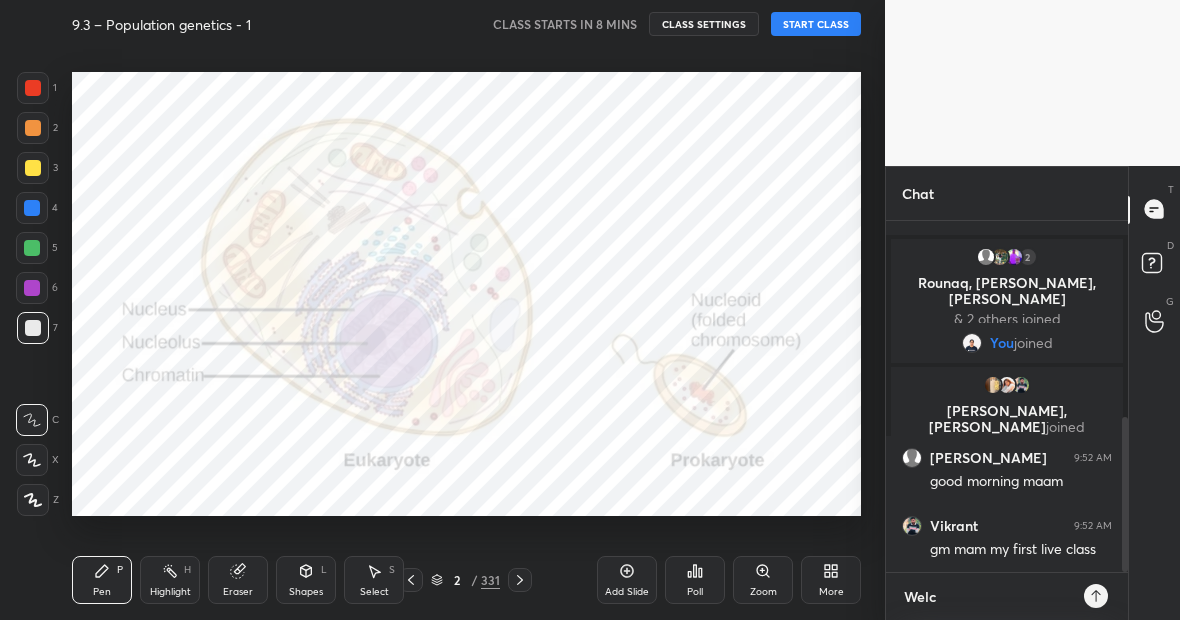type on "Welco" 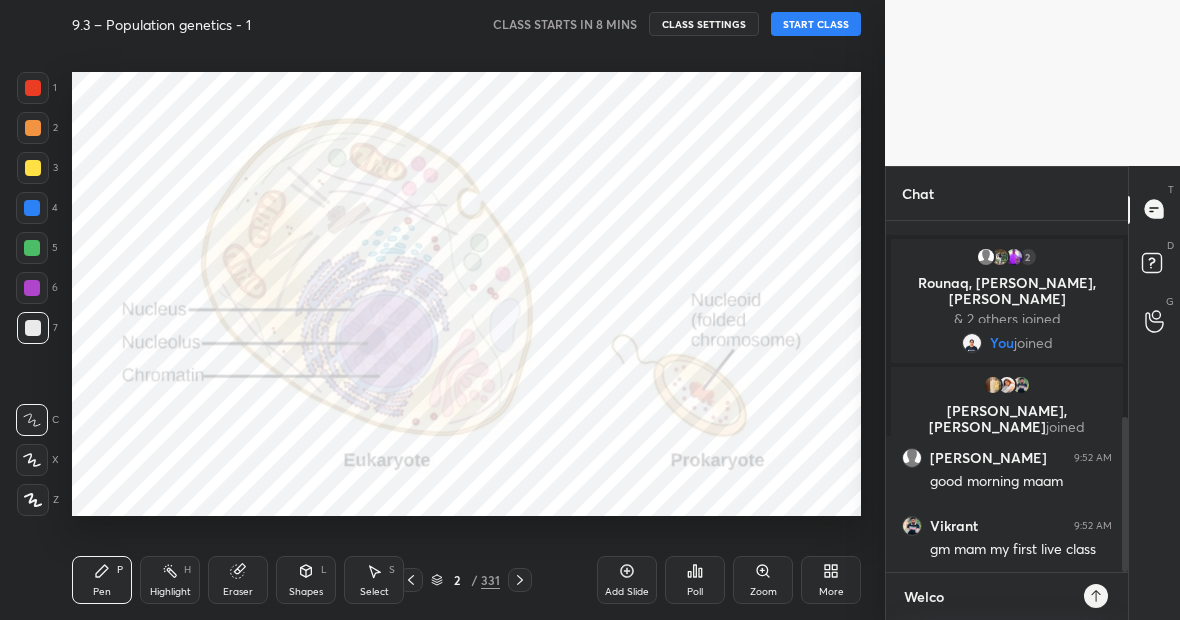 type on "Welcom" 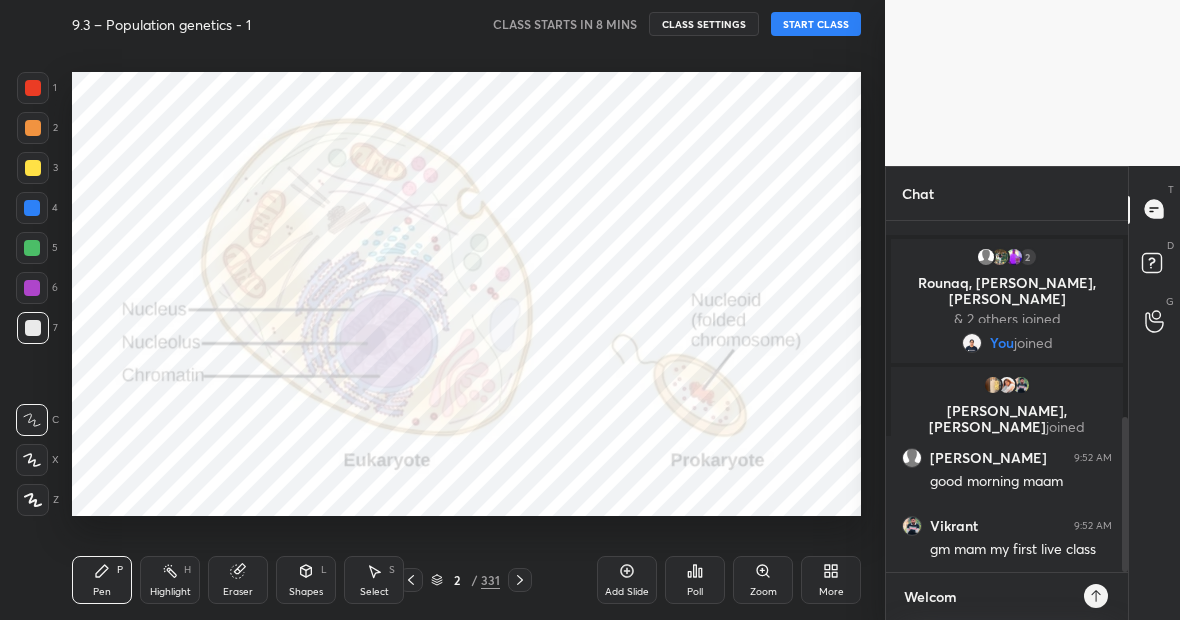 type on "Welcome" 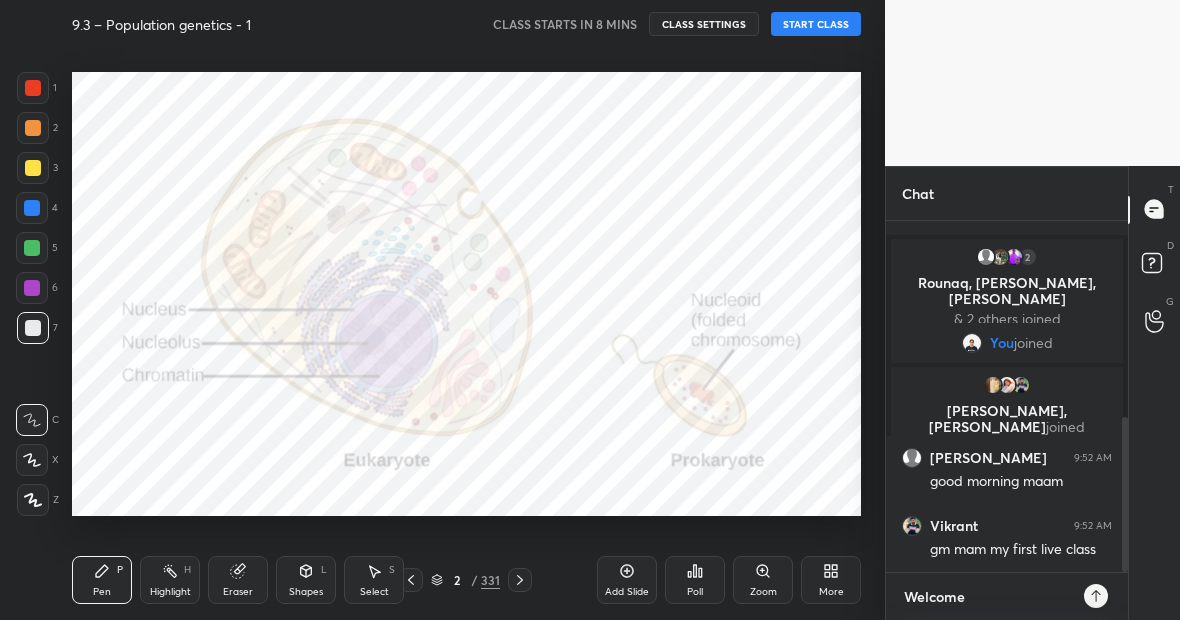 type on "Welcome" 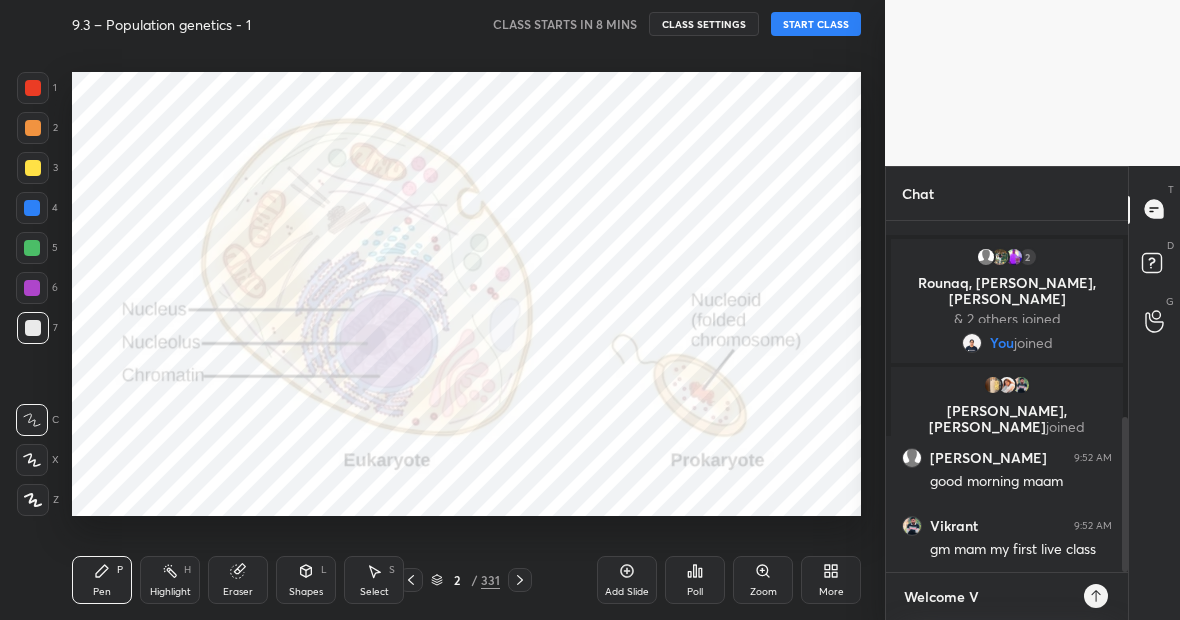 type on "Welcome Vi" 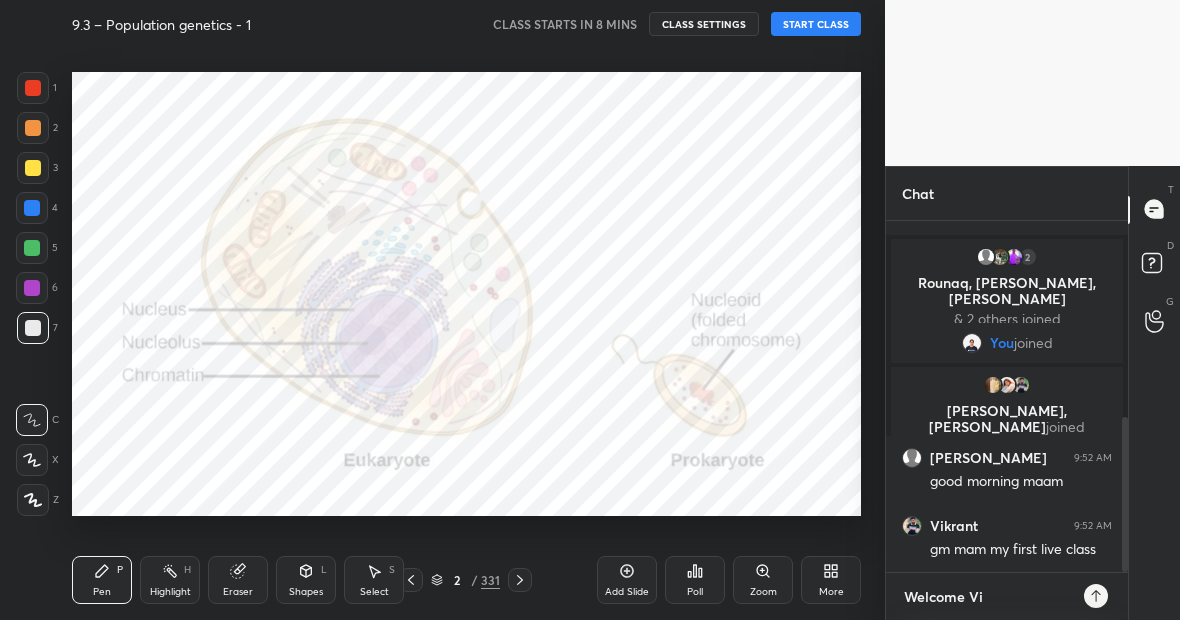 type on "Welcome Vik" 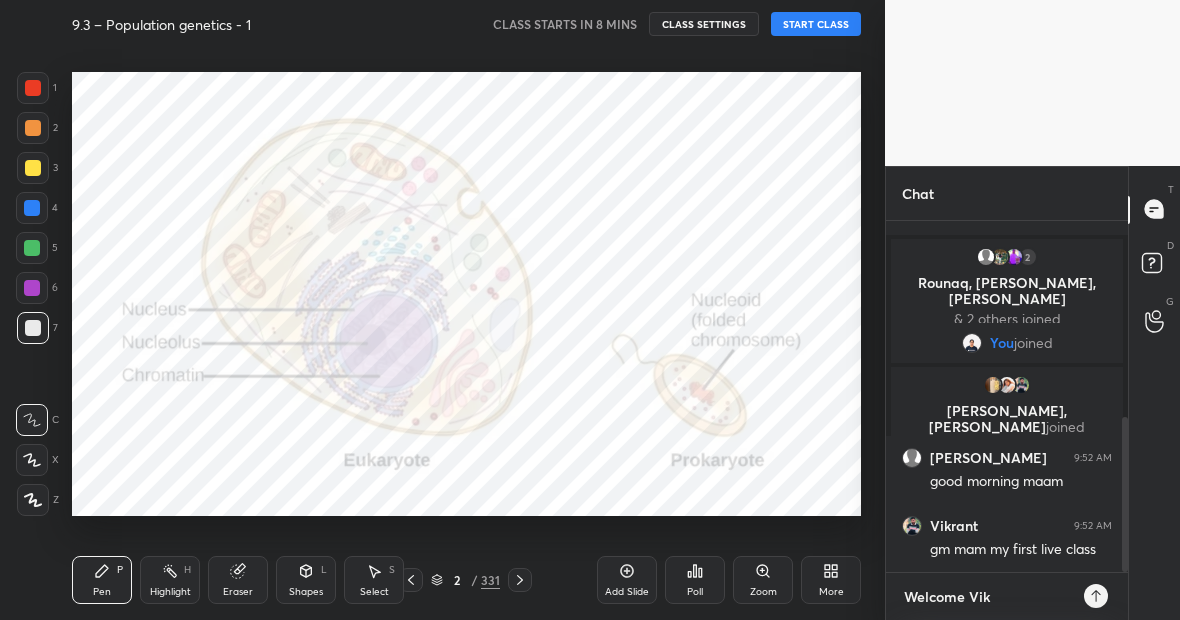 type on "Welcome [PERSON_NAME]" 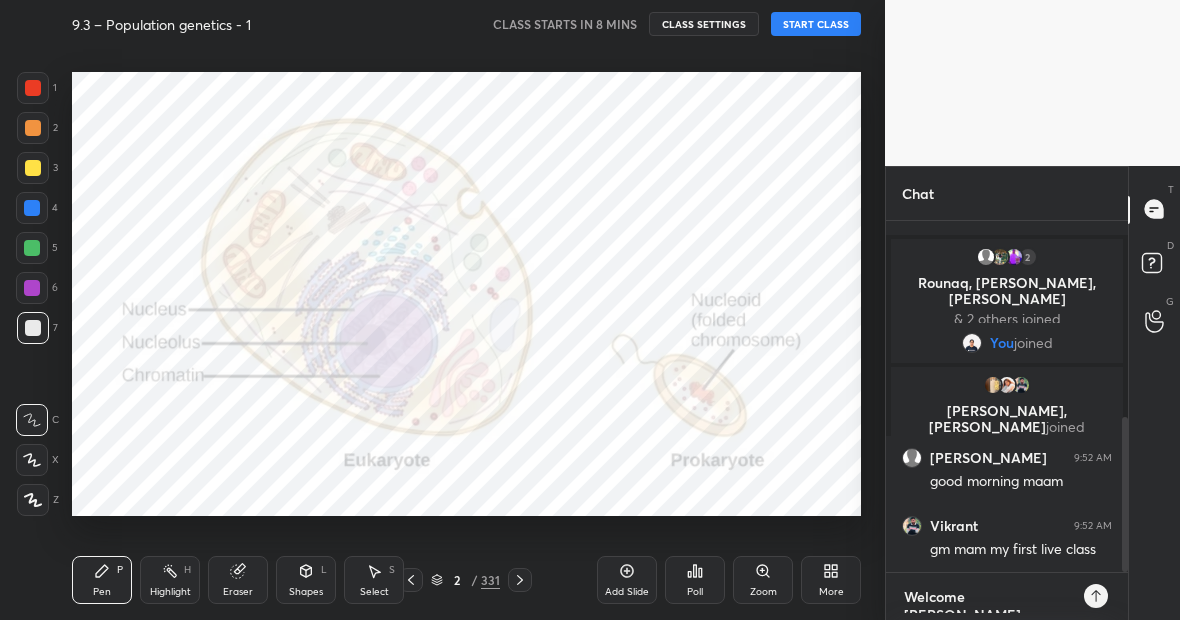 type on "Welcome Vikra" 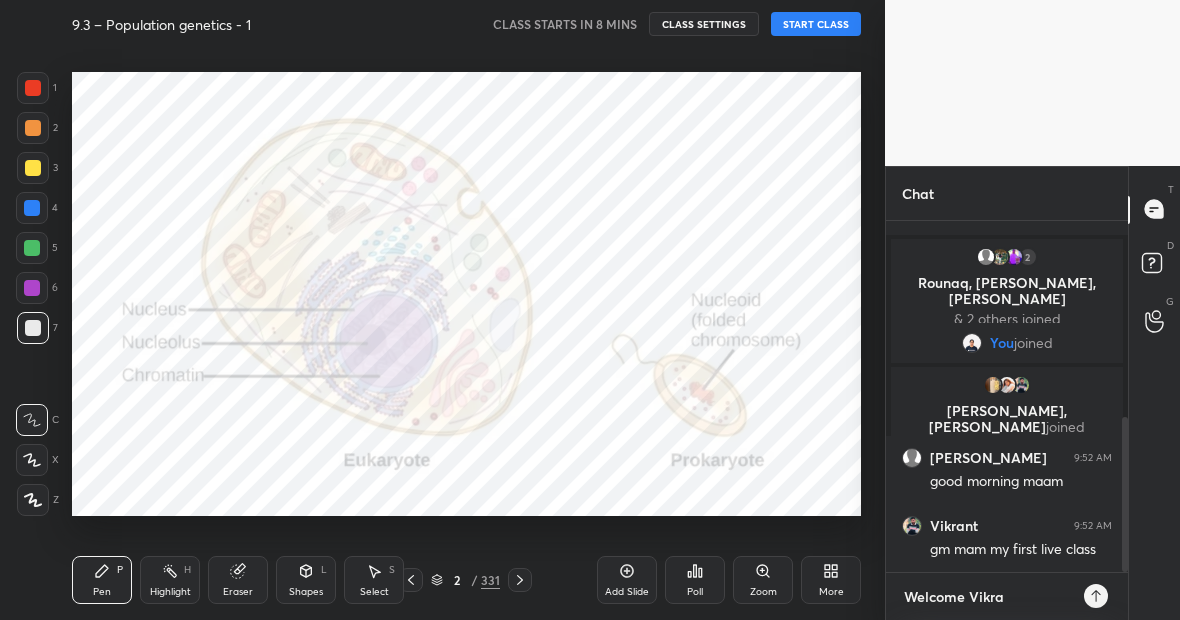 type on "Welcome Vikran" 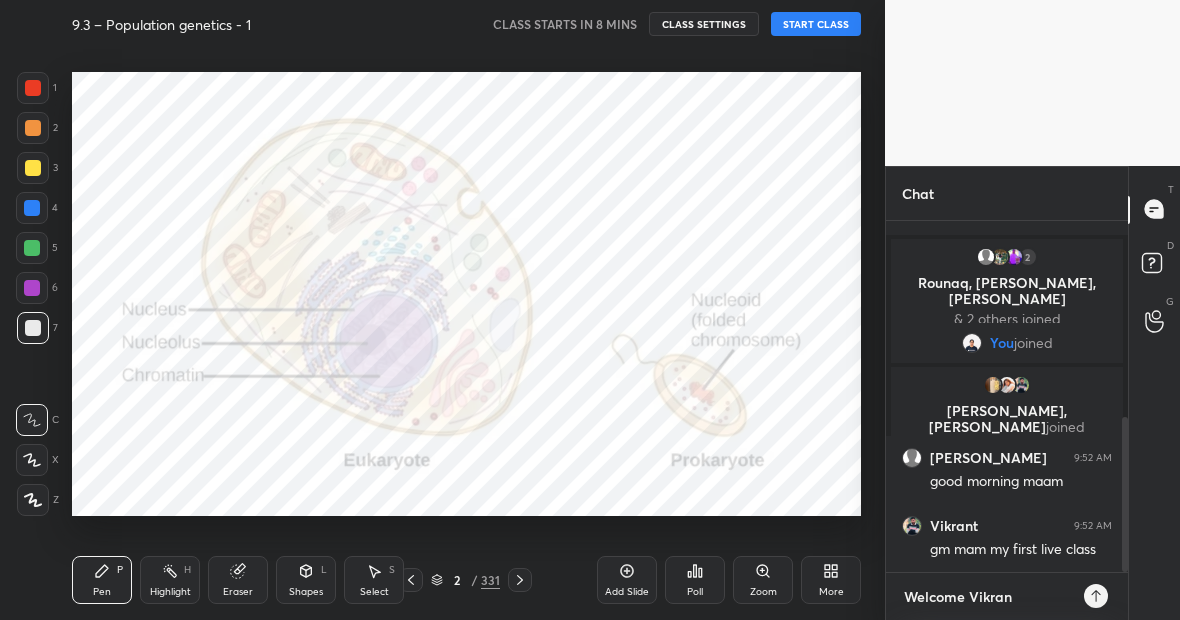 type on "Welcome [PERSON_NAME]" 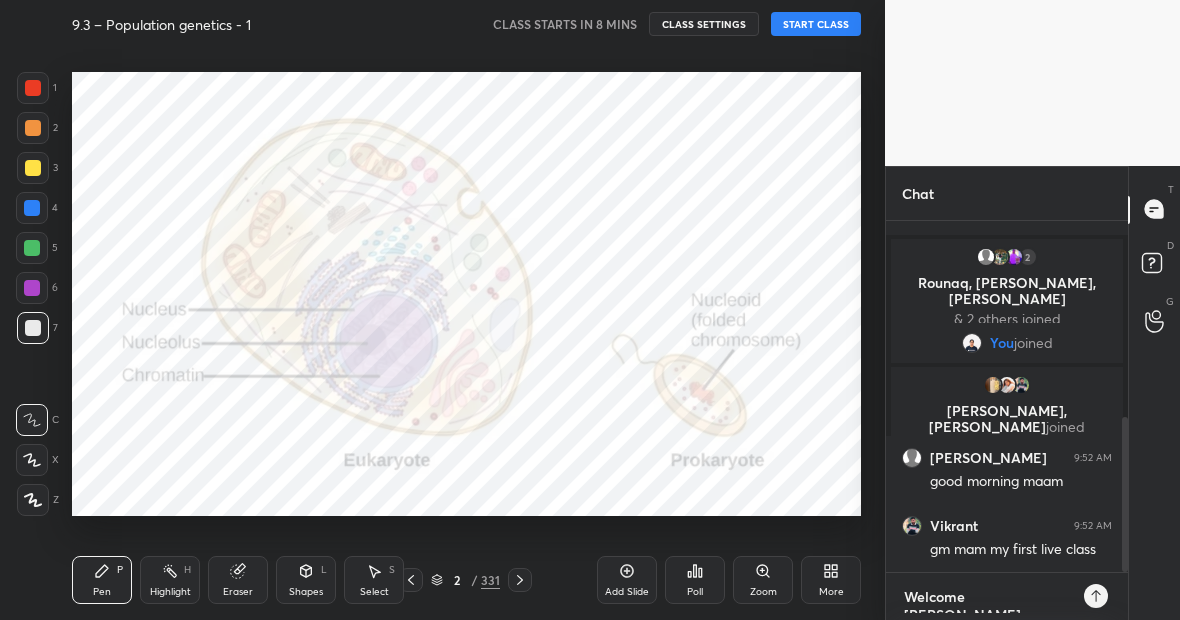 type on "Welcome [PERSON_NAME]" 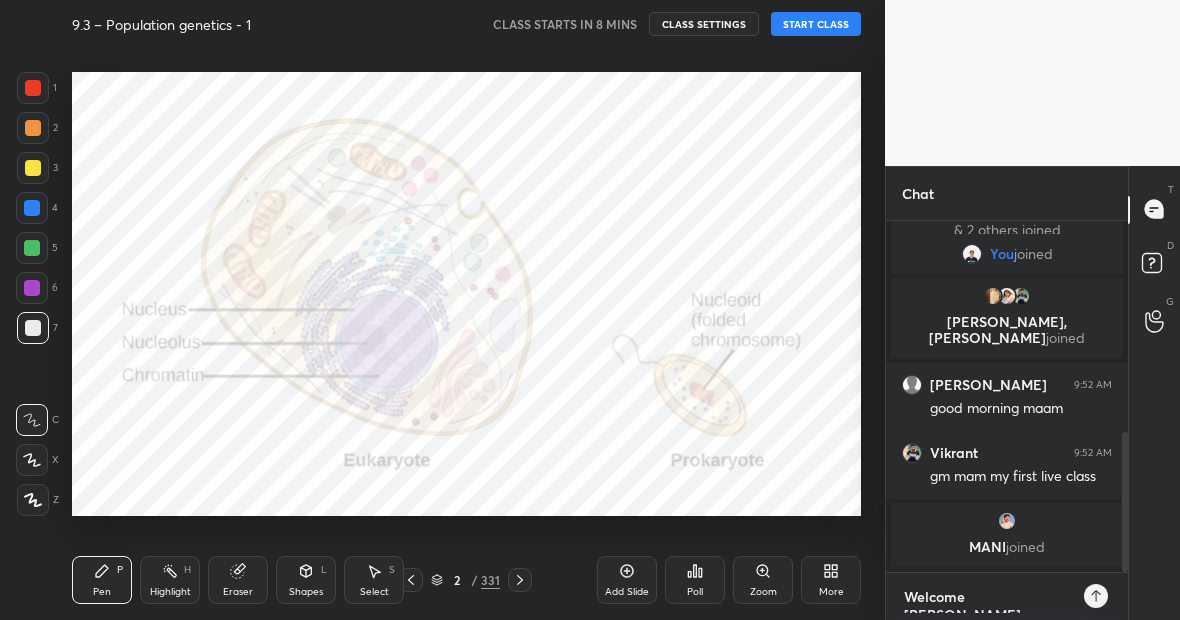 type on "Welcome [PERSON_NAME]" 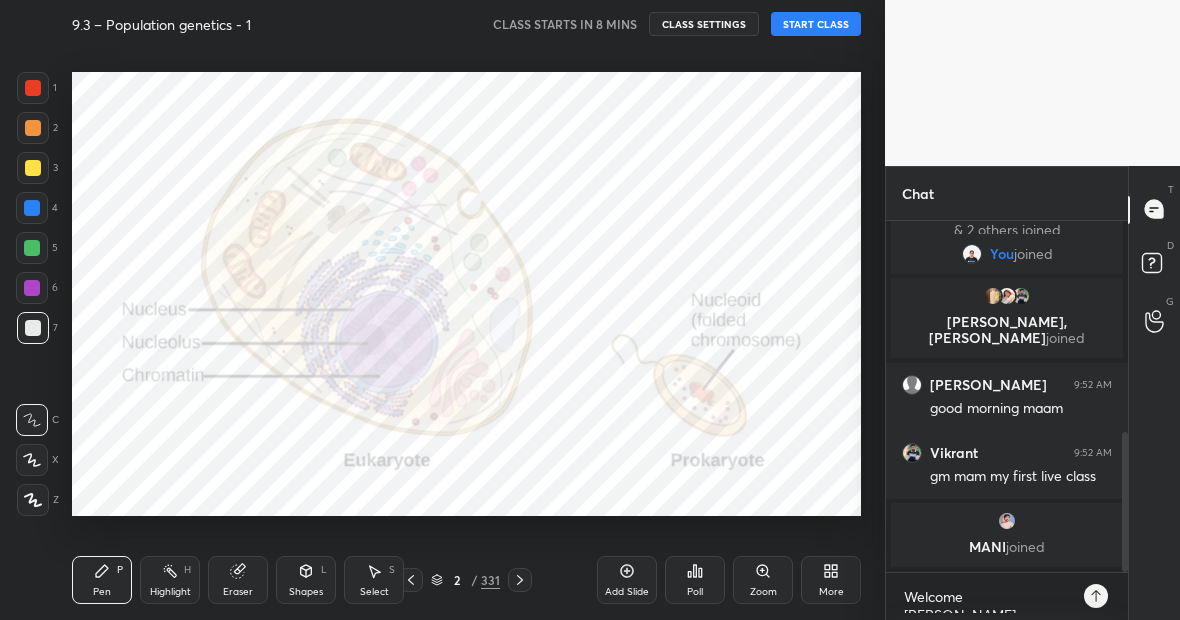 click 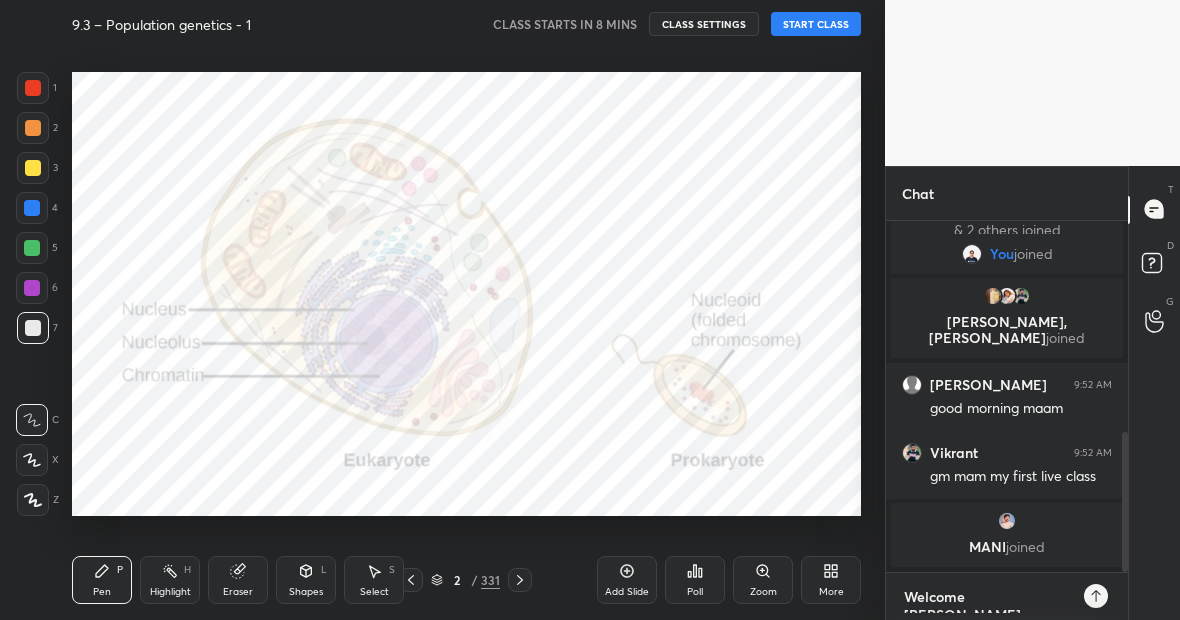 type 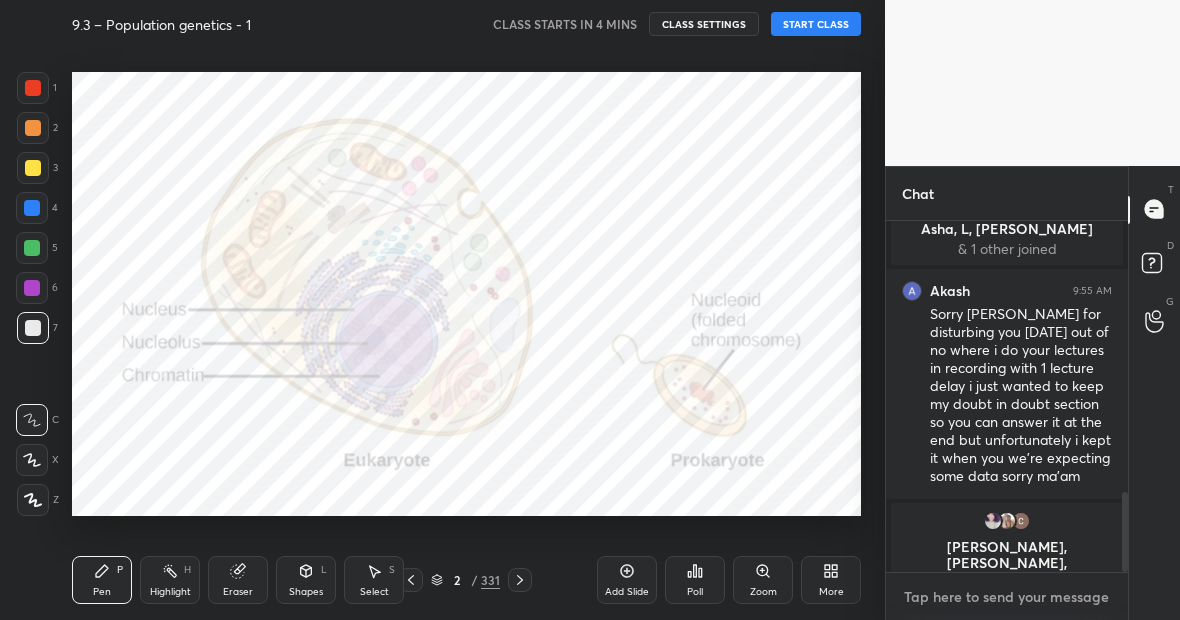 scroll, scrollTop: 1204, scrollLeft: 0, axis: vertical 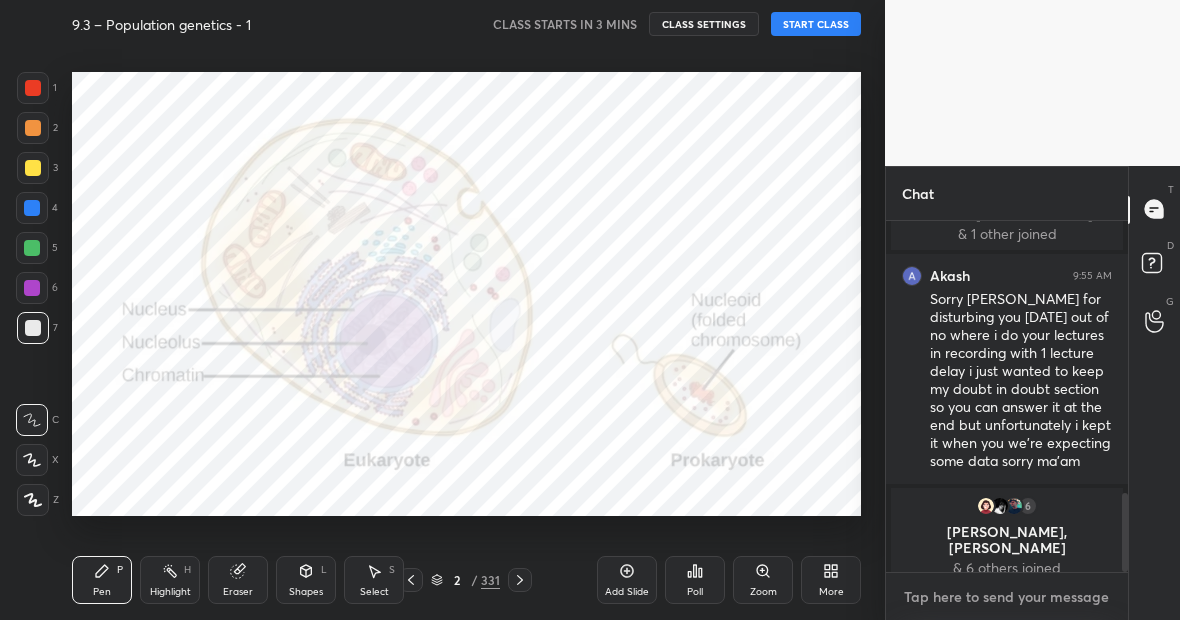 click at bounding box center (1007, 597) 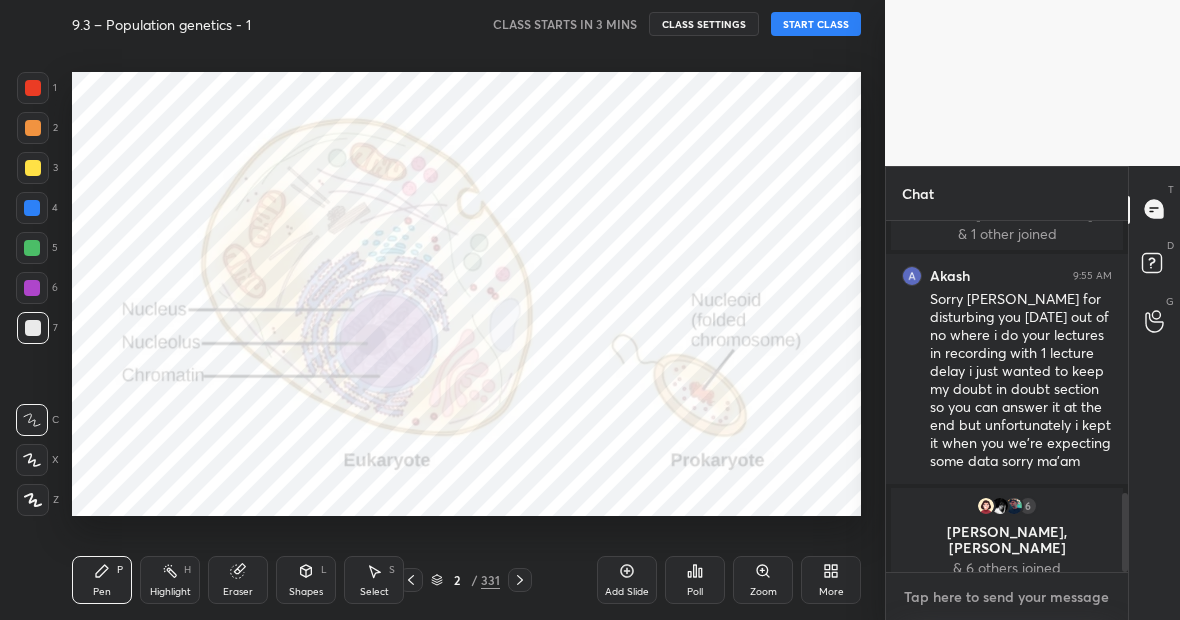 type on "x" 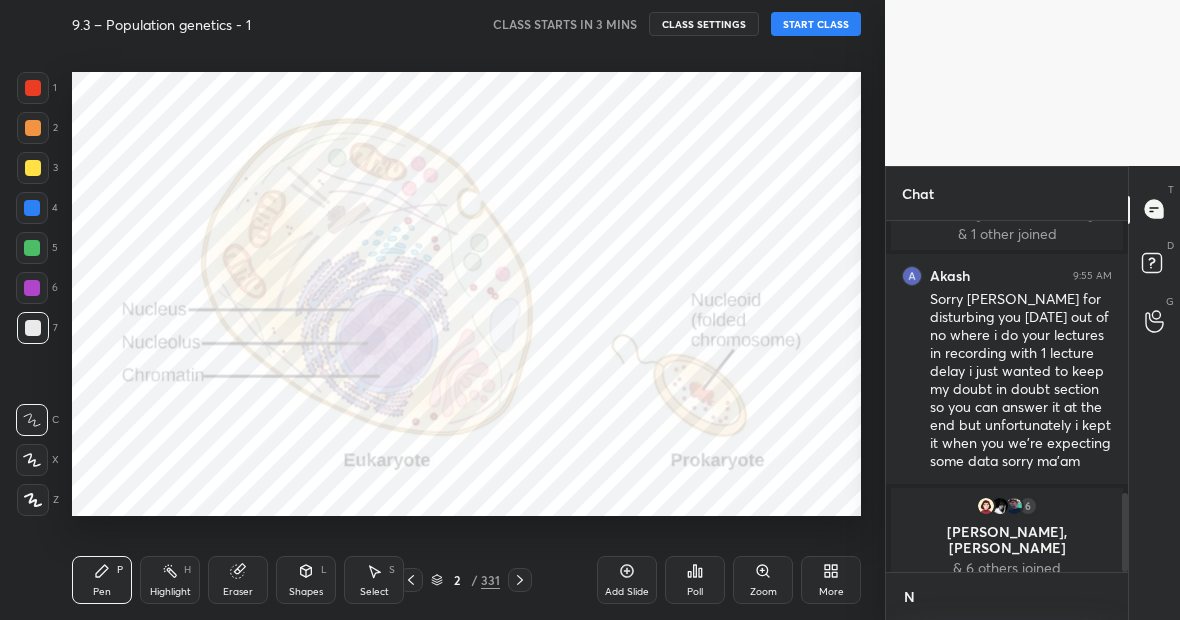 scroll, scrollTop: 339, scrollLeft: 236, axis: both 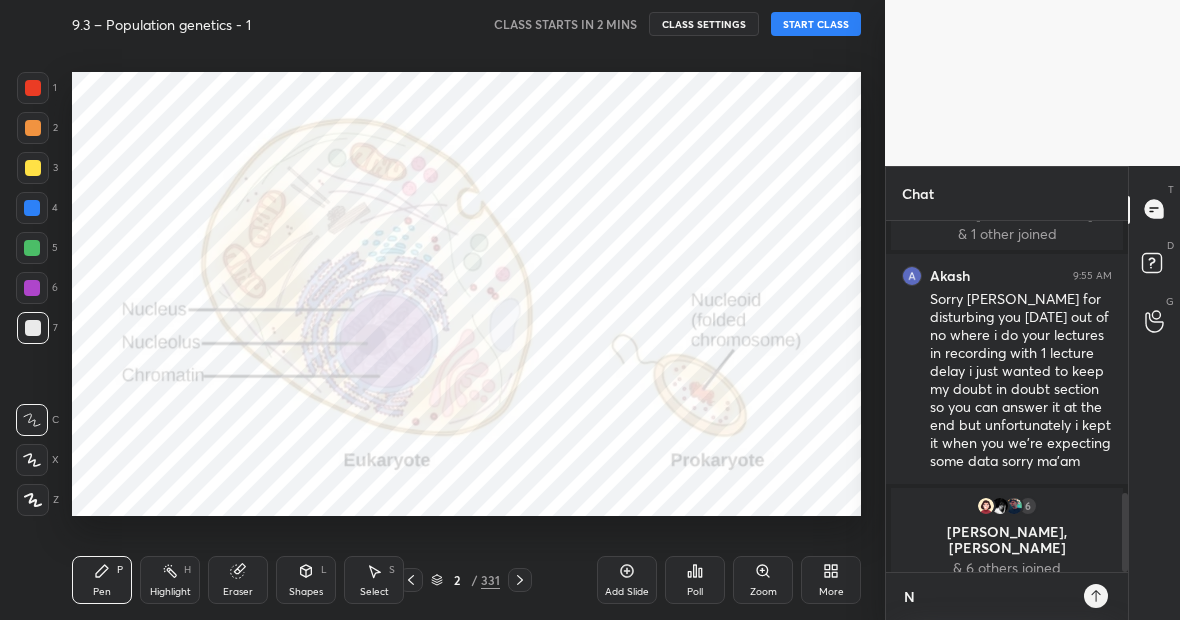 type on "No" 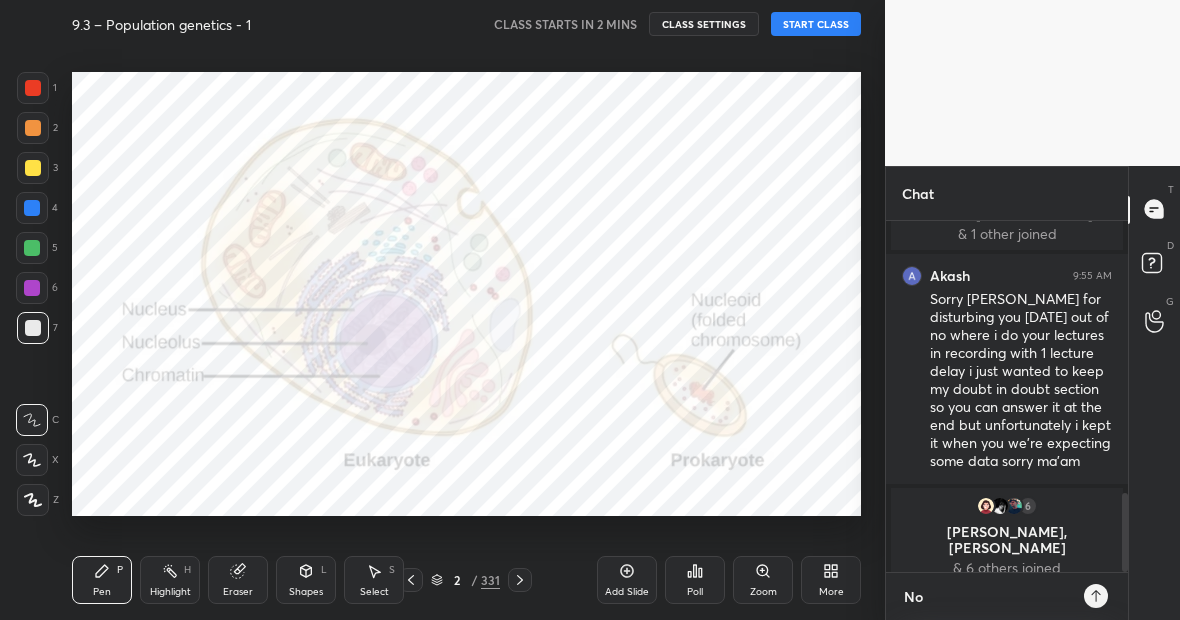 type on "No" 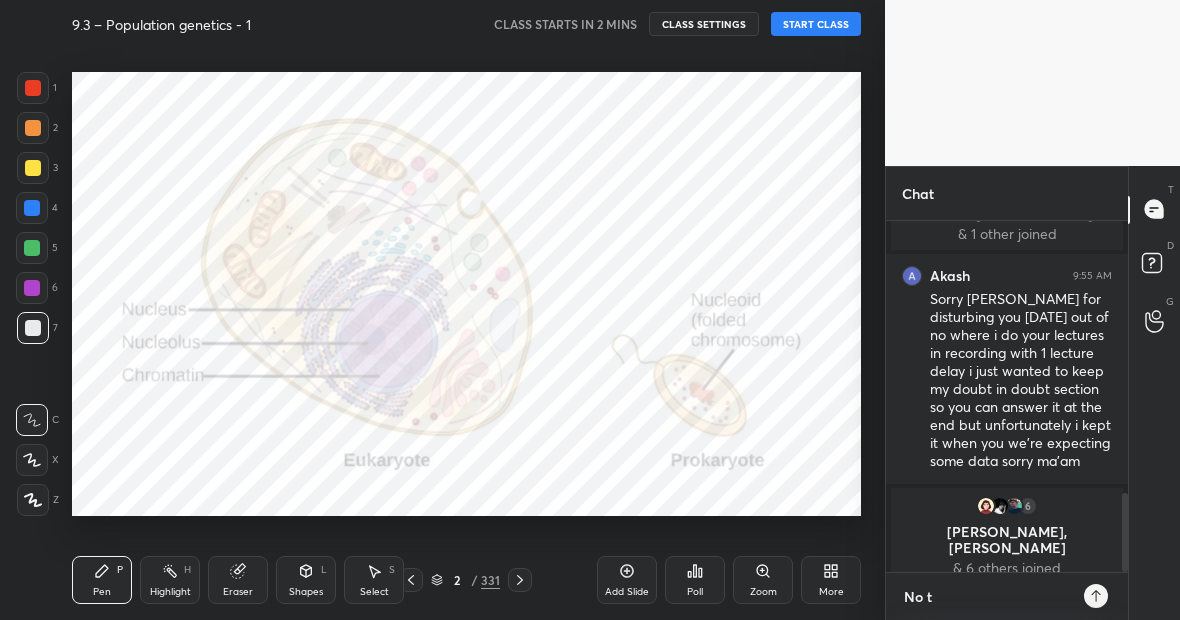 type on "No" 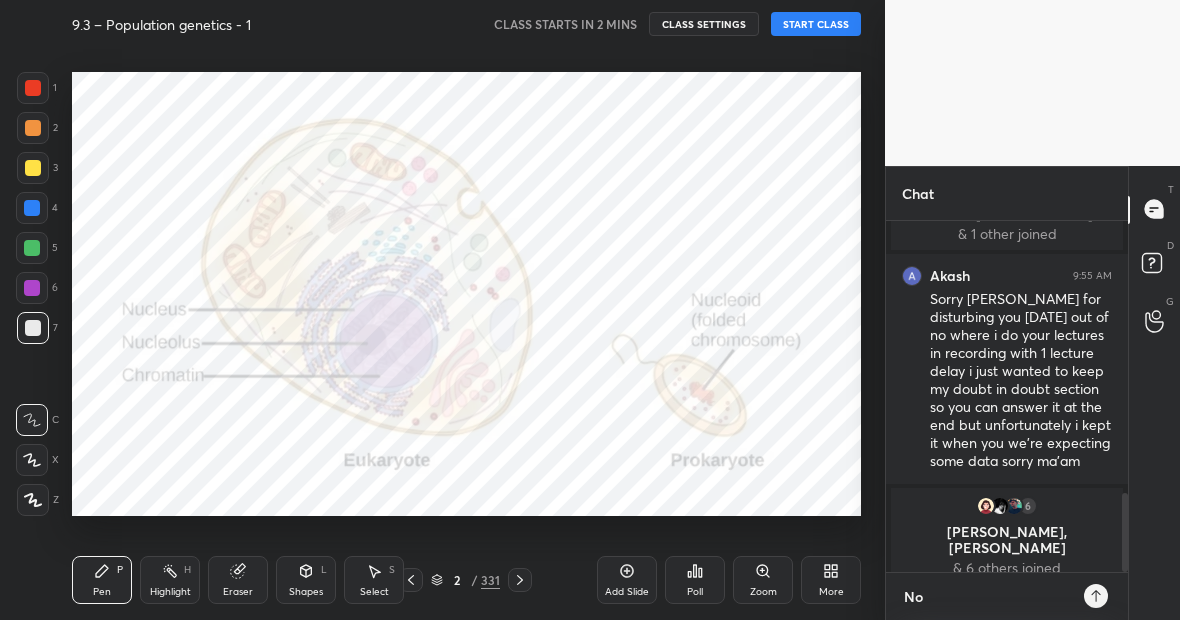 type on "No" 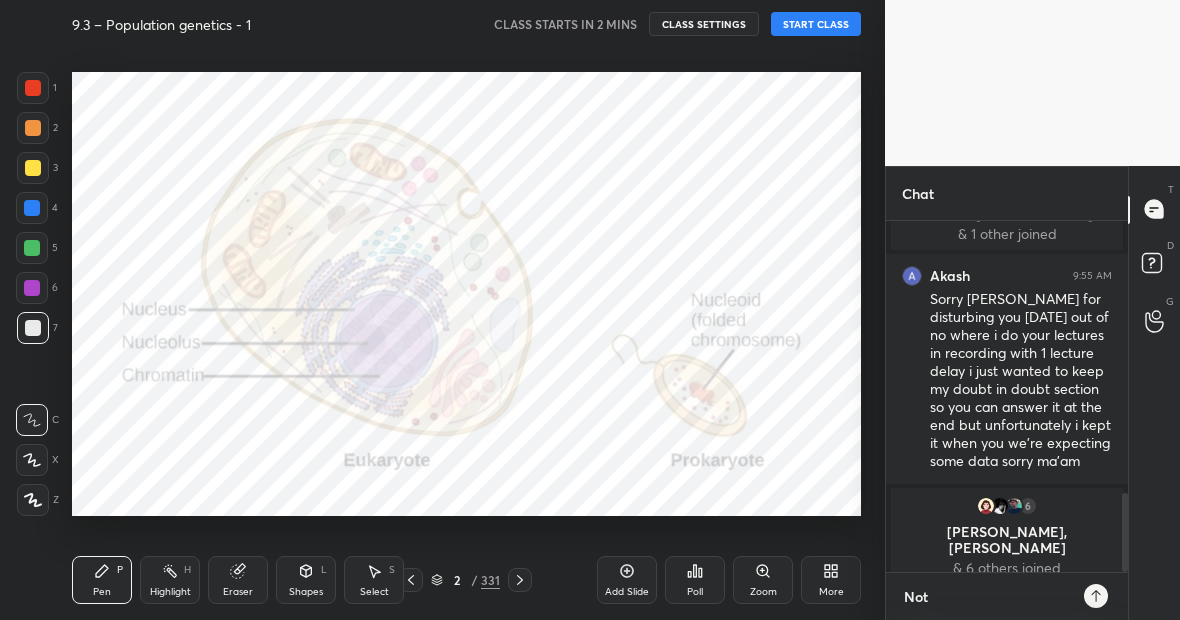 type on "x" 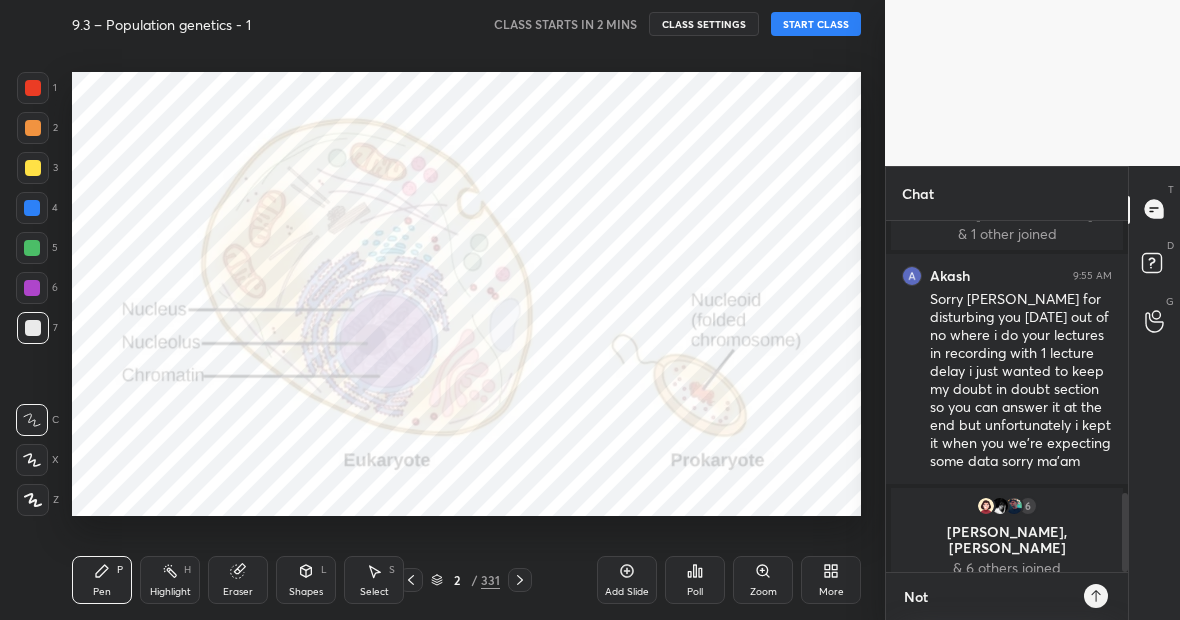 type on "Not" 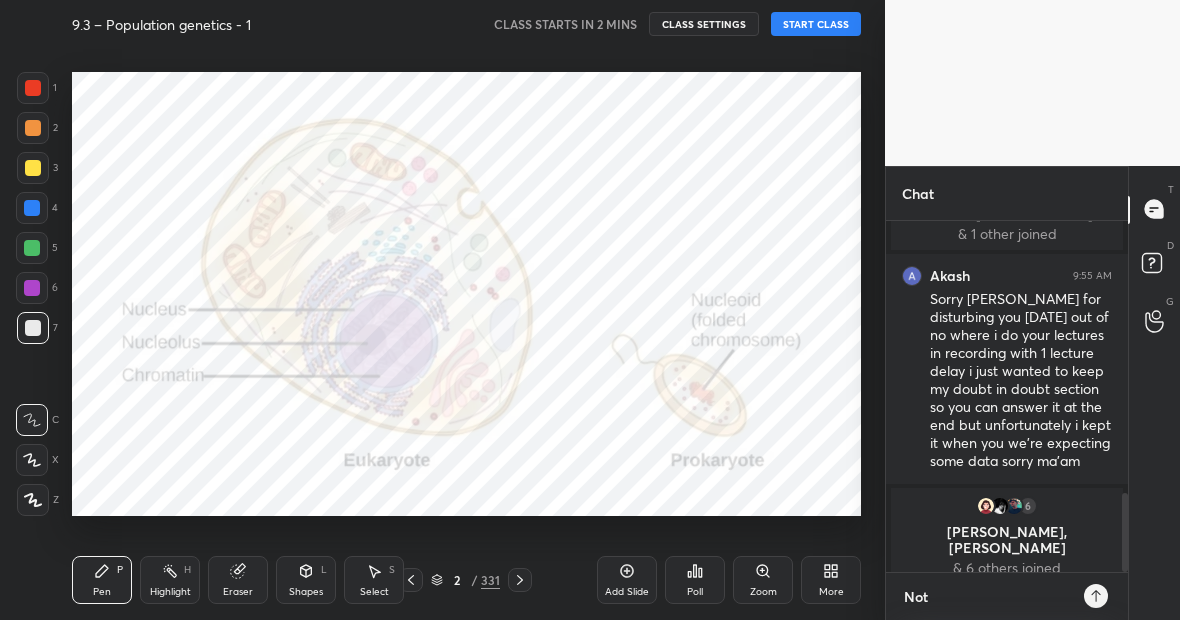 type on "x" 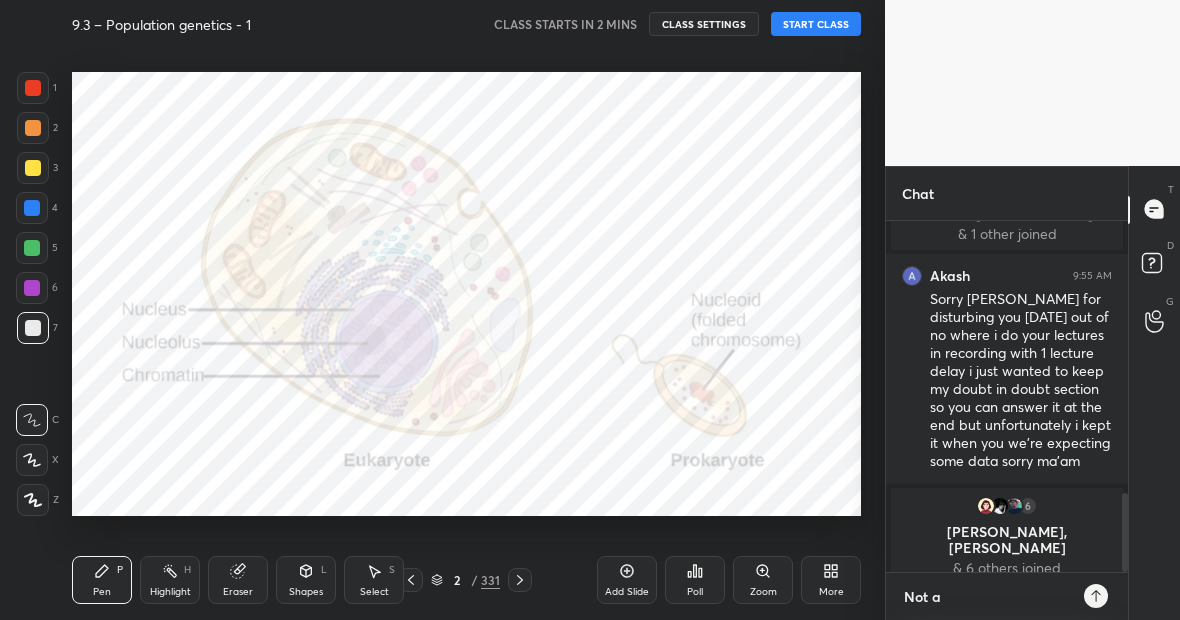 type on "x" 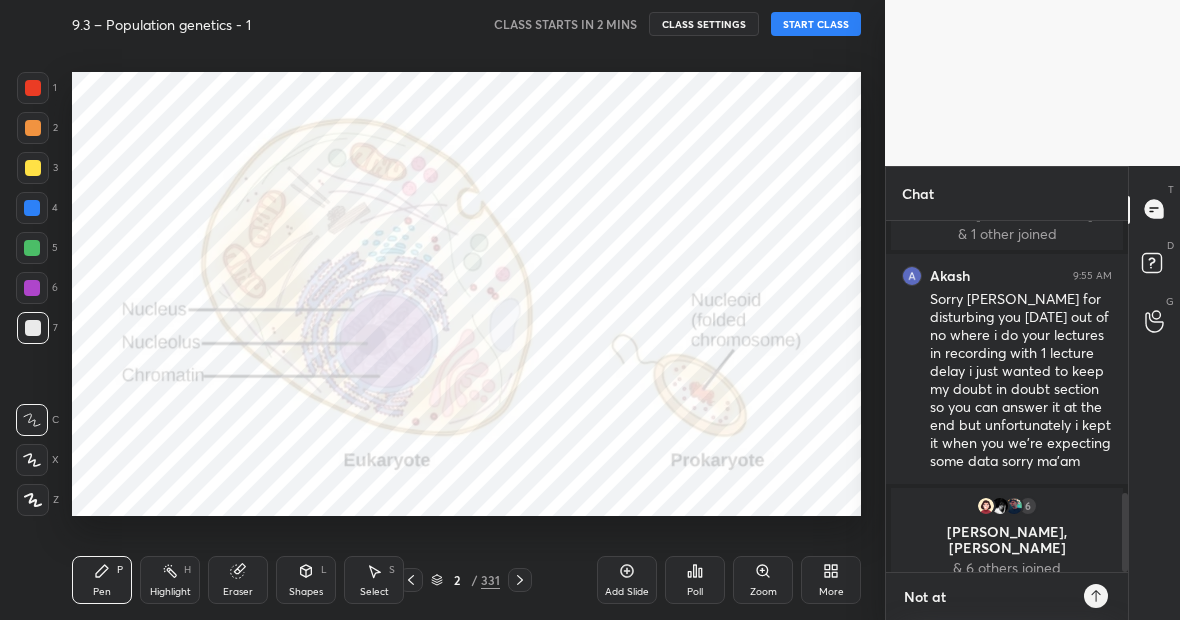 type on "Not at" 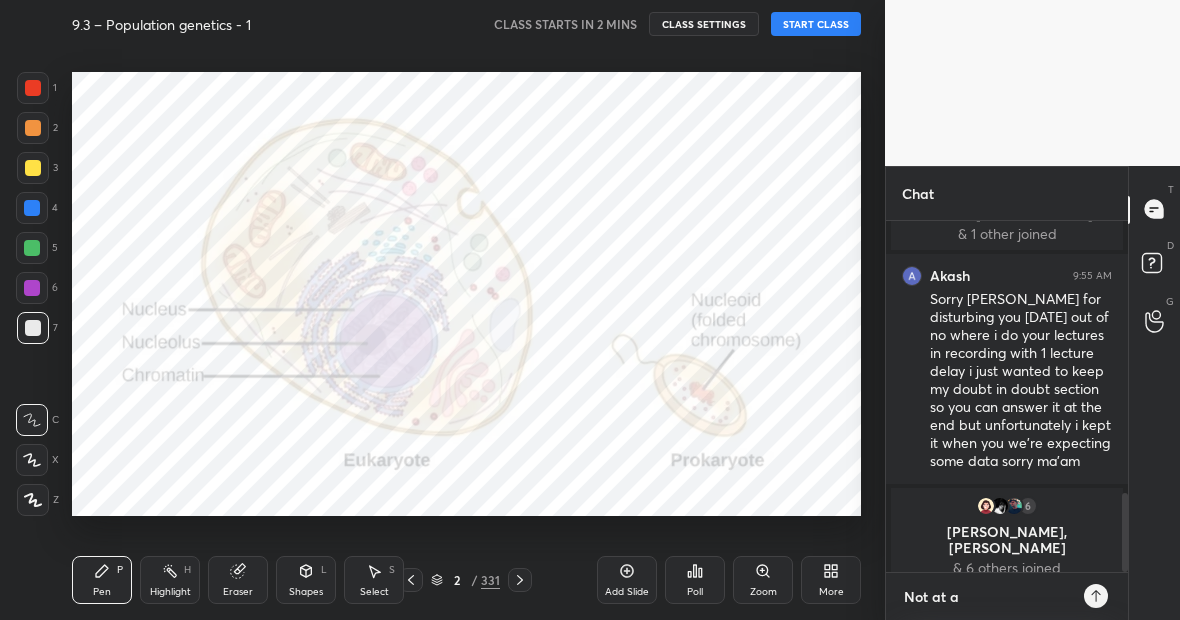 type on "Not at al" 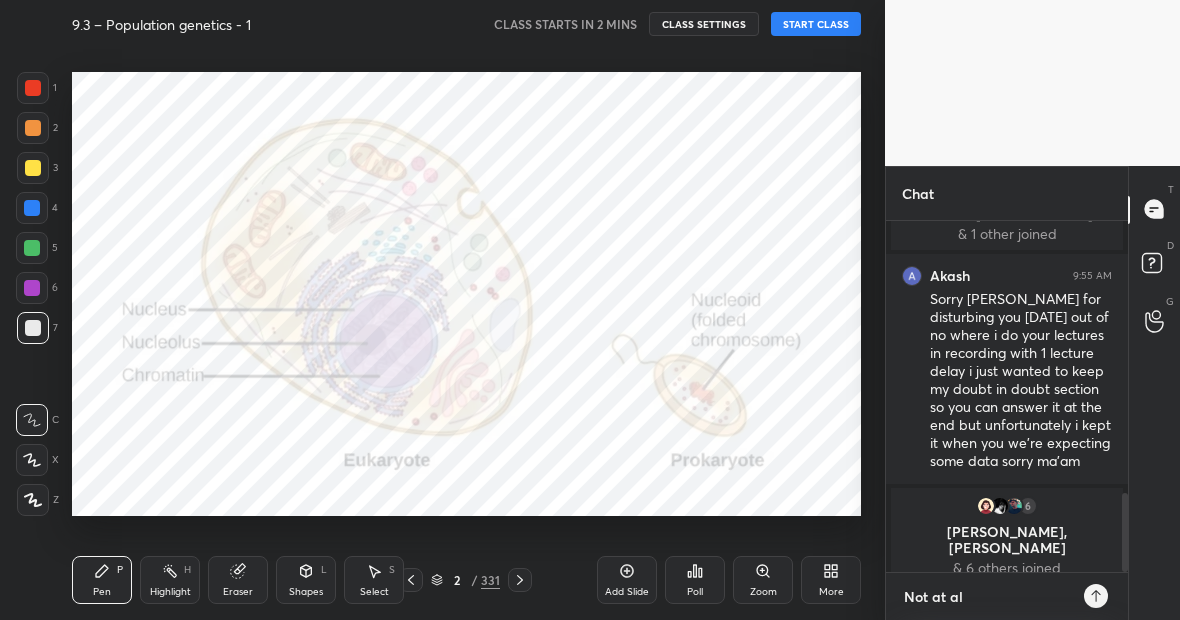 type on "Not at all" 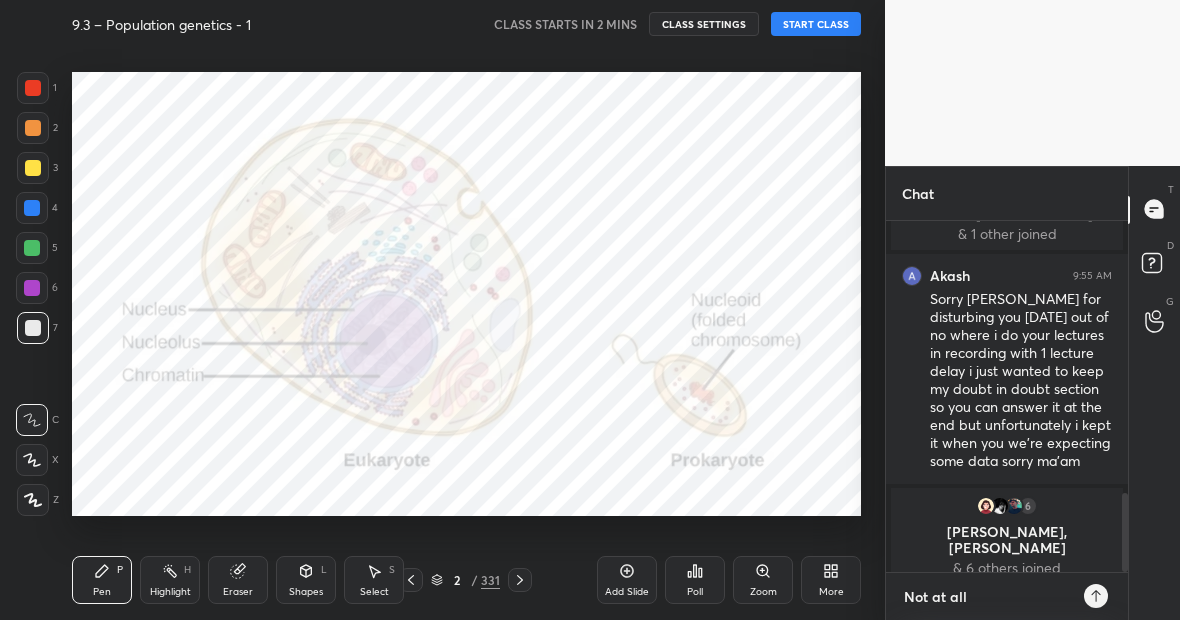 type on "x" 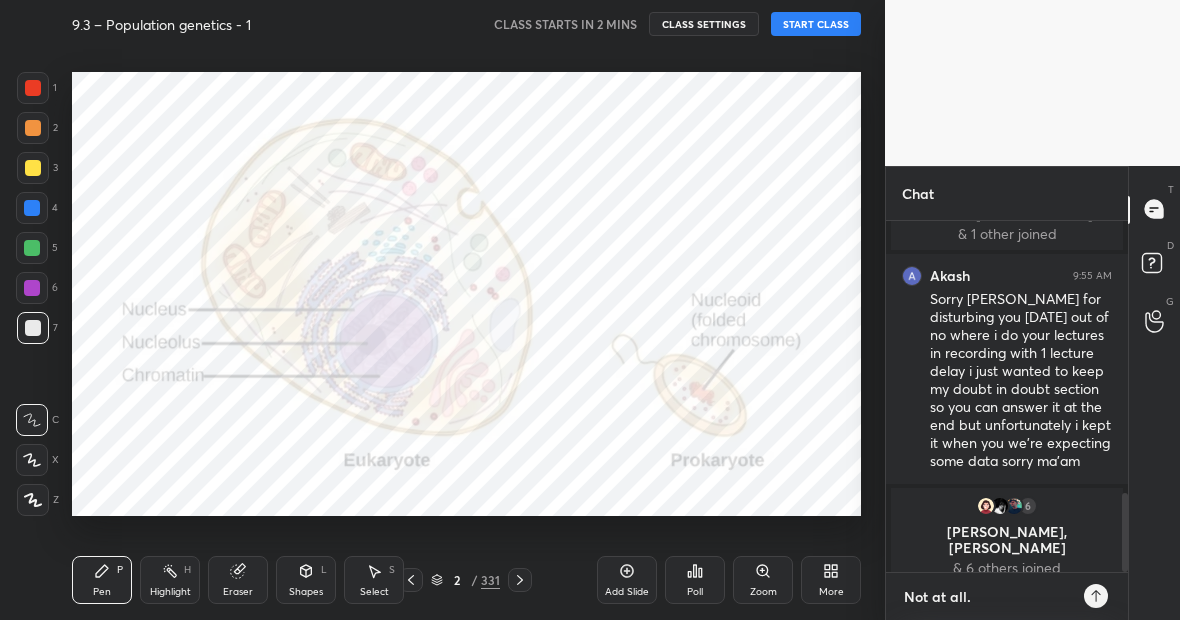 type on "Not at all. a" 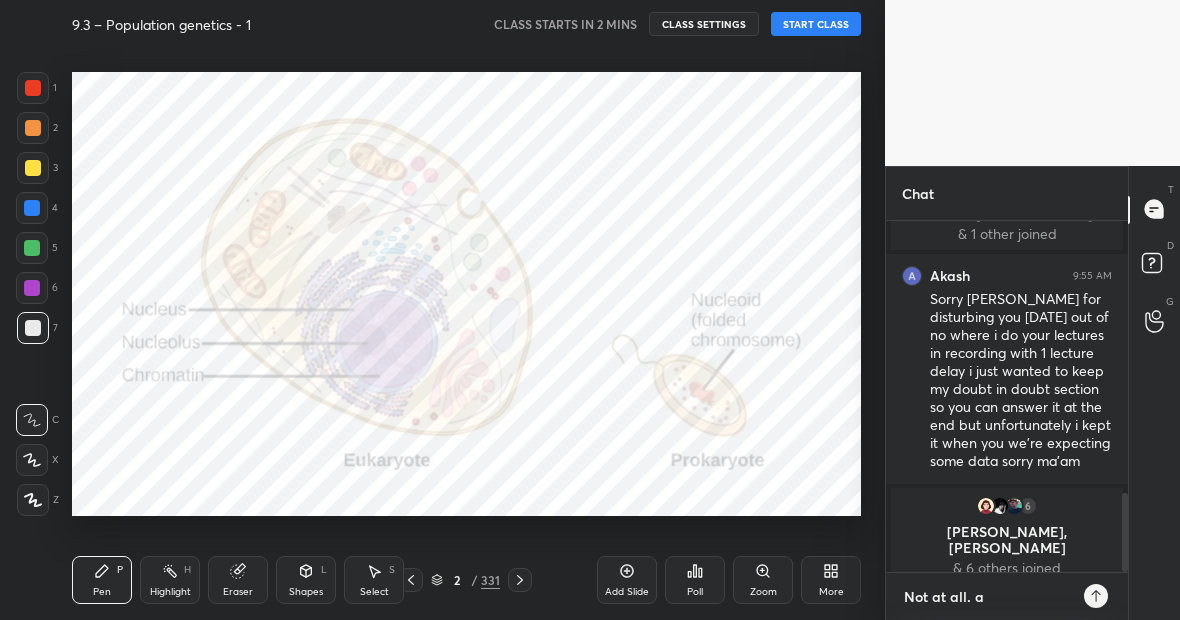 type on "Not at all. ap" 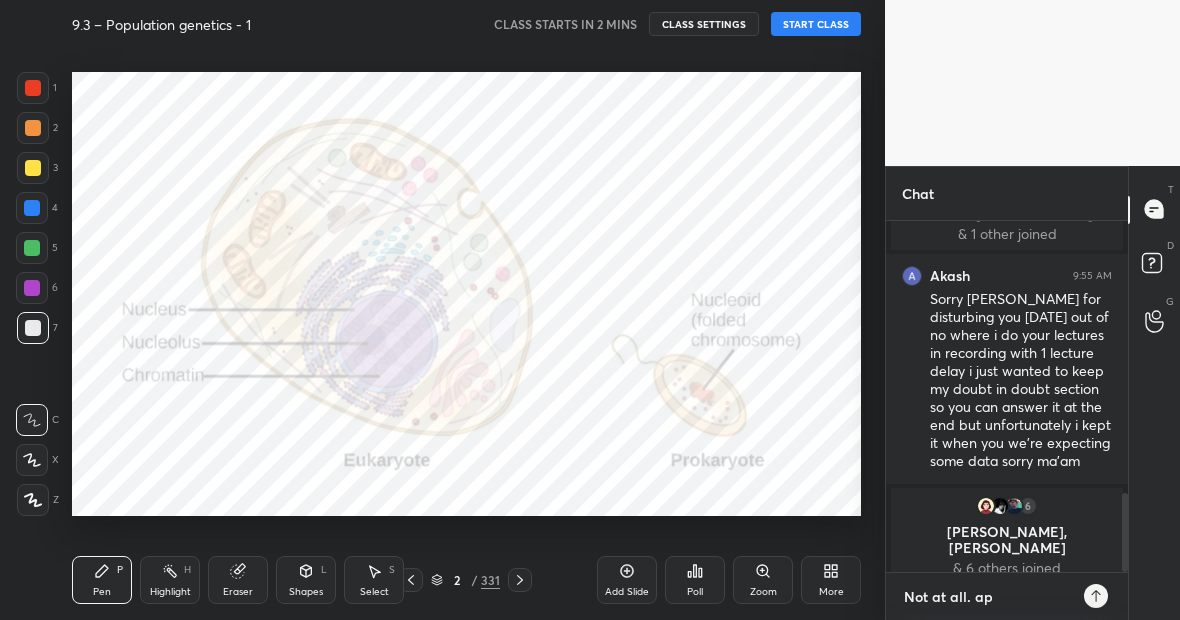 type on "Not at all. apr" 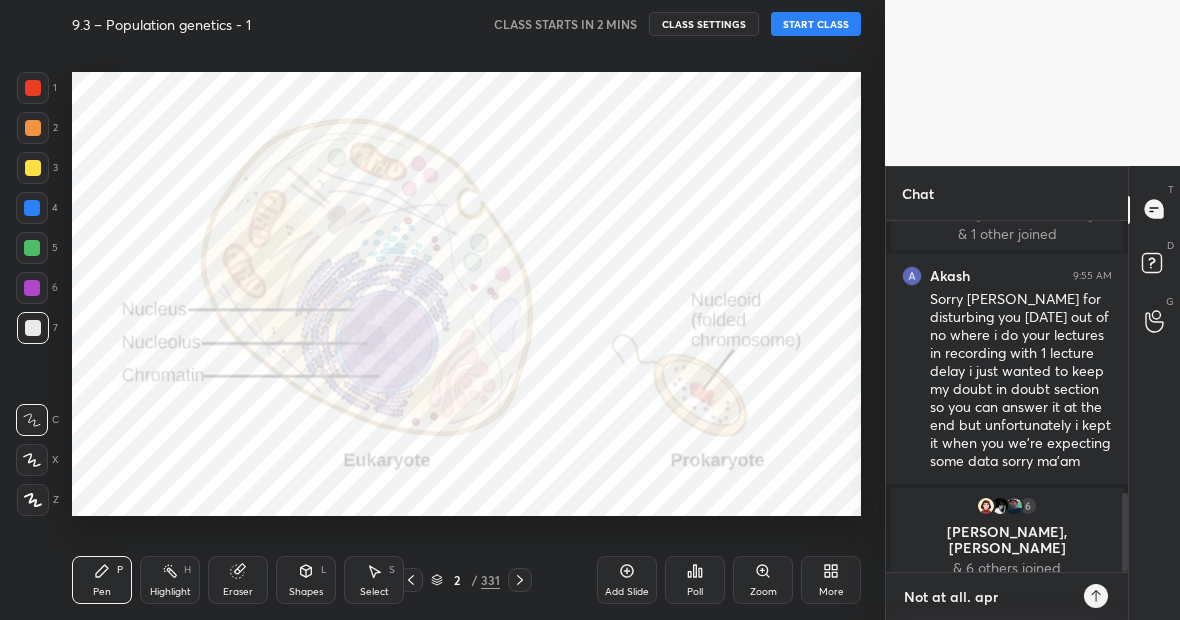 type on "Not at all. apro" 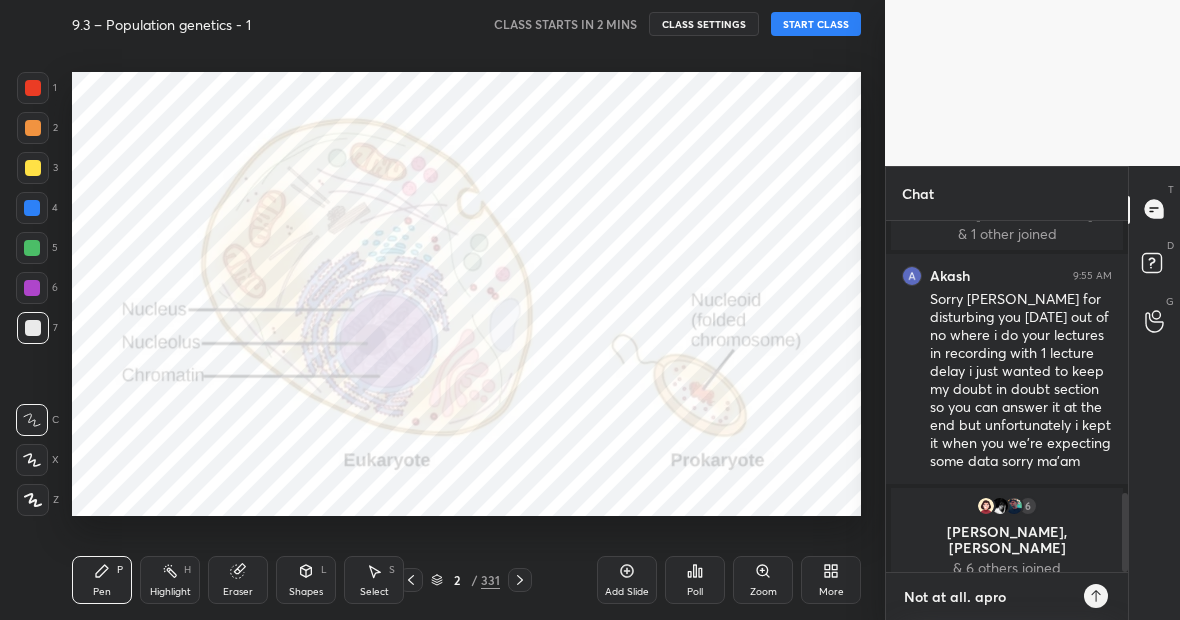 type on "Not at all. aprob" 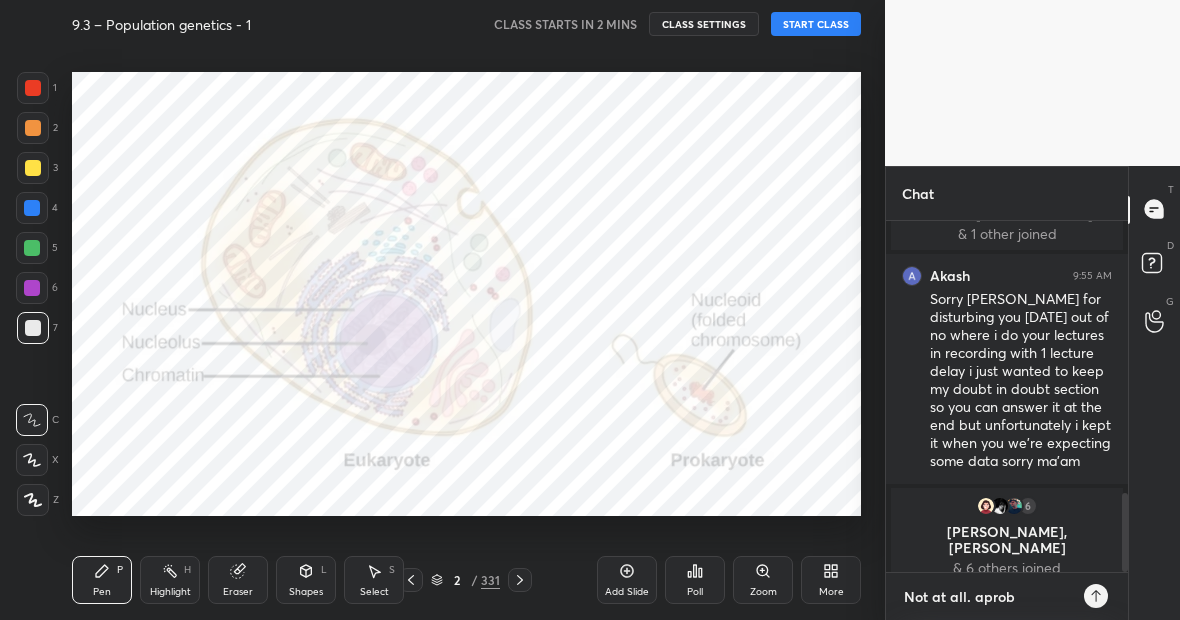 type on "Not at all. aprobl" 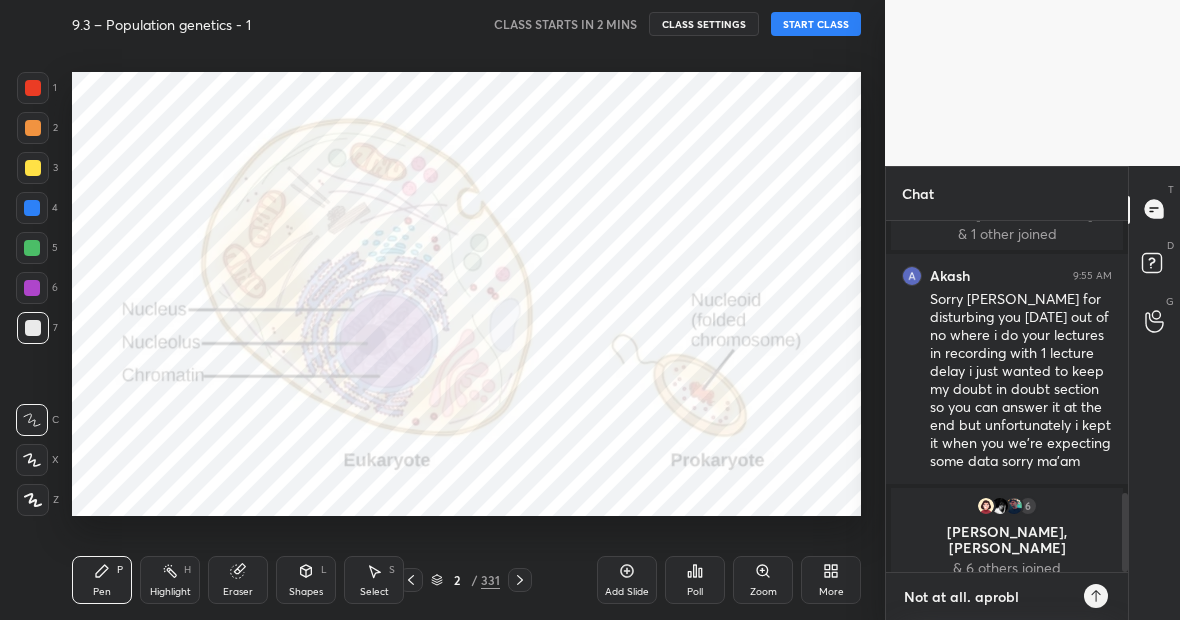 type on "Not at all. aproble" 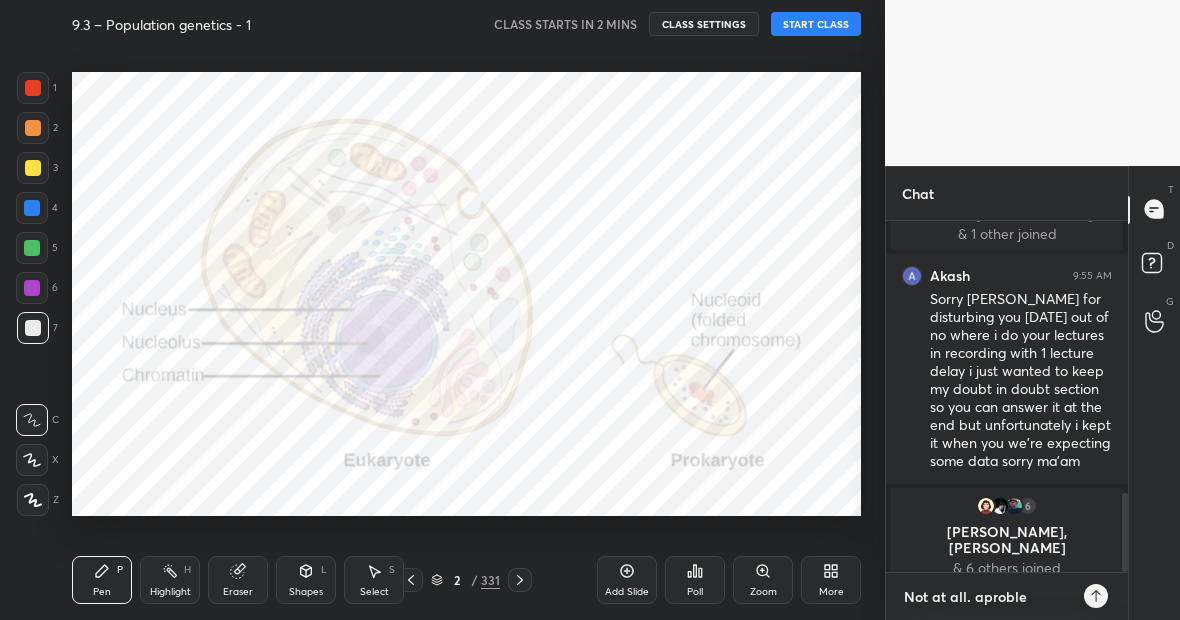 type on "Not at all. aproblem" 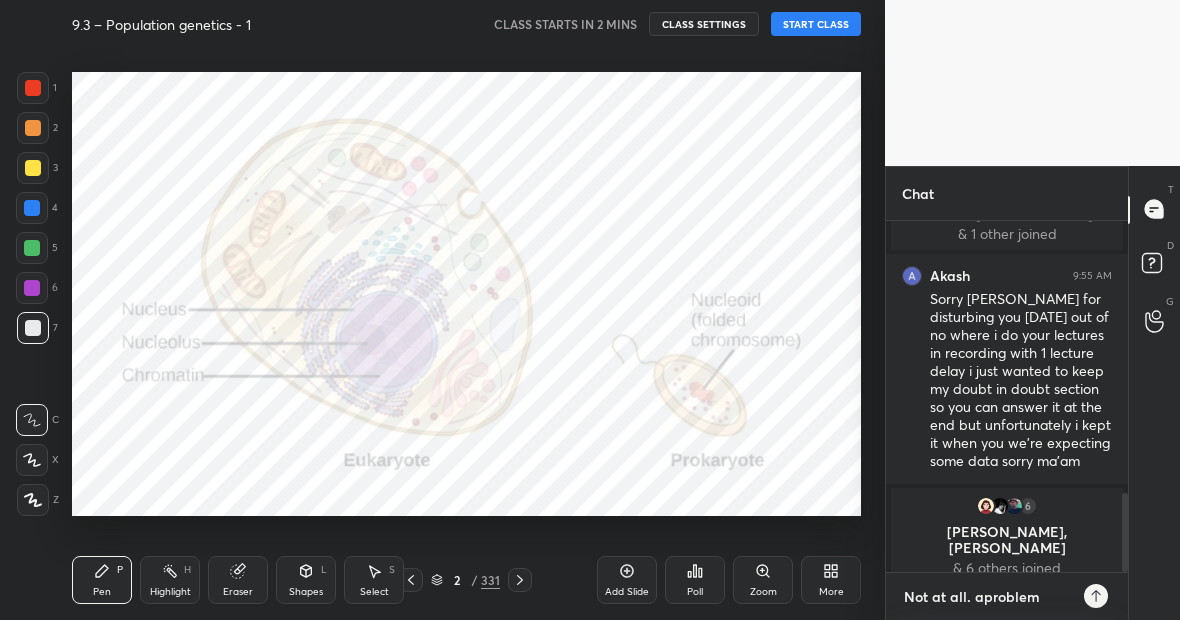 type on "Not at all. aproblem" 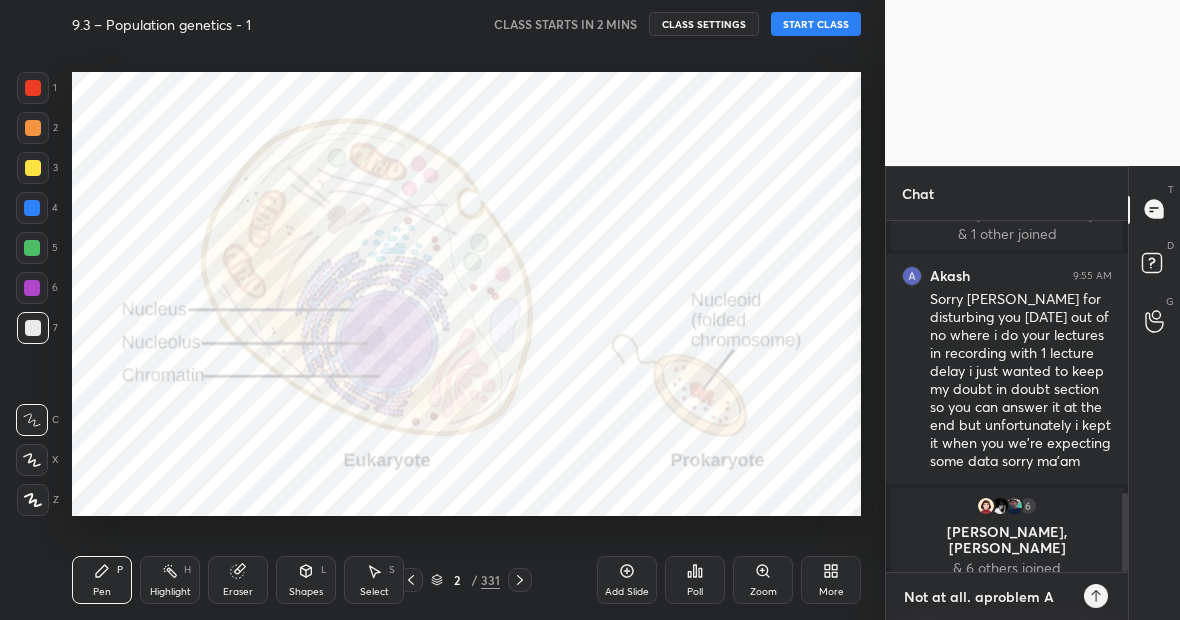 type on "Not at all. aproblem Ak" 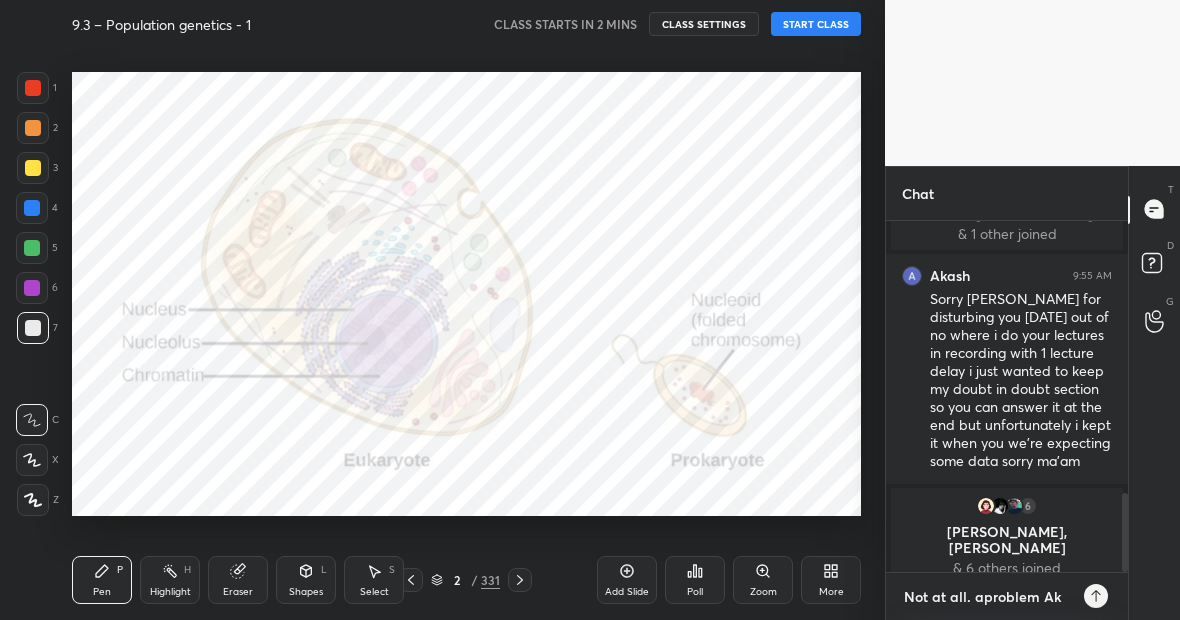 type on "Not at all. aproblem Aka" 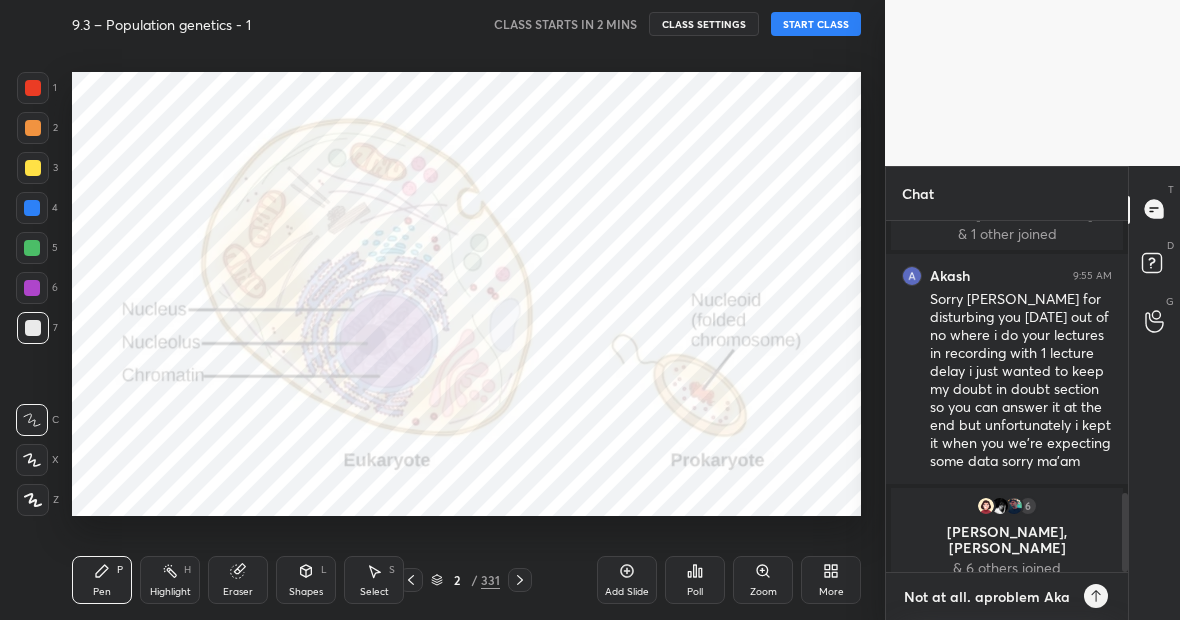 type on "Not at all. aproblem Akas" 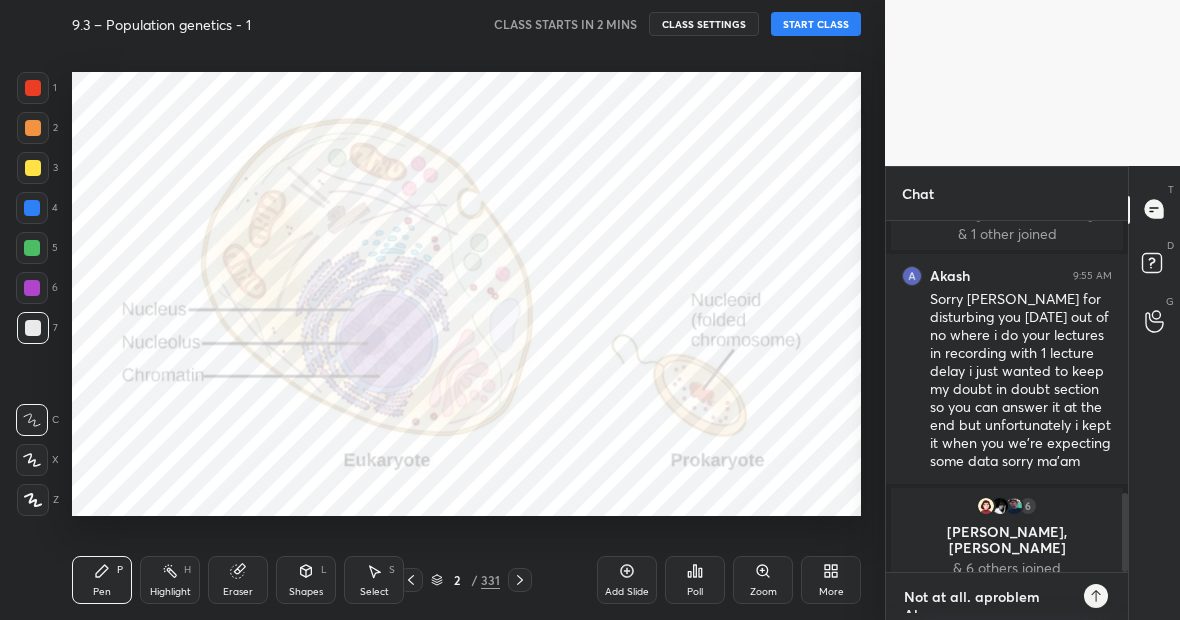 scroll, scrollTop: 11, scrollLeft: 0, axis: vertical 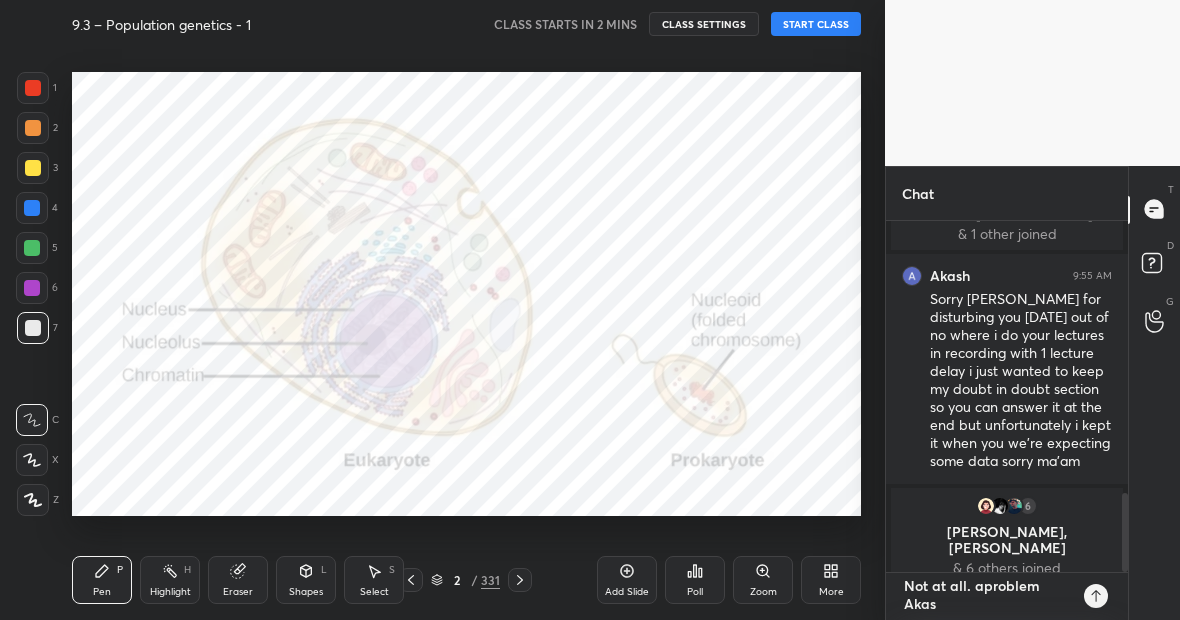 type on "Not at all. aproblem Akash" 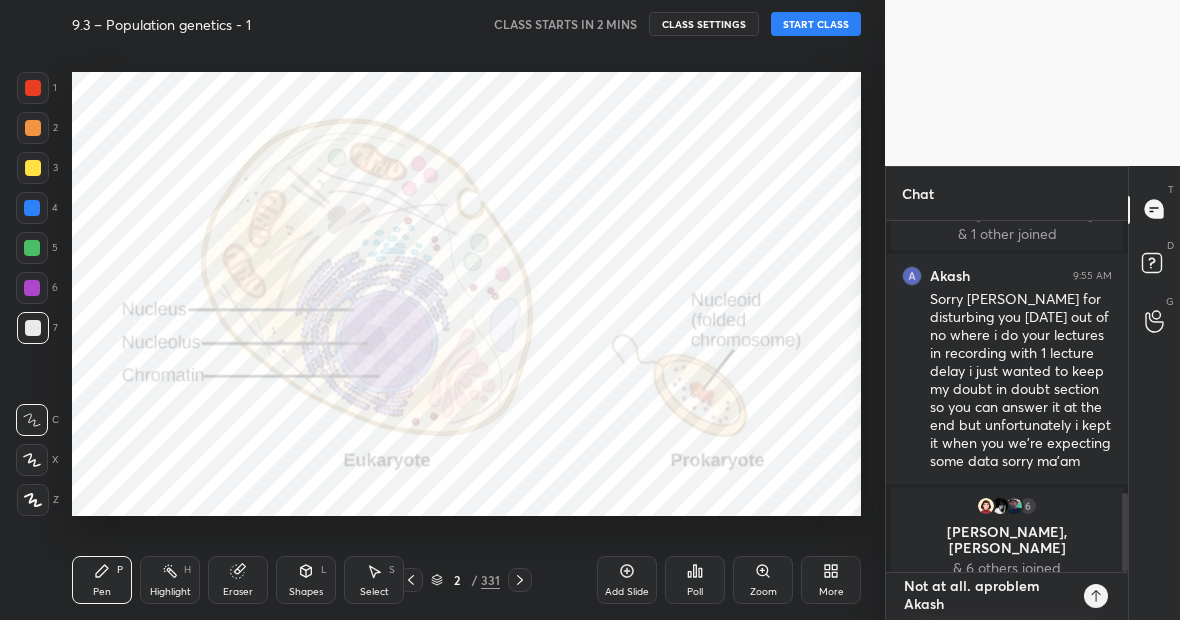 scroll, scrollTop: 0, scrollLeft: 0, axis: both 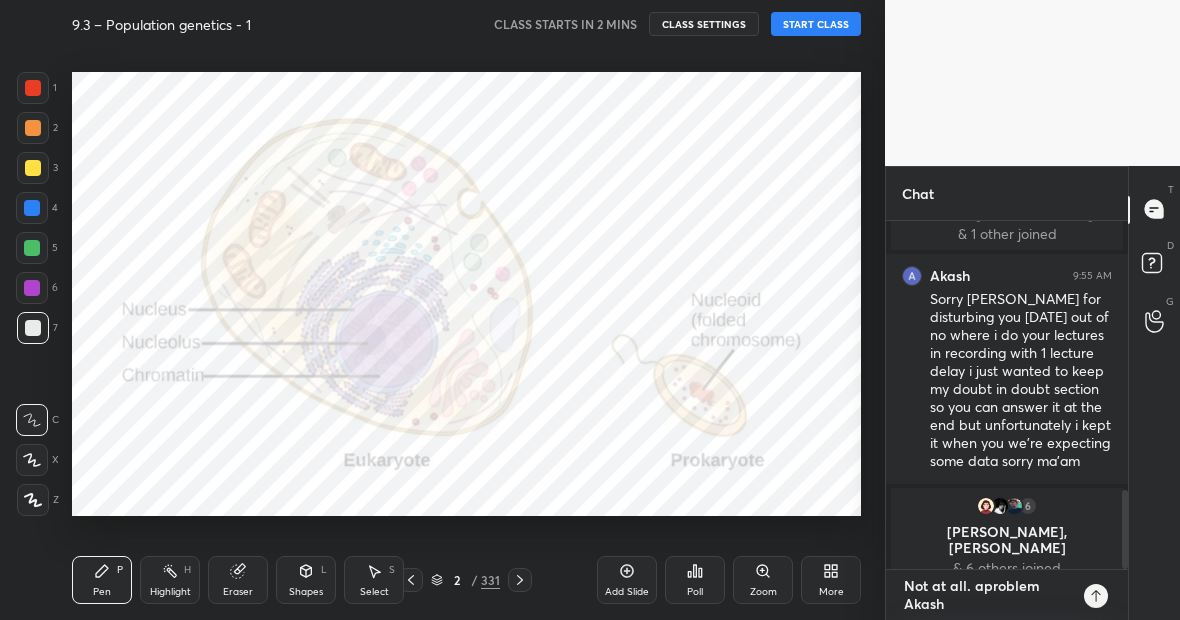 click on "Not at all. aproblem Akash" at bounding box center (987, 595) 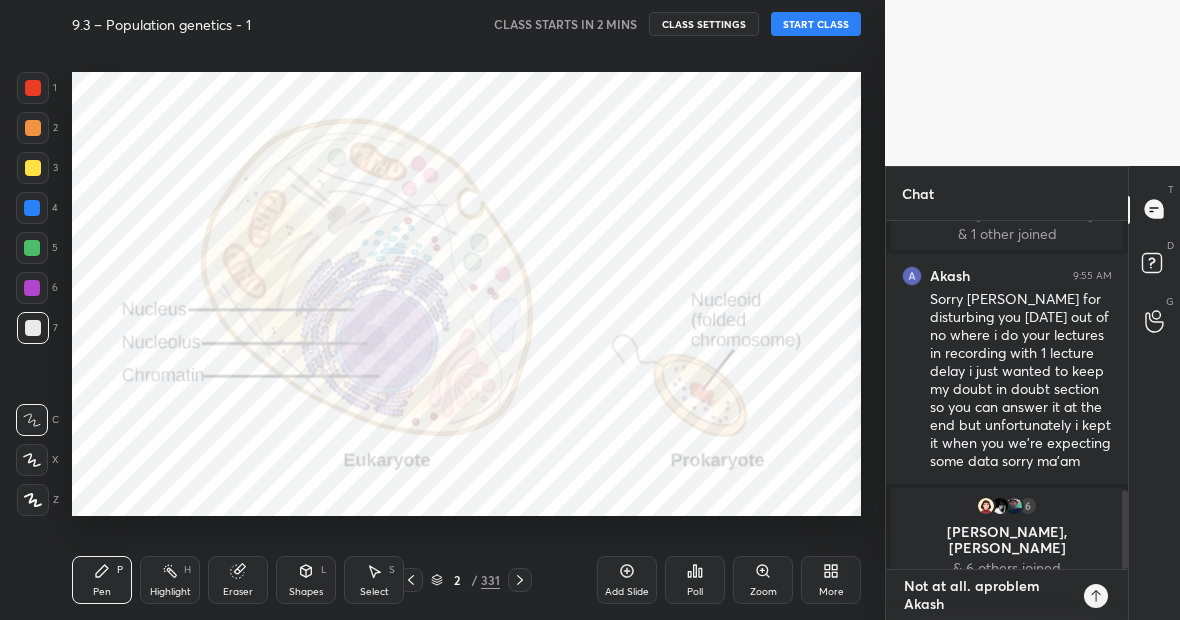 type on "Not at all. a problem [PERSON_NAME]" 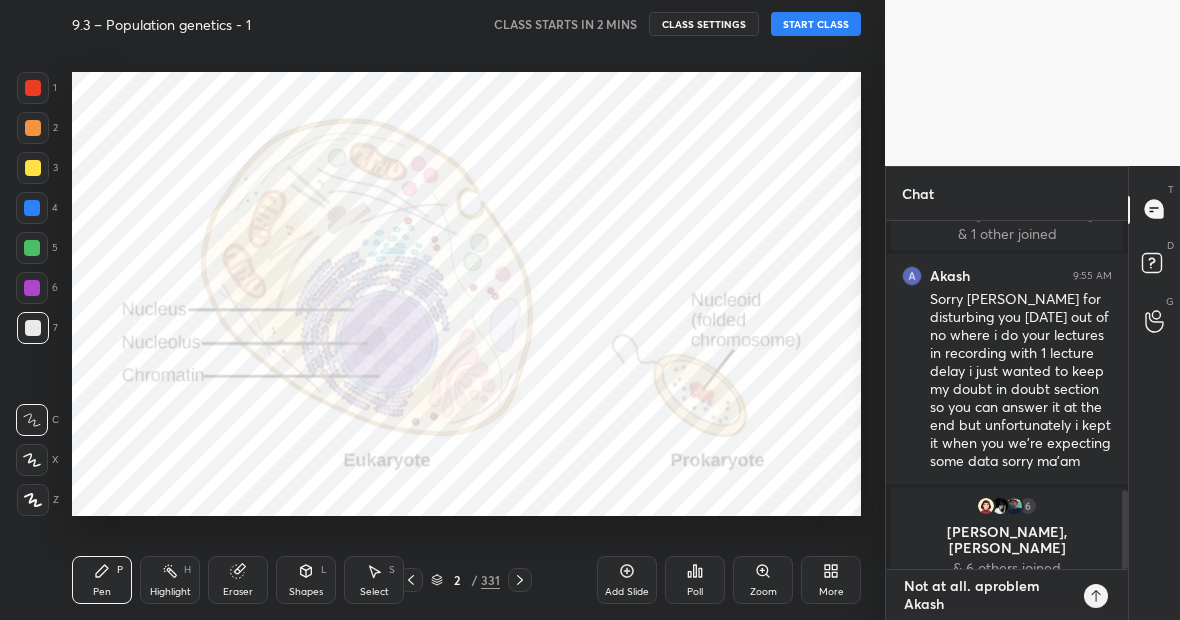type on "x" 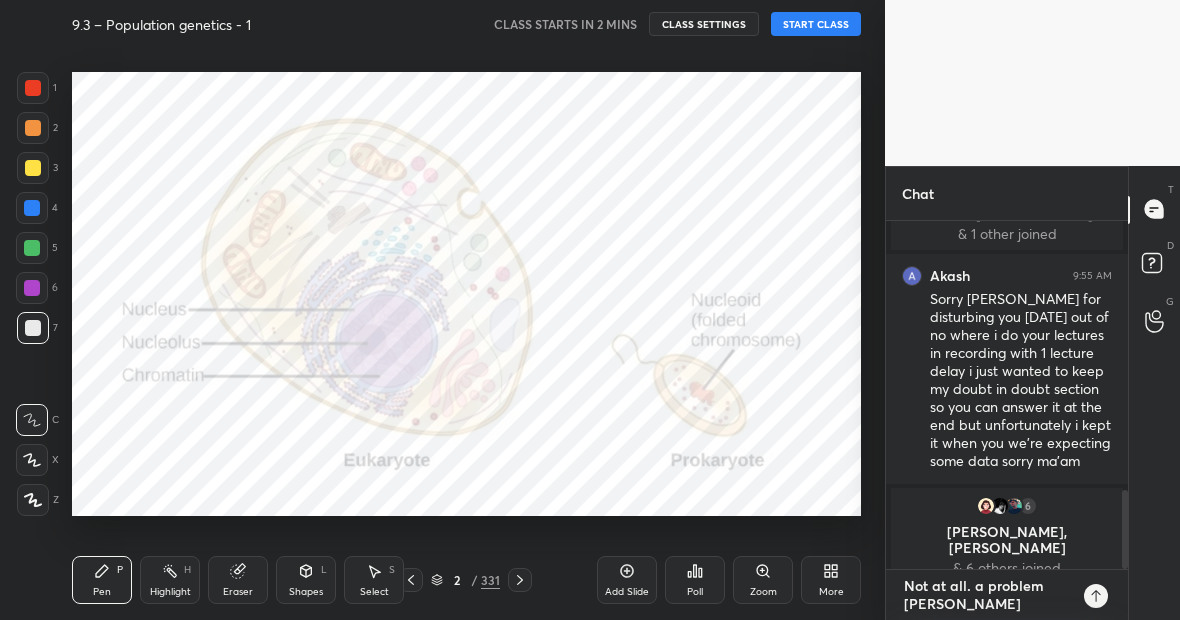 click on "Not at all. a problem [PERSON_NAME]" at bounding box center (987, 595) 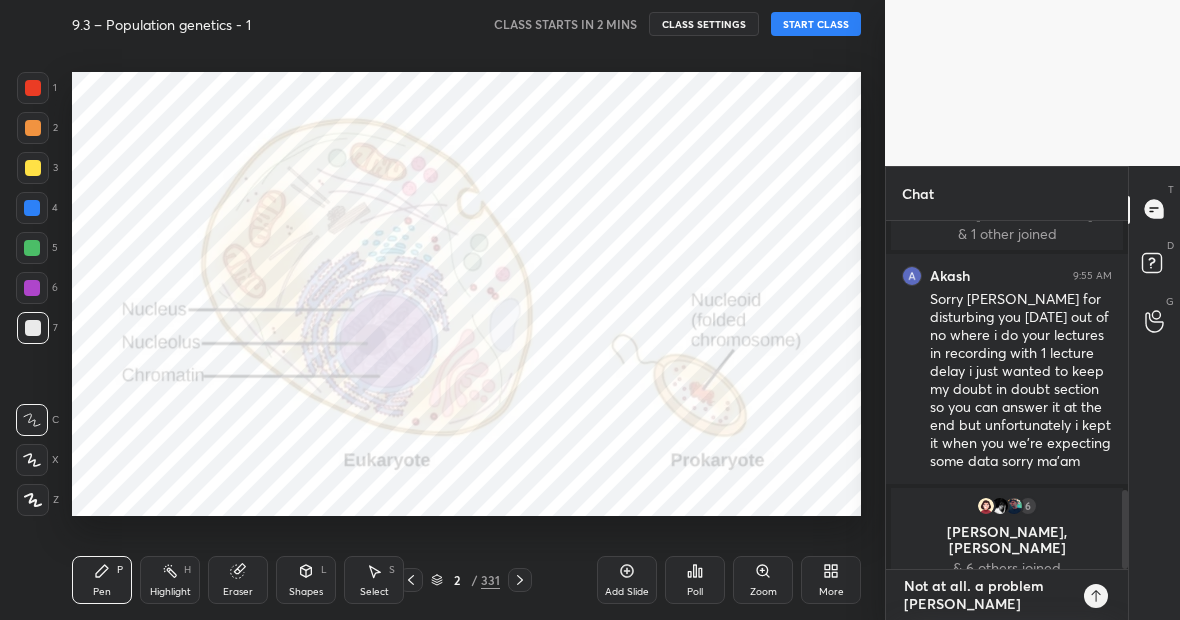 type on "Not at all. a problem [PERSON_NAME]." 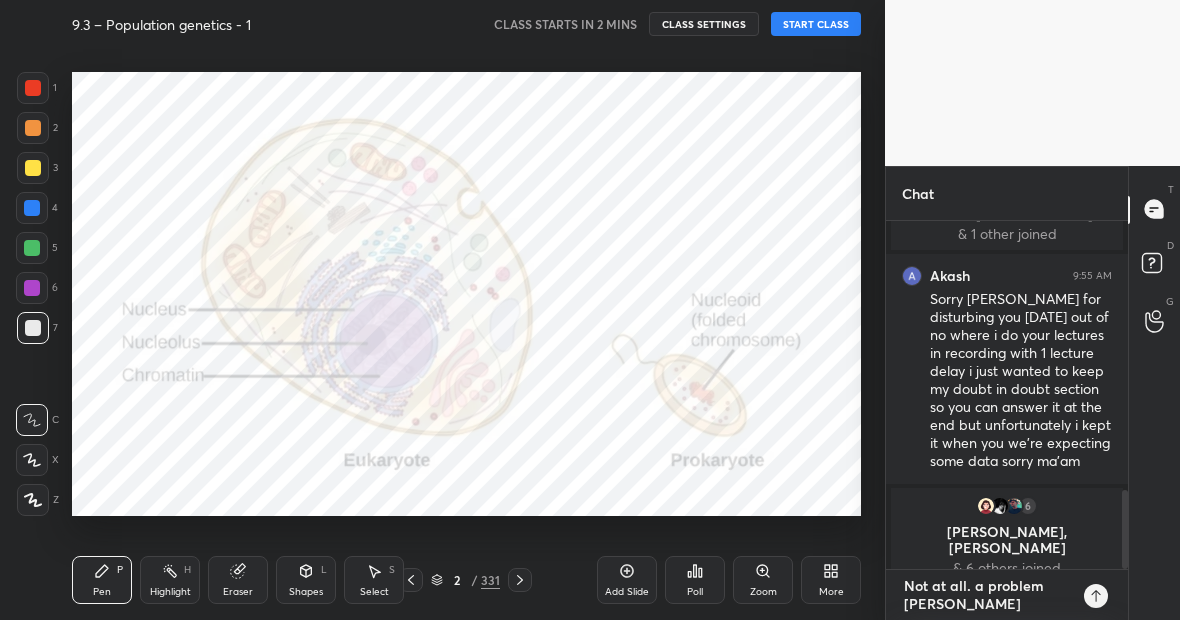 type on "x" 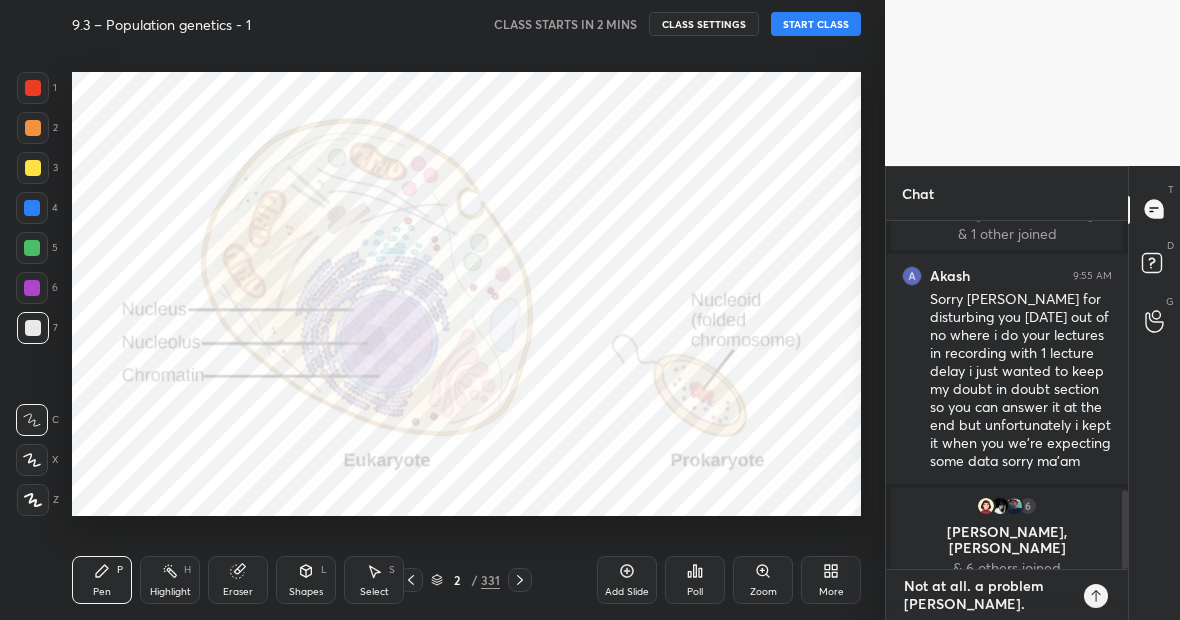 type on "Not at all. a problem [PERSON_NAME]." 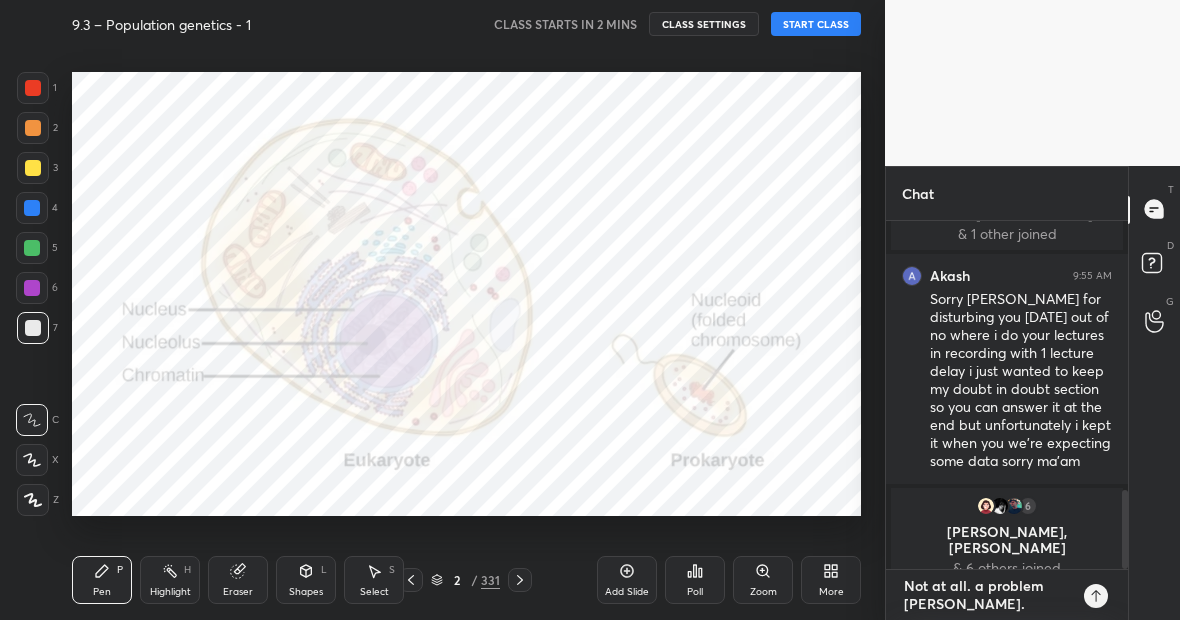 type on "Not at all. a problem [PERSON_NAME]. m" 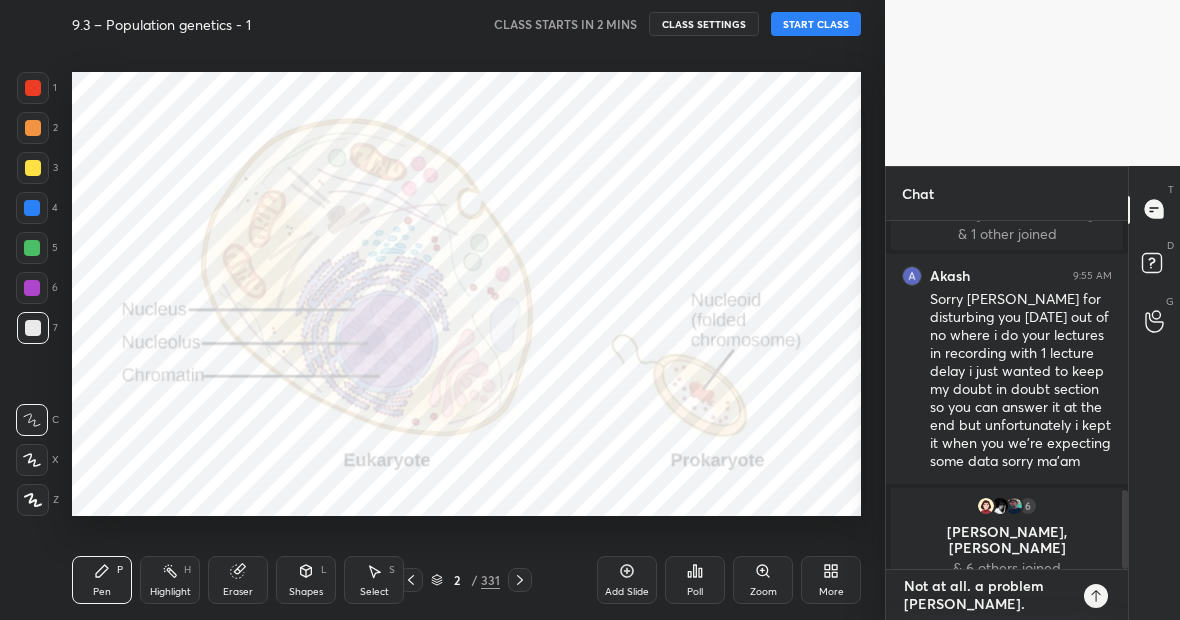 type on "x" 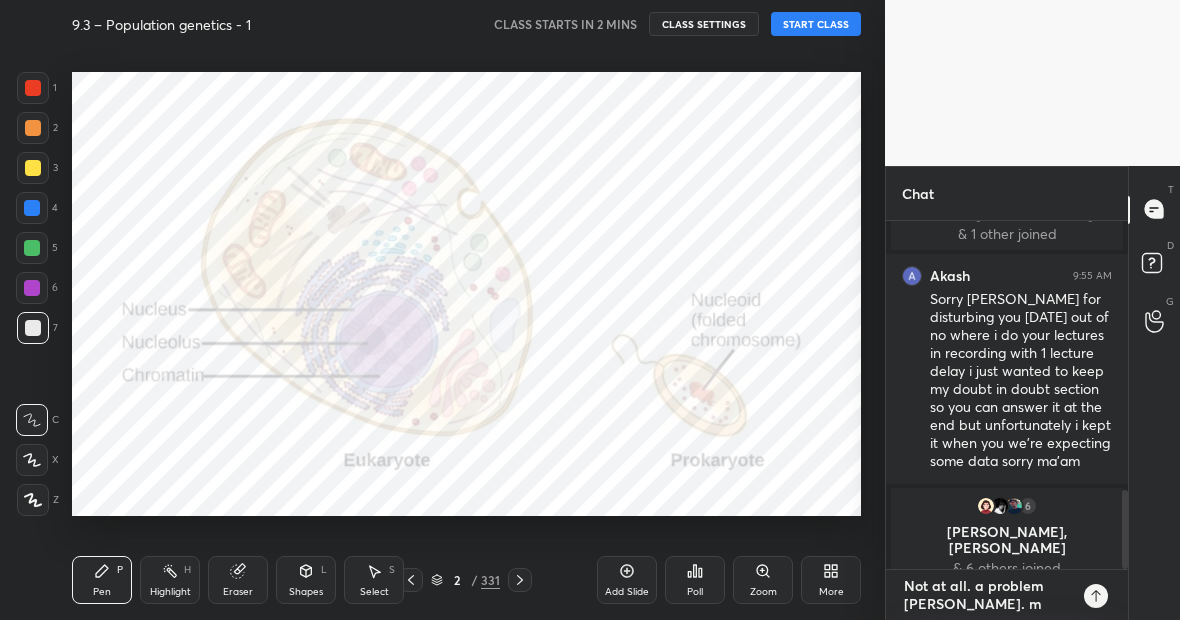 type on "Not at all. a problem [PERSON_NAME]. mo" 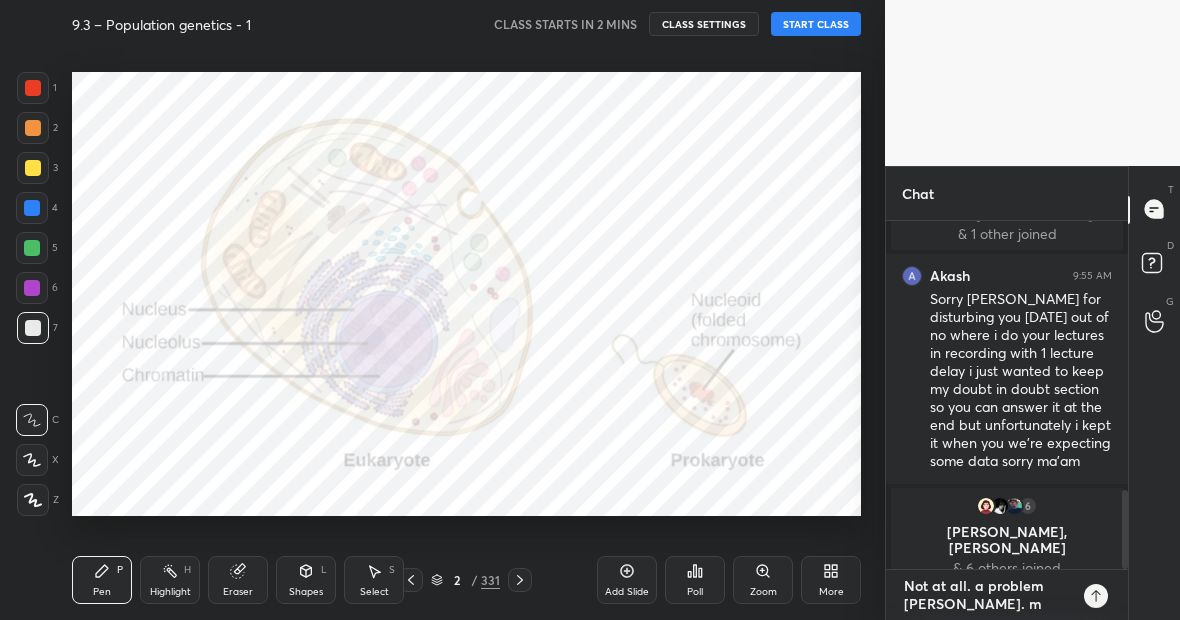 type on "x" 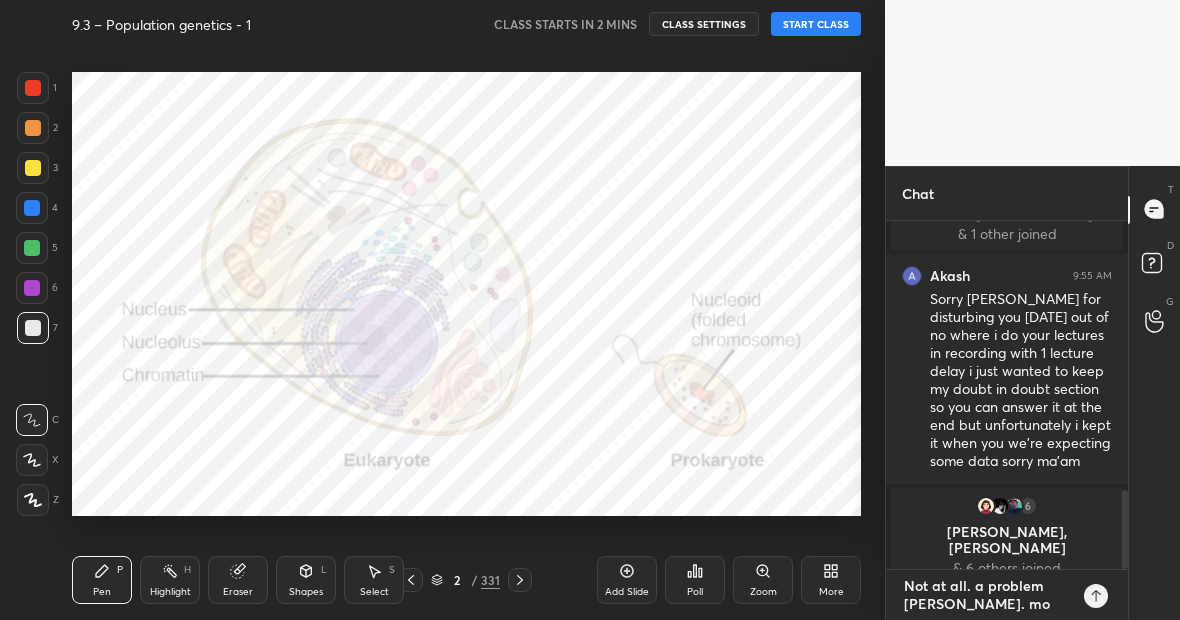 type on "Not at all. a problem [PERSON_NAME]. mos" 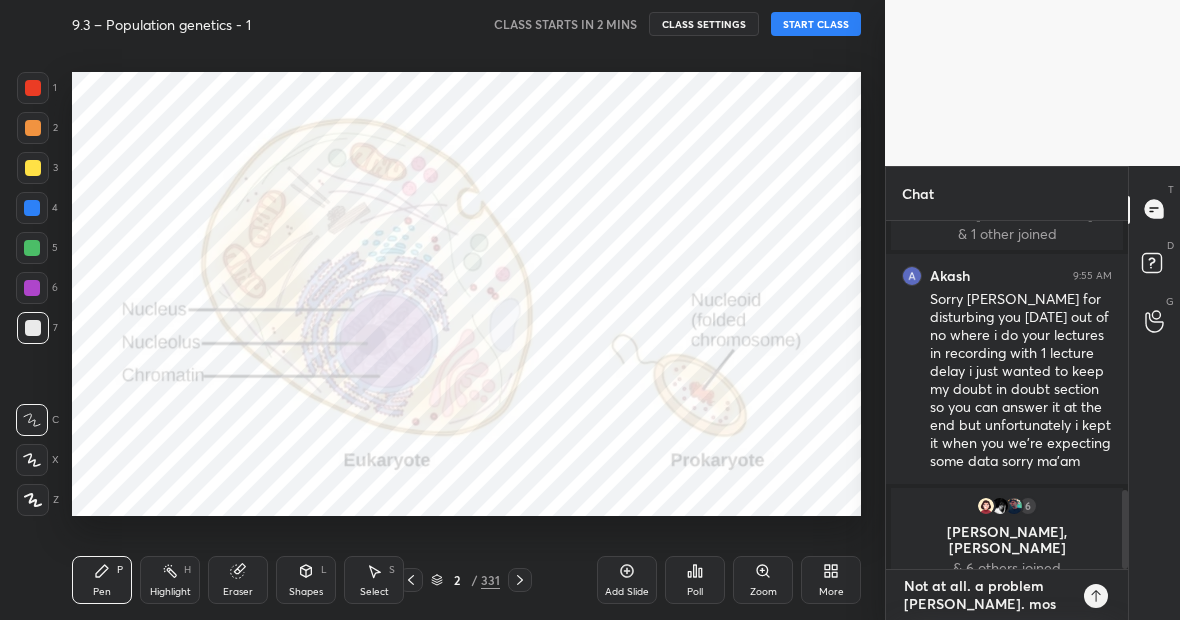 type on "Not at all. a problem [PERSON_NAME]. most" 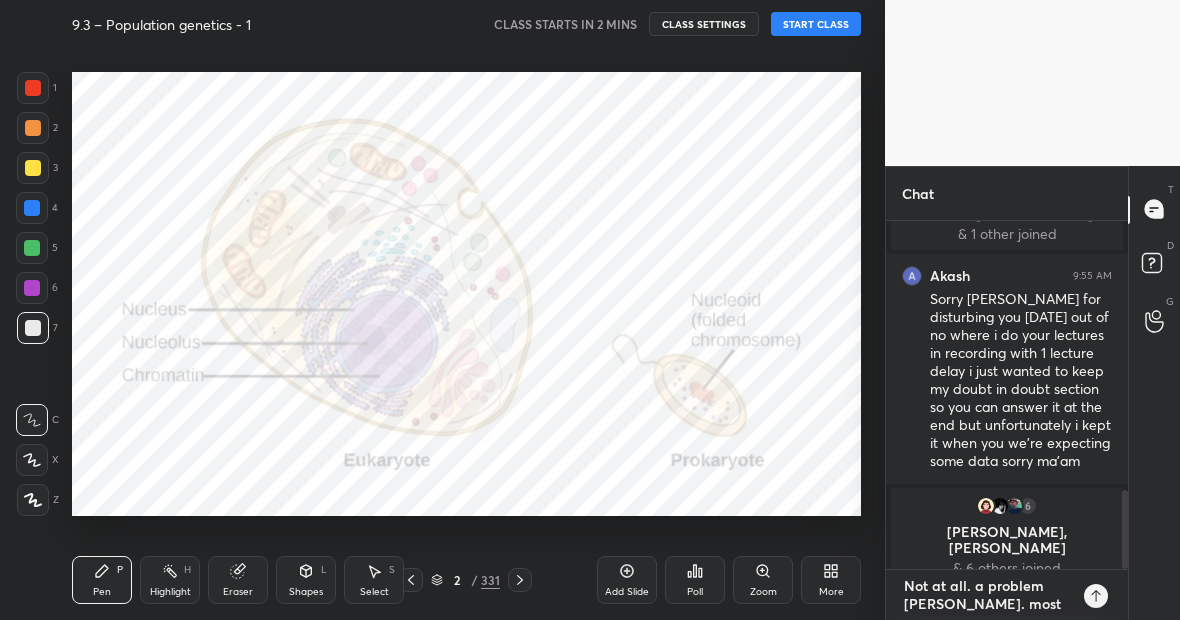 type on "Not at all. a problem [PERSON_NAME]. most" 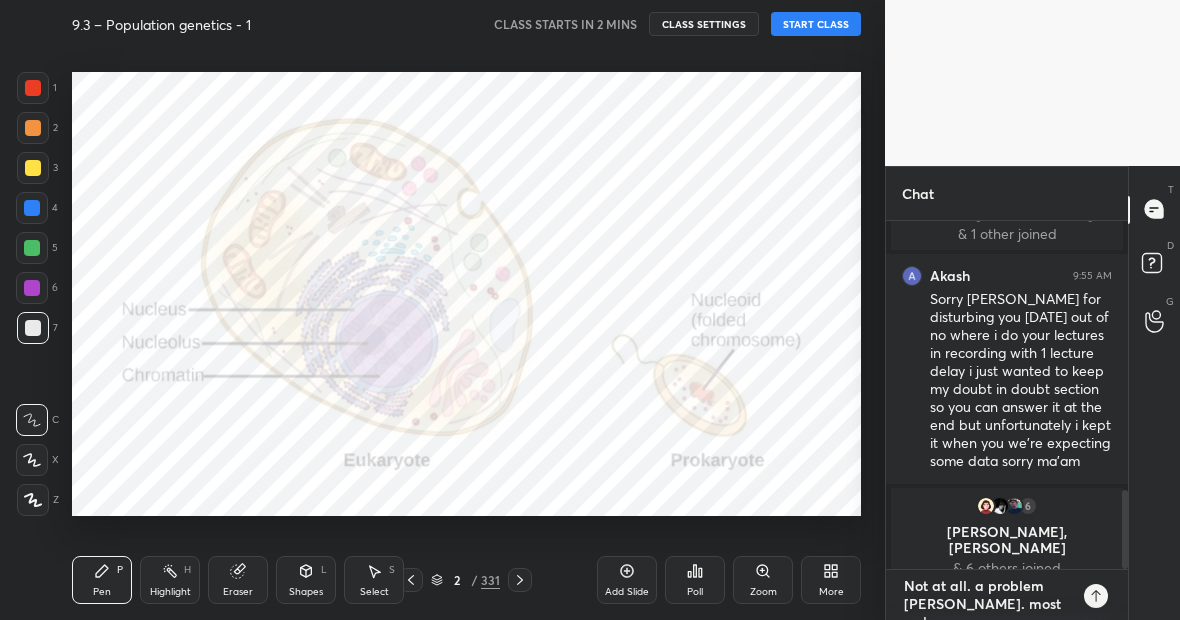 type on "Not at all. a problem [PERSON_NAME]. most welc" 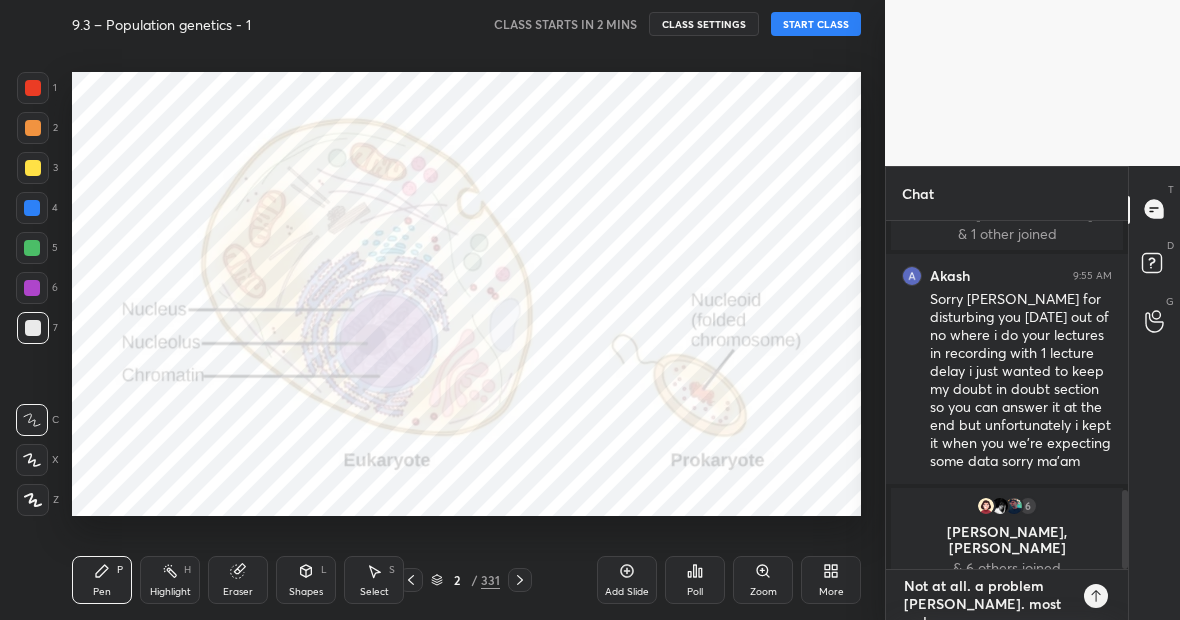 type on "x" 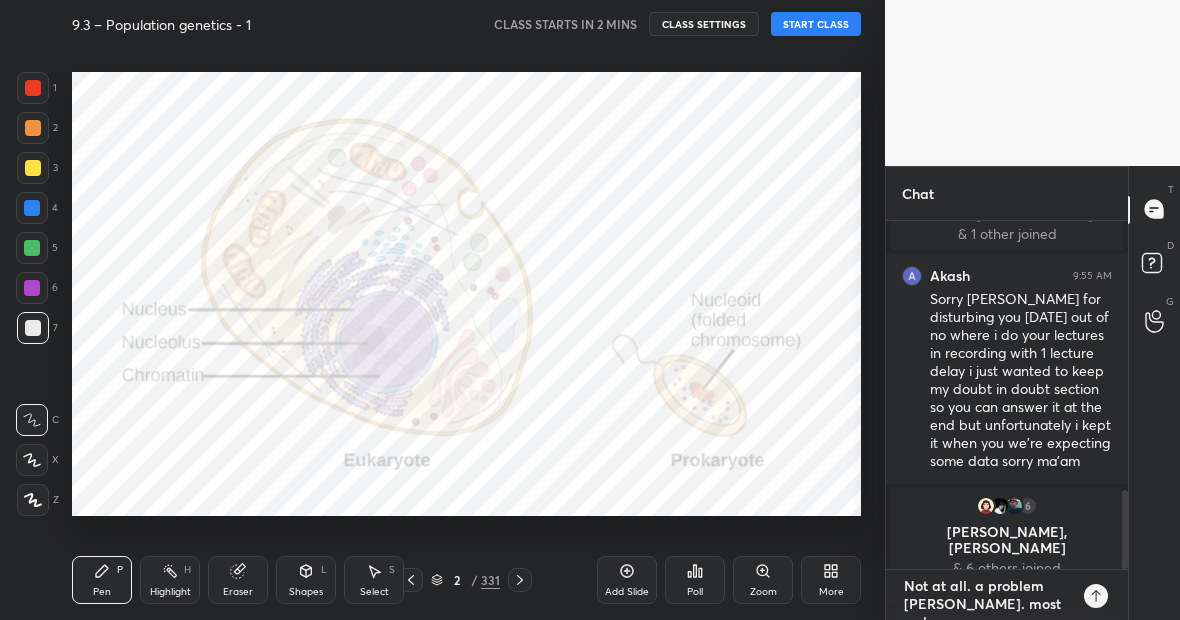 type on "Not at all. a problem [PERSON_NAME]. most welcome" 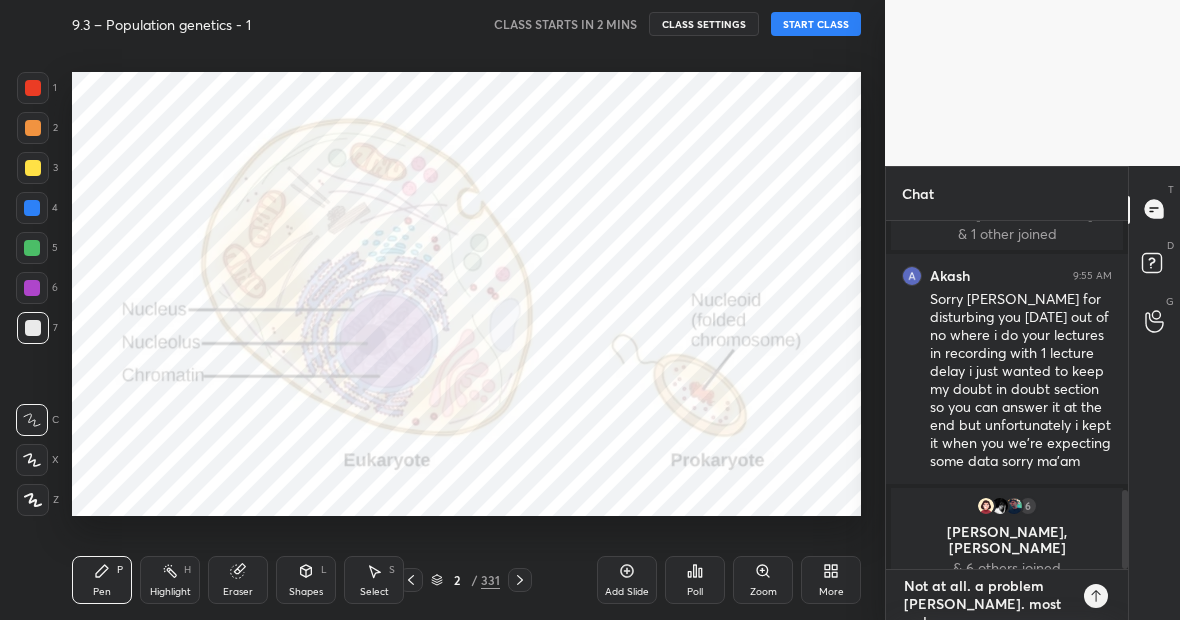 type on "x" 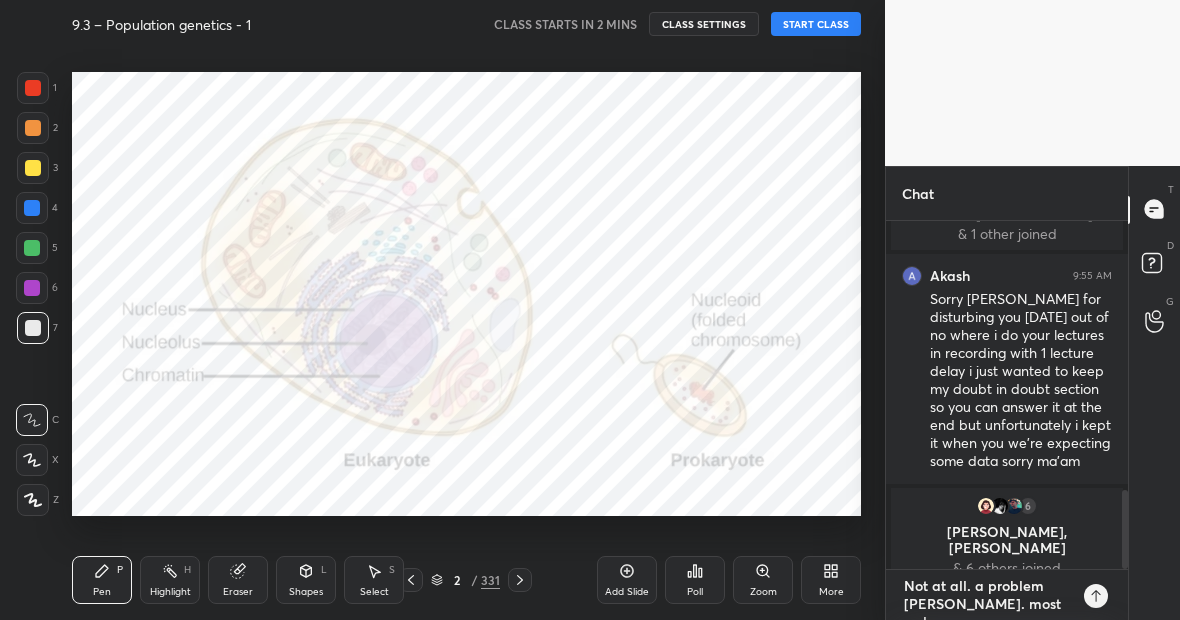 type on "Not at all. a problem [PERSON_NAME]. most welcome" 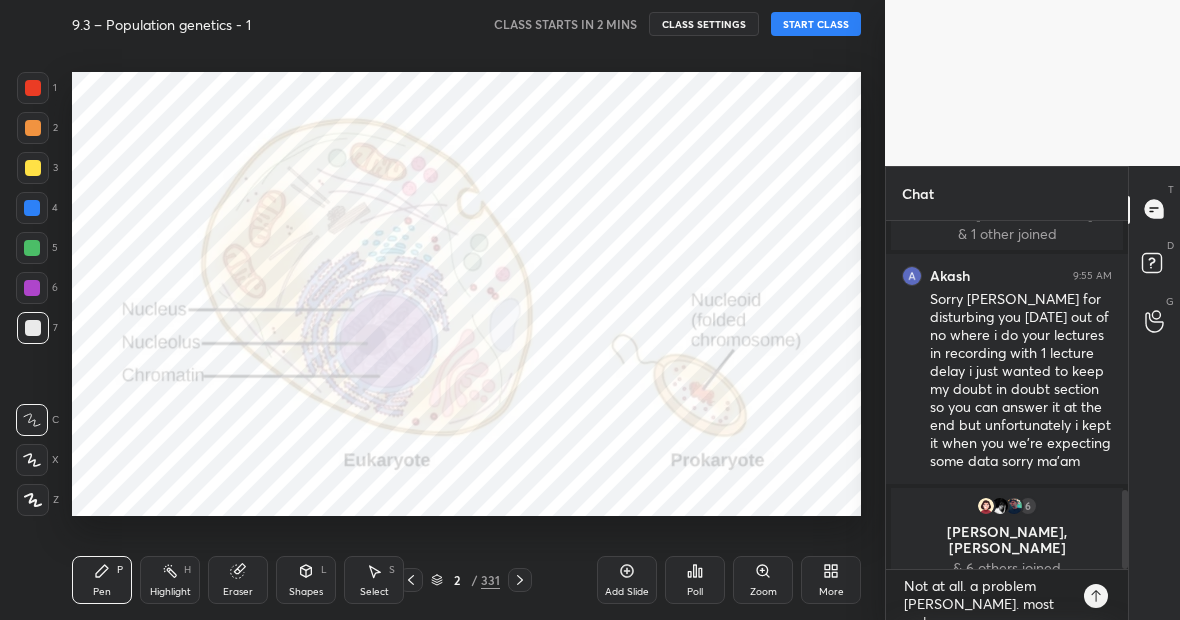 click 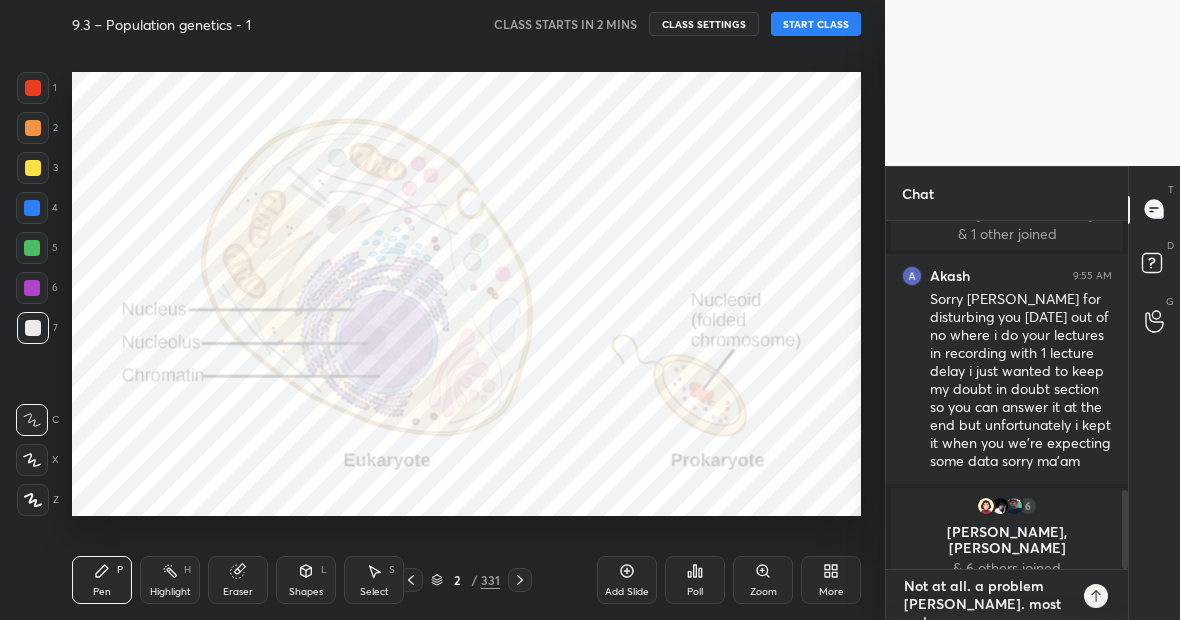 type 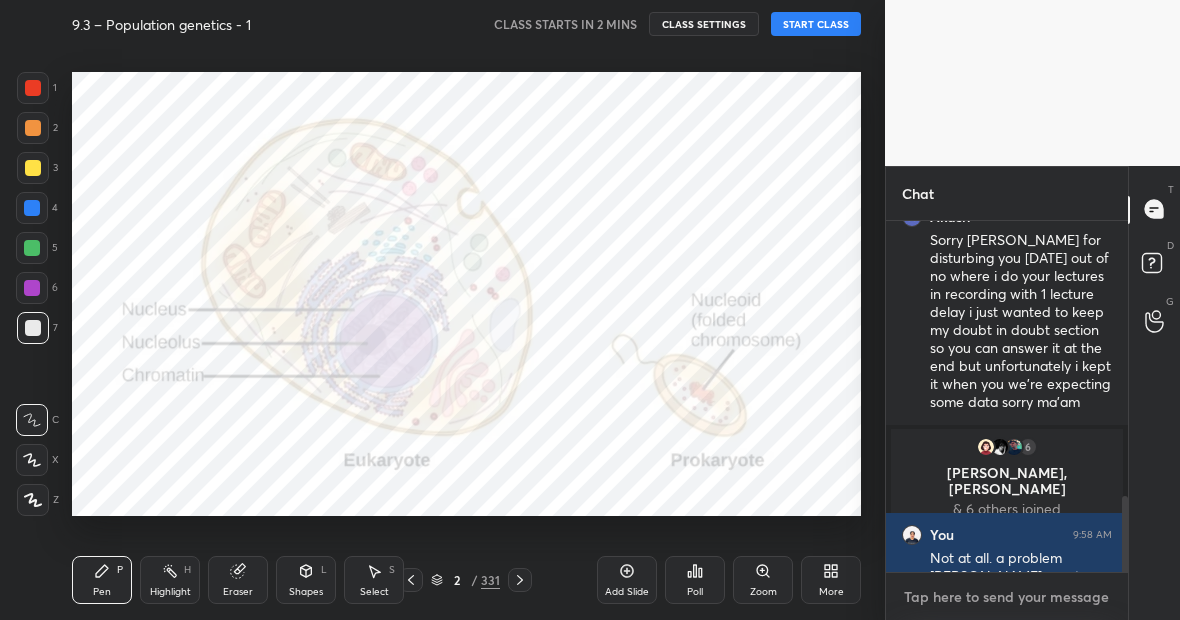 scroll, scrollTop: 7, scrollLeft: 7, axis: both 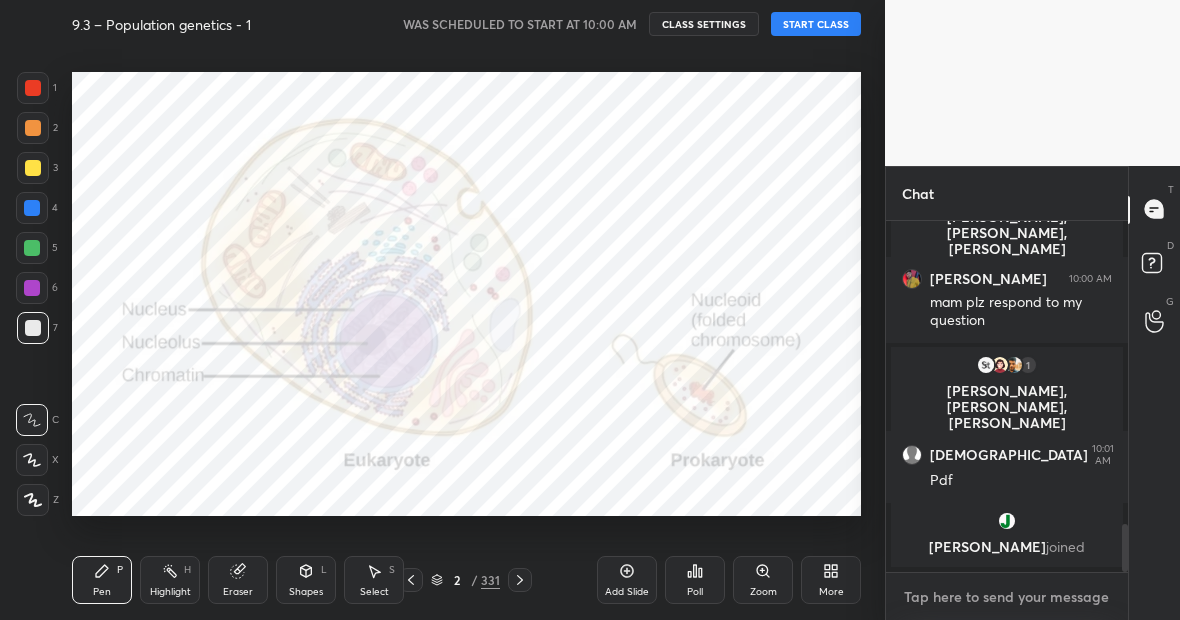 type on "D" 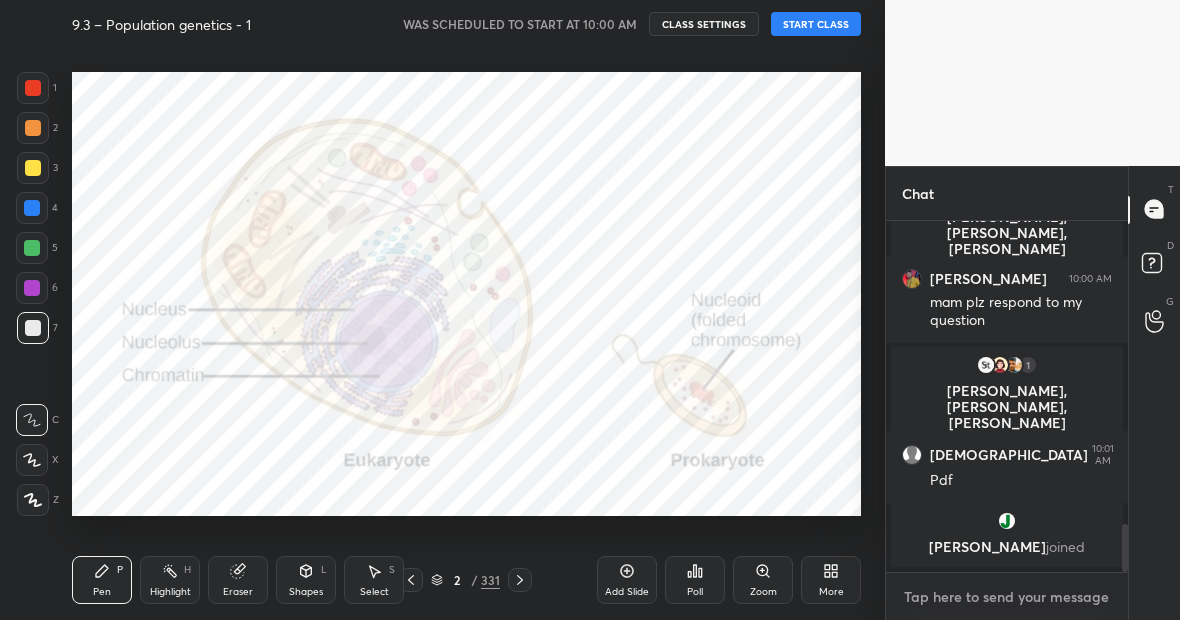 type on "x" 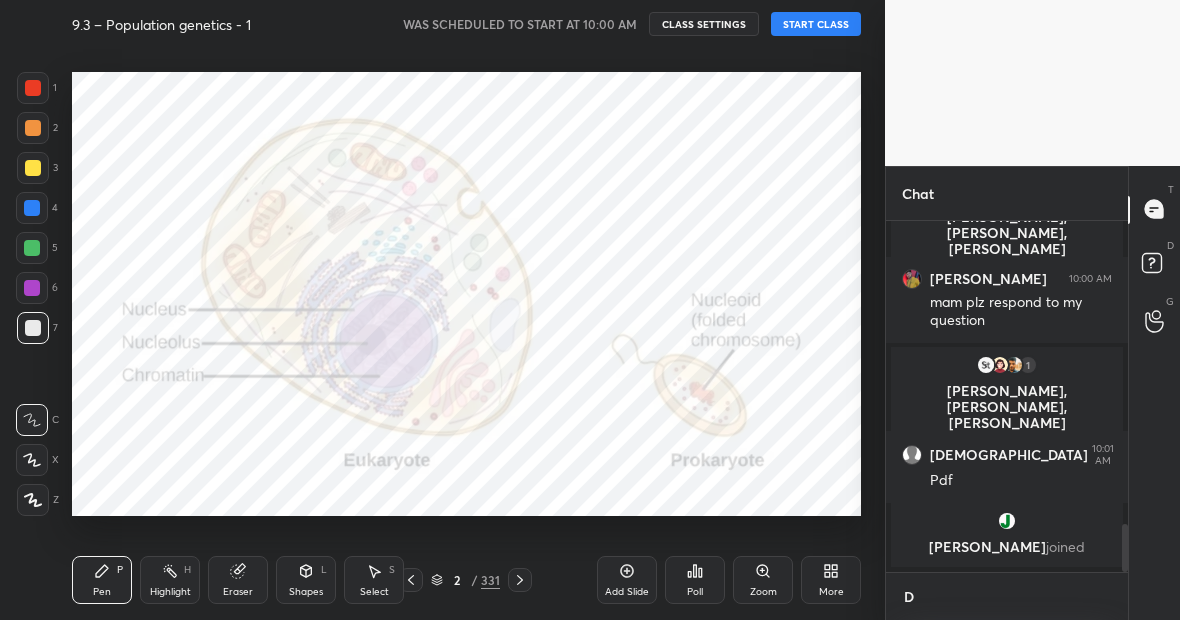 scroll, scrollTop: 339, scrollLeft: 236, axis: both 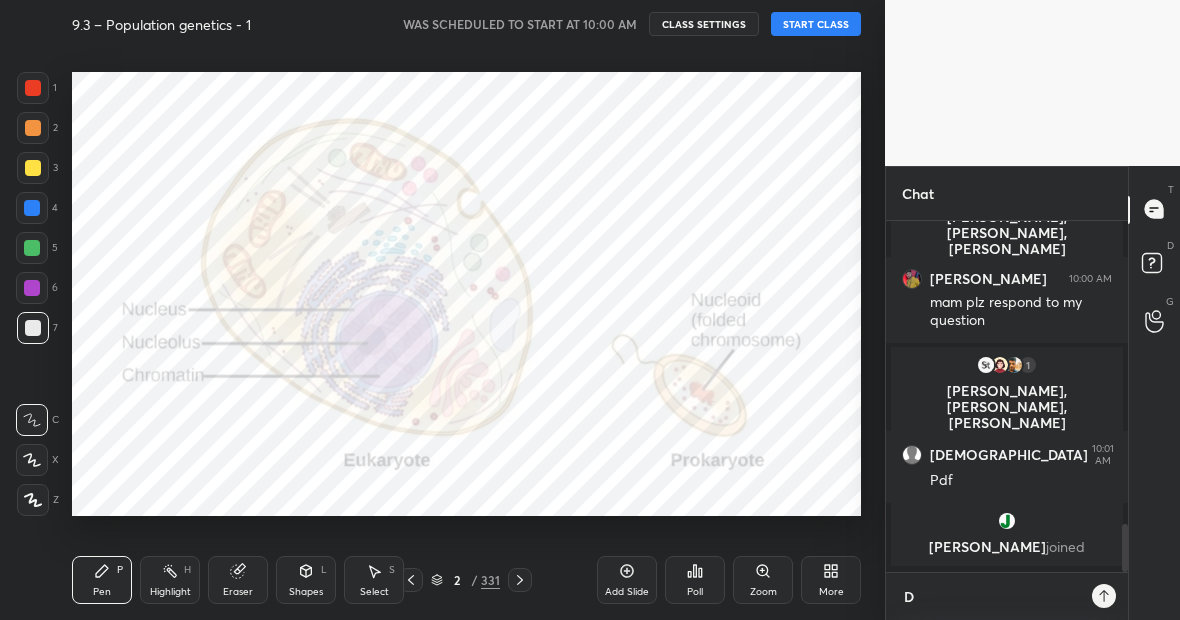 type on "De" 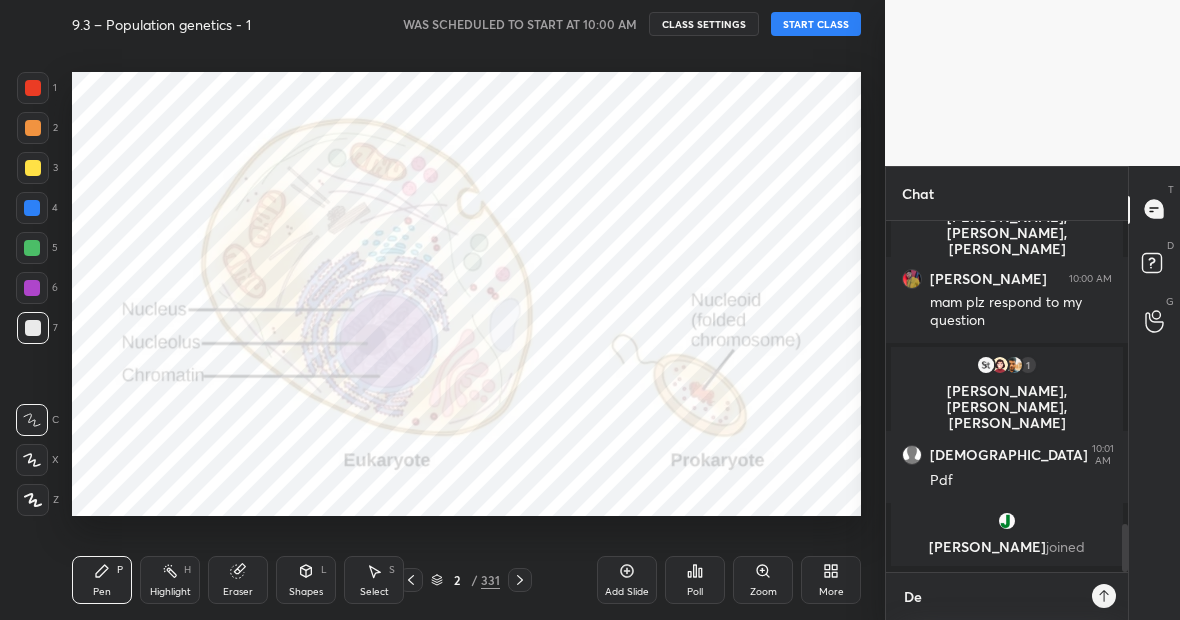scroll, scrollTop: 7, scrollLeft: 7, axis: both 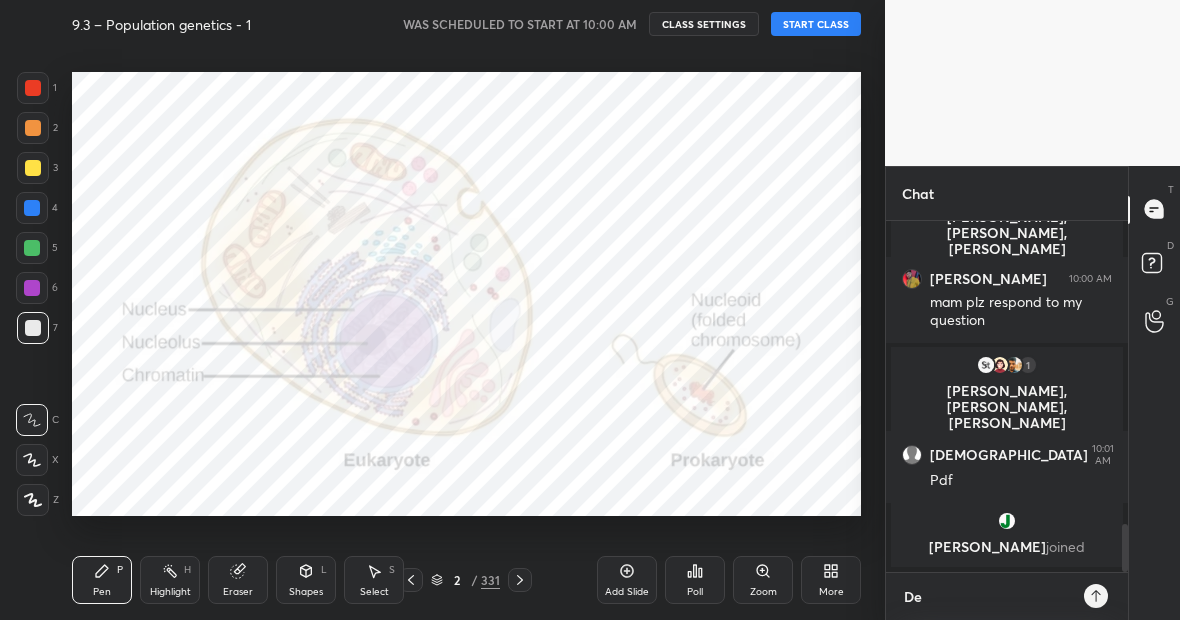 type on "Deb" 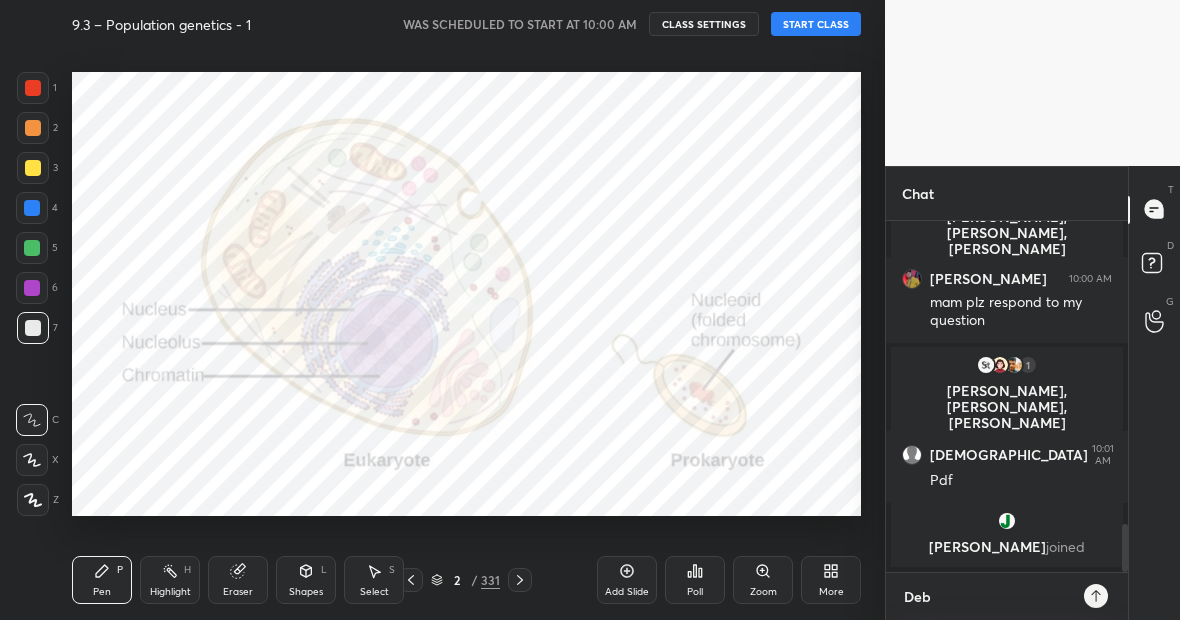 type on "Deba" 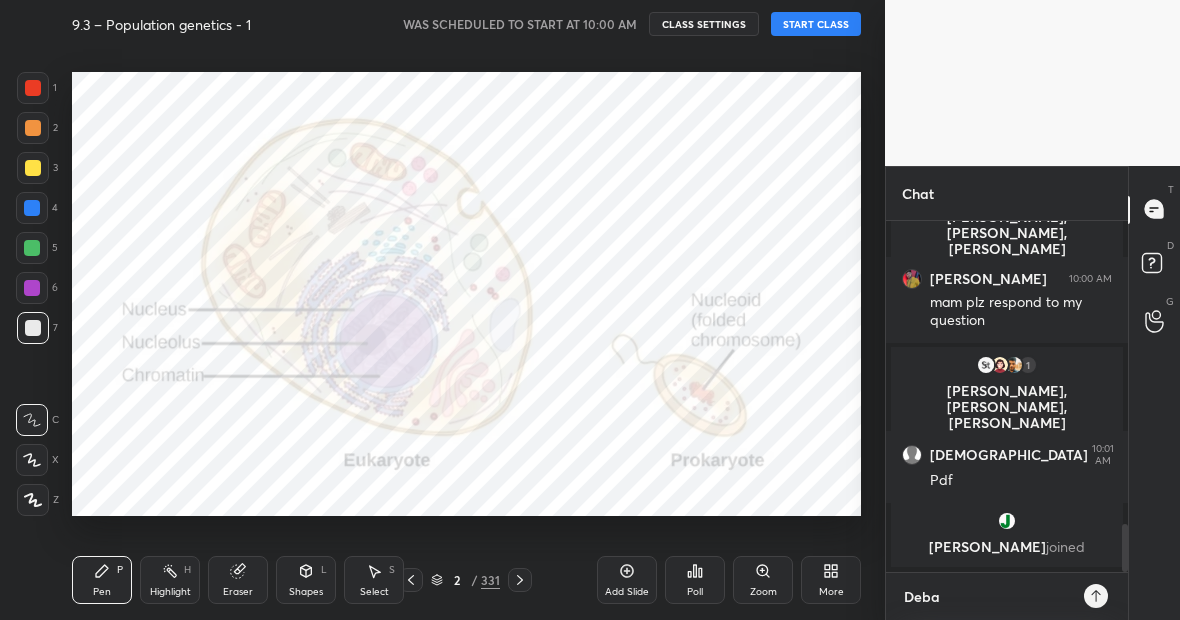 type on "Debas" 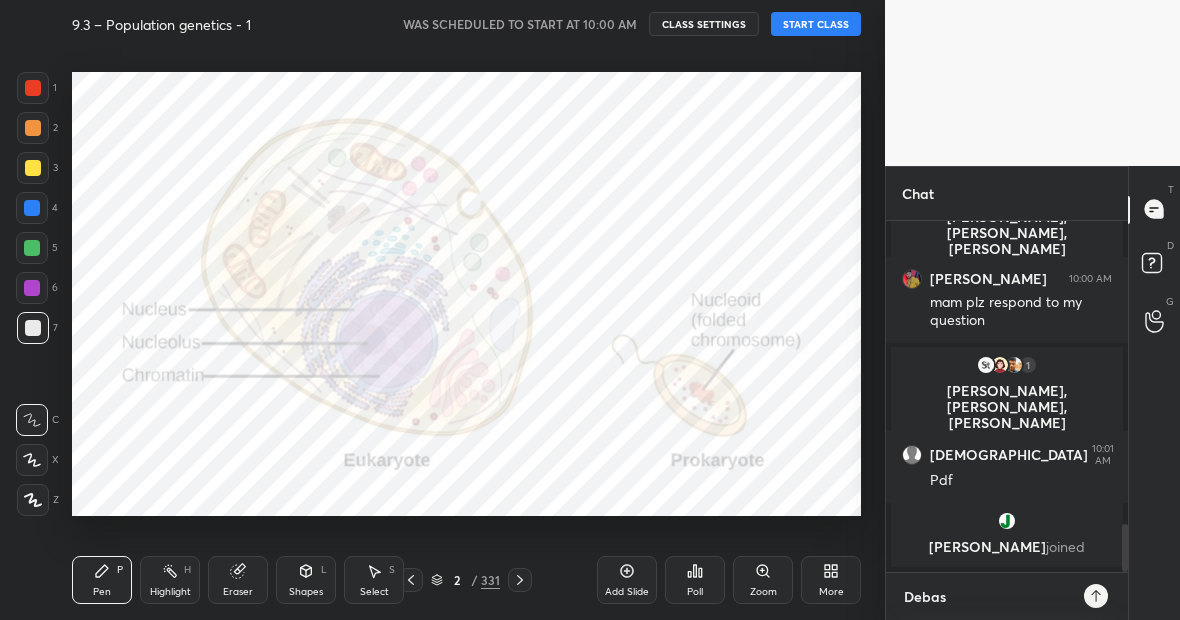 type on "[PERSON_NAME]" 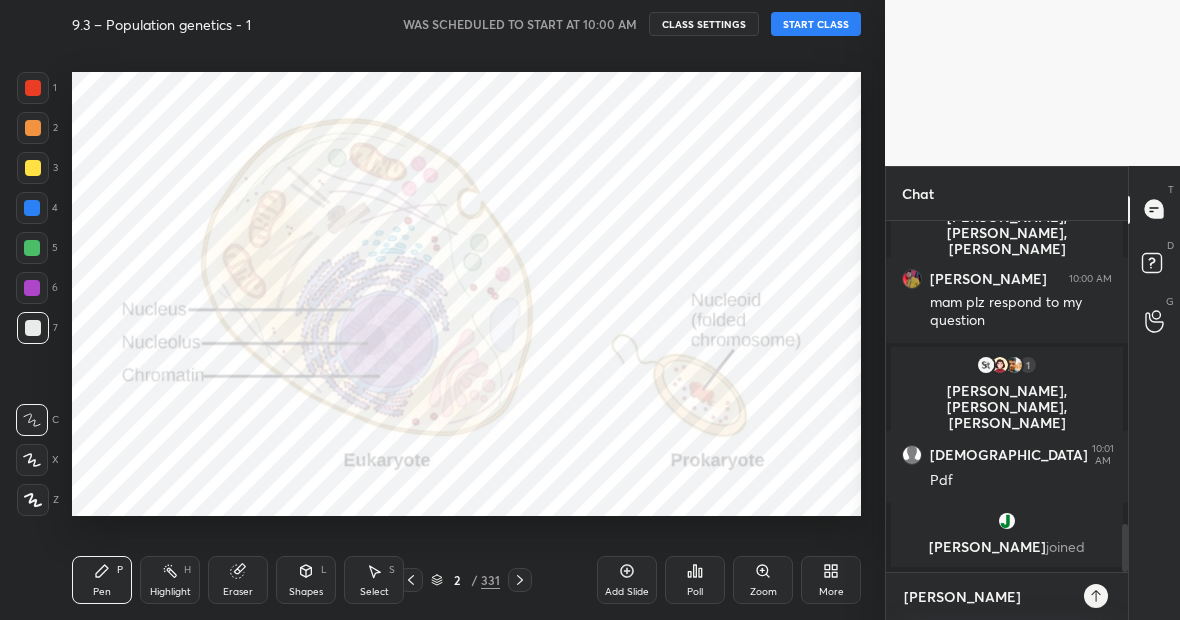 type on "[PERSON_NAME]" 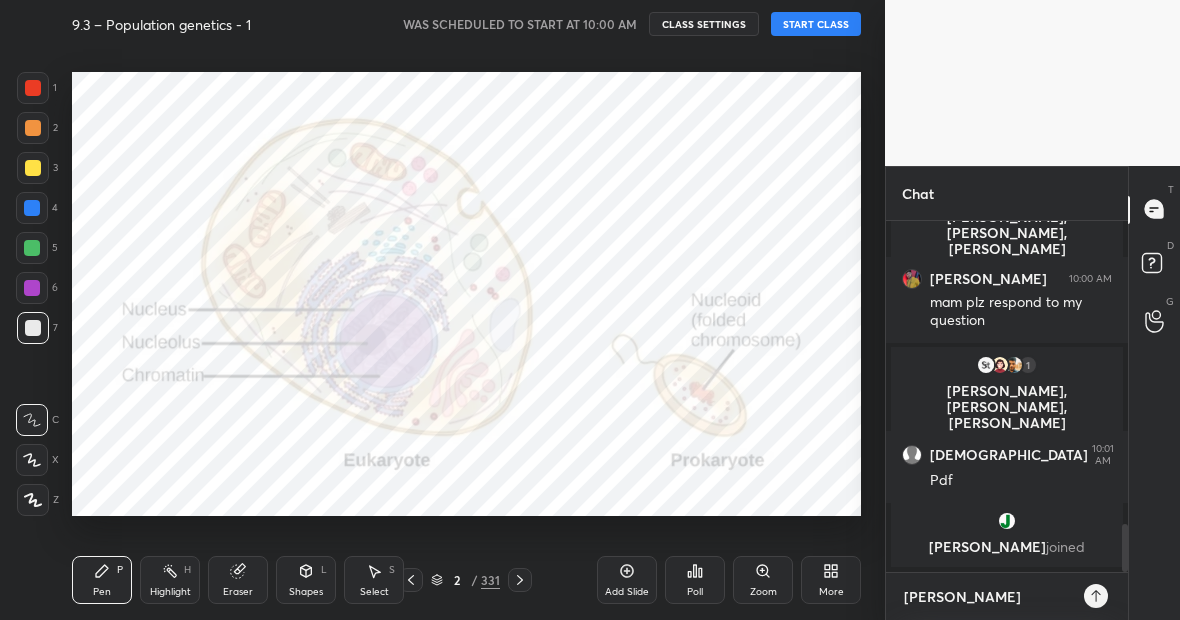 type on "x" 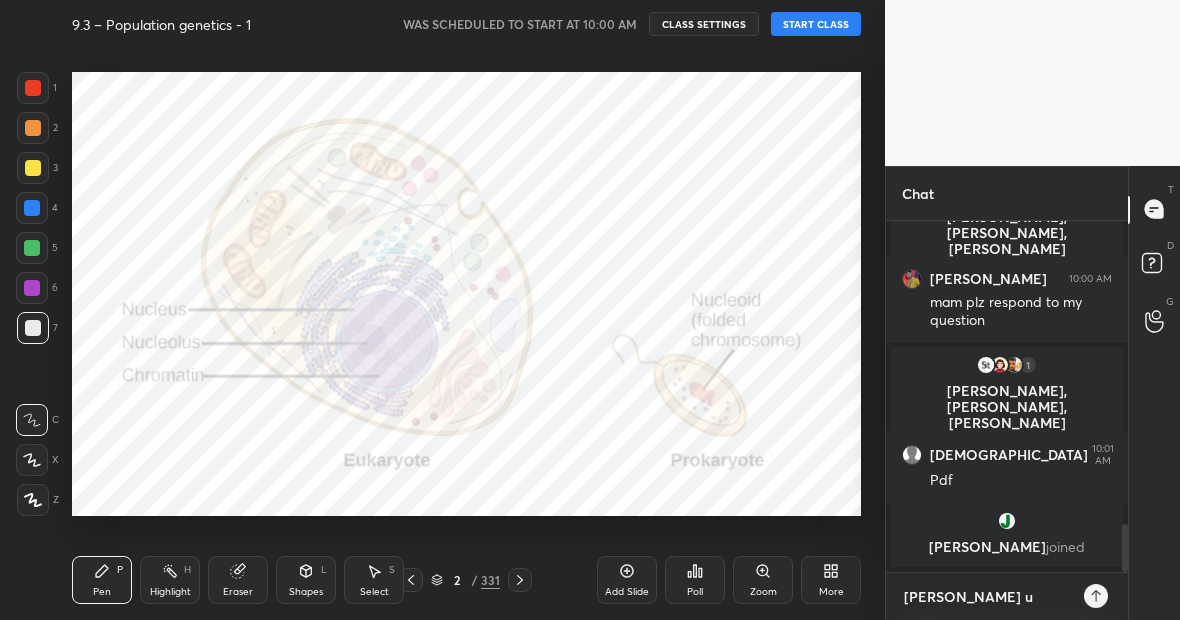 type on "[PERSON_NAME] u" 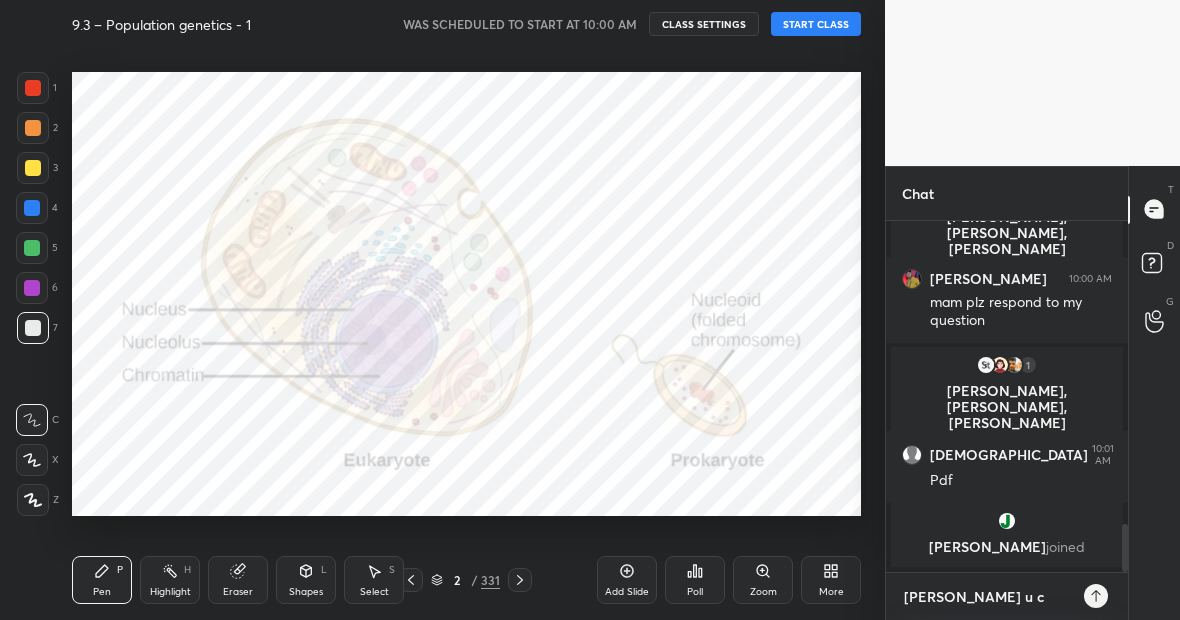 type on "[PERSON_NAME] u ca" 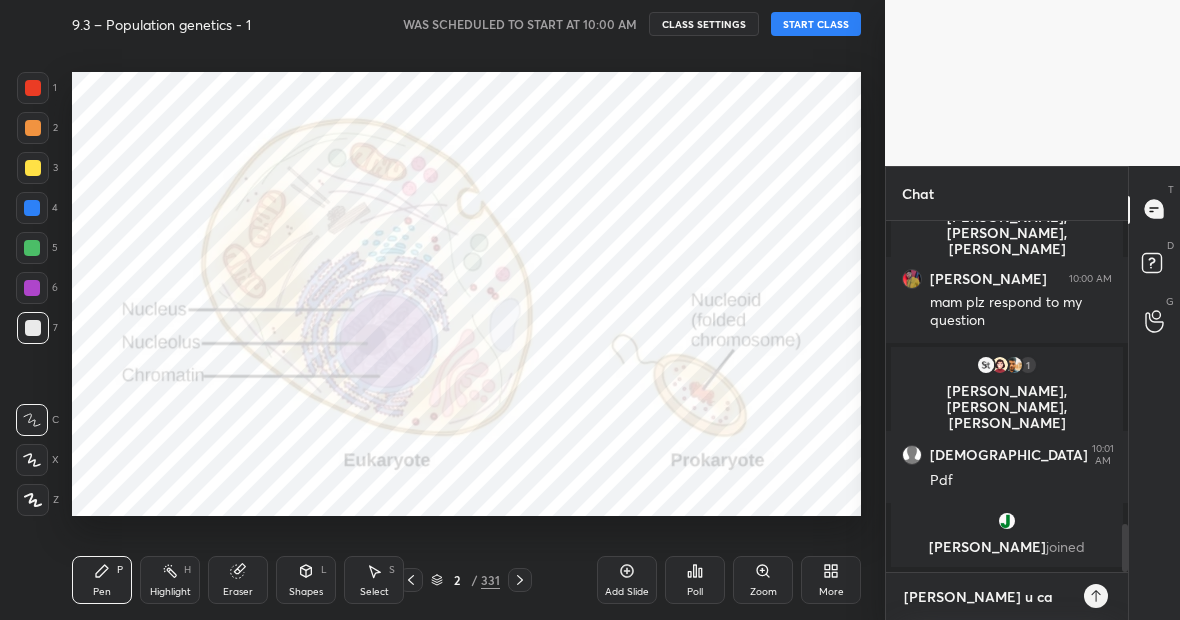 type on "[PERSON_NAME] u can" 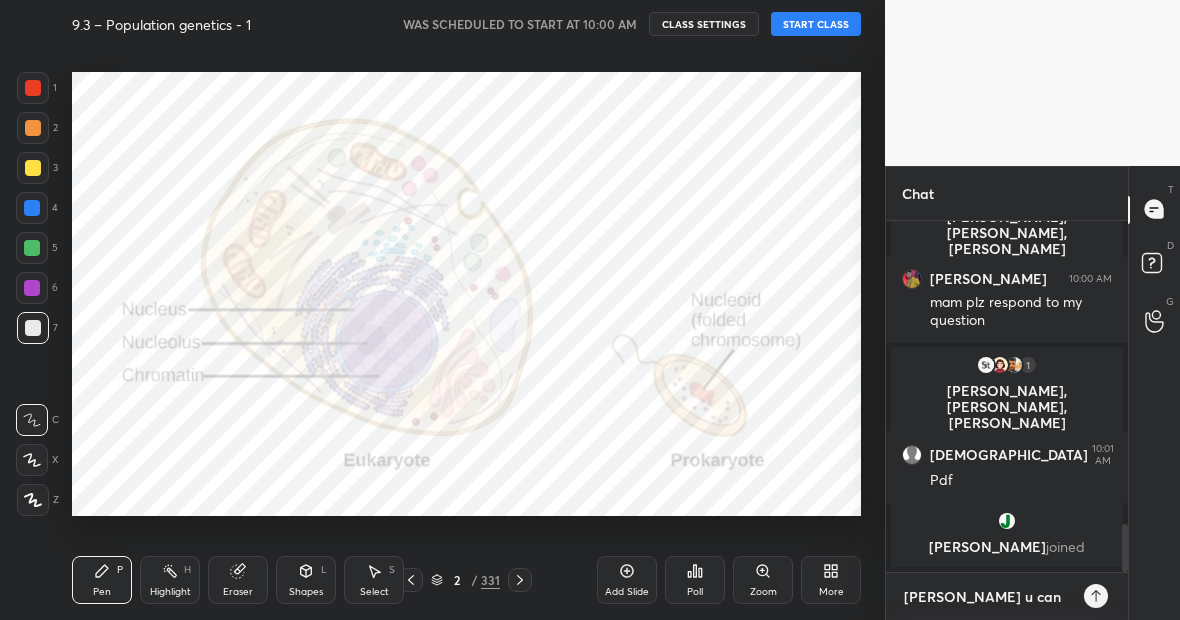 type on "[PERSON_NAME] u can" 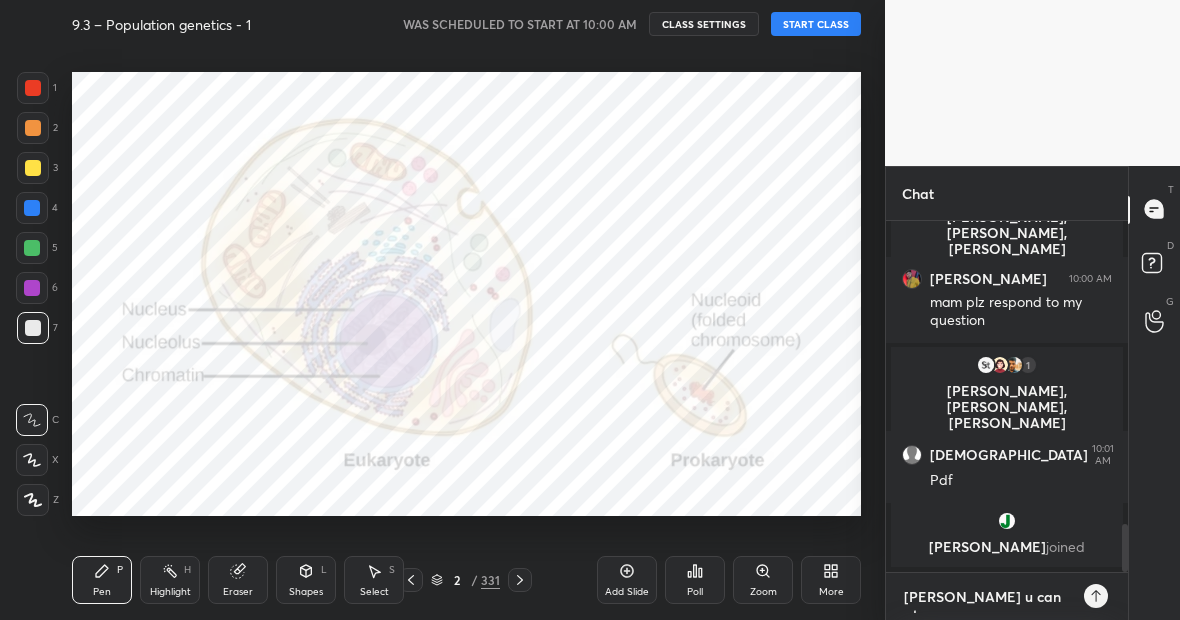 type on "x" 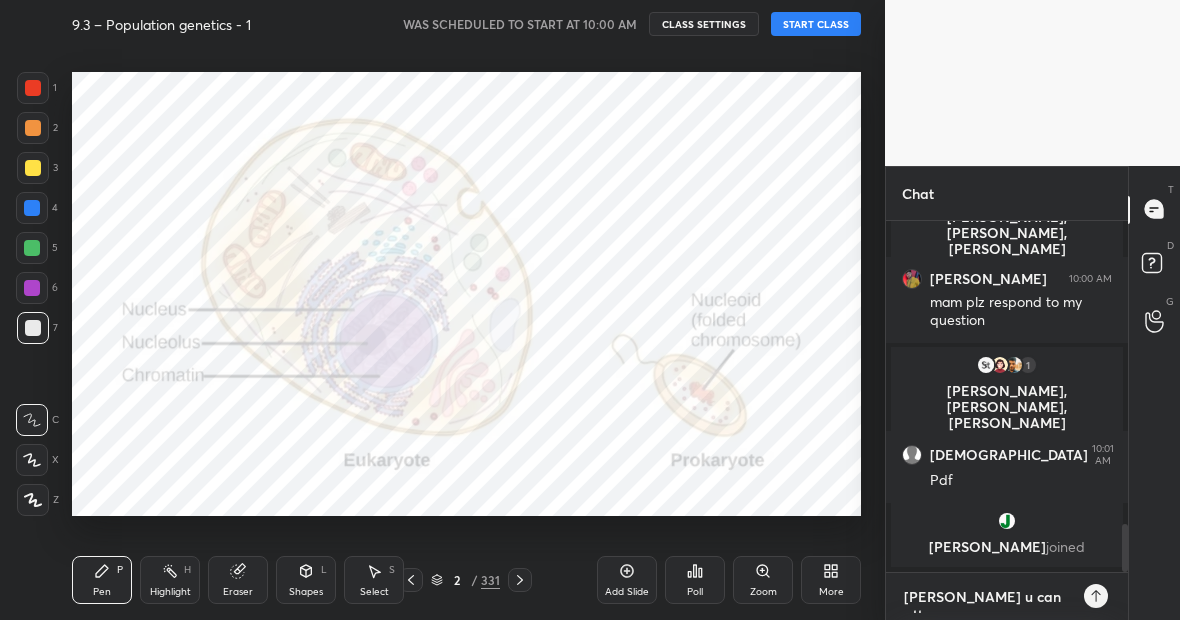type on "[PERSON_NAME] u can atte" 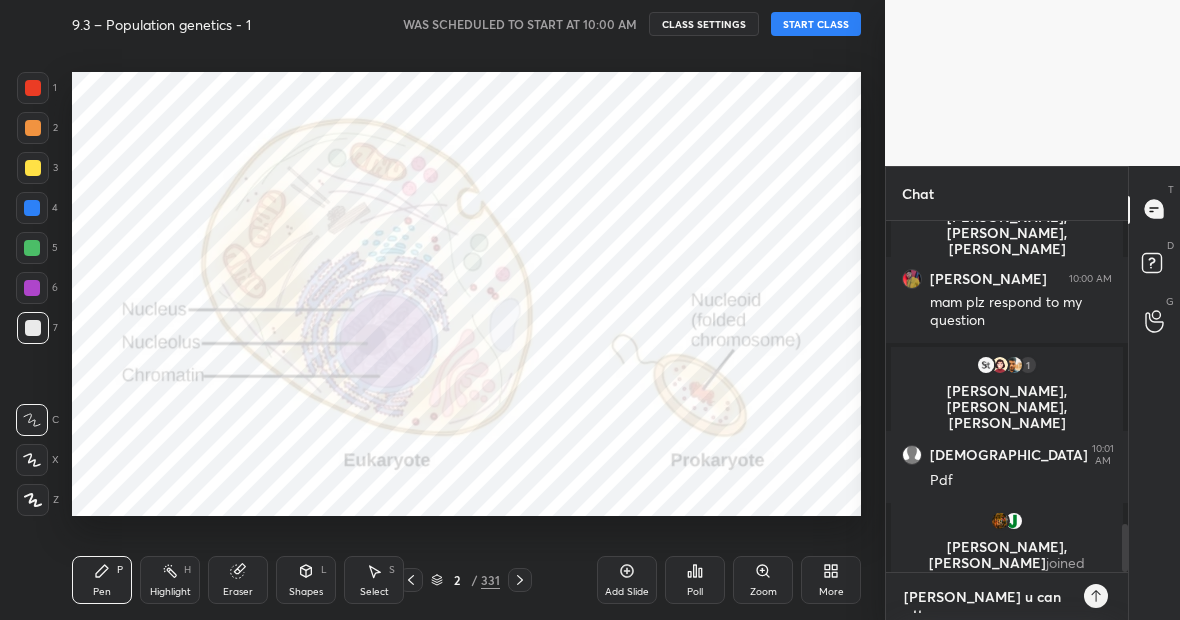 type on "[DEMOGRAPHIC_DATA] u can attend" 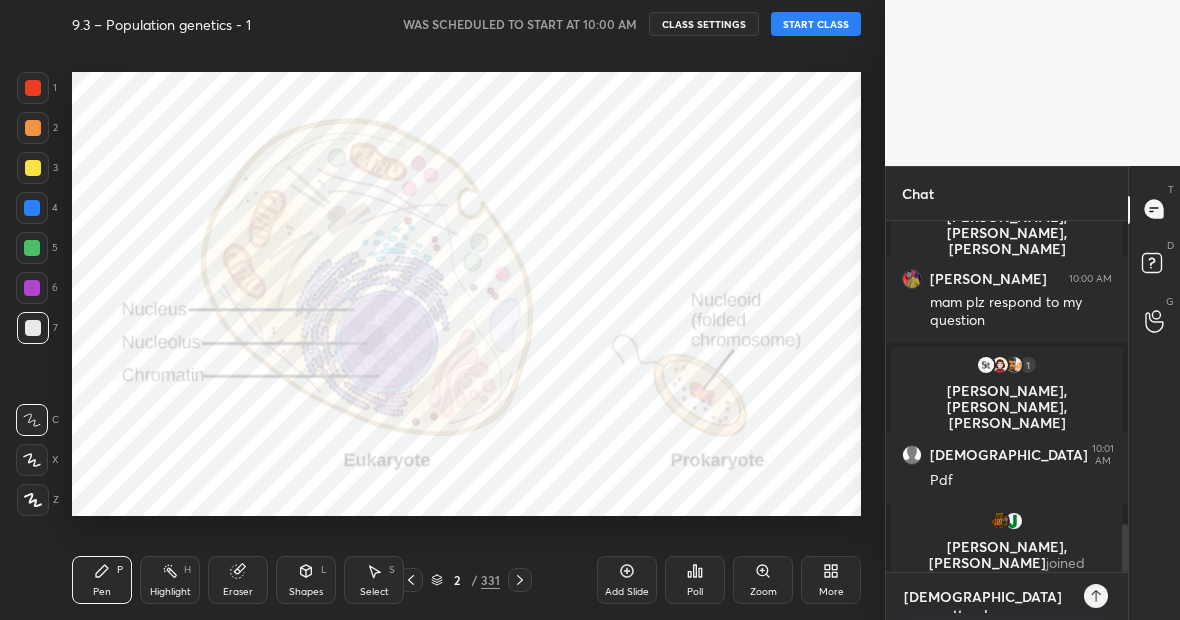 type on "[DEMOGRAPHIC_DATA] u can attend" 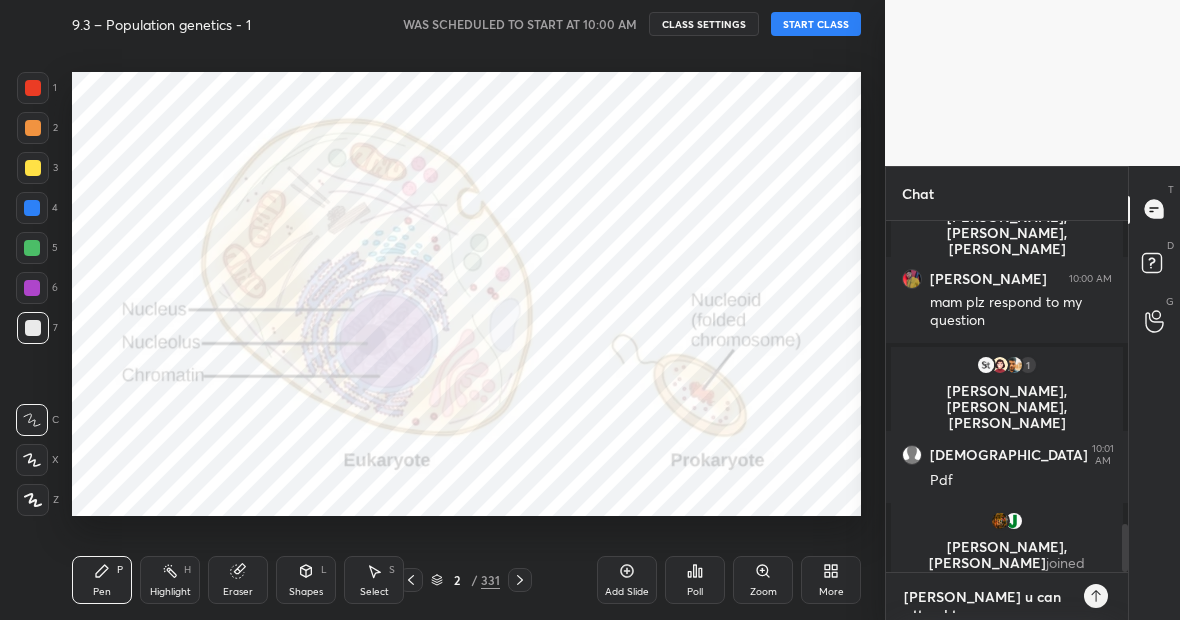 type on "[PERSON_NAME] u can attend th" 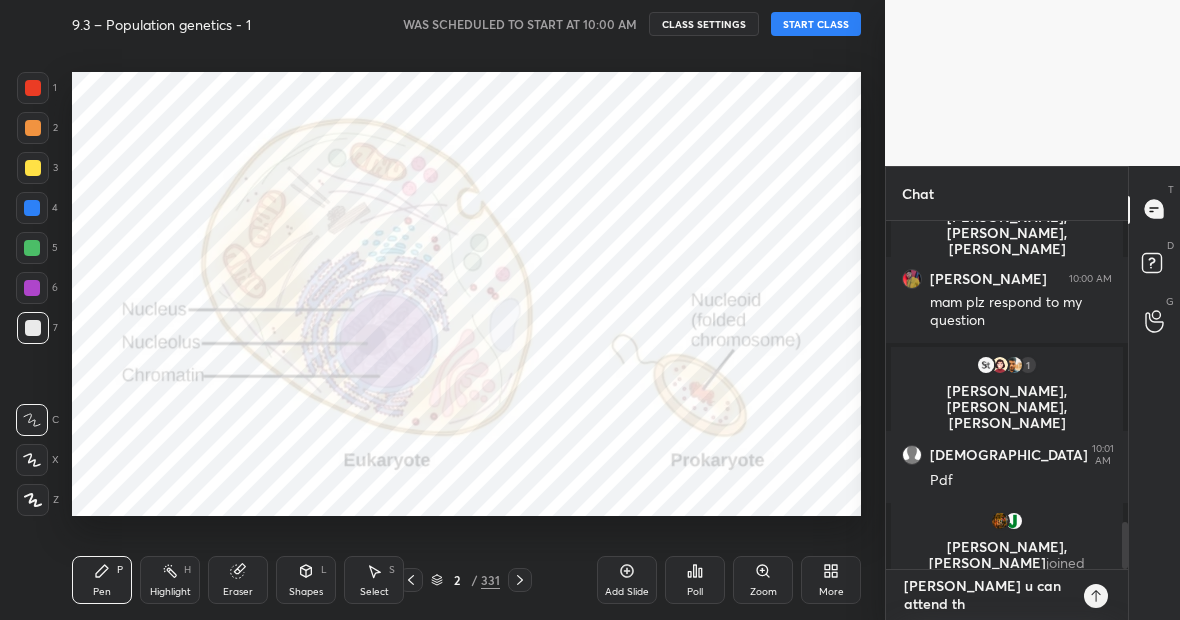 scroll, scrollTop: 0, scrollLeft: 0, axis: both 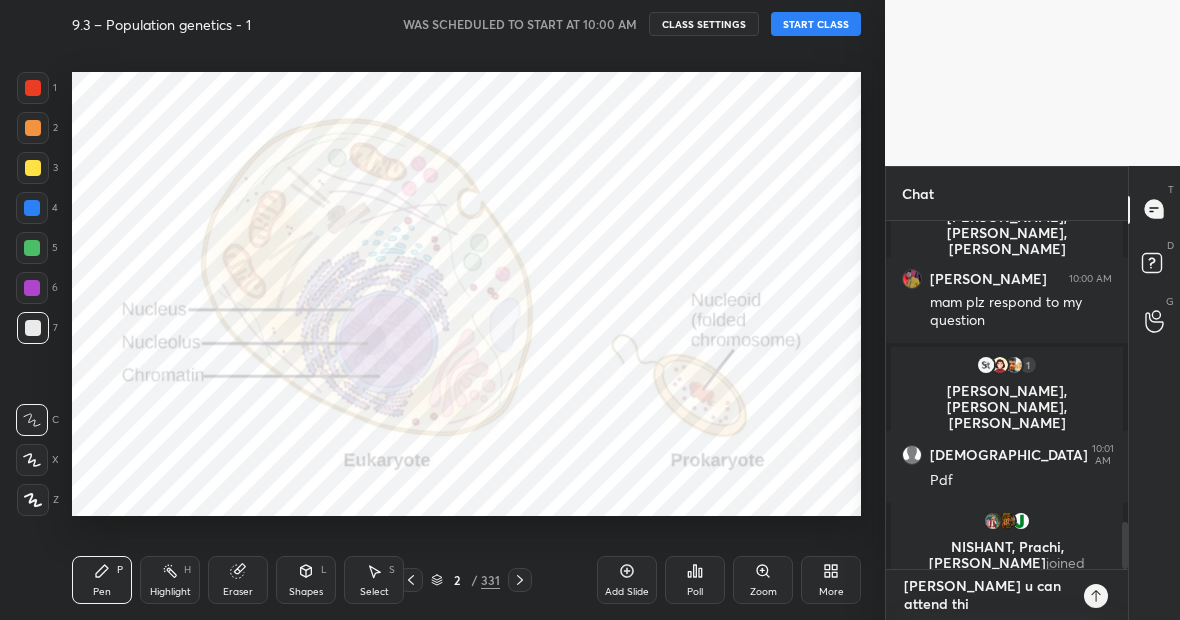 type on "[PERSON_NAME] u can attend this" 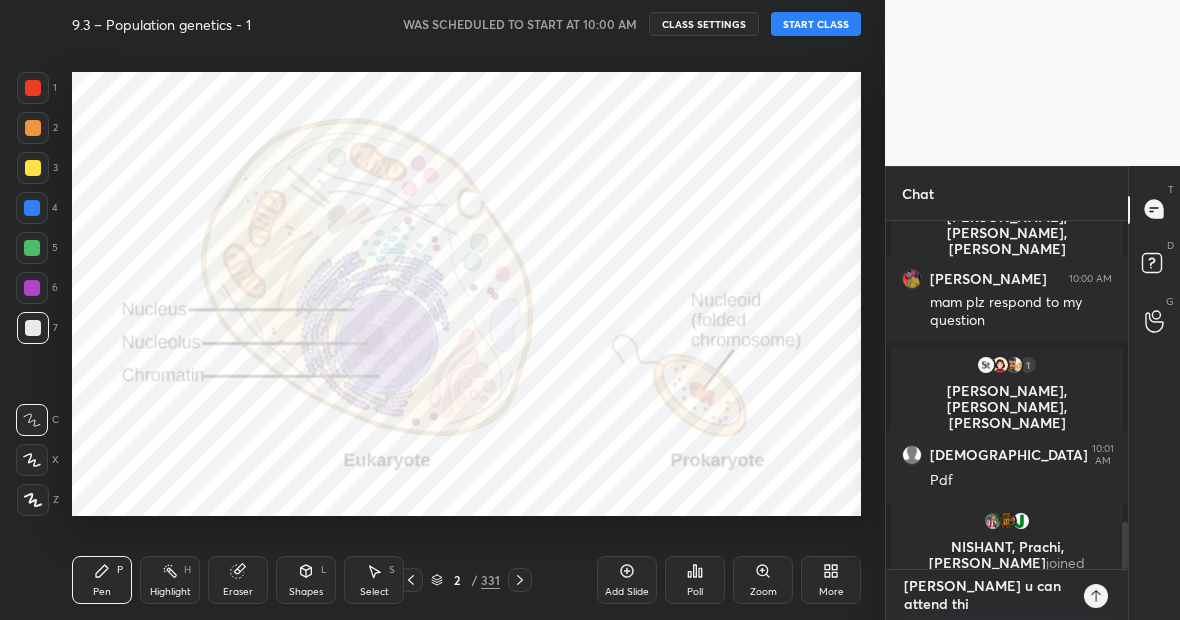 type on "x" 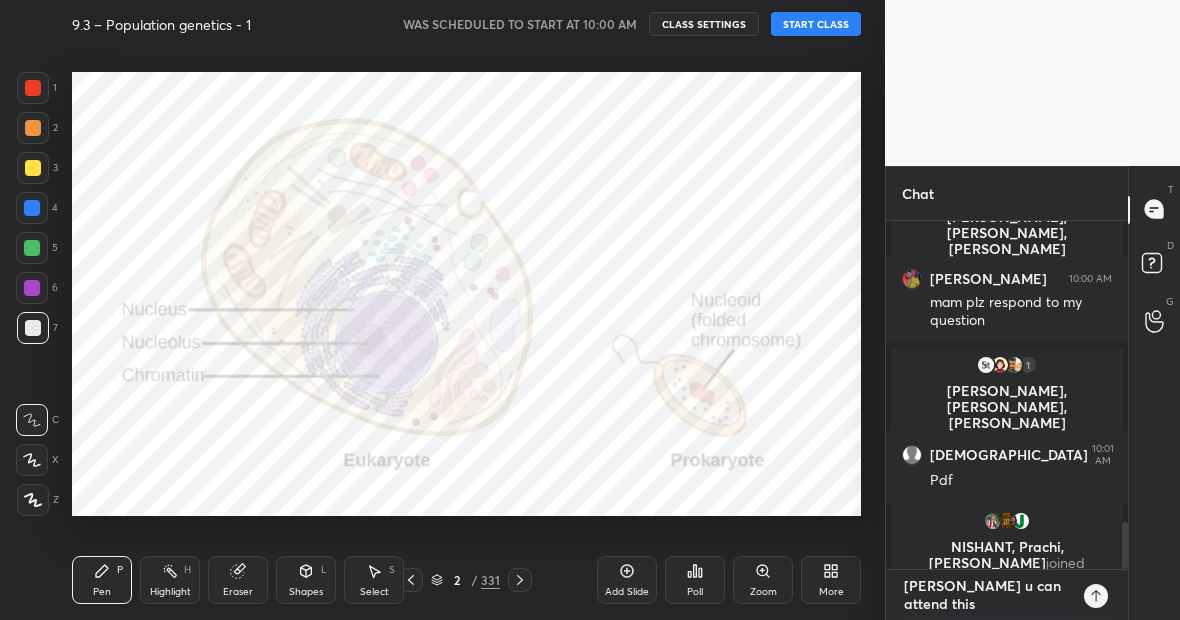 type on "[PERSON_NAME] u can attend this" 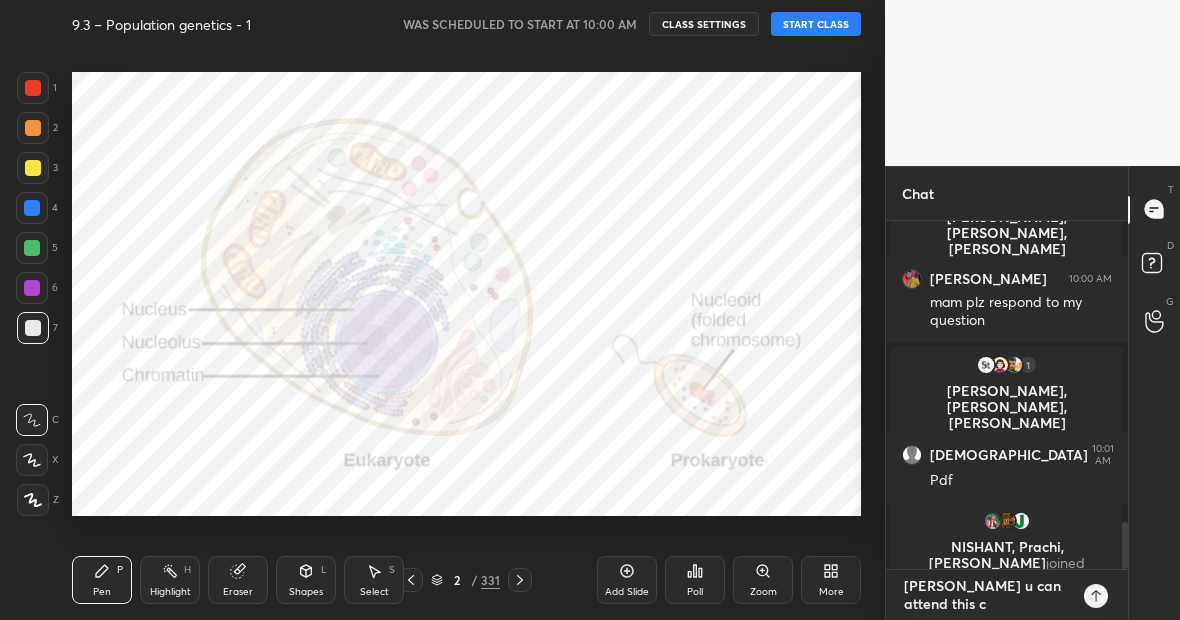 type on "[DEMOGRAPHIC_DATA] u can attend this cl" 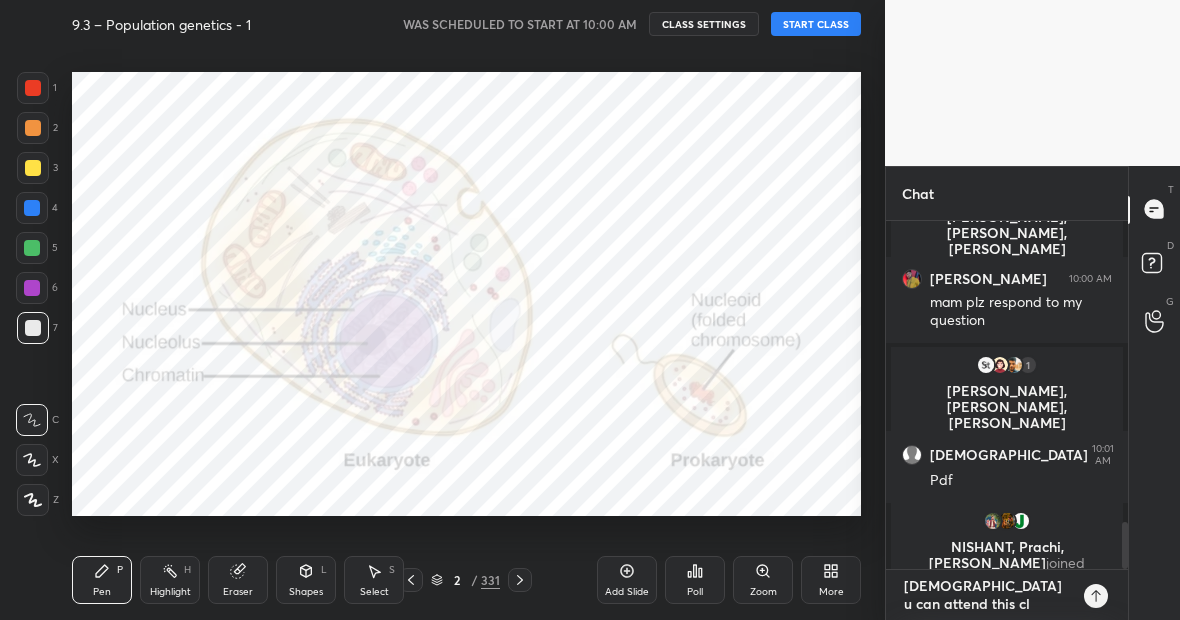 type on "x" 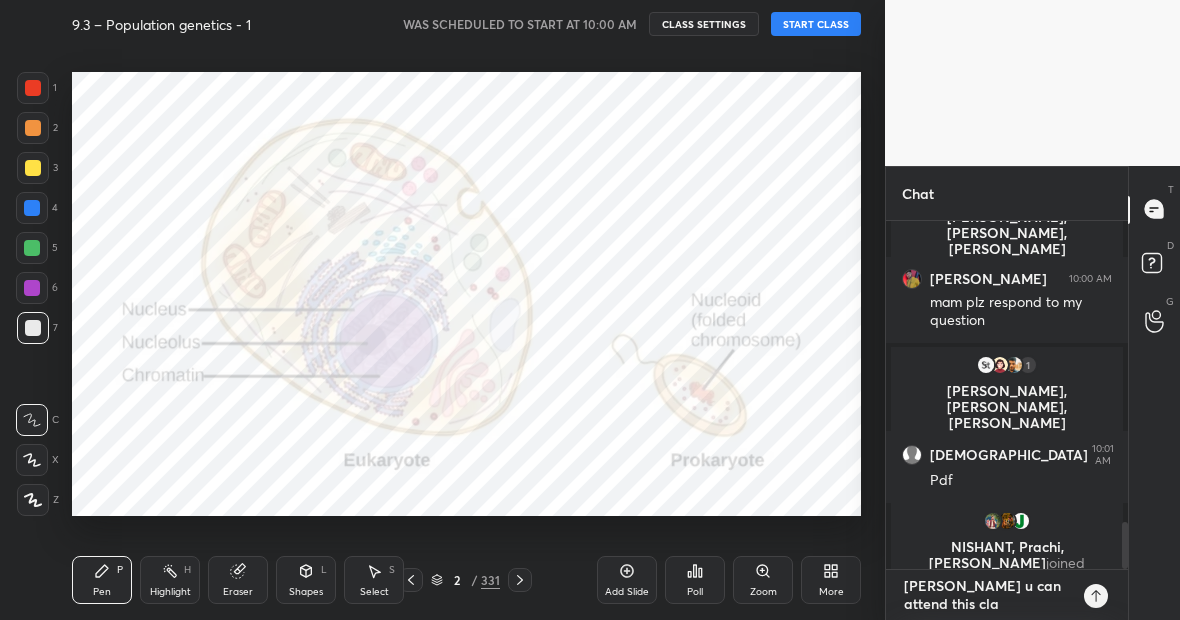 type on "[DEMOGRAPHIC_DATA] u can attend this clas" 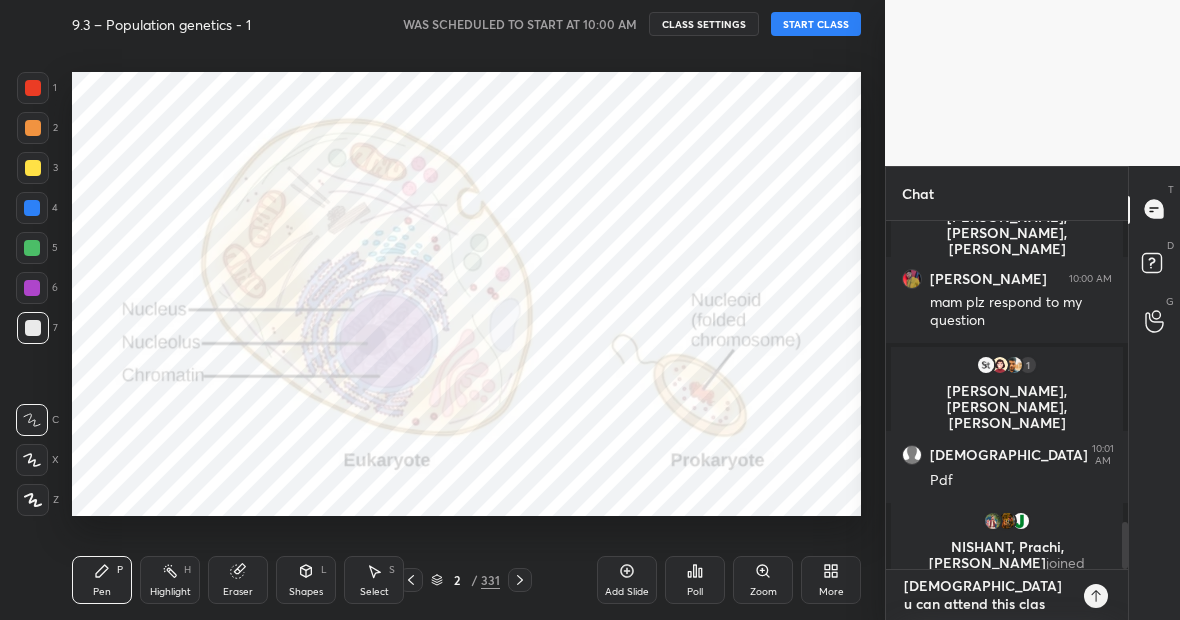 type on "[PERSON_NAME] u can attend this class" 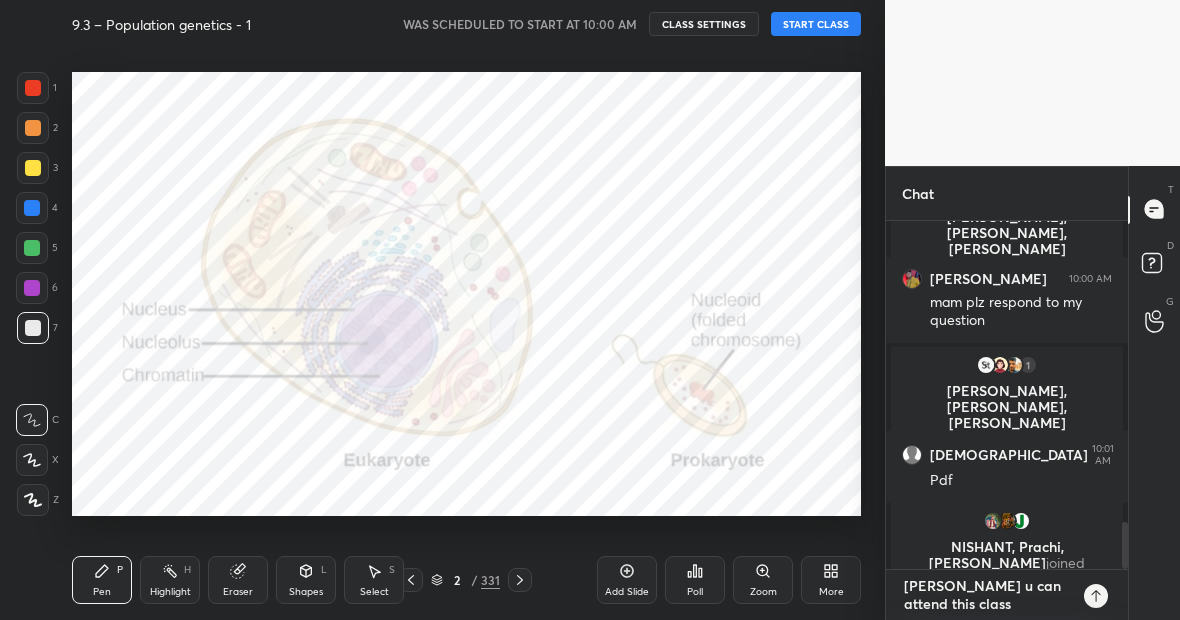 type on "[PERSON_NAME] u can attend this class" 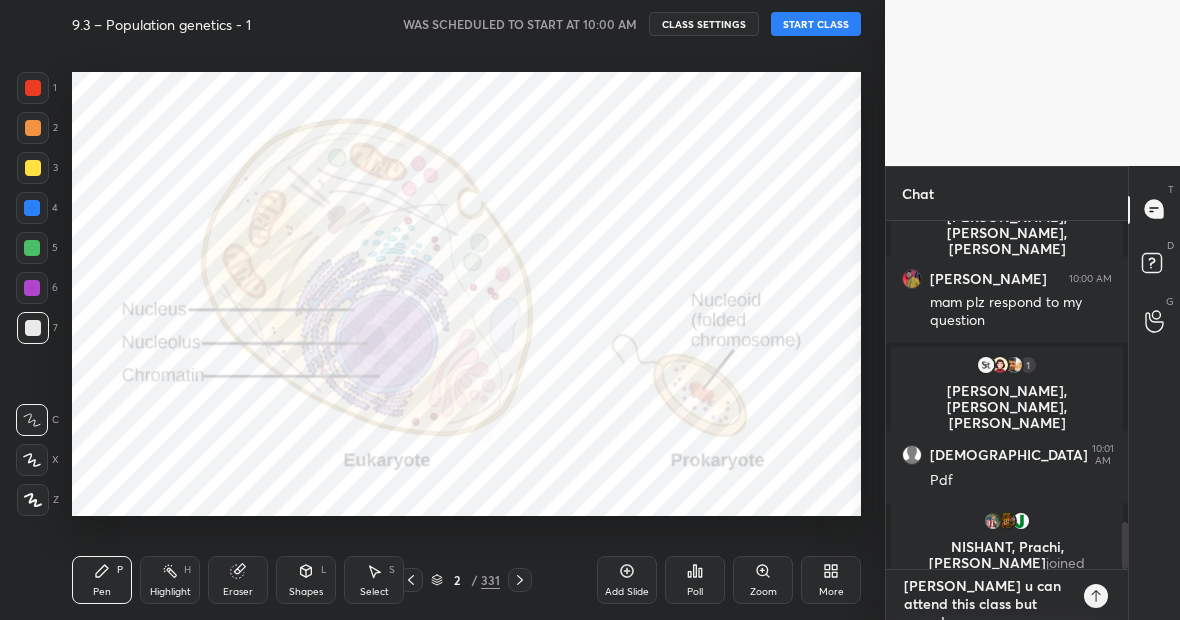 scroll, scrollTop: 2261, scrollLeft: 0, axis: vertical 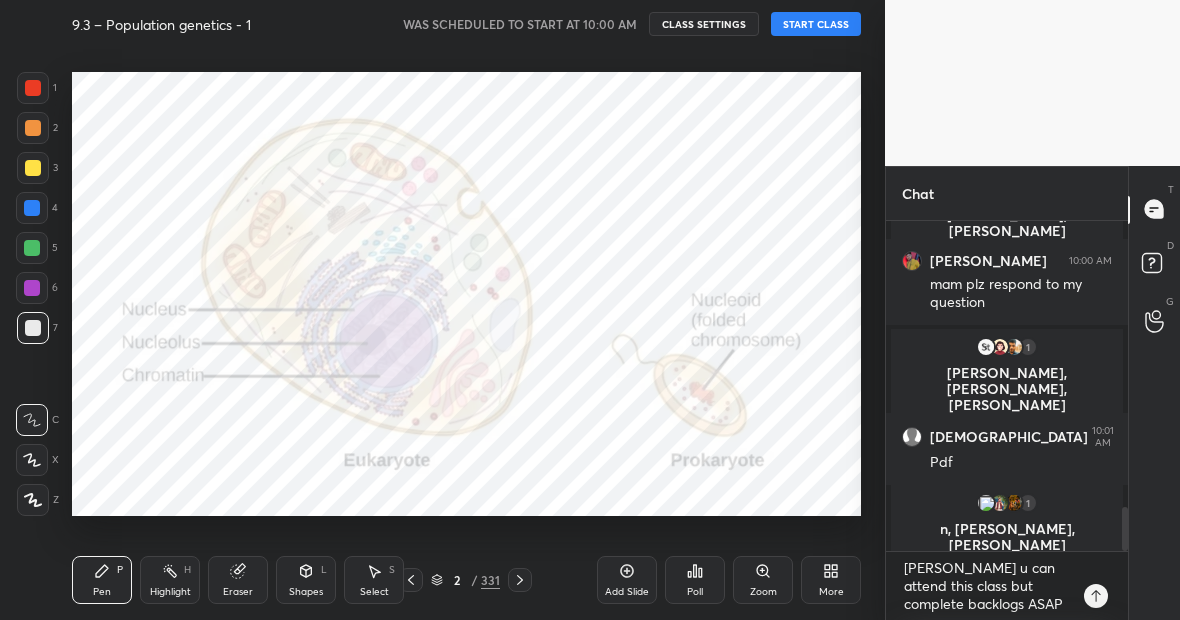 click 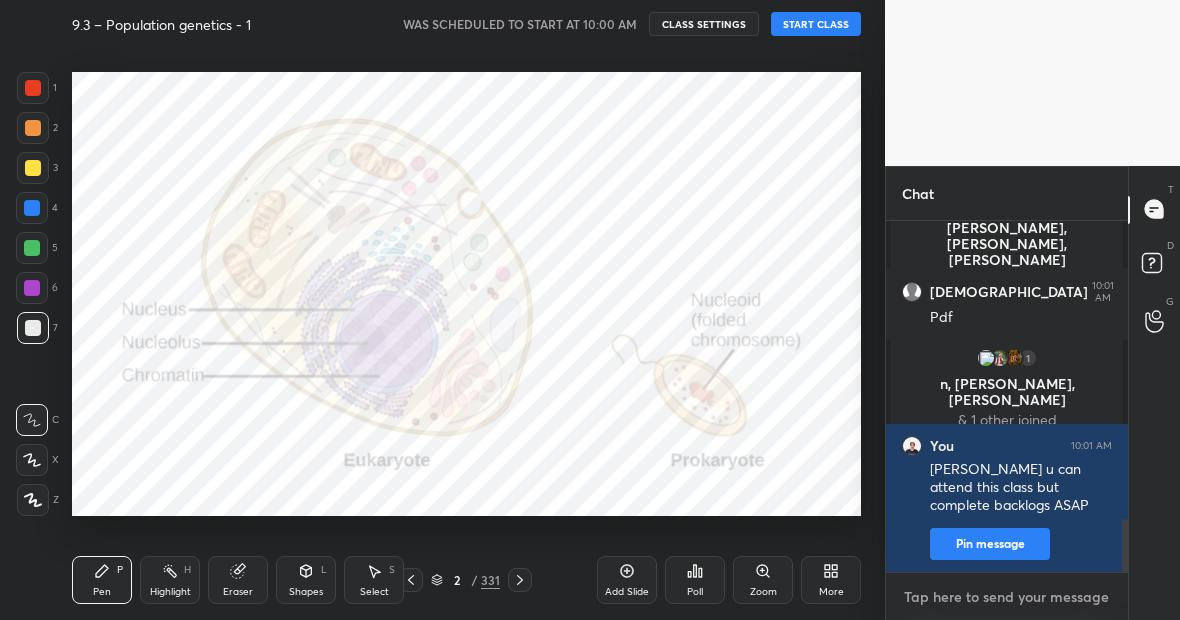 scroll, scrollTop: 7, scrollLeft: 7, axis: both 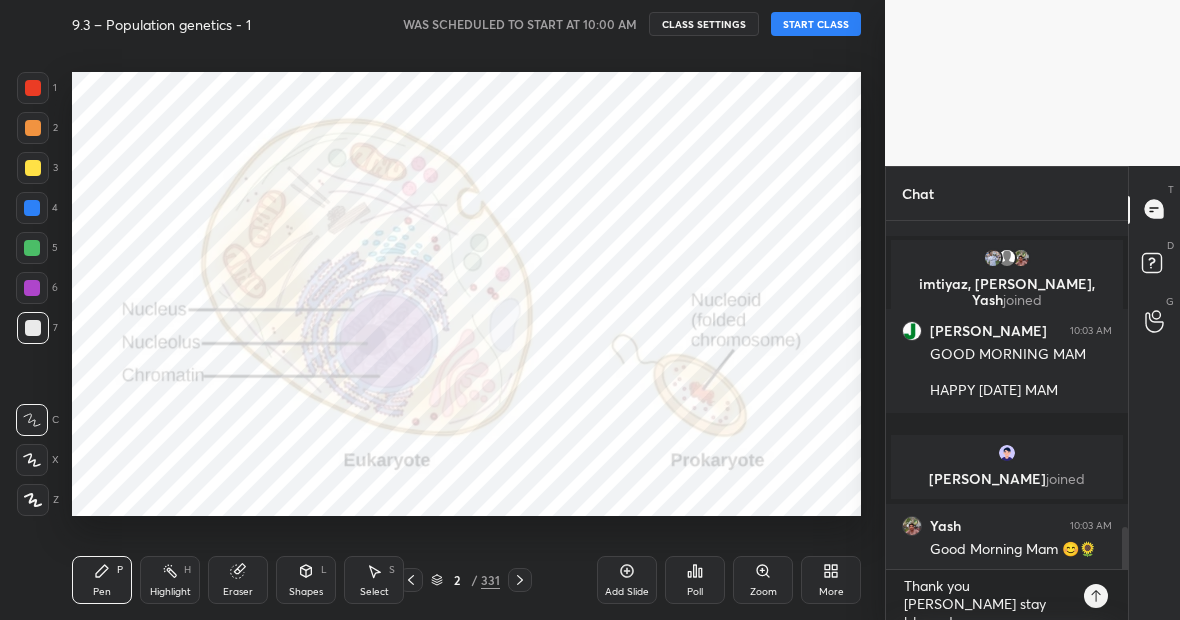 click 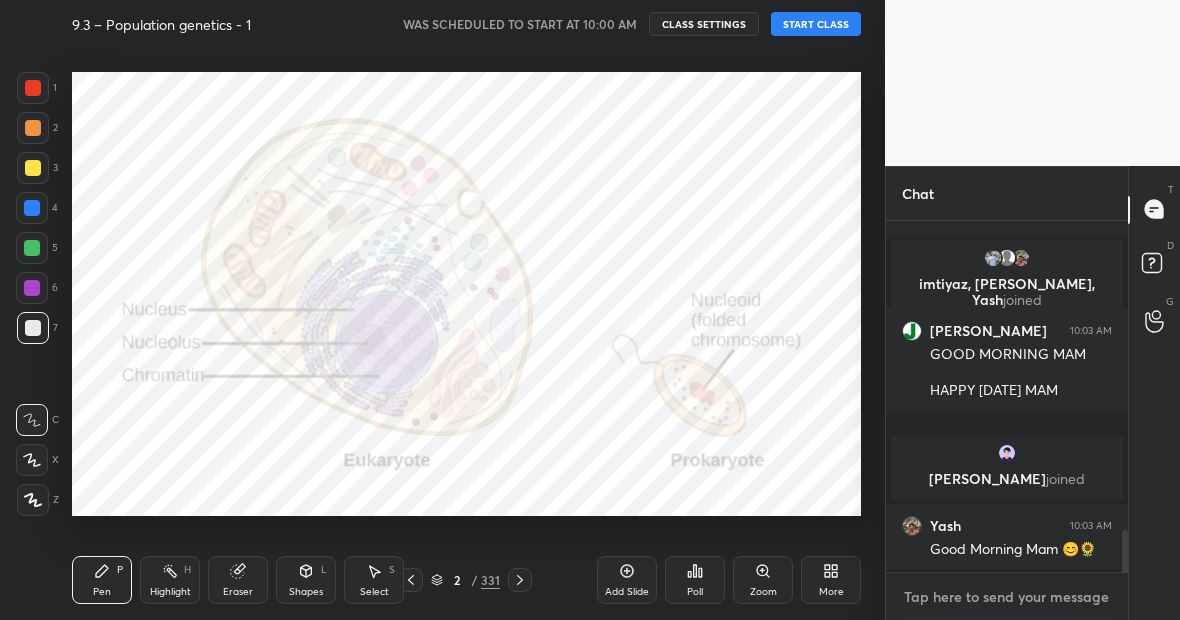 scroll, scrollTop: 7, scrollLeft: 7, axis: both 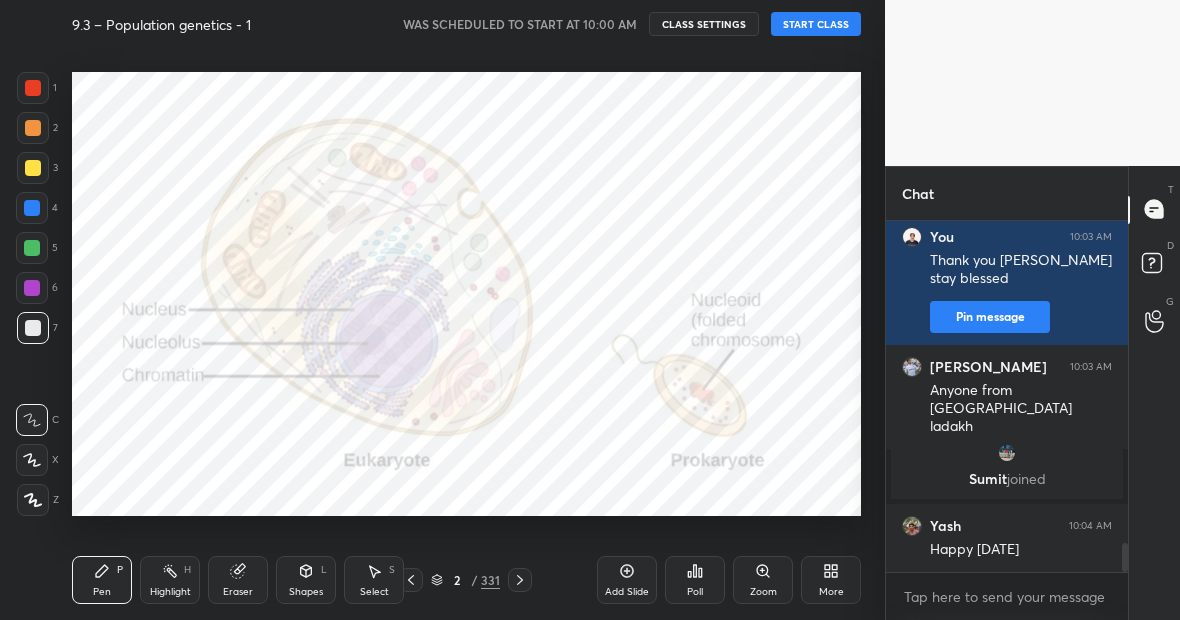 click on "START CLASS" at bounding box center (816, 24) 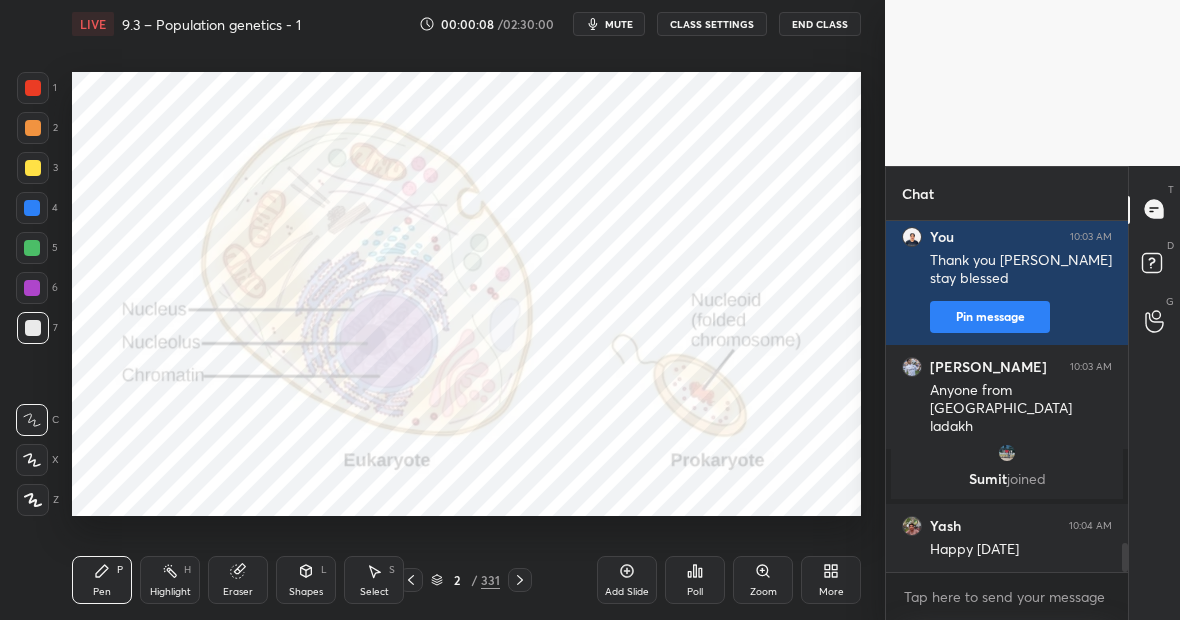 click 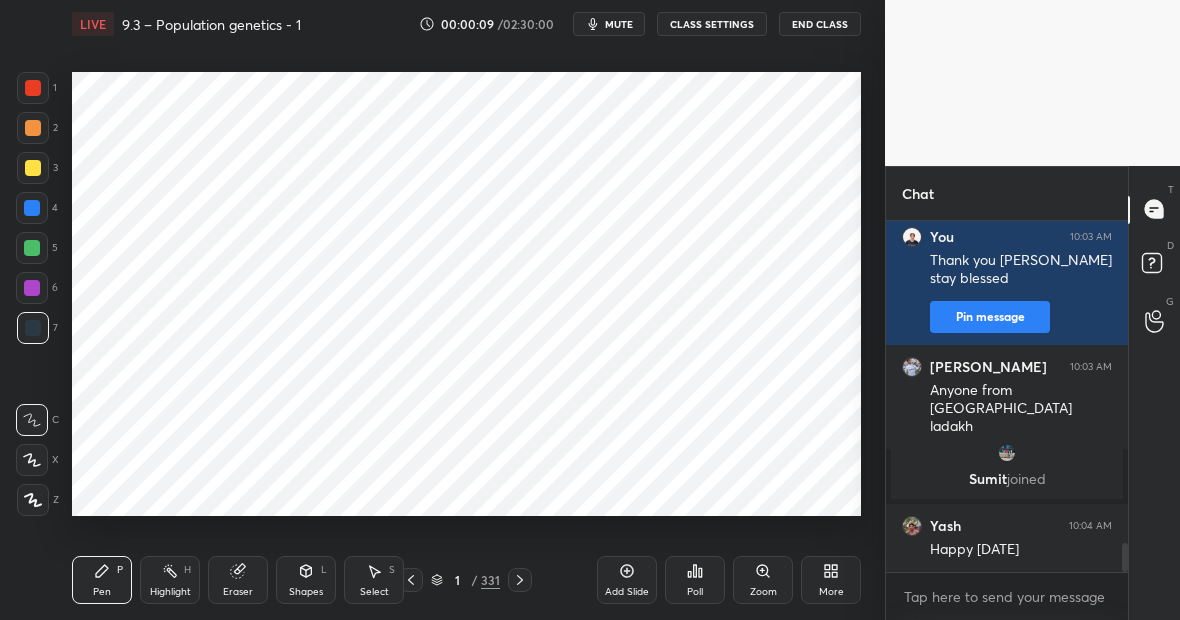 click 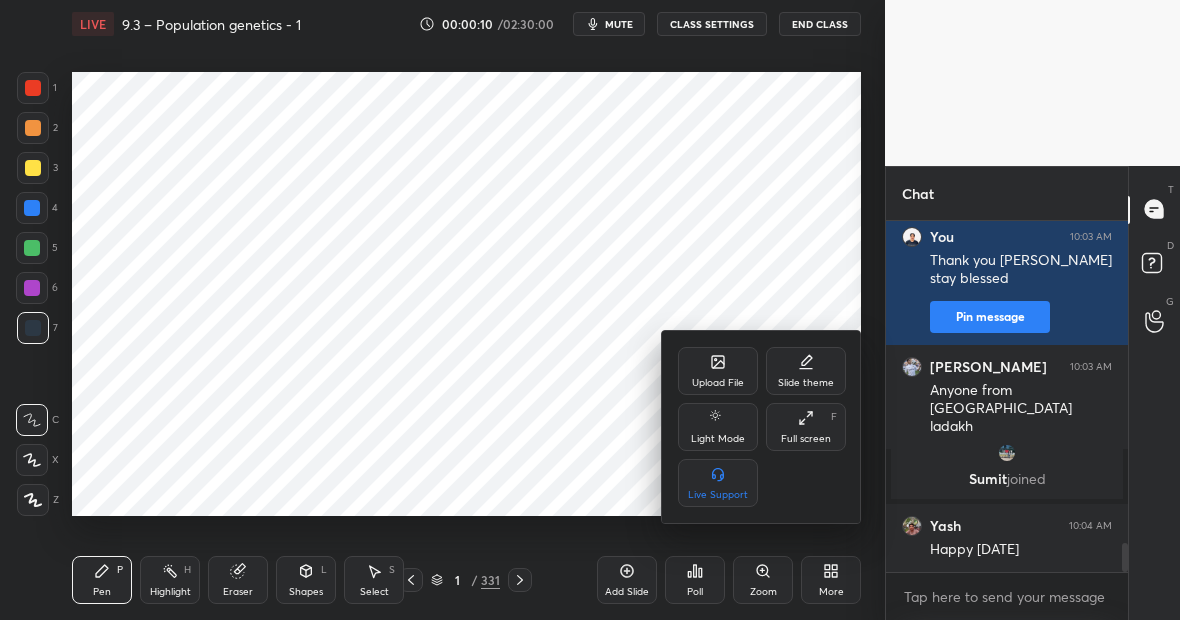 click 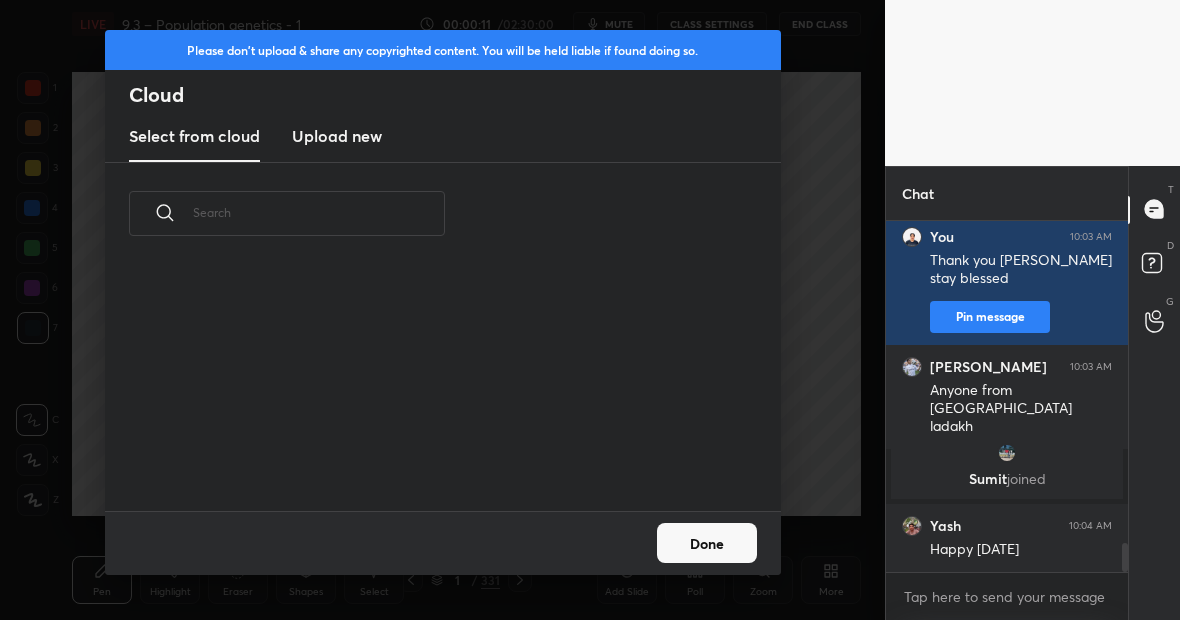 scroll, scrollTop: 7, scrollLeft: 11, axis: both 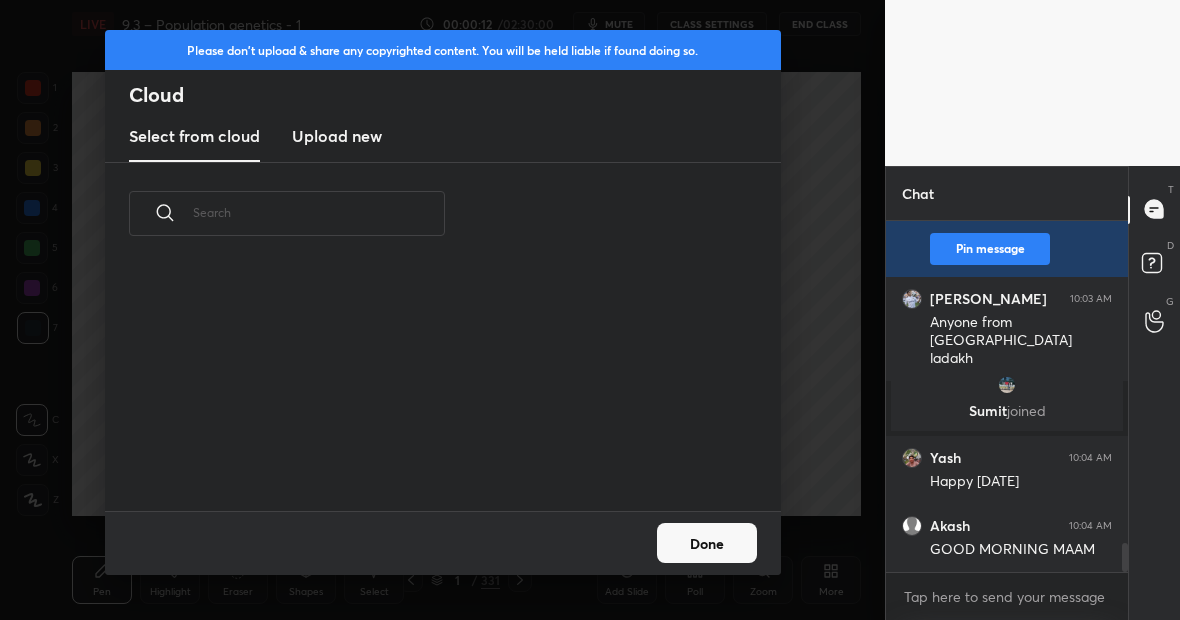 click on "Upload new" at bounding box center (337, 136) 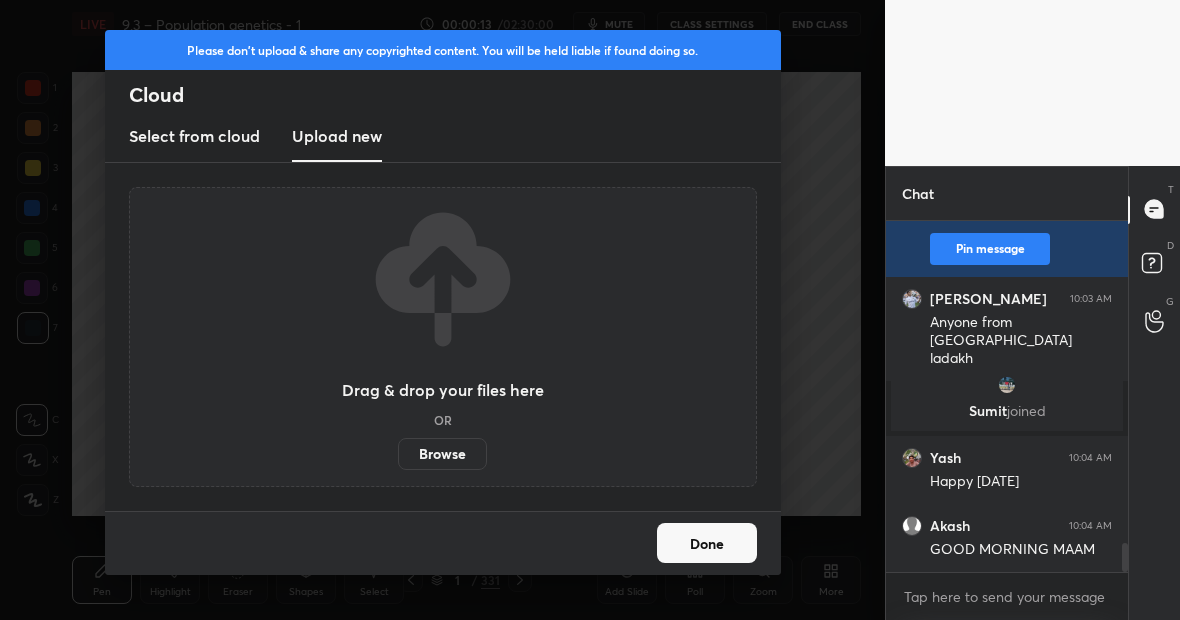 click on "Browse" at bounding box center [442, 454] 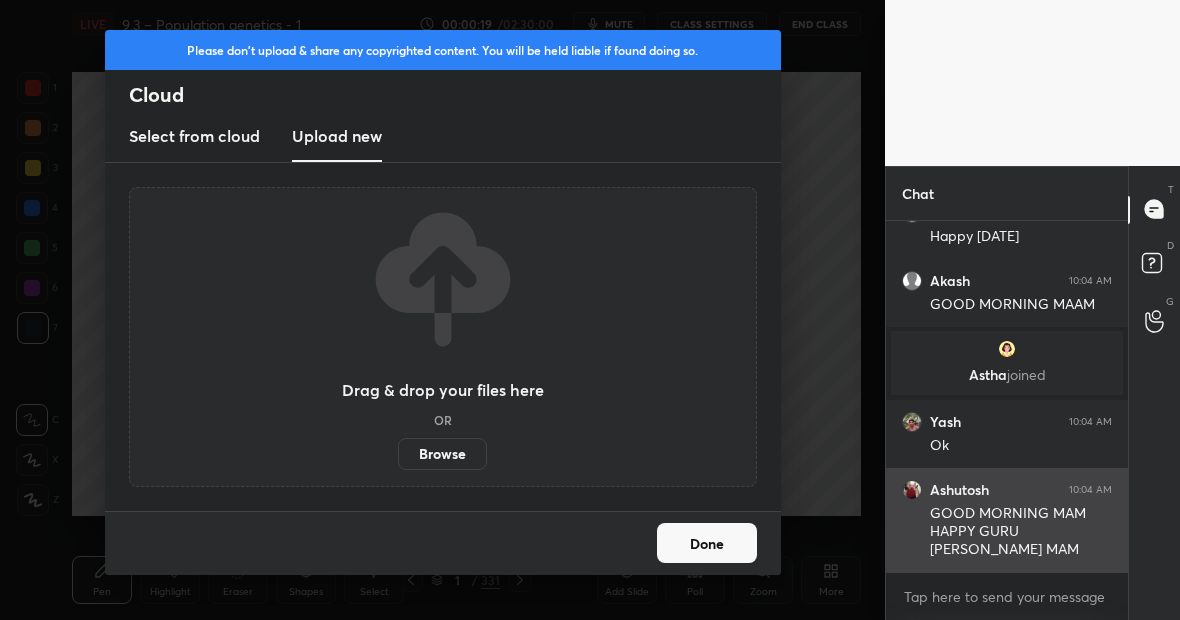 scroll, scrollTop: 2964, scrollLeft: 0, axis: vertical 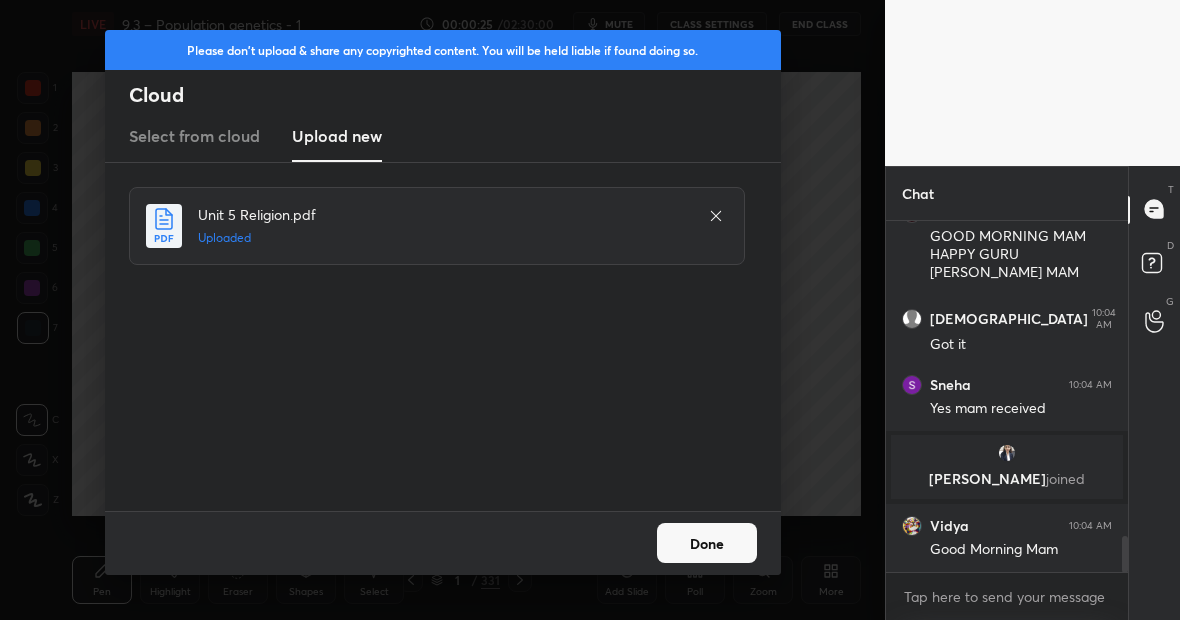 click on "Done" at bounding box center (707, 543) 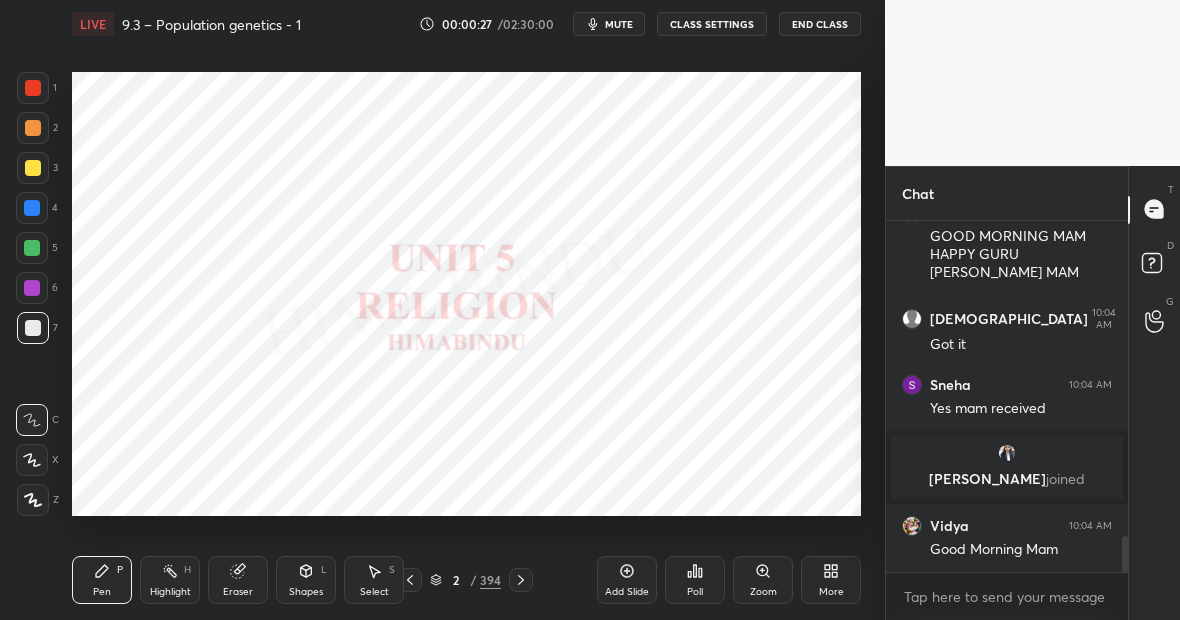 click 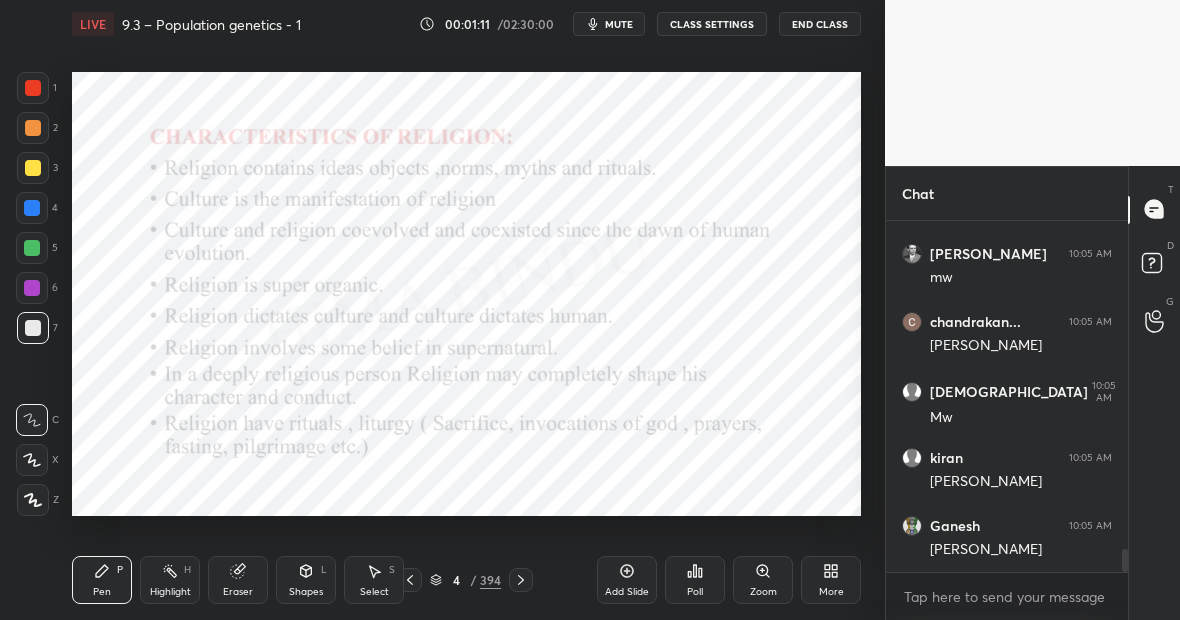 scroll, scrollTop: 5190, scrollLeft: 0, axis: vertical 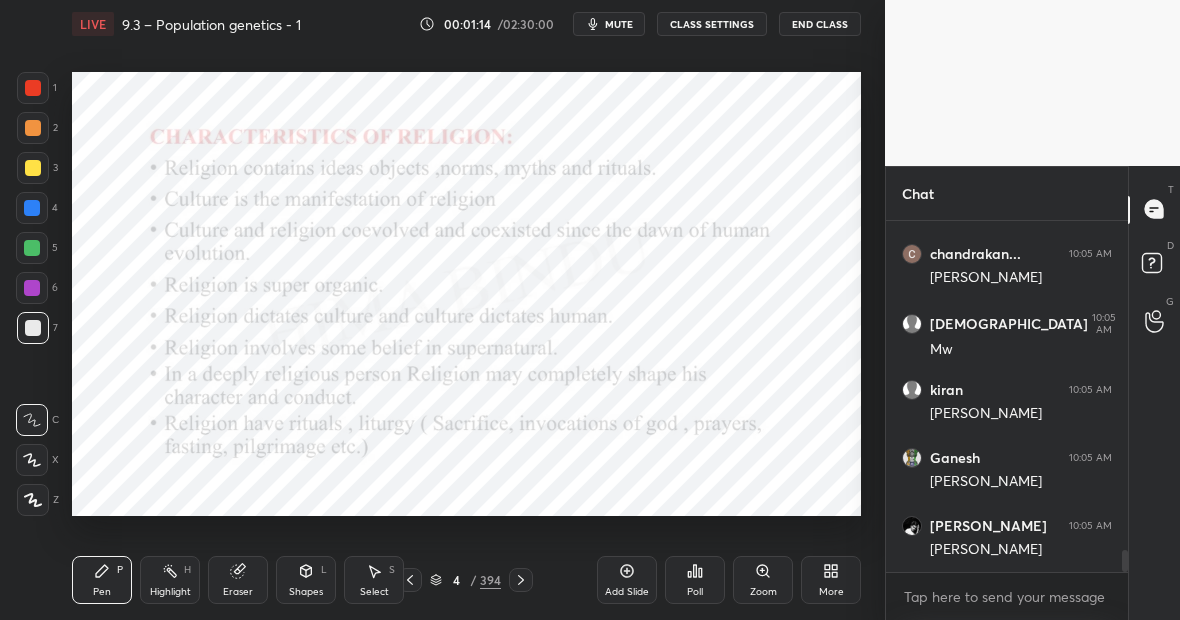 click at bounding box center (32, 288) 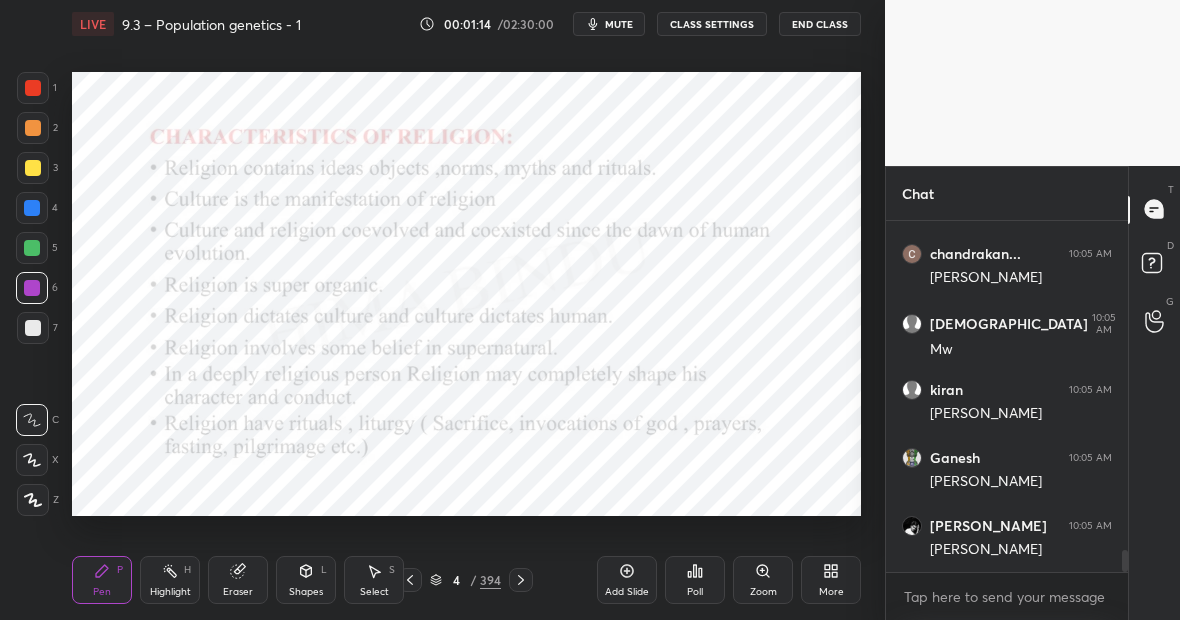 scroll, scrollTop: 5258, scrollLeft: 0, axis: vertical 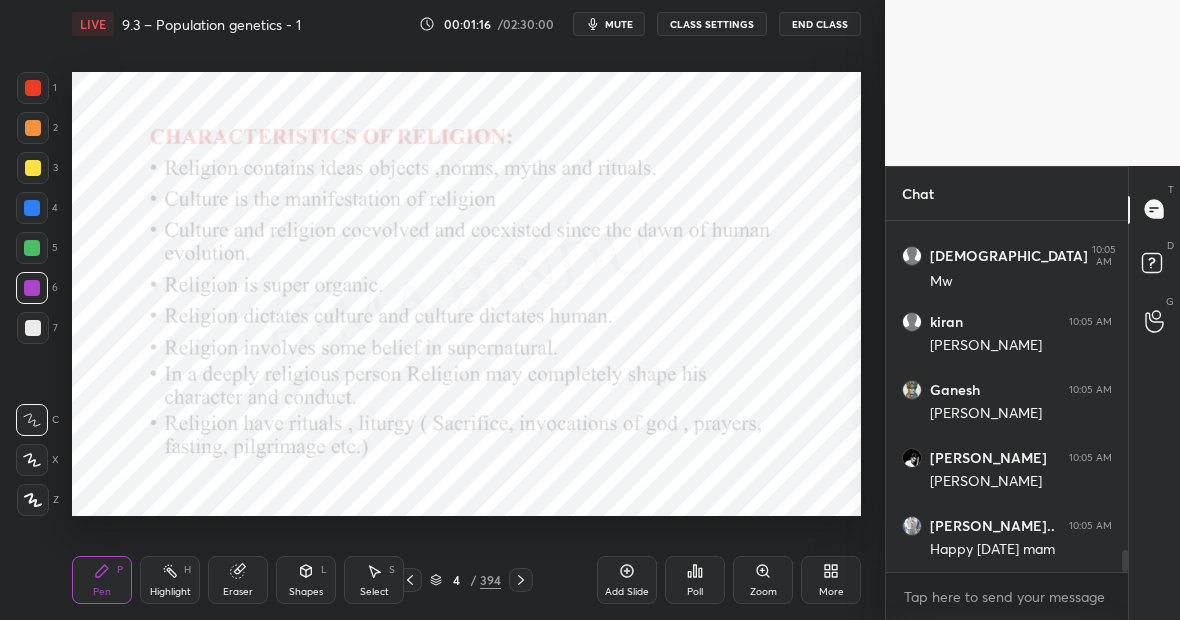 click 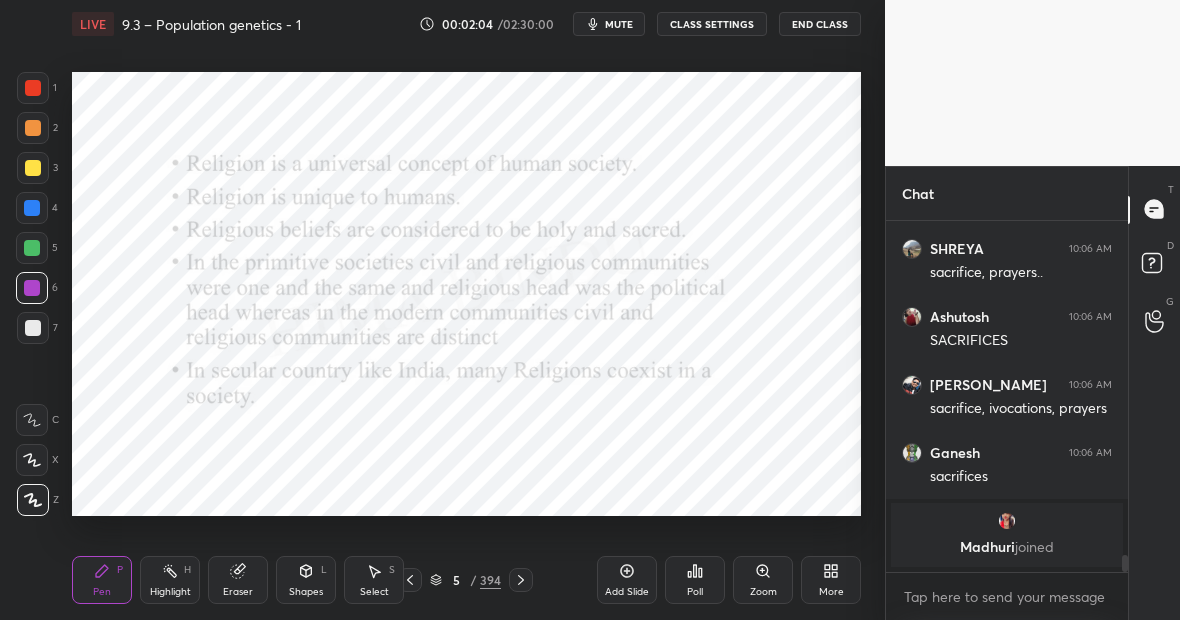 scroll, scrollTop: 6678, scrollLeft: 0, axis: vertical 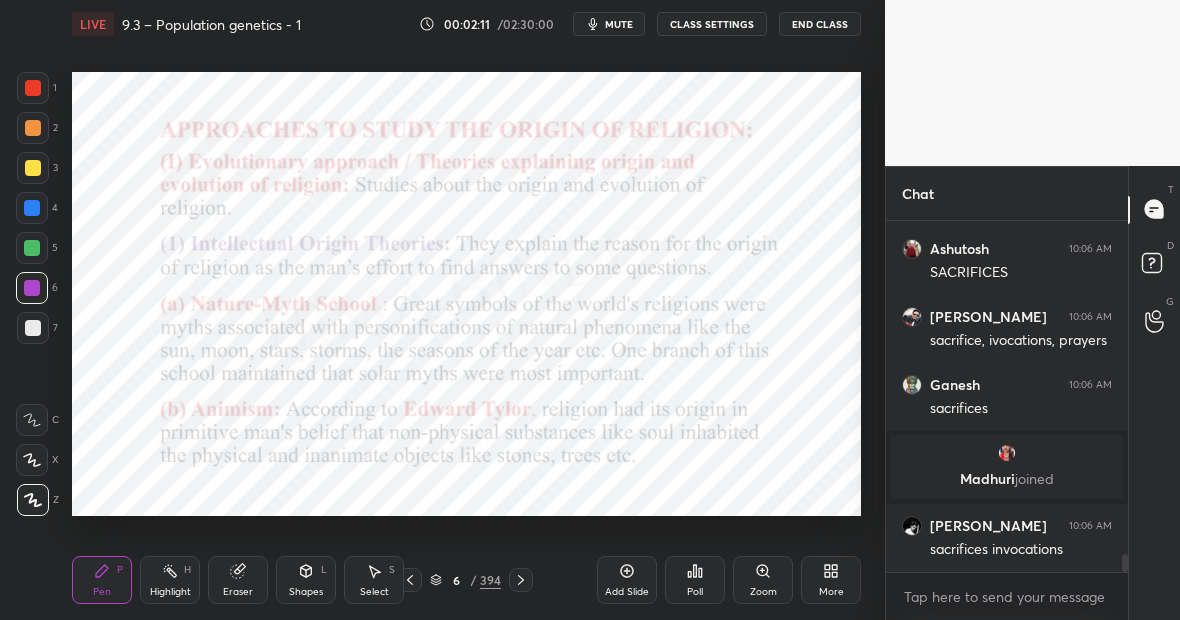 click at bounding box center (32, 208) 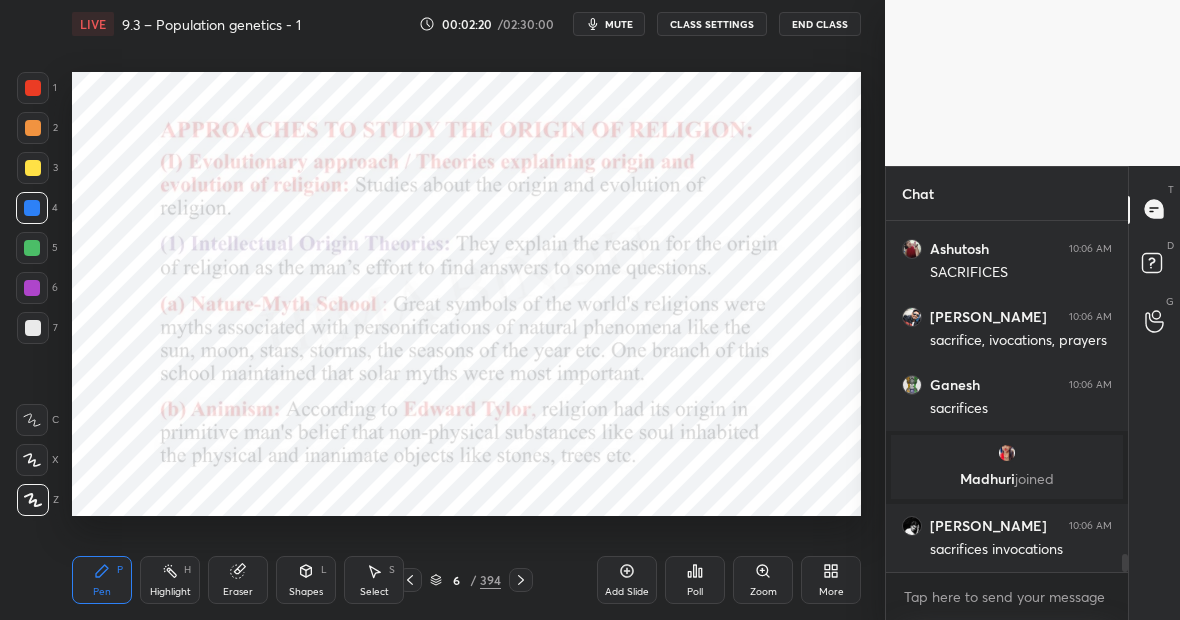 click on "394" at bounding box center (490, 580) 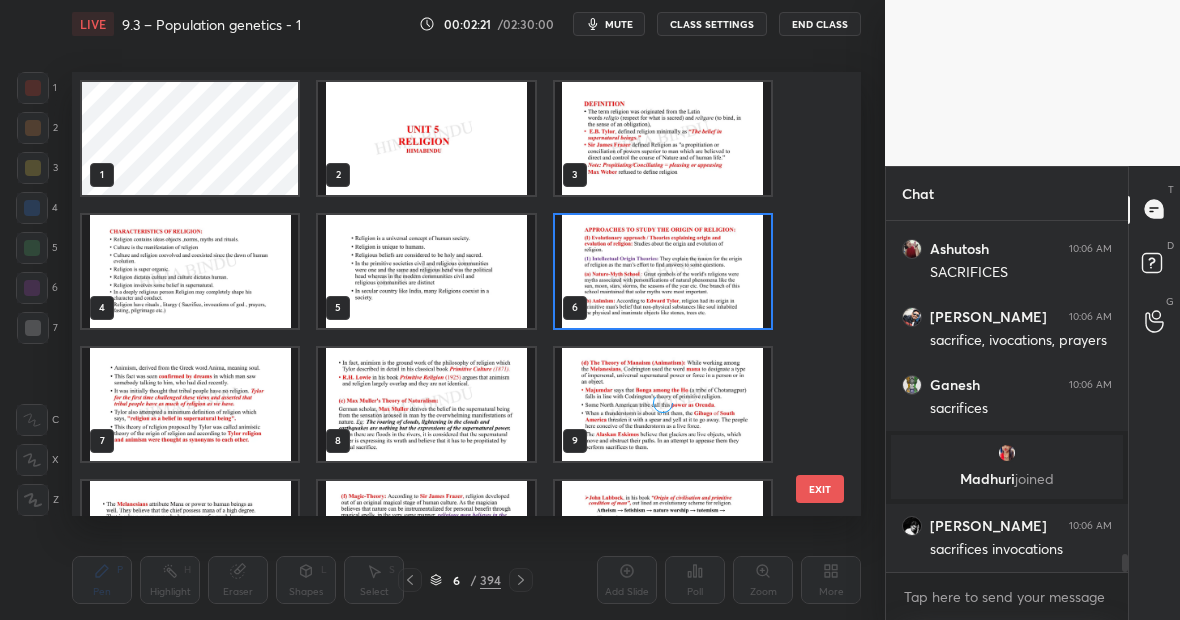 scroll, scrollTop: 7, scrollLeft: 11, axis: both 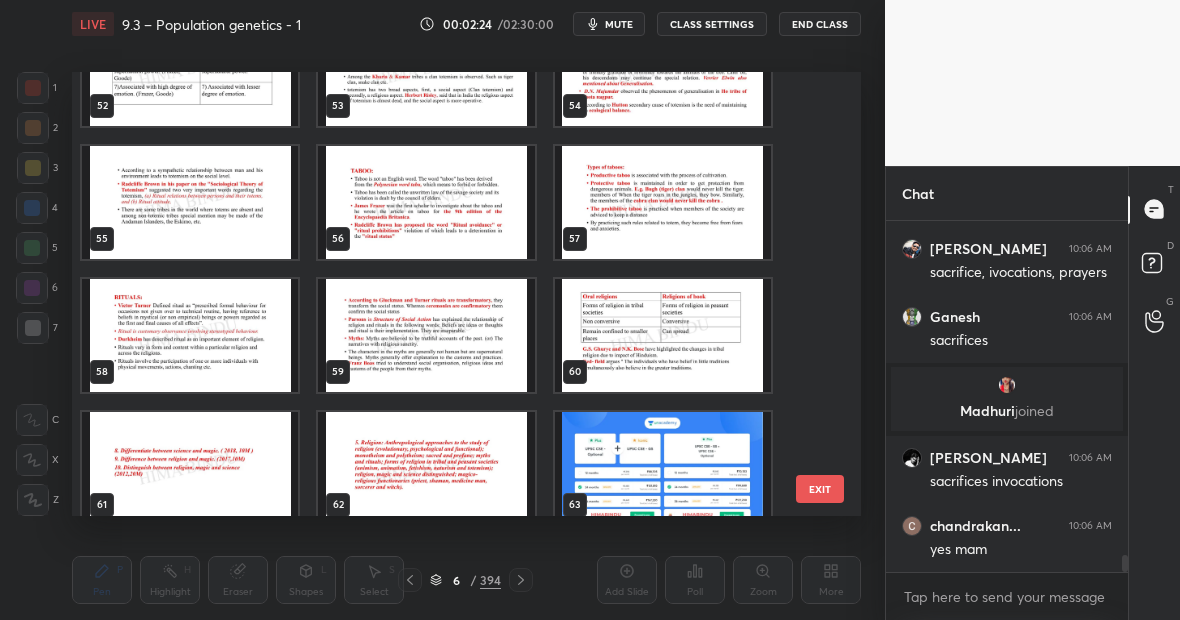 click at bounding box center [426, 468] 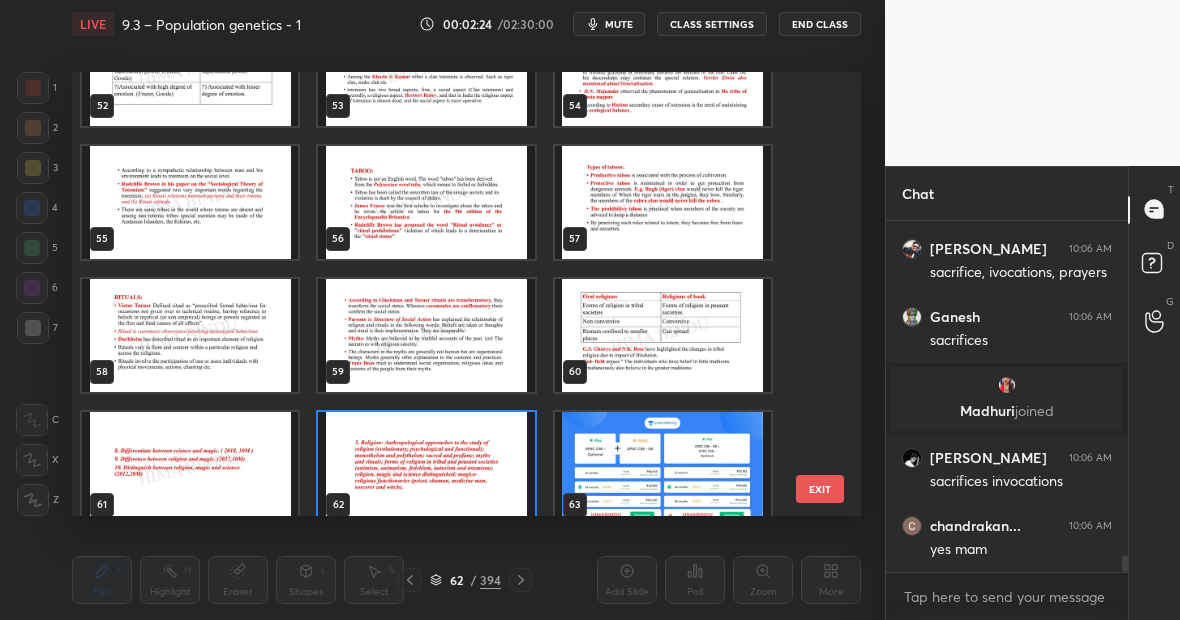 scroll, scrollTop: 2347, scrollLeft: 0, axis: vertical 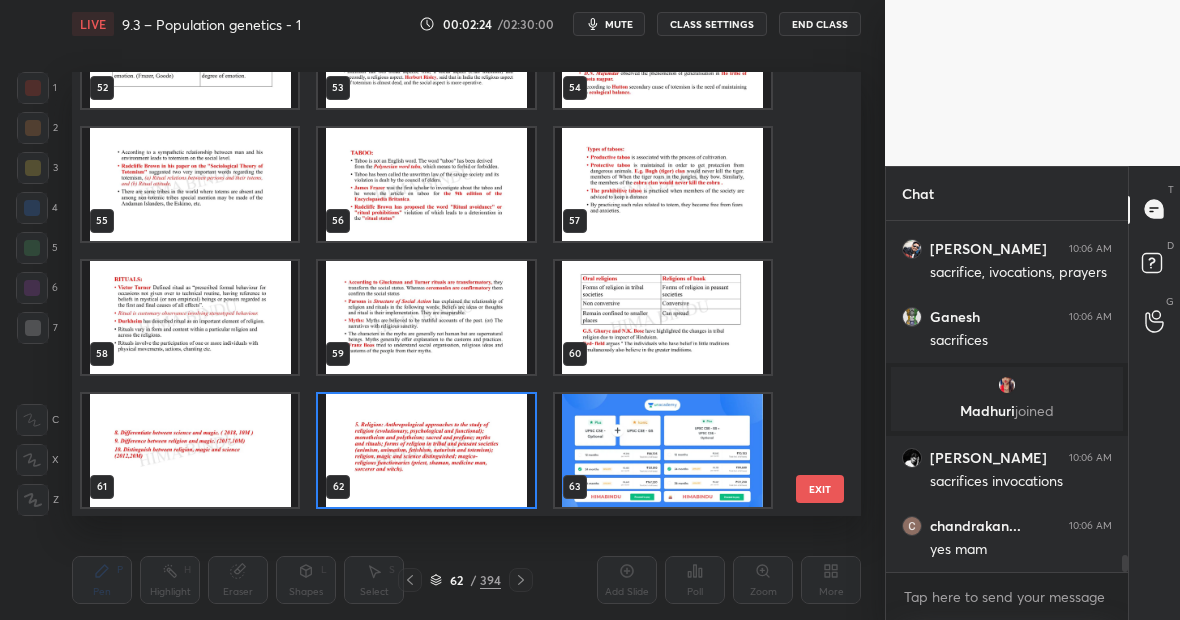 click at bounding box center (426, 450) 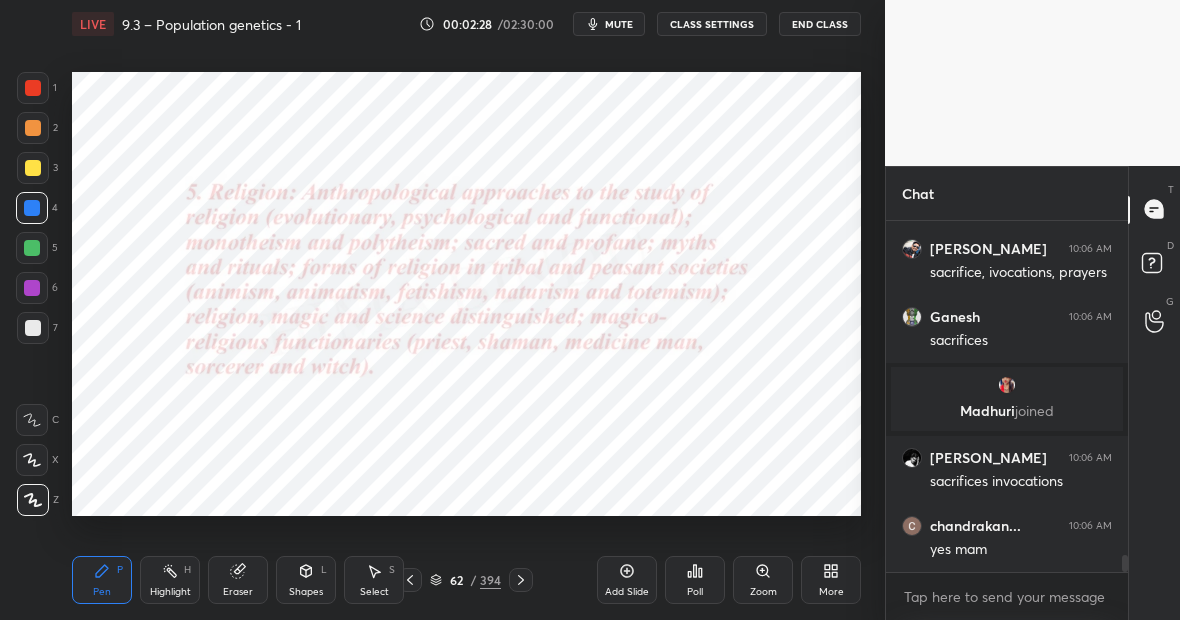 scroll, scrollTop: 6819, scrollLeft: 0, axis: vertical 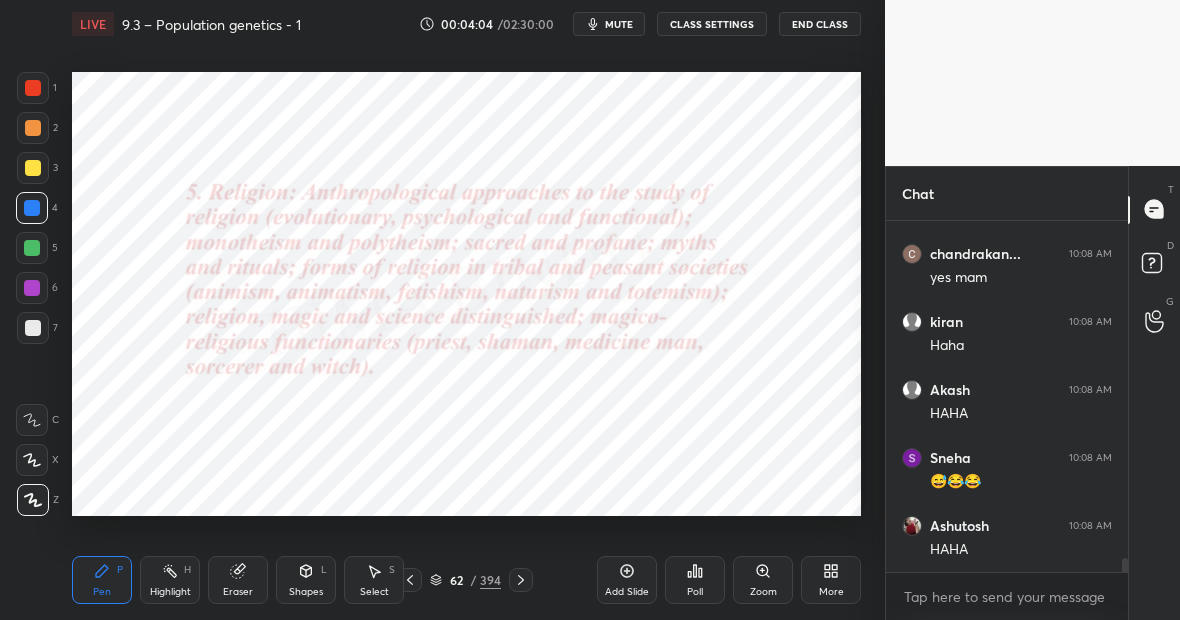 click at bounding box center [32, 248] 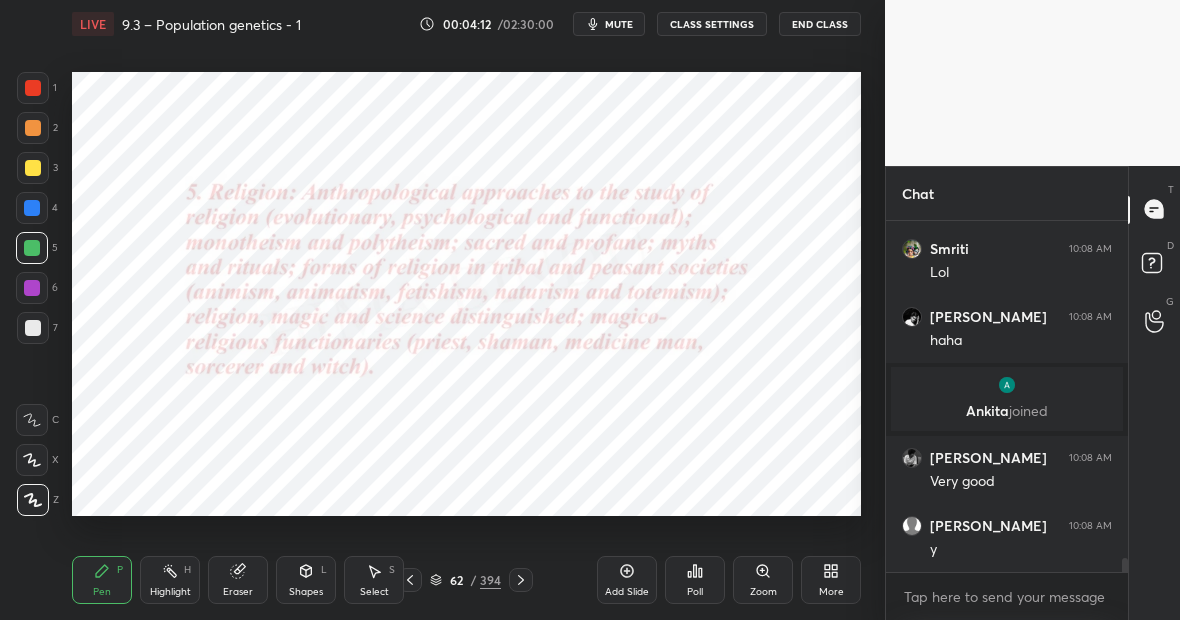 scroll, scrollTop: 8356, scrollLeft: 0, axis: vertical 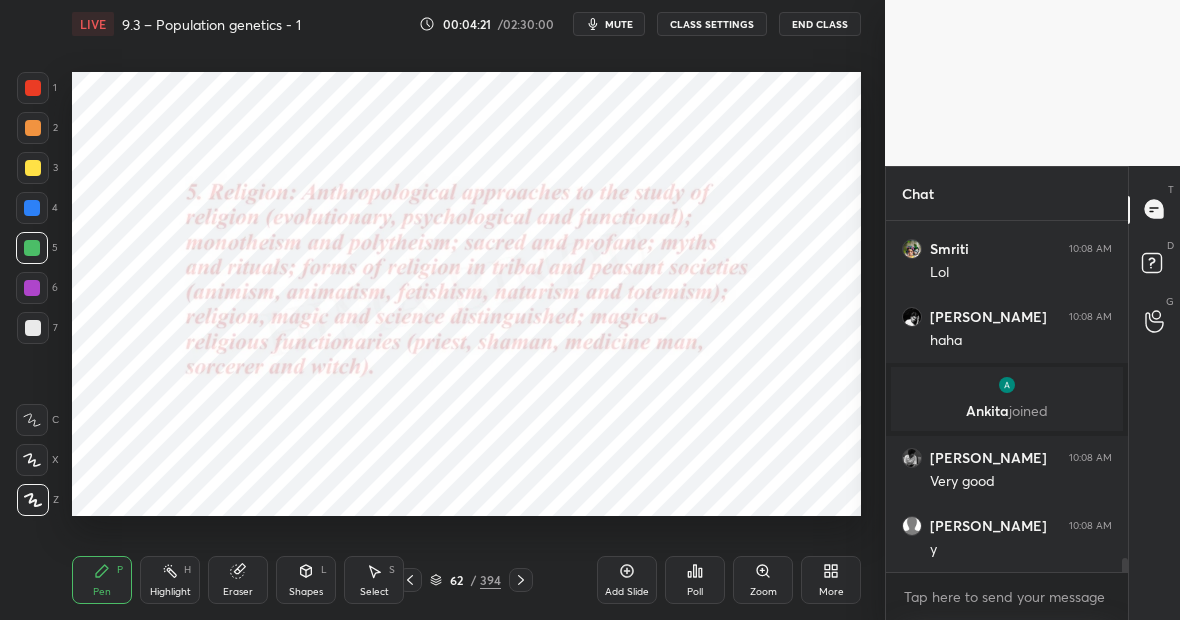 click on "394" at bounding box center [490, 580] 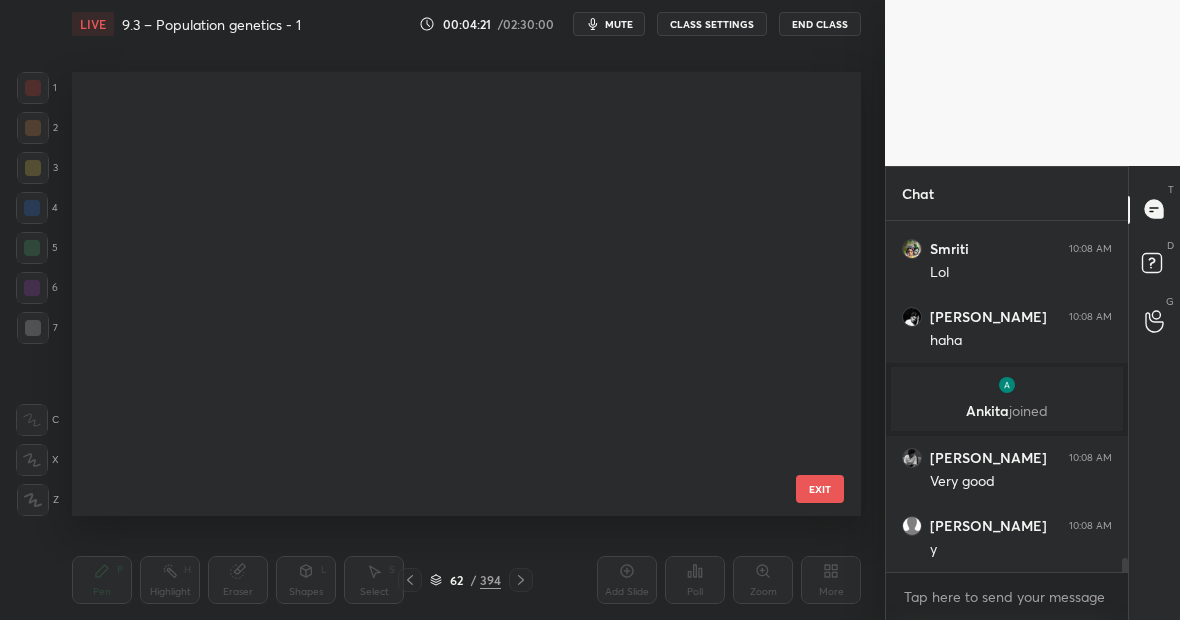 scroll, scrollTop: 2347, scrollLeft: 0, axis: vertical 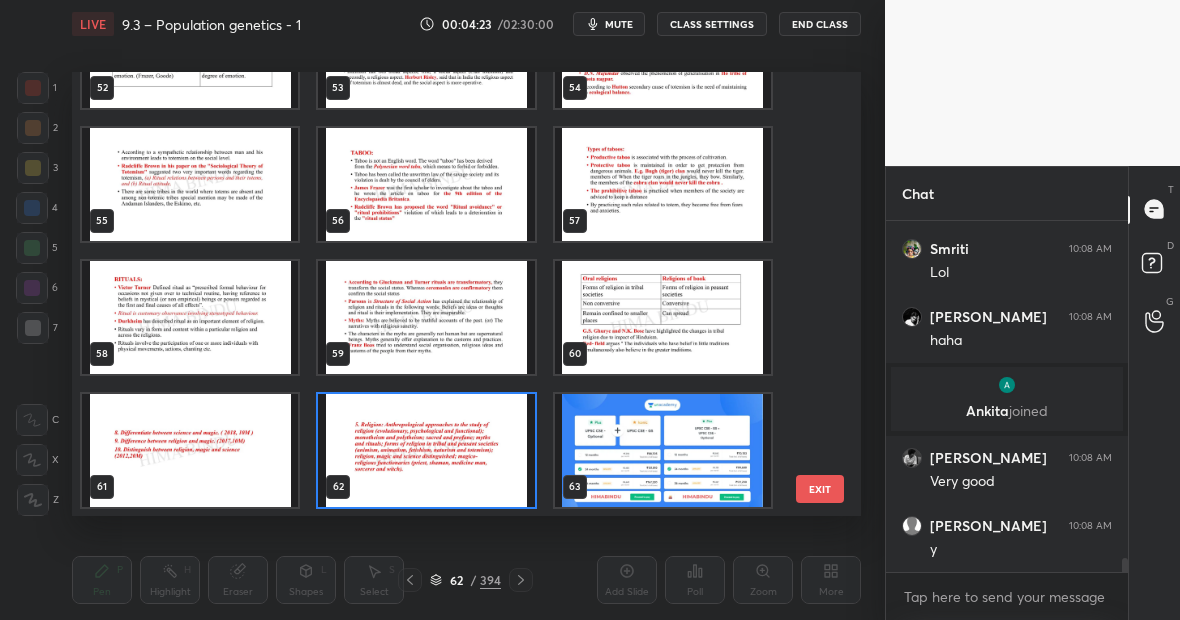 click at bounding box center [426, 450] 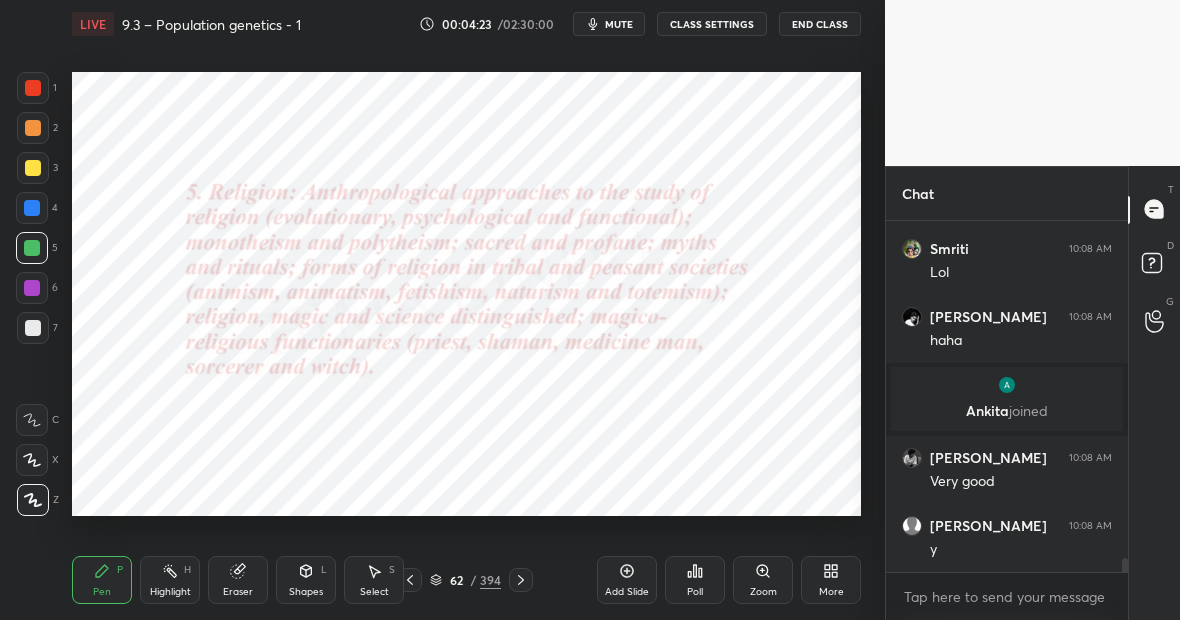 click at bounding box center (426, 450) 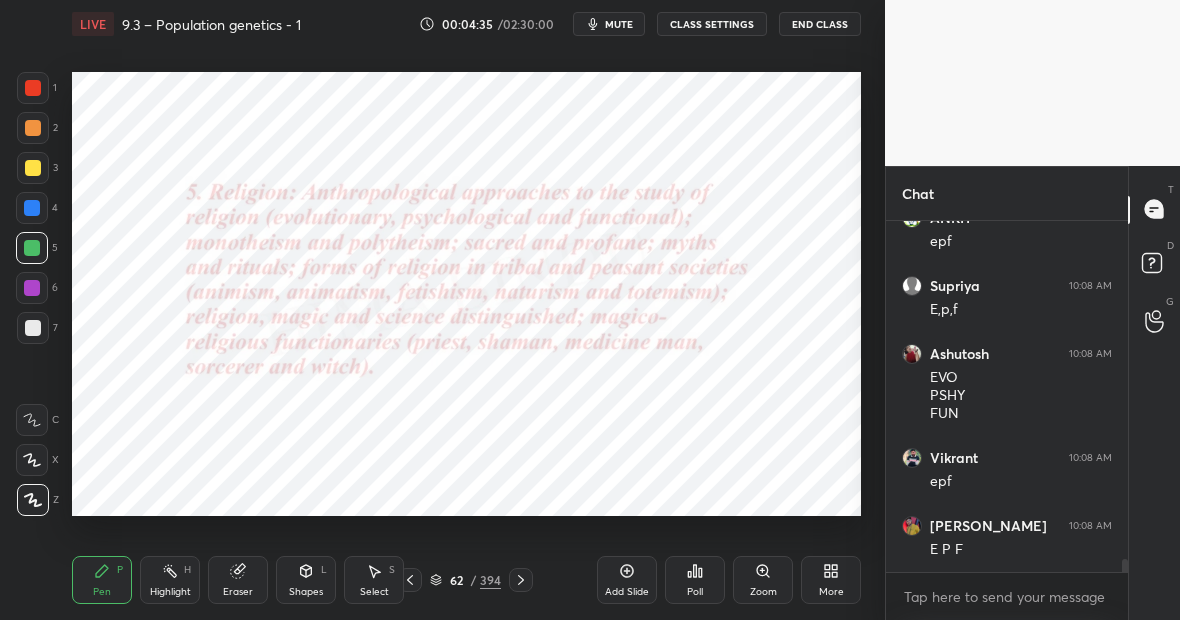 scroll, scrollTop: 8868, scrollLeft: 0, axis: vertical 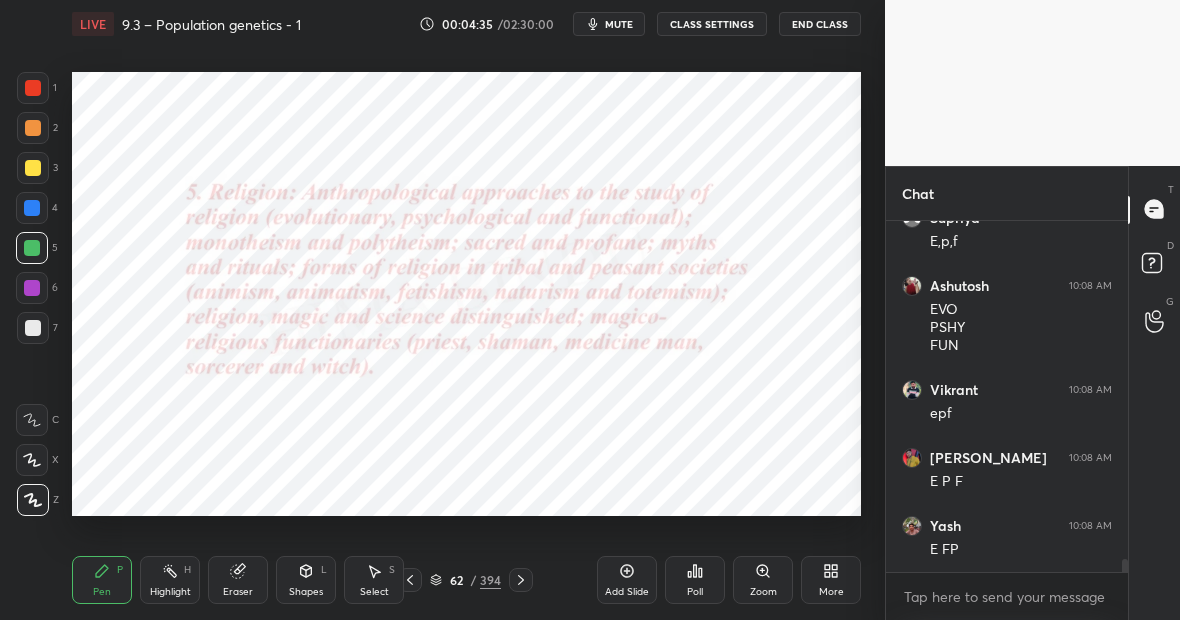 click on "394" at bounding box center (490, 580) 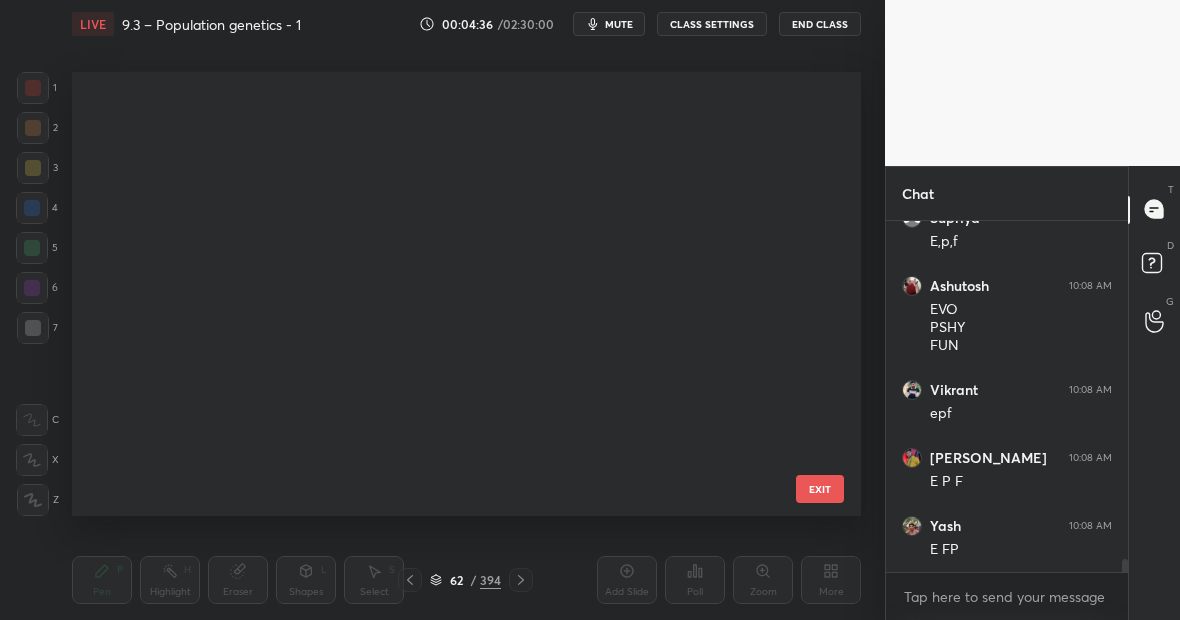 scroll, scrollTop: 2347, scrollLeft: 0, axis: vertical 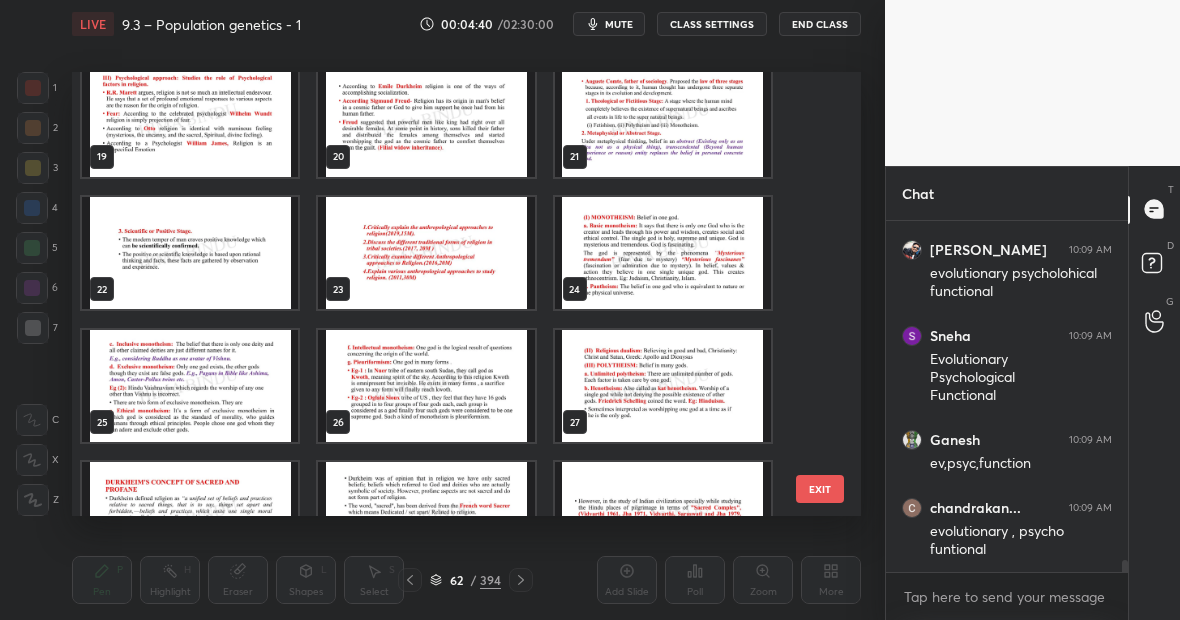 click at bounding box center [426, 253] 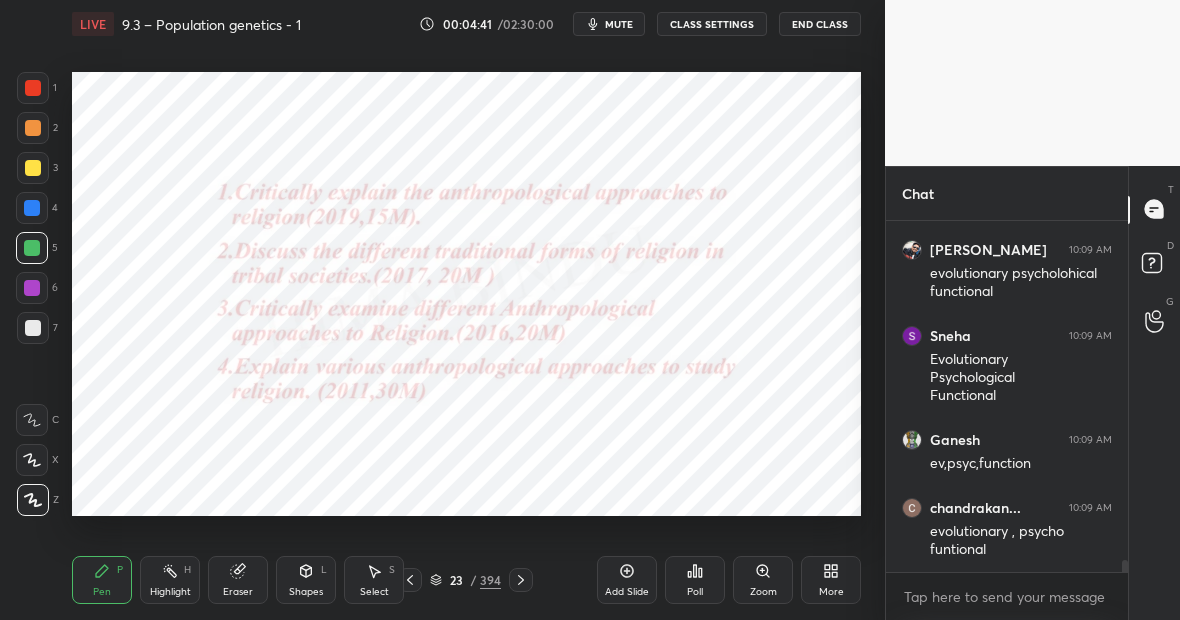 scroll, scrollTop: 0, scrollLeft: 0, axis: both 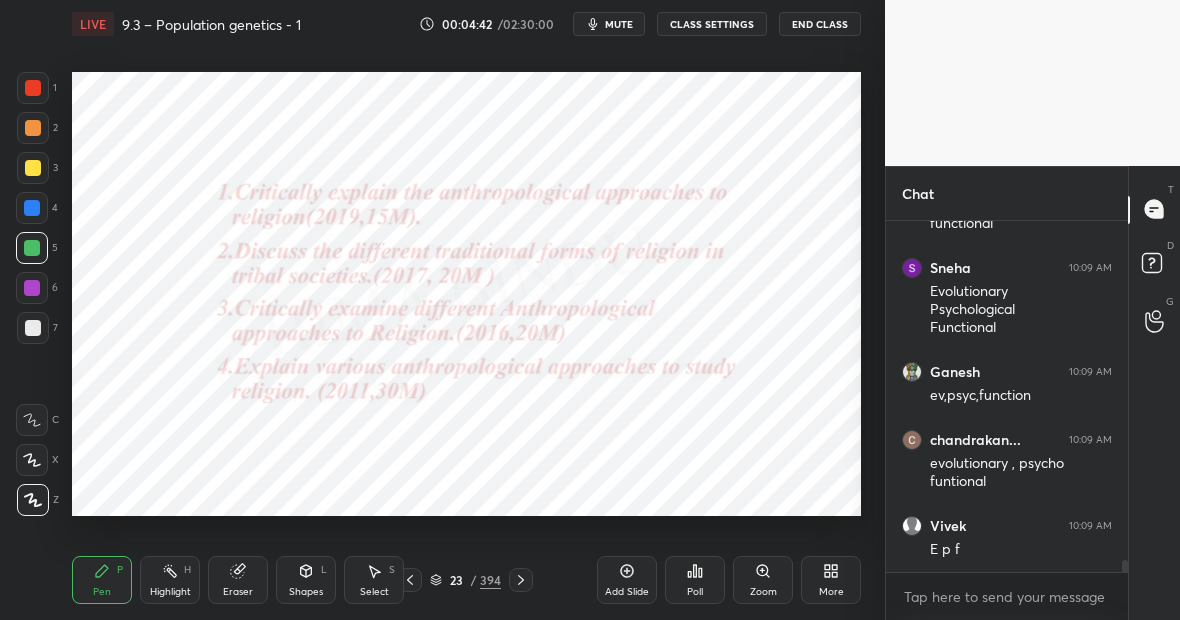 click at bounding box center [32, 208] 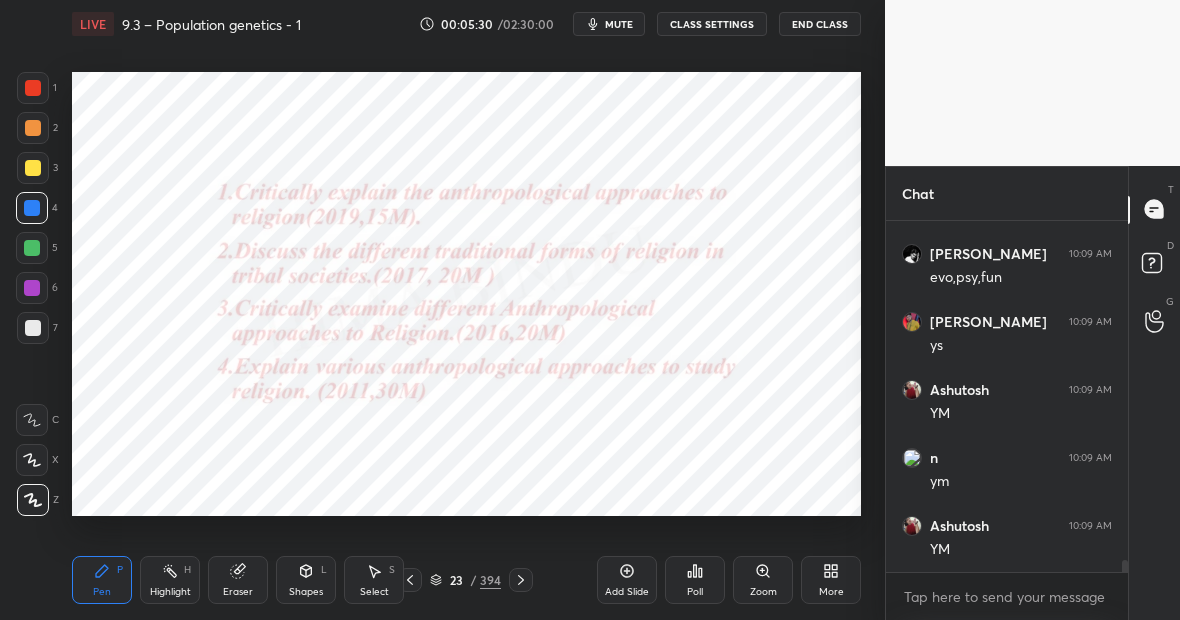 scroll, scrollTop: 10236, scrollLeft: 0, axis: vertical 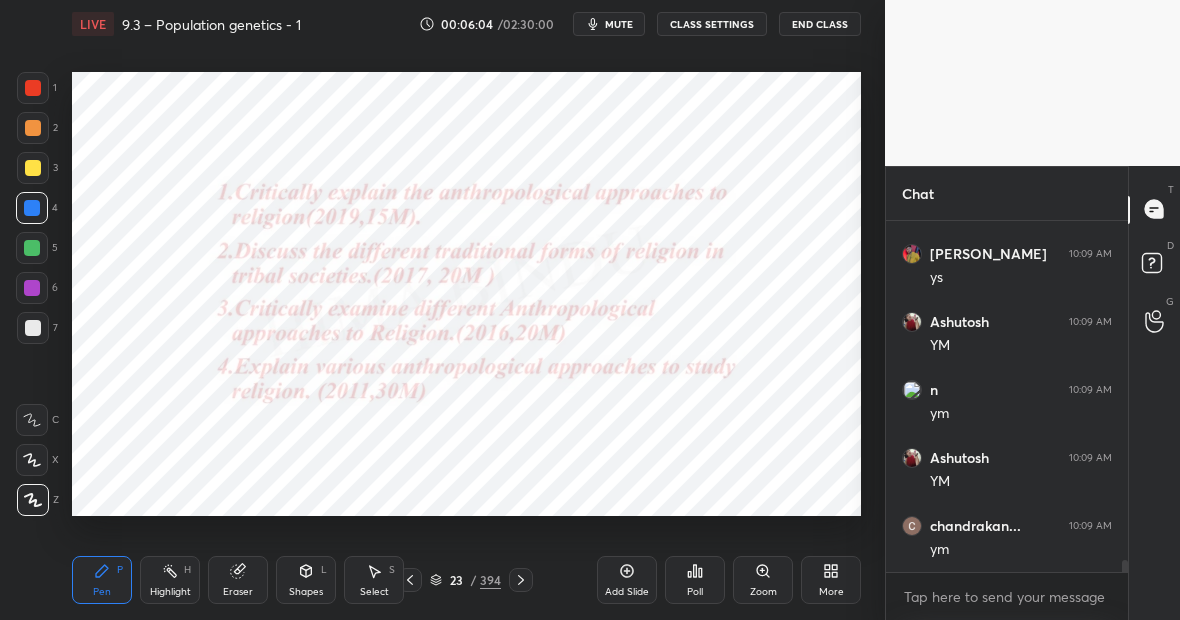 click on "Eraser" at bounding box center [238, 592] 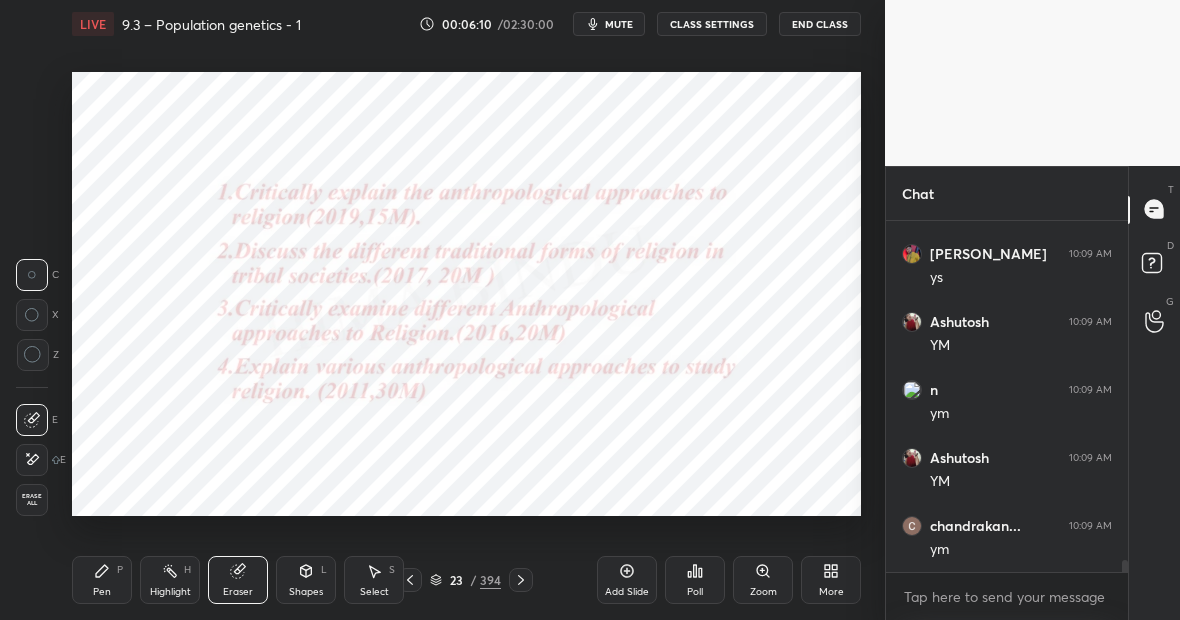 scroll, scrollTop: 10304, scrollLeft: 0, axis: vertical 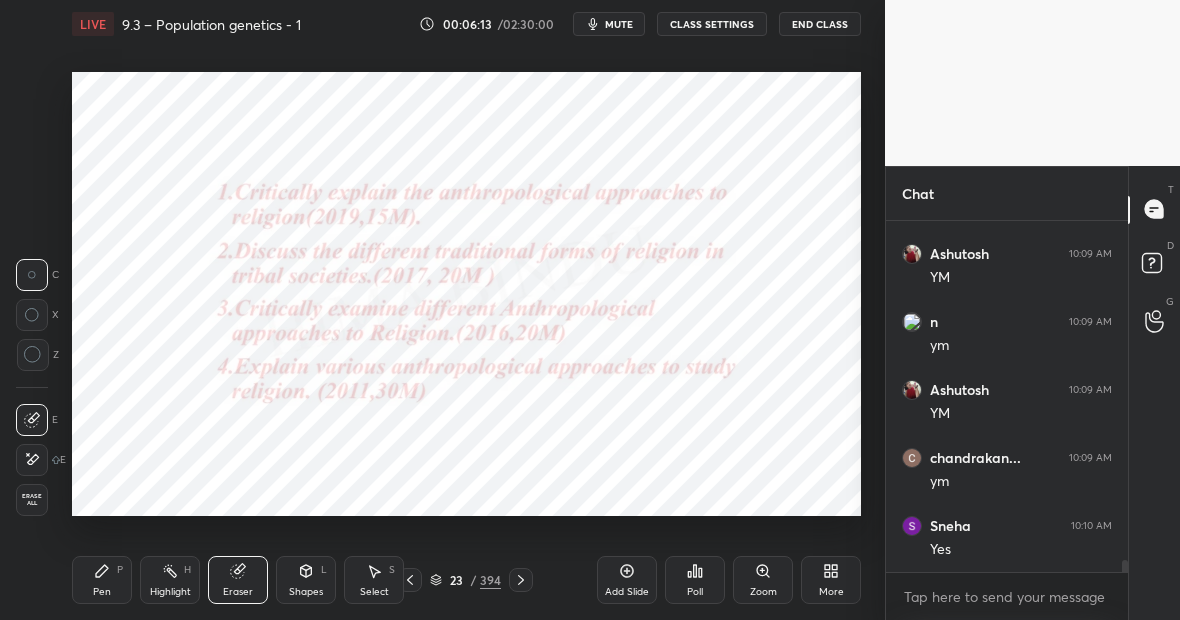 click on "Erase all" at bounding box center (32, 500) 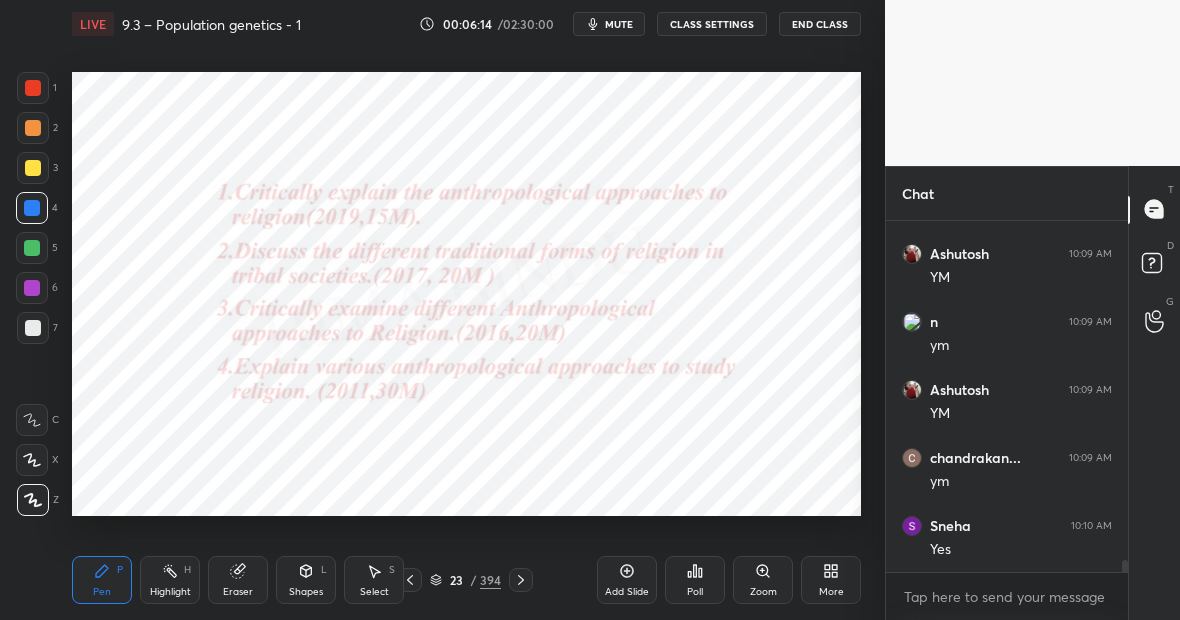 click 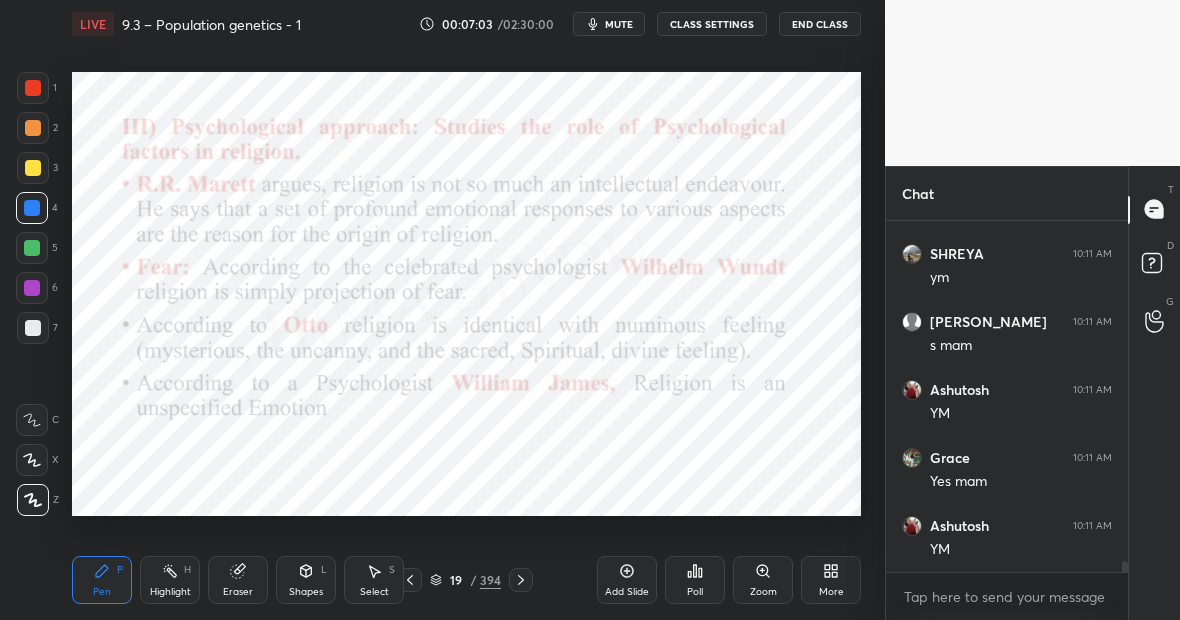 scroll, scrollTop: 10674, scrollLeft: 0, axis: vertical 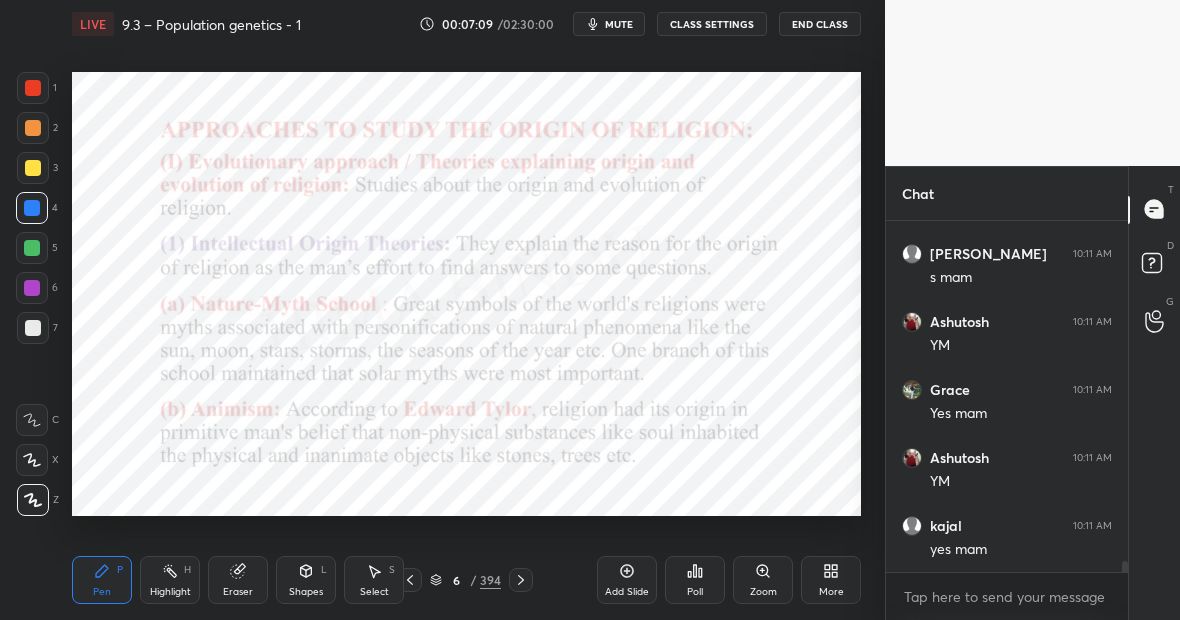 click on "394" at bounding box center (490, 580) 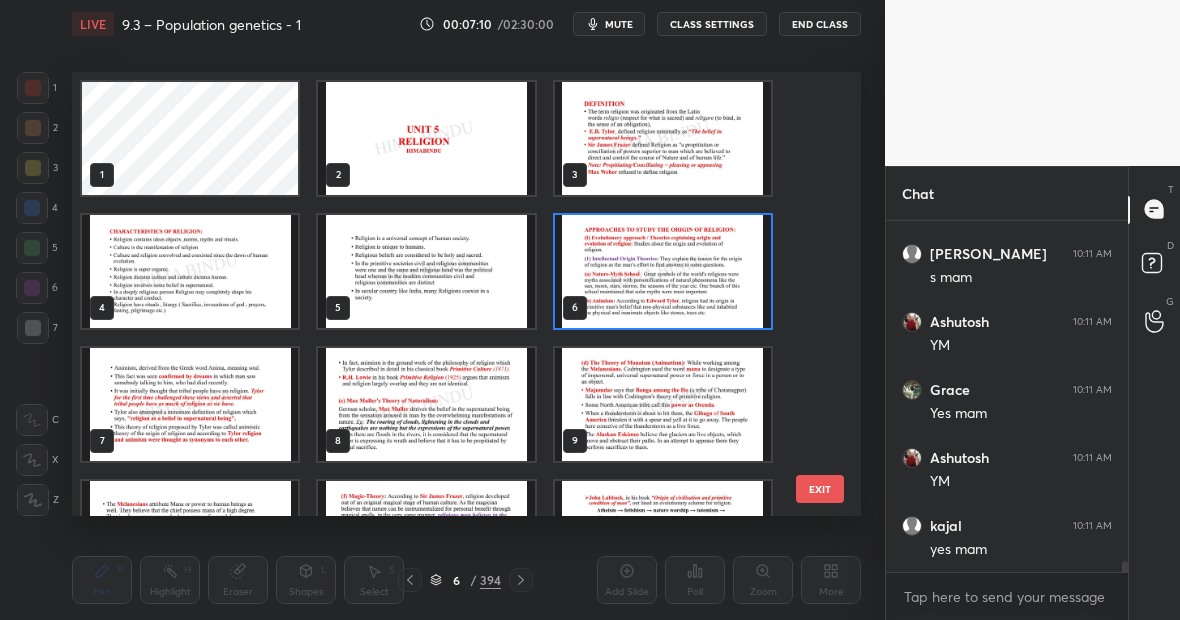scroll, scrollTop: 7, scrollLeft: 11, axis: both 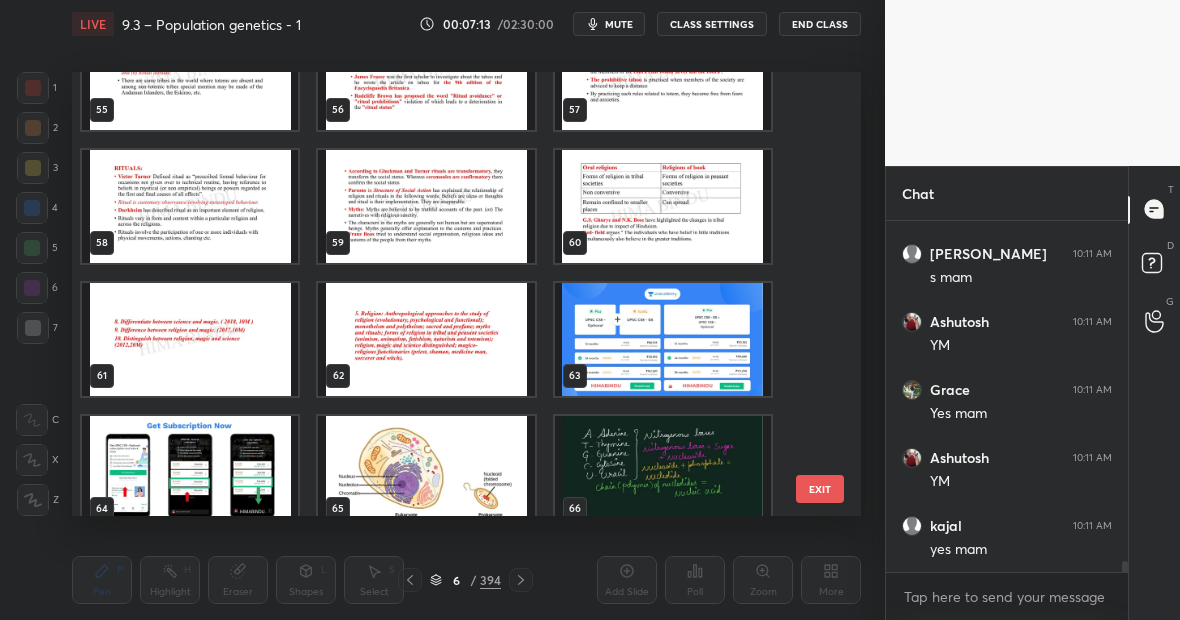 click at bounding box center [426, 339] 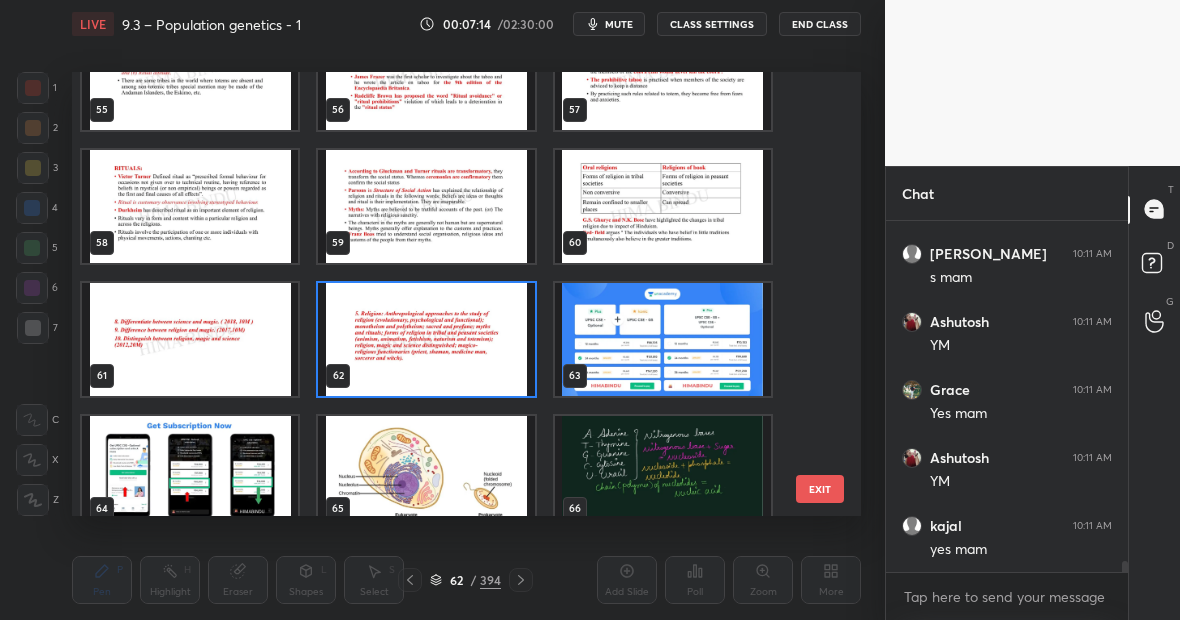 click at bounding box center [426, 339] 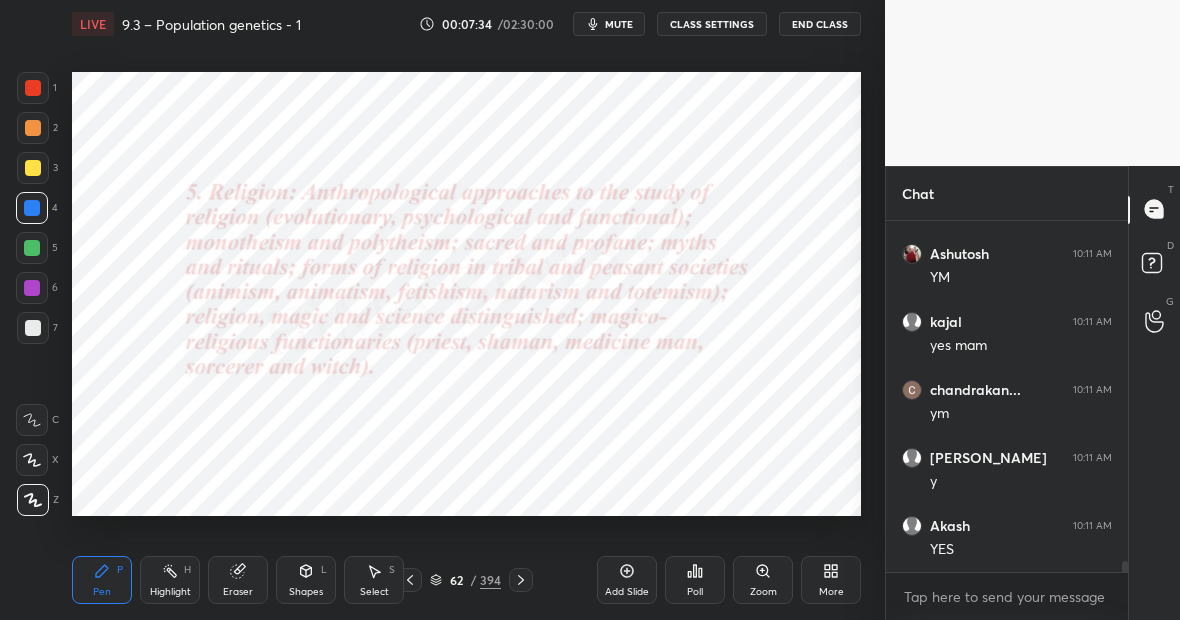 scroll, scrollTop: 10946, scrollLeft: 0, axis: vertical 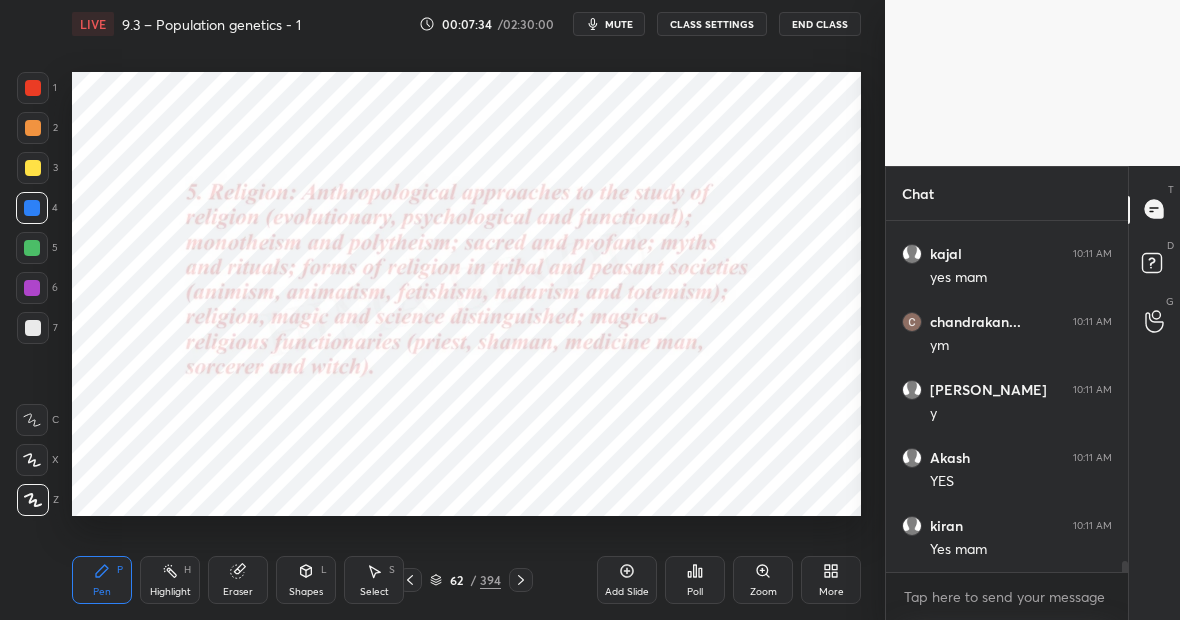 click on "394" at bounding box center [490, 580] 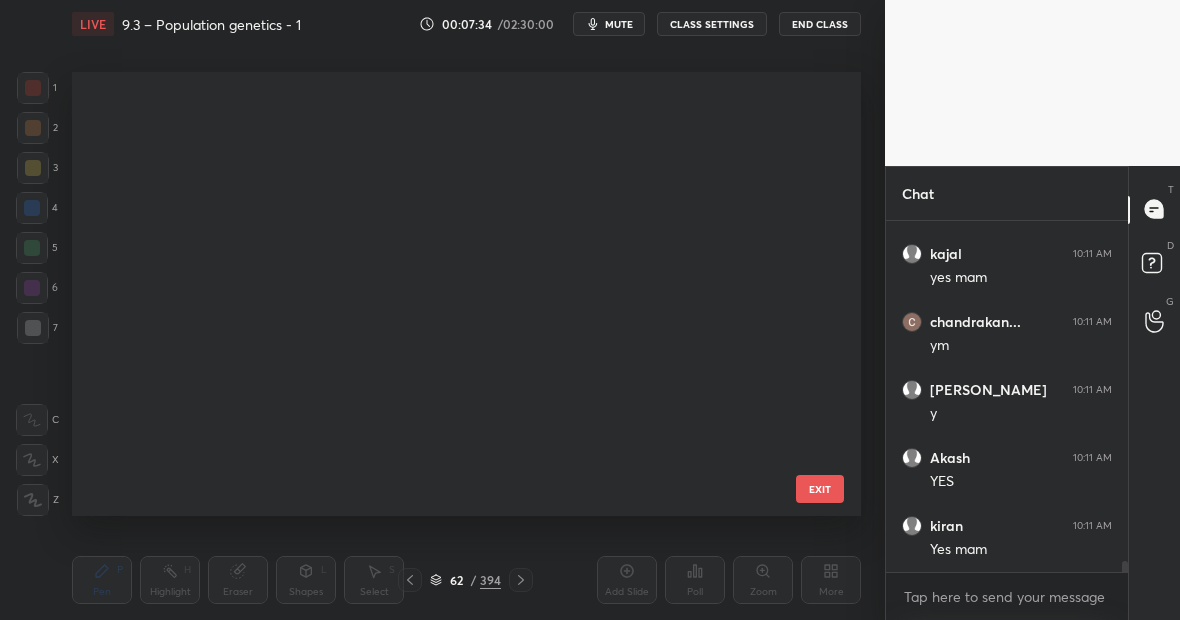 scroll, scrollTop: 2347, scrollLeft: 0, axis: vertical 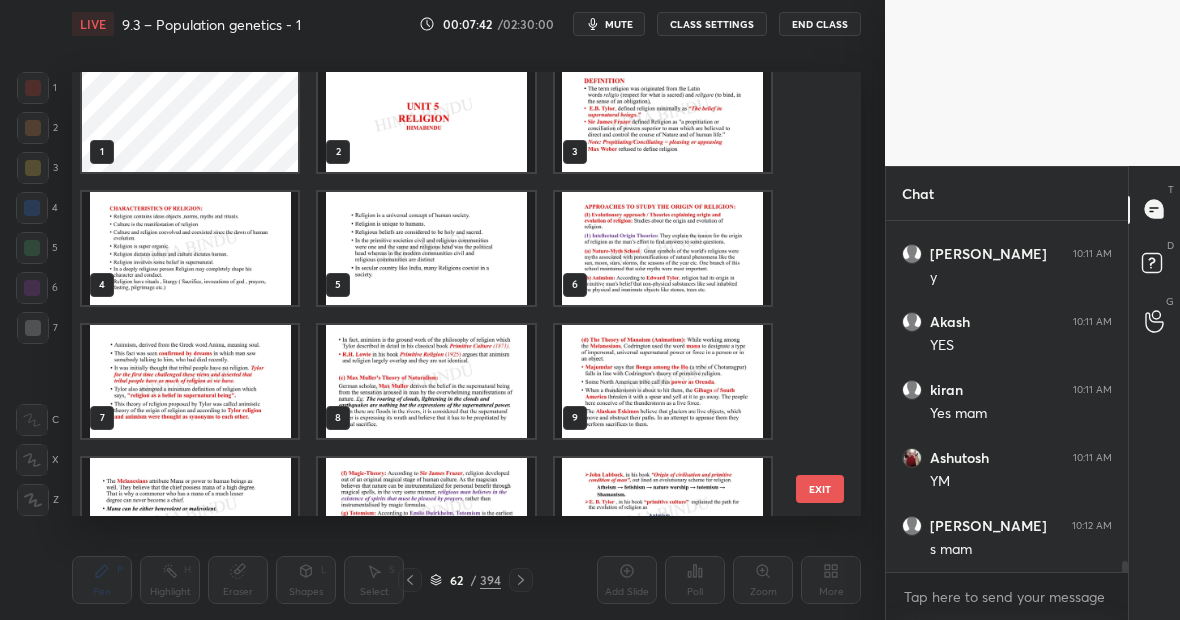 click at bounding box center (663, 248) 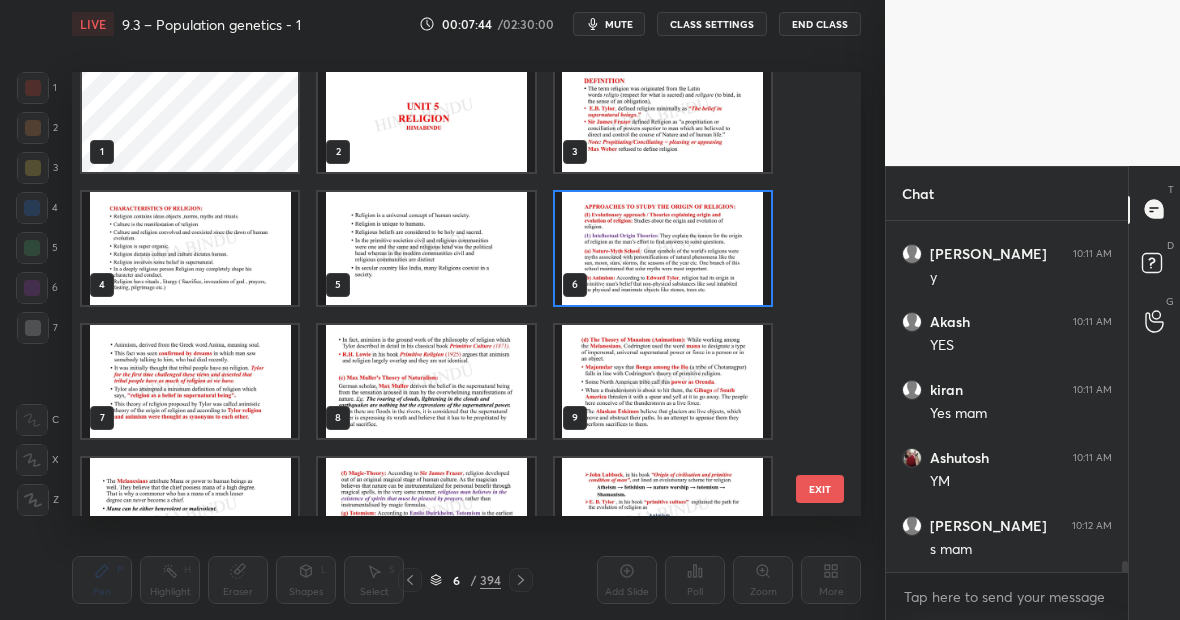 click at bounding box center (663, 248) 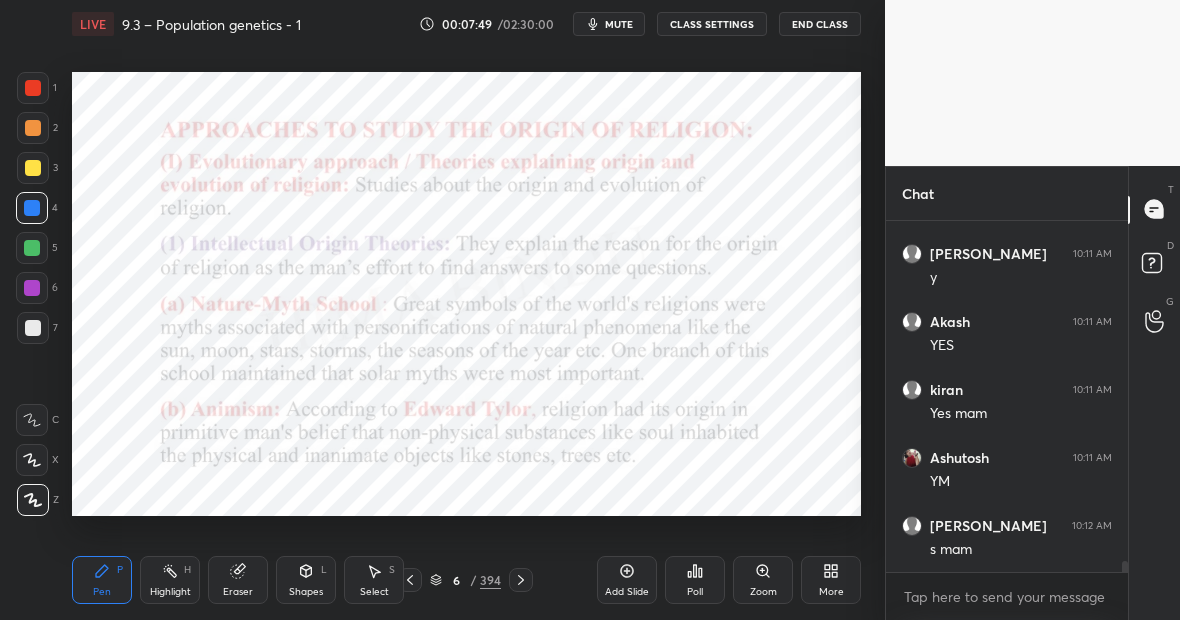 scroll, scrollTop: 11150, scrollLeft: 0, axis: vertical 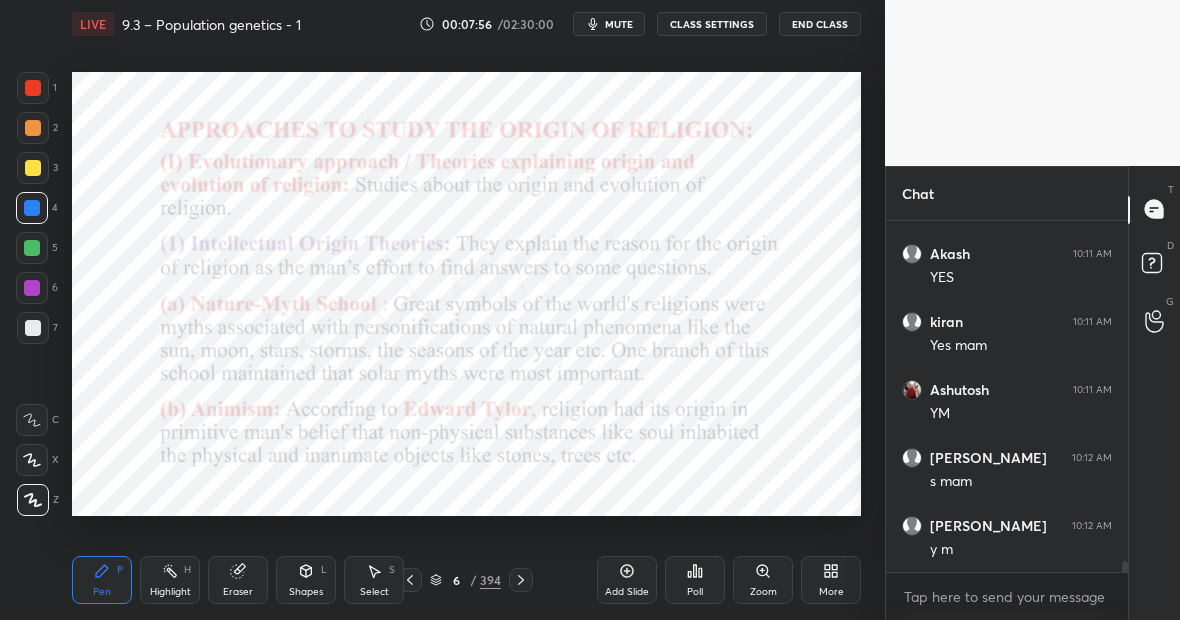 click 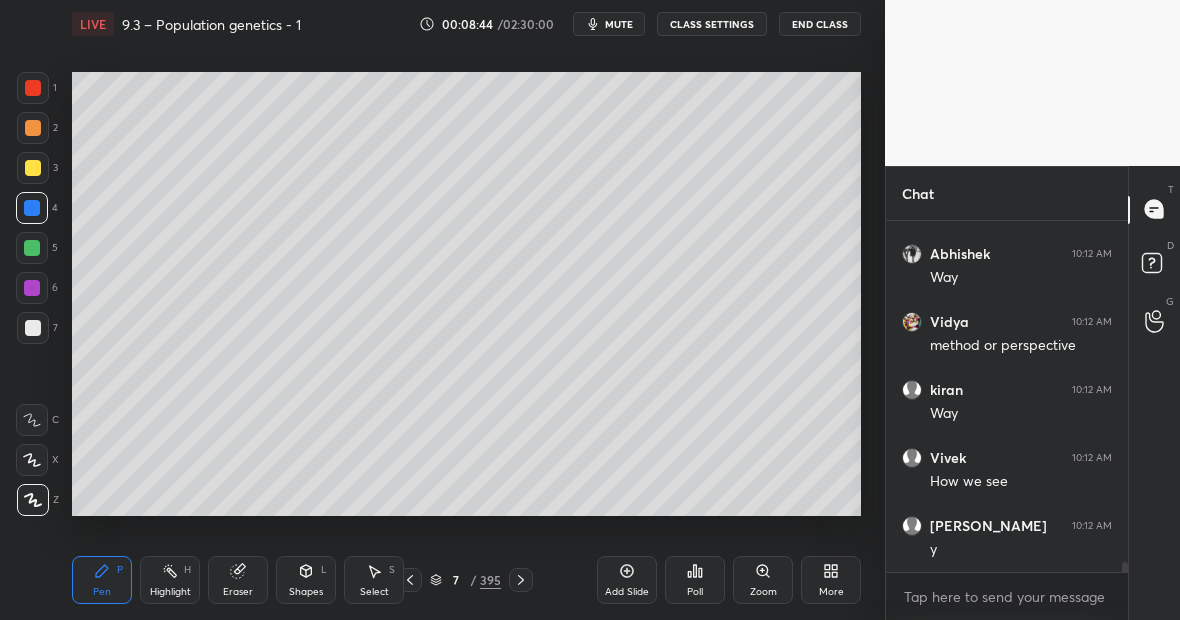 scroll, scrollTop: 11898, scrollLeft: 0, axis: vertical 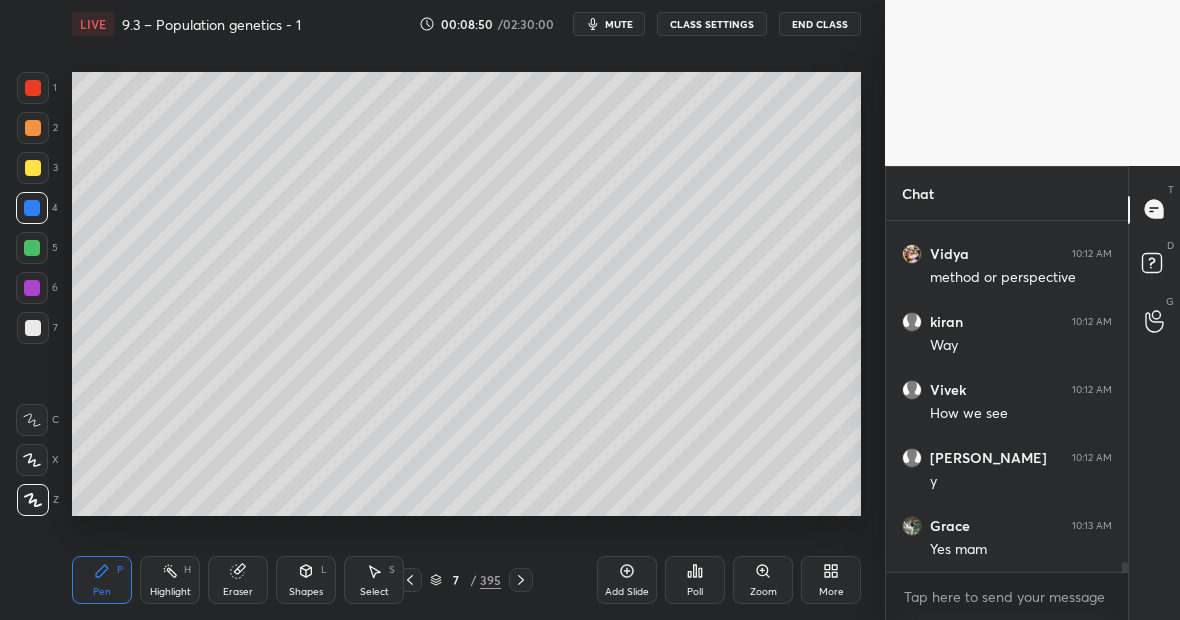 click at bounding box center (33, 168) 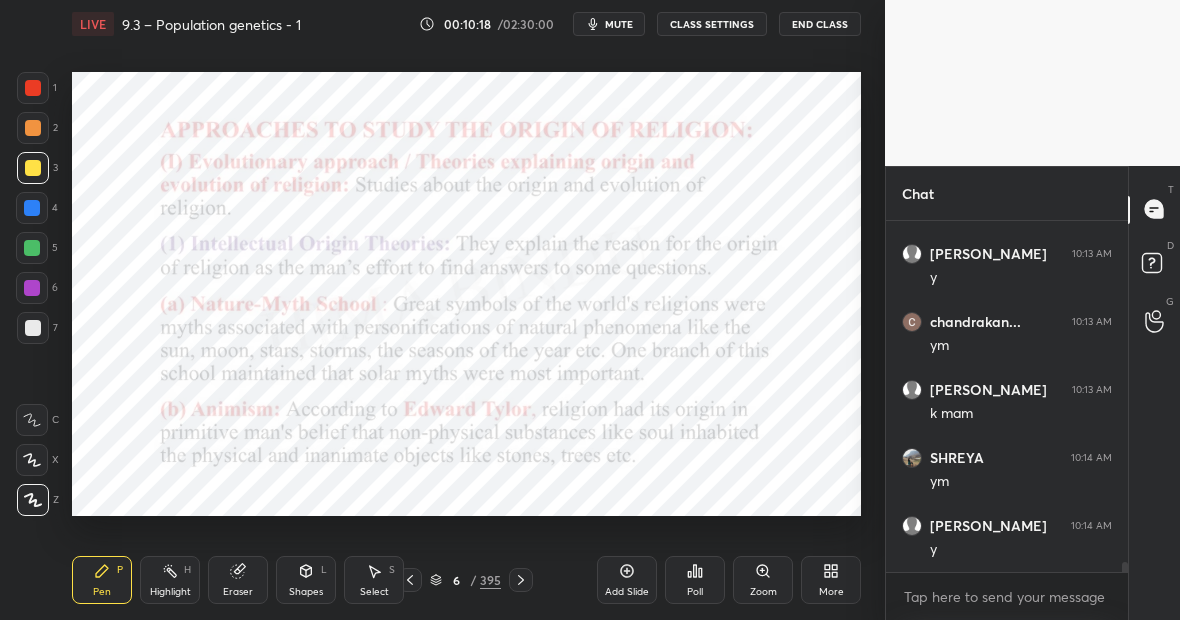 scroll, scrollTop: 11754, scrollLeft: 0, axis: vertical 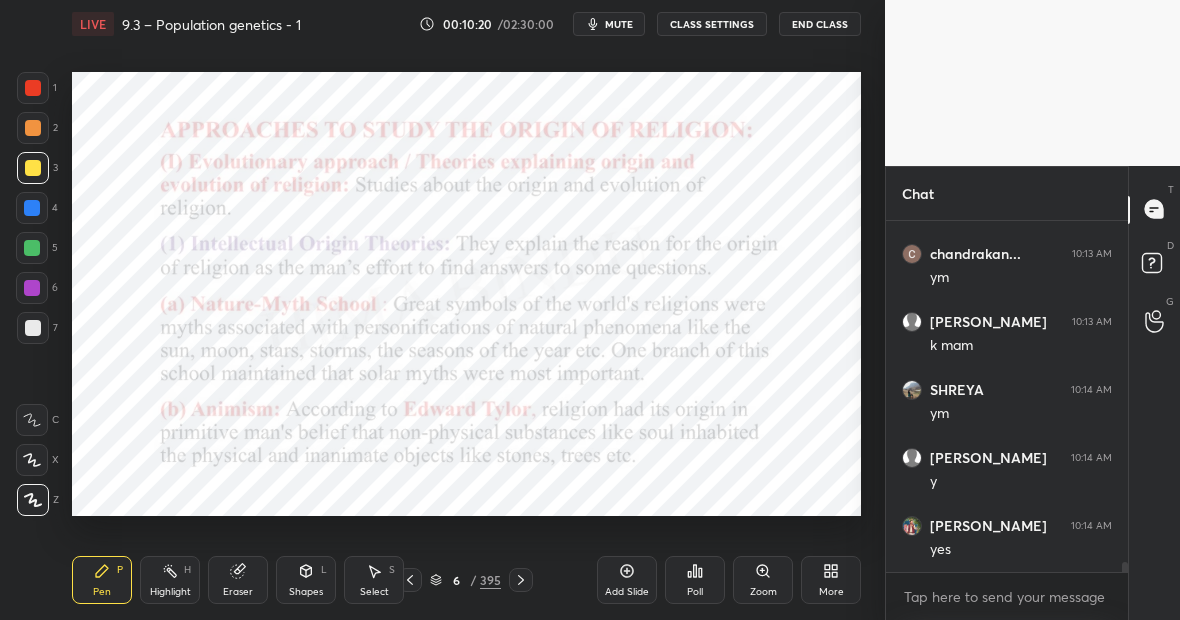 click at bounding box center (32, 208) 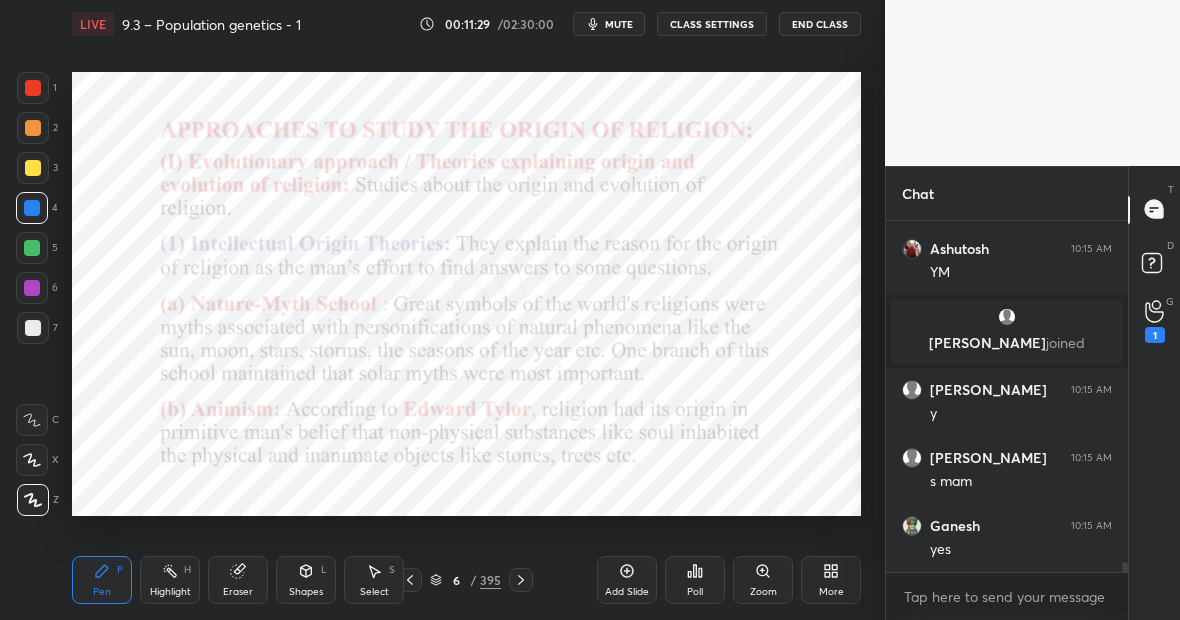 scroll, scrollTop: 12087, scrollLeft: 0, axis: vertical 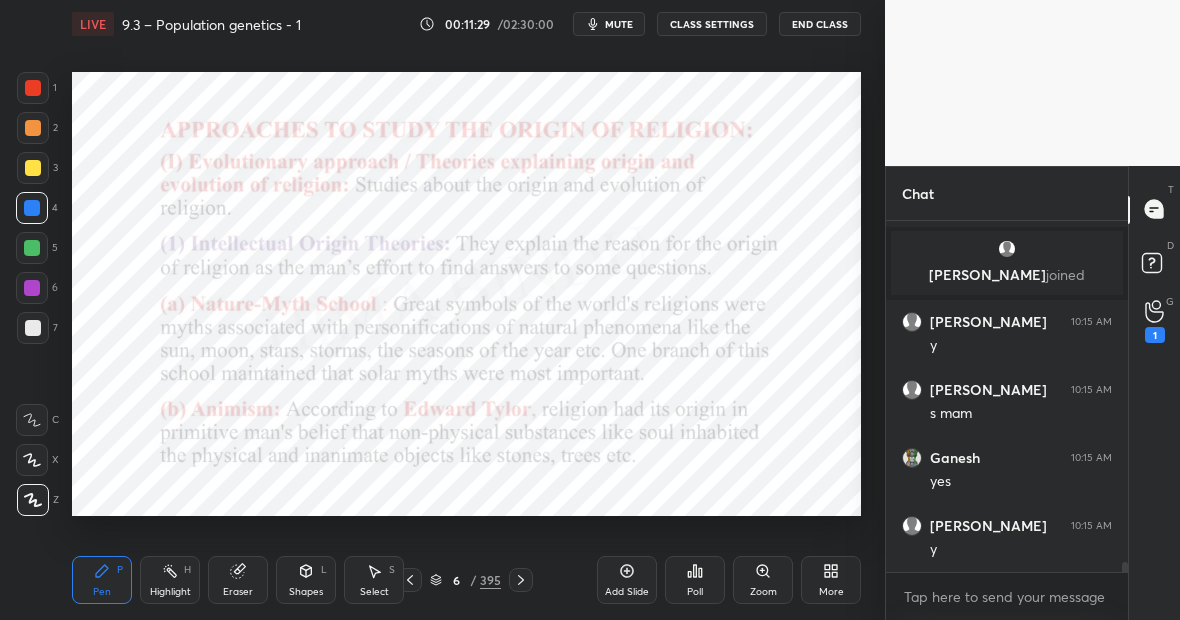 click on "CLASS SETTINGS" at bounding box center (712, 24) 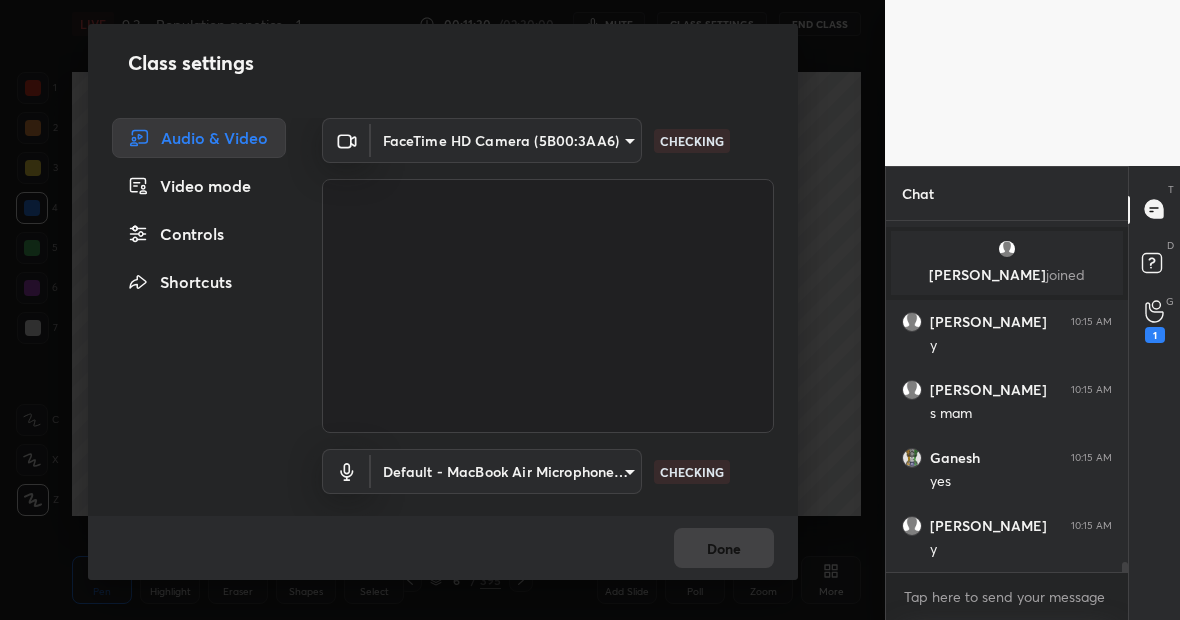 scroll, scrollTop: 12155, scrollLeft: 0, axis: vertical 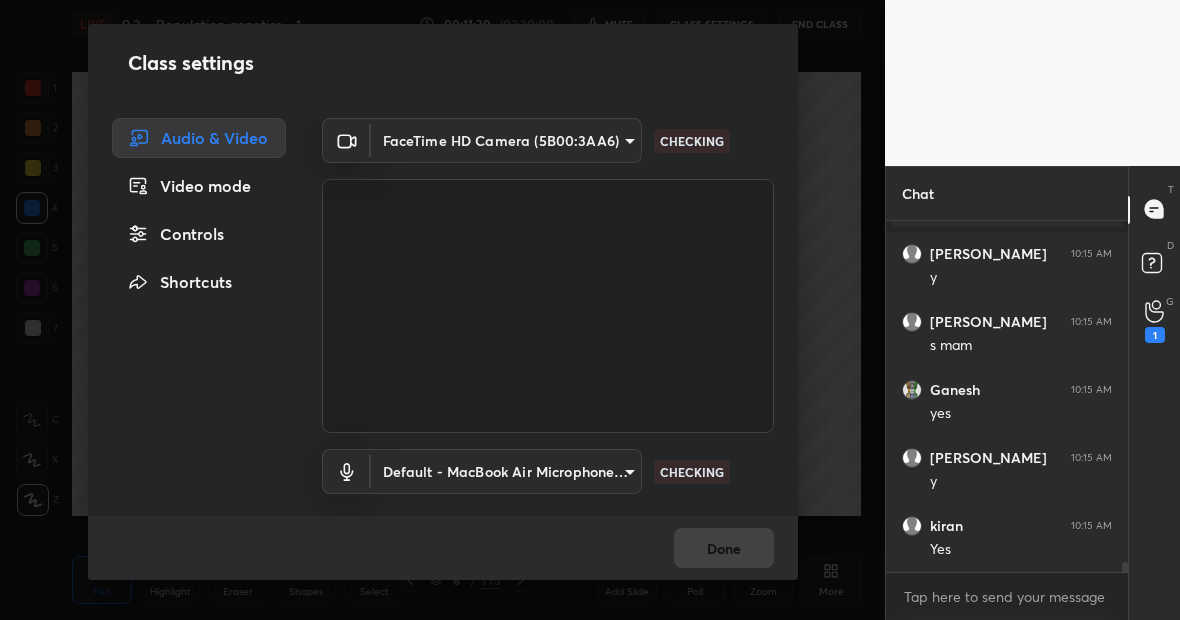 click on "Controls" at bounding box center [199, 234] 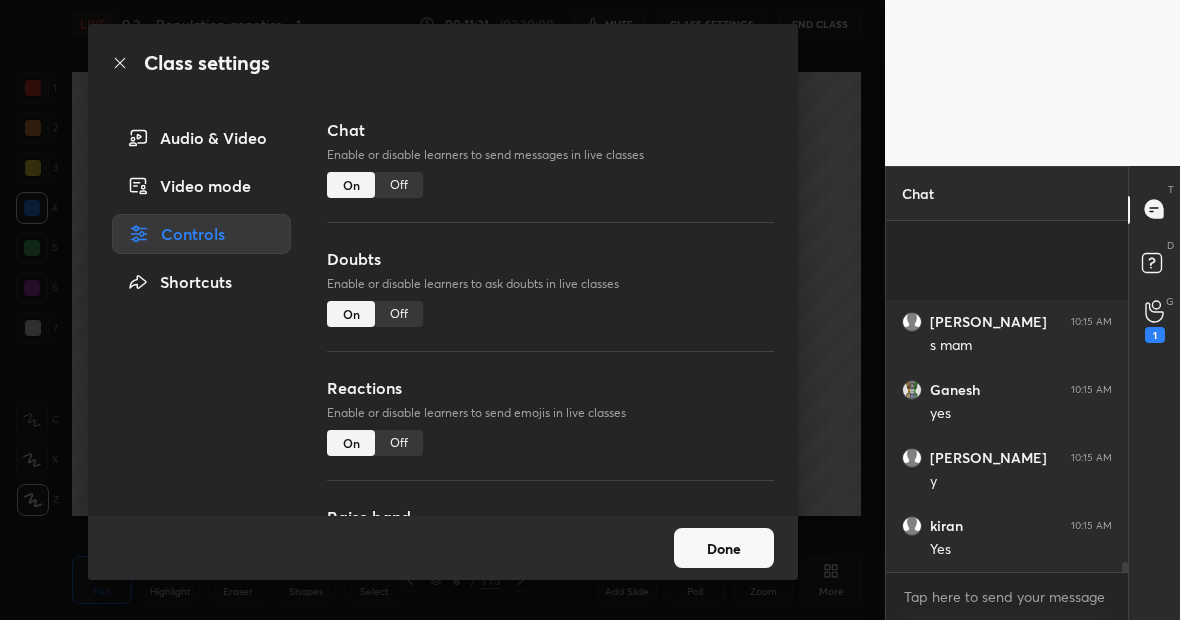 scroll, scrollTop: 12359, scrollLeft: 0, axis: vertical 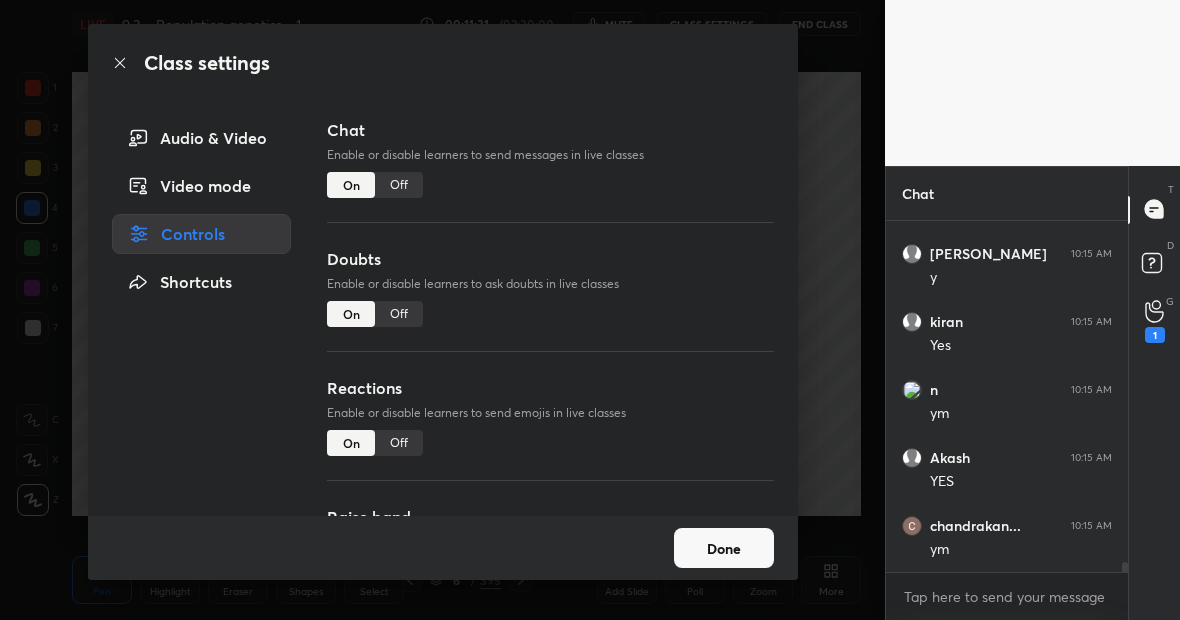 click on "Off" at bounding box center [399, 314] 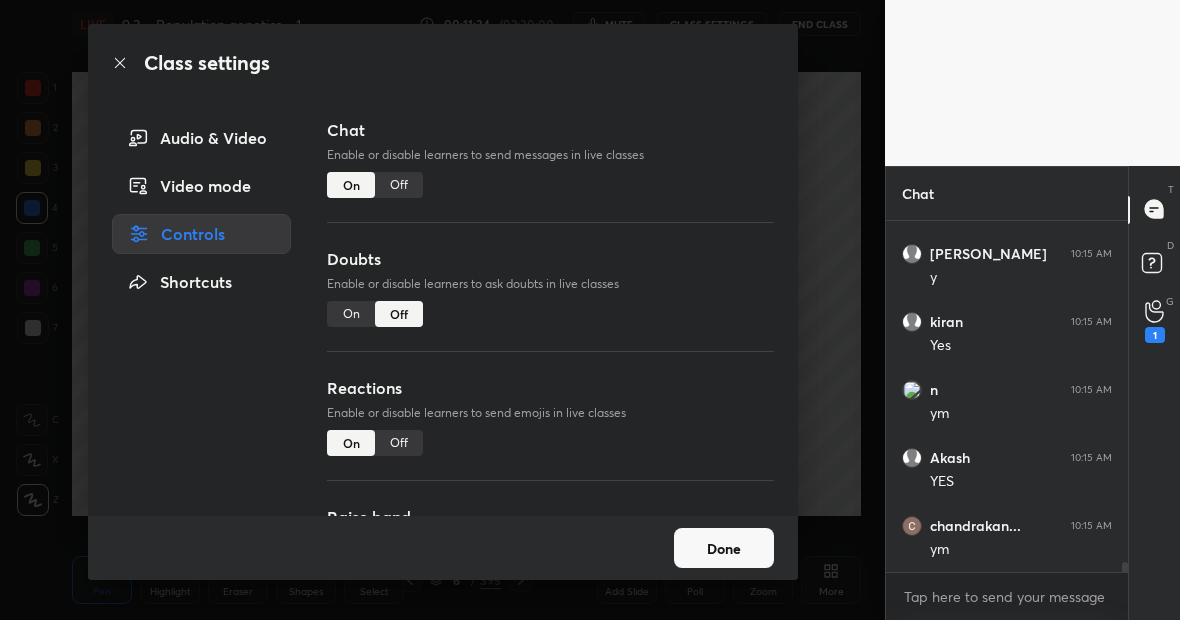 click on "Off" at bounding box center [399, 443] 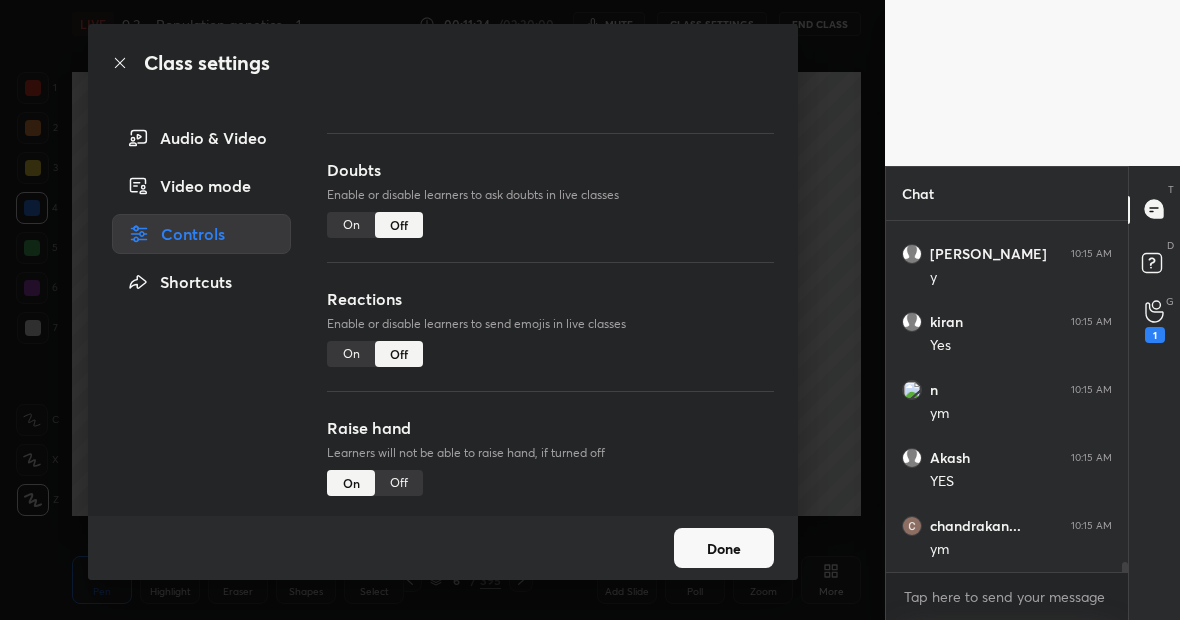 scroll, scrollTop: 228, scrollLeft: 0, axis: vertical 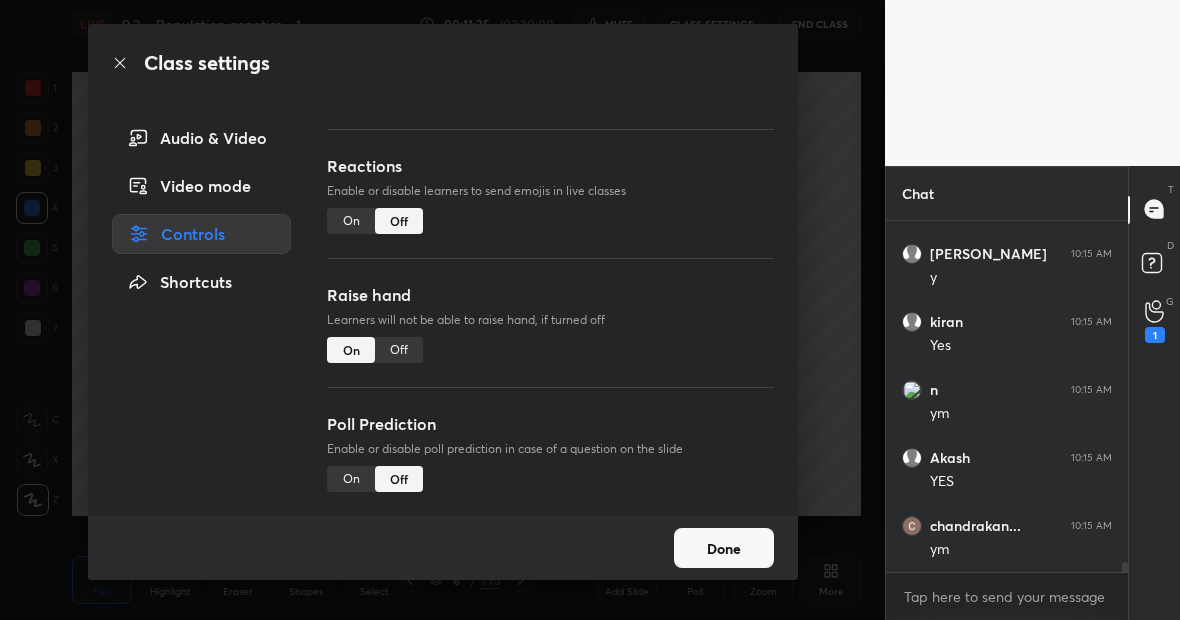 click on "Off" at bounding box center (399, 350) 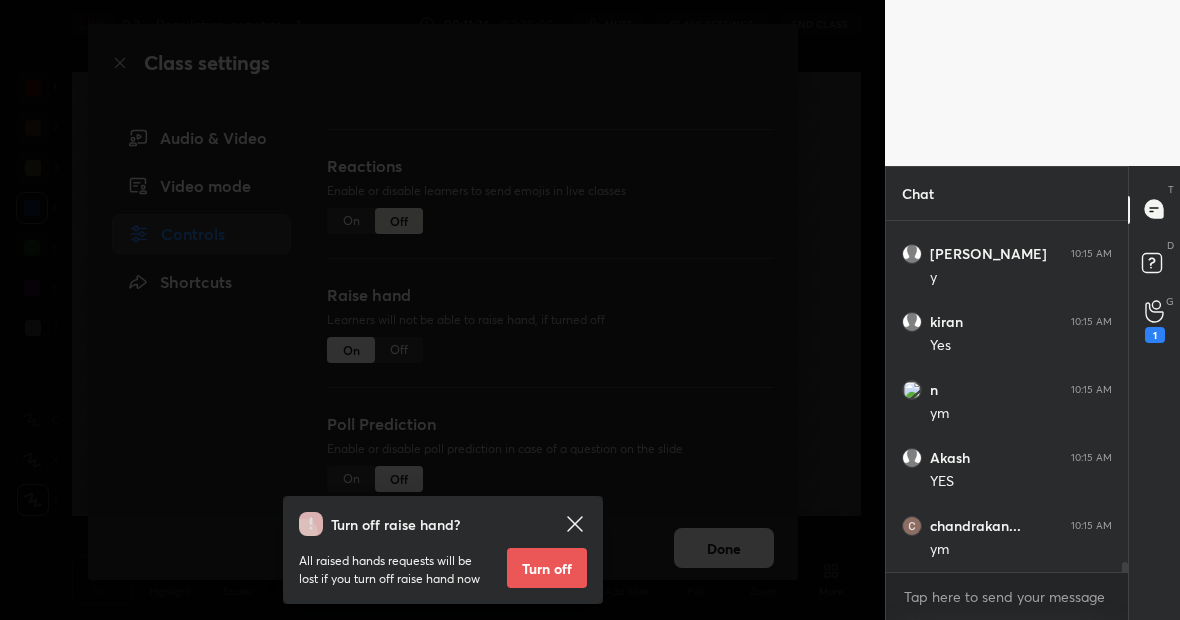 click on "Turn off" at bounding box center [547, 568] 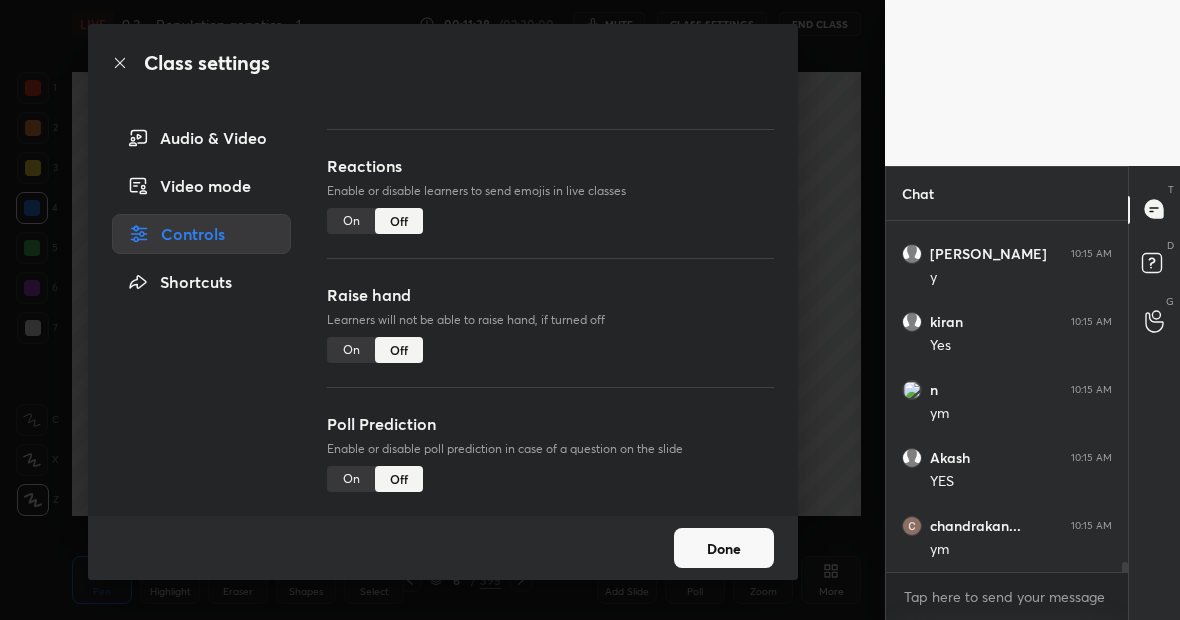 click on "Done" at bounding box center [724, 548] 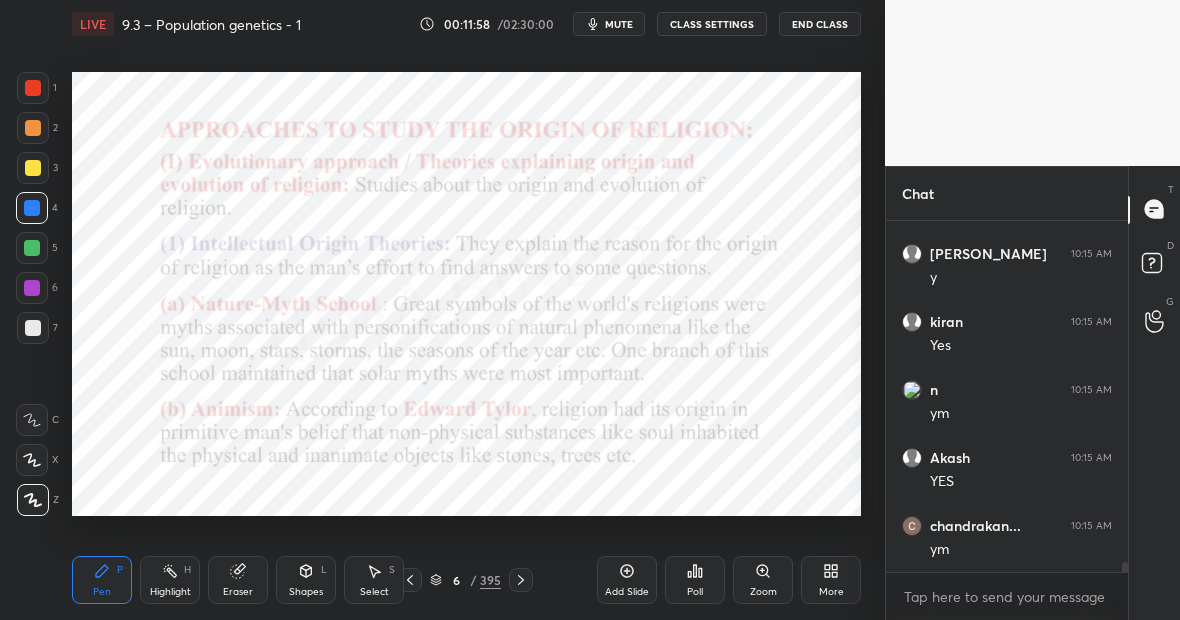 click on "Highlight H" at bounding box center [170, 580] 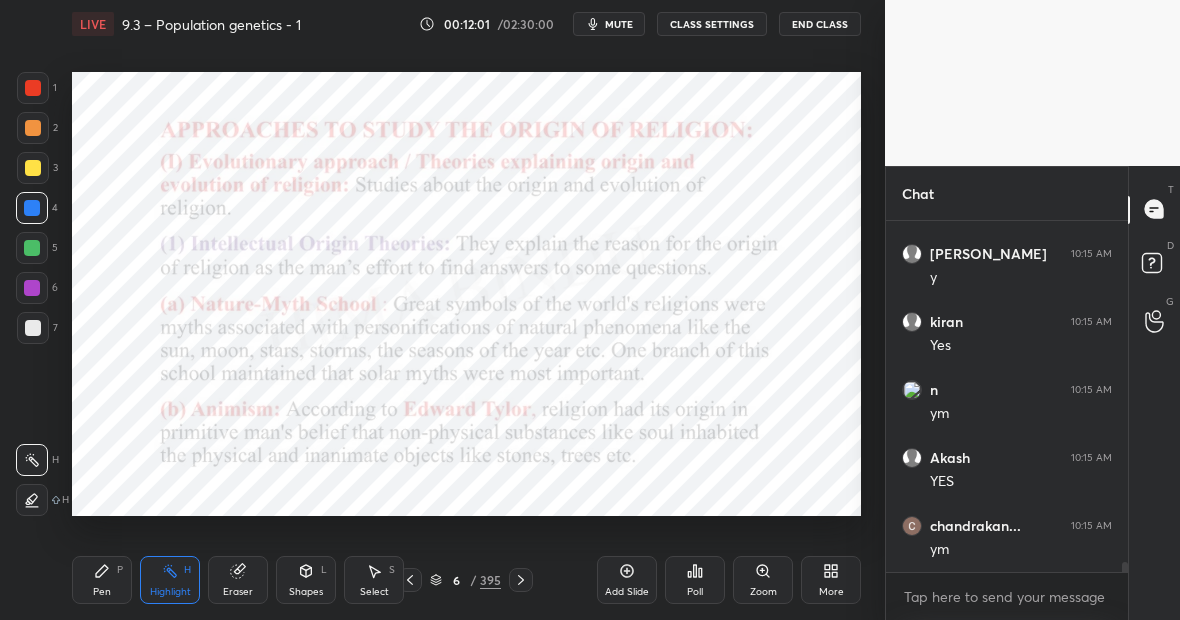 scroll, scrollTop: 12427, scrollLeft: 0, axis: vertical 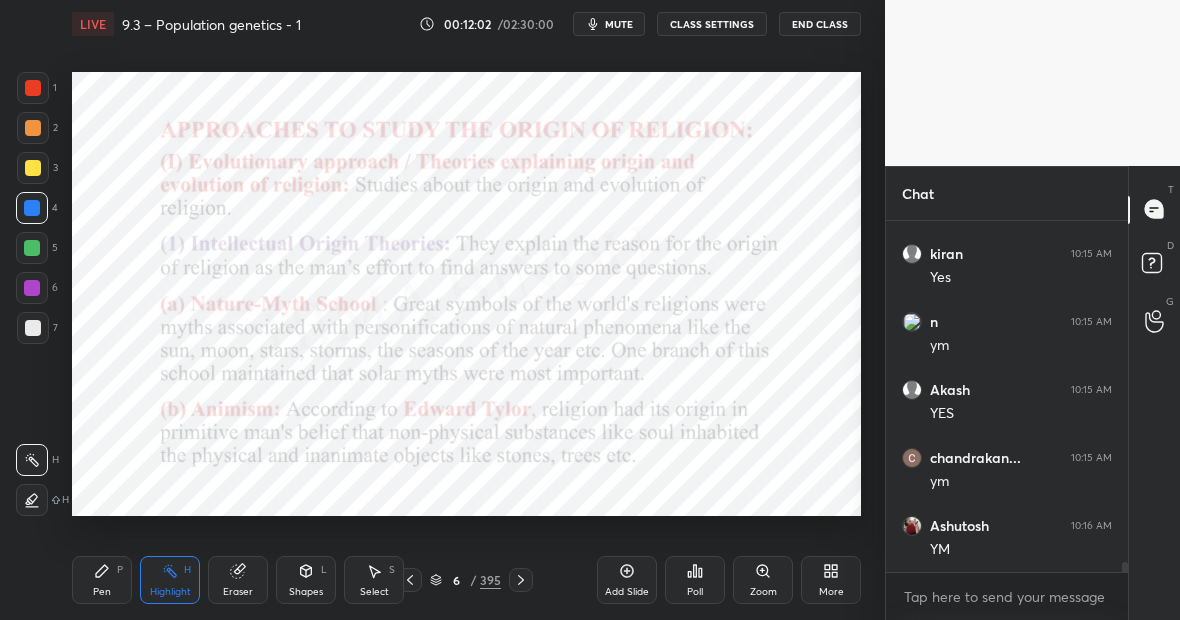 click on "Highlight H" at bounding box center (170, 580) 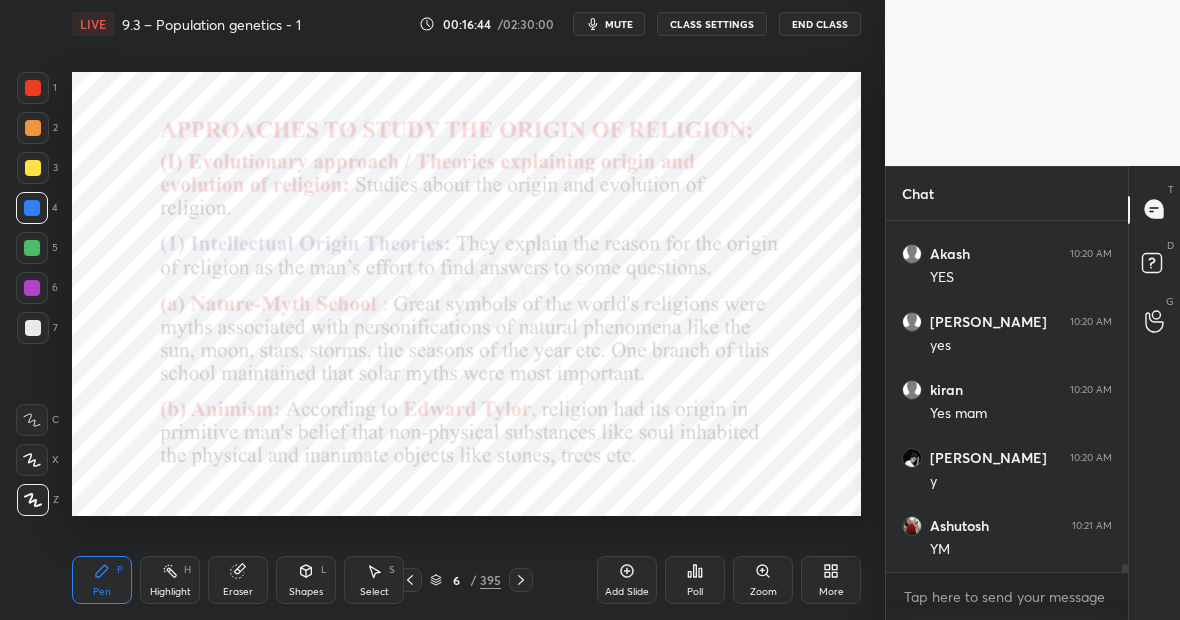 scroll, scrollTop: 15927, scrollLeft: 0, axis: vertical 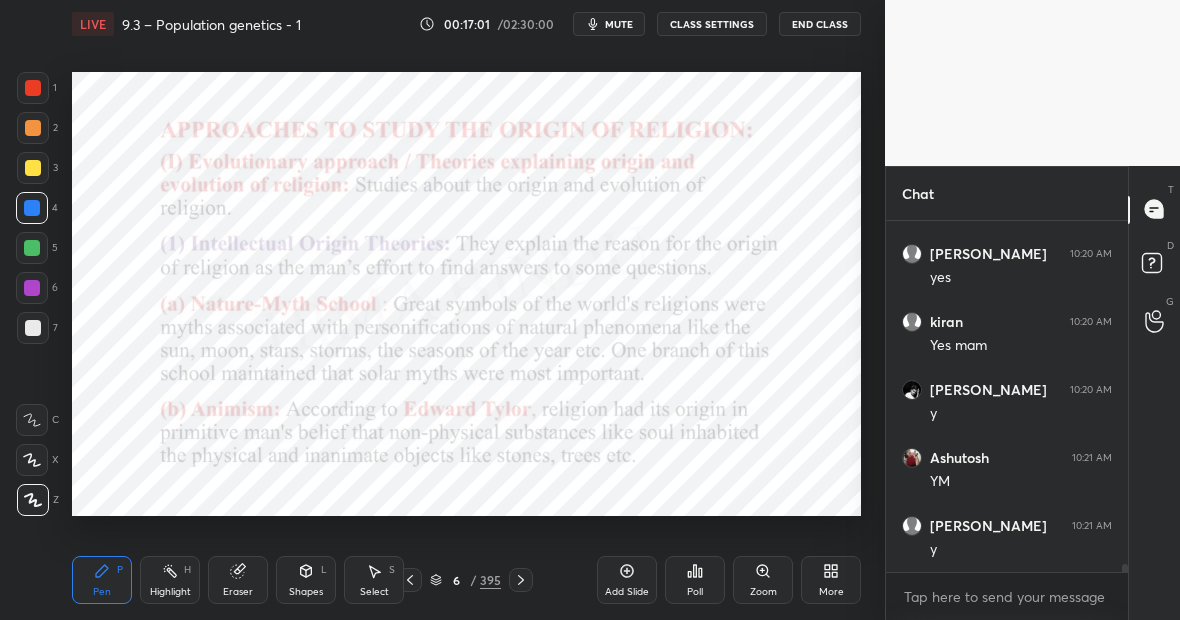 click on "Add Slide" at bounding box center (627, 580) 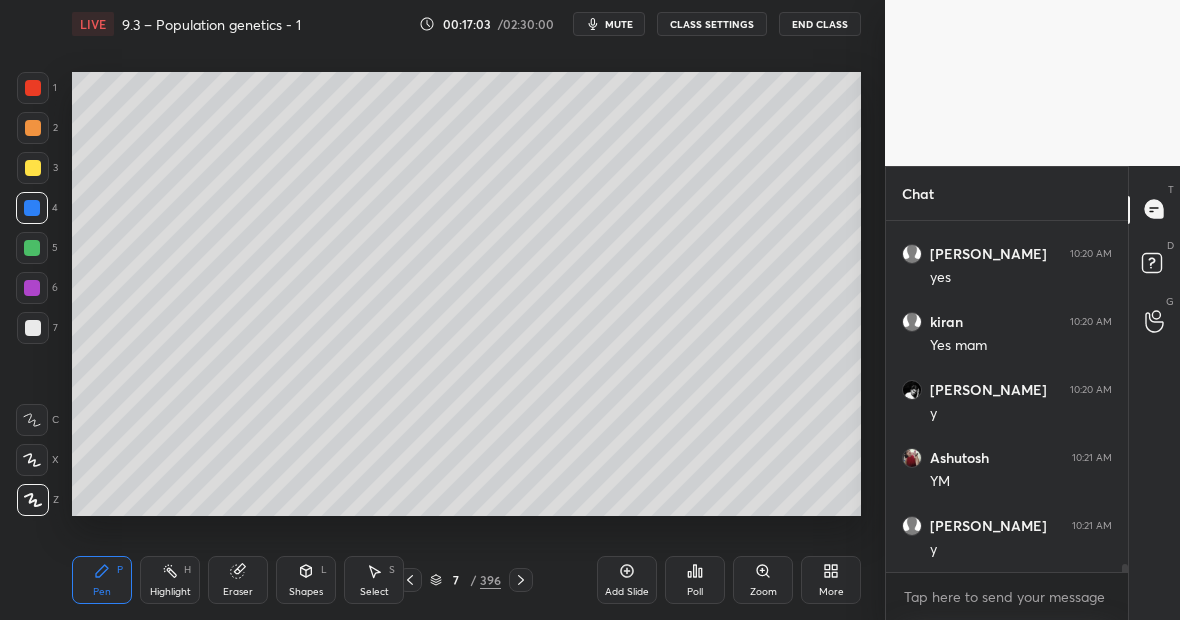 click at bounding box center (33, 168) 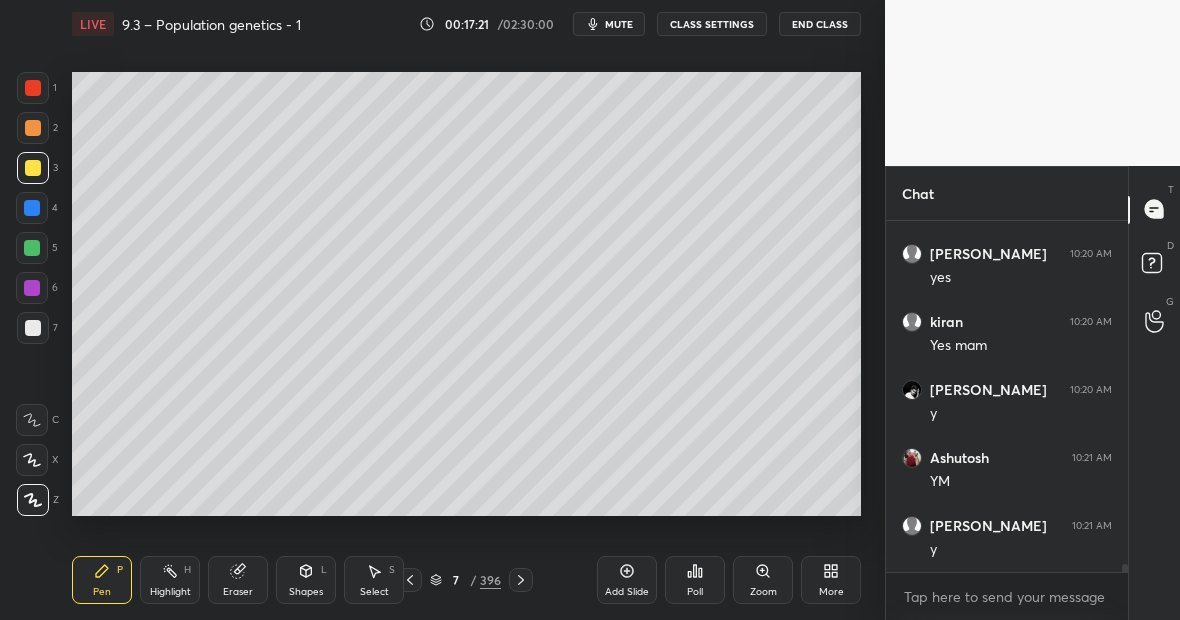 click on "Eraser" at bounding box center [238, 580] 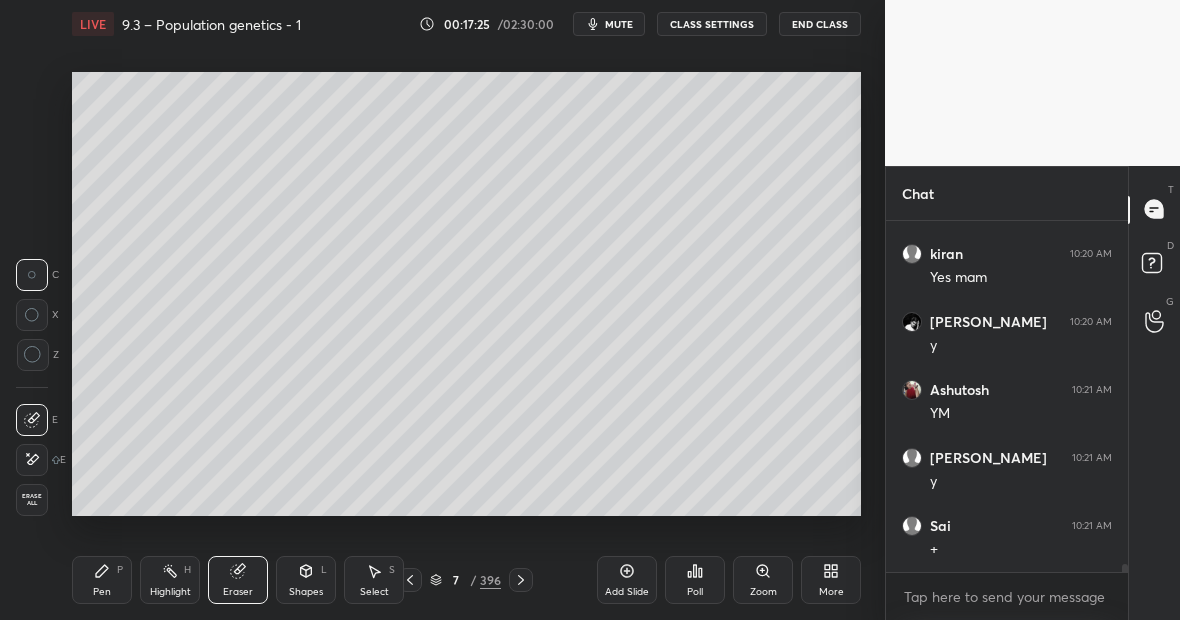 scroll, scrollTop: 16063, scrollLeft: 0, axis: vertical 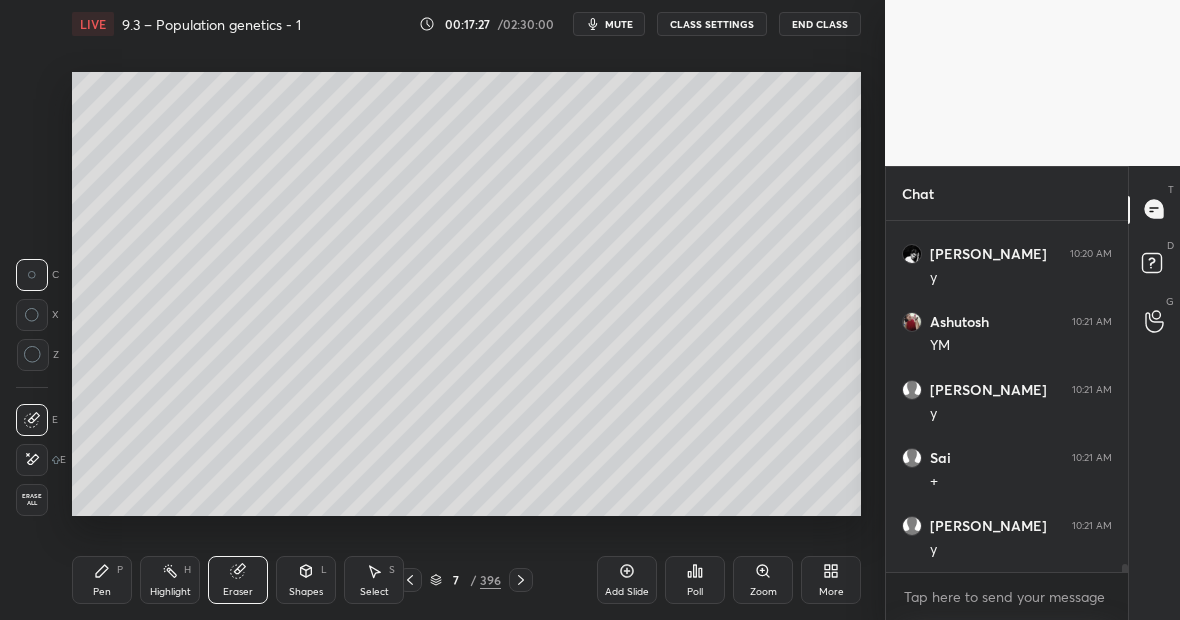 click on "Pen P Highlight H Eraser Shapes L Select S 7 / 396 Add Slide Poll Zoom More" at bounding box center (466, 580) 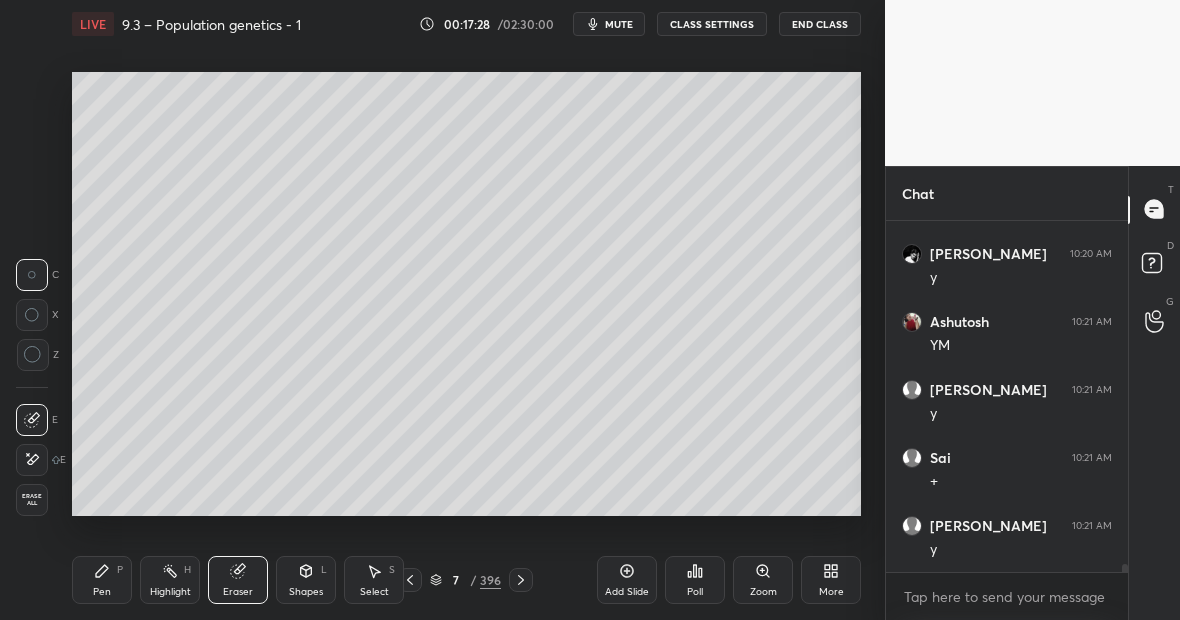 click on "Pen P" at bounding box center [102, 580] 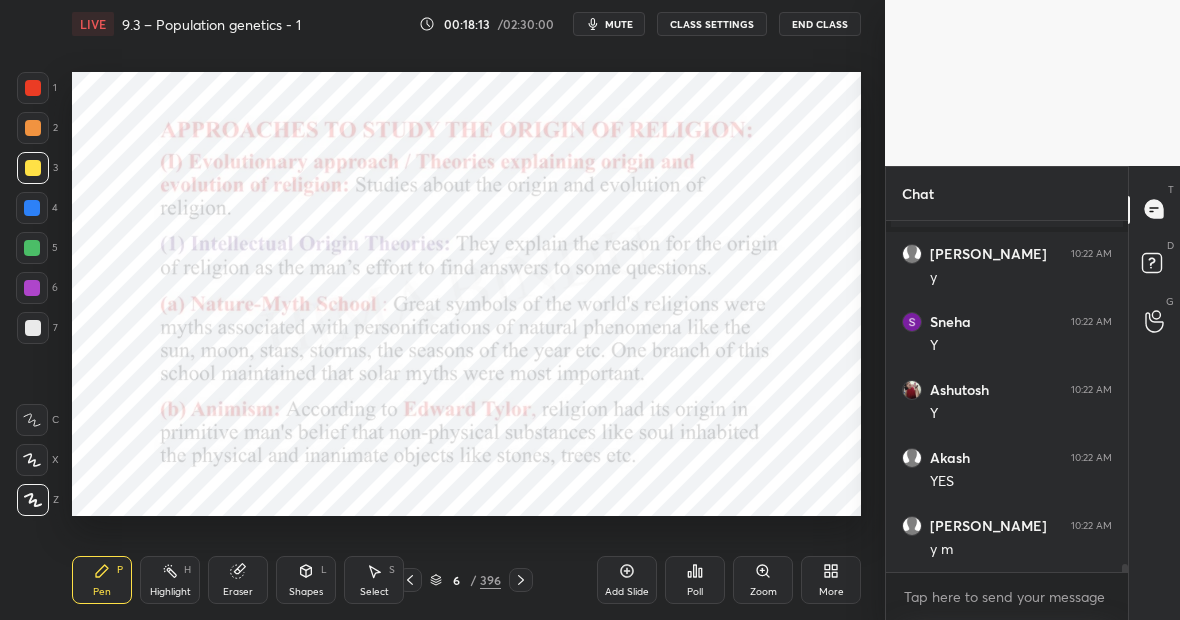 scroll, scrollTop: 15406, scrollLeft: 0, axis: vertical 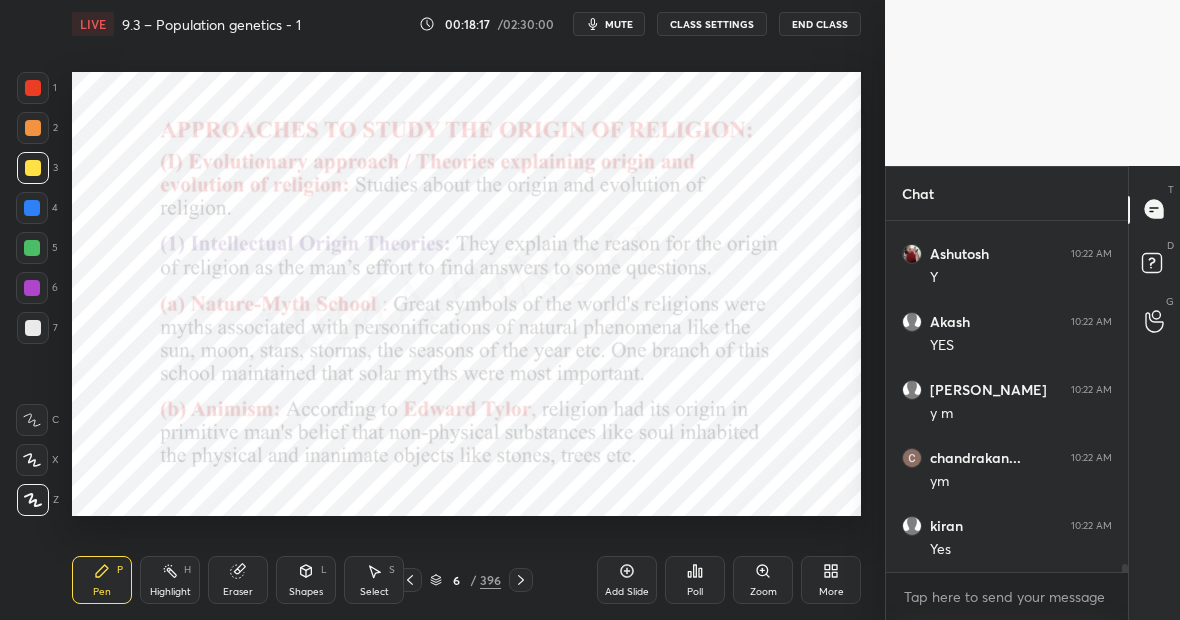 click at bounding box center [32, 208] 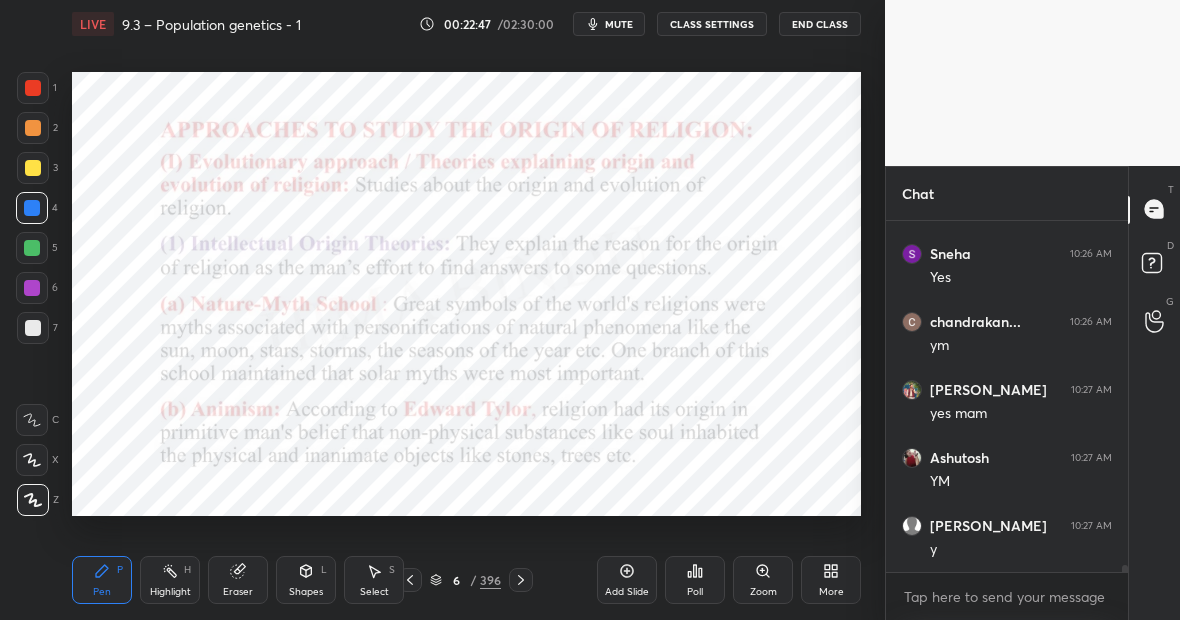 scroll, scrollTop: 17982, scrollLeft: 0, axis: vertical 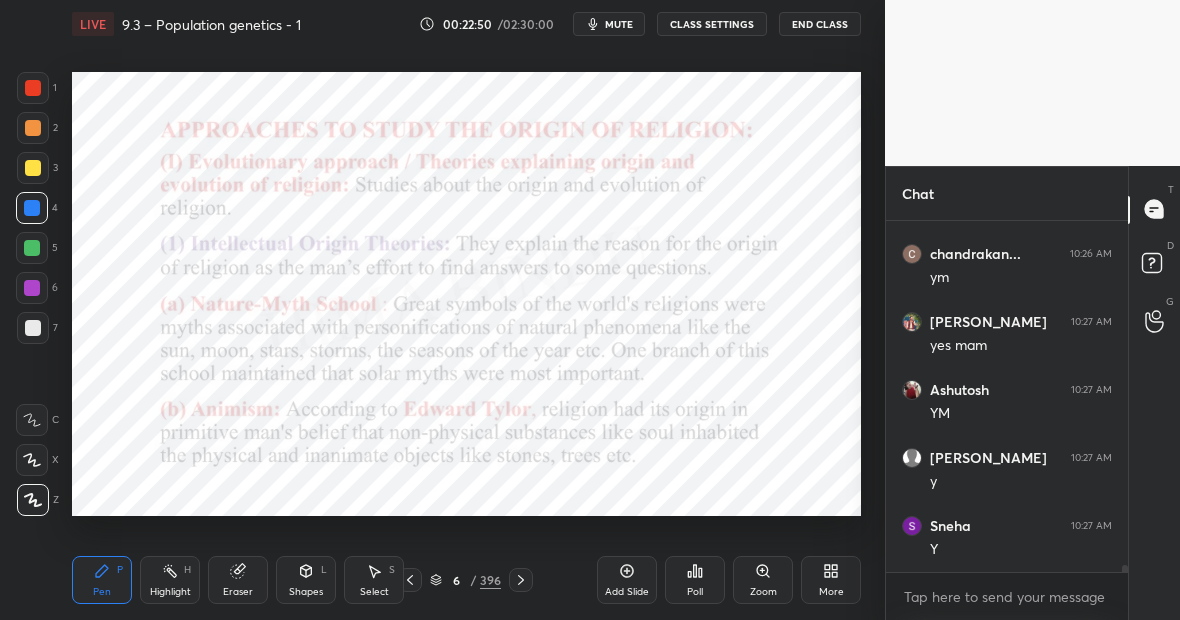click 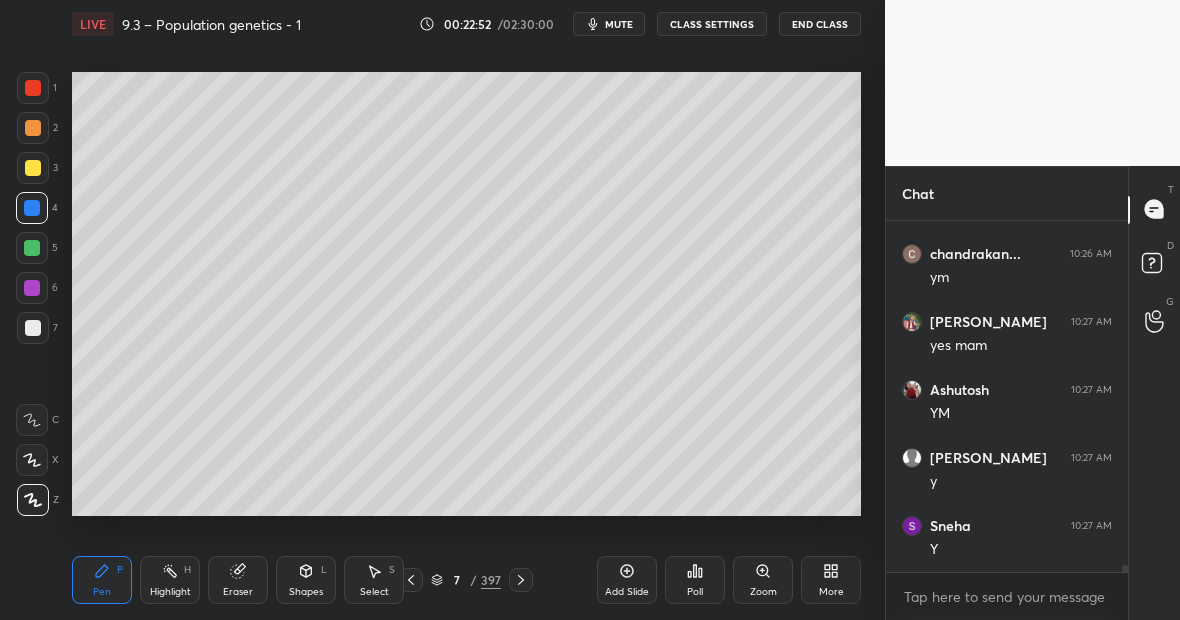 click at bounding box center (33, 168) 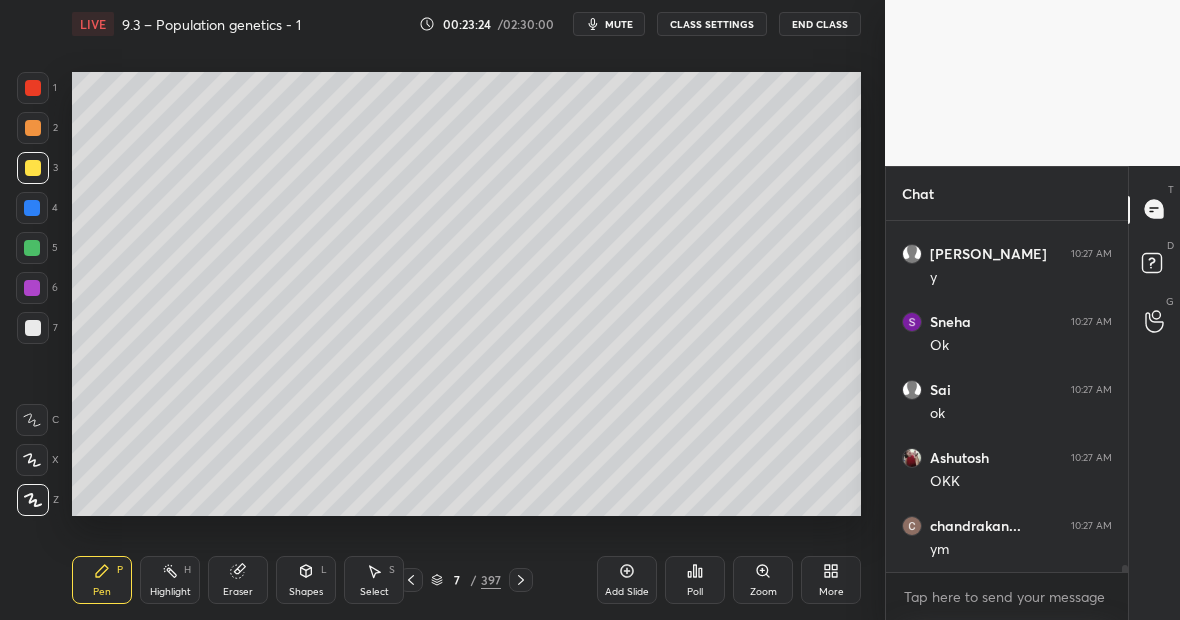 scroll, scrollTop: 18458, scrollLeft: 0, axis: vertical 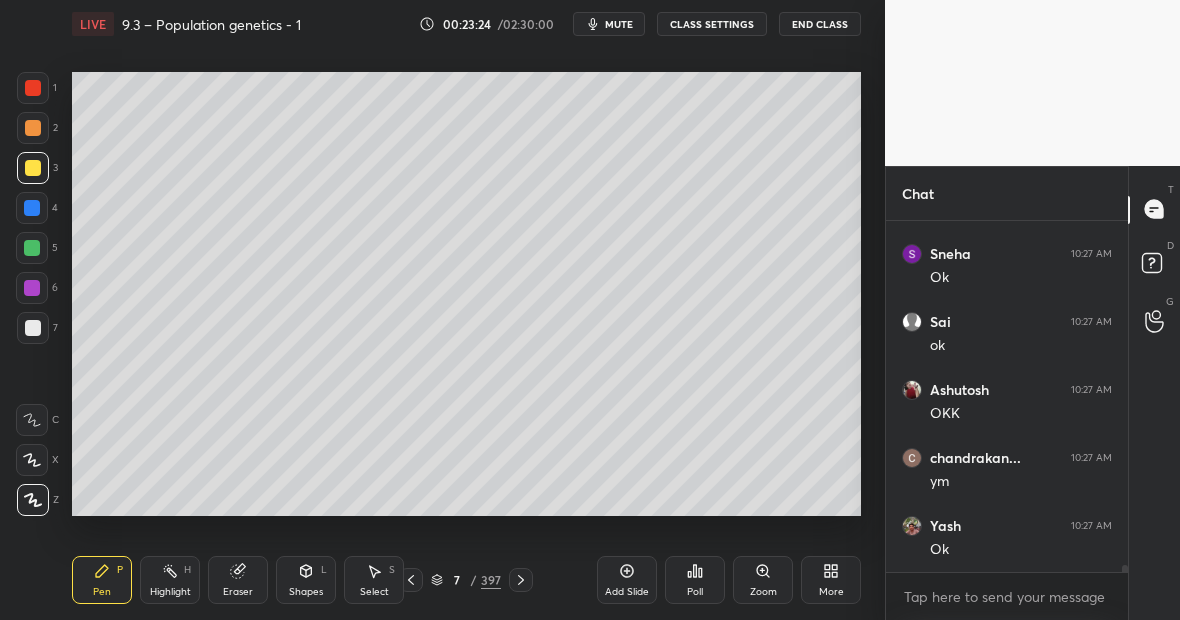 click at bounding box center (33, 168) 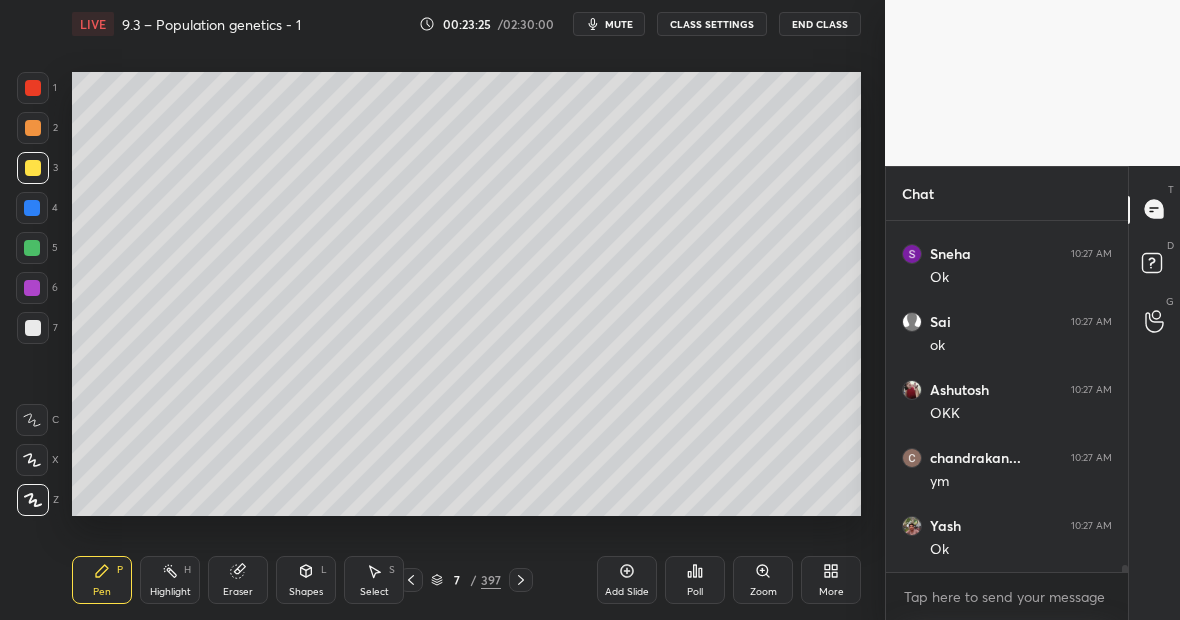 click at bounding box center (33, 328) 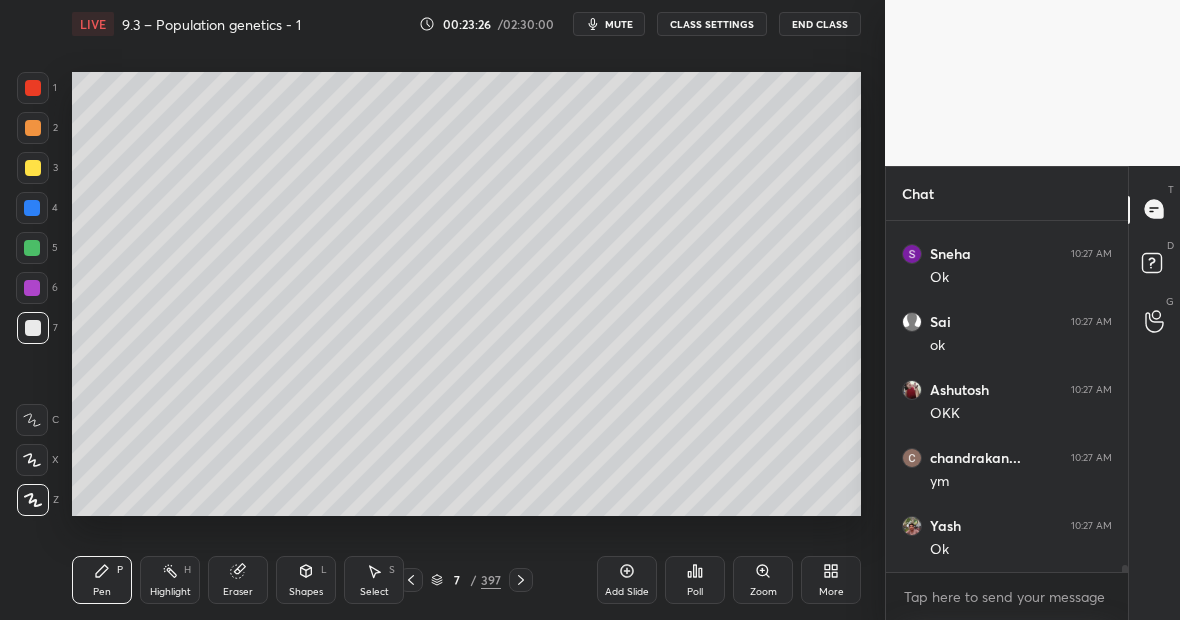 scroll, scrollTop: 18526, scrollLeft: 0, axis: vertical 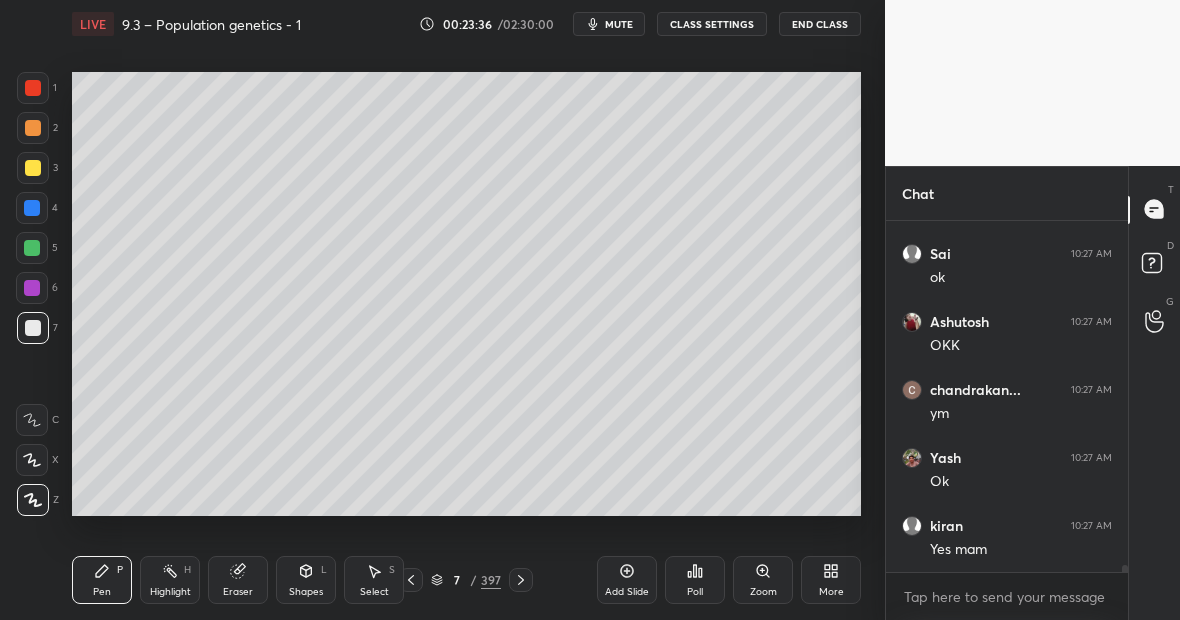 click on "Eraser" at bounding box center [238, 592] 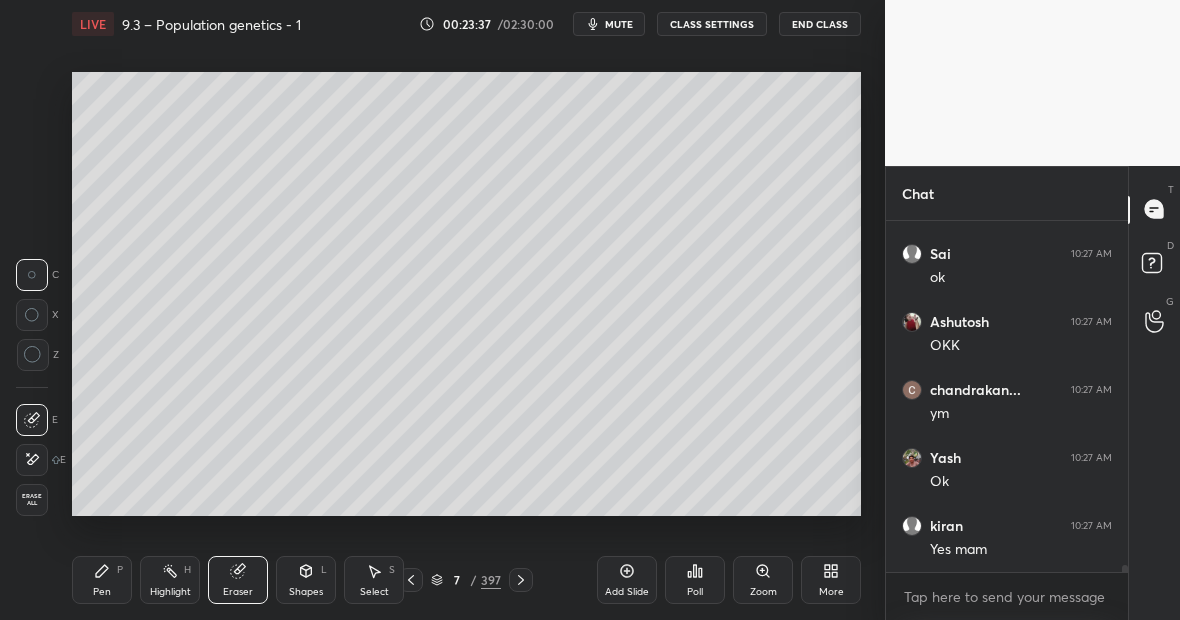 scroll, scrollTop: 18594, scrollLeft: 0, axis: vertical 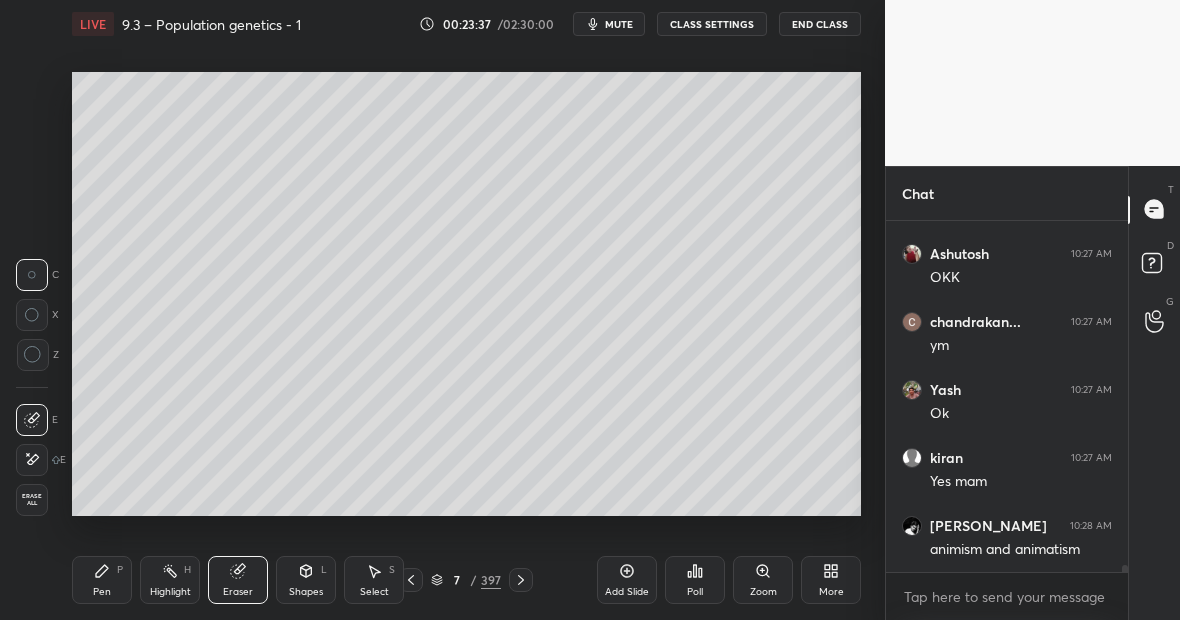 click at bounding box center (32, 460) 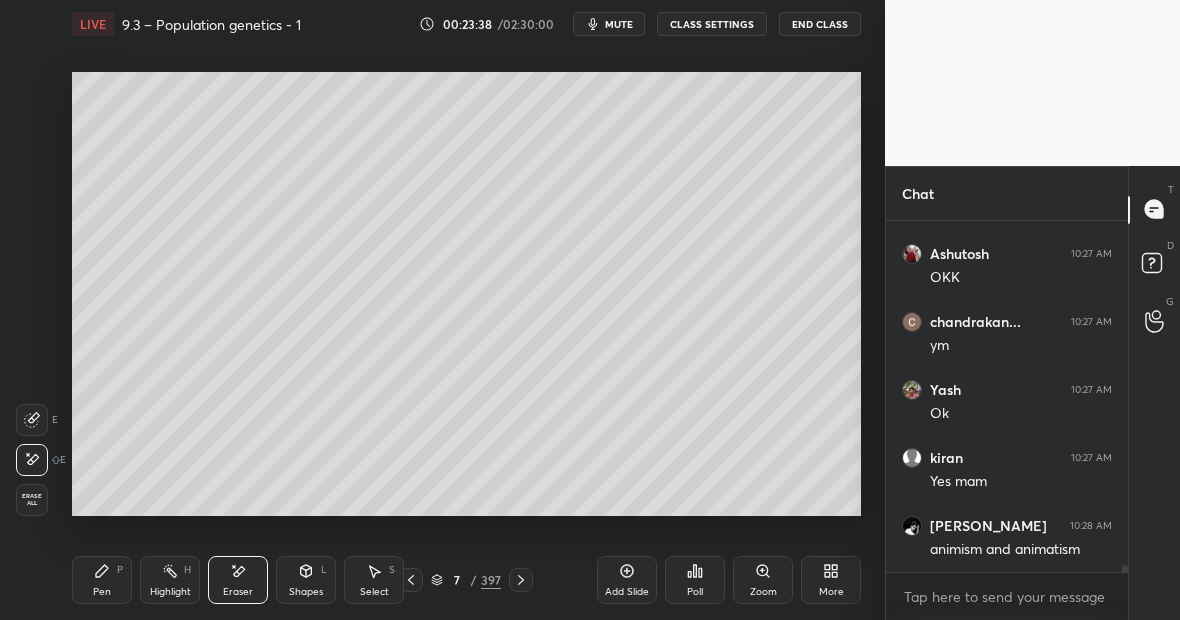 click on "Pen P" at bounding box center (102, 580) 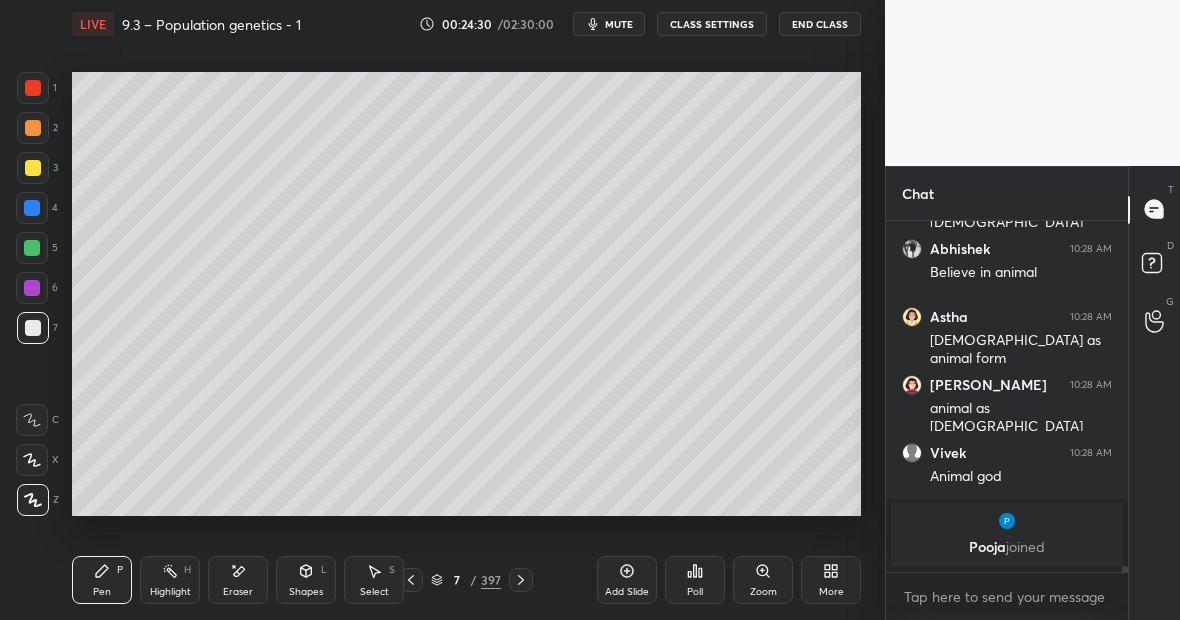 scroll, scrollTop: 18464, scrollLeft: 0, axis: vertical 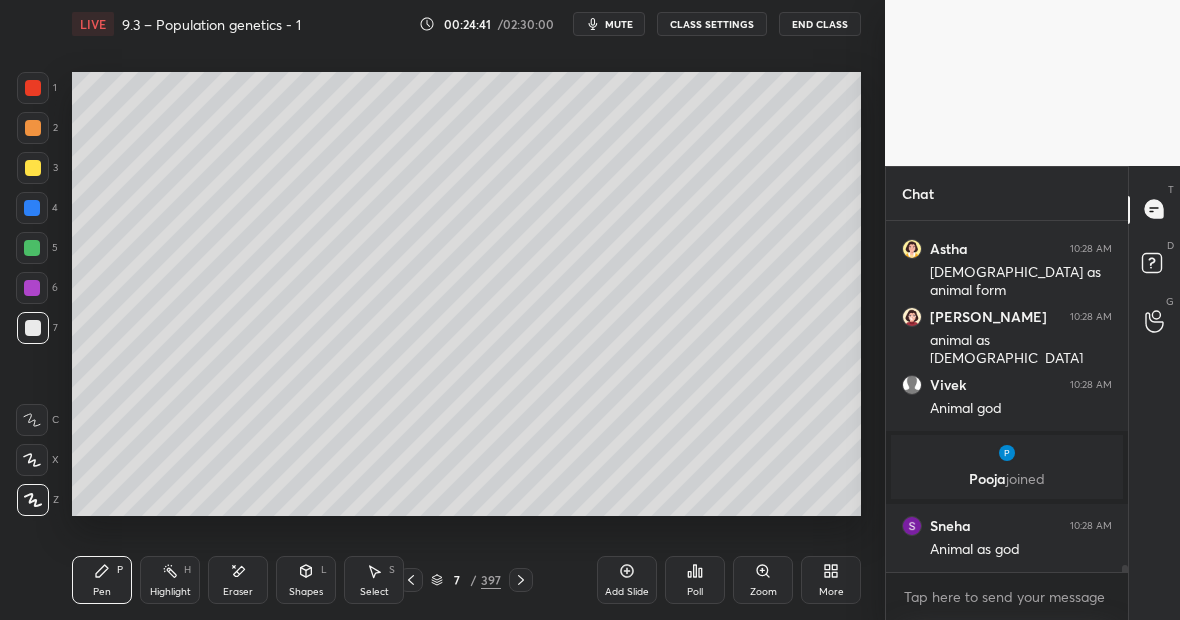 click at bounding box center (33, 168) 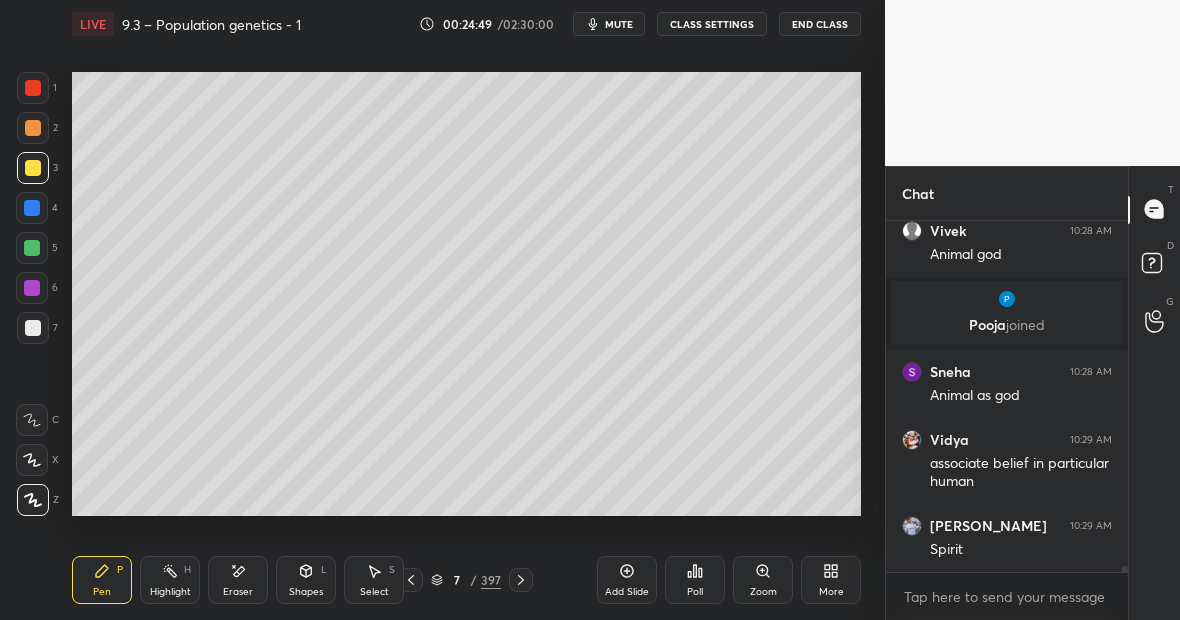 scroll, scrollTop: 18686, scrollLeft: 0, axis: vertical 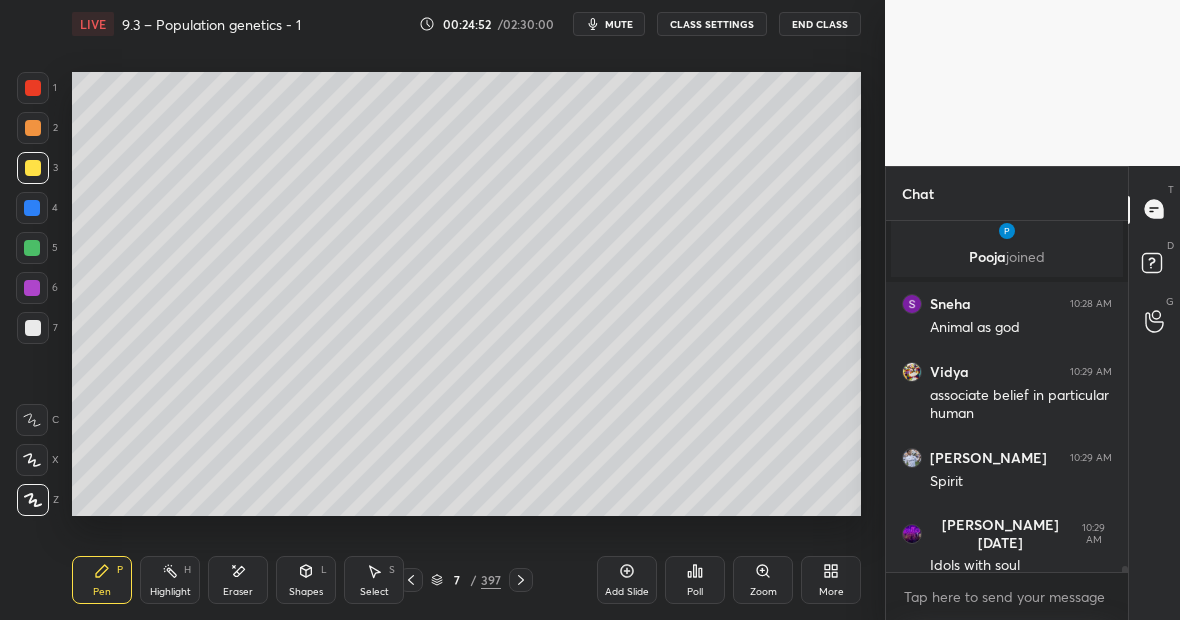 click on "Eraser" at bounding box center [238, 580] 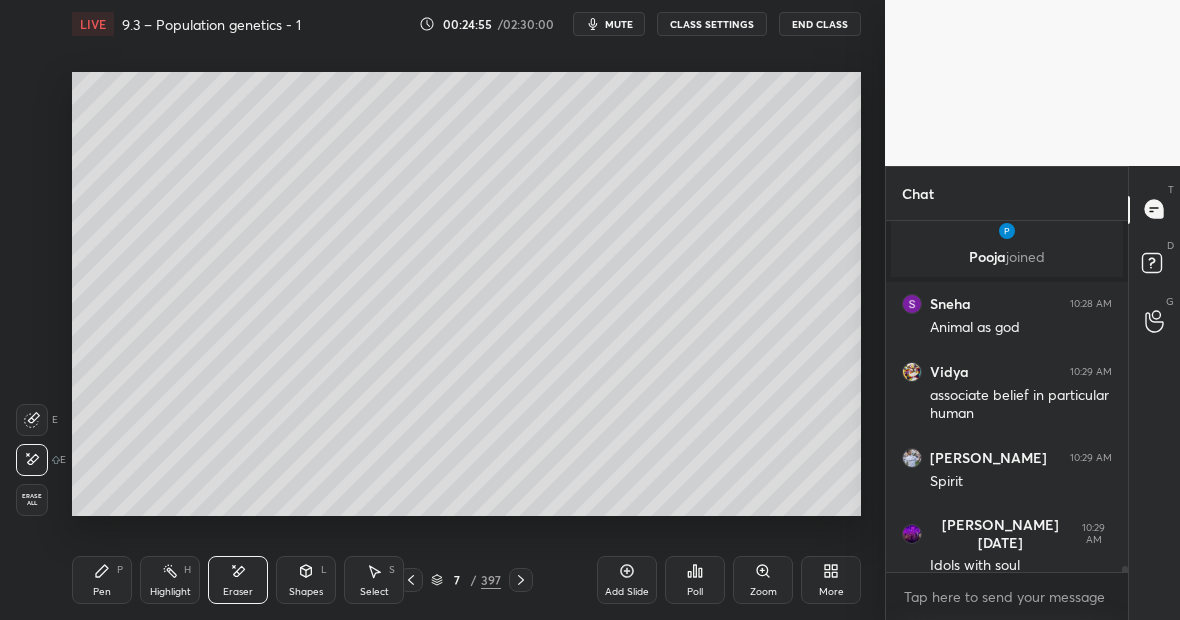 click on "Pen P" at bounding box center (102, 580) 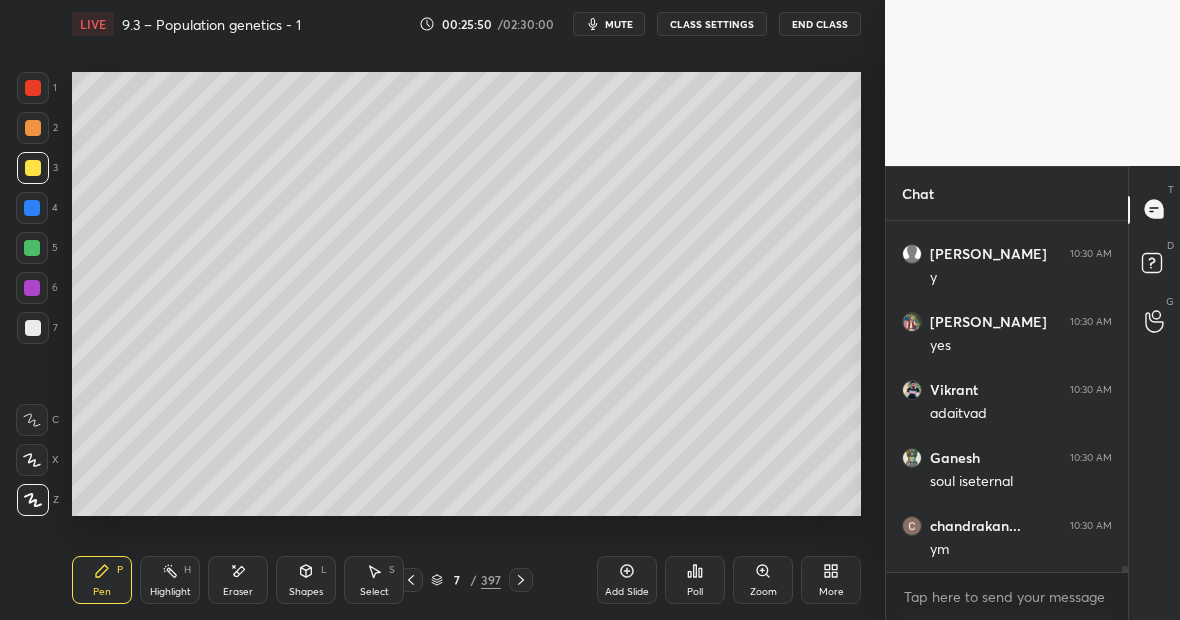 scroll, scrollTop: 19434, scrollLeft: 0, axis: vertical 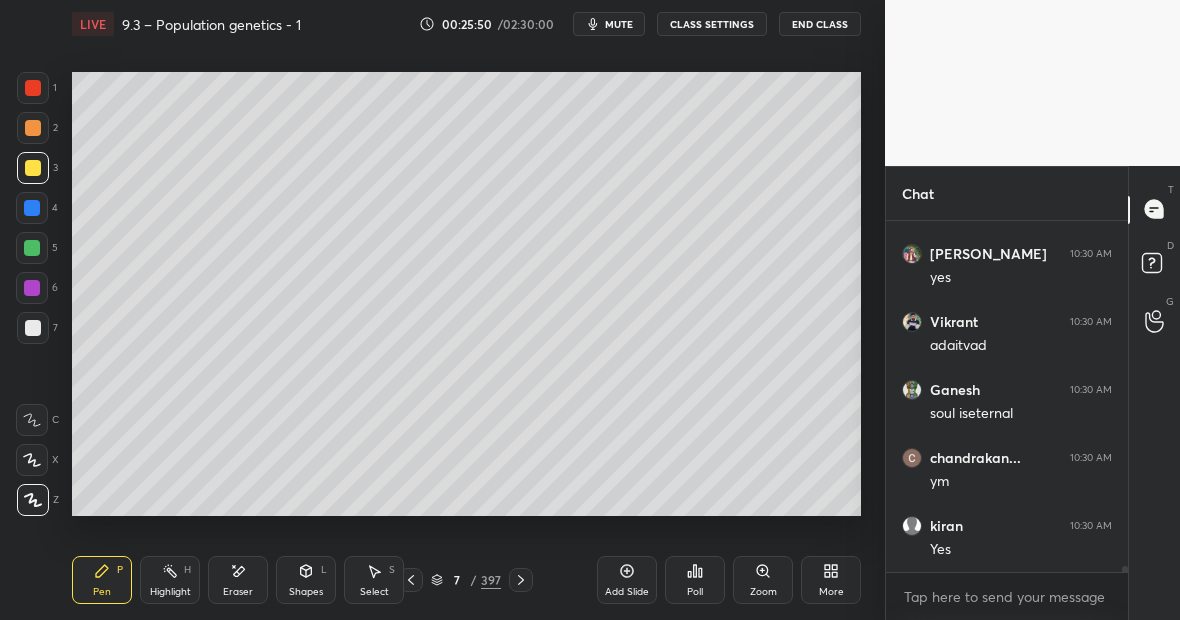 click 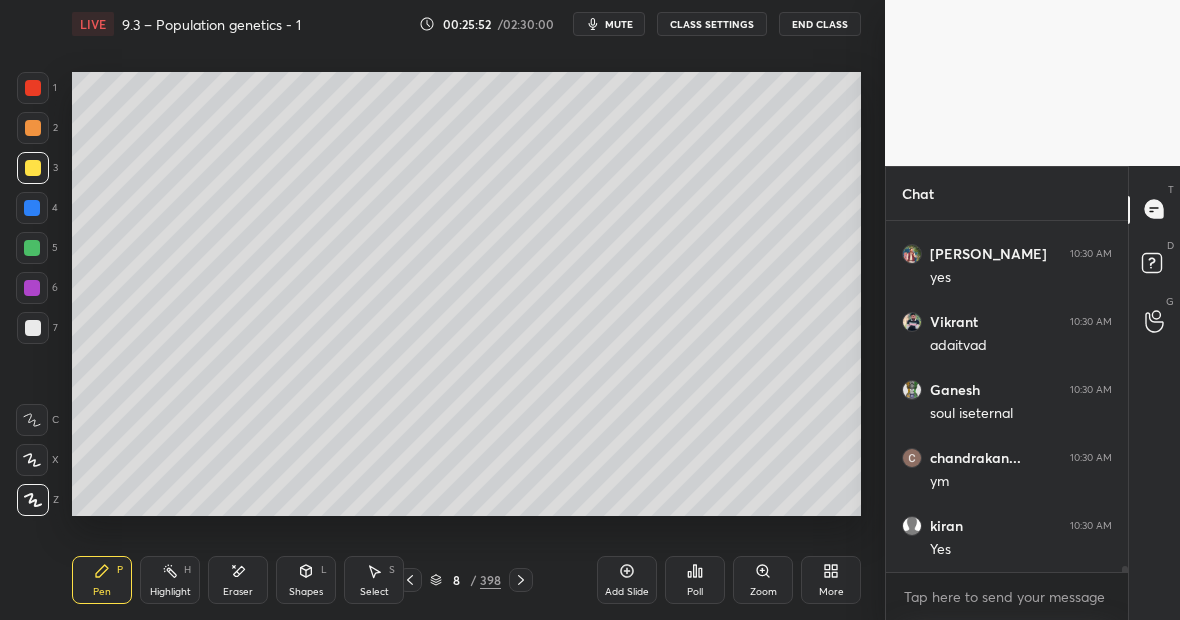 click at bounding box center (33, 88) 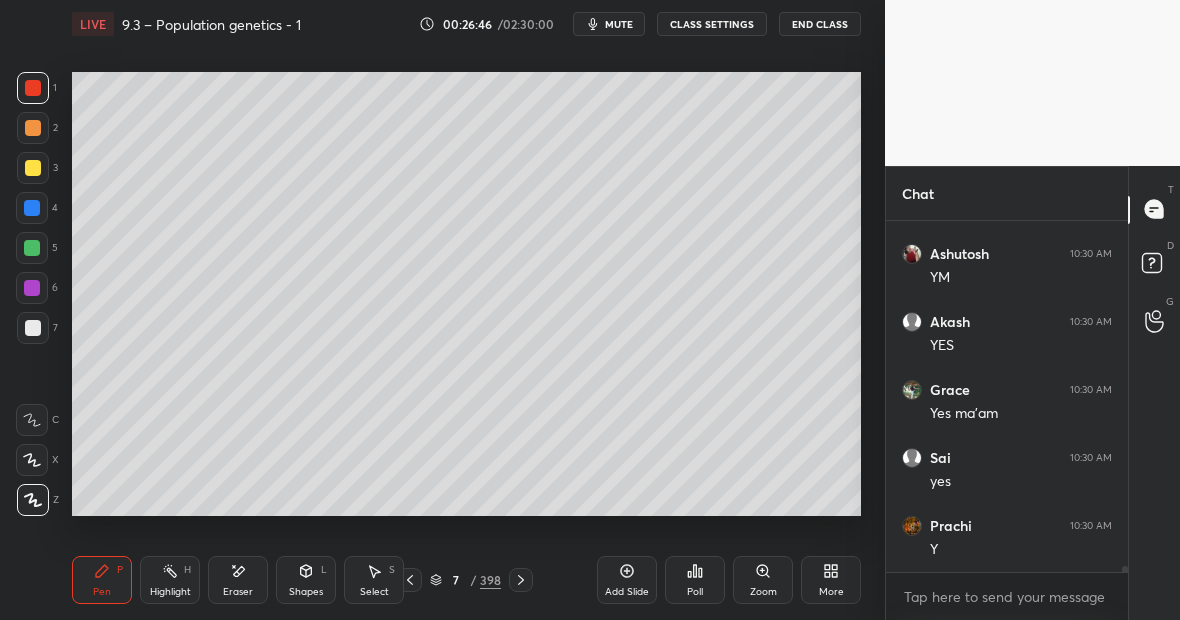 scroll, scrollTop: 21494, scrollLeft: 0, axis: vertical 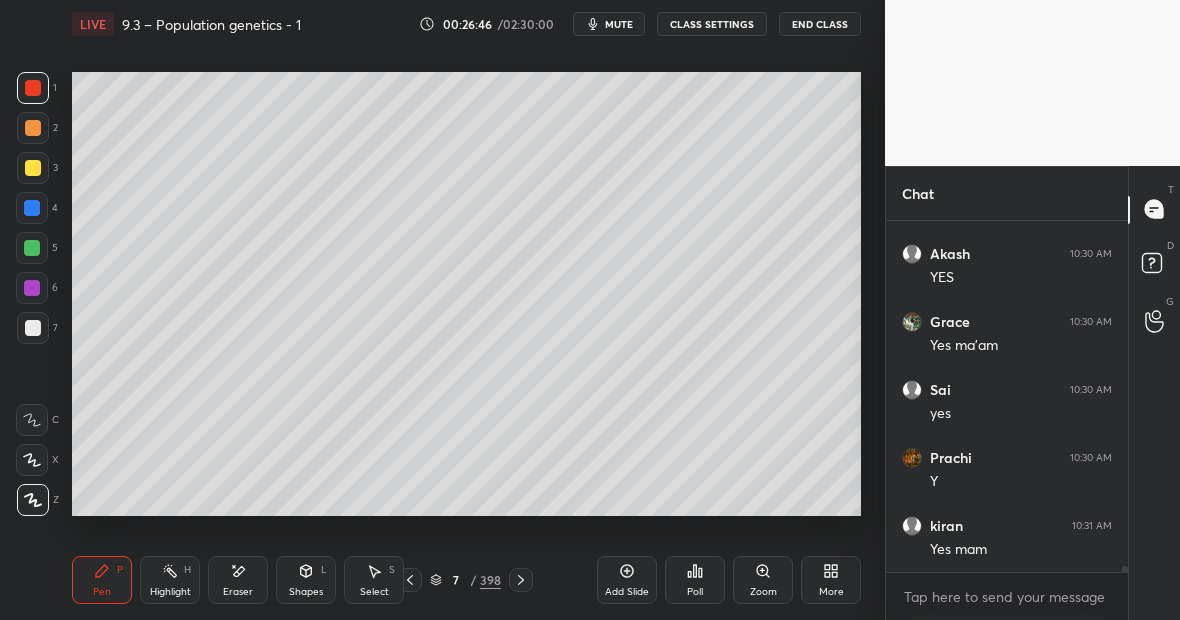 click on "Highlight" at bounding box center [170, 592] 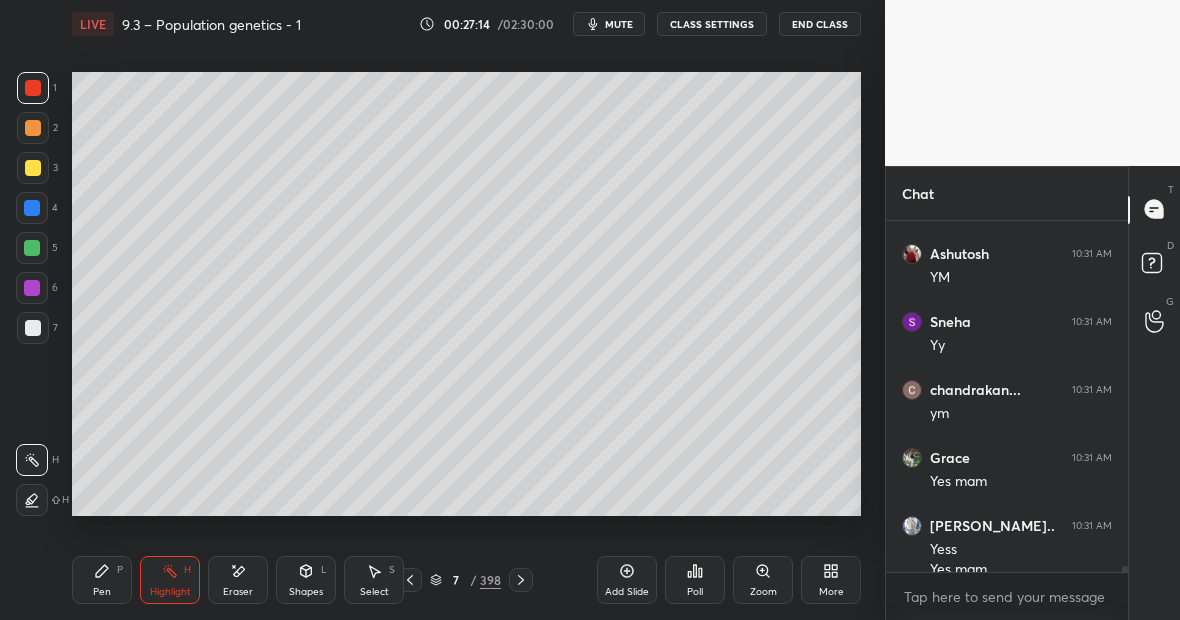 scroll, scrollTop: 21854, scrollLeft: 0, axis: vertical 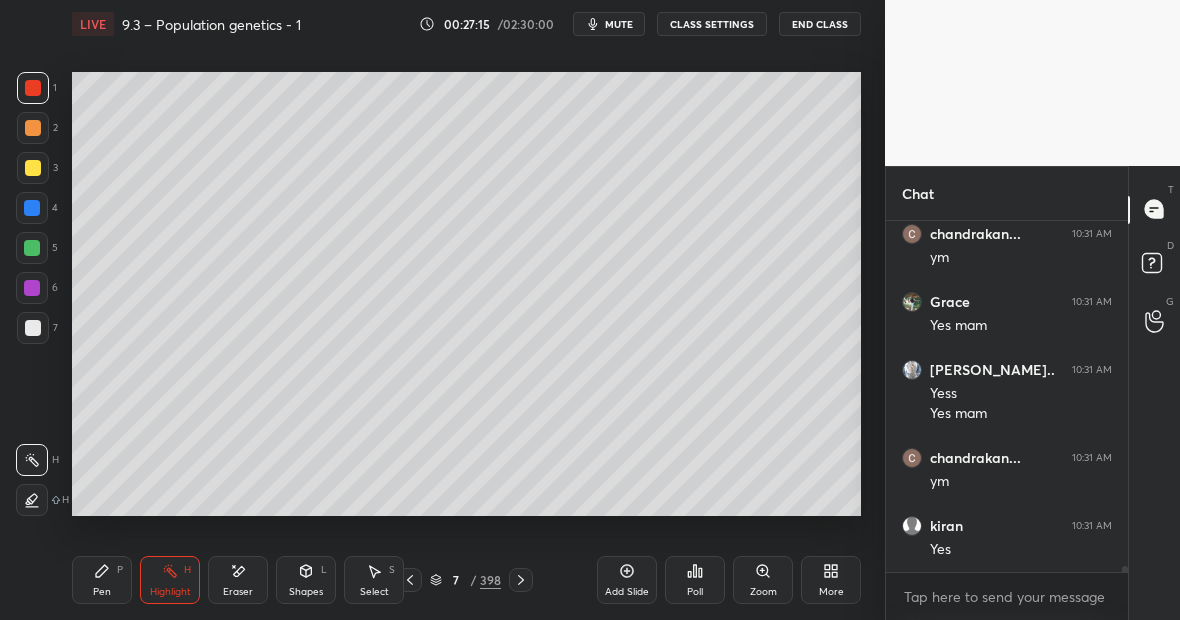 click on "Pen P" at bounding box center [102, 580] 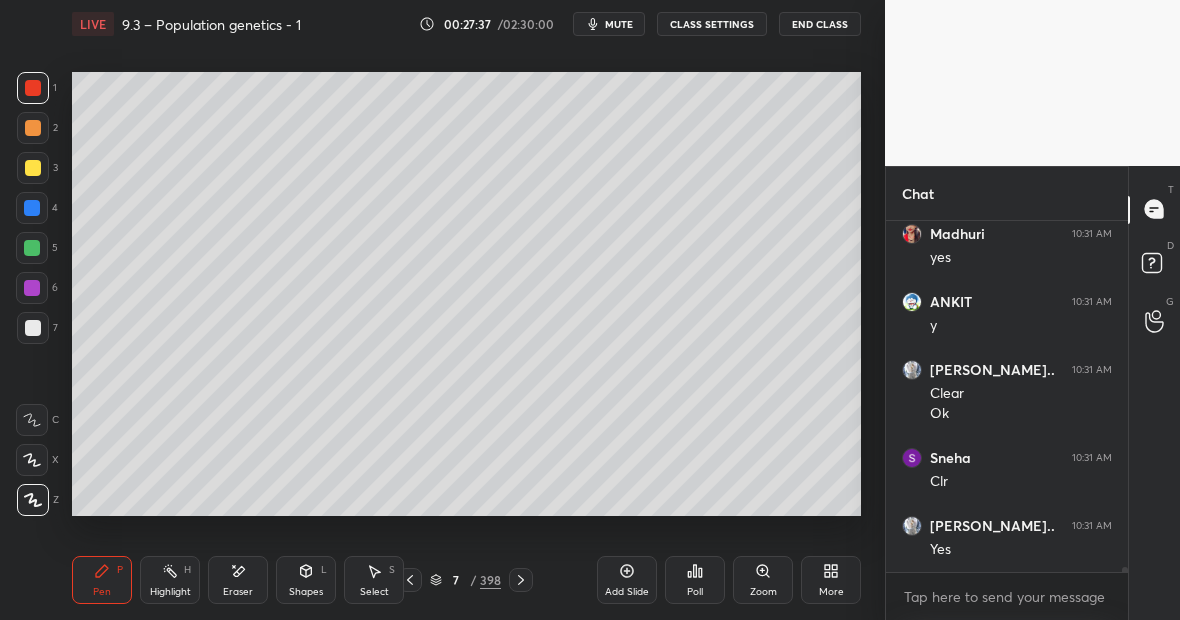 scroll, scrollTop: 22554, scrollLeft: 0, axis: vertical 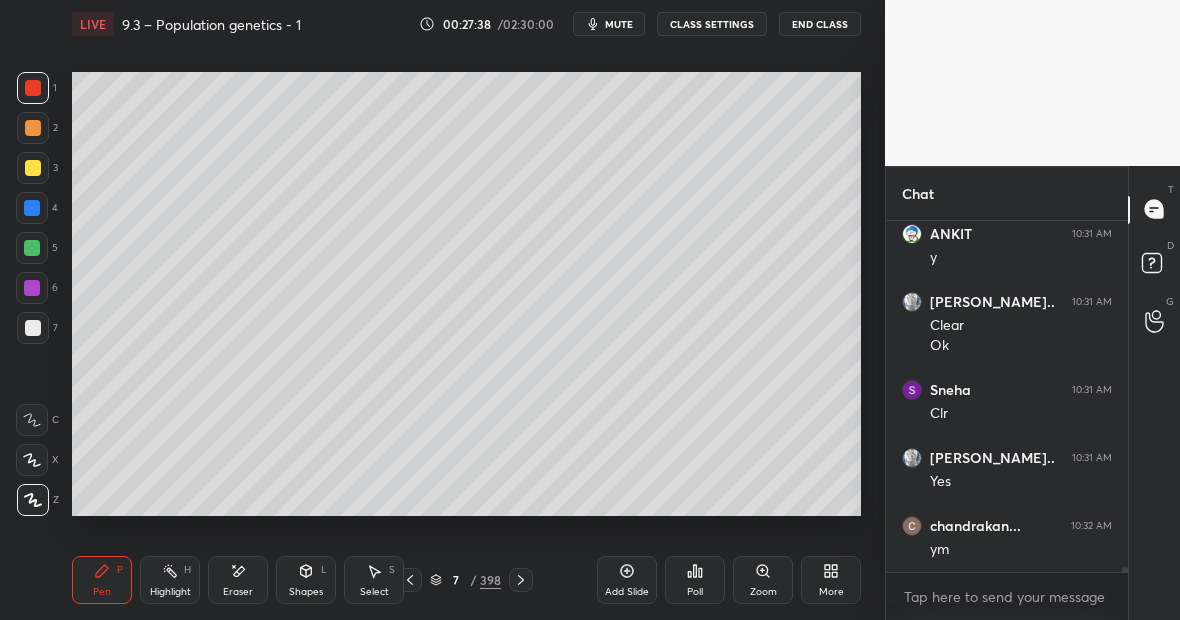 click on "Highlight H" at bounding box center (170, 580) 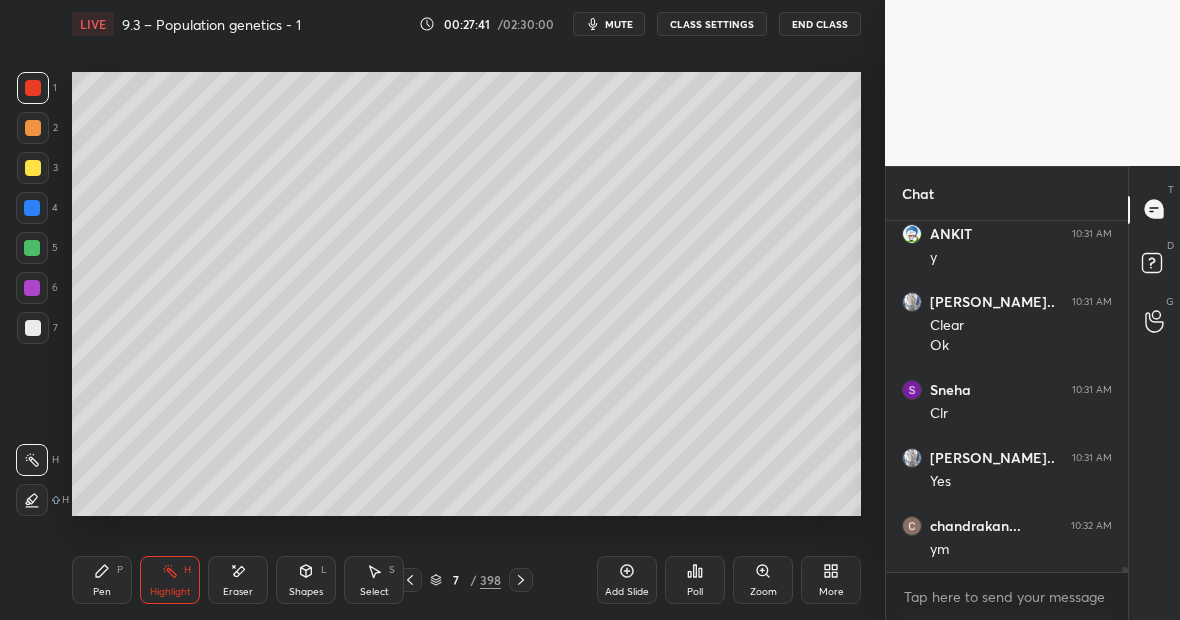 scroll, scrollTop: 22622, scrollLeft: 0, axis: vertical 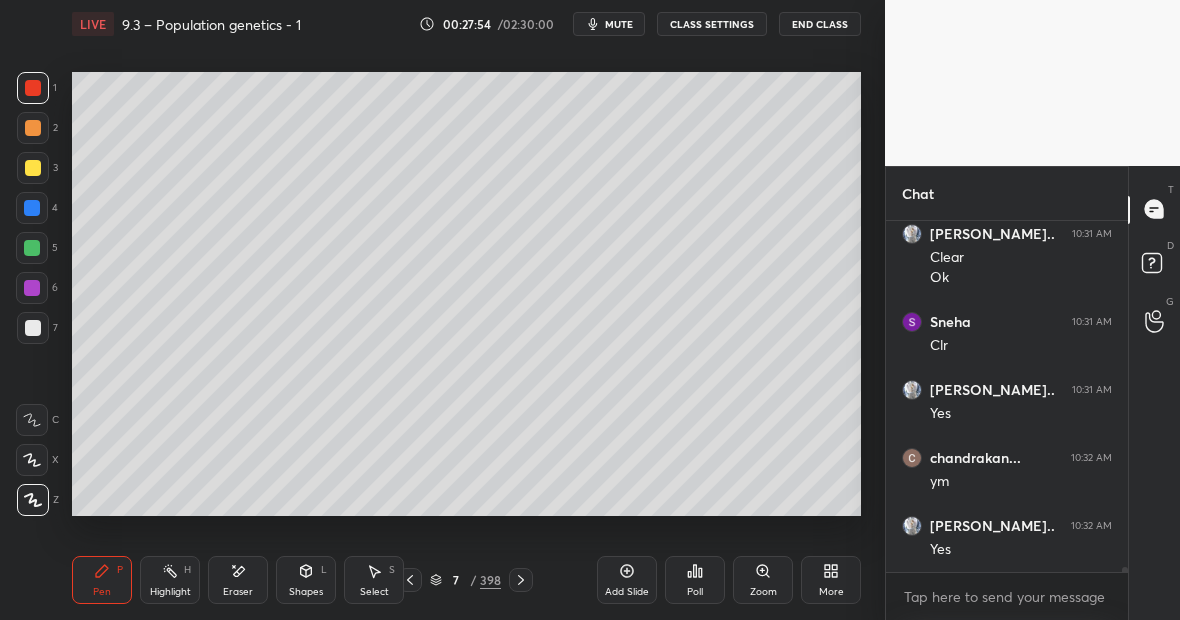 click at bounding box center (32, 208) 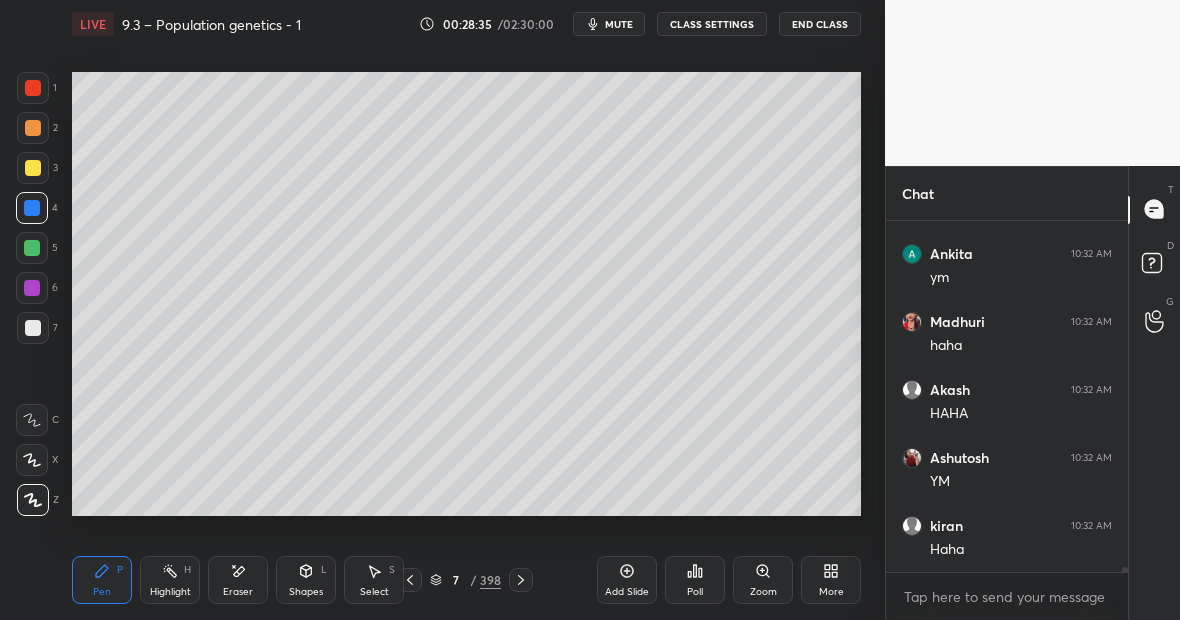 scroll, scrollTop: 24390, scrollLeft: 0, axis: vertical 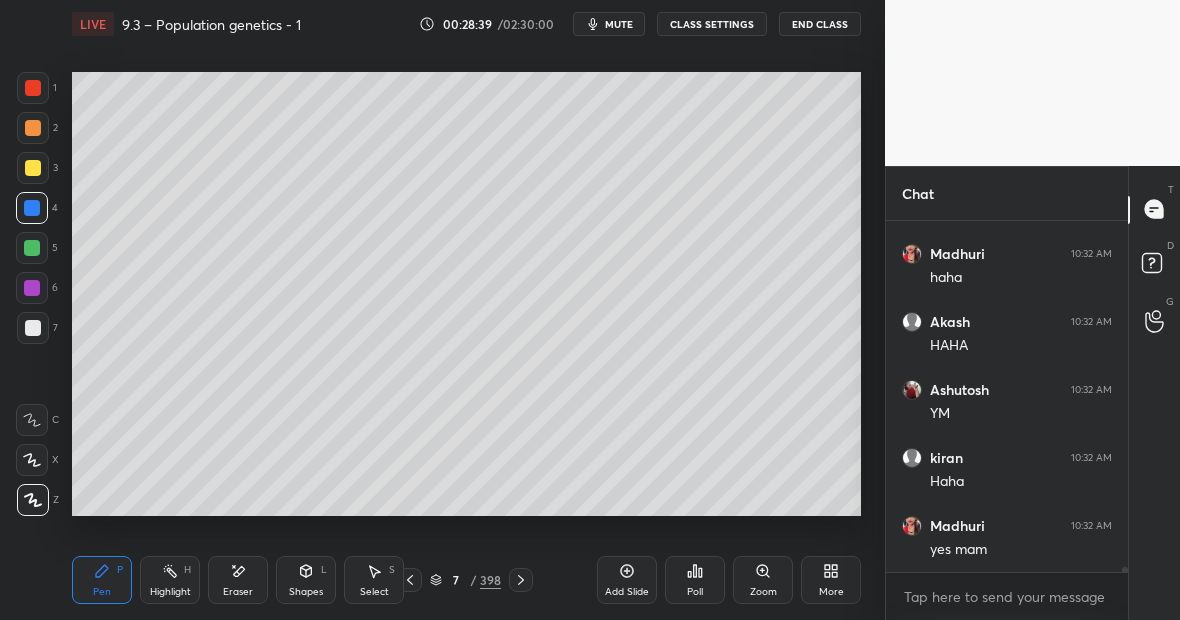 click on "Highlight H" at bounding box center [170, 580] 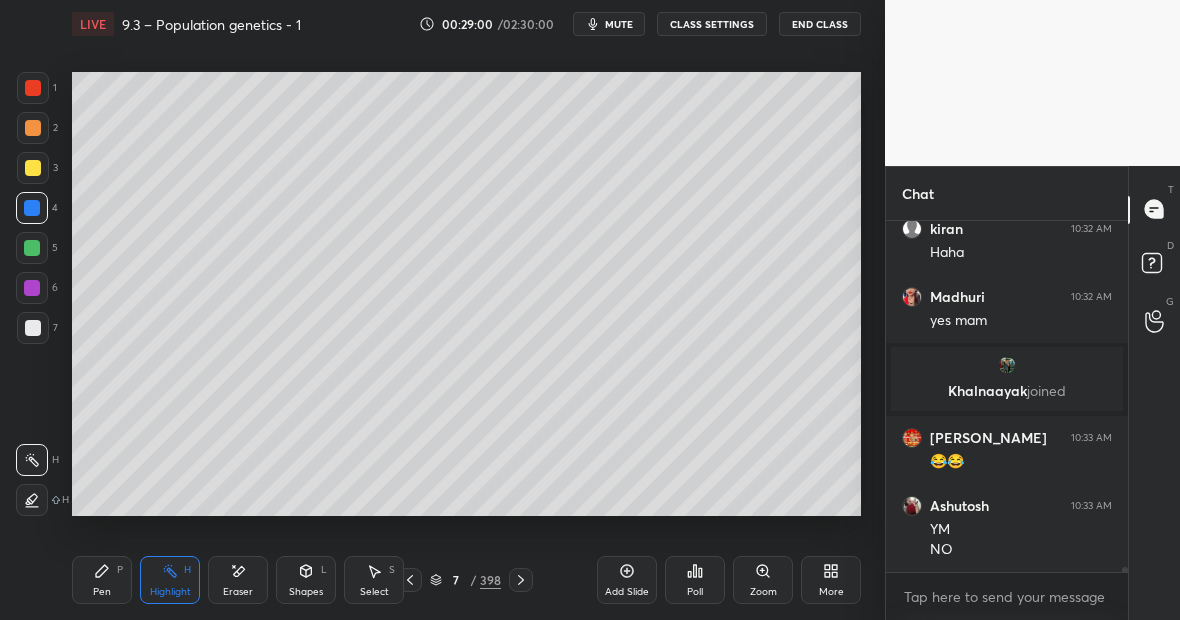scroll, scrollTop: 23002, scrollLeft: 0, axis: vertical 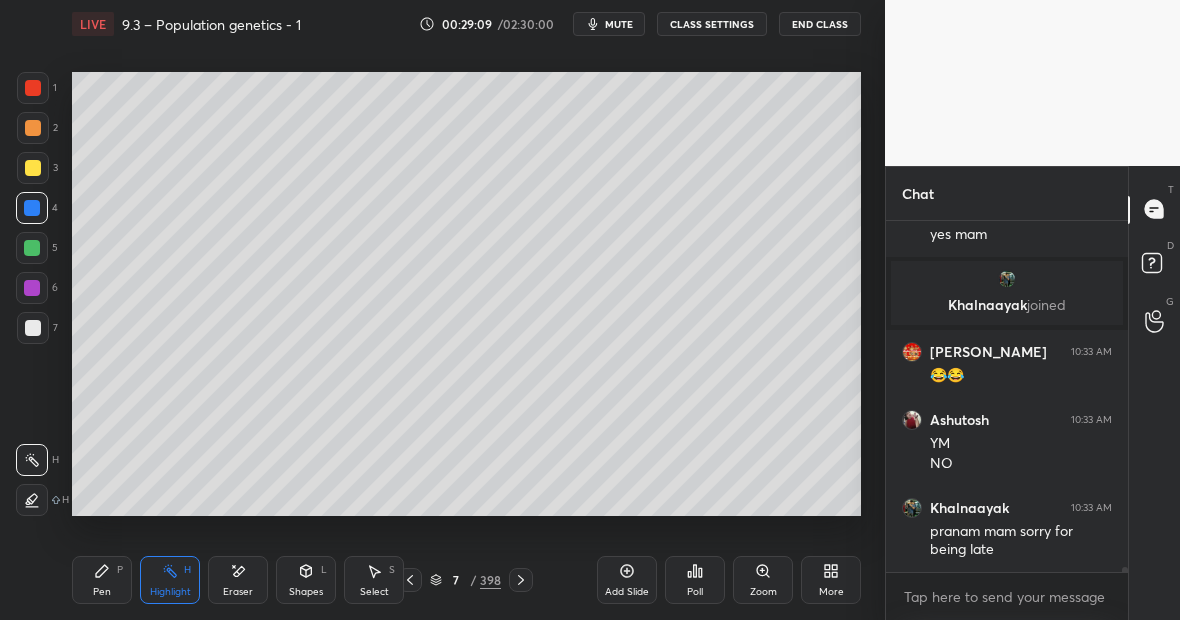 click on "Highlight H" at bounding box center (170, 580) 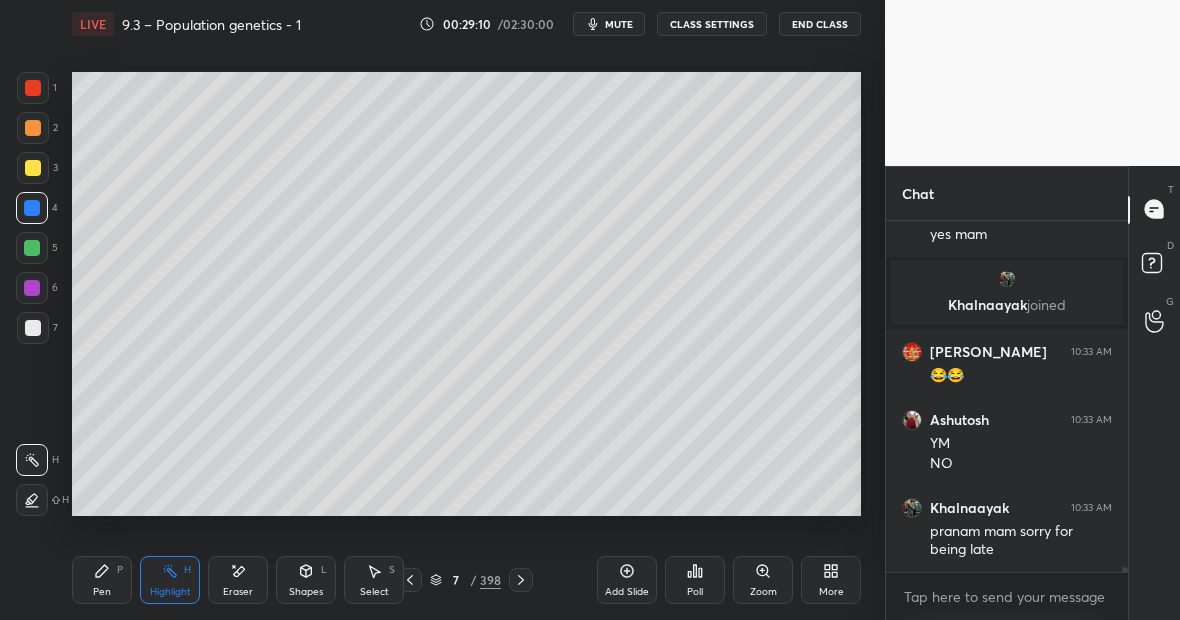 click on "Pen" at bounding box center [102, 592] 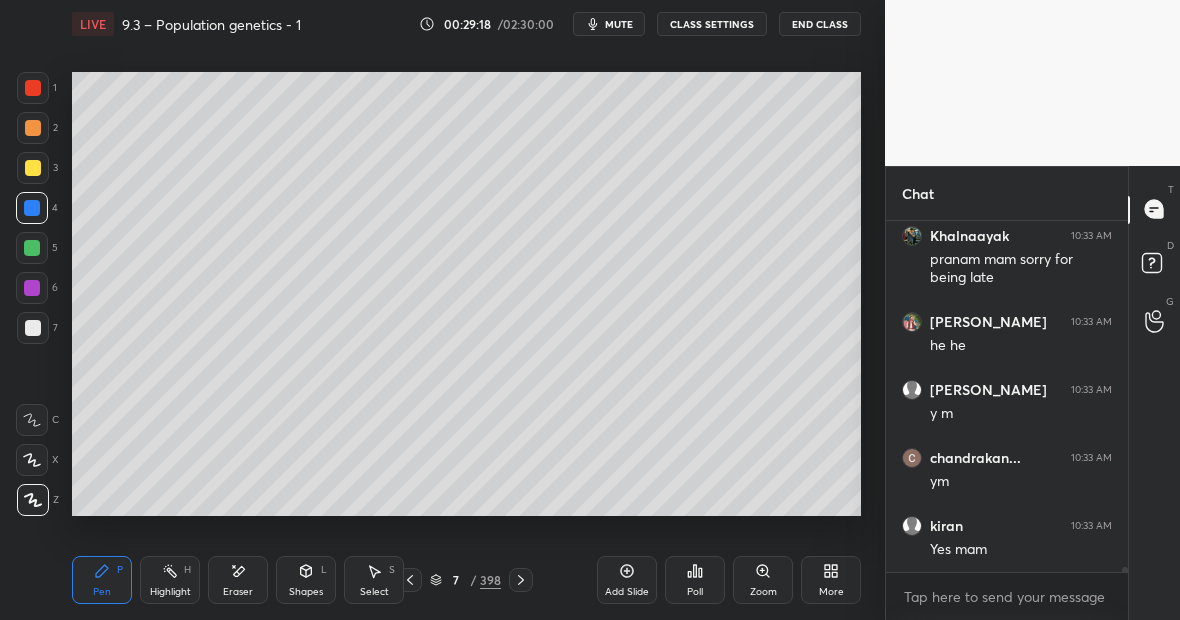 scroll, scrollTop: 23410, scrollLeft: 0, axis: vertical 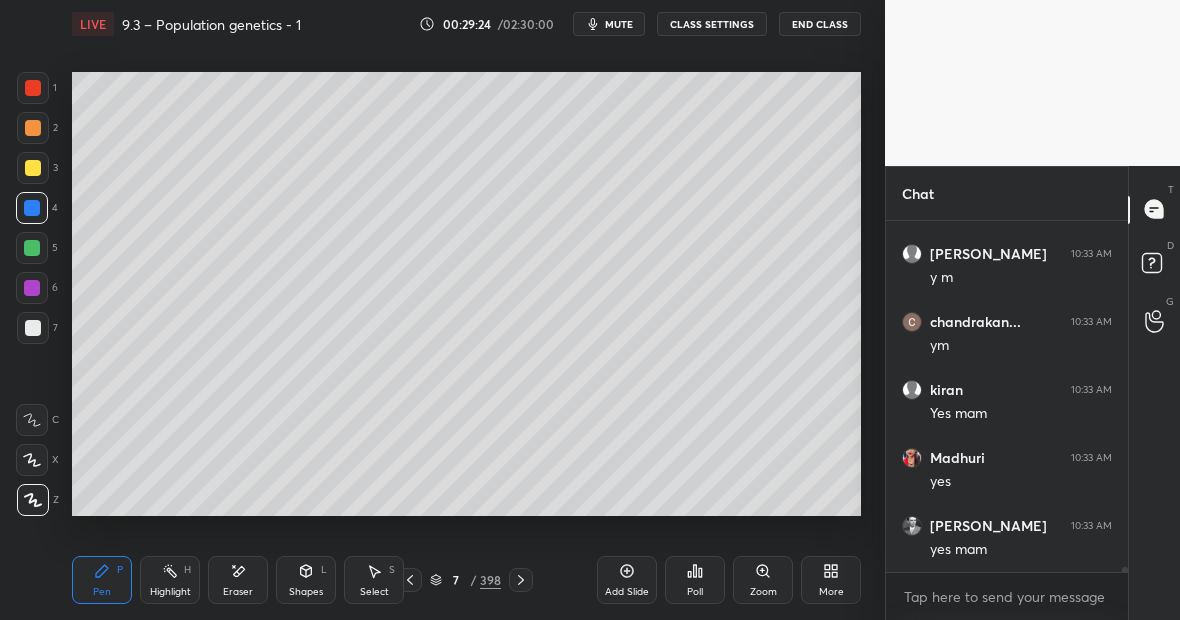 click at bounding box center (33, 168) 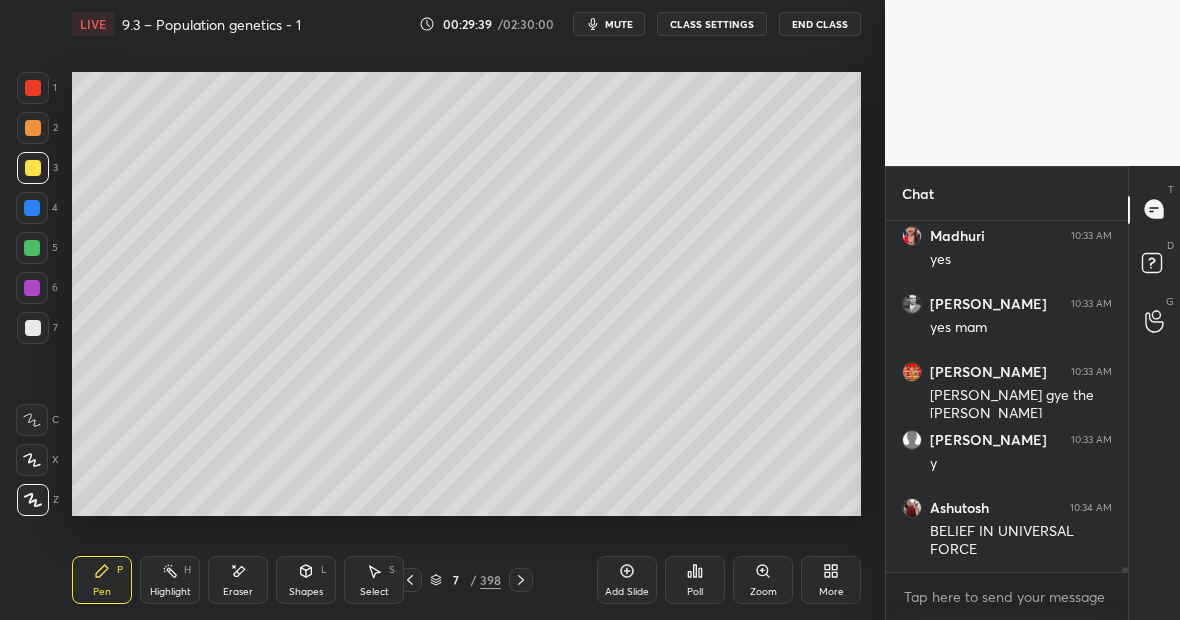 scroll, scrollTop: 23700, scrollLeft: 0, axis: vertical 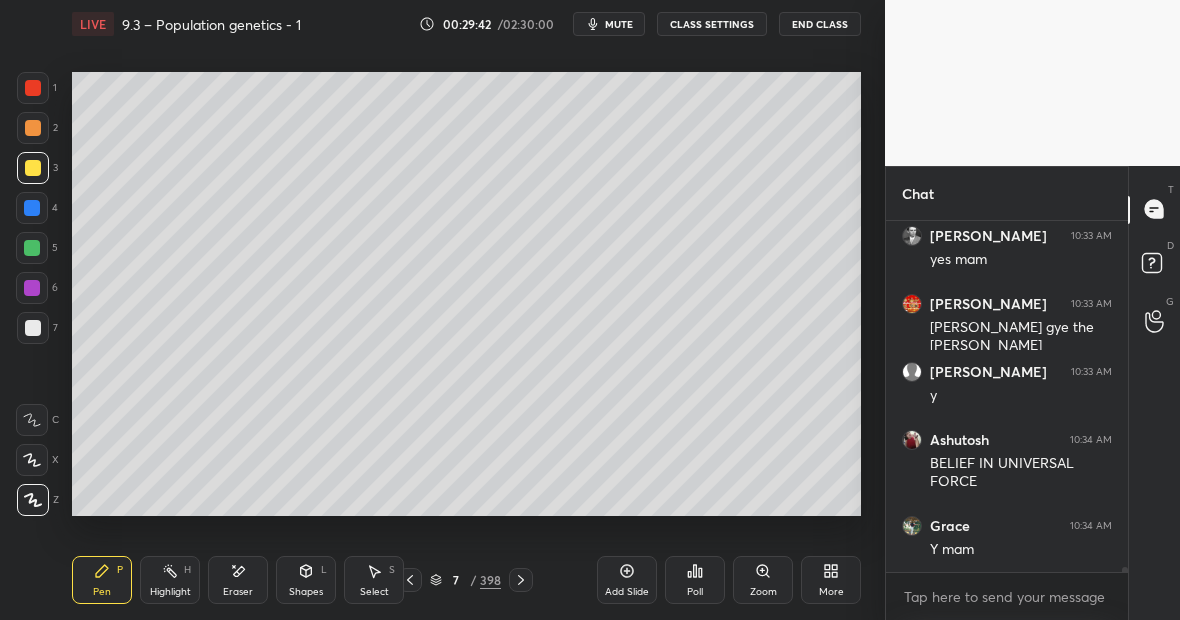 click at bounding box center (32, 208) 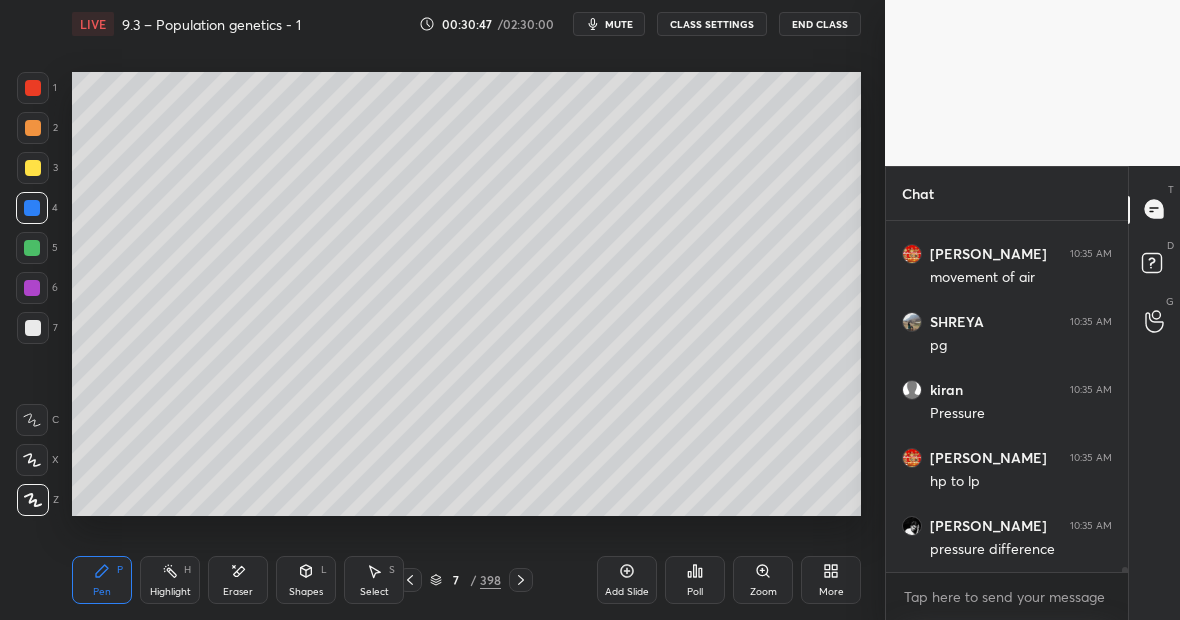 scroll, scrollTop: 25944, scrollLeft: 0, axis: vertical 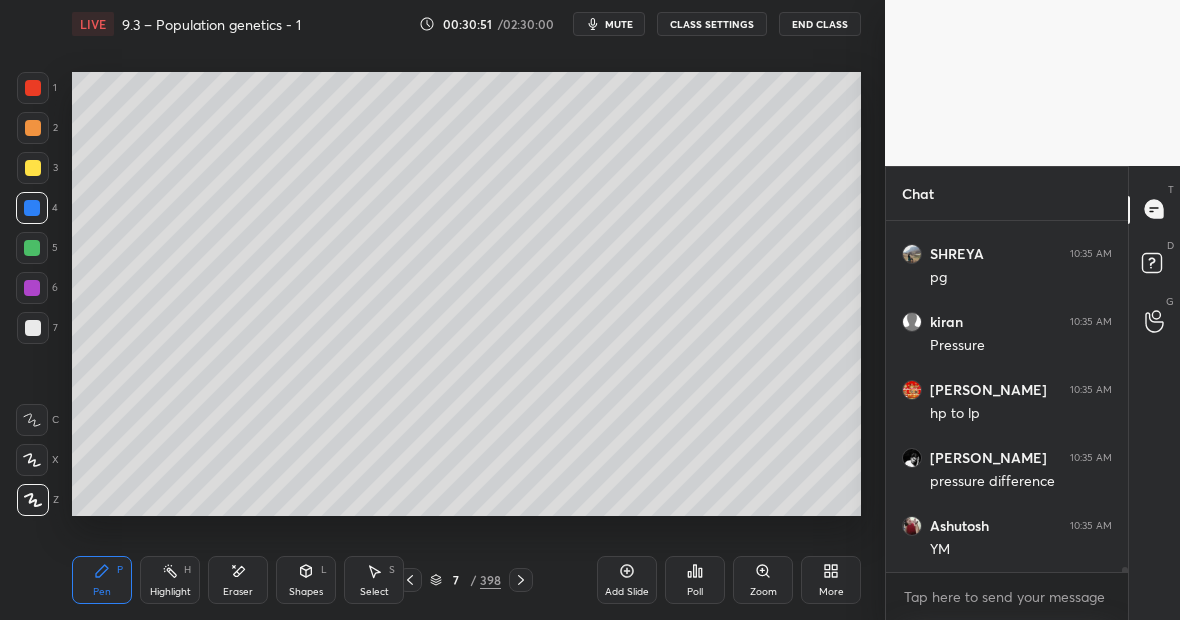 click 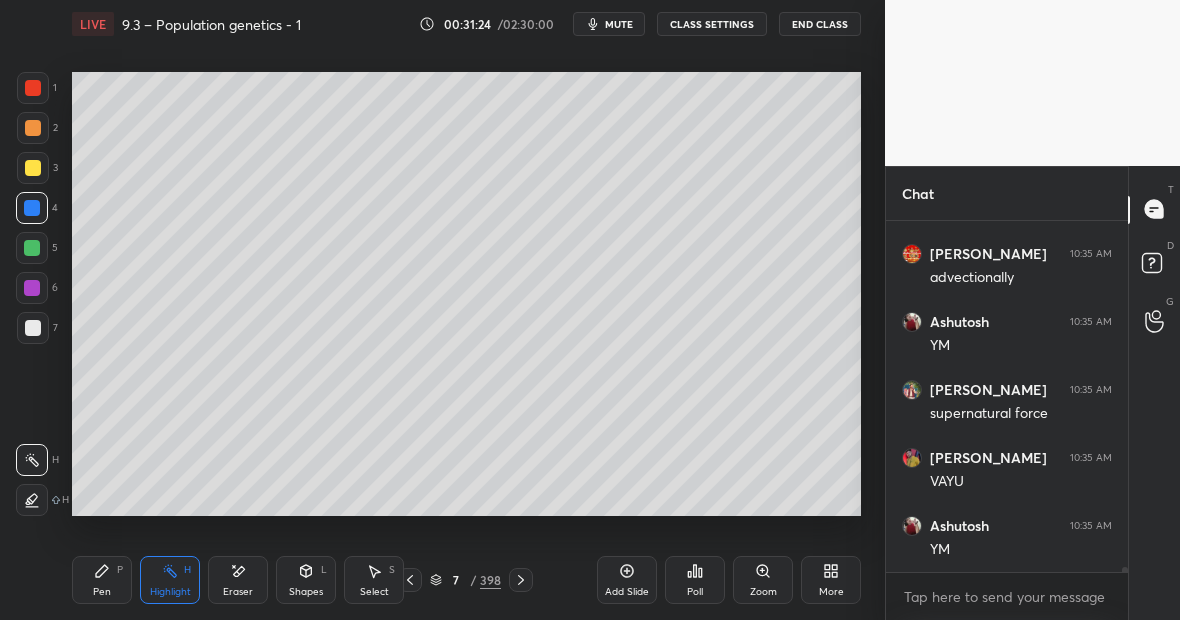 scroll, scrollTop: 26352, scrollLeft: 0, axis: vertical 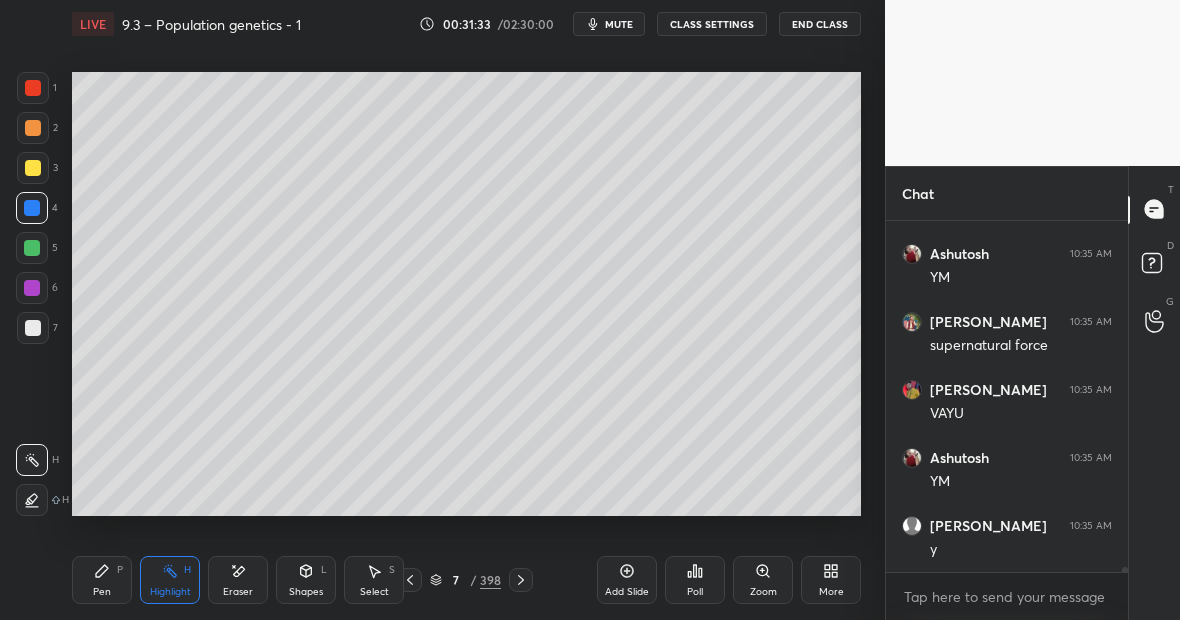 click on "Highlight H" at bounding box center (170, 580) 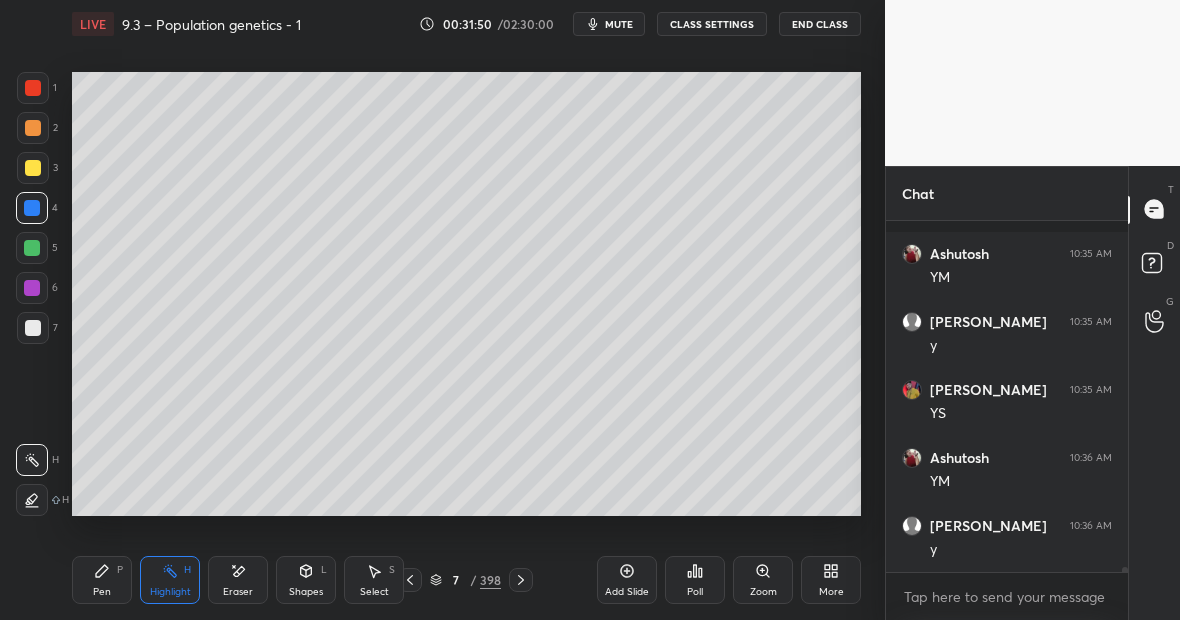 scroll, scrollTop: 26692, scrollLeft: 0, axis: vertical 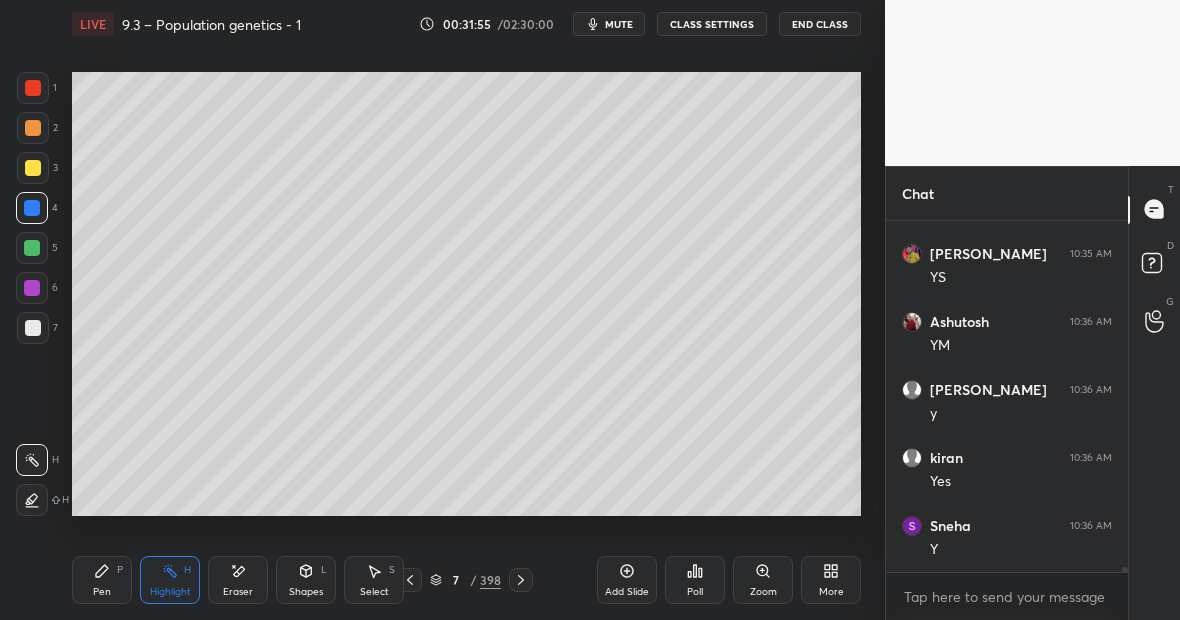 click 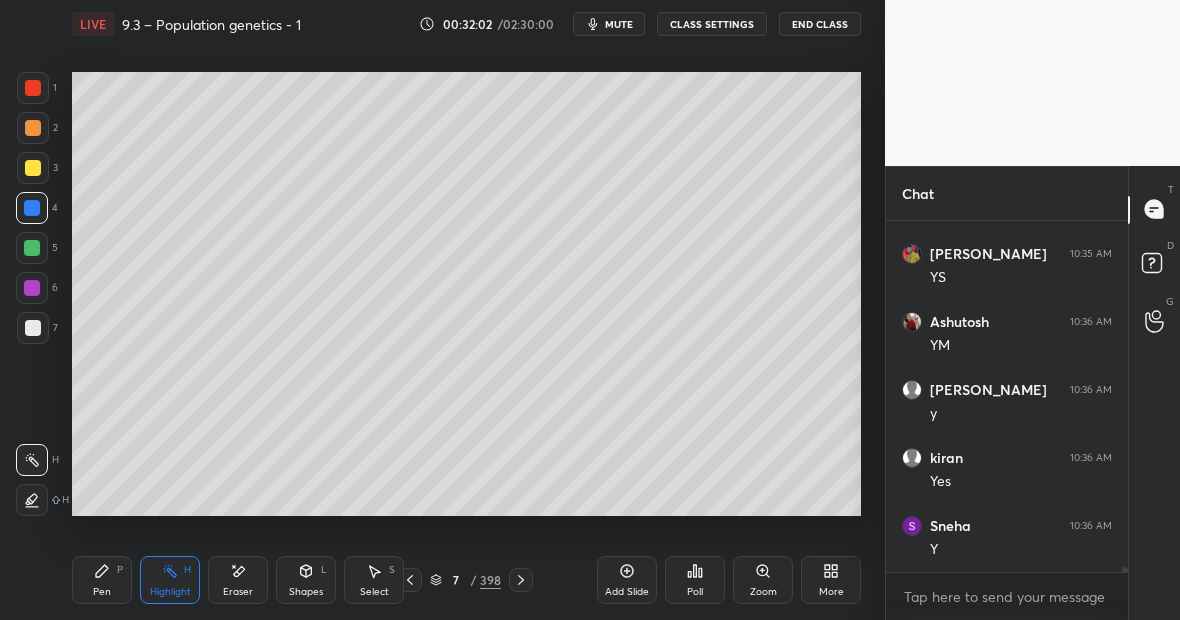 click on "Pen P" at bounding box center [102, 580] 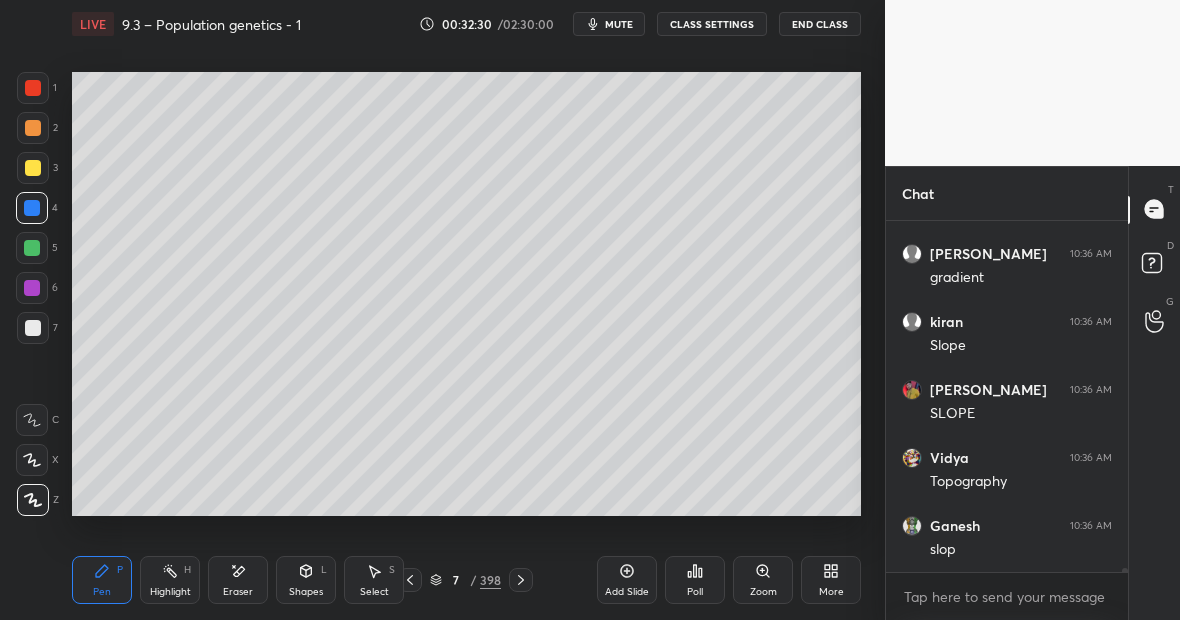 scroll, scrollTop: 27780, scrollLeft: 0, axis: vertical 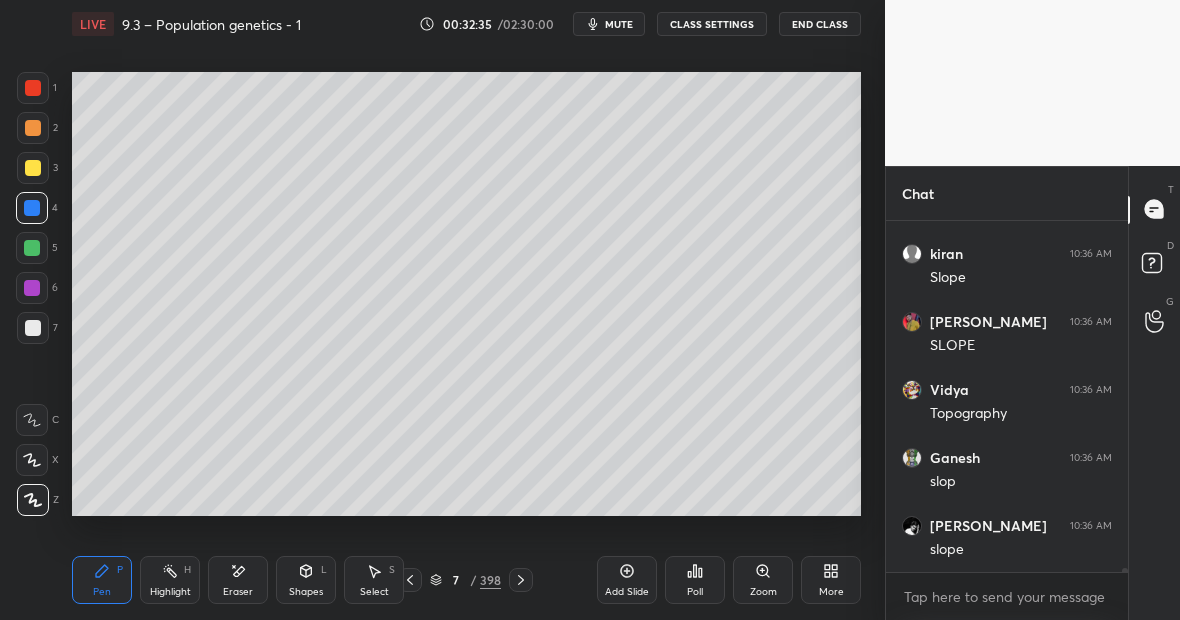 click 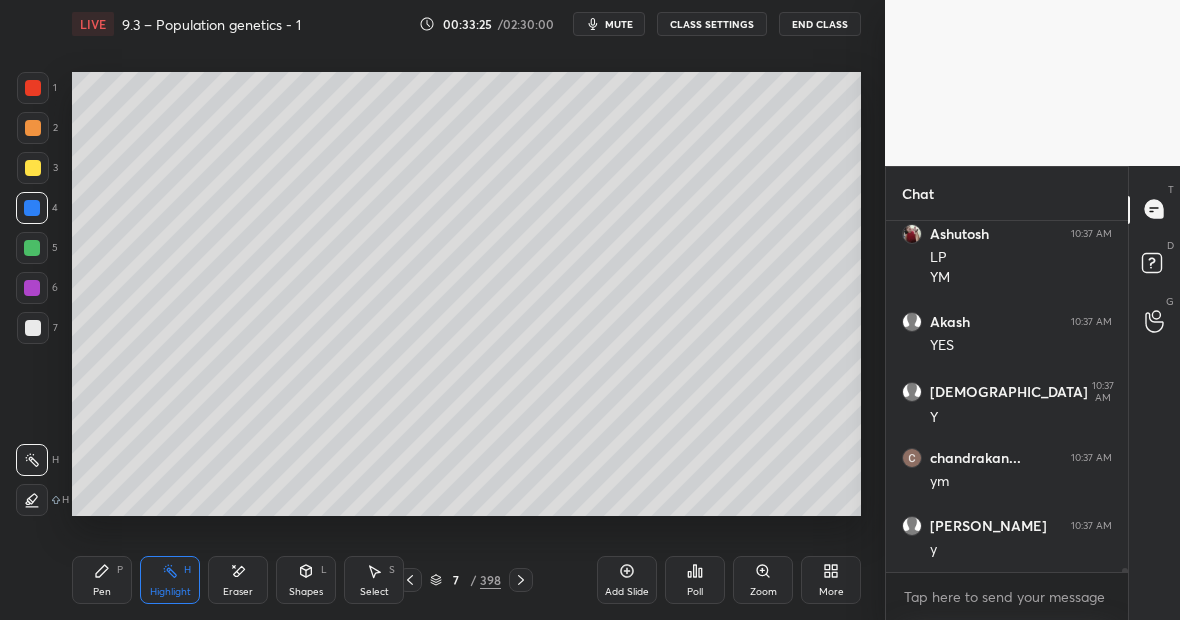 scroll, scrollTop: 28412, scrollLeft: 0, axis: vertical 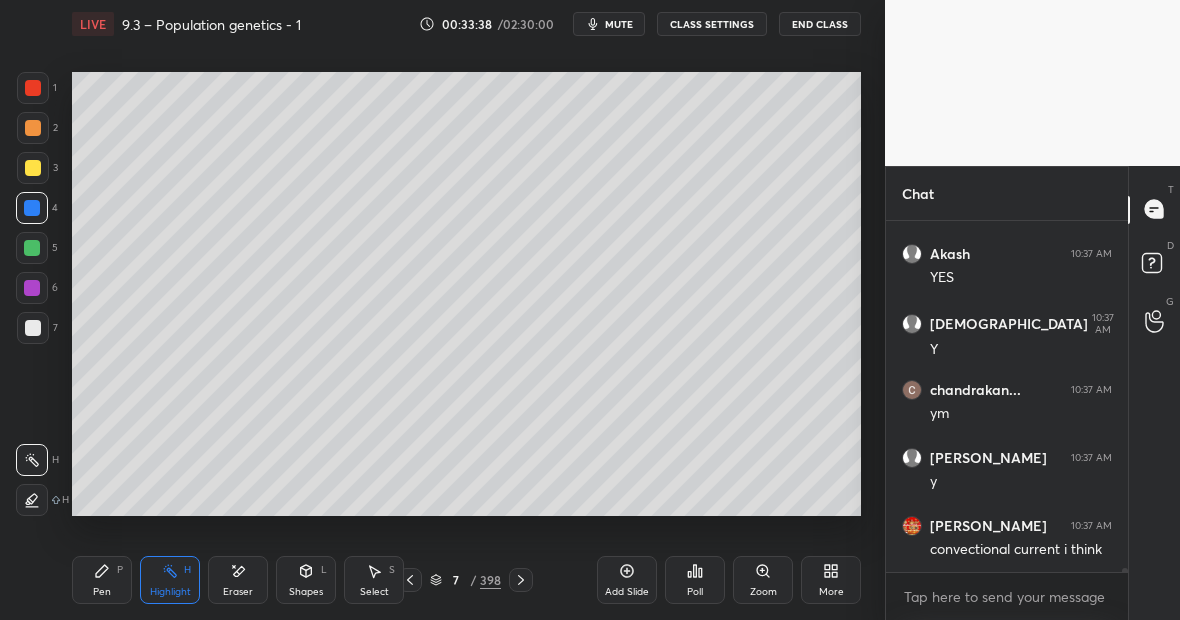 click on "Highlight H" at bounding box center [170, 580] 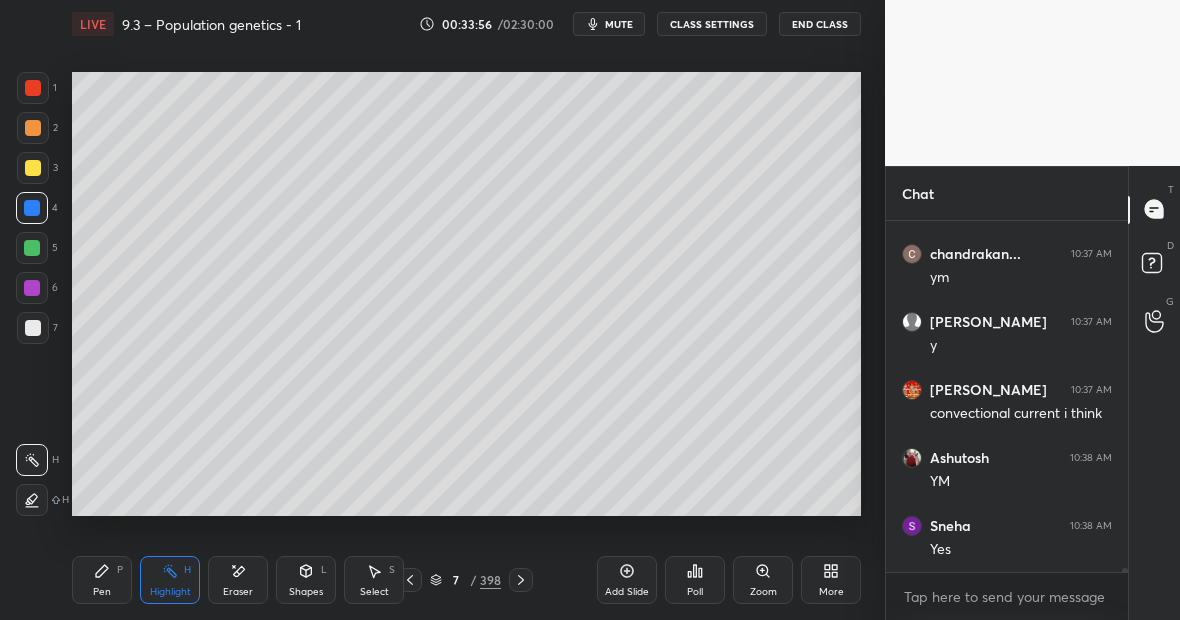 scroll, scrollTop: 28568, scrollLeft: 0, axis: vertical 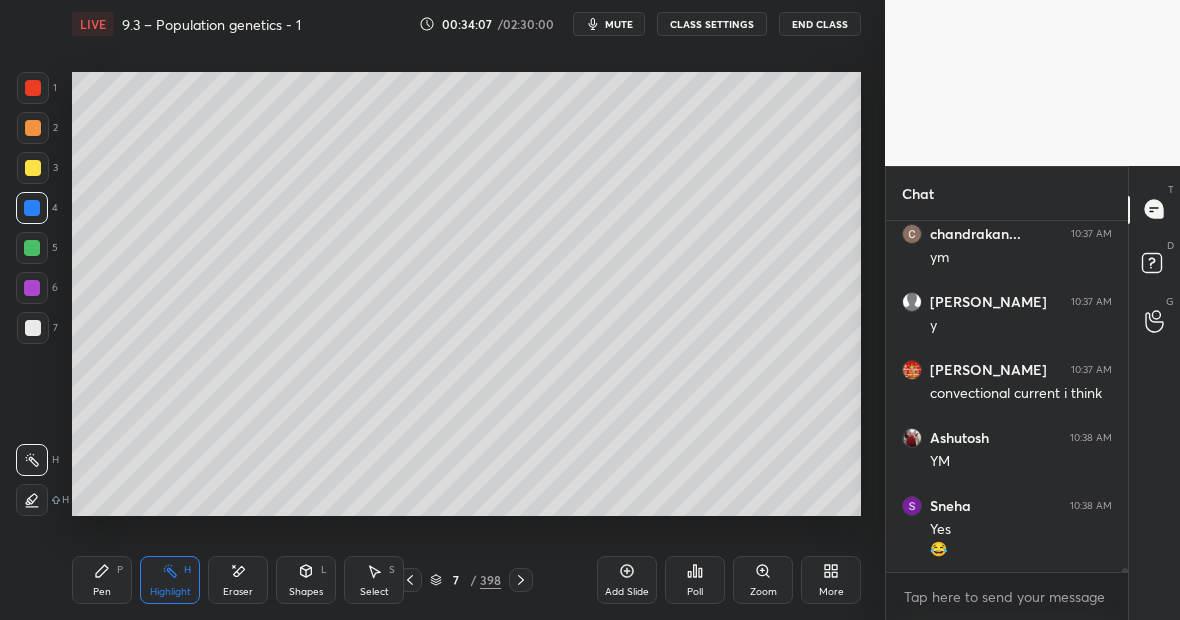 click on "Highlight H" at bounding box center (170, 580) 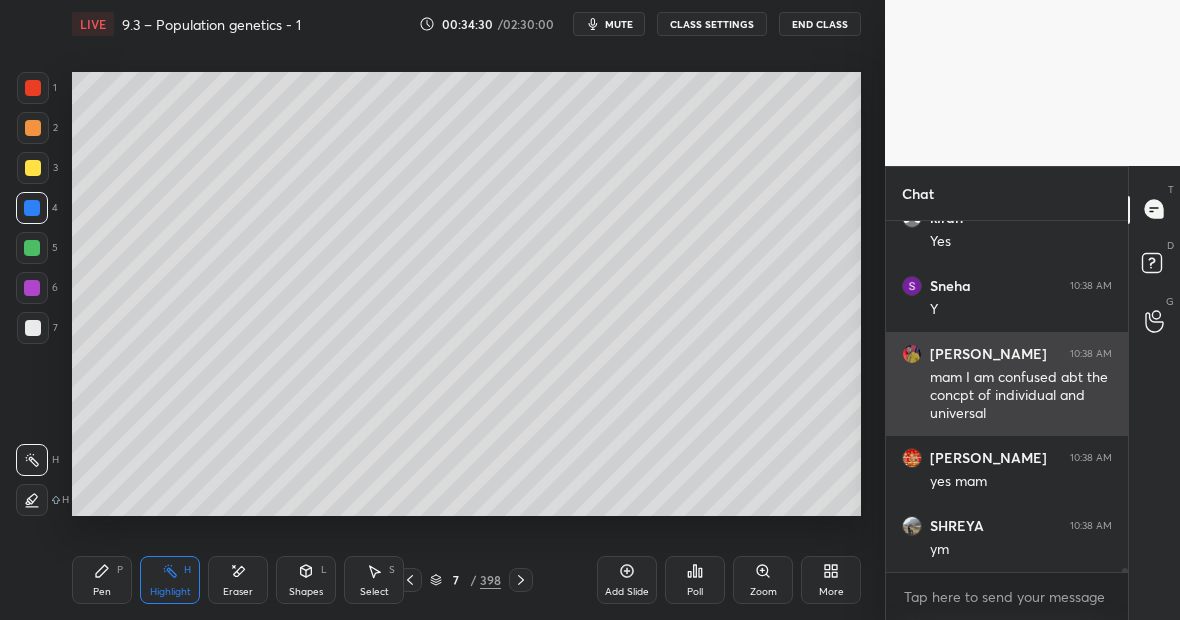 scroll, scrollTop: 29168, scrollLeft: 0, axis: vertical 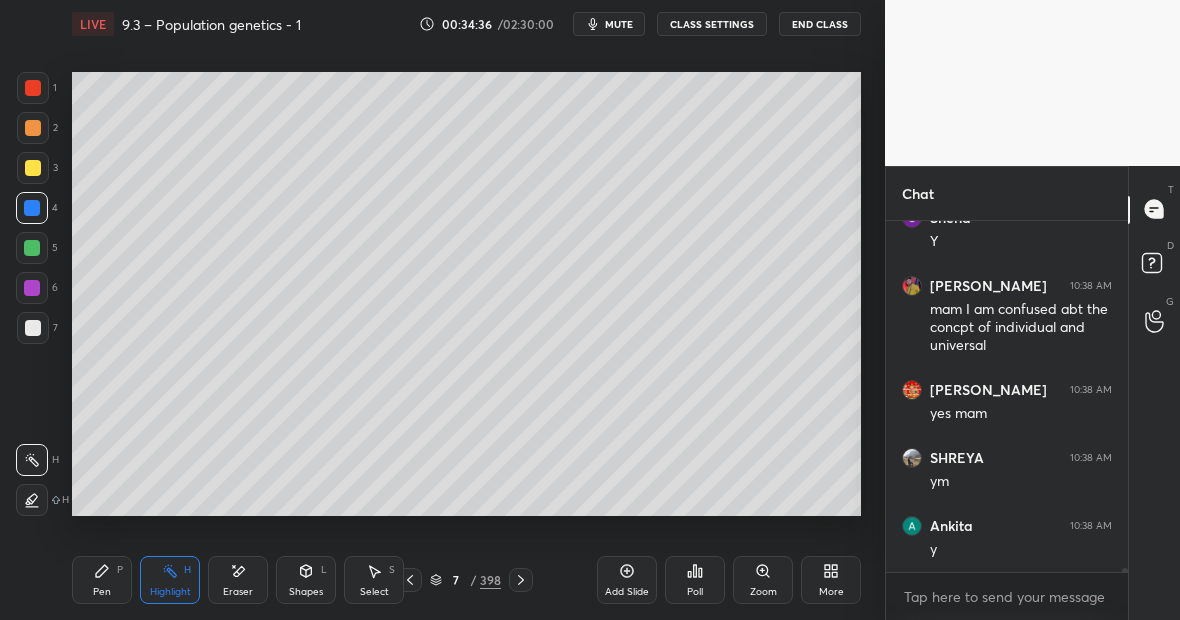 click at bounding box center [32, 248] 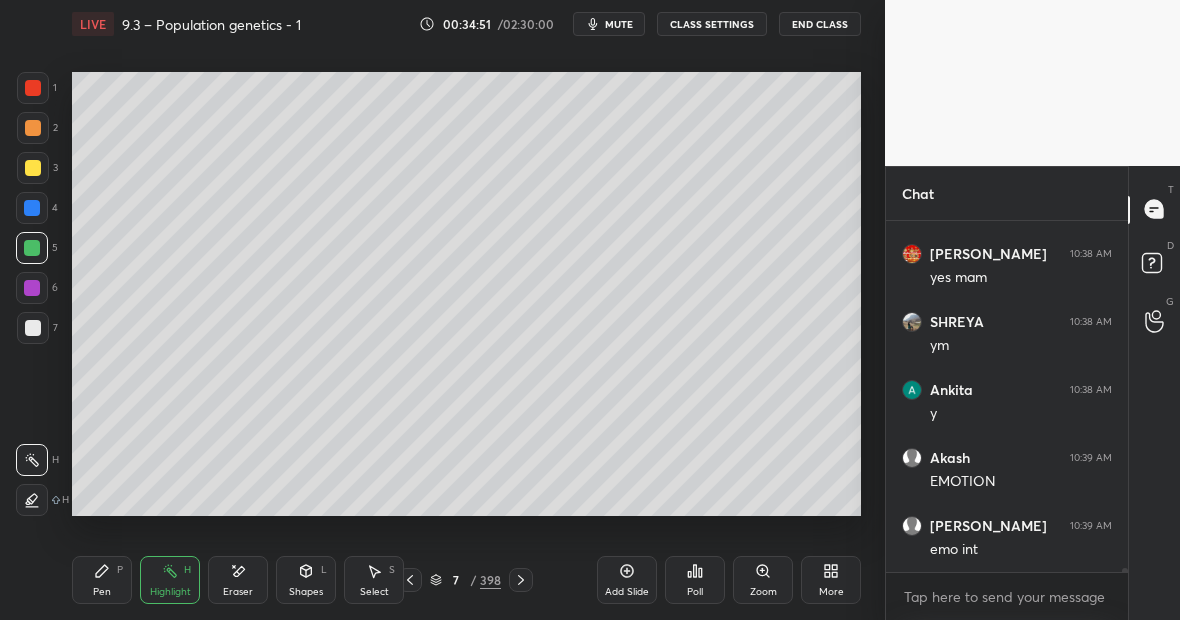 scroll, scrollTop: 29372, scrollLeft: 0, axis: vertical 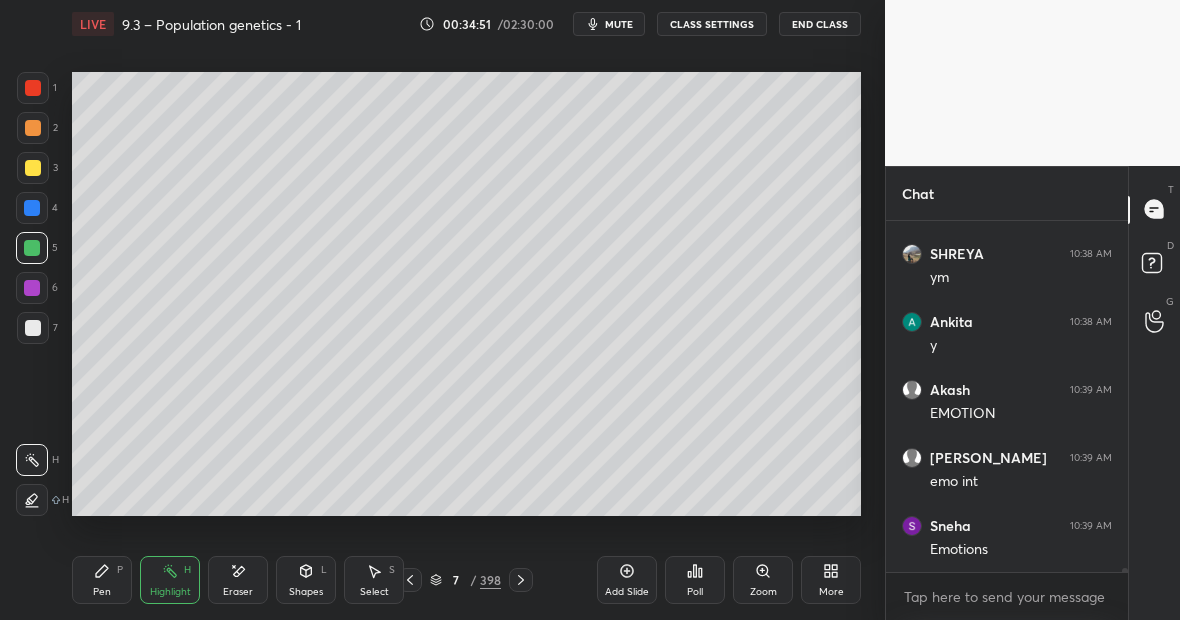 click on "Pen P" at bounding box center [102, 580] 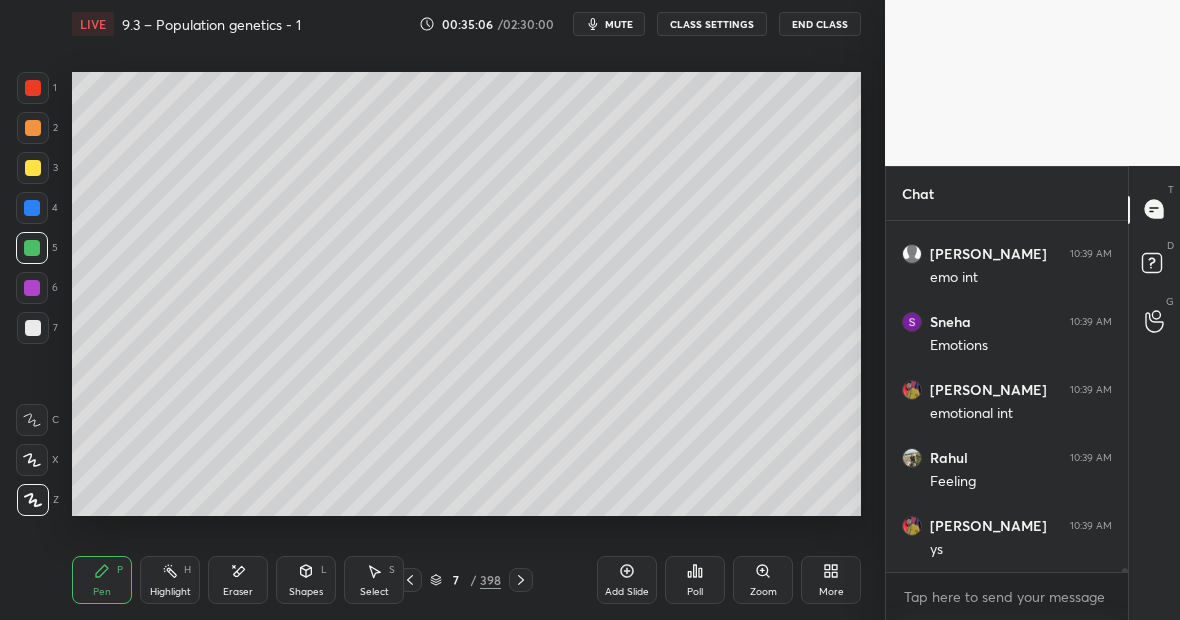 scroll, scrollTop: 29644, scrollLeft: 0, axis: vertical 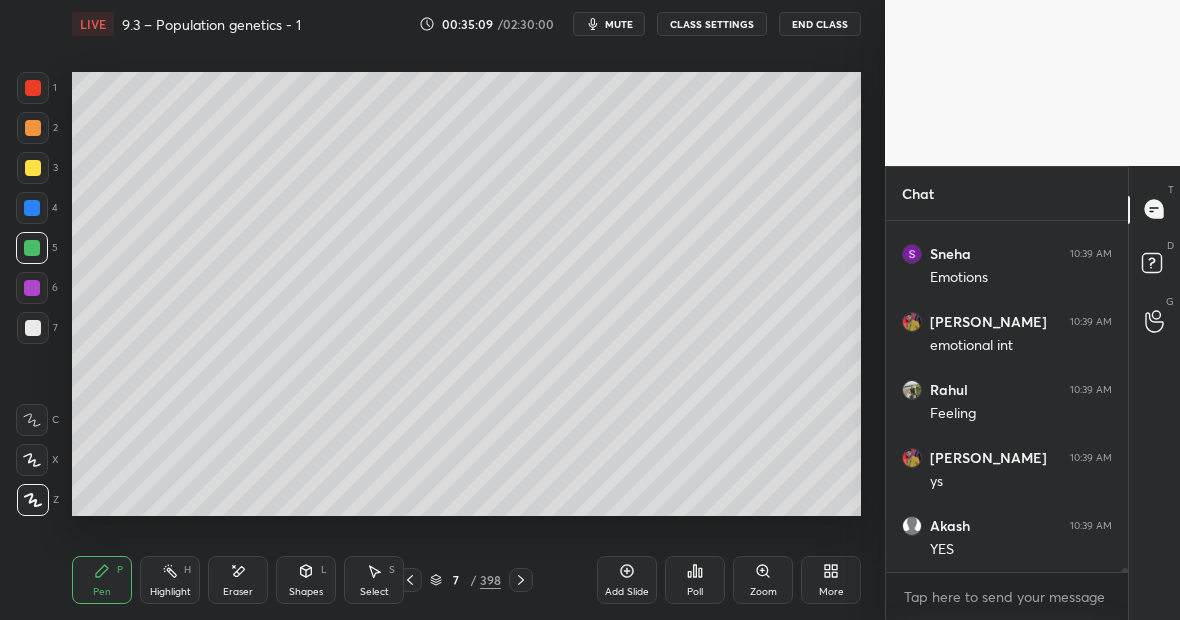 click on "Highlight H" at bounding box center [170, 580] 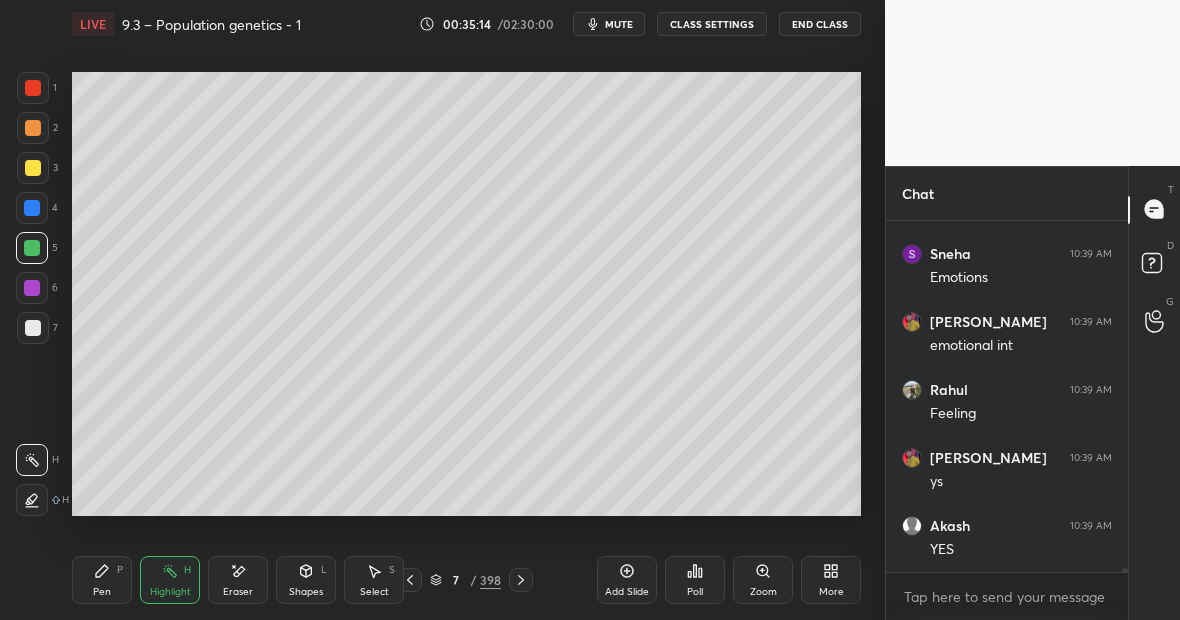 click on "Highlight" at bounding box center [170, 592] 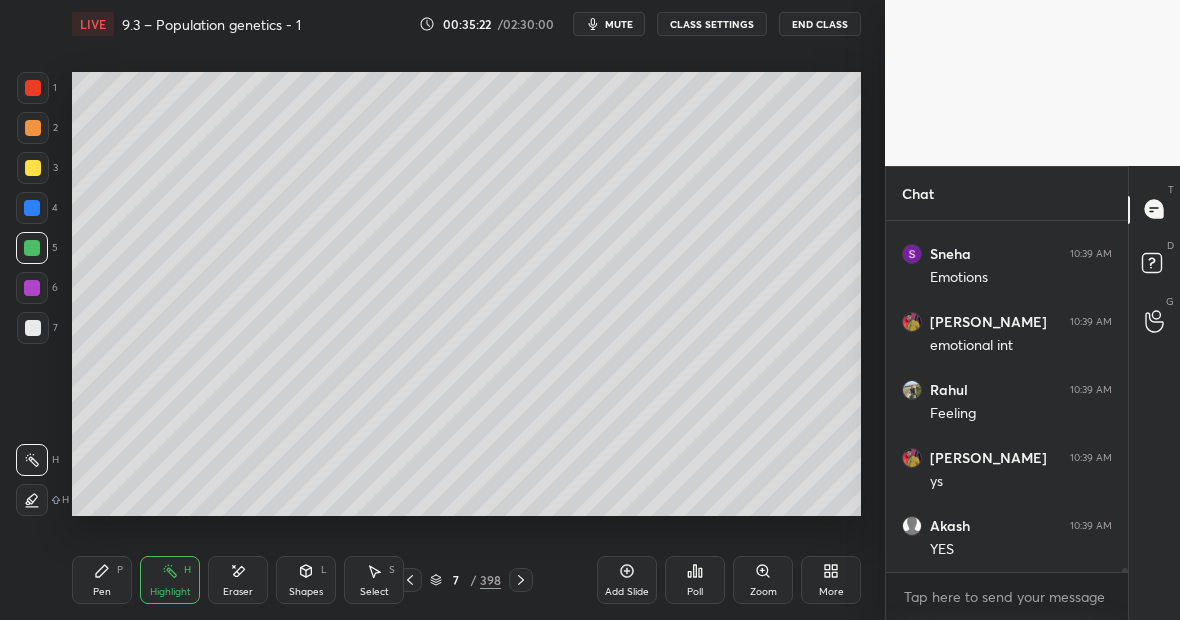 click on "Highlight H" at bounding box center [170, 580] 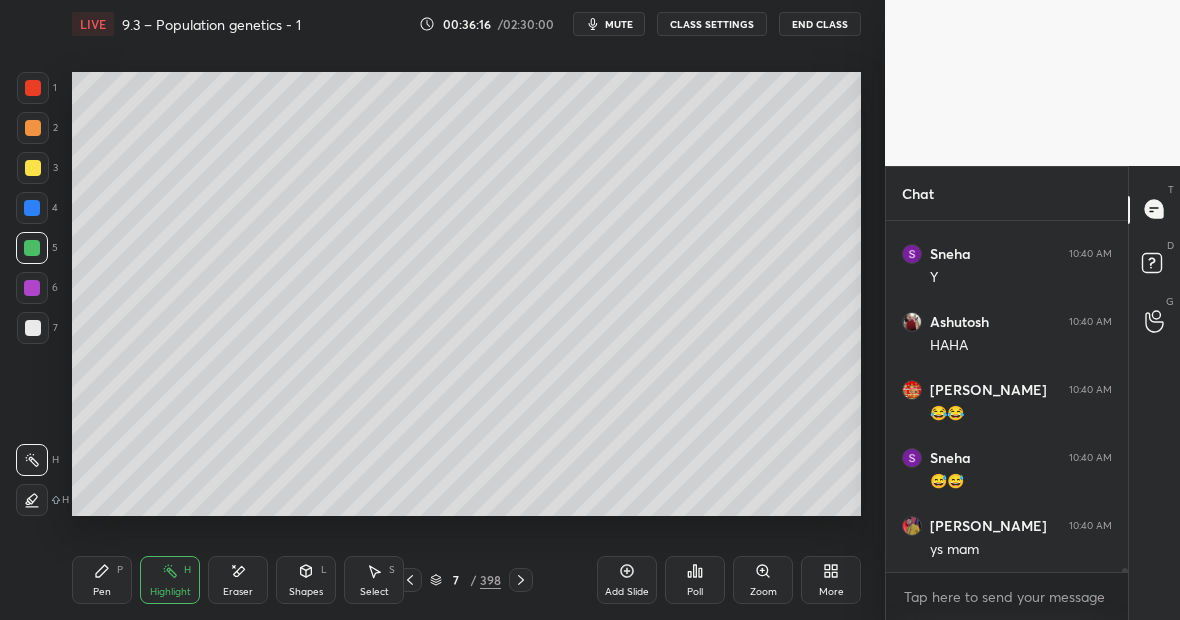 scroll, scrollTop: 30548, scrollLeft: 0, axis: vertical 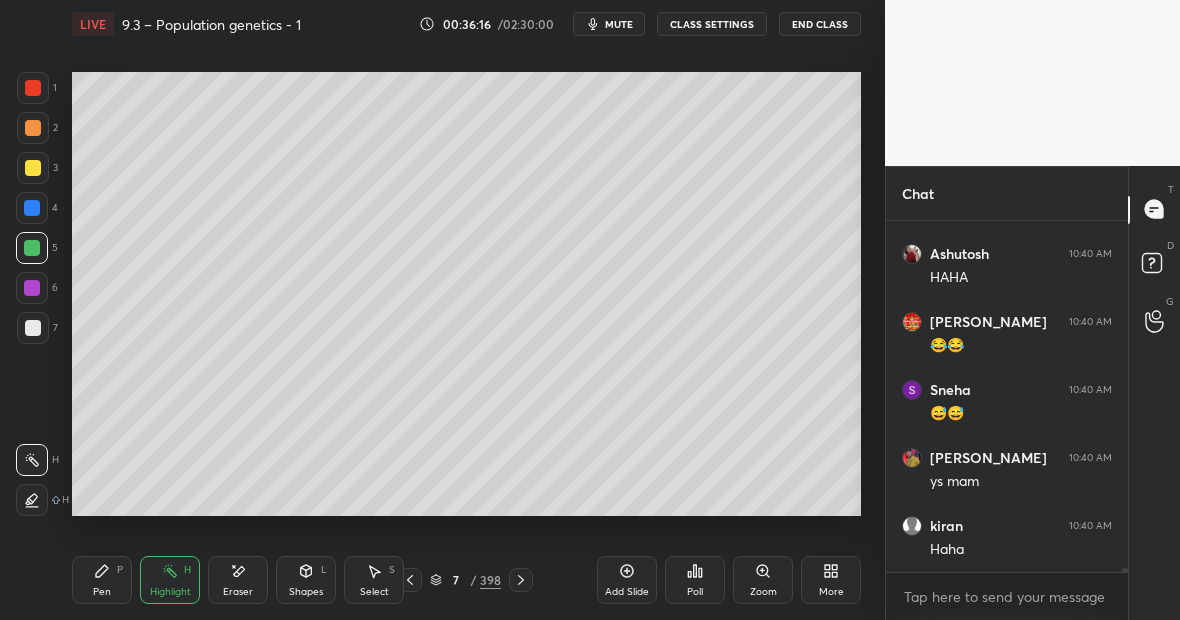 click on "Eraser" at bounding box center (238, 580) 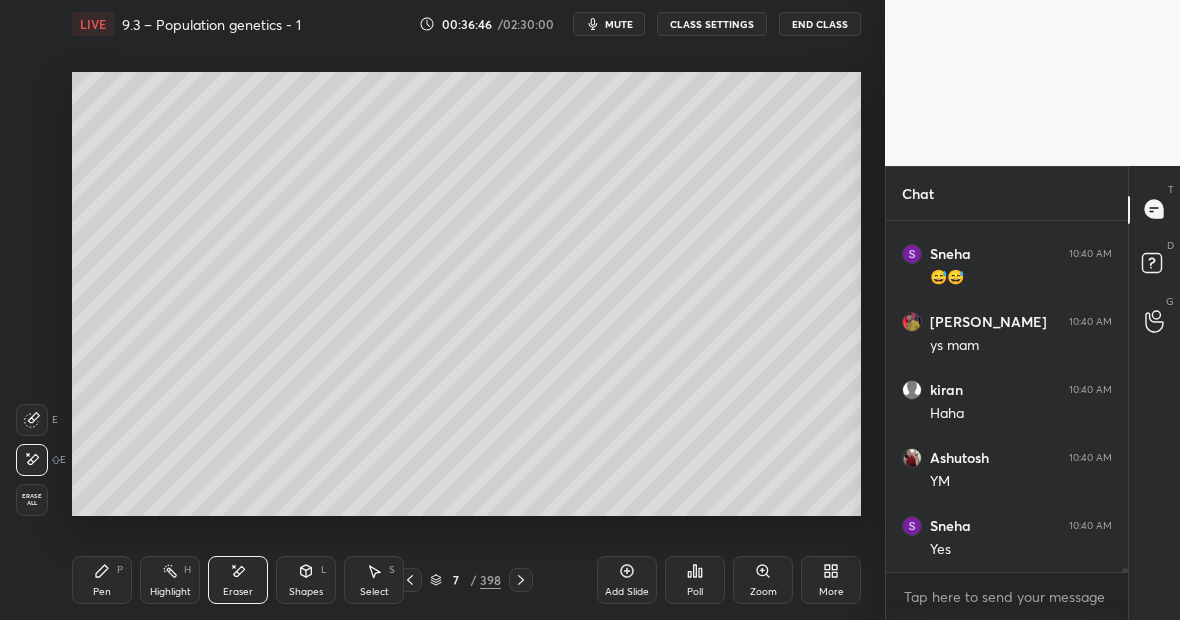 scroll, scrollTop: 30752, scrollLeft: 0, axis: vertical 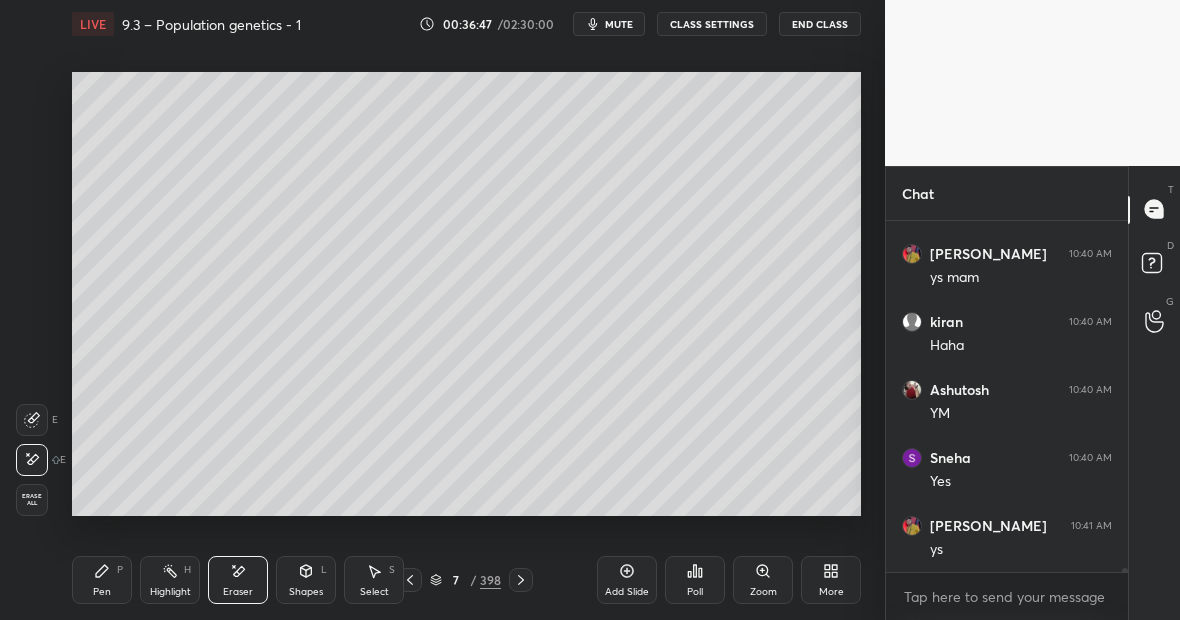 click on "Highlight H" at bounding box center [170, 580] 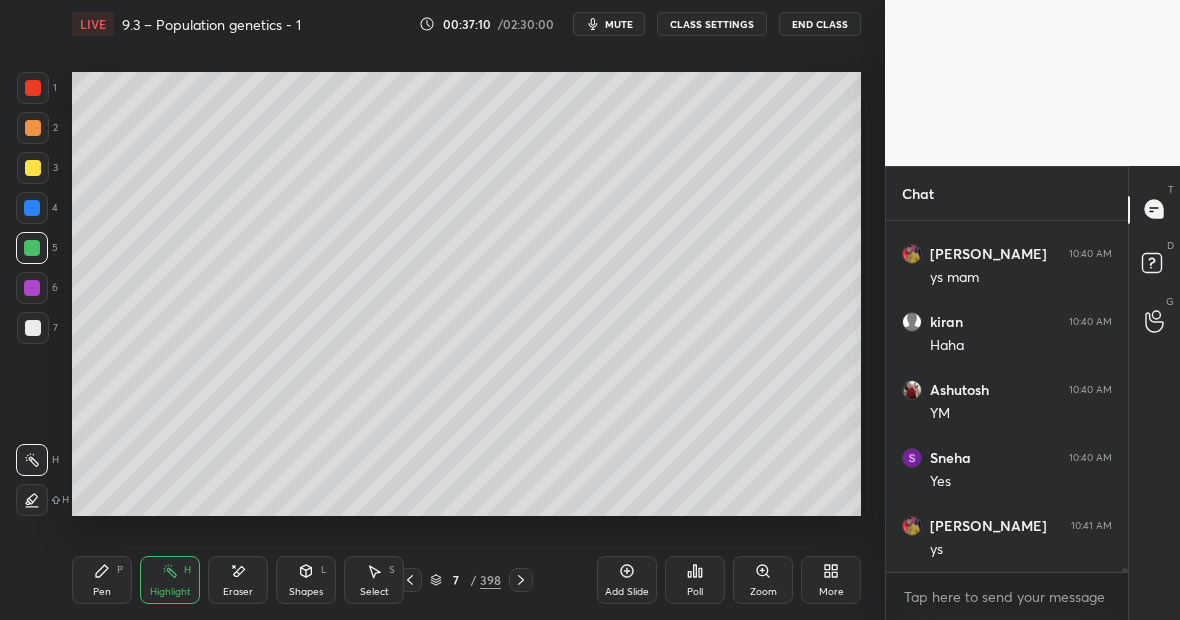 click on "Pen P" at bounding box center [102, 580] 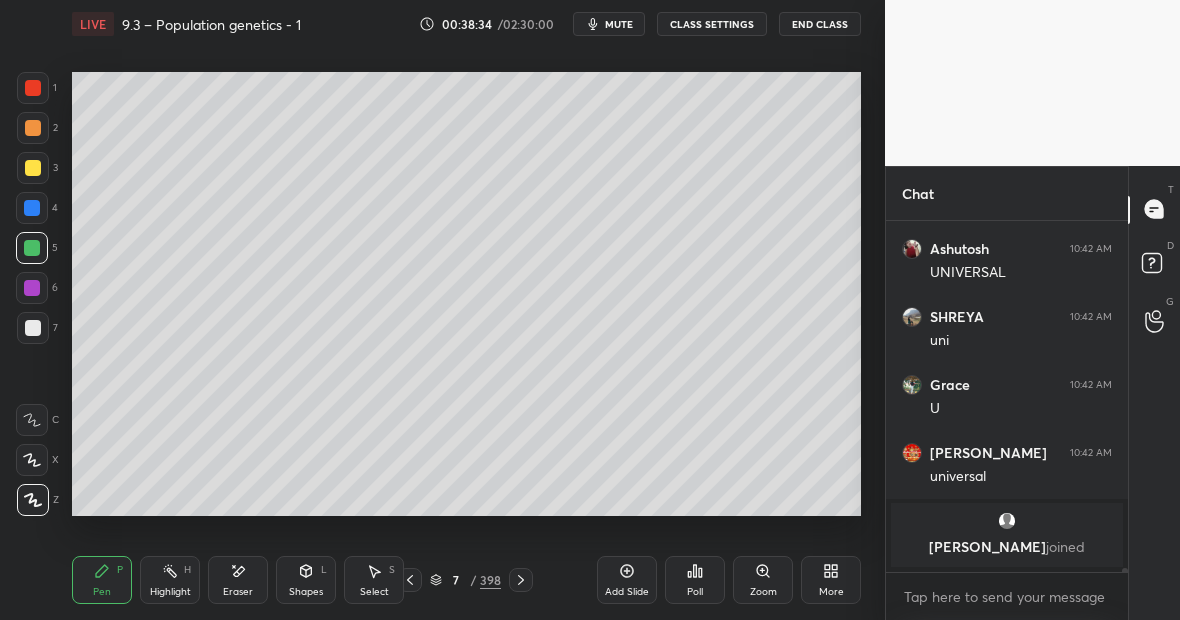 scroll, scrollTop: 30478, scrollLeft: 0, axis: vertical 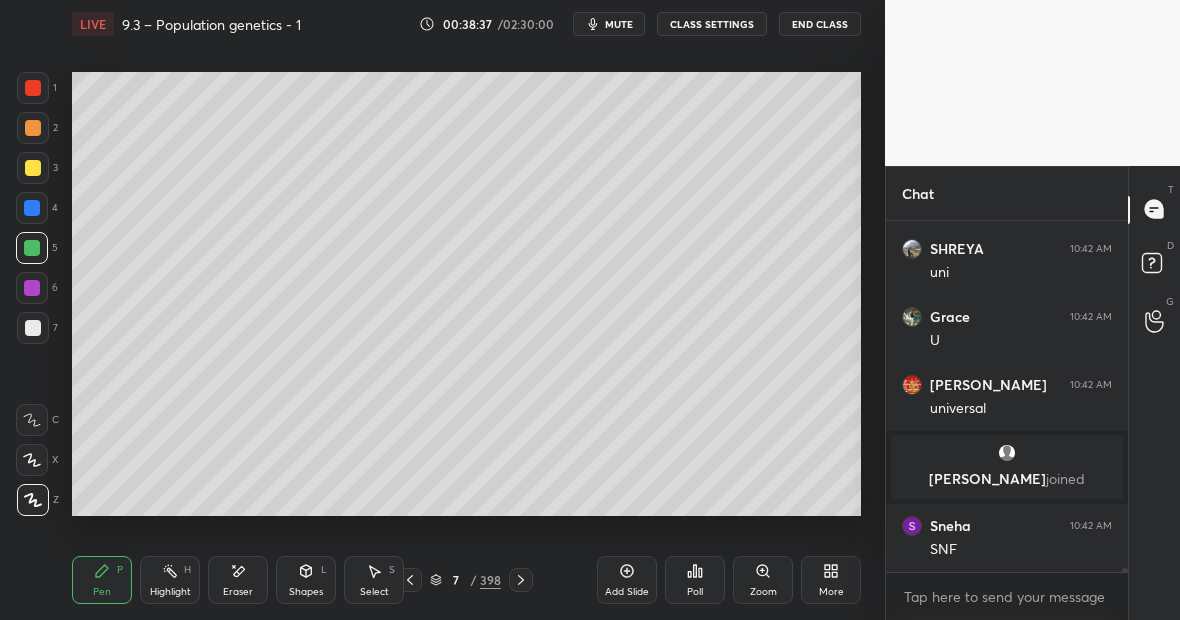 click on "Eraser" at bounding box center [238, 580] 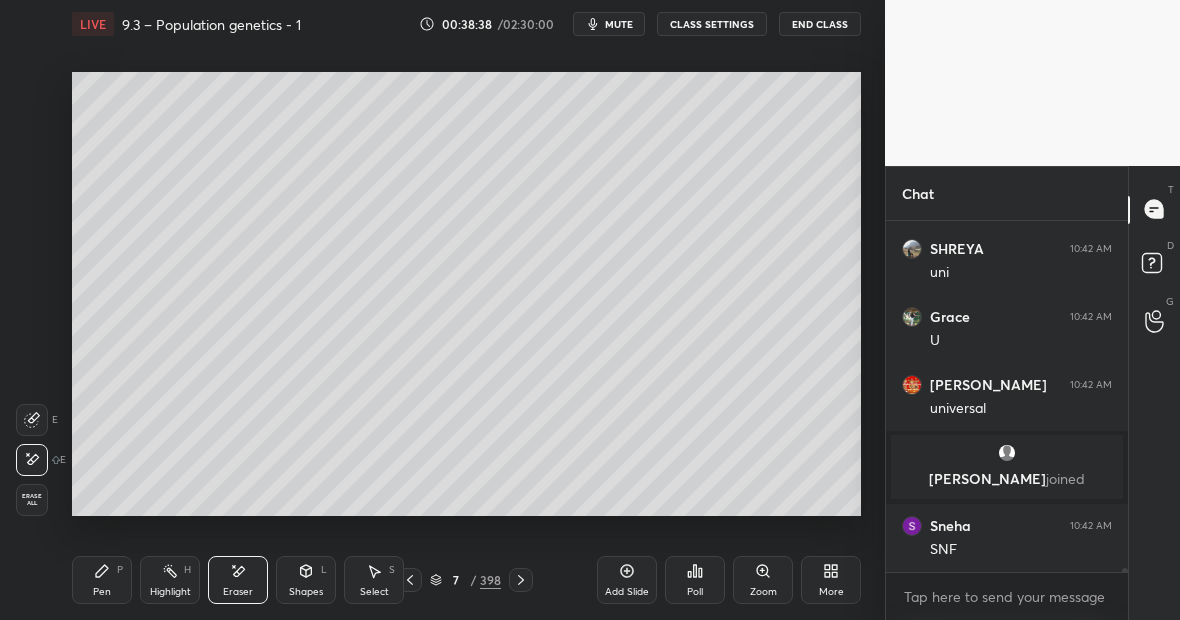 click on "Pen P" at bounding box center (102, 580) 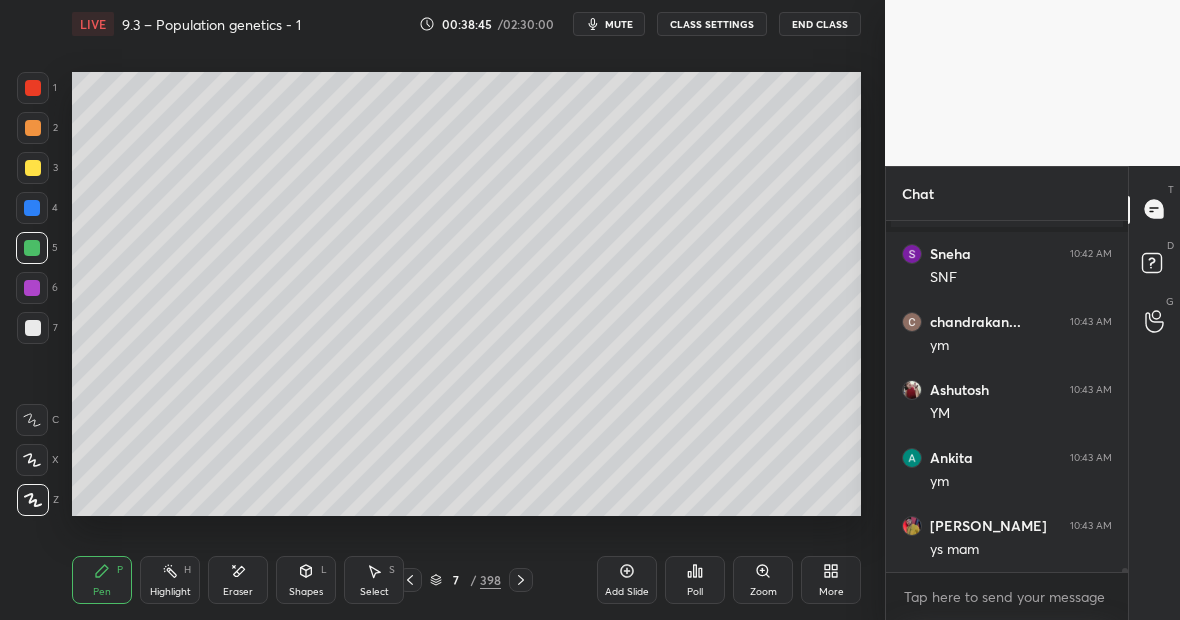 scroll, scrollTop: 30818, scrollLeft: 0, axis: vertical 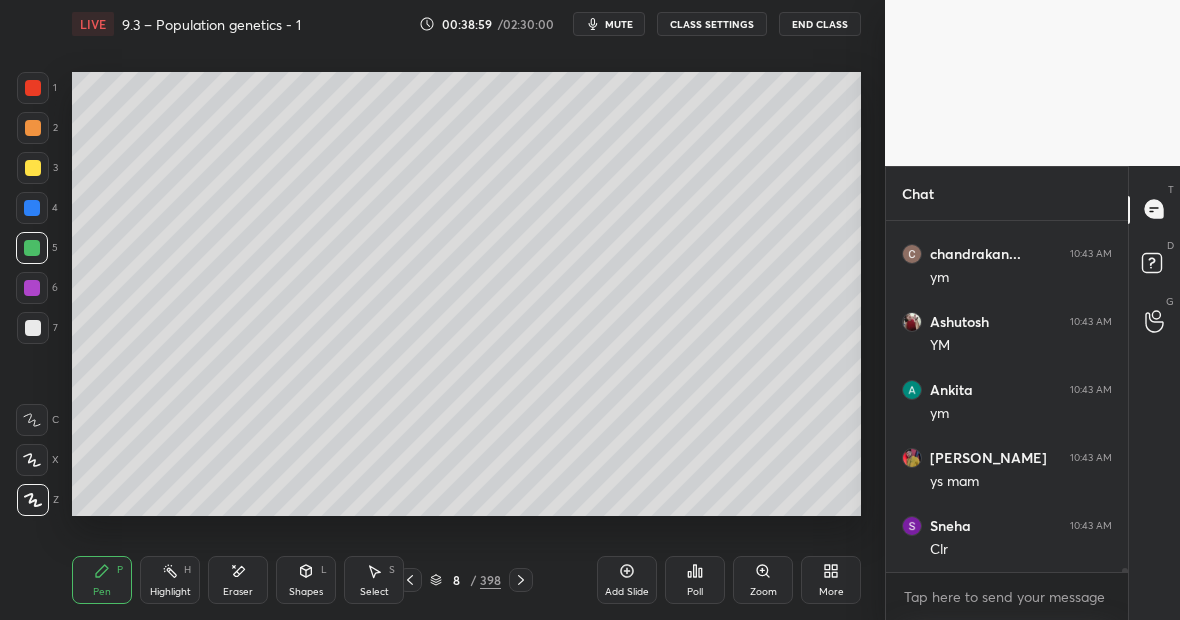 click at bounding box center (33, 168) 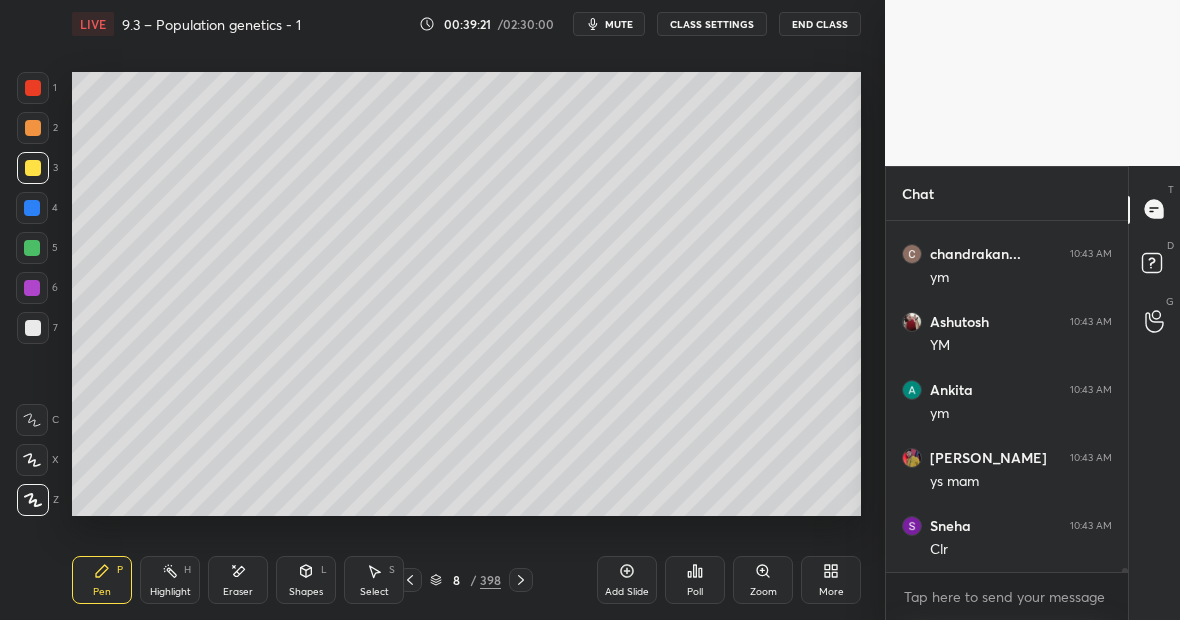 scroll, scrollTop: 30886, scrollLeft: 0, axis: vertical 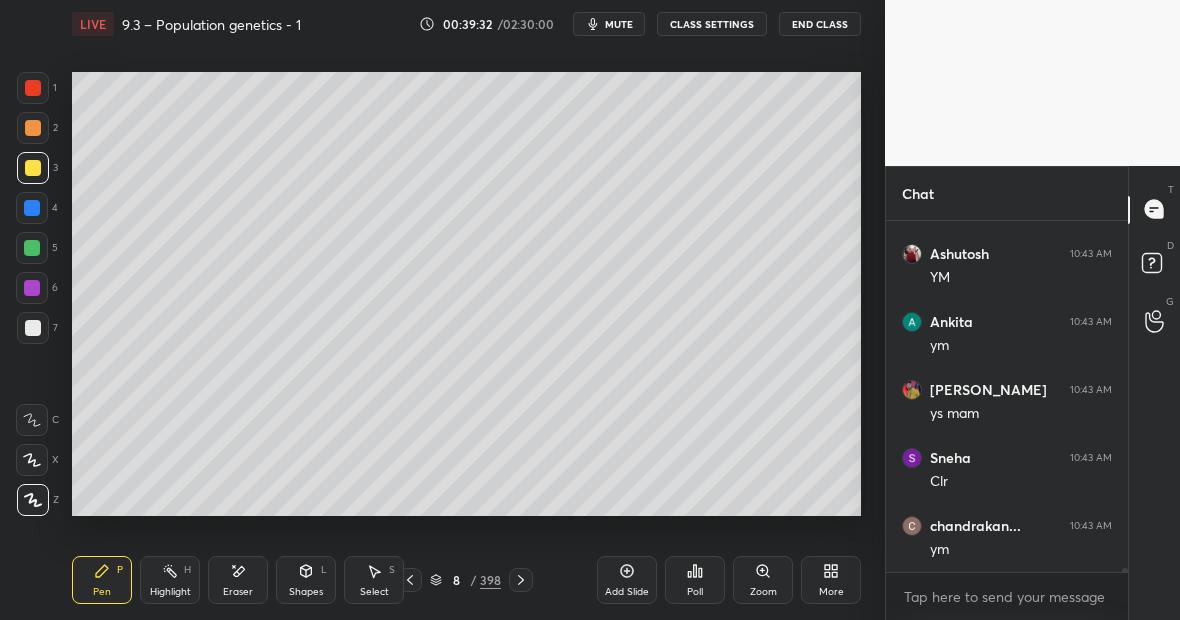 click at bounding box center (33, 88) 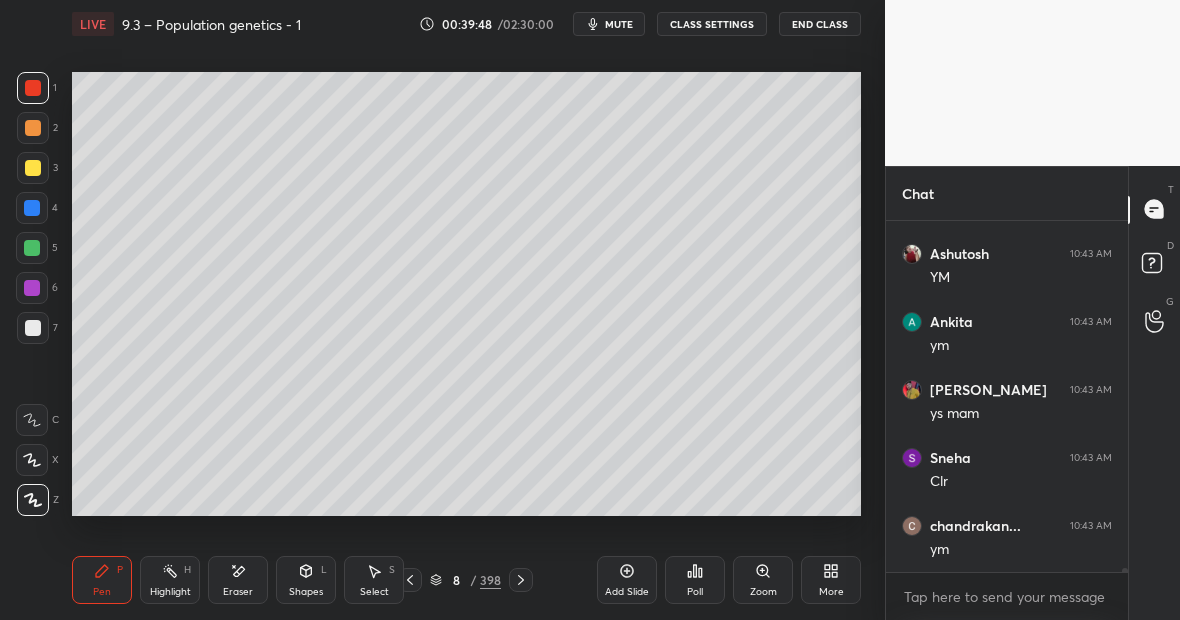 click on "Eraser" at bounding box center [238, 580] 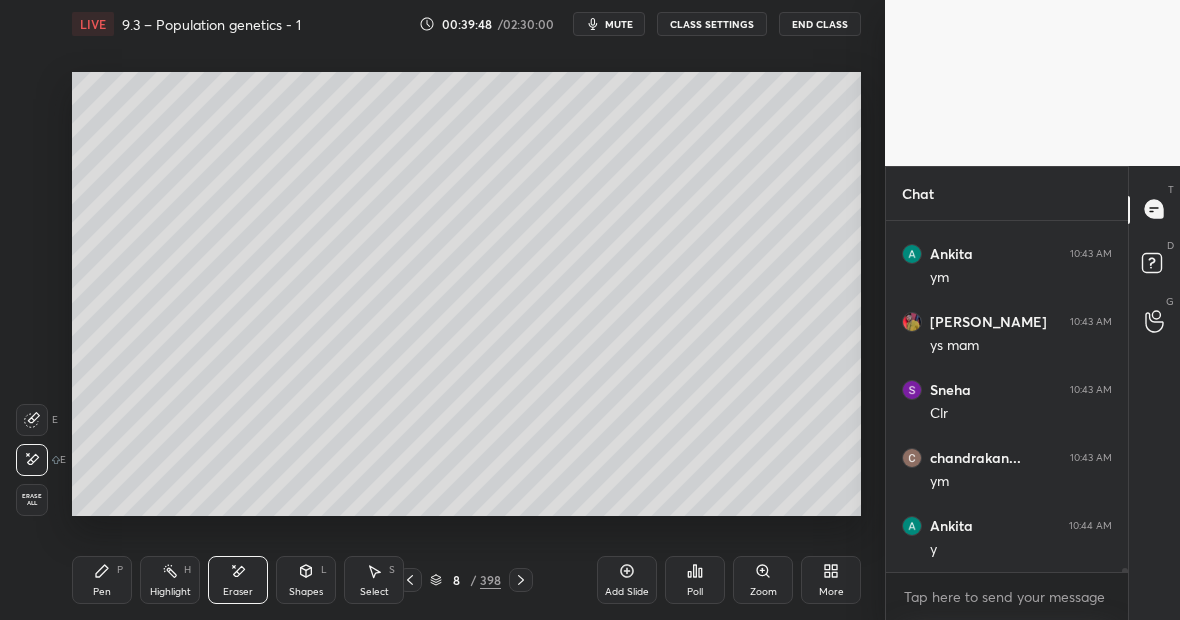 click at bounding box center (32, 420) 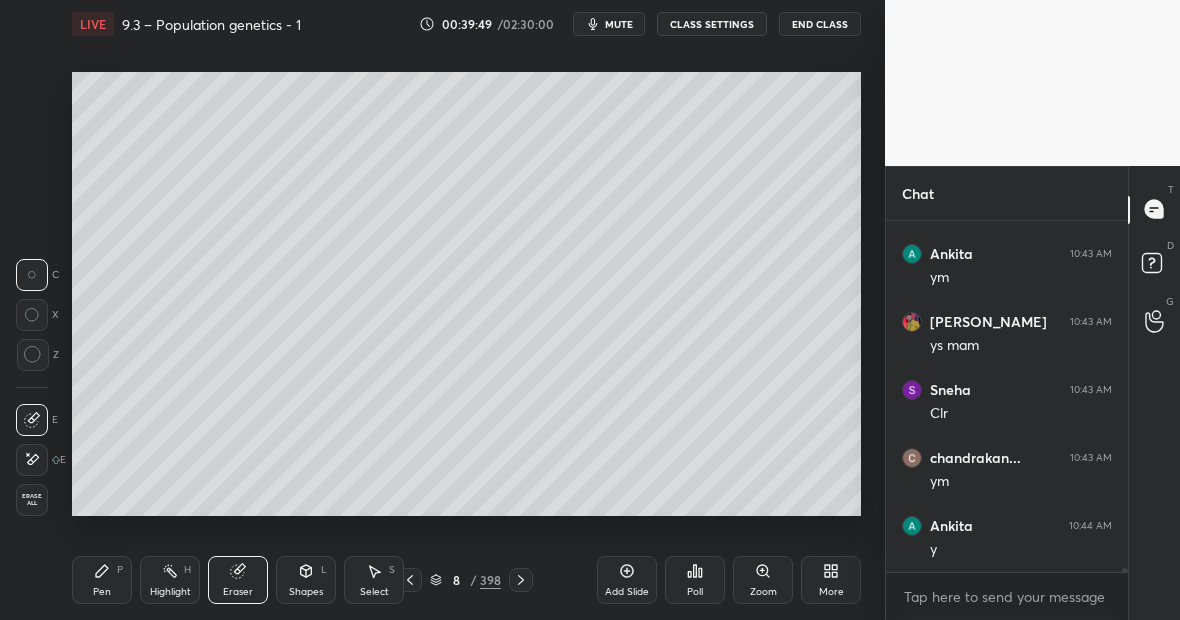 scroll, scrollTop: 31022, scrollLeft: 0, axis: vertical 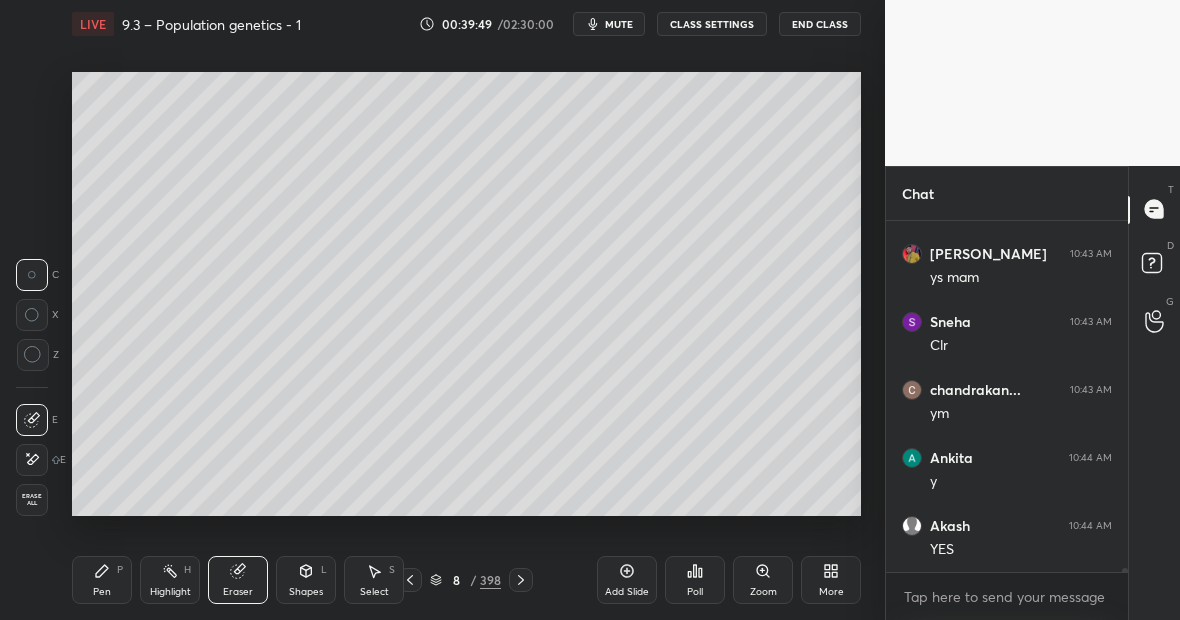 click at bounding box center (32, 460) 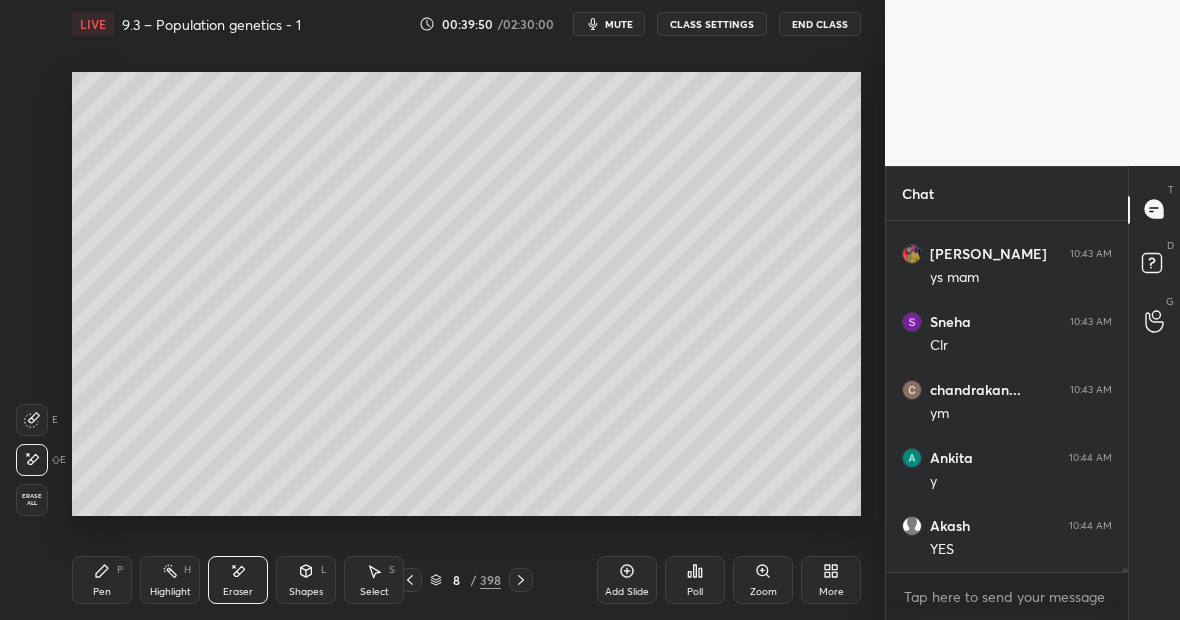 scroll, scrollTop: 31226, scrollLeft: 0, axis: vertical 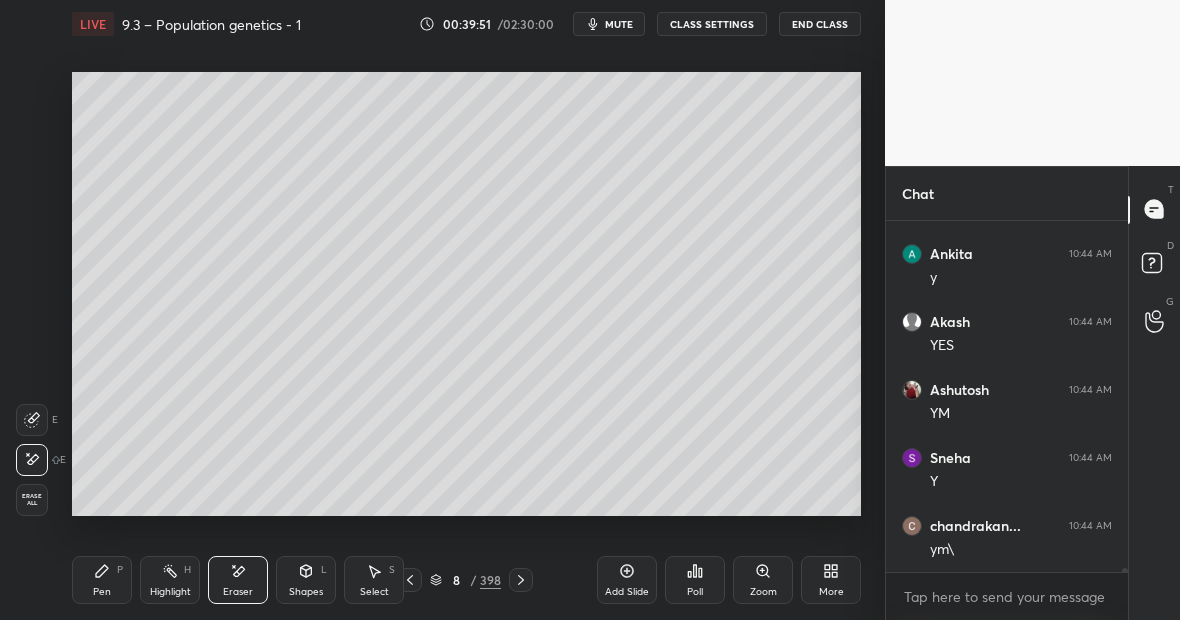 click on "Pen P" at bounding box center (102, 580) 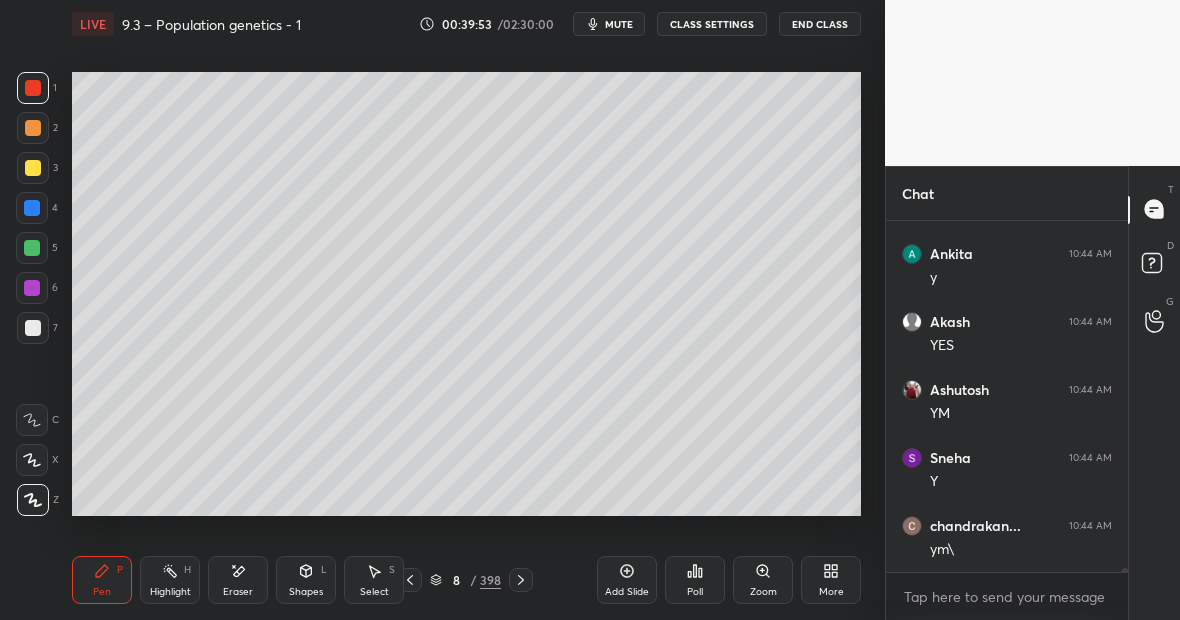 scroll, scrollTop: 31294, scrollLeft: 0, axis: vertical 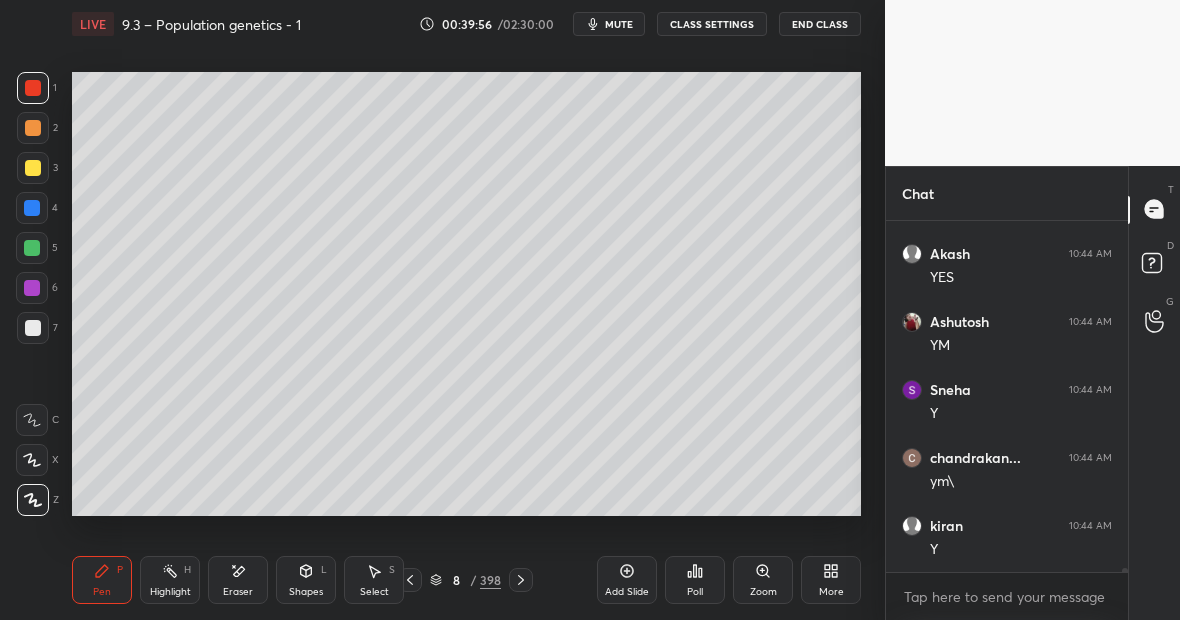 click at bounding box center (33, 88) 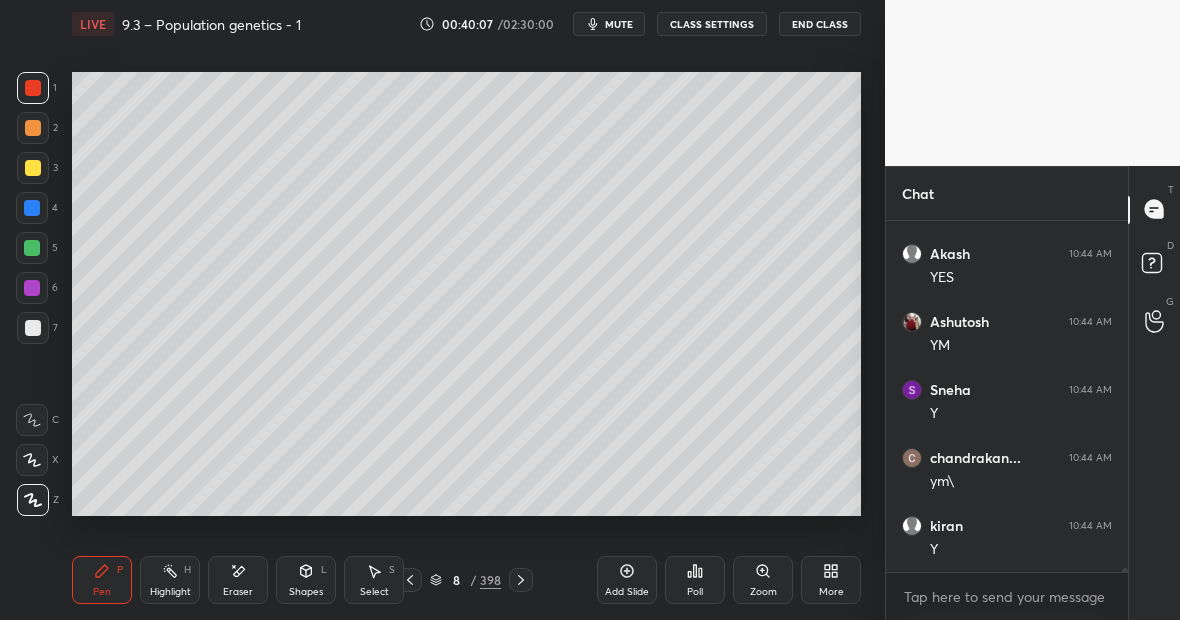 click on "Eraser" at bounding box center (238, 592) 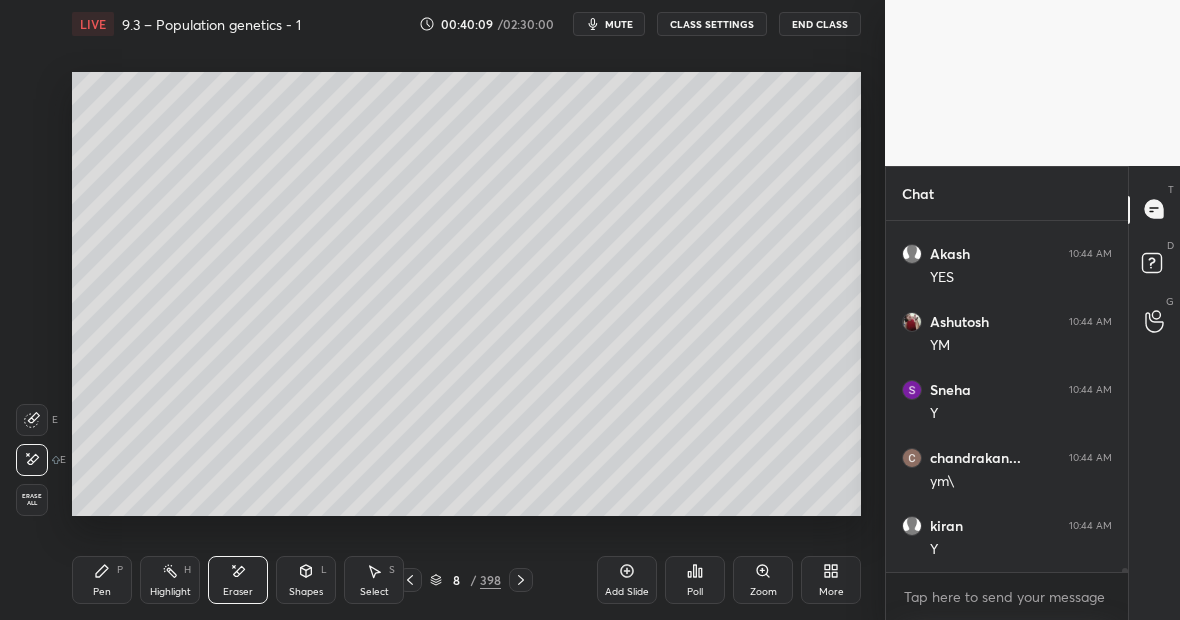 click on "Pen P" at bounding box center [102, 580] 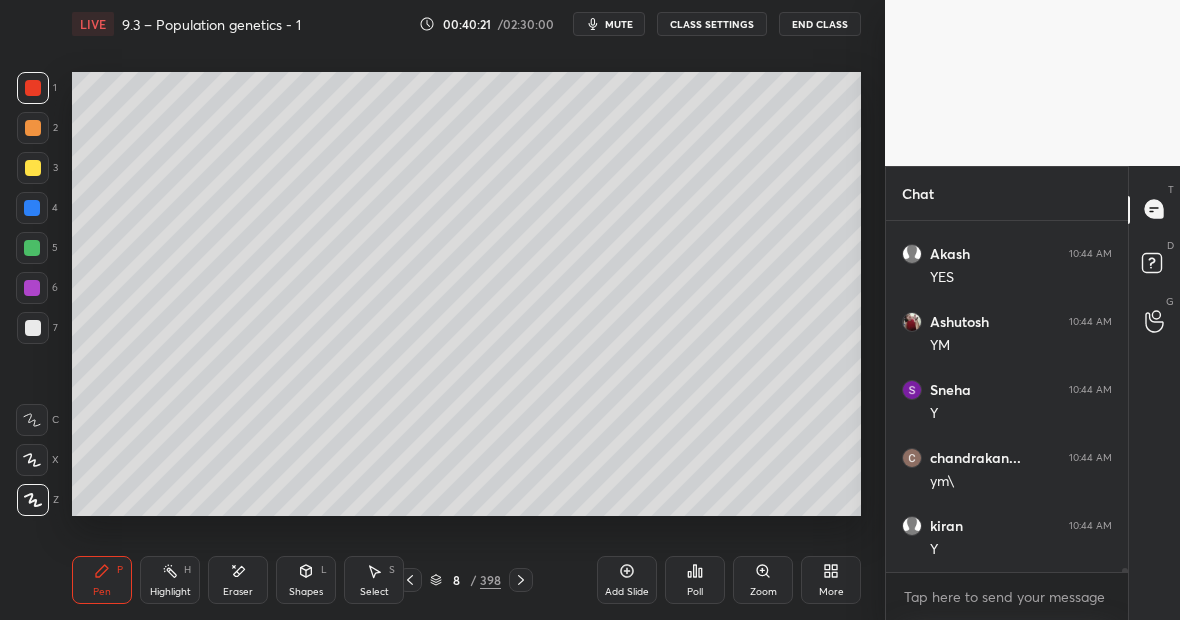 click on "Eraser" at bounding box center [238, 580] 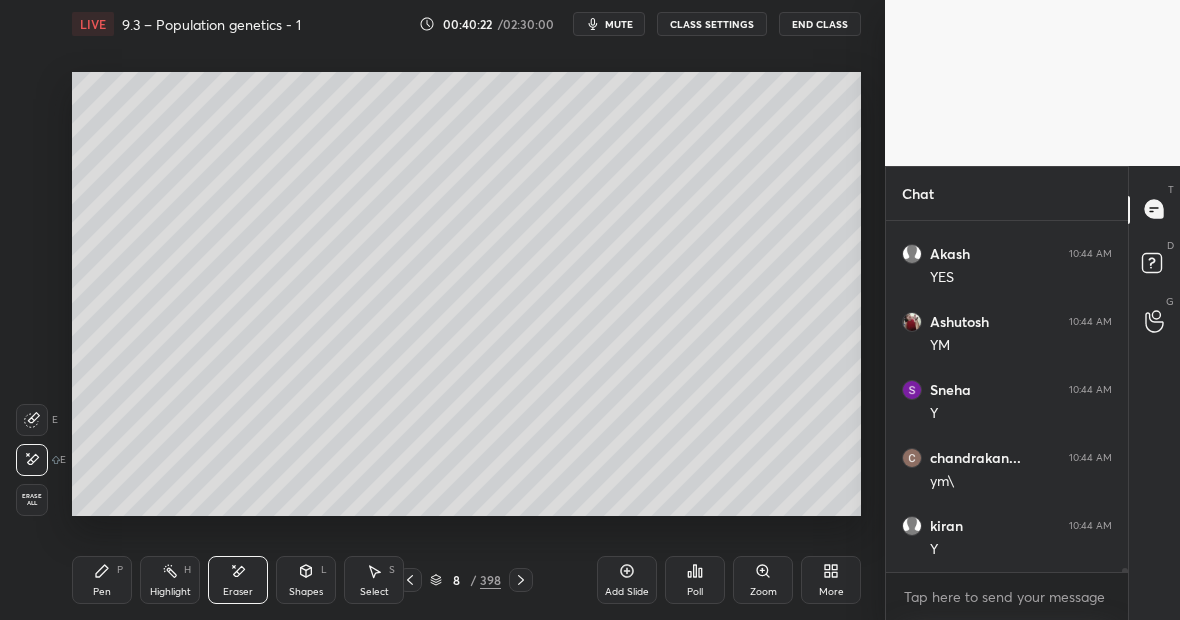 click on "Pen P" at bounding box center (102, 580) 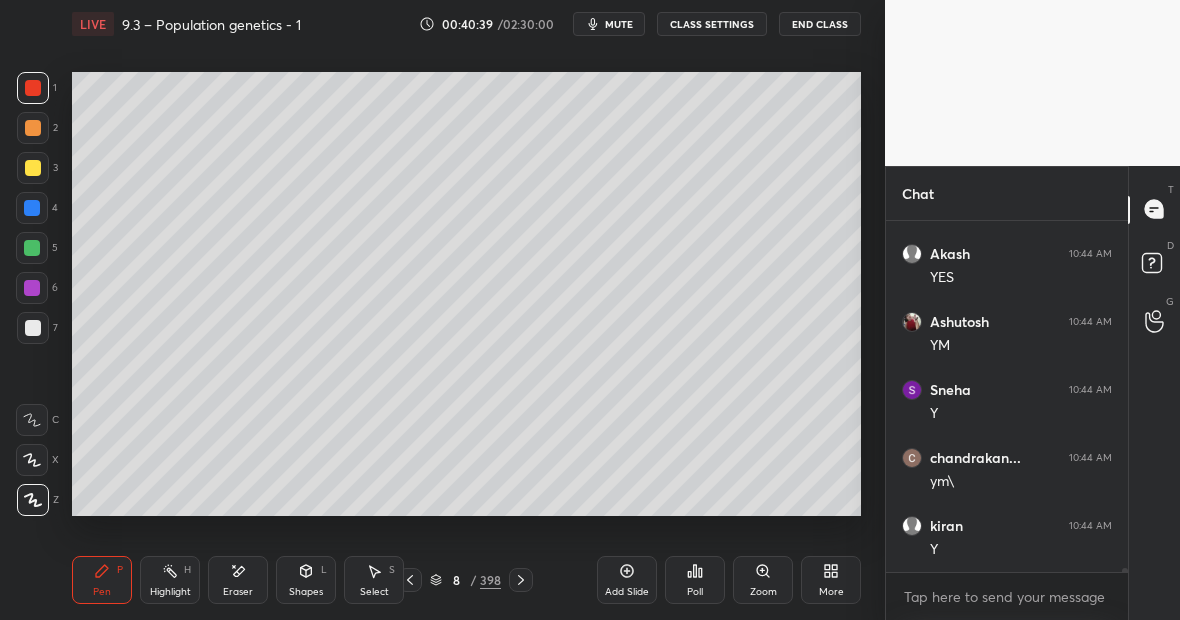 click at bounding box center (33, 168) 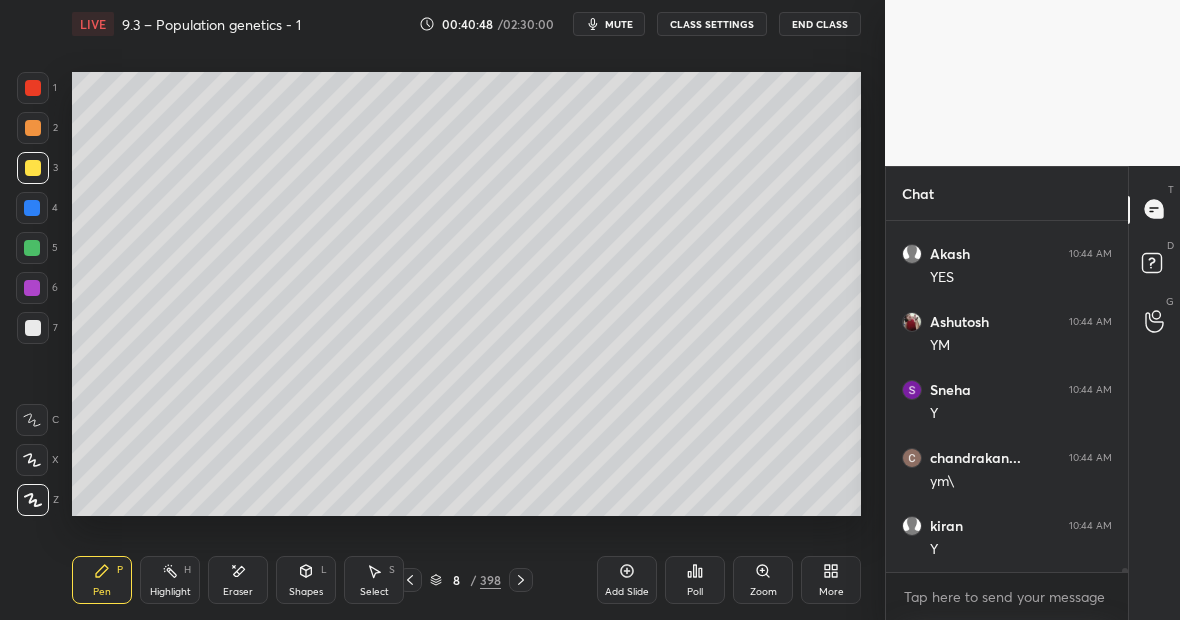click at bounding box center [33, 88] 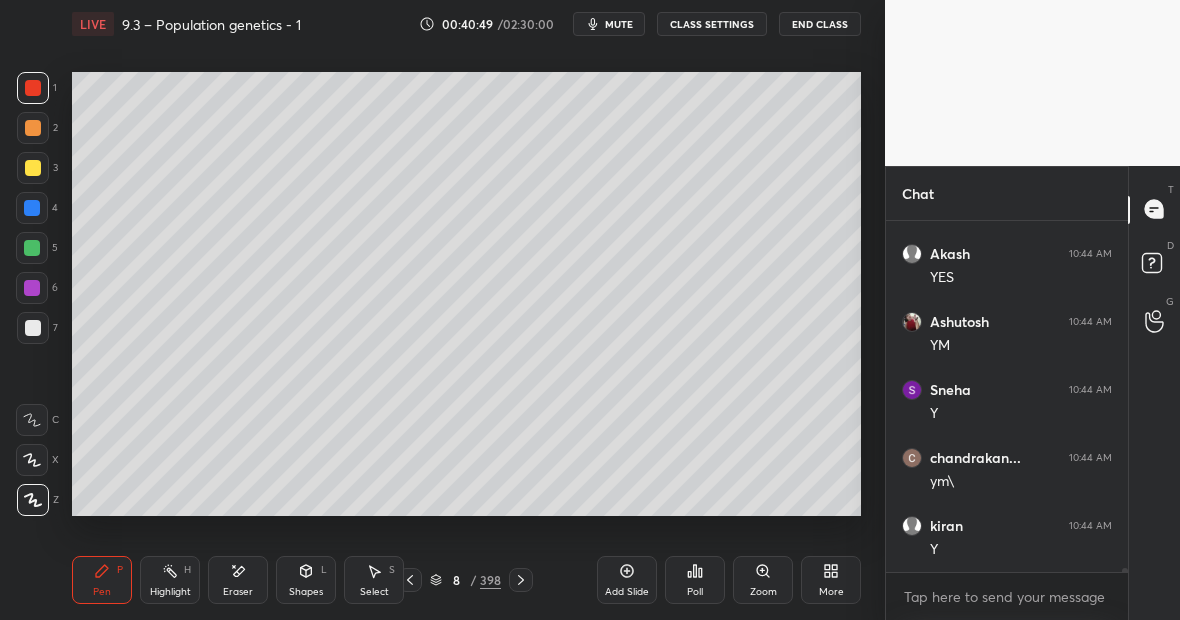 click at bounding box center (32, 208) 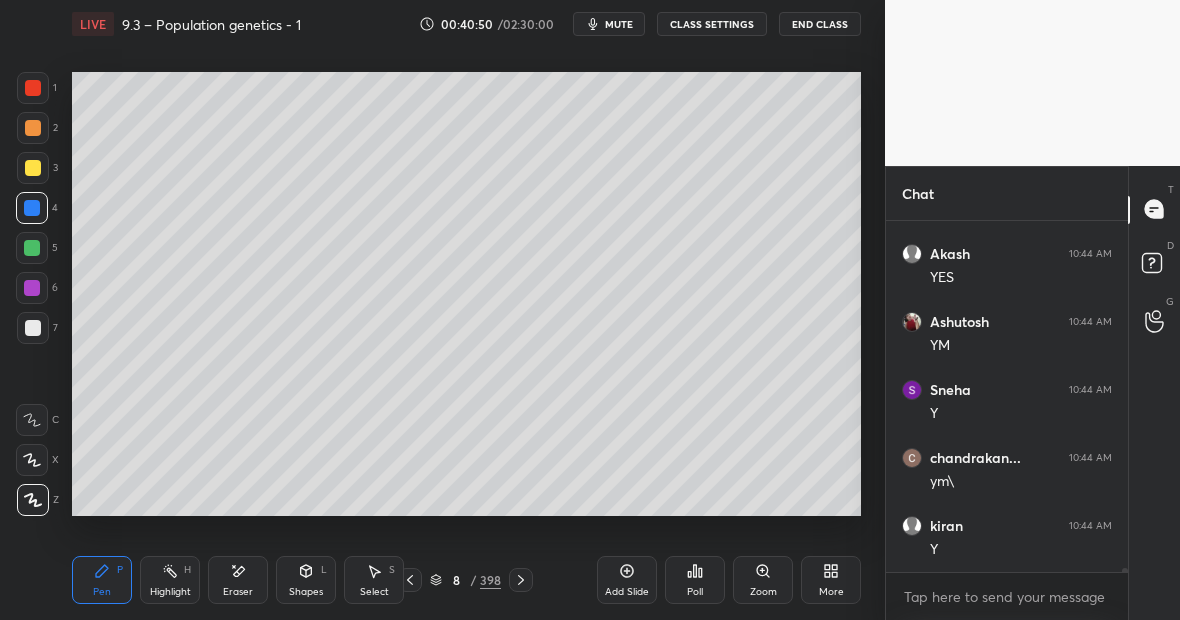 click at bounding box center [33, 328] 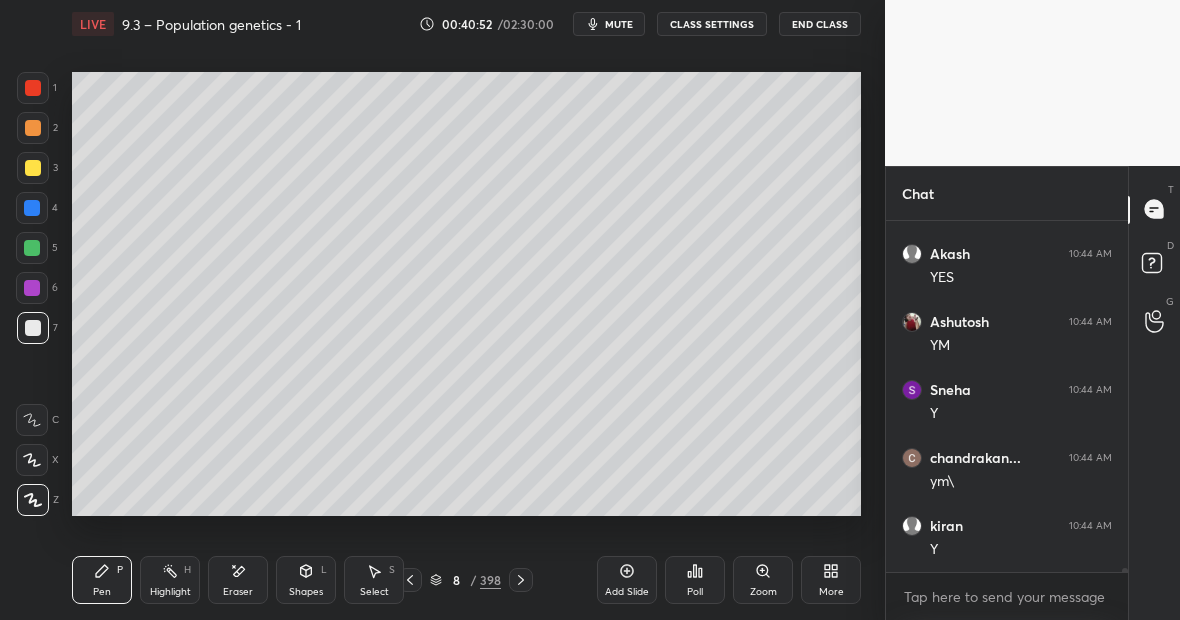 click on "Eraser" at bounding box center (238, 580) 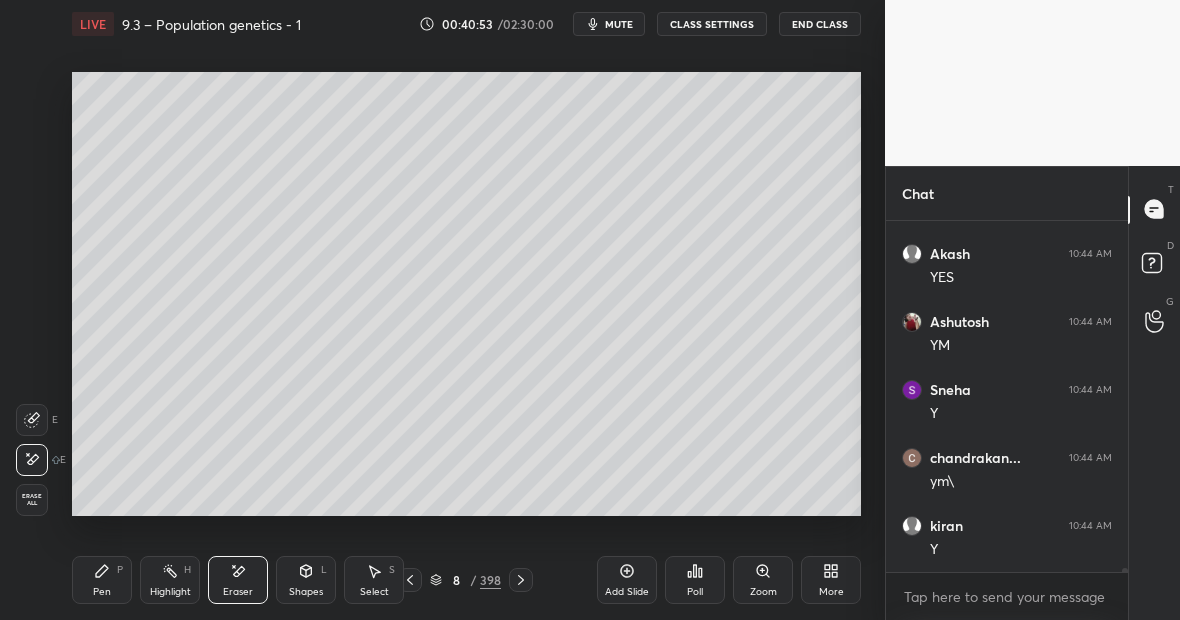 click on "Pen P" at bounding box center (102, 580) 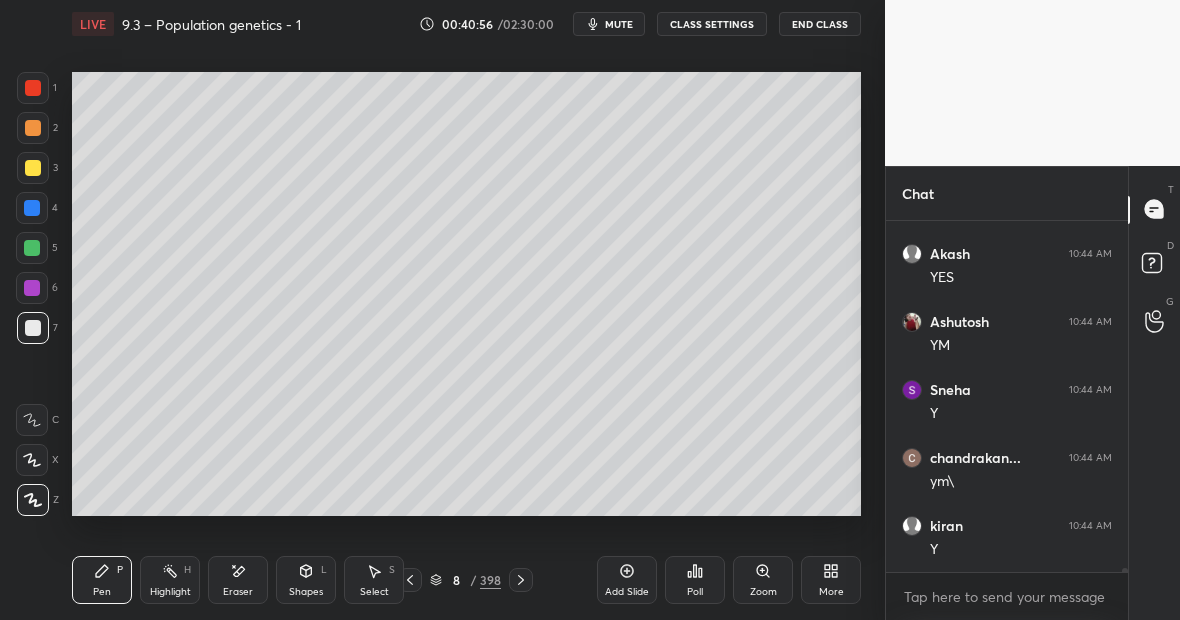 scroll, scrollTop: 31362, scrollLeft: 0, axis: vertical 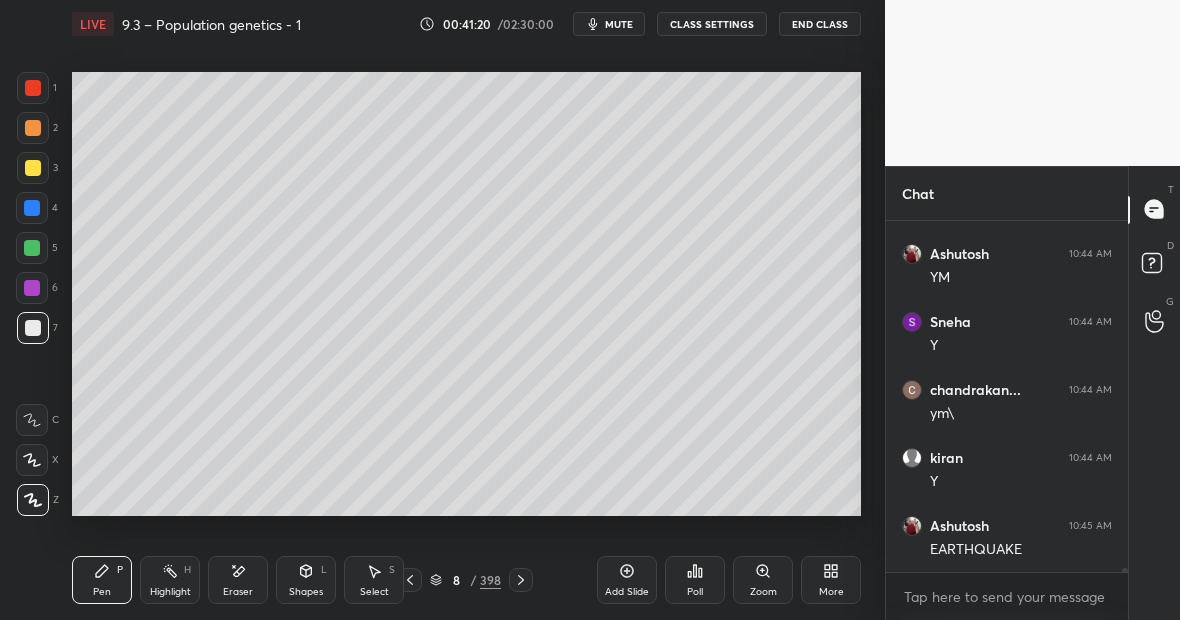 click on "Eraser" at bounding box center (238, 592) 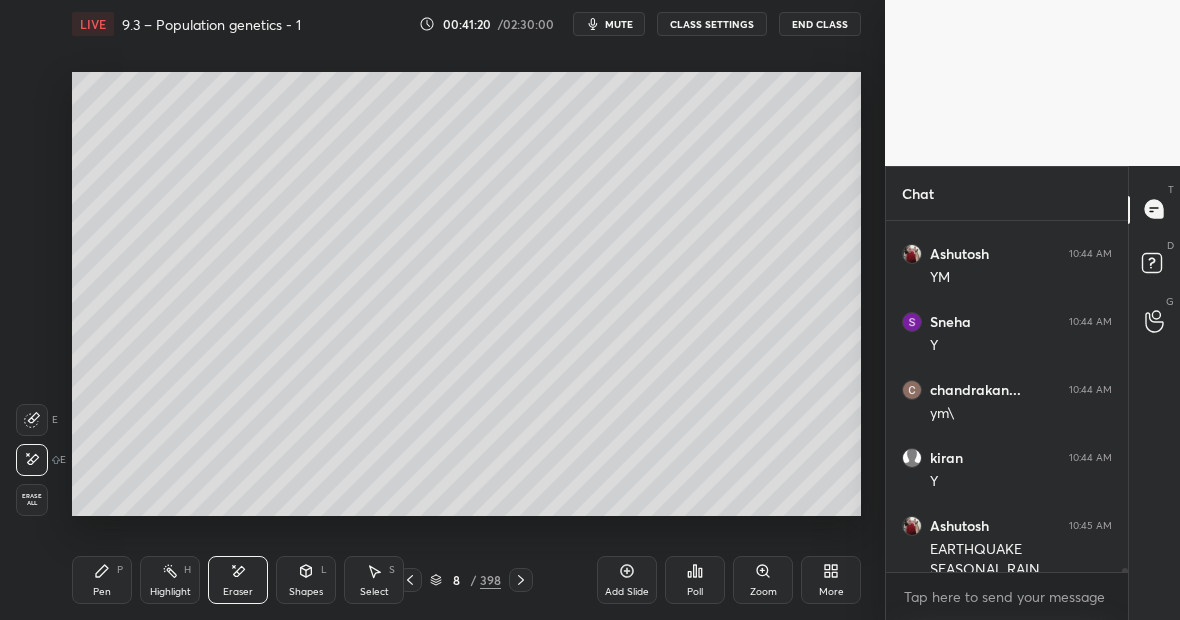 scroll, scrollTop: 31382, scrollLeft: 0, axis: vertical 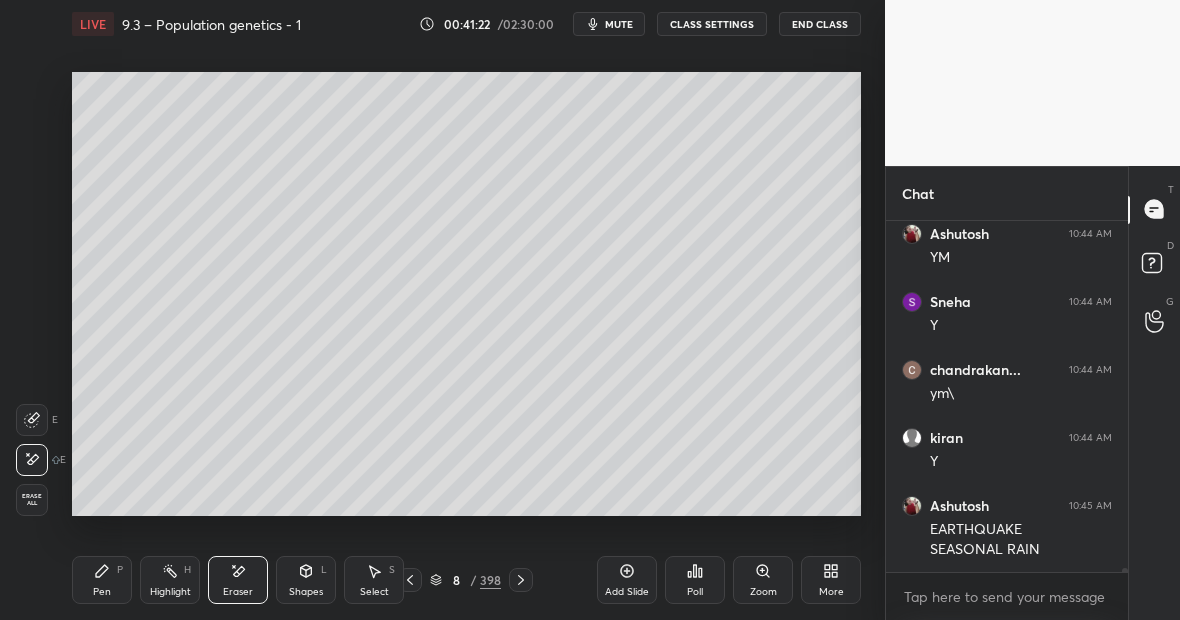 click on "Pen P" at bounding box center [102, 580] 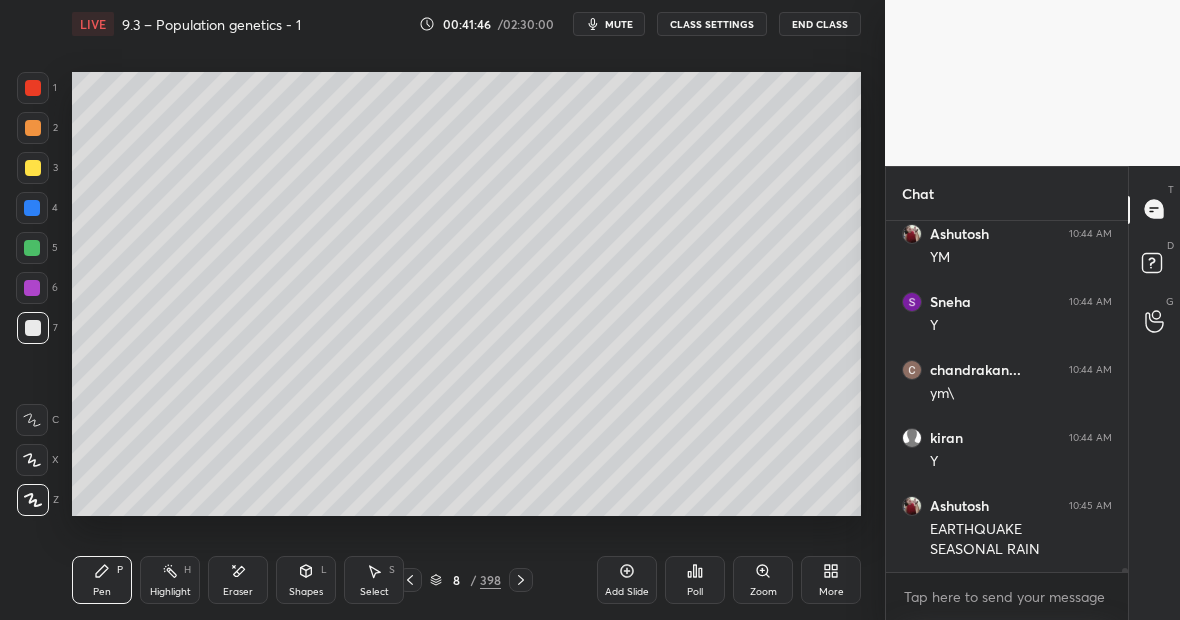 scroll, scrollTop: 31468, scrollLeft: 0, axis: vertical 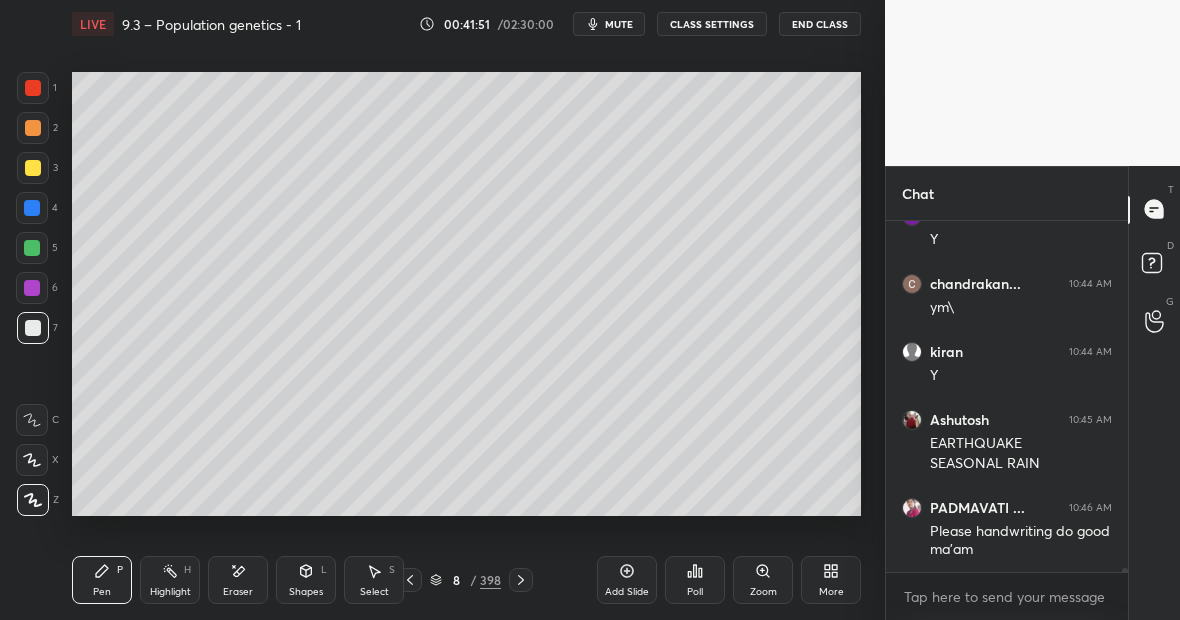 click on "Eraser" at bounding box center [238, 592] 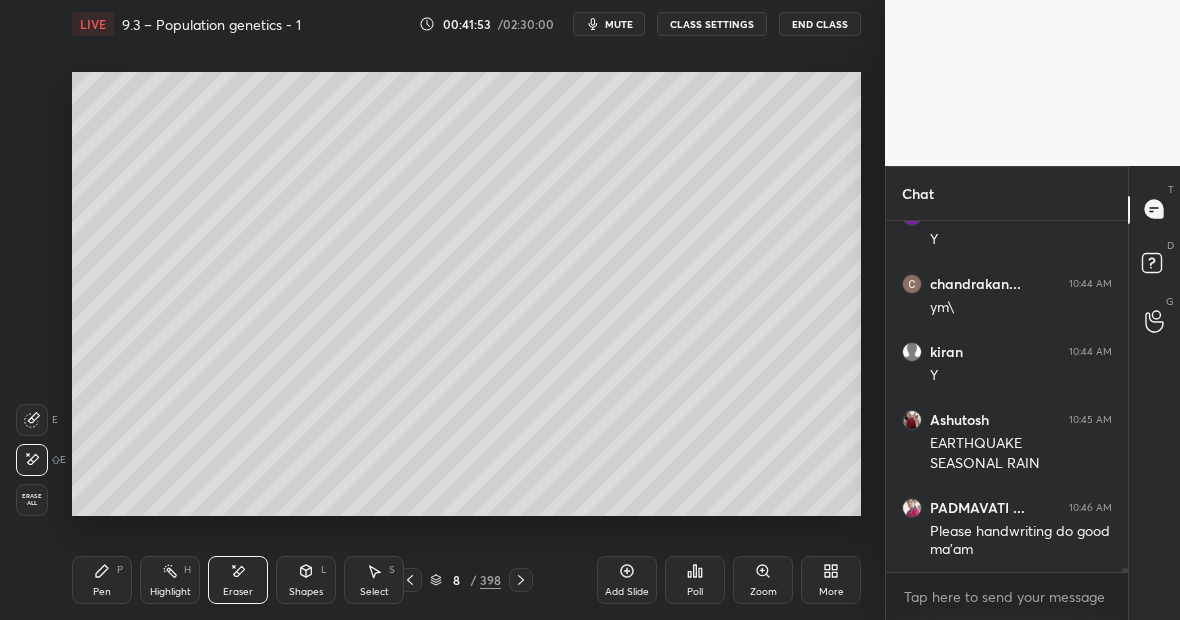 click on "Pen P" at bounding box center (102, 580) 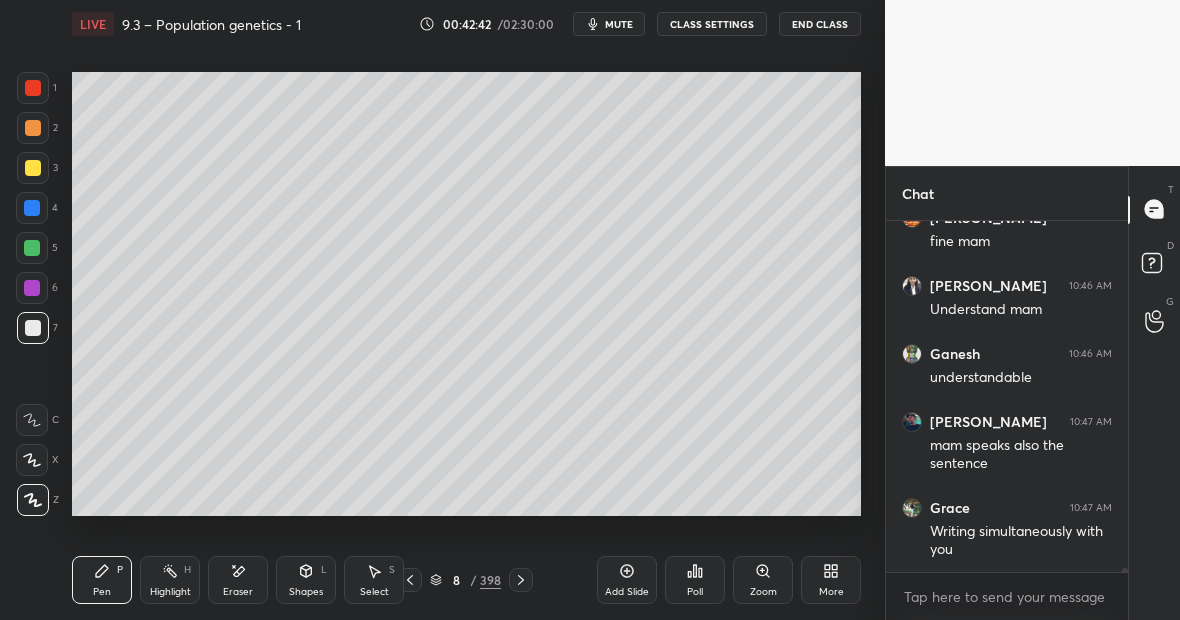 scroll, scrollTop: 32640, scrollLeft: 0, axis: vertical 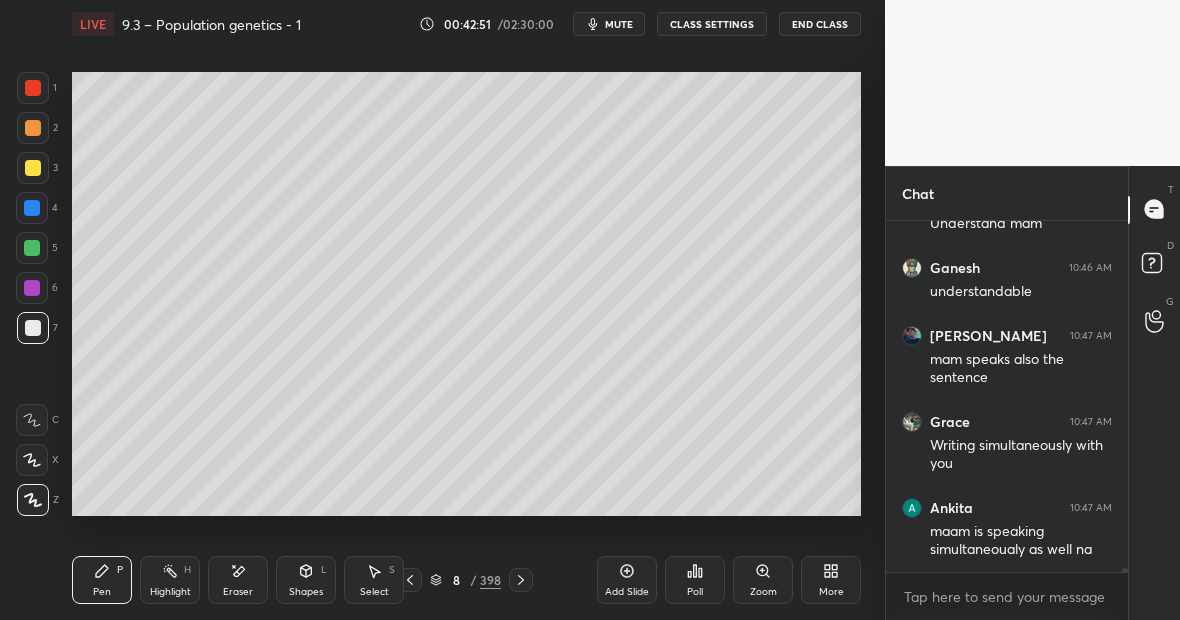 click on "Highlight H" at bounding box center (170, 580) 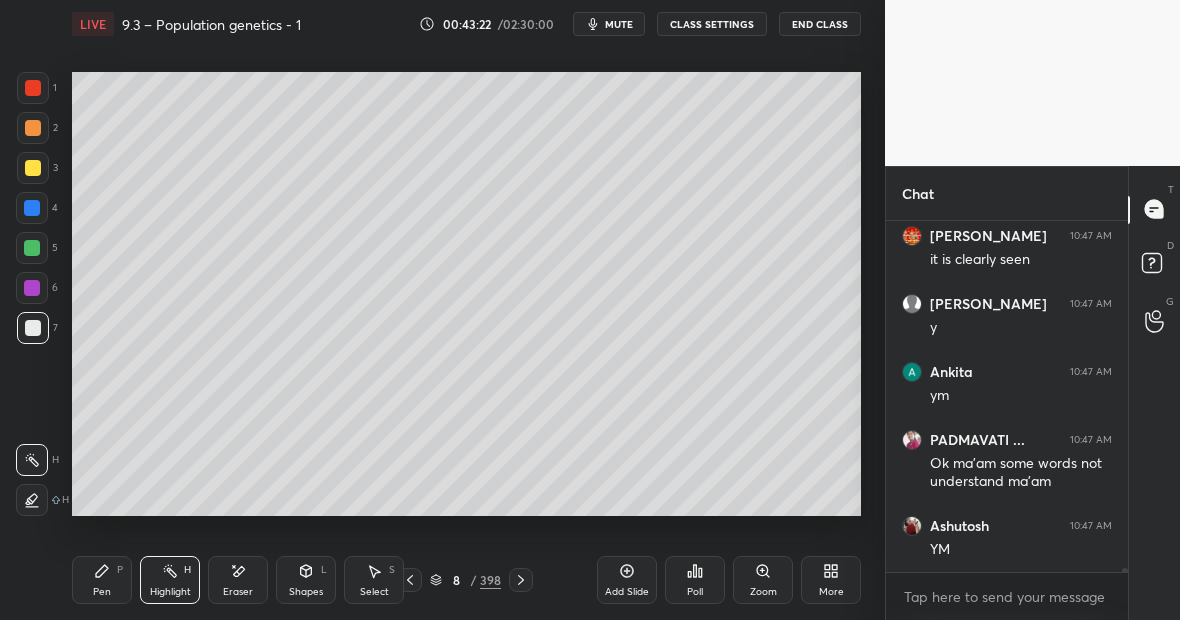 scroll, scrollTop: 33410, scrollLeft: 0, axis: vertical 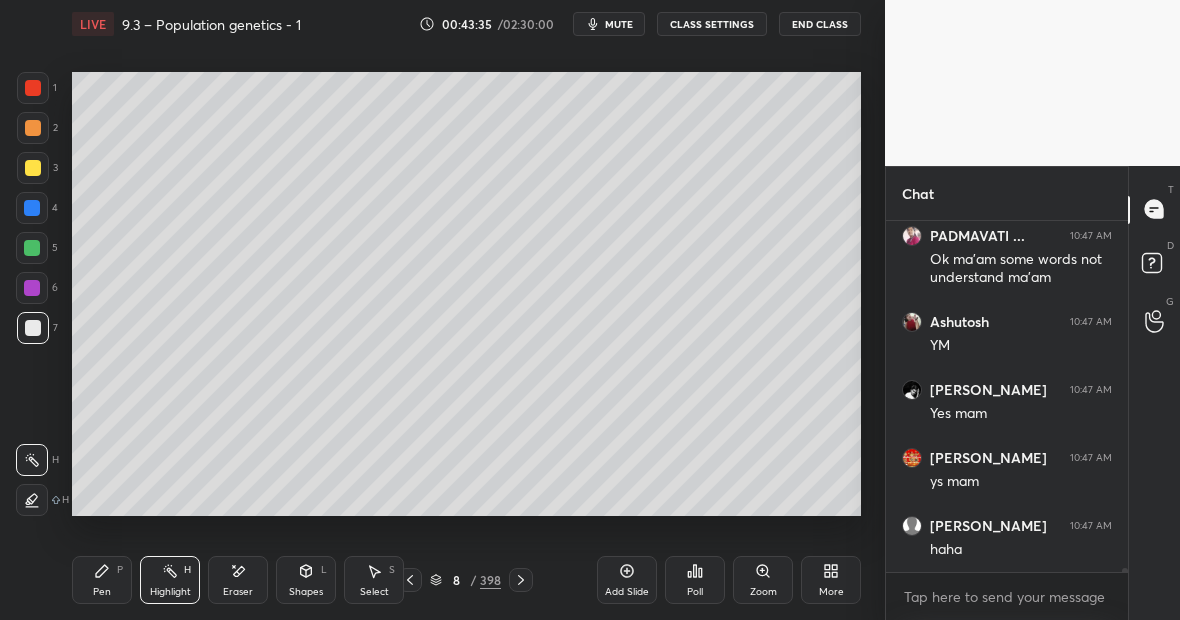 click on "Eraser" at bounding box center [238, 580] 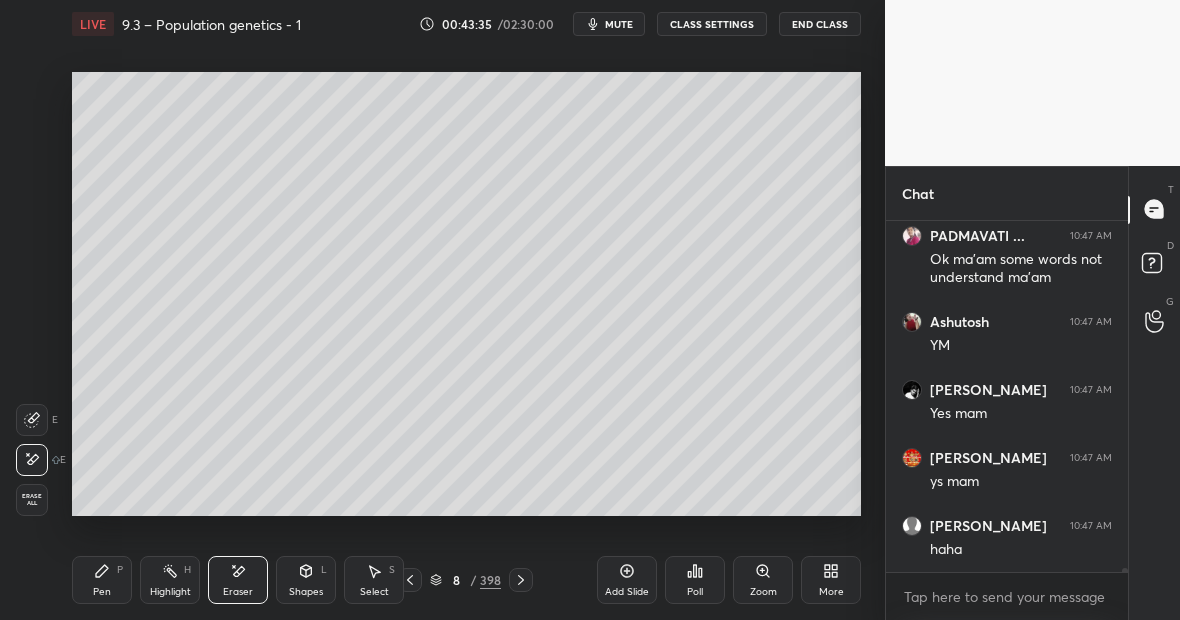 scroll, scrollTop: 33614, scrollLeft: 0, axis: vertical 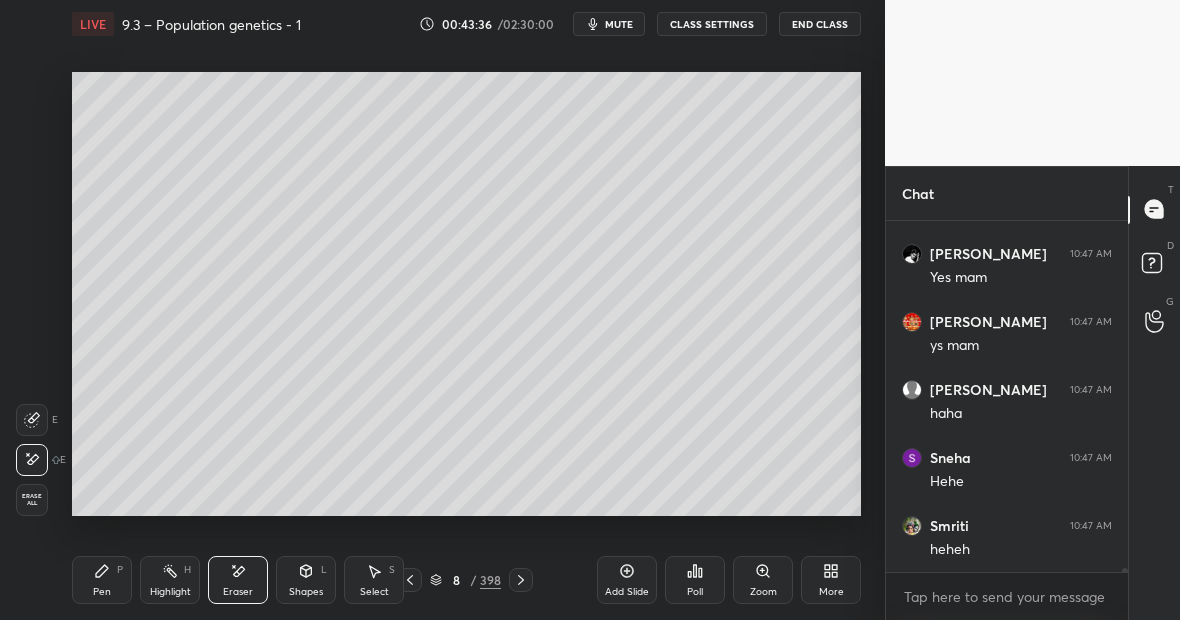 click on "Pen P" at bounding box center [102, 580] 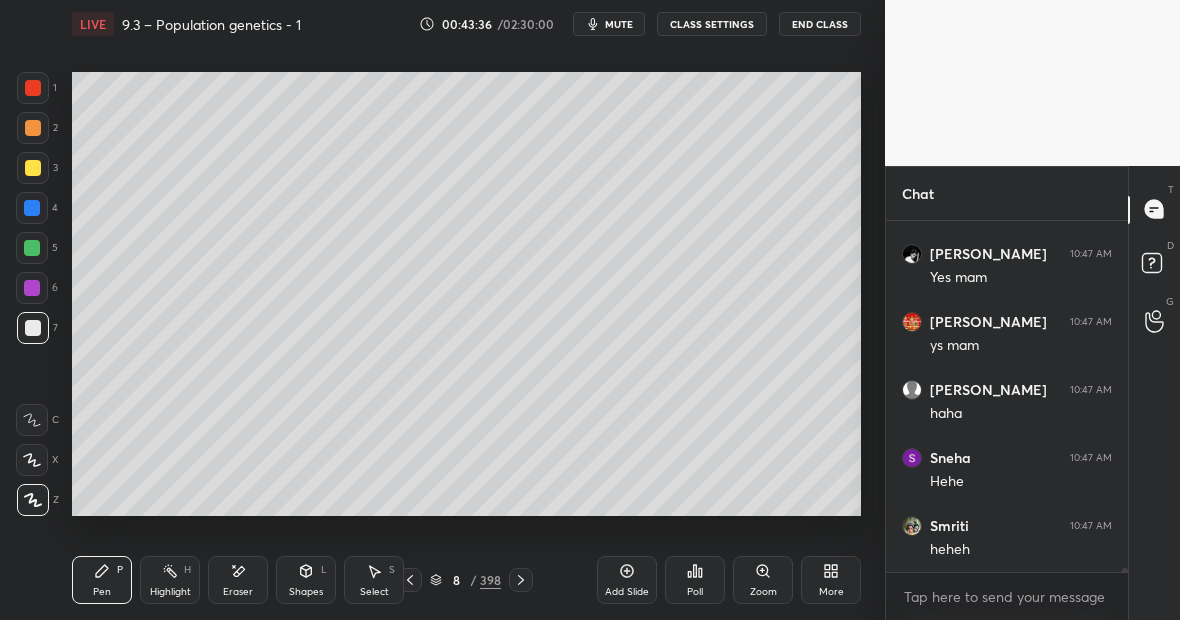 scroll, scrollTop: 33682, scrollLeft: 0, axis: vertical 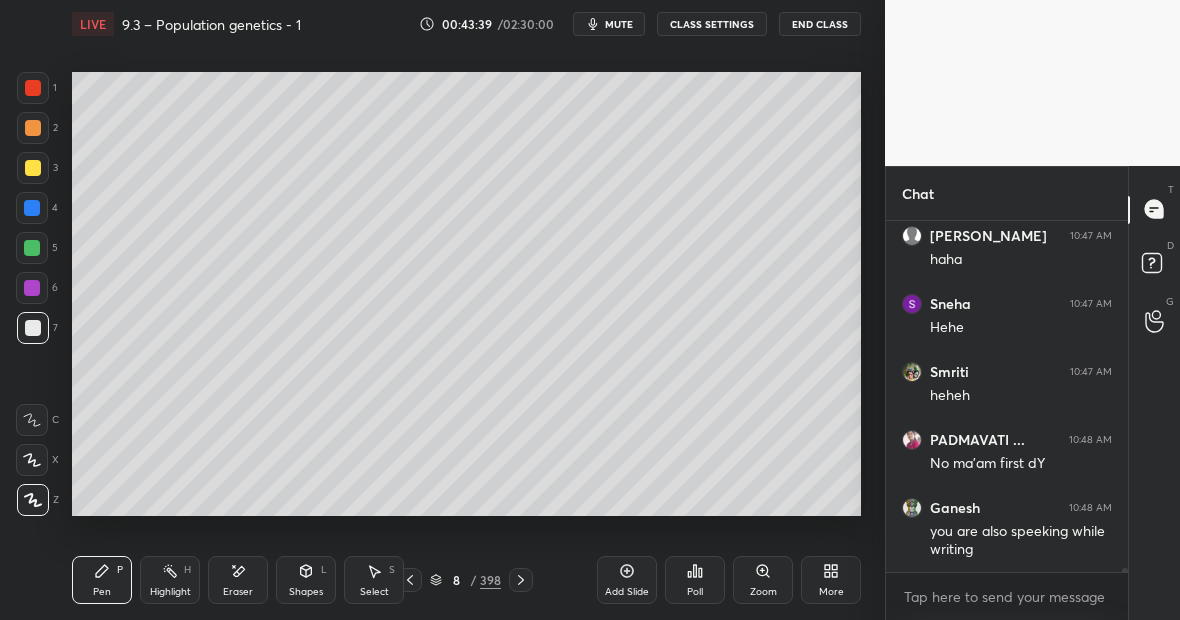 click on "Highlight H" at bounding box center [170, 580] 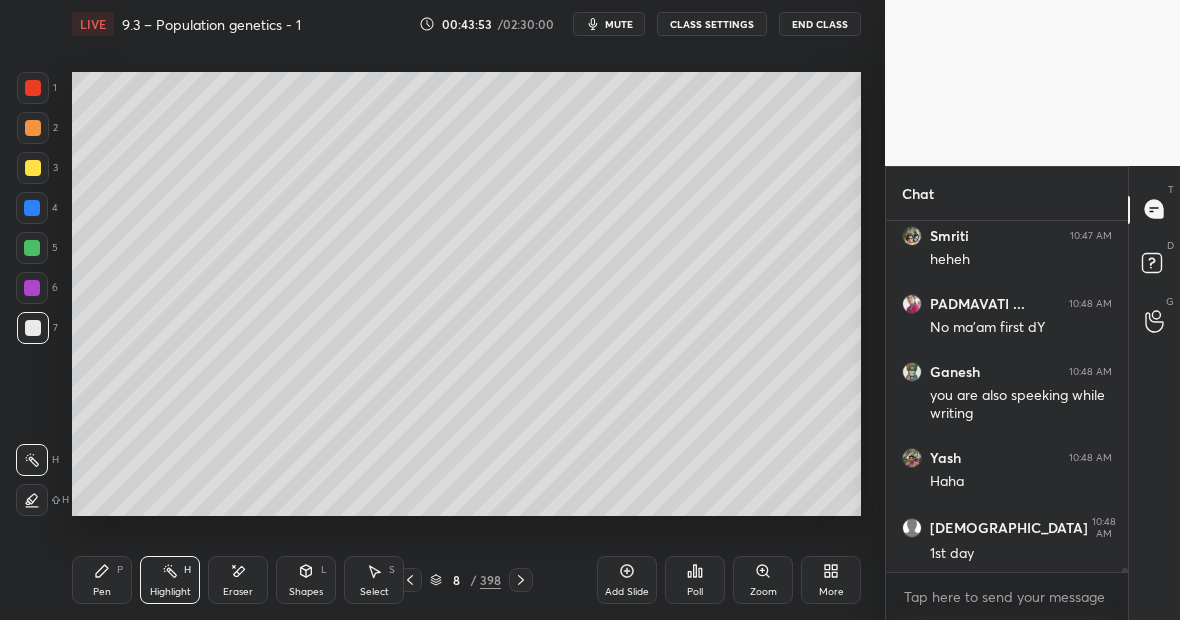 scroll, scrollTop: 33990, scrollLeft: 0, axis: vertical 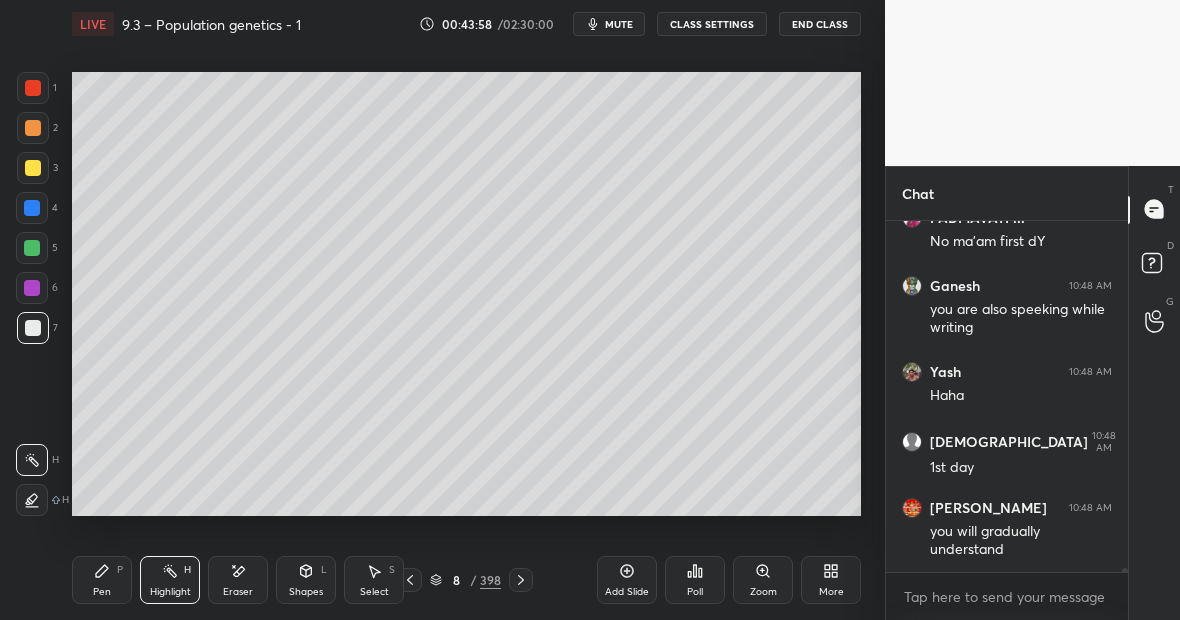 click on "Highlight" at bounding box center [170, 592] 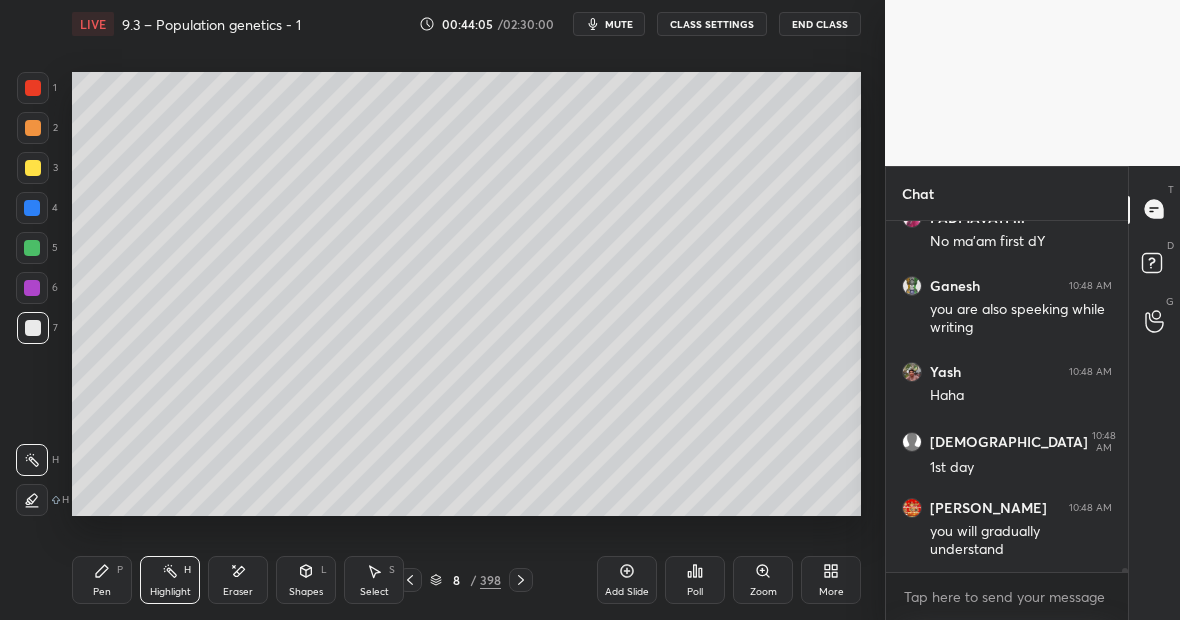 click on "Highlight H" at bounding box center (170, 580) 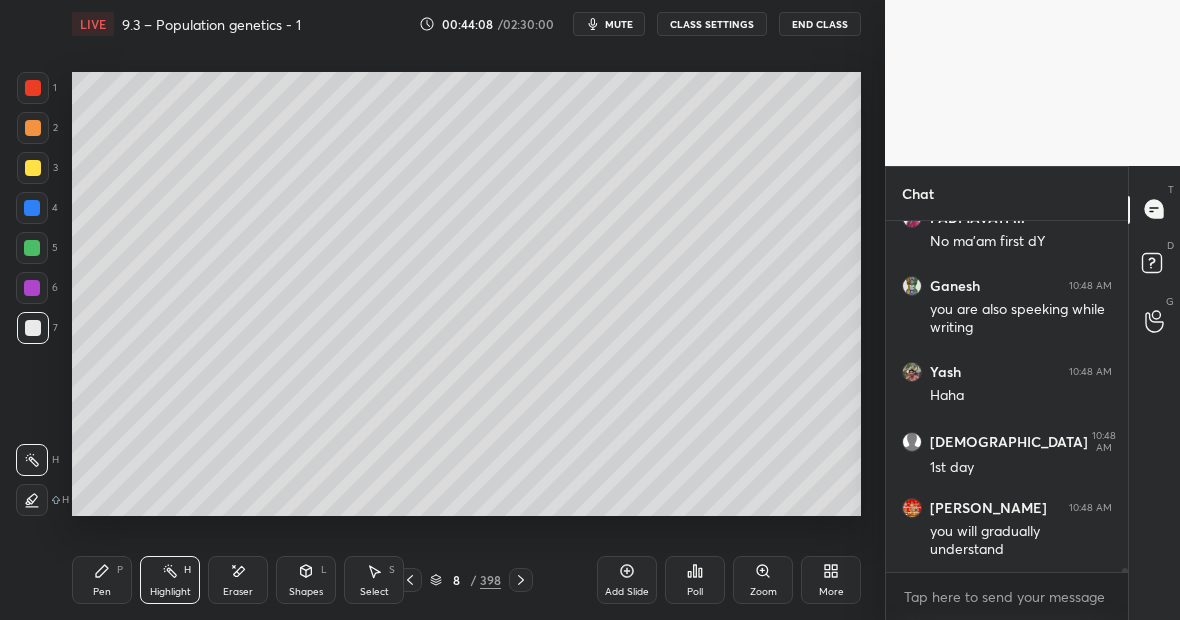 click on "Highlight" at bounding box center (170, 592) 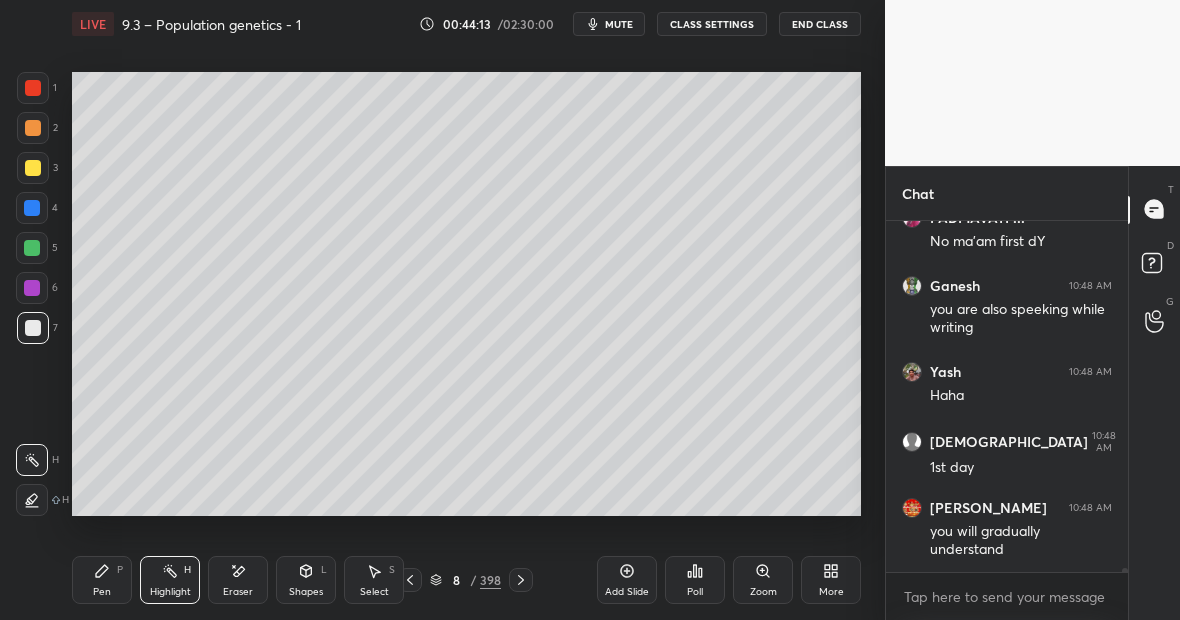 click on "Pen P" at bounding box center (102, 580) 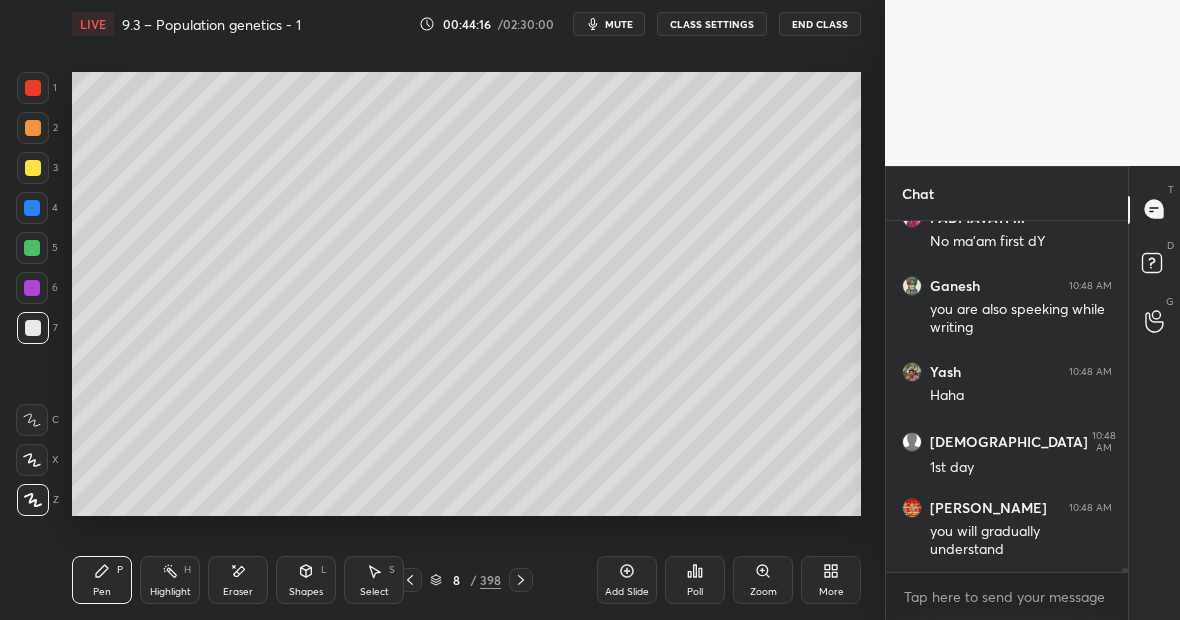 click on "Highlight H" at bounding box center (170, 580) 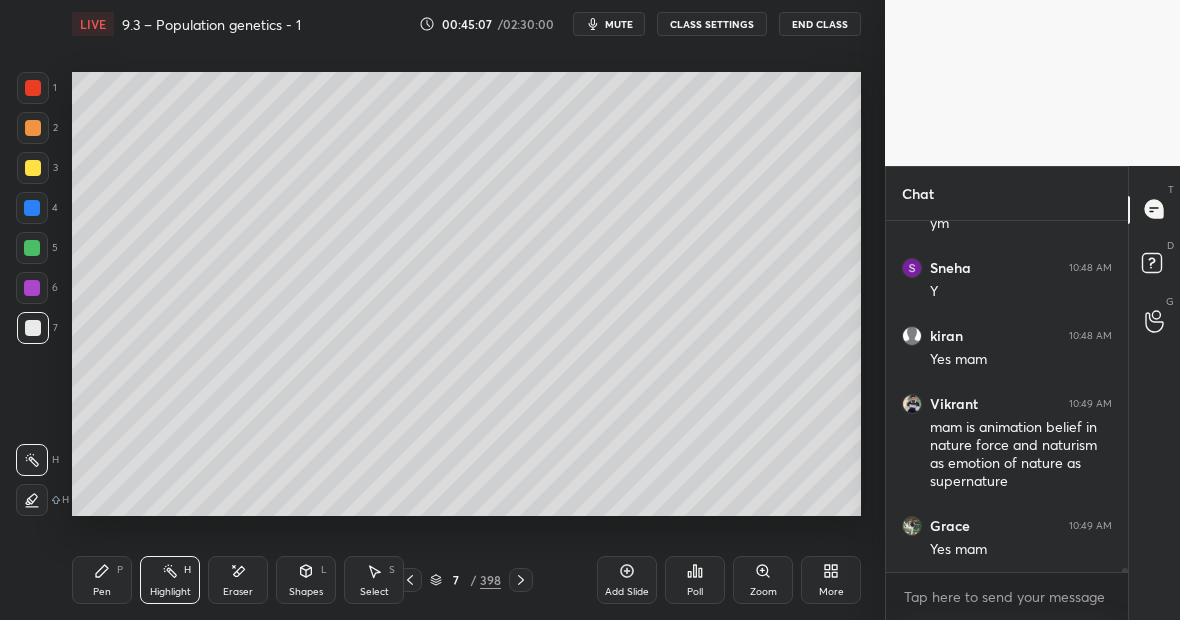 scroll, scrollTop: 34588, scrollLeft: 0, axis: vertical 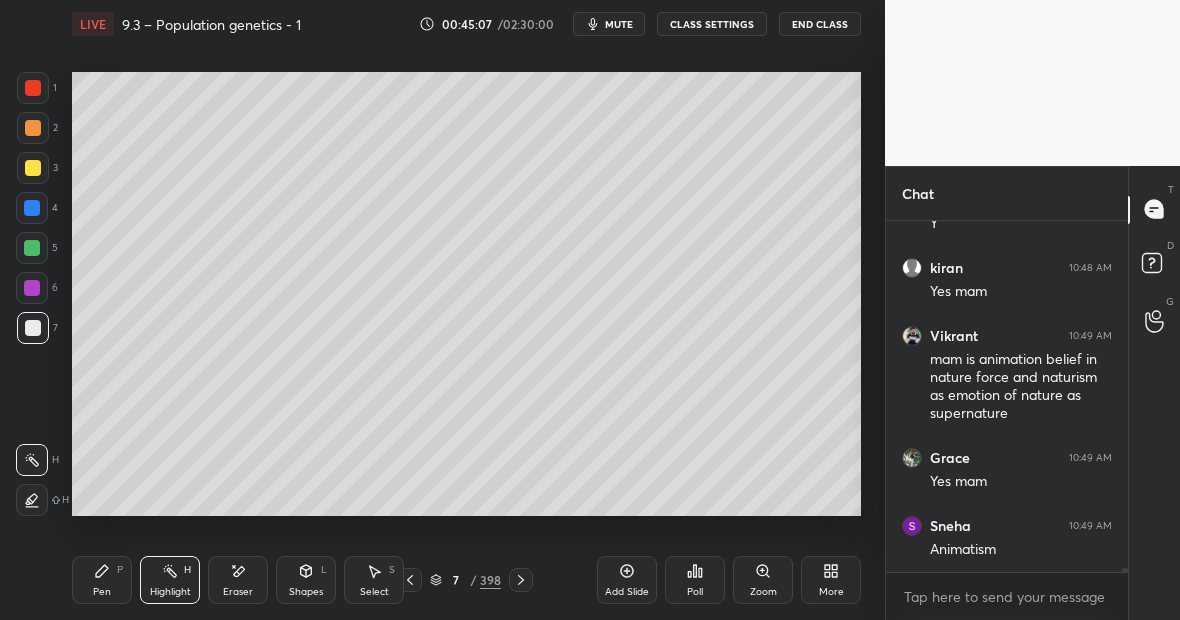 click on "Highlight H" at bounding box center (170, 580) 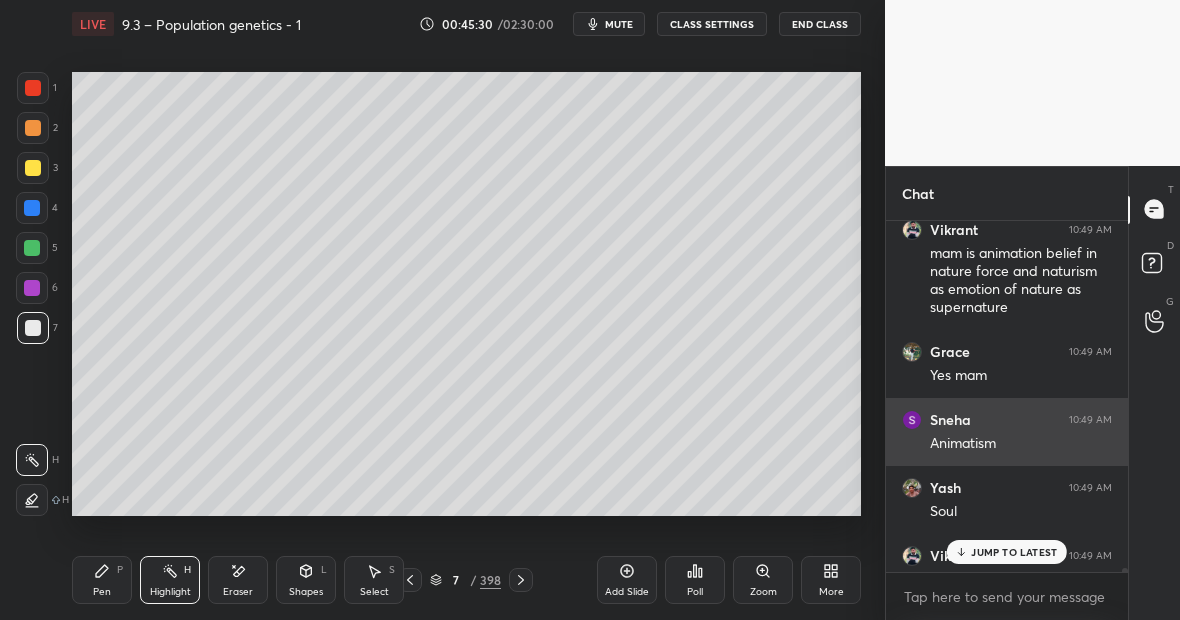scroll, scrollTop: 34724, scrollLeft: 0, axis: vertical 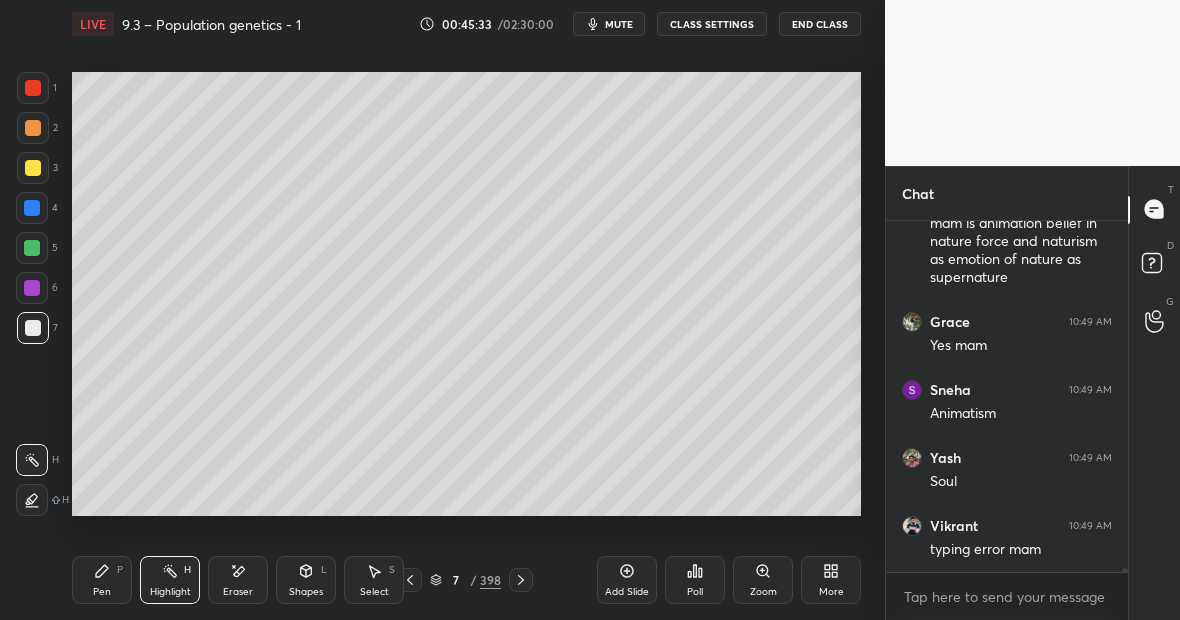 click on "Highlight H" at bounding box center [170, 580] 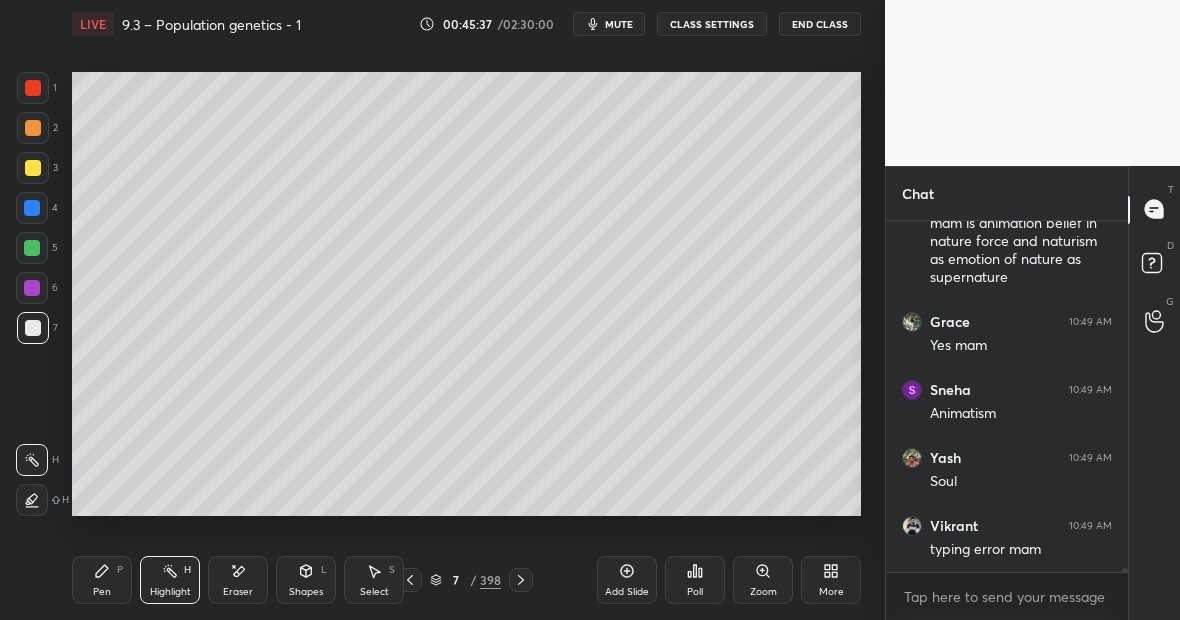 scroll, scrollTop: 34810, scrollLeft: 0, axis: vertical 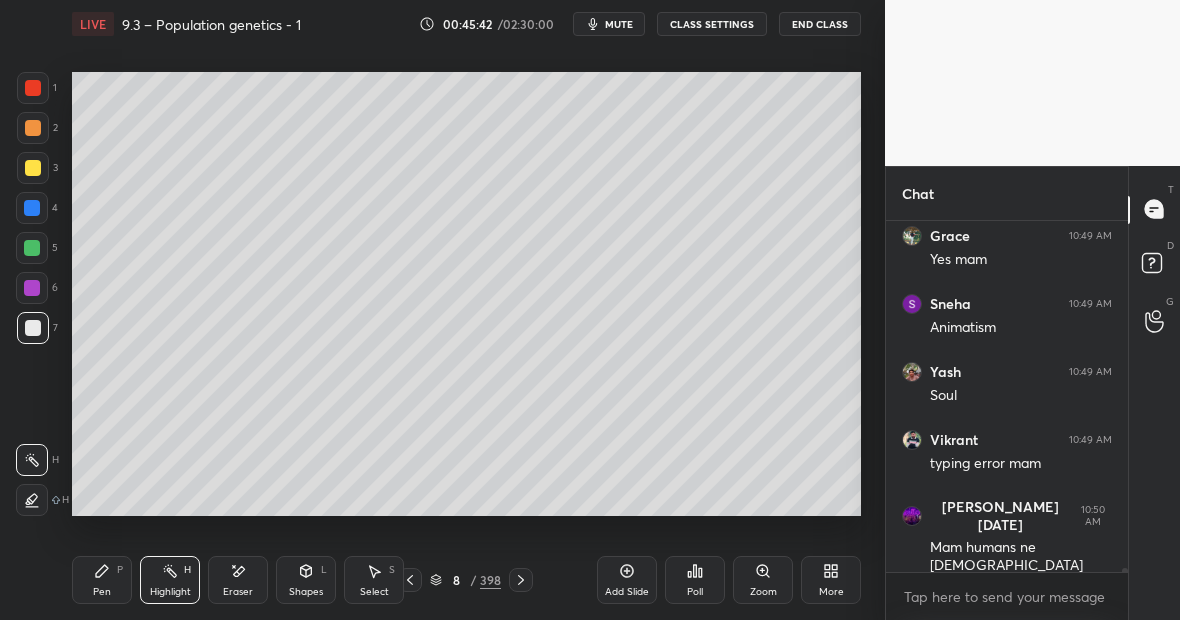 click on "Highlight H" at bounding box center (170, 580) 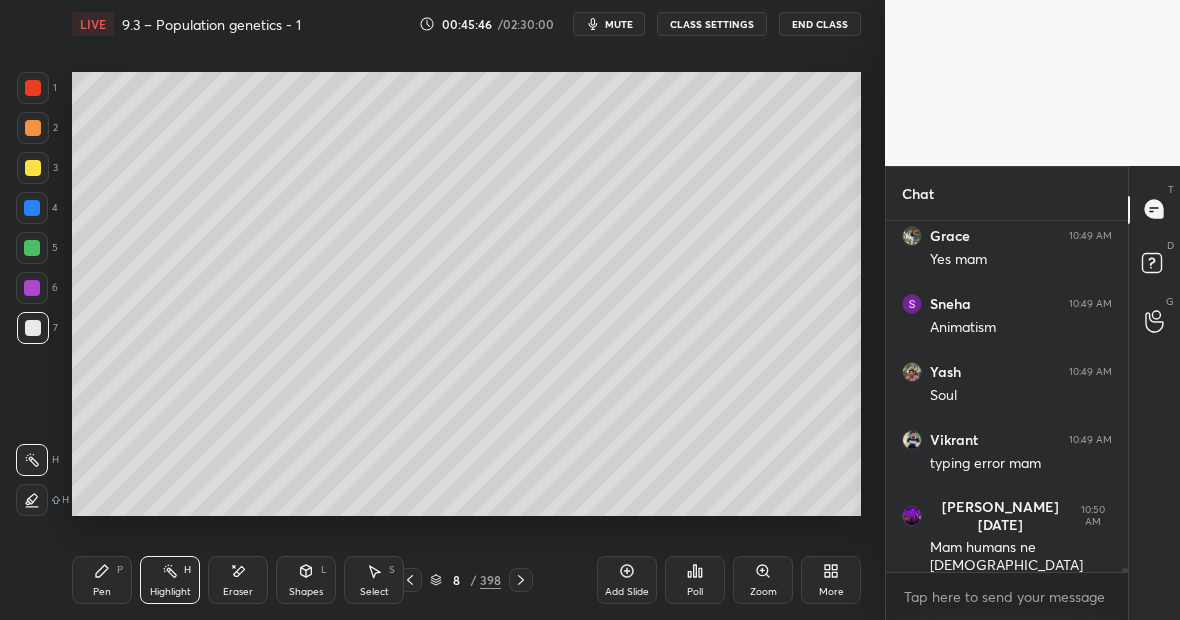 click on "Highlight H" at bounding box center (170, 580) 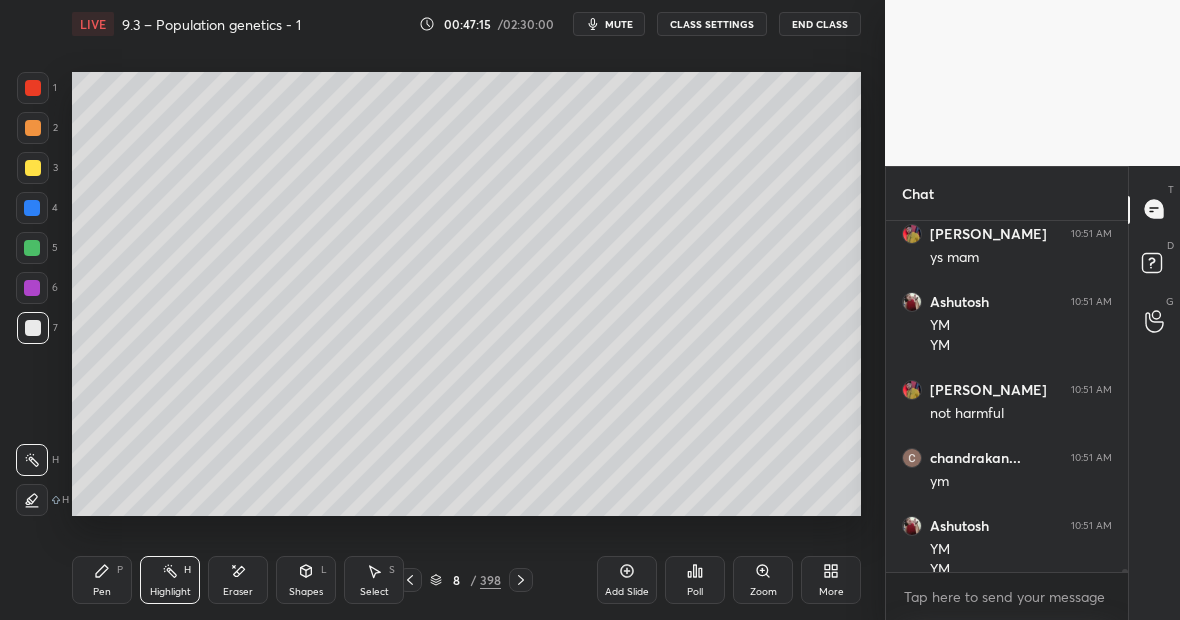 scroll, scrollTop: 35500, scrollLeft: 0, axis: vertical 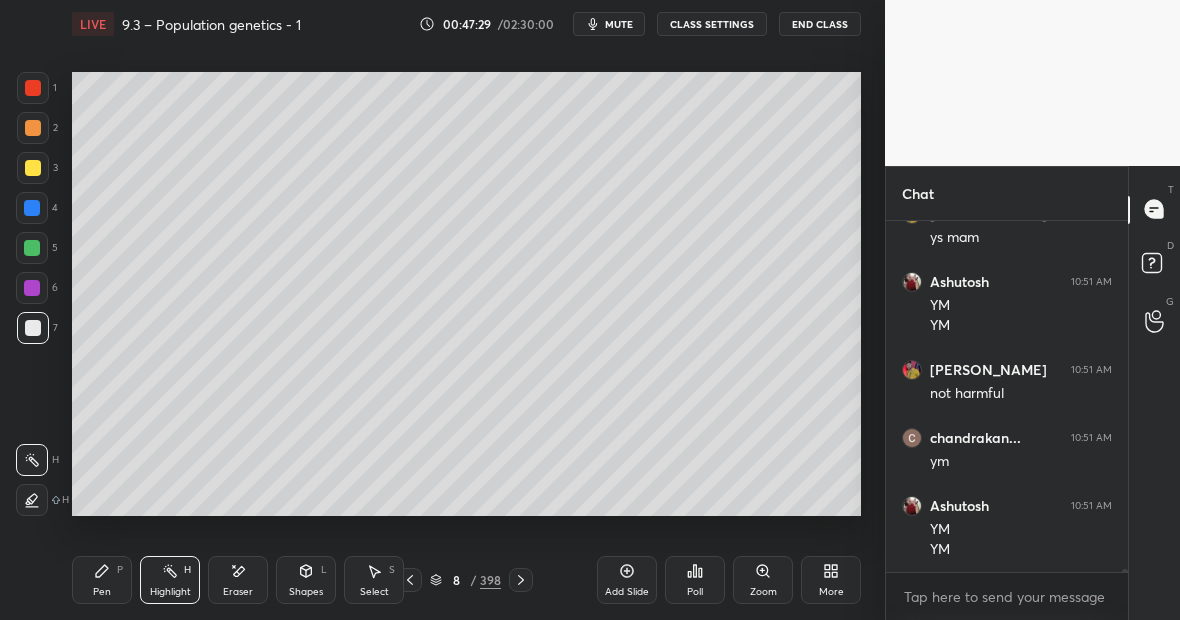 click on "Highlight H" at bounding box center (170, 580) 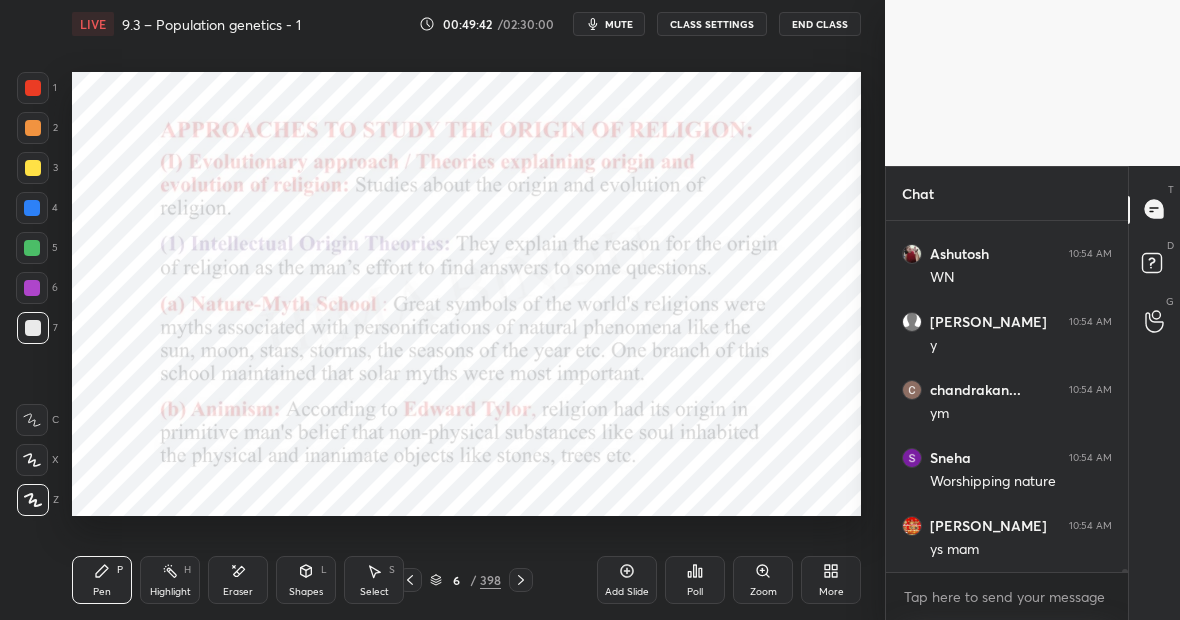 scroll, scrollTop: 43190, scrollLeft: 0, axis: vertical 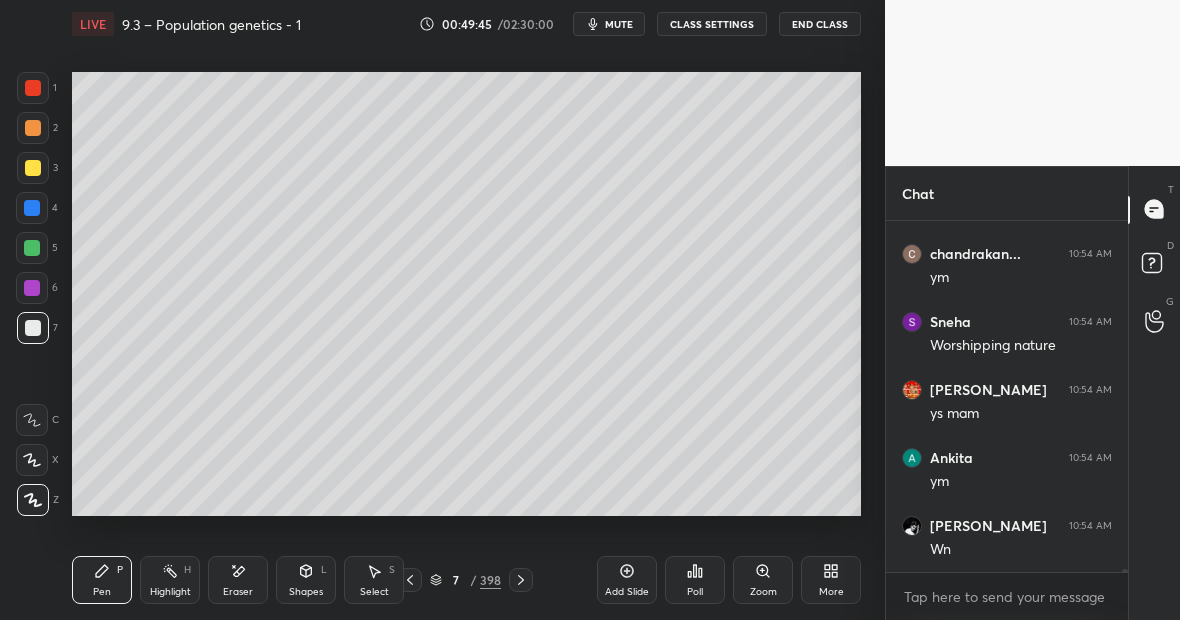 click on "Highlight H" at bounding box center [170, 580] 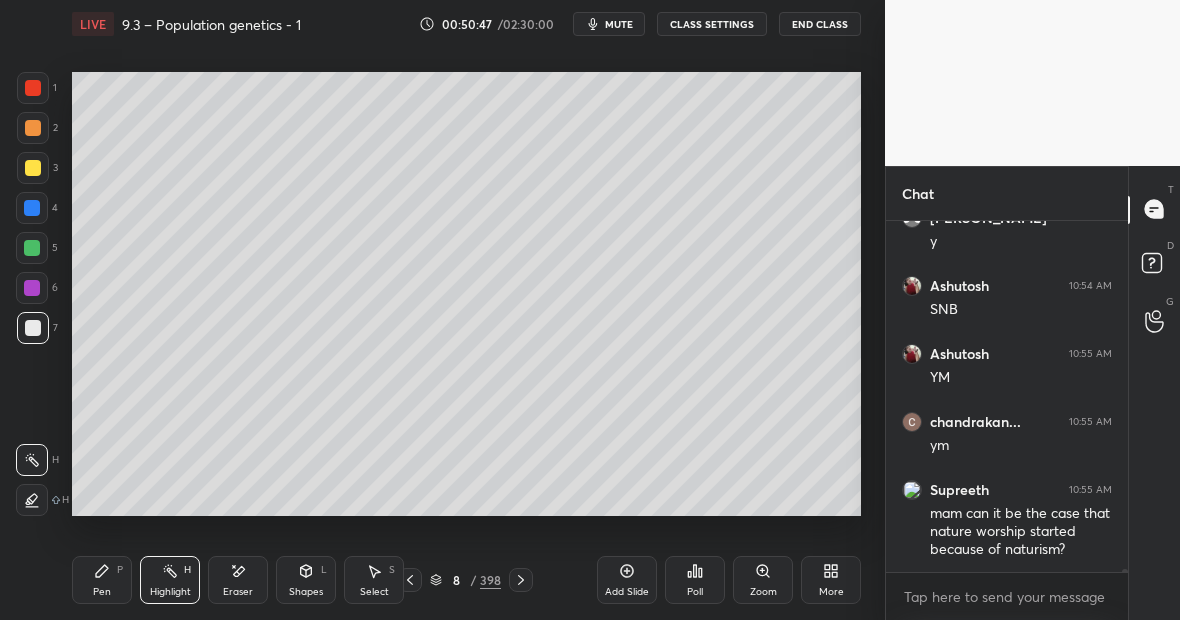 scroll, scrollTop: 43906, scrollLeft: 0, axis: vertical 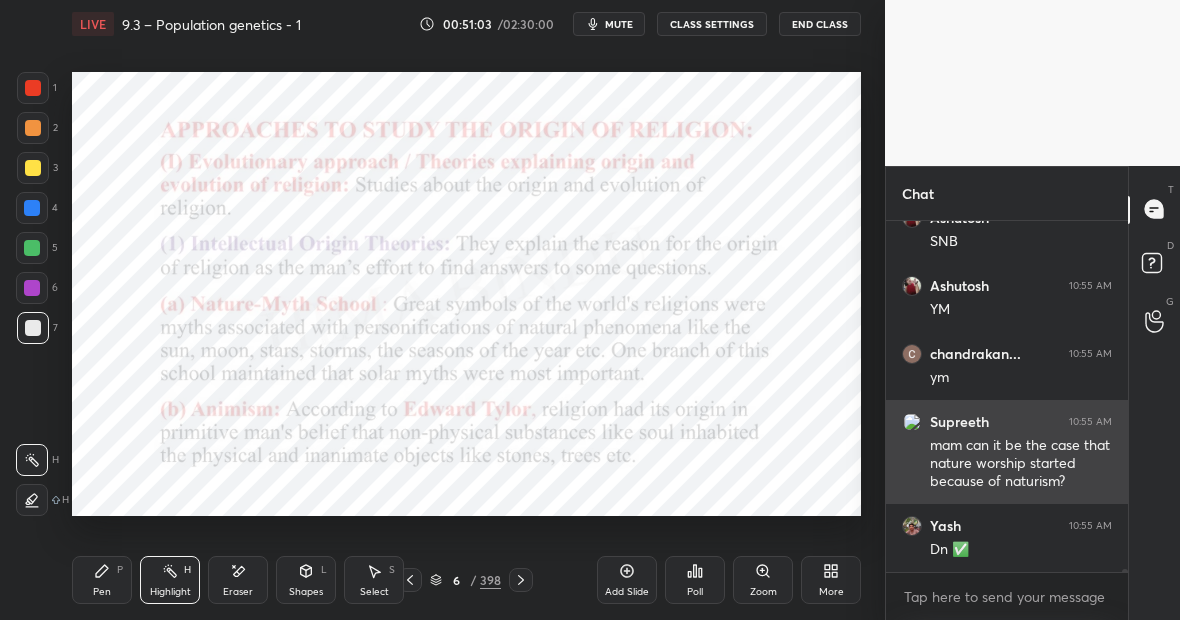 click on "mam can it be the case that nature worship started because of naturism?" at bounding box center [1021, 464] 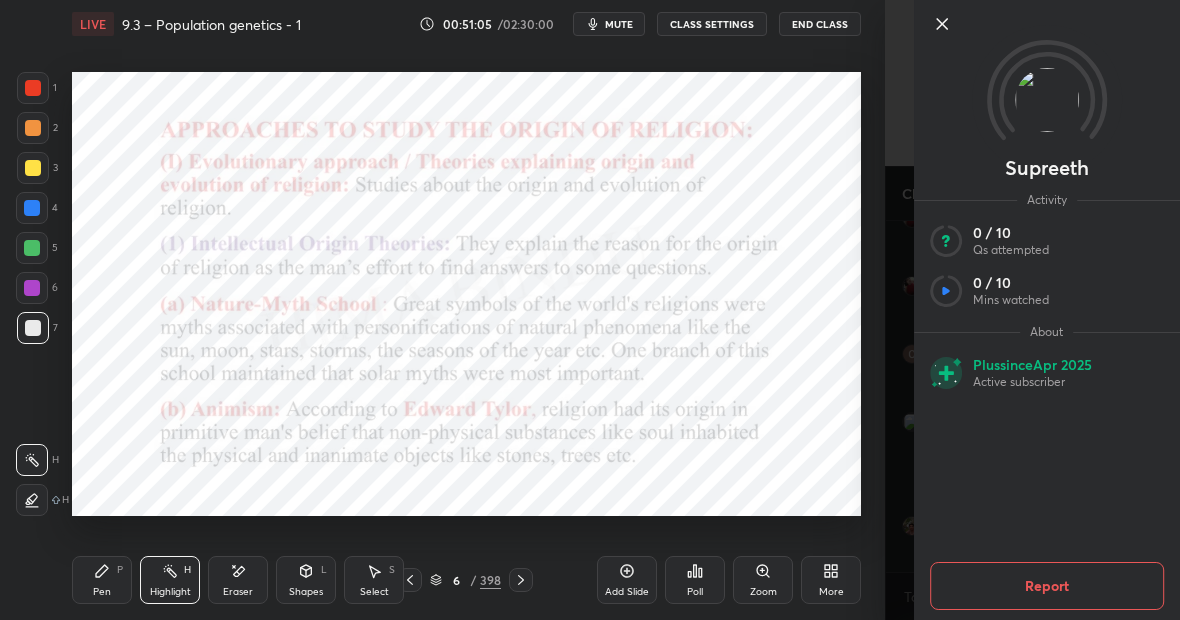 click 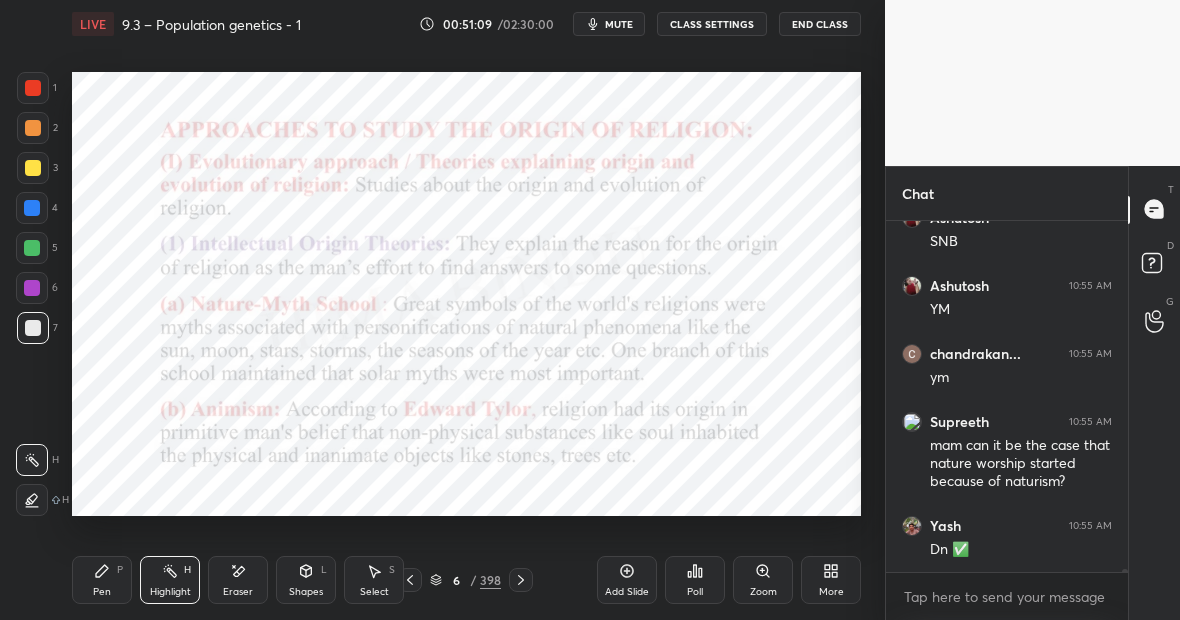 click on "6" at bounding box center [37, 292] 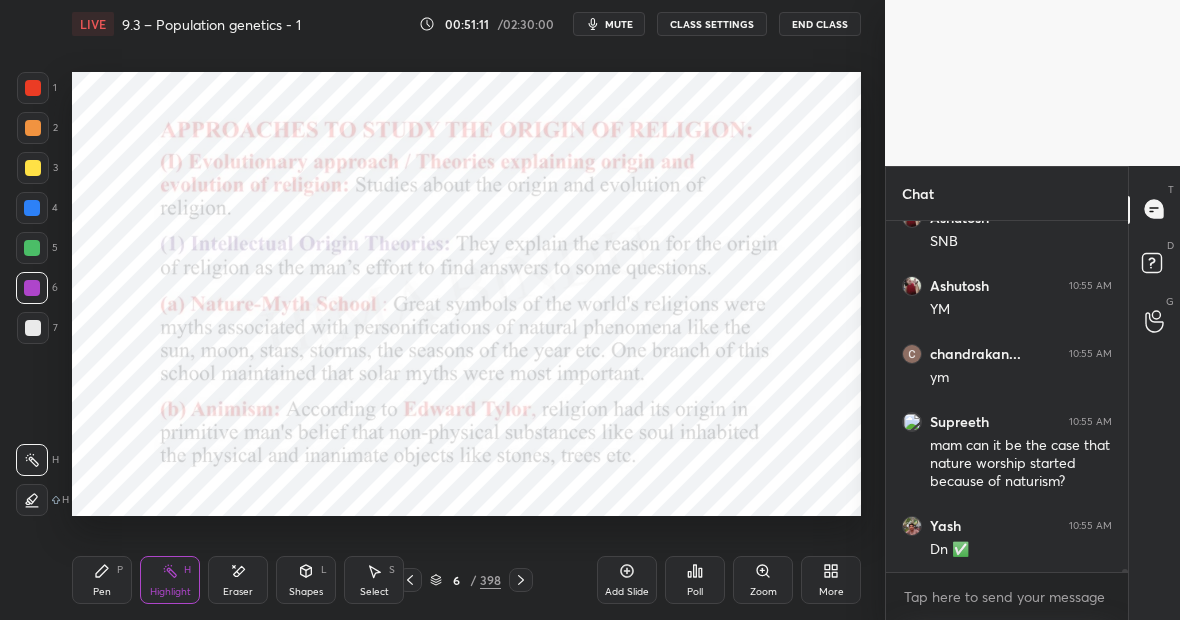 click on "Pen P" at bounding box center (102, 580) 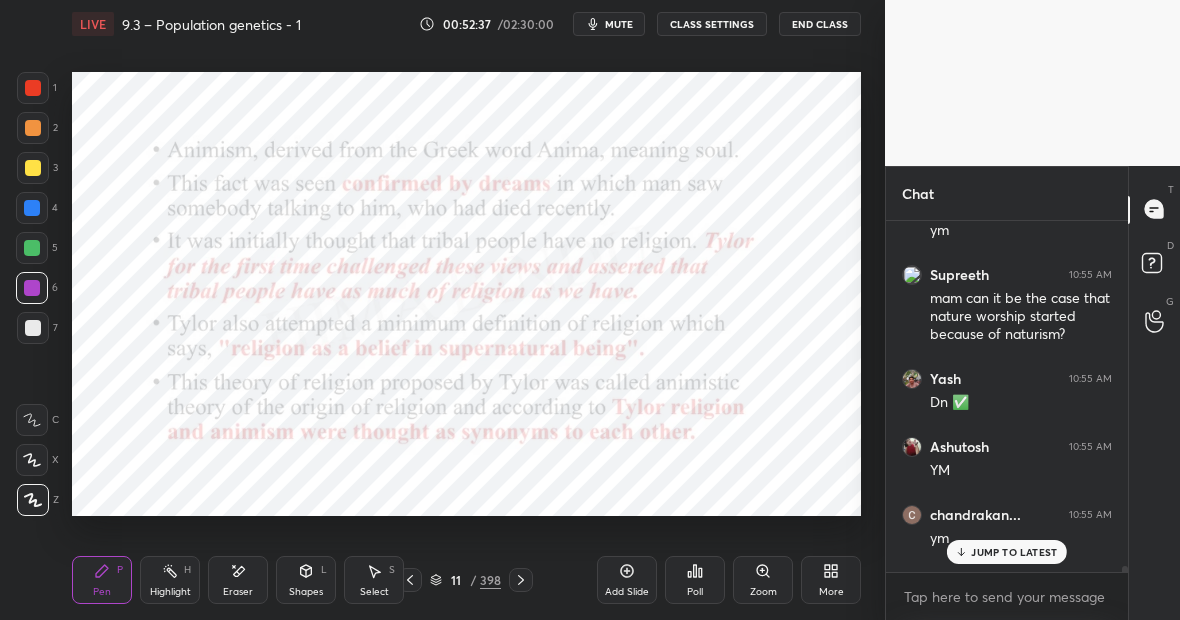 scroll, scrollTop: 44538, scrollLeft: 0, axis: vertical 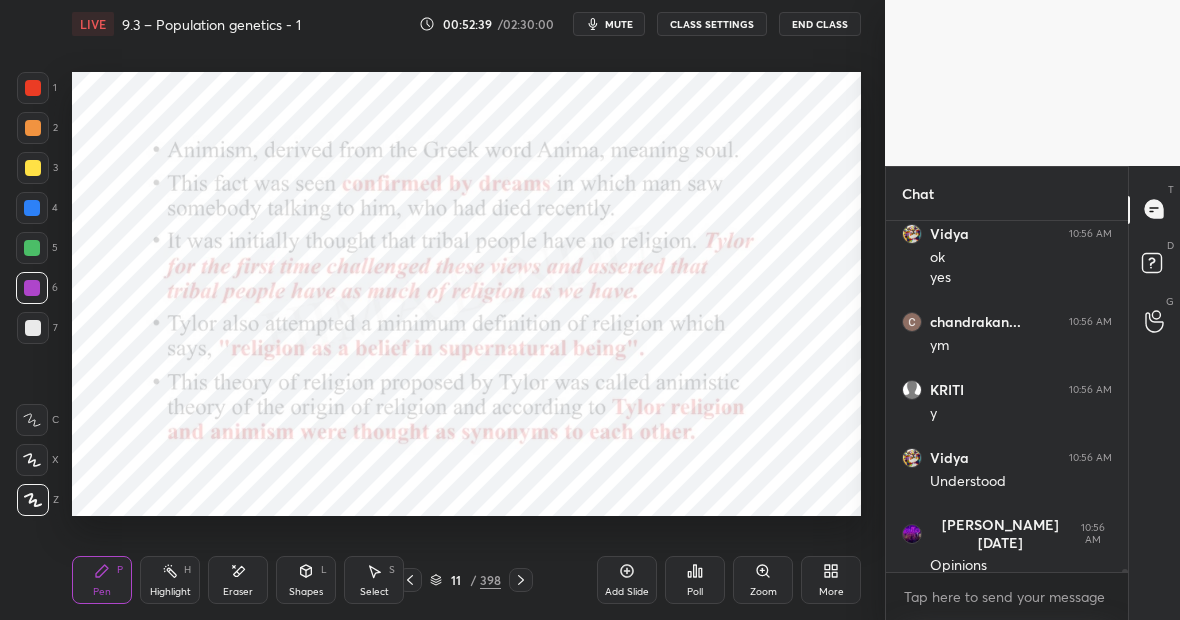 click 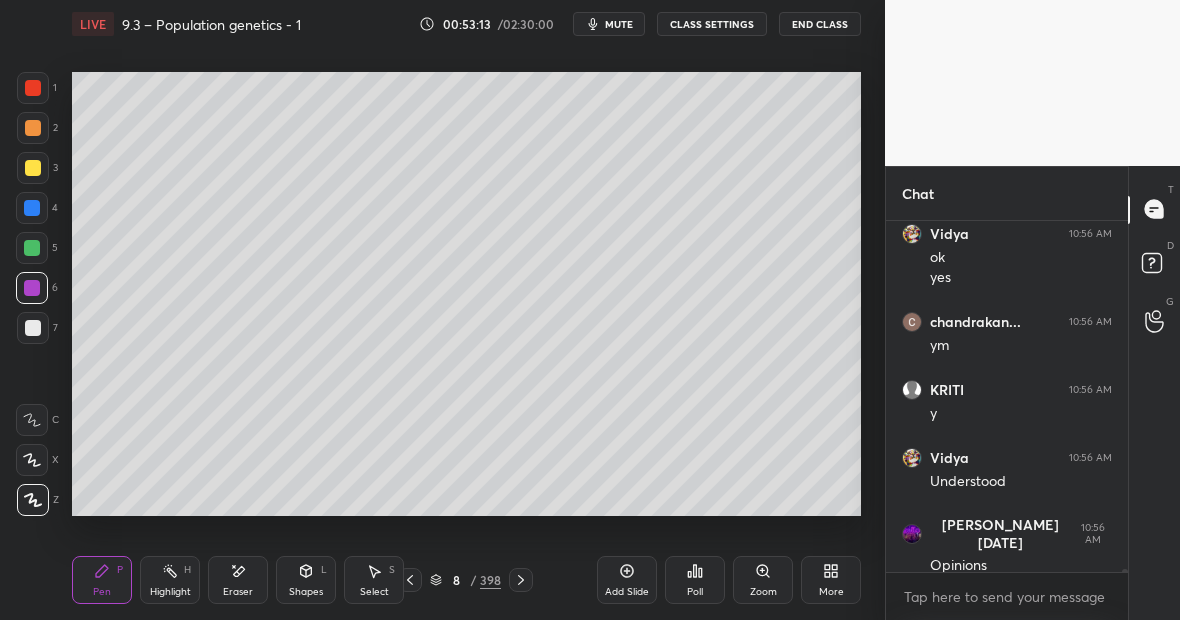 click on "Highlight H" at bounding box center (170, 580) 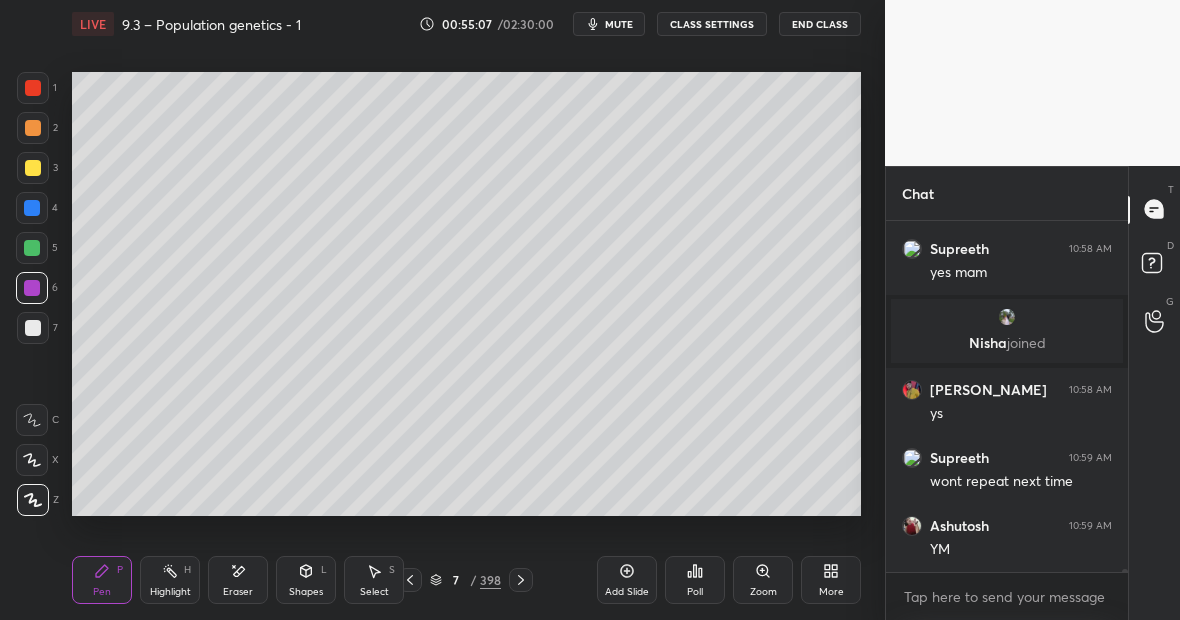 scroll, scrollTop: 41680, scrollLeft: 0, axis: vertical 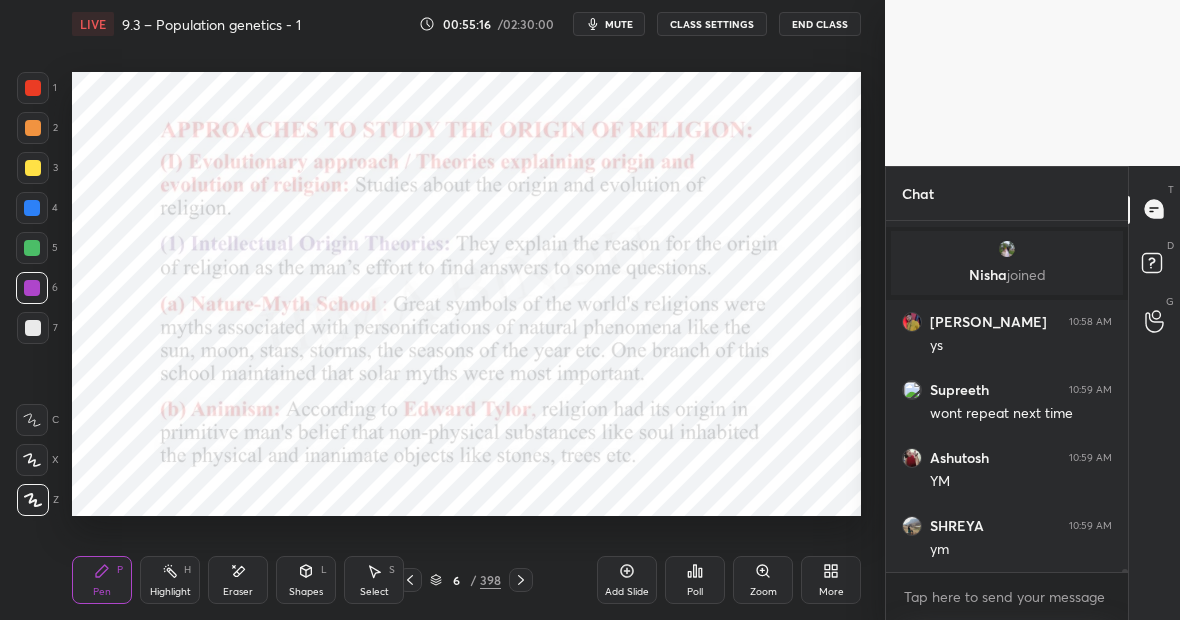 click at bounding box center (32, 208) 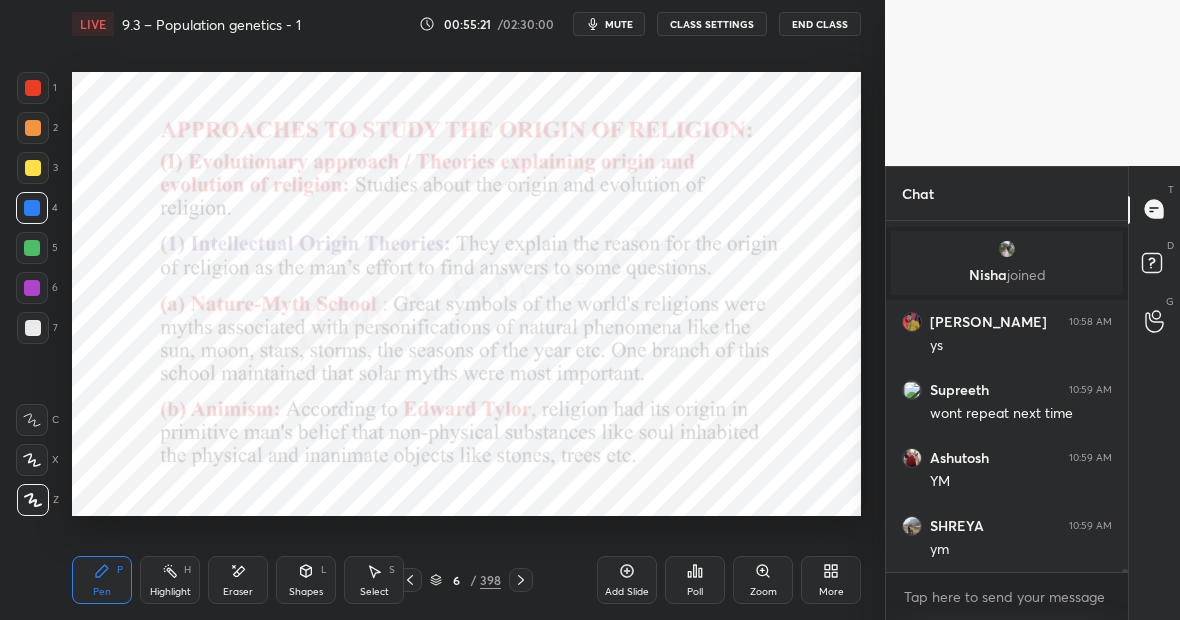 click on "Highlight H" at bounding box center [170, 580] 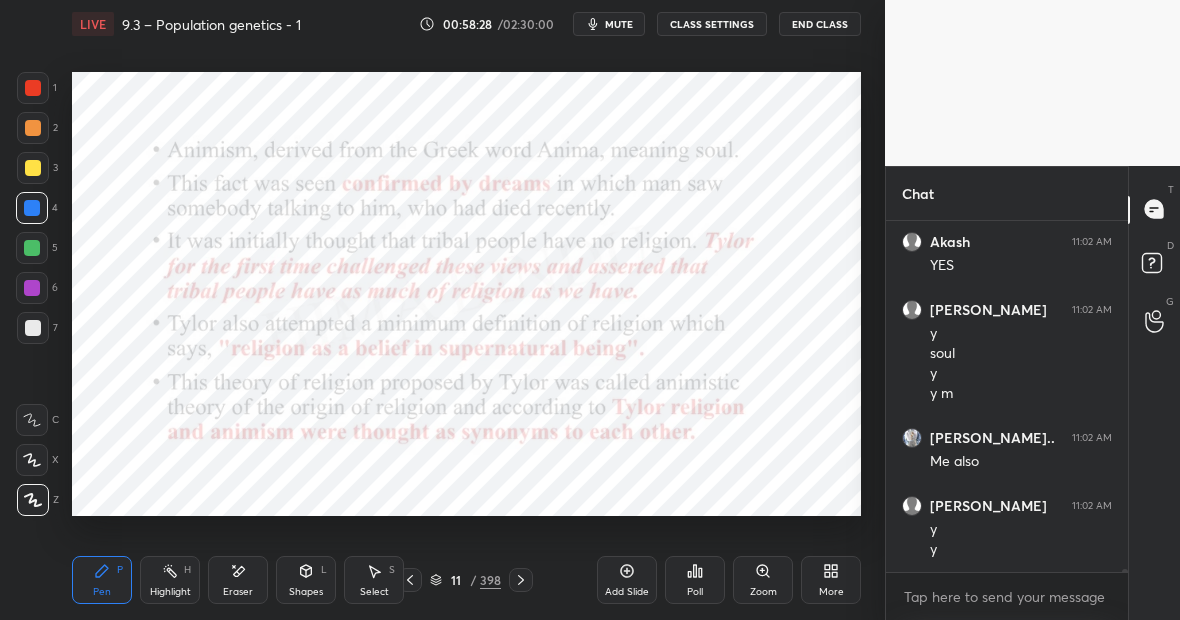 scroll, scrollTop: 43548, scrollLeft: 0, axis: vertical 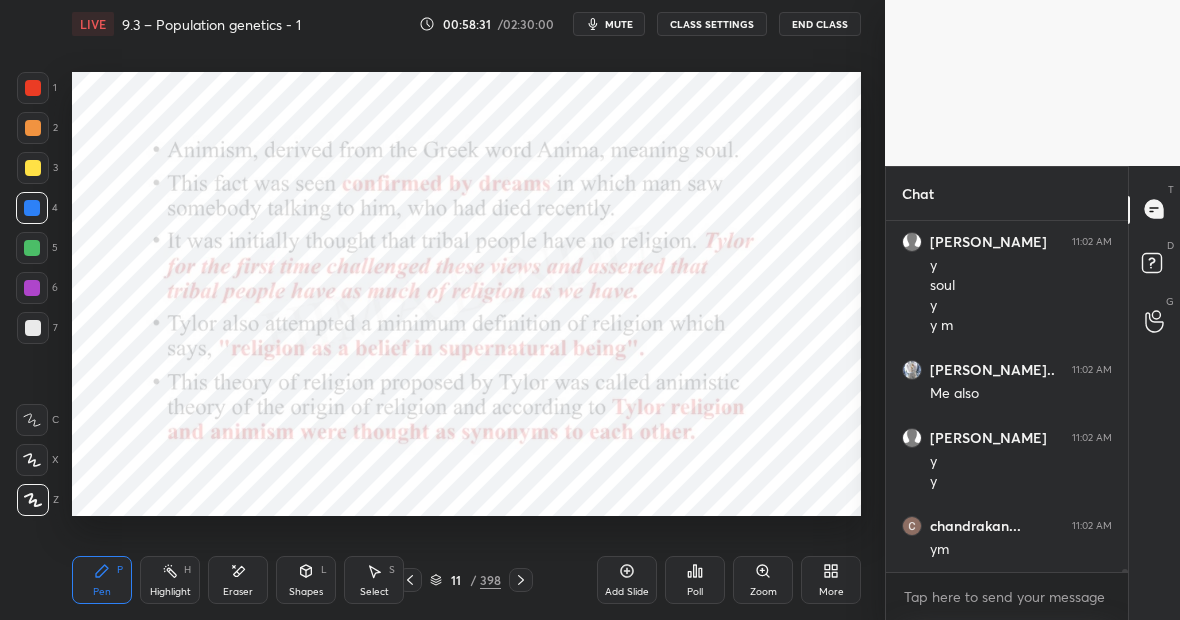 click on "Highlight H" at bounding box center [170, 580] 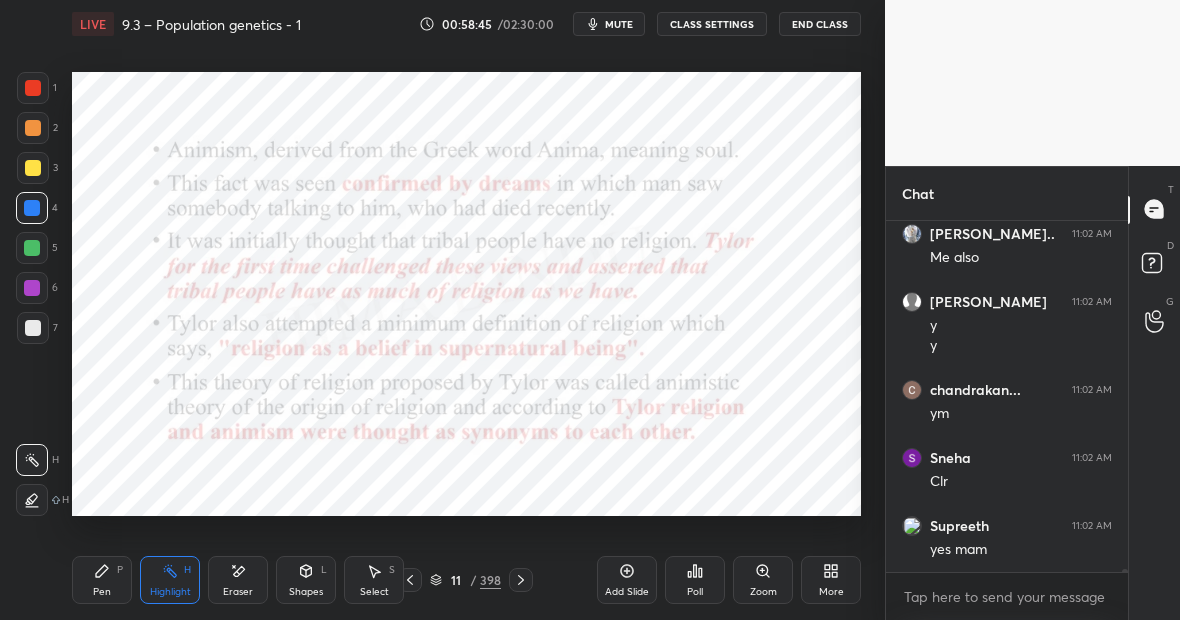 scroll, scrollTop: 43752, scrollLeft: 0, axis: vertical 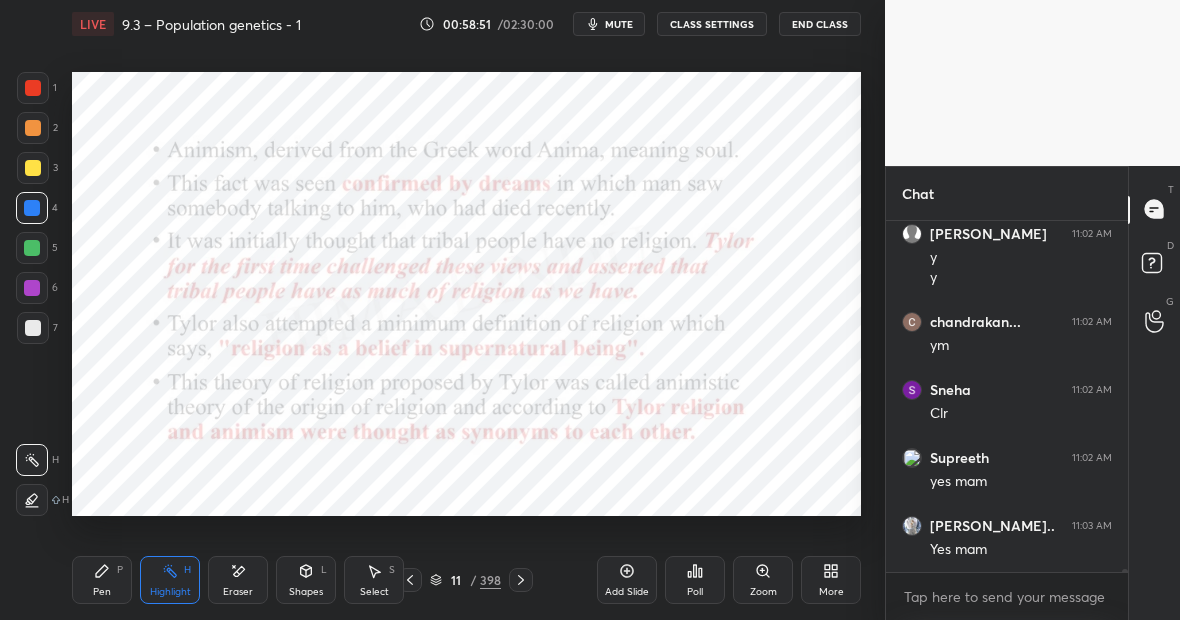 click at bounding box center (32, 248) 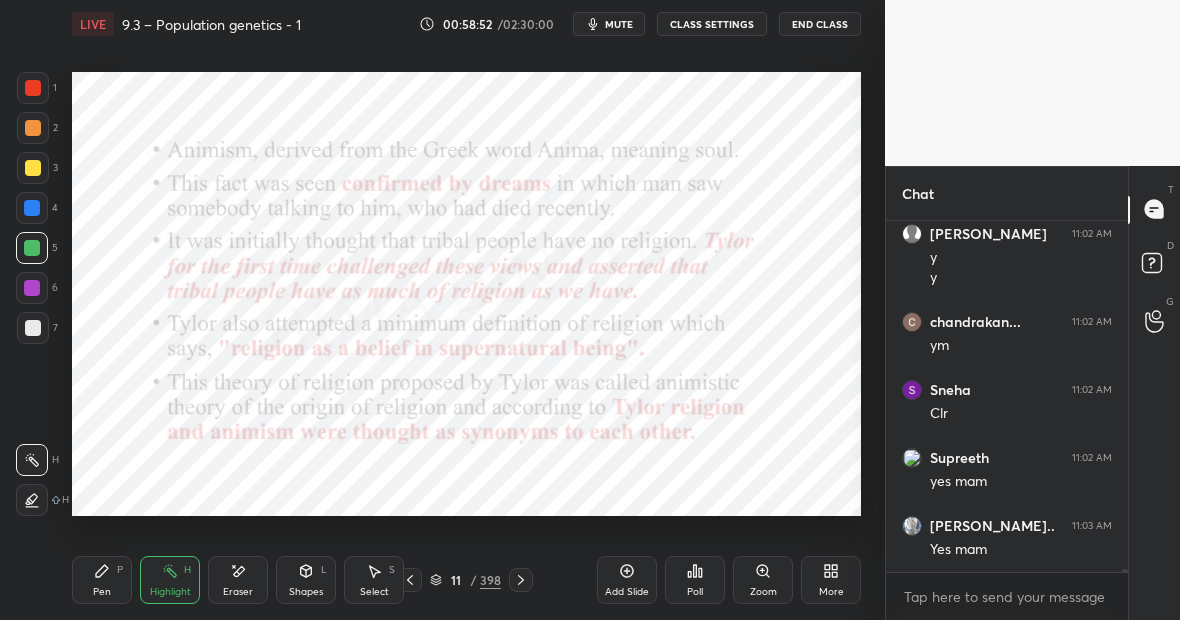 click on "Pen P" at bounding box center [102, 580] 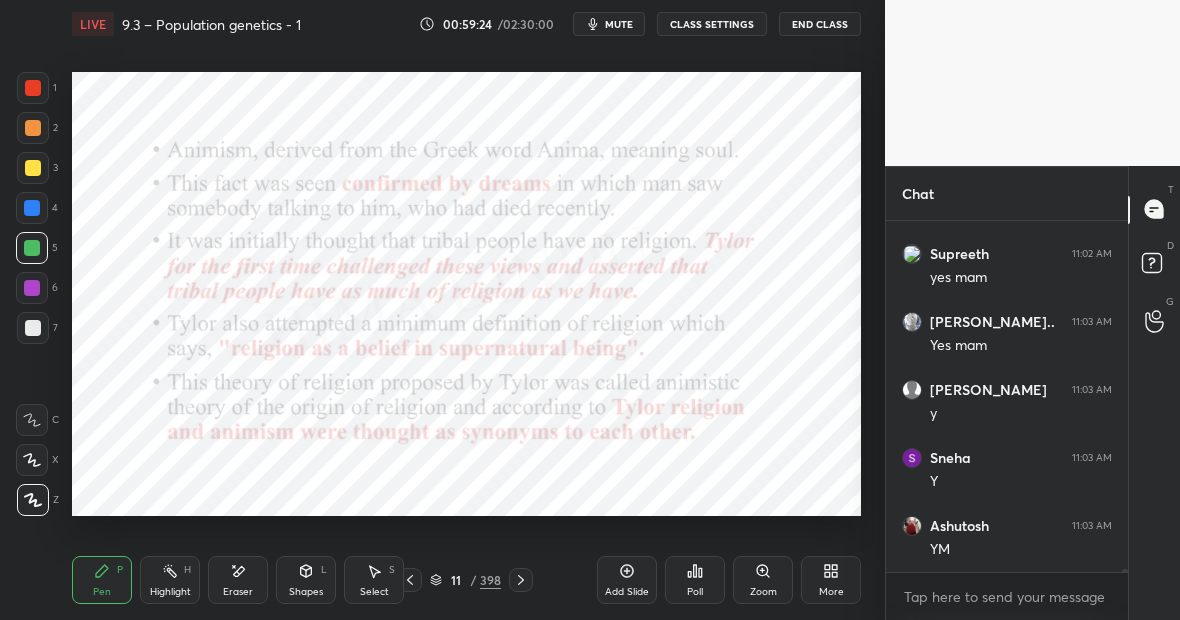 scroll, scrollTop: 44024, scrollLeft: 0, axis: vertical 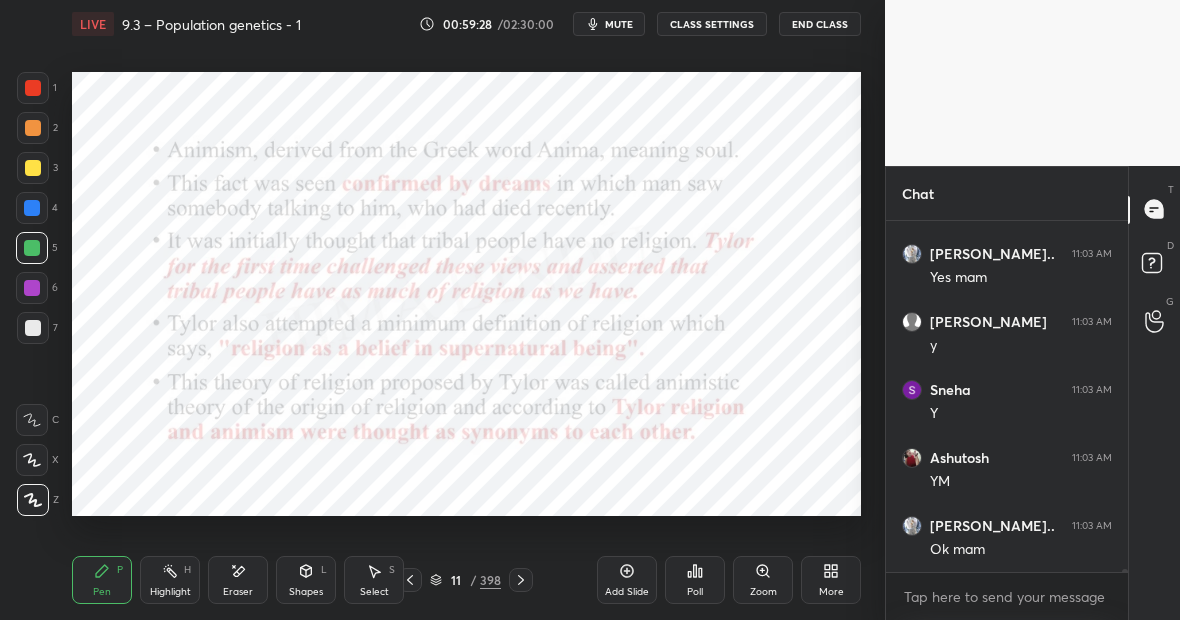 click 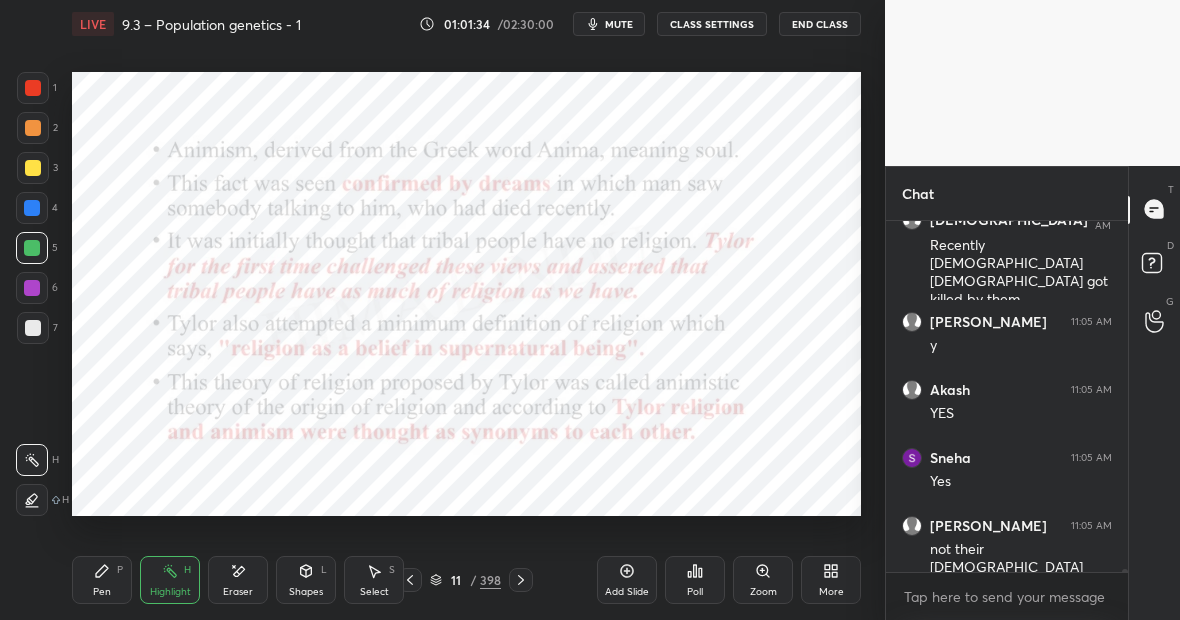 scroll, scrollTop: 46392, scrollLeft: 0, axis: vertical 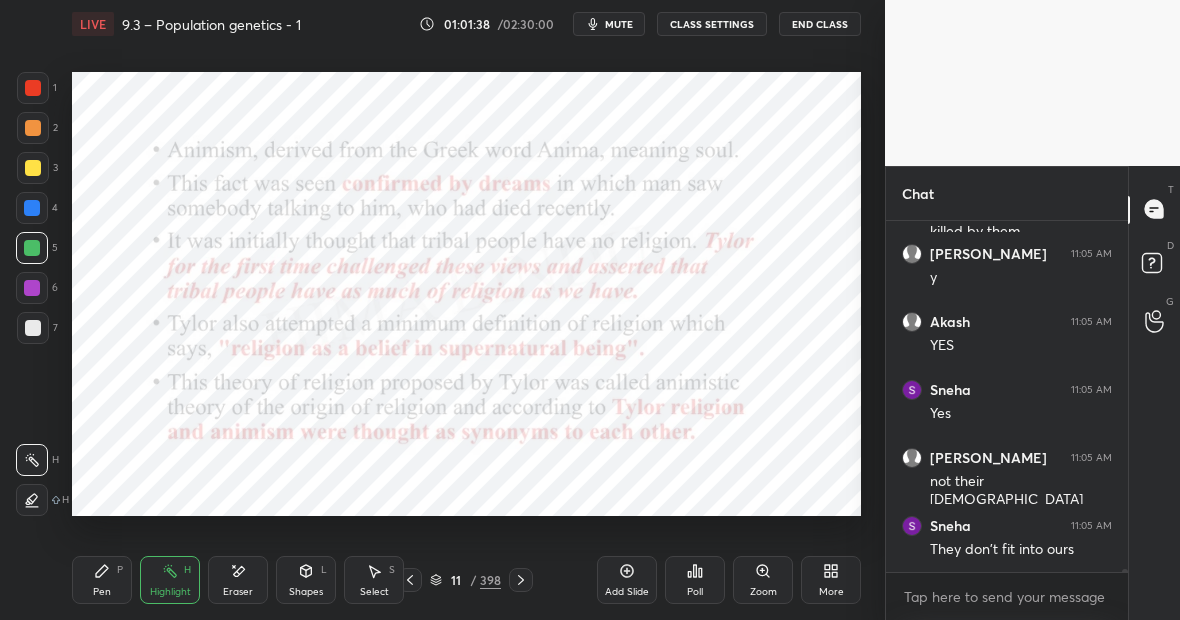 click on "Pen P" at bounding box center (102, 580) 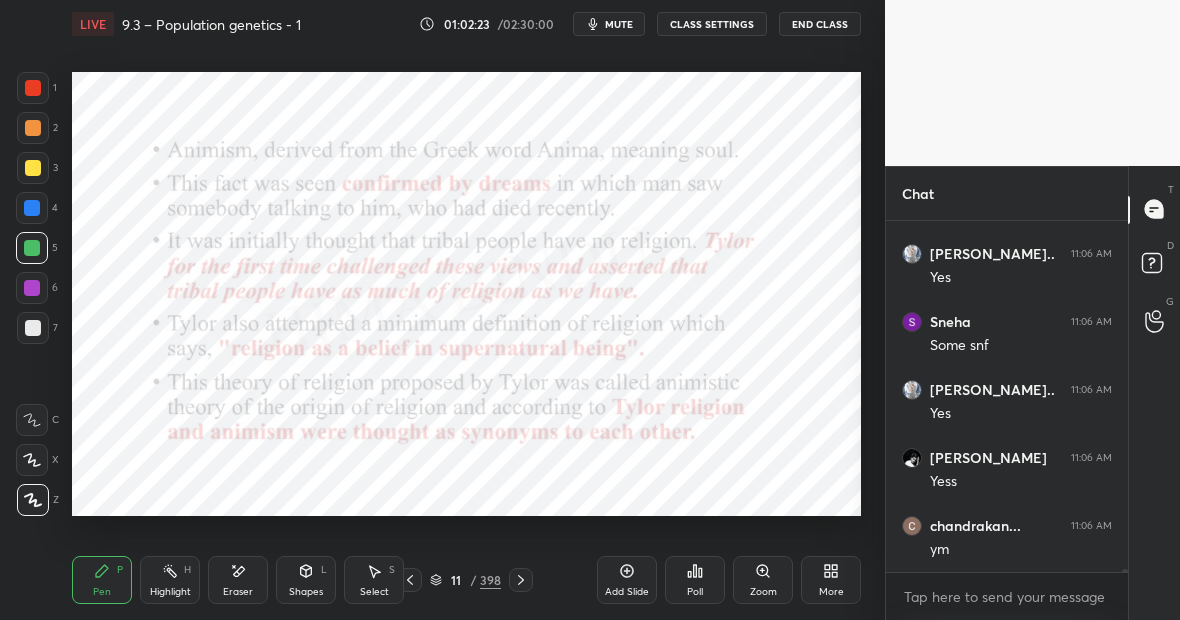 scroll, scrollTop: 47652, scrollLeft: 0, axis: vertical 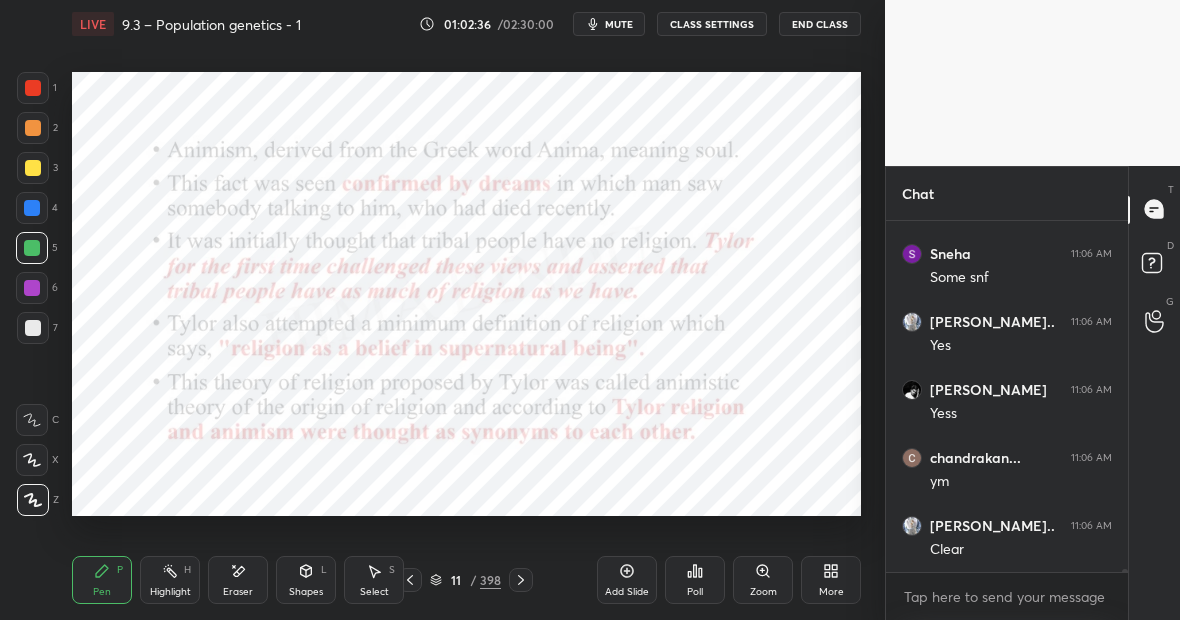 click at bounding box center (32, 288) 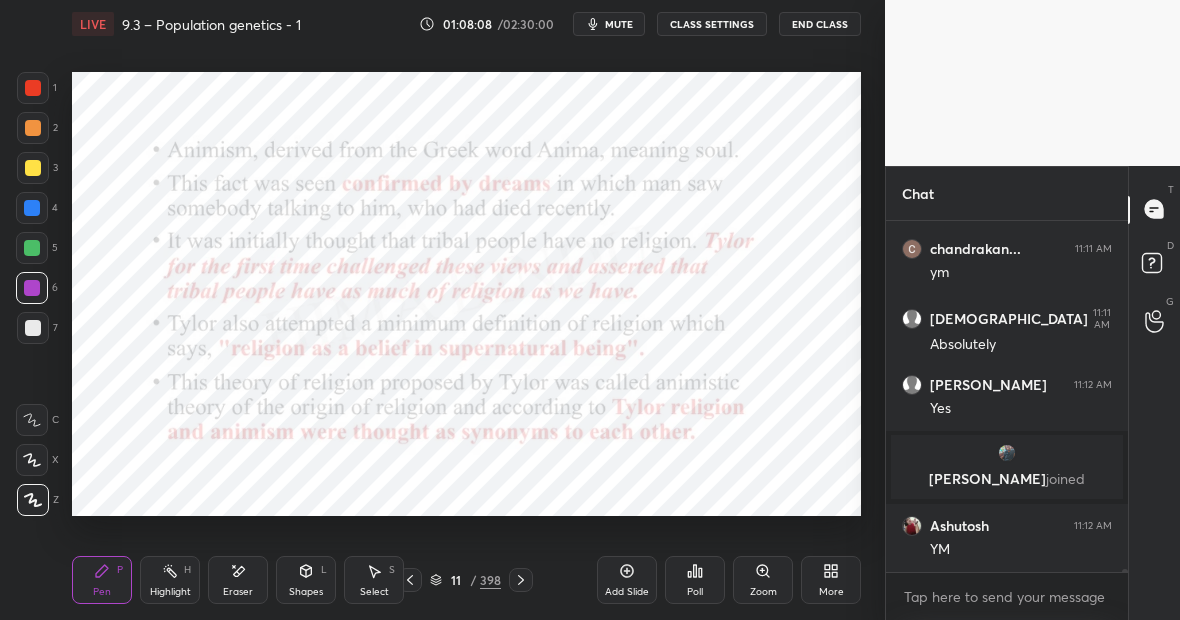 scroll, scrollTop: 48446, scrollLeft: 0, axis: vertical 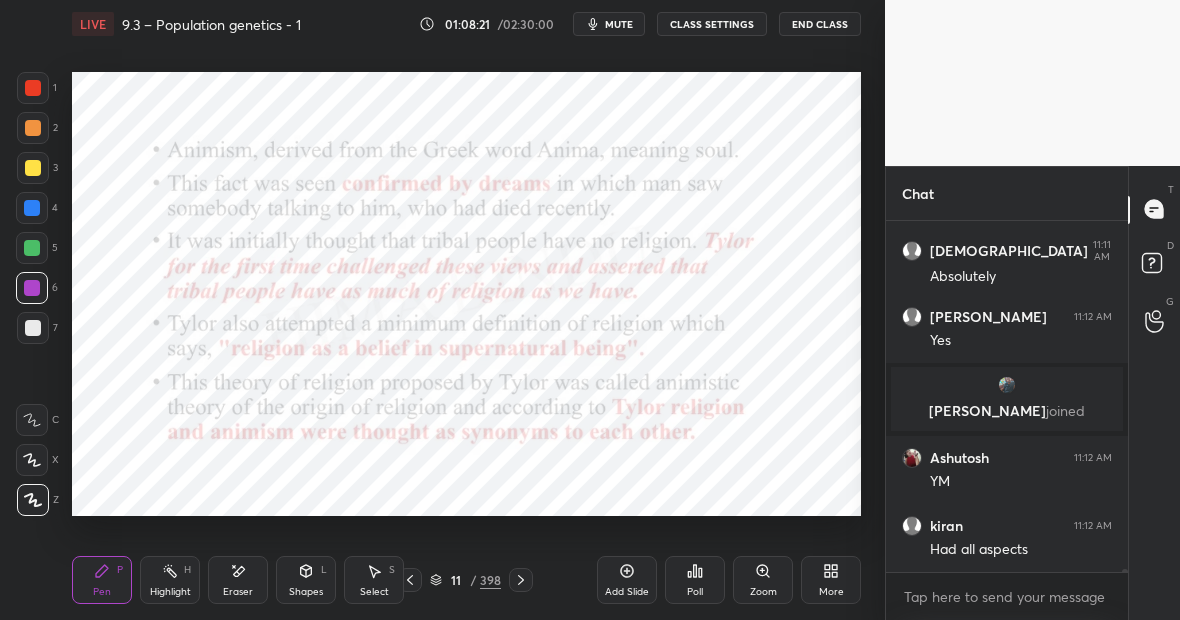 click at bounding box center (32, 208) 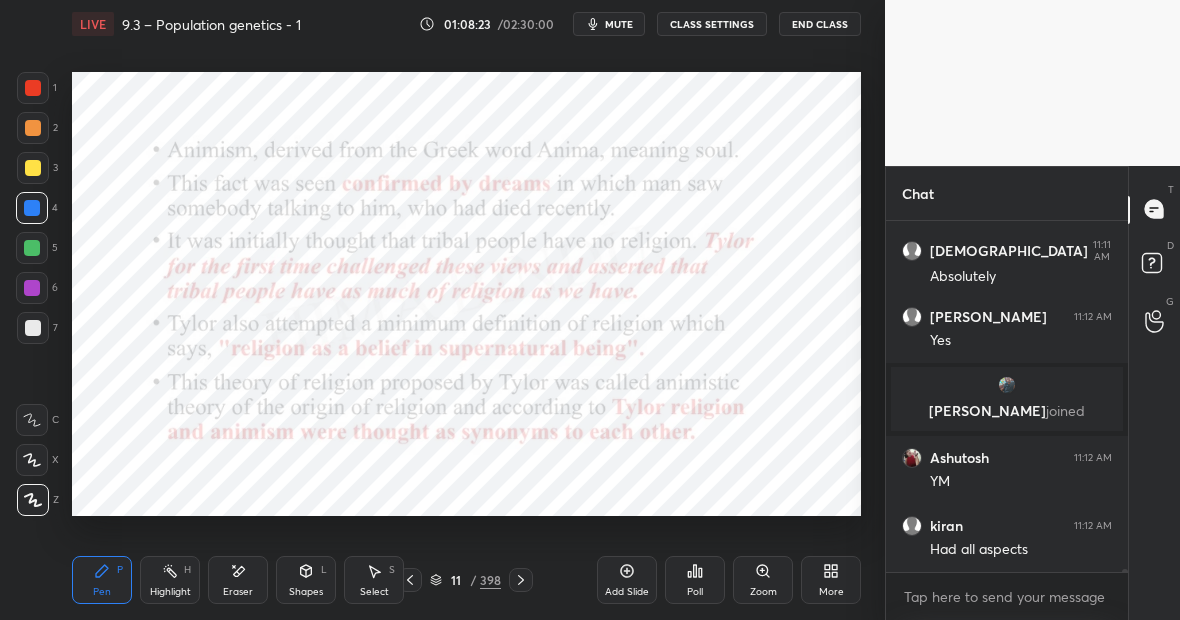 click on "Highlight H" at bounding box center [170, 580] 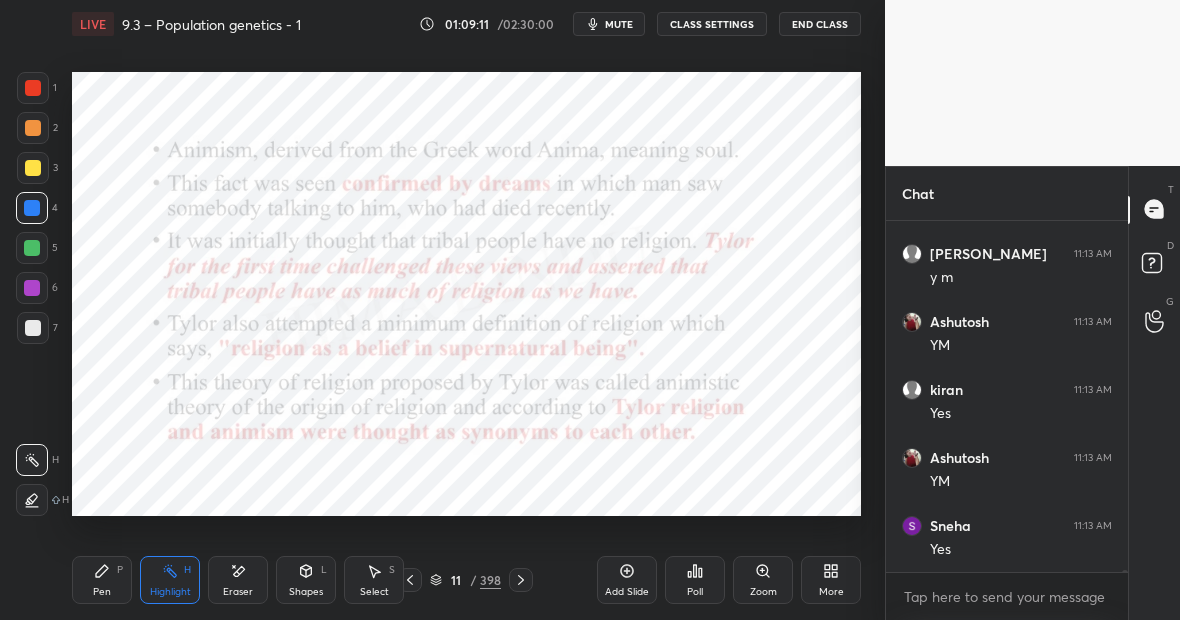 scroll, scrollTop: 49126, scrollLeft: 0, axis: vertical 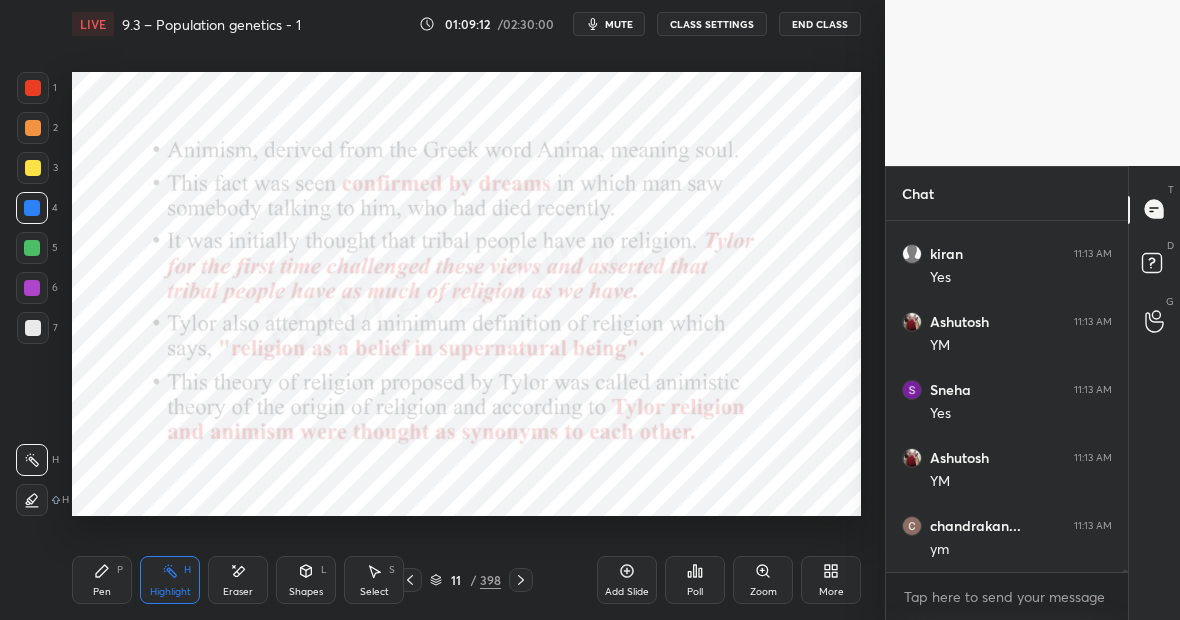 click on "Pen P Highlight H Eraser Shapes L Select S 11 / 398 Add Slide Poll Zoom More" at bounding box center [466, 580] 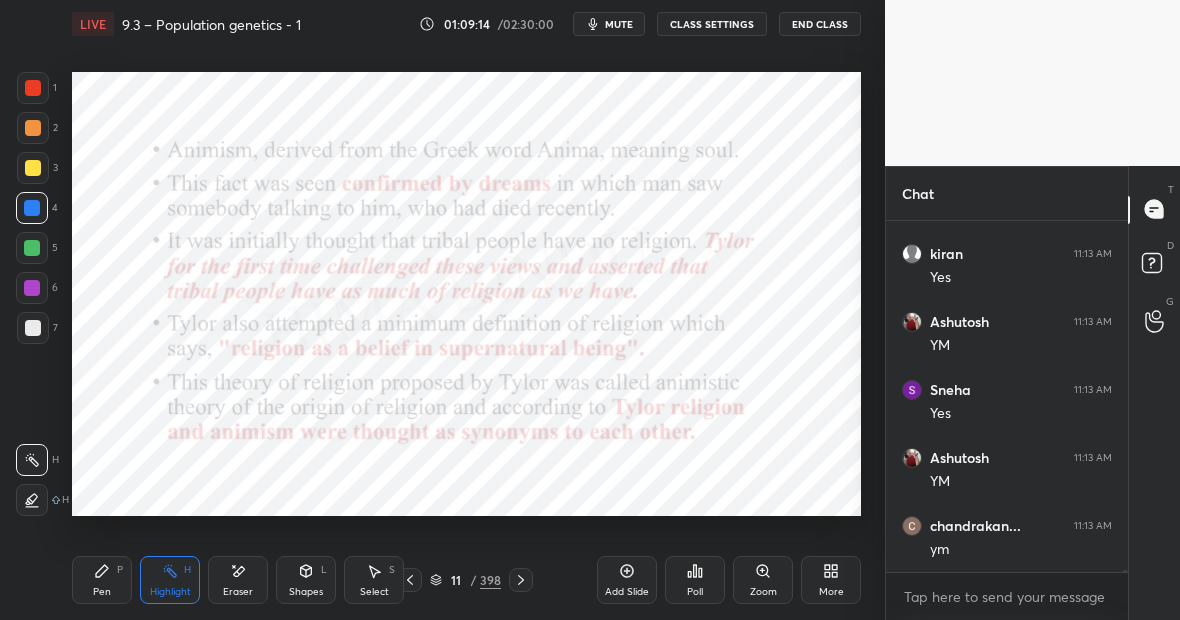 scroll, scrollTop: 49194, scrollLeft: 0, axis: vertical 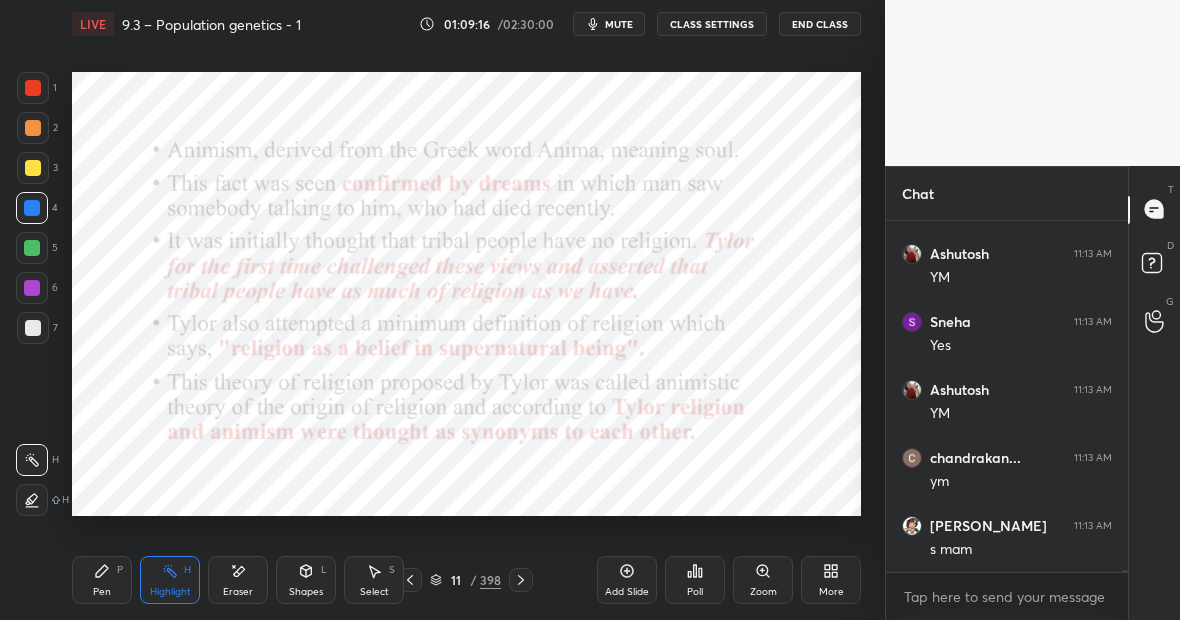click on "Pen P" at bounding box center [102, 580] 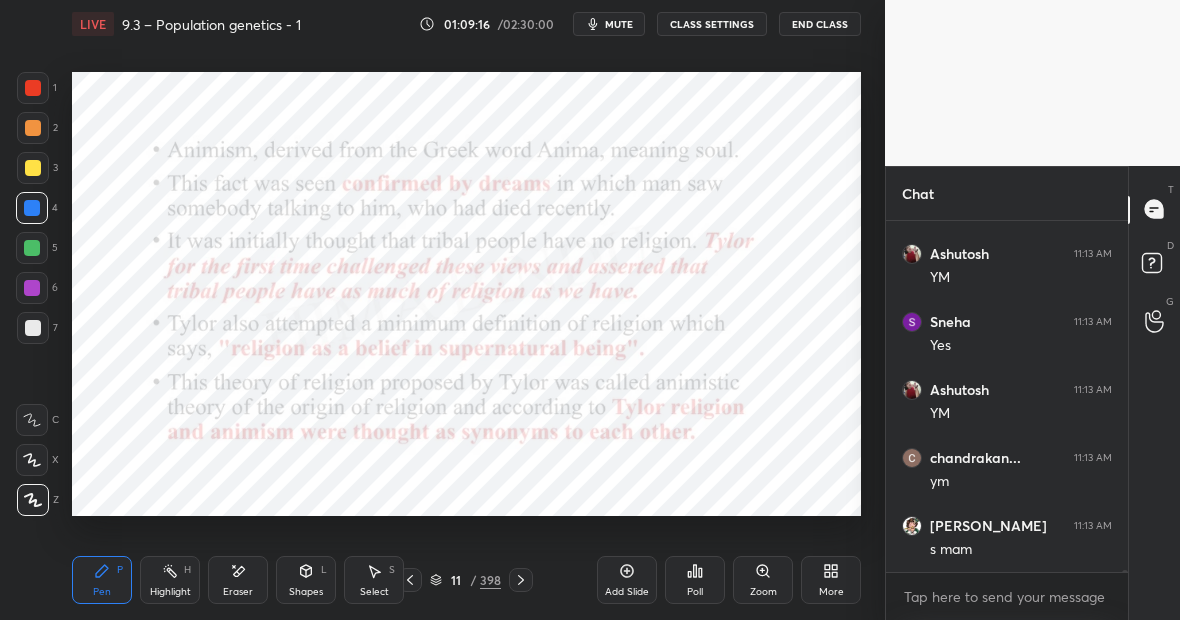 scroll, scrollTop: 49262, scrollLeft: 0, axis: vertical 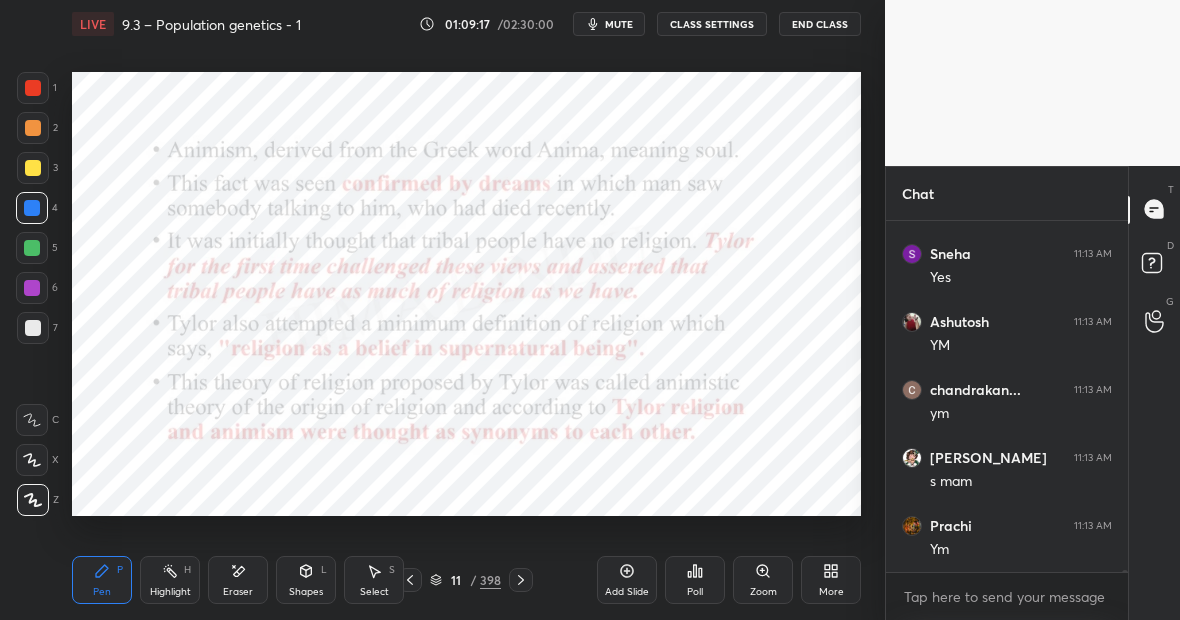 click on "Highlight H" at bounding box center [170, 580] 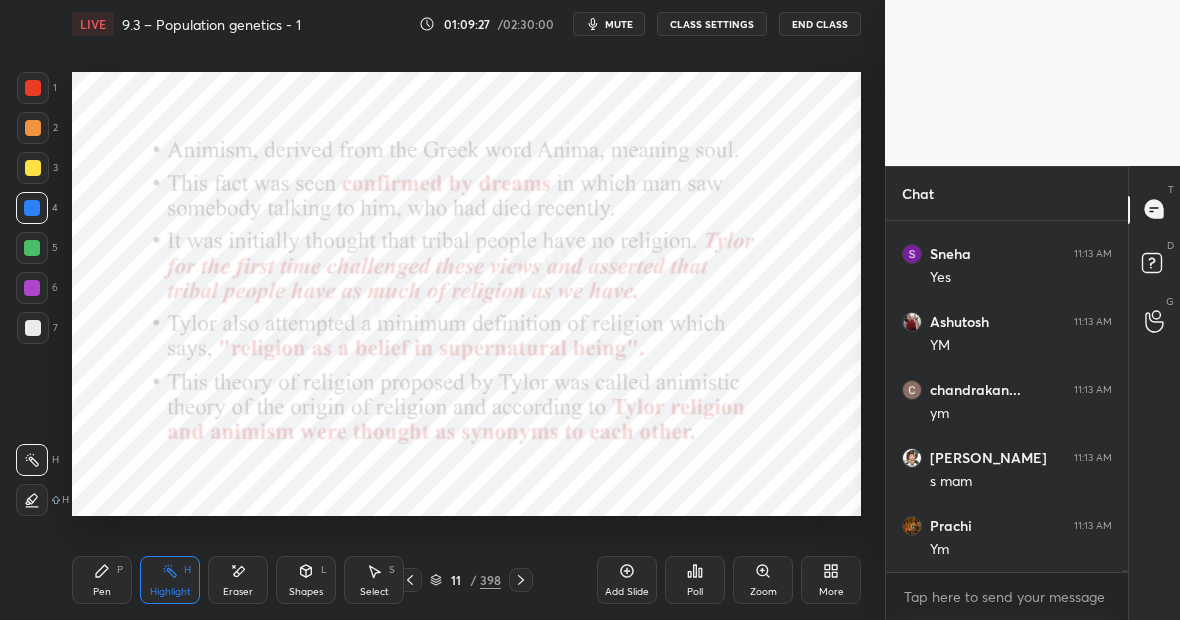 click on "Pen" at bounding box center [102, 592] 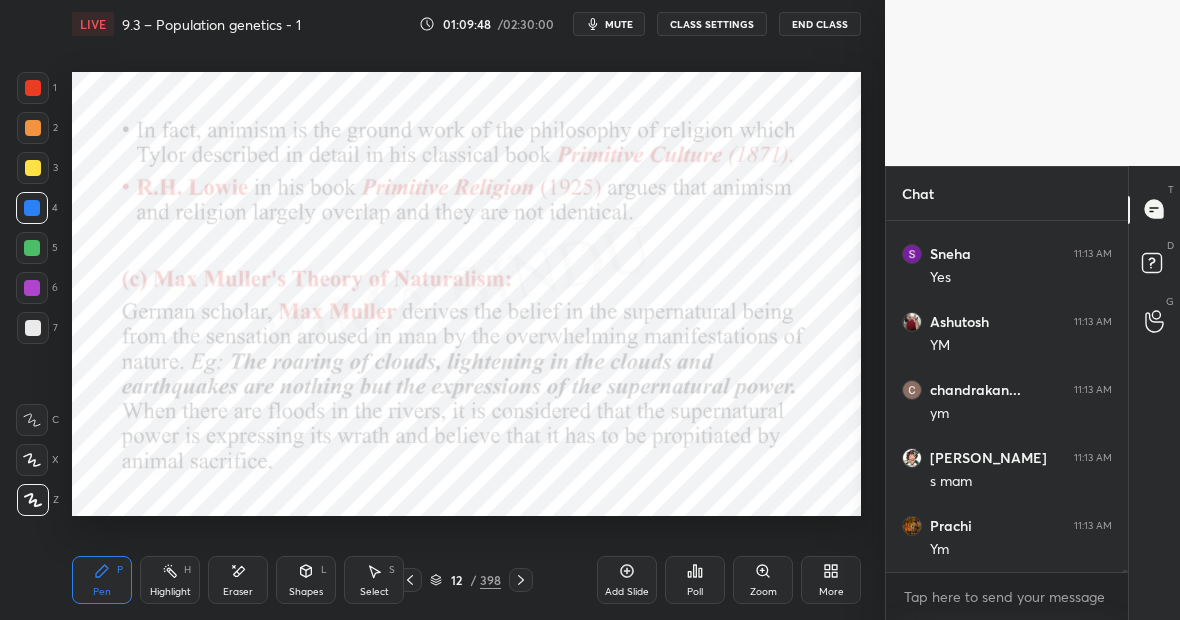 scroll, scrollTop: 49402, scrollLeft: 0, axis: vertical 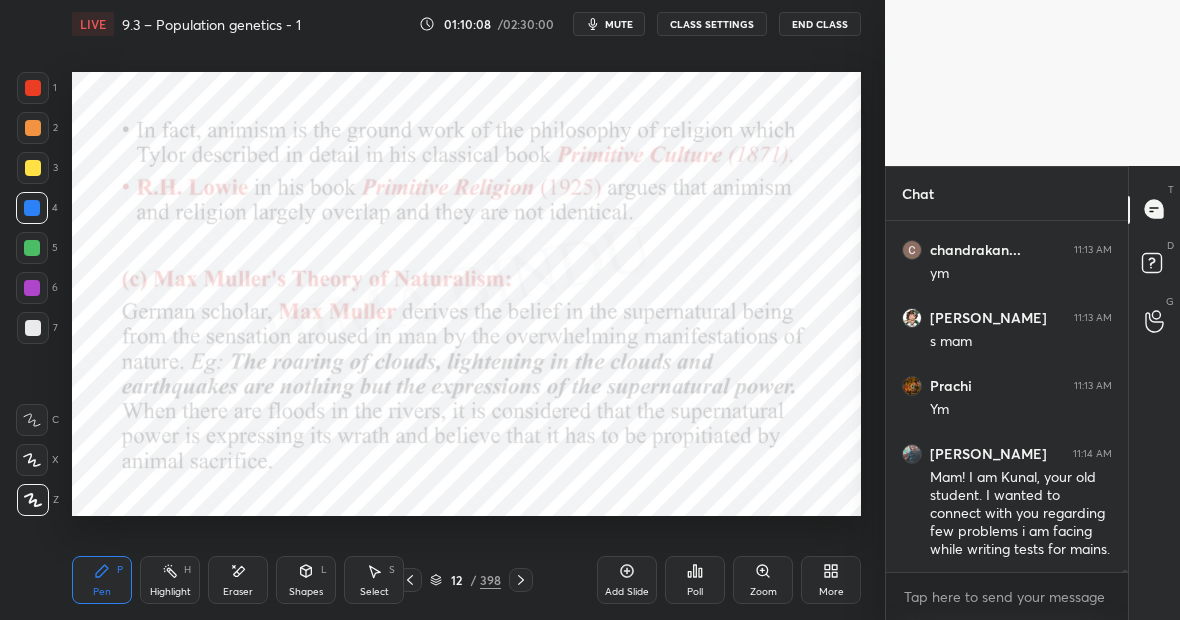 click on "Highlight H" at bounding box center (170, 580) 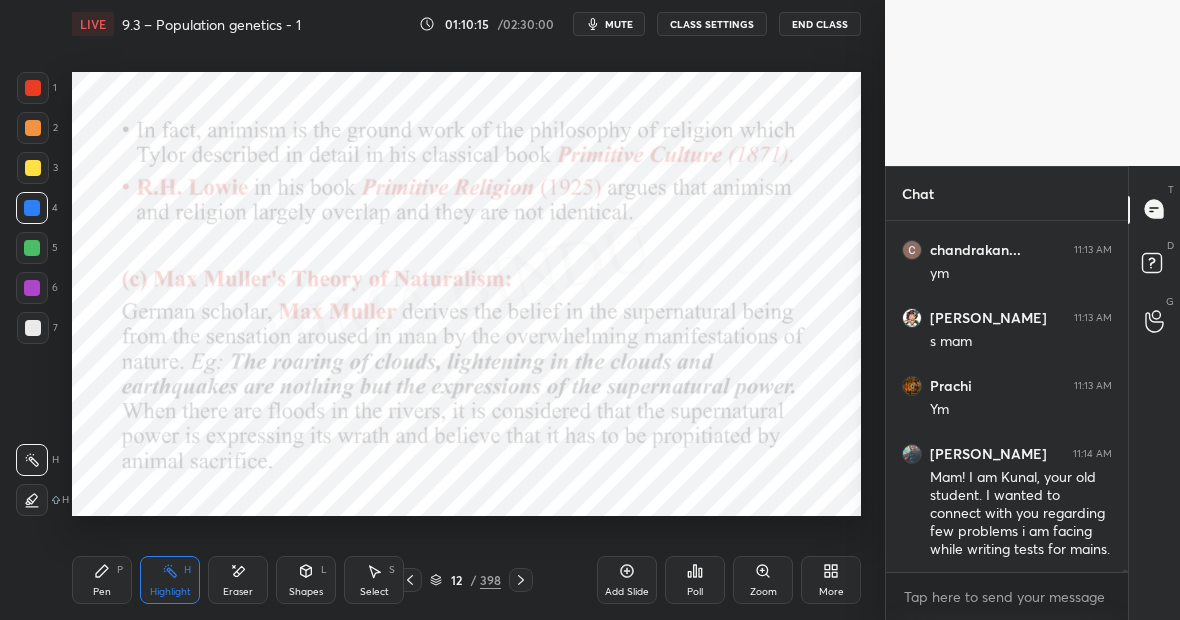 click on "Pen P" at bounding box center [102, 580] 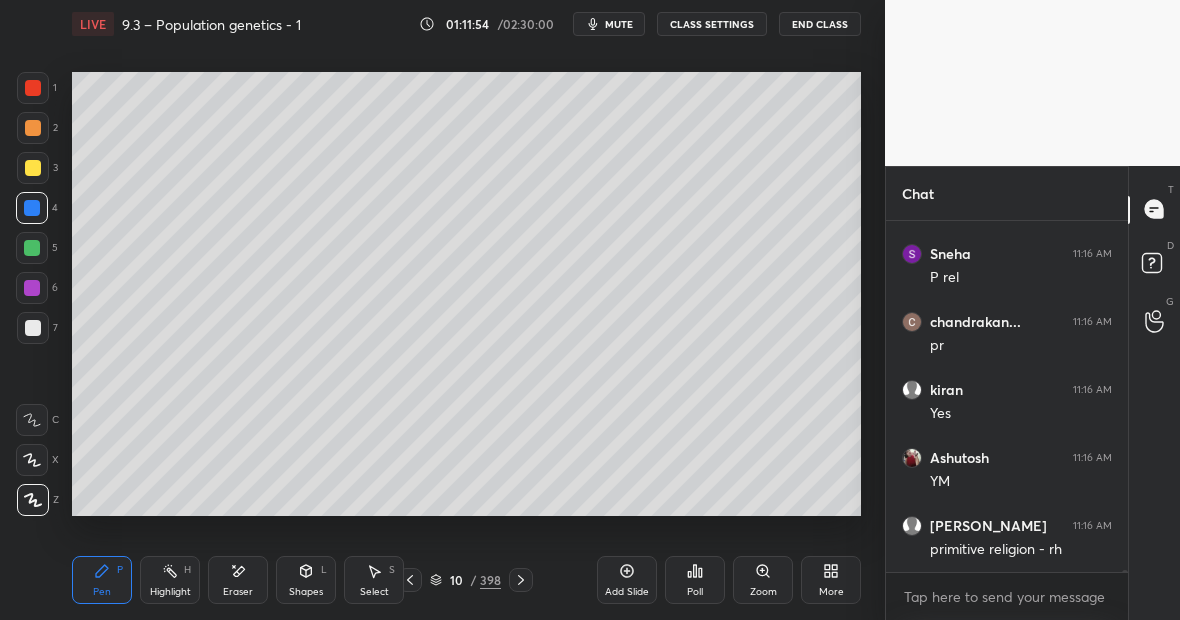 scroll, scrollTop: 50264, scrollLeft: 0, axis: vertical 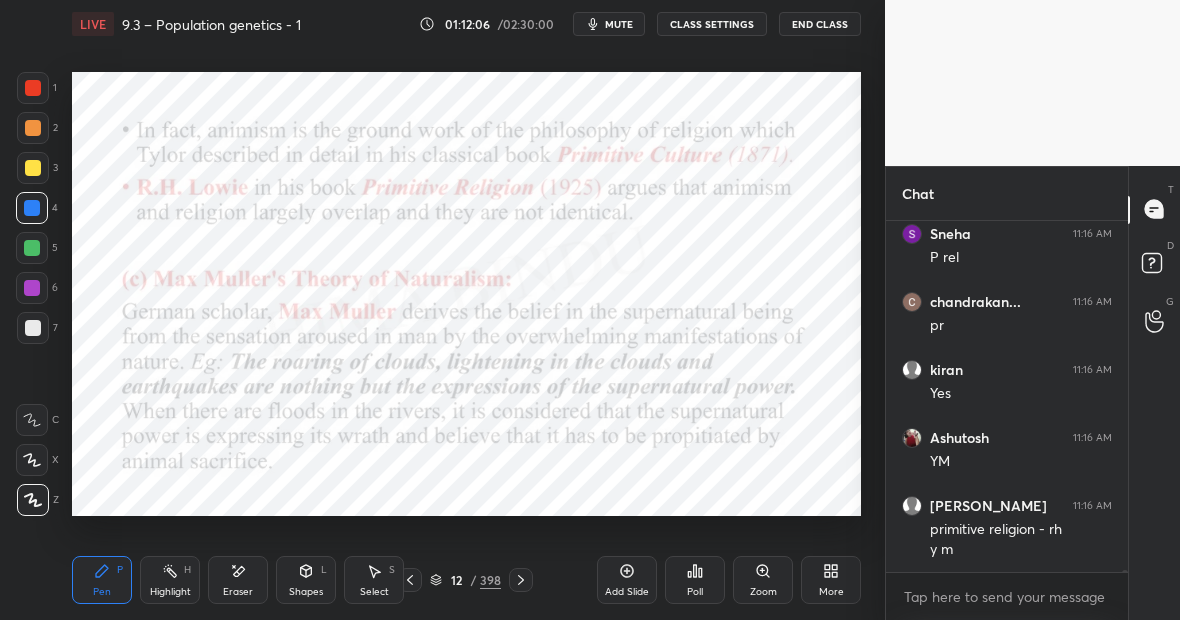 click on "Add Slide" at bounding box center [627, 580] 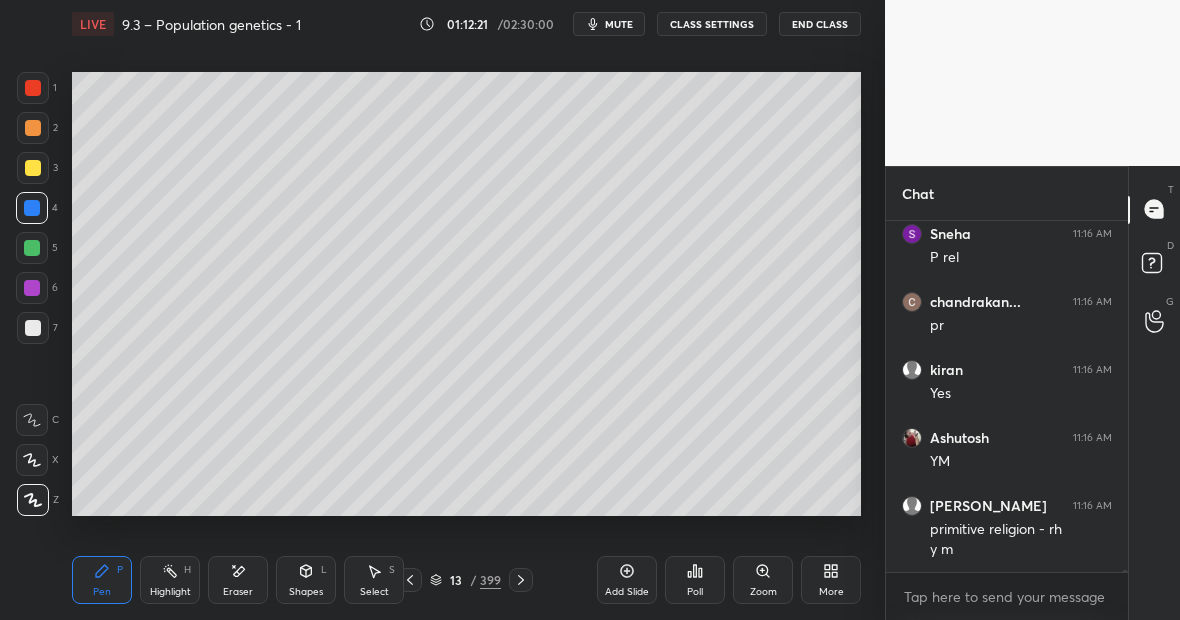click on "Setting up your live class Poll for   secs No correct answer Start poll" at bounding box center (466, 294) 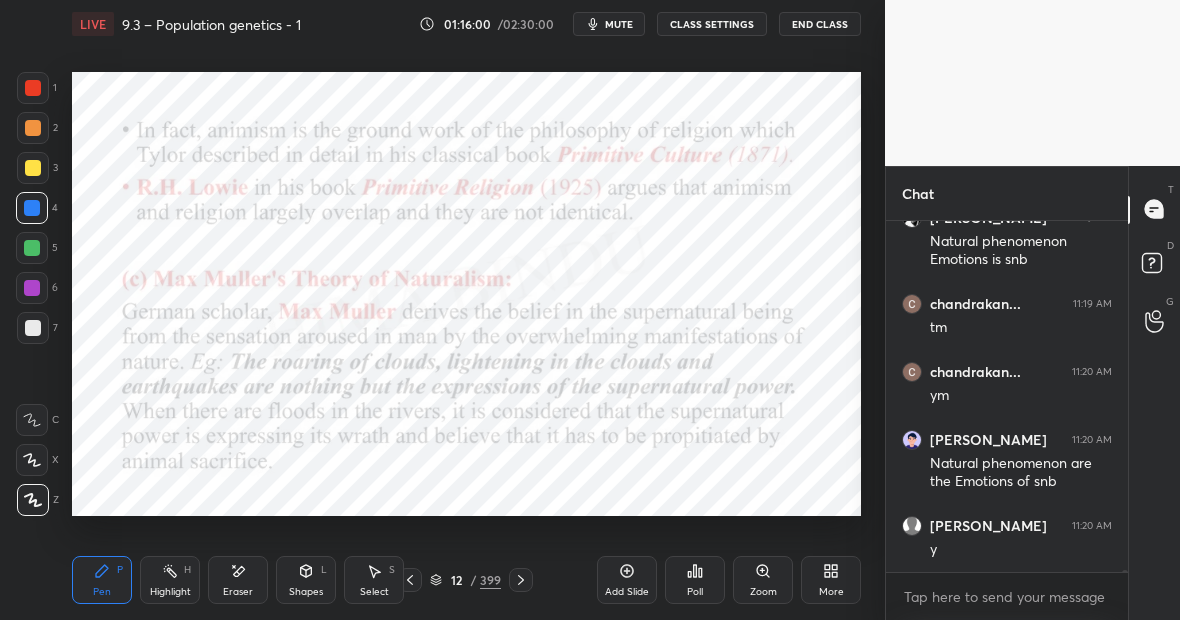 scroll, scrollTop: 52318, scrollLeft: 0, axis: vertical 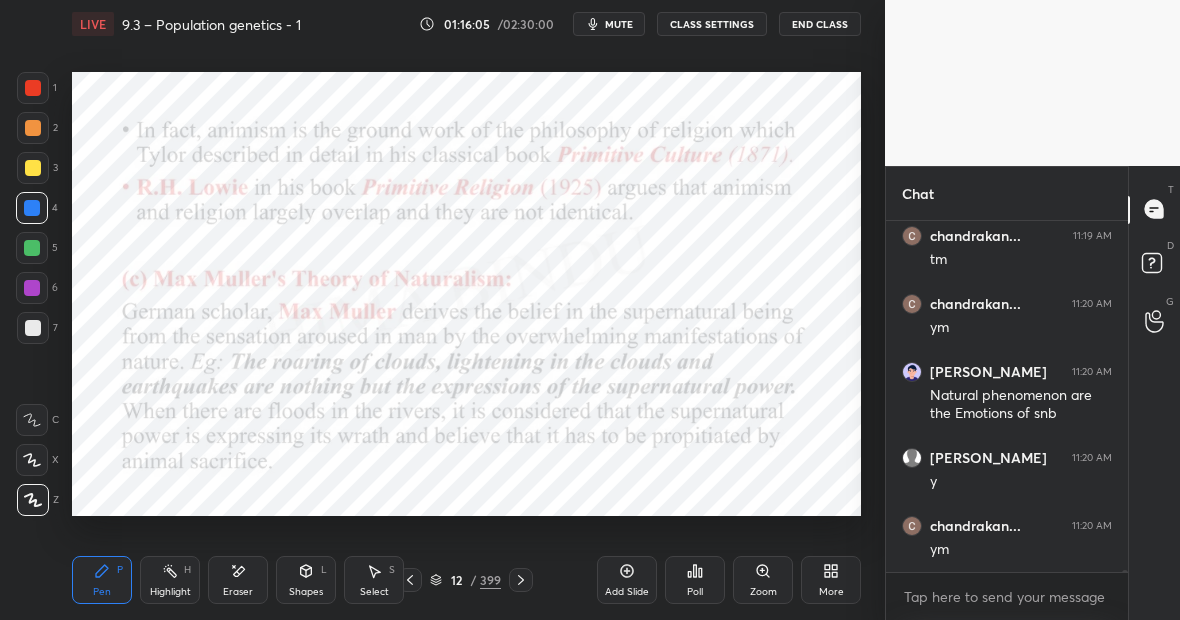 click on "Highlight" at bounding box center (170, 592) 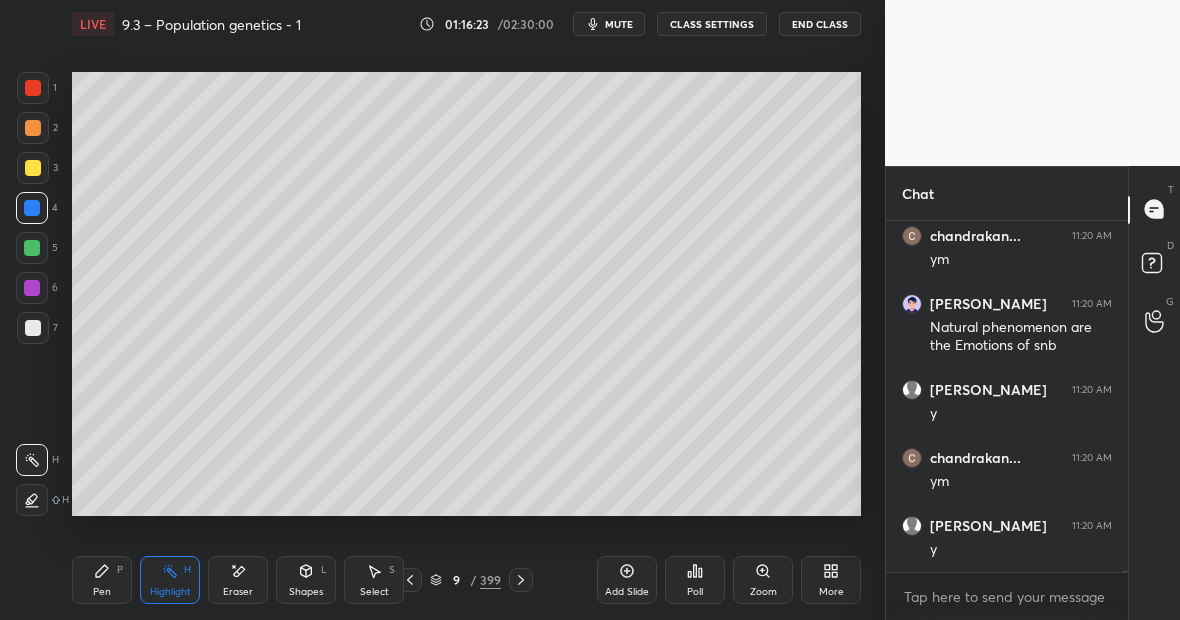 scroll, scrollTop: 52454, scrollLeft: 0, axis: vertical 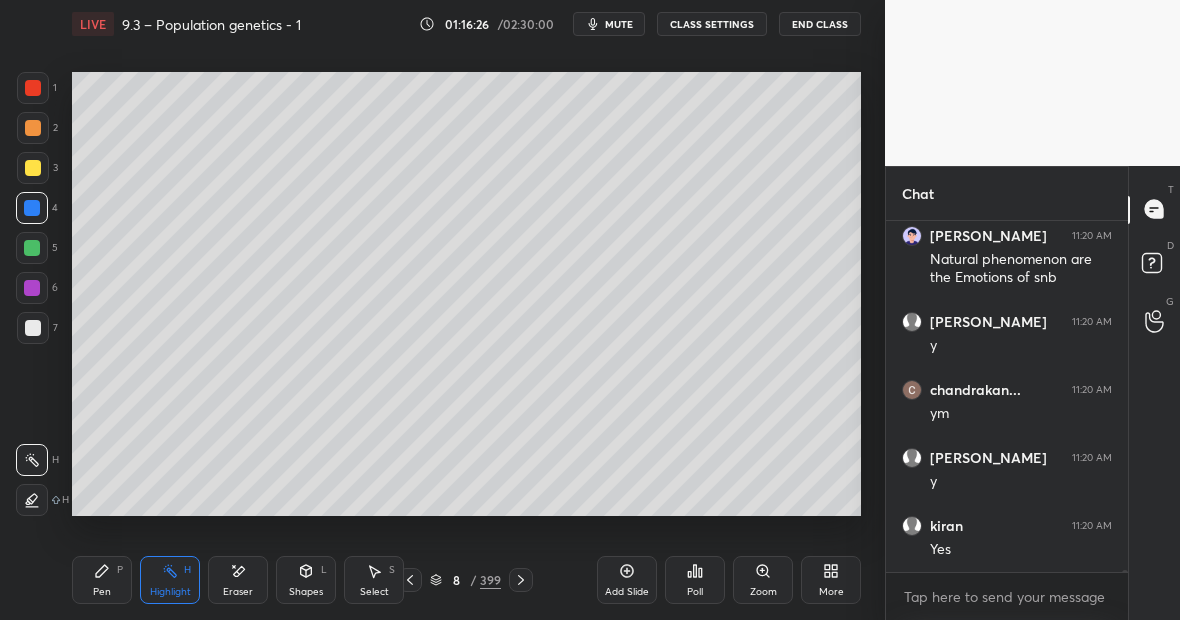 click at bounding box center (32, 248) 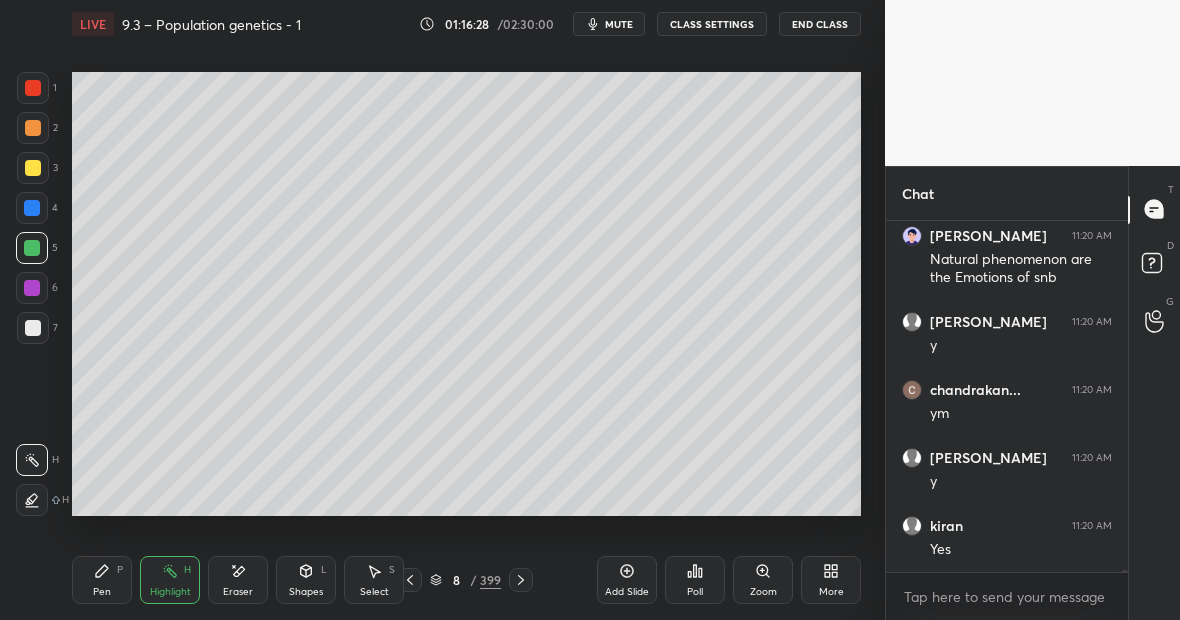click on "Pen P" at bounding box center [102, 580] 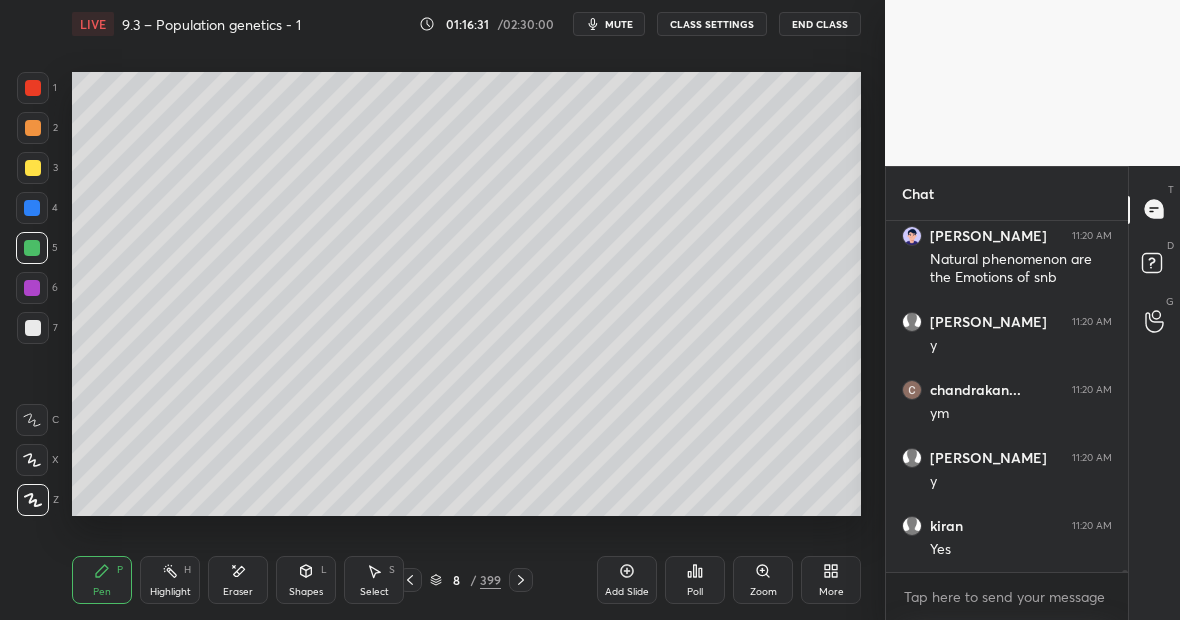 scroll, scrollTop: 52522, scrollLeft: 0, axis: vertical 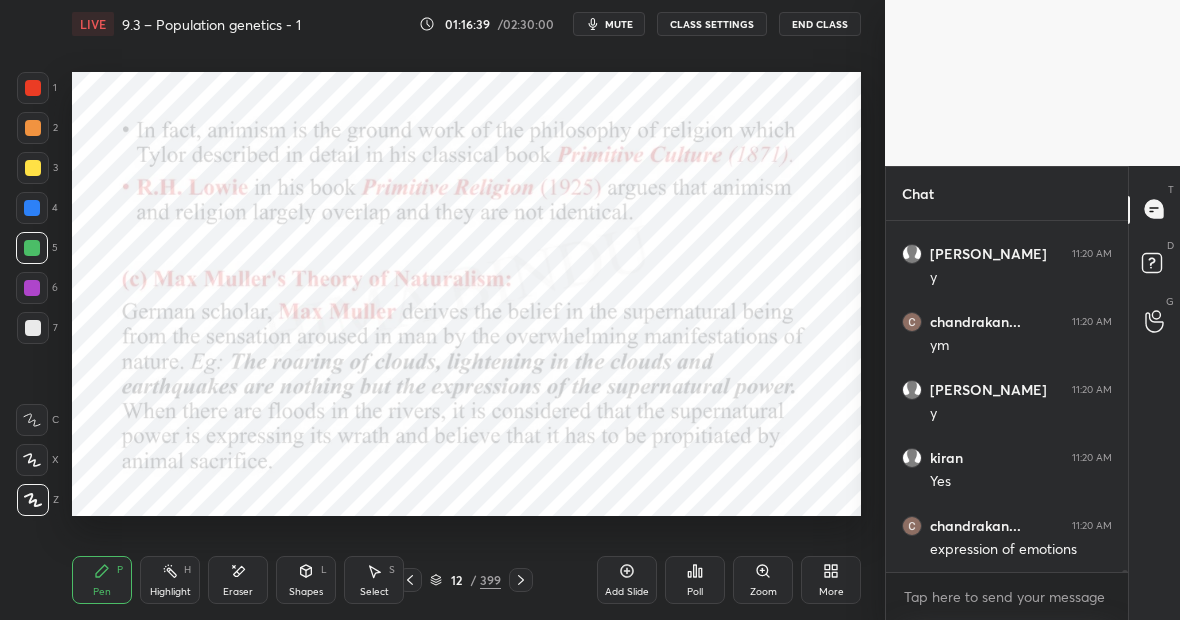 click on "Highlight H" at bounding box center [170, 580] 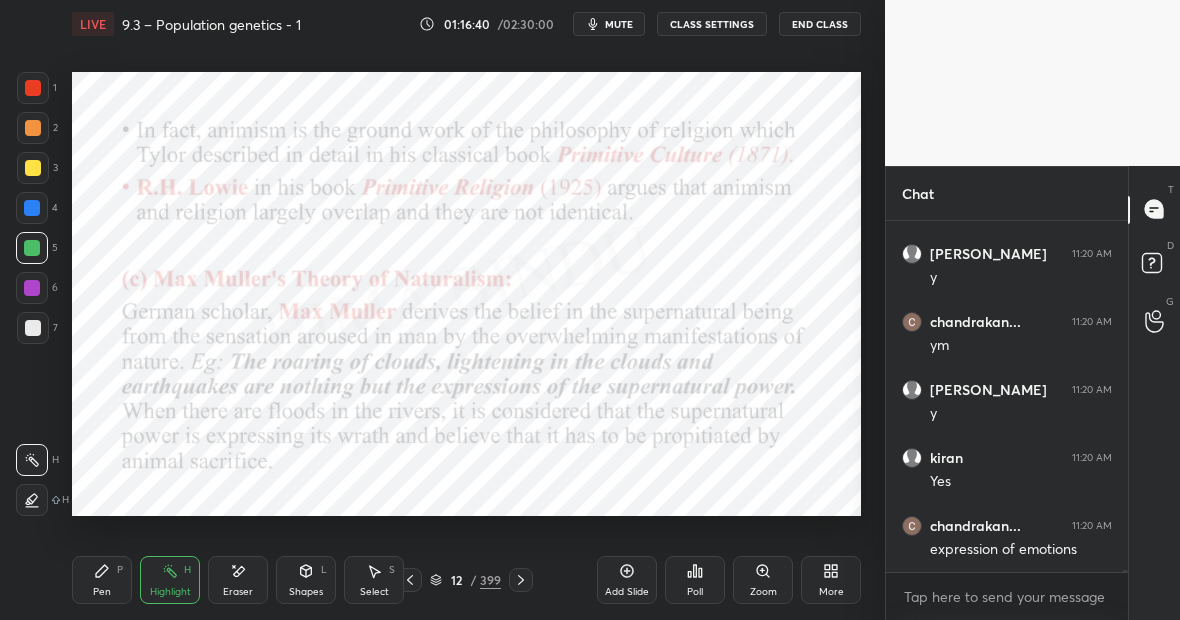 click 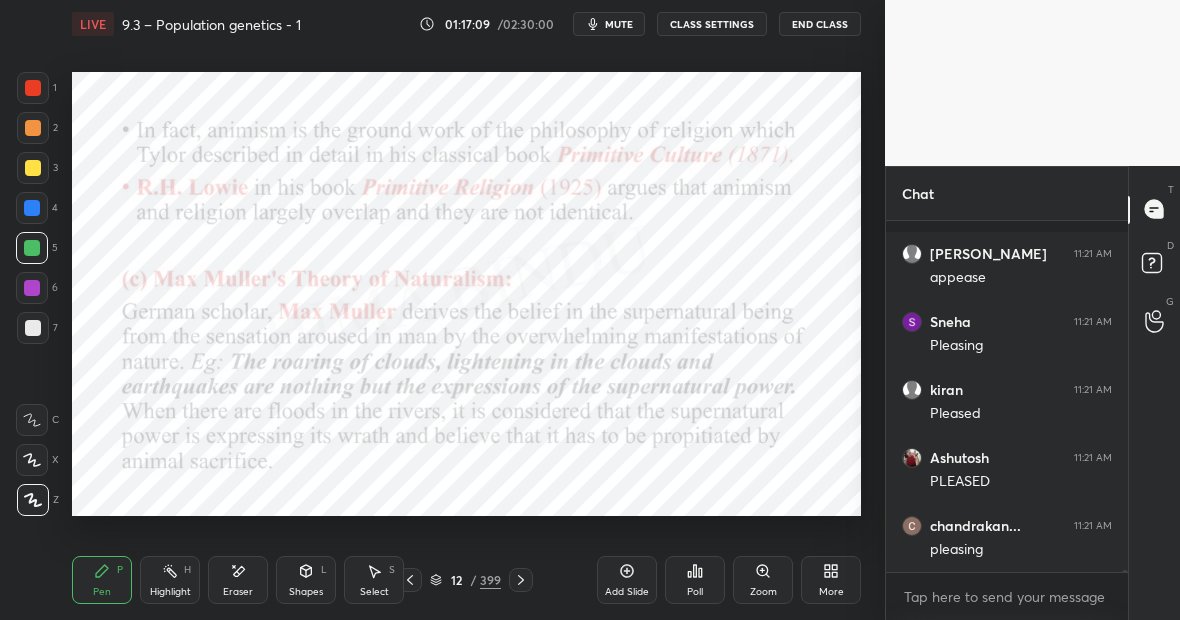 scroll, scrollTop: 53338, scrollLeft: 0, axis: vertical 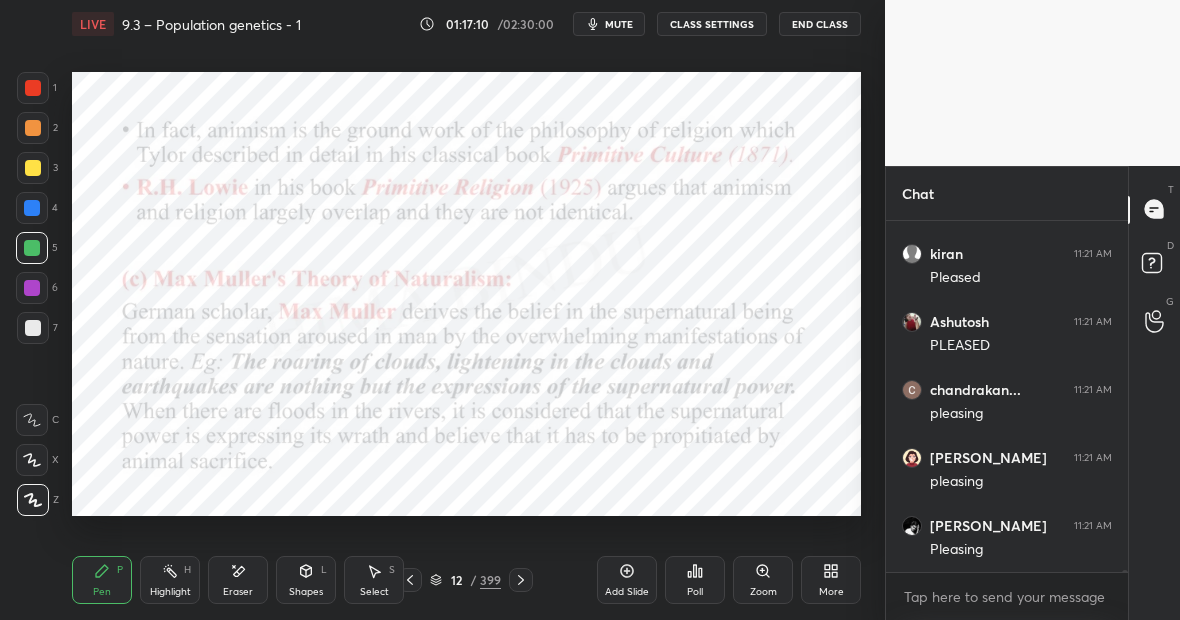 click on "Eraser" at bounding box center (238, 580) 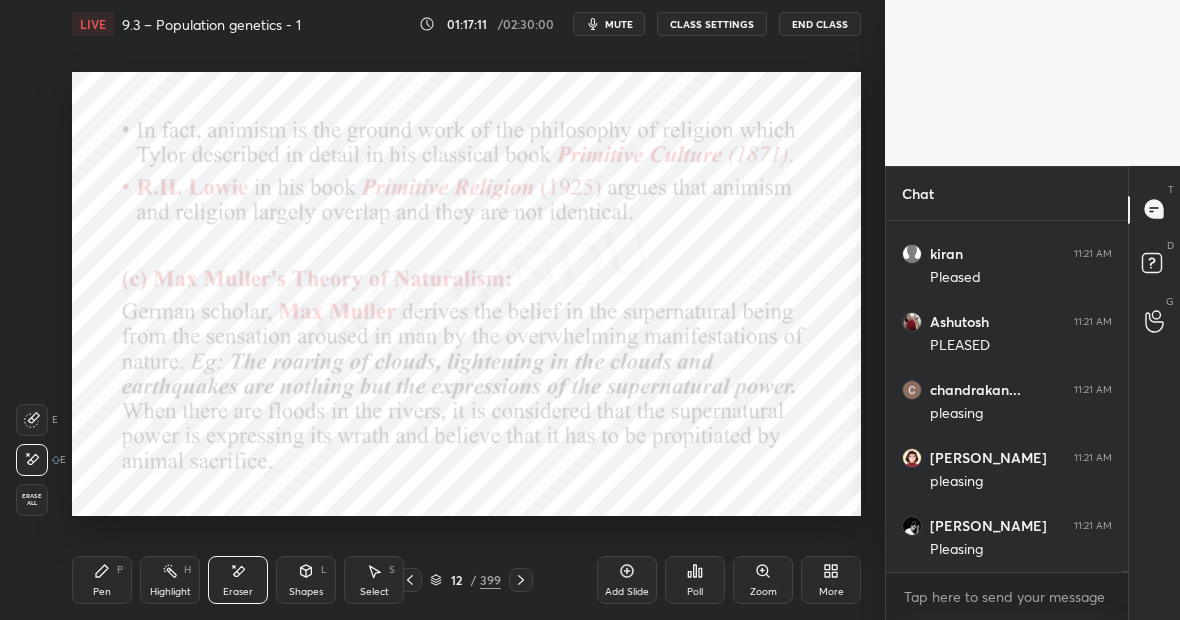 scroll, scrollTop: 53406, scrollLeft: 0, axis: vertical 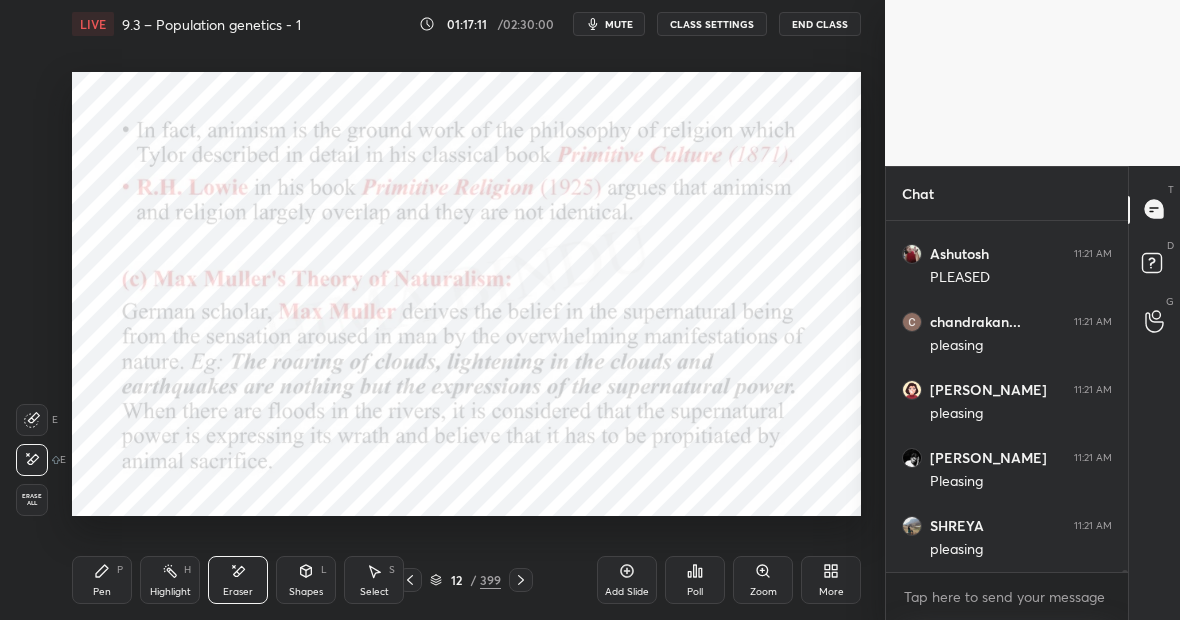 click on "Pen P" at bounding box center (102, 580) 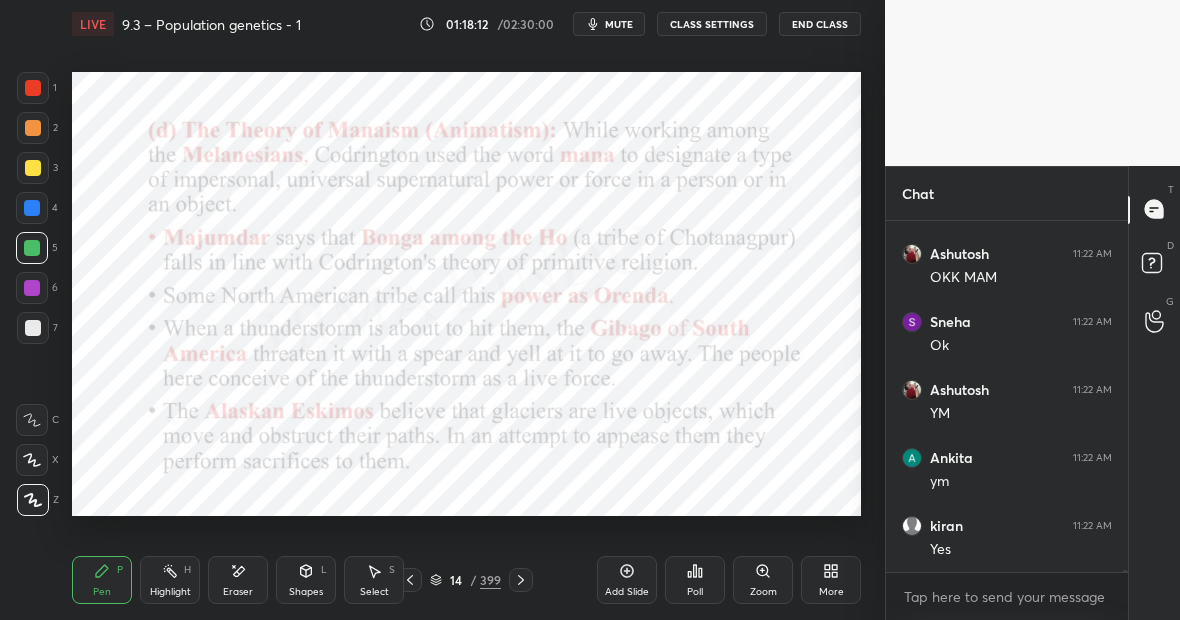 scroll, scrollTop: 54358, scrollLeft: 0, axis: vertical 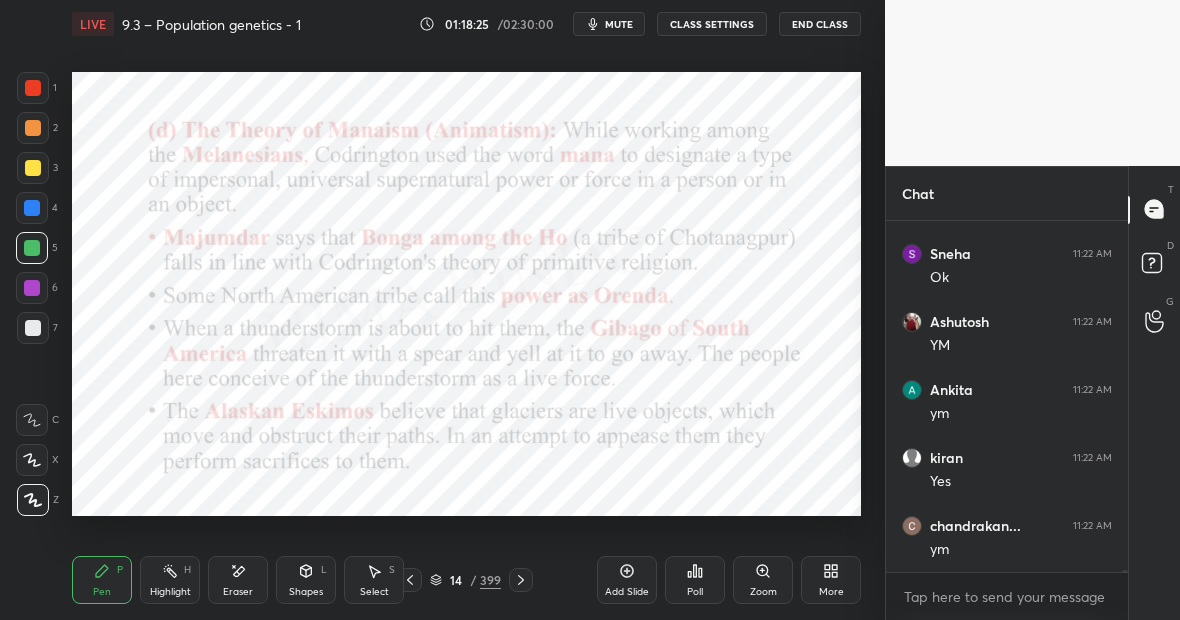 click on "Add Slide" at bounding box center [627, 580] 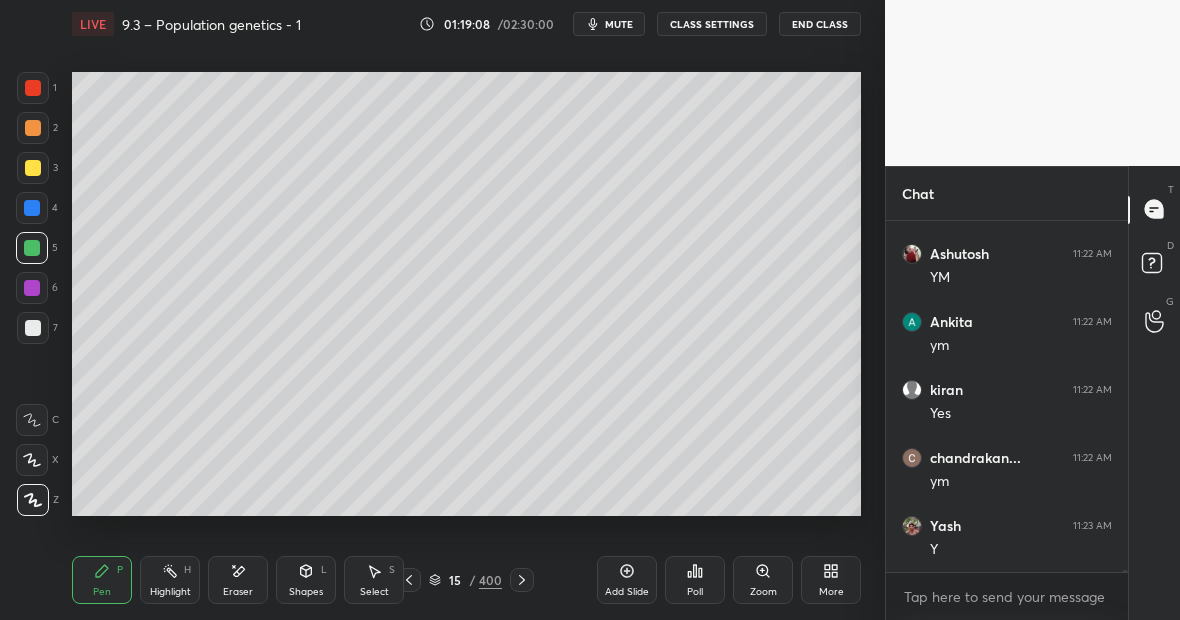 scroll, scrollTop: 54494, scrollLeft: 0, axis: vertical 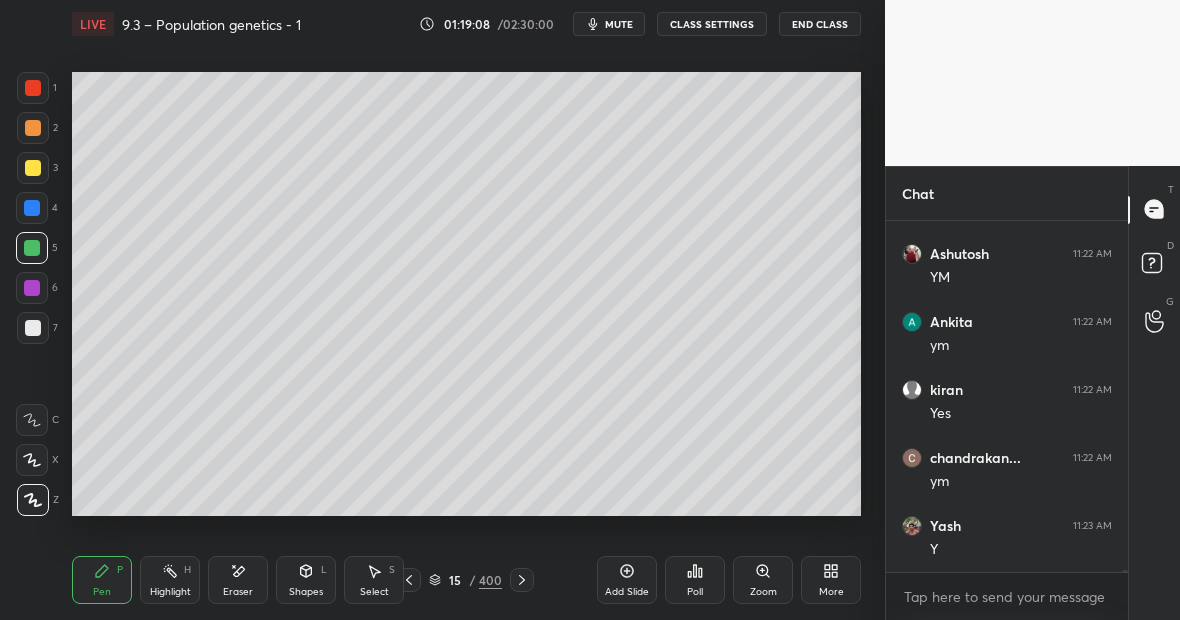 click on "Highlight H" at bounding box center [170, 580] 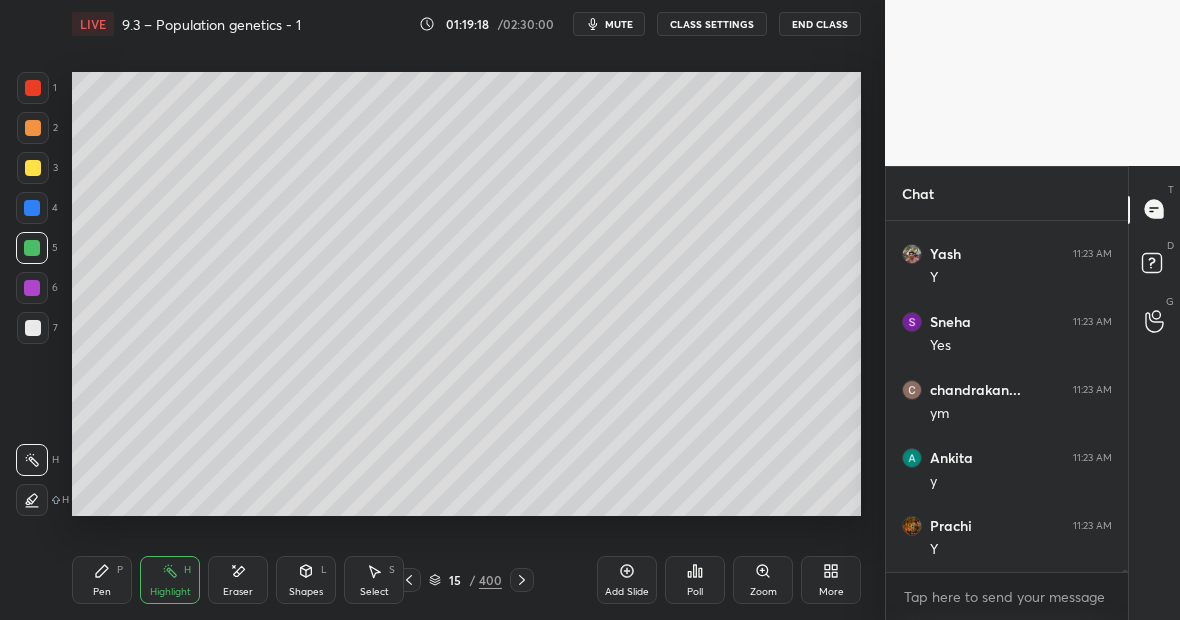scroll, scrollTop: 54766, scrollLeft: 0, axis: vertical 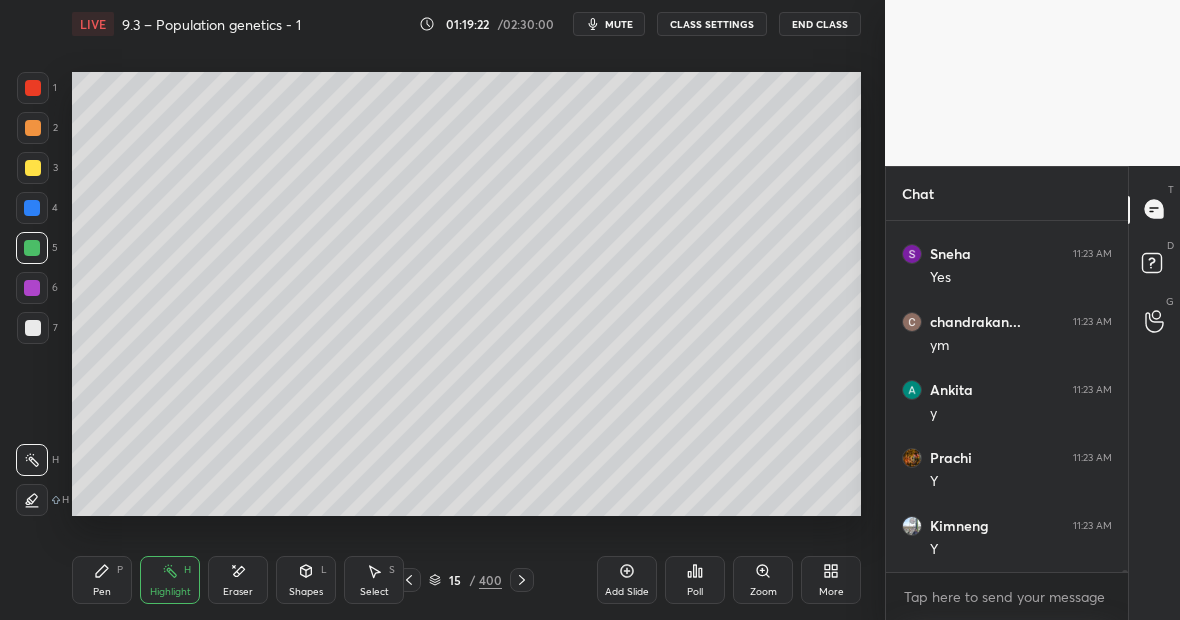 click at bounding box center (33, 168) 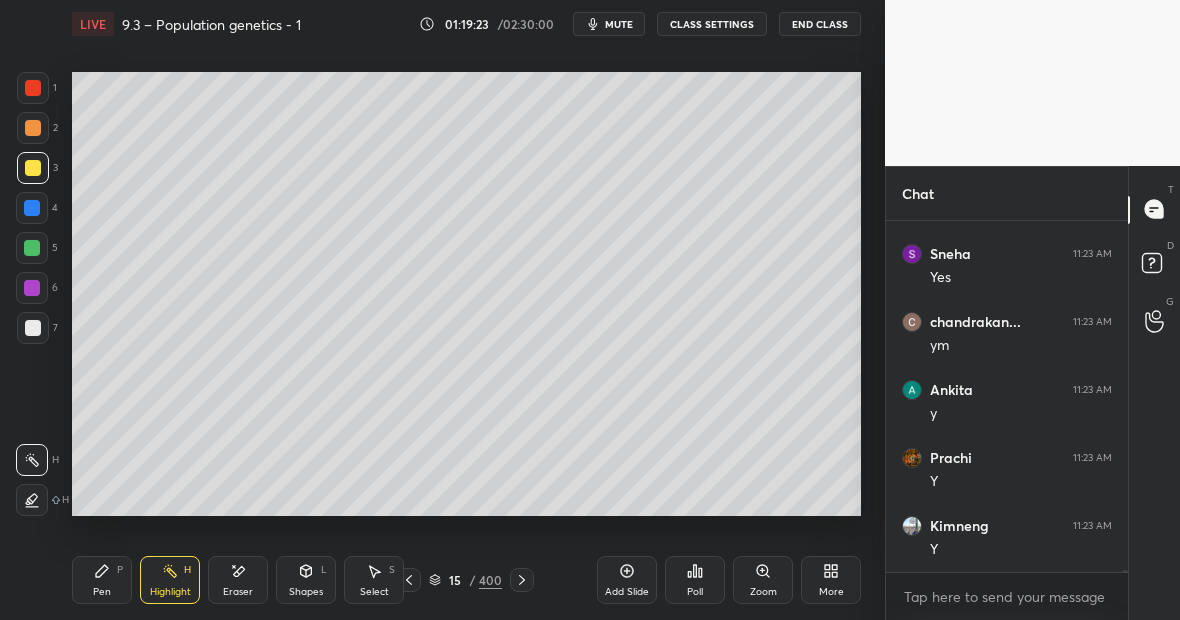 click on "Pen P" at bounding box center [102, 580] 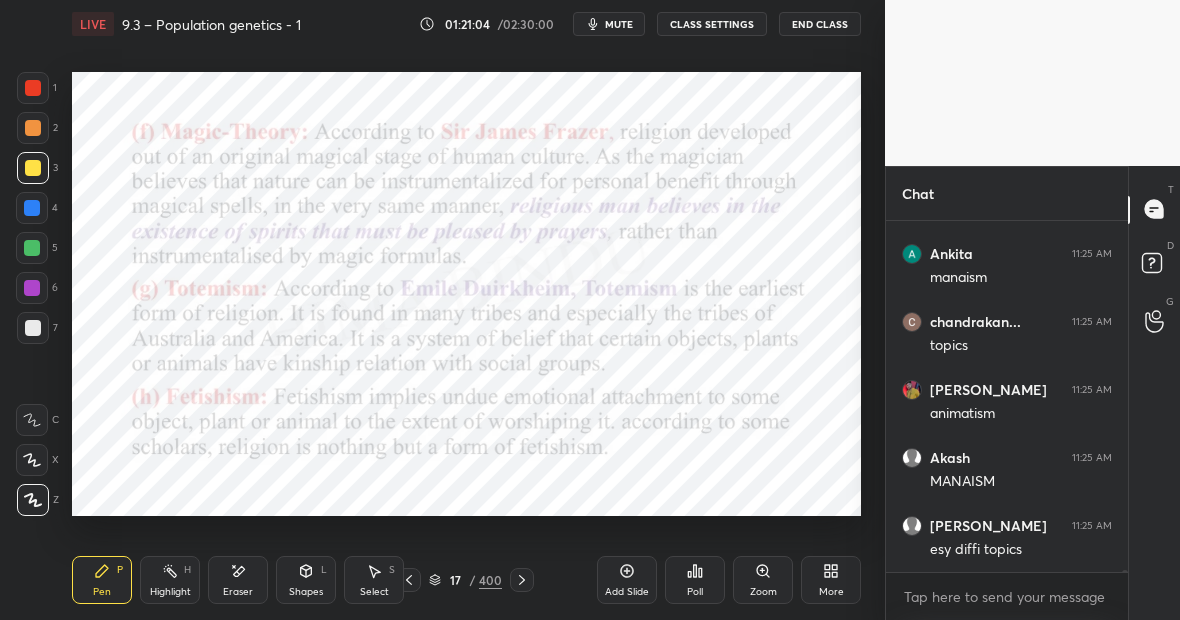 scroll, scrollTop: 55500, scrollLeft: 0, axis: vertical 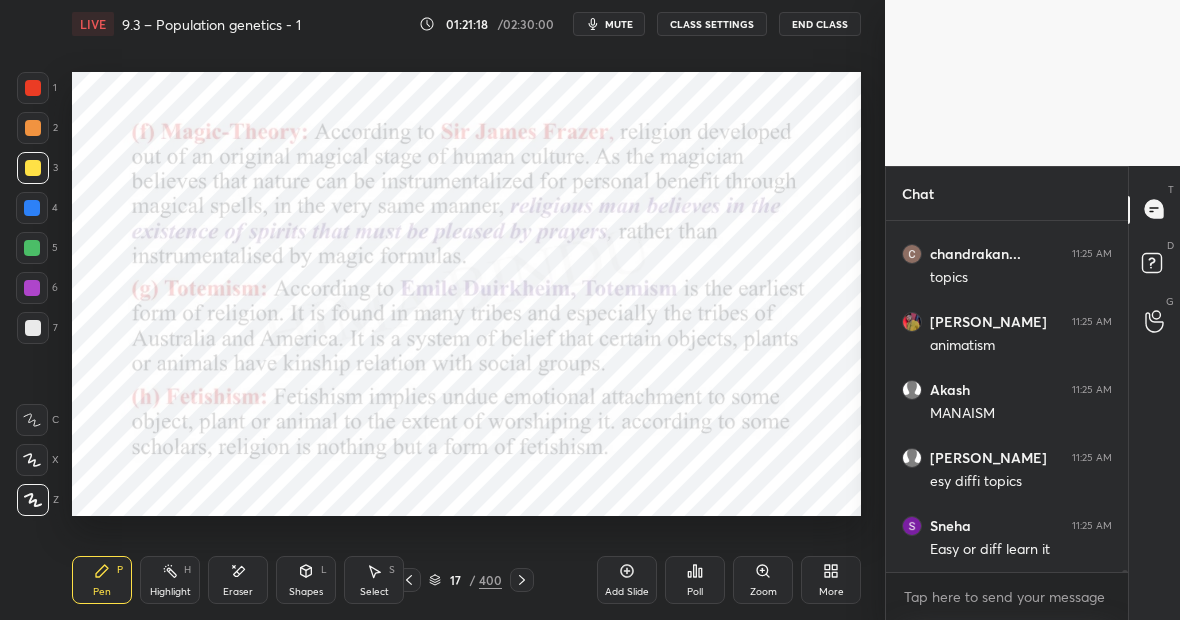 click at bounding box center [33, 88] 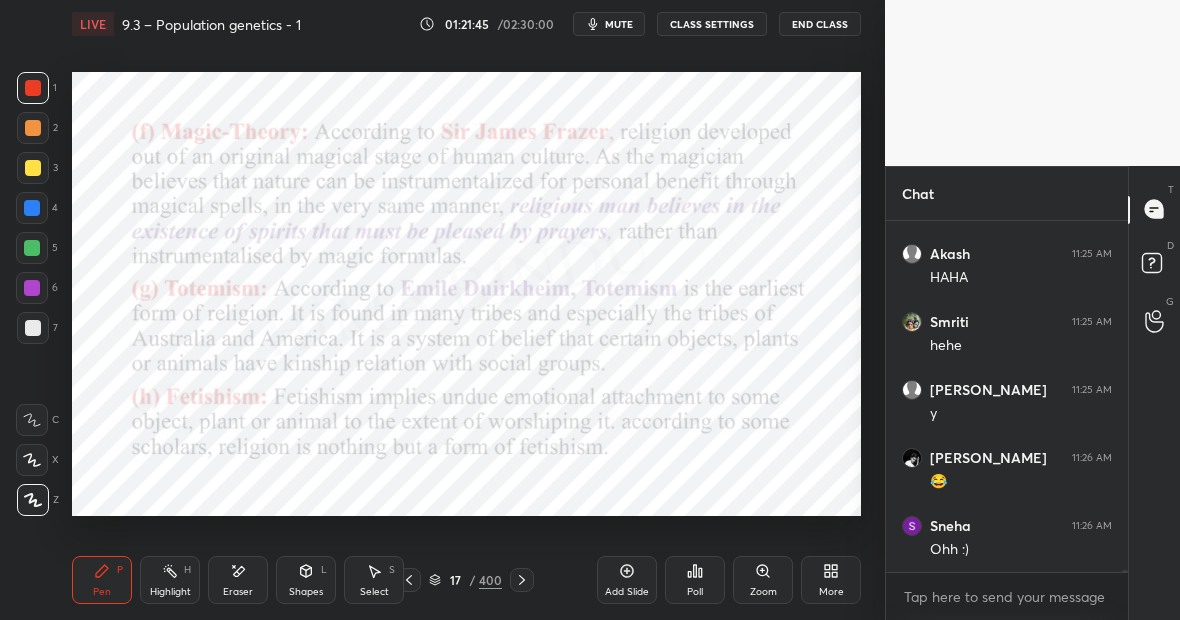 scroll, scrollTop: 55928, scrollLeft: 0, axis: vertical 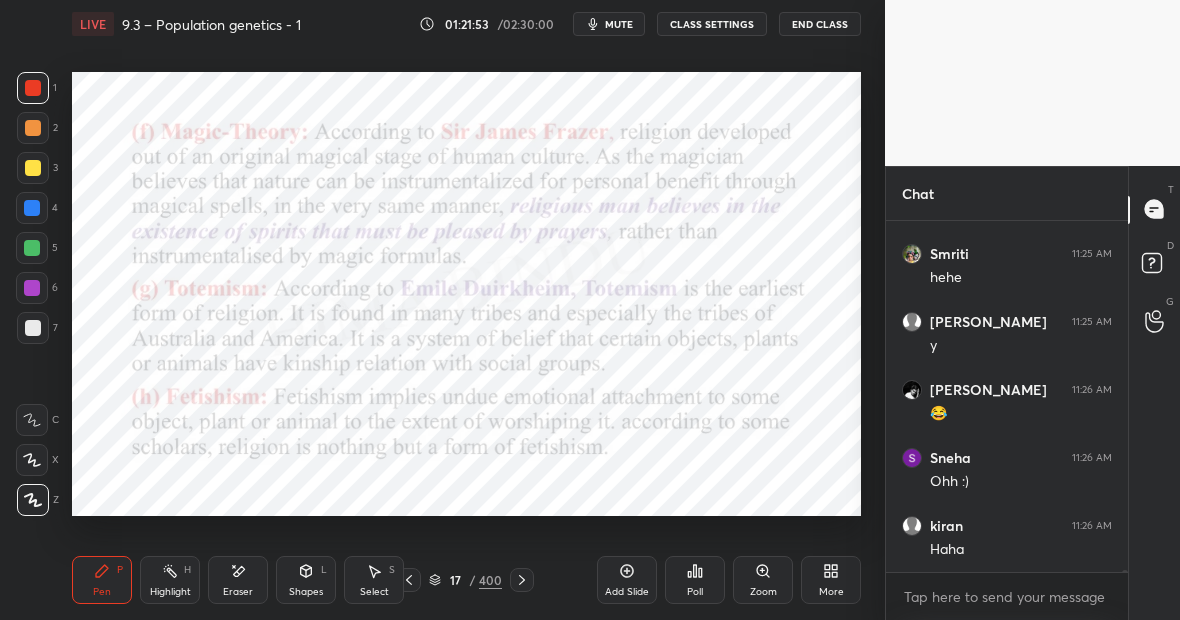 click on "Highlight H" at bounding box center [170, 580] 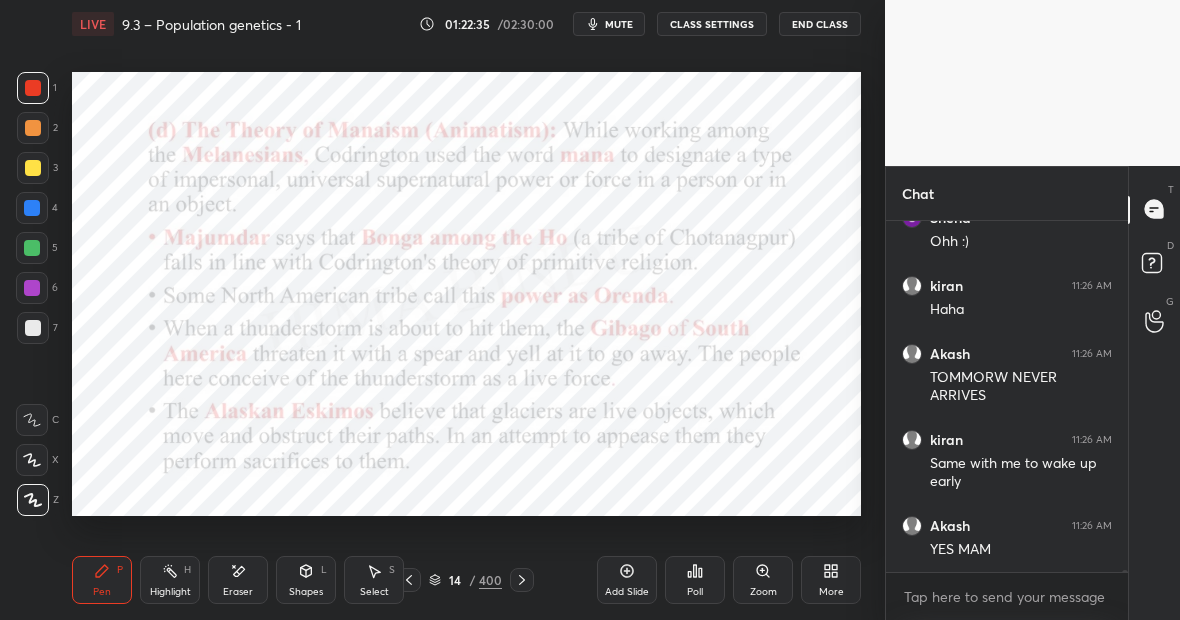 scroll, scrollTop: 56236, scrollLeft: 0, axis: vertical 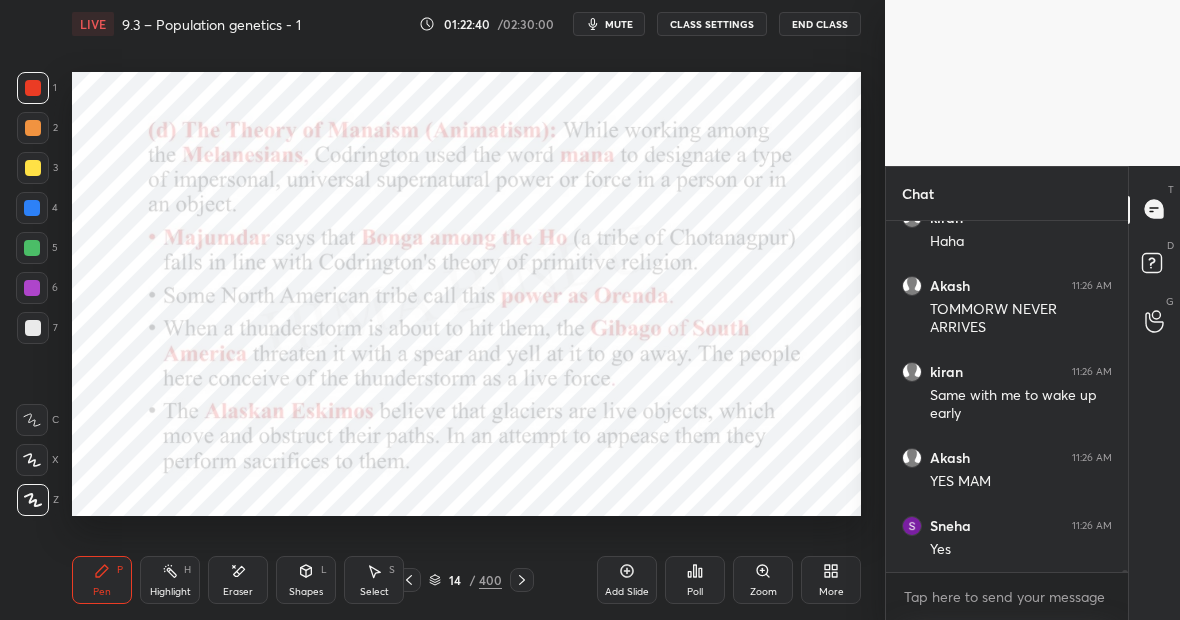 click on "5" at bounding box center [37, 252] 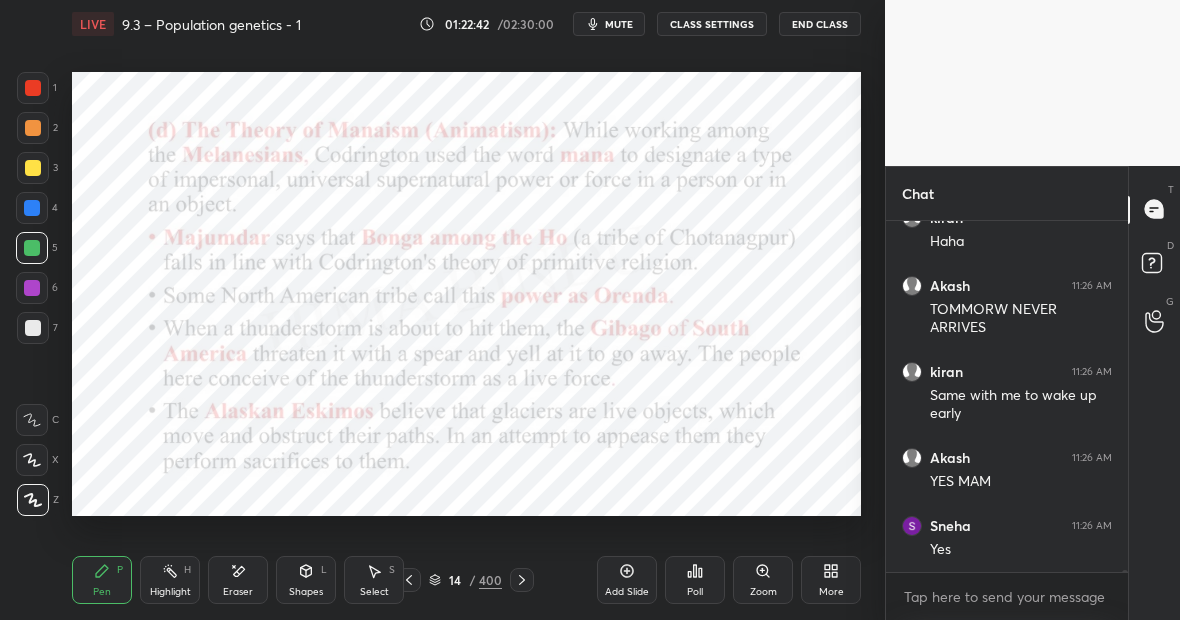 scroll, scrollTop: 56304, scrollLeft: 0, axis: vertical 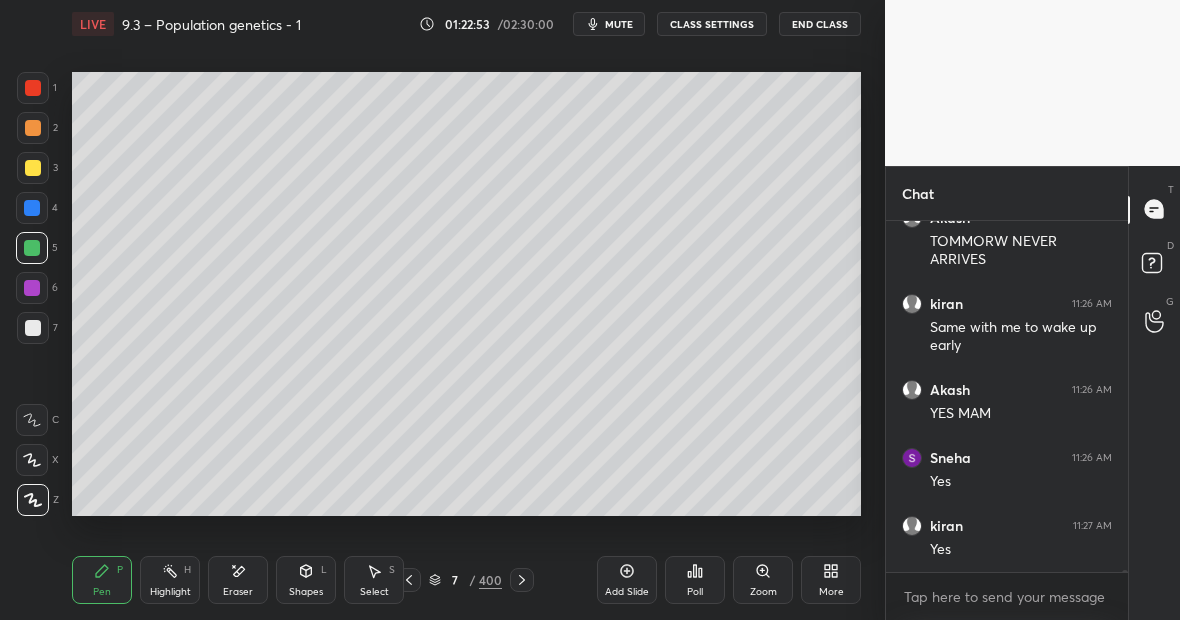 click at bounding box center (33, 328) 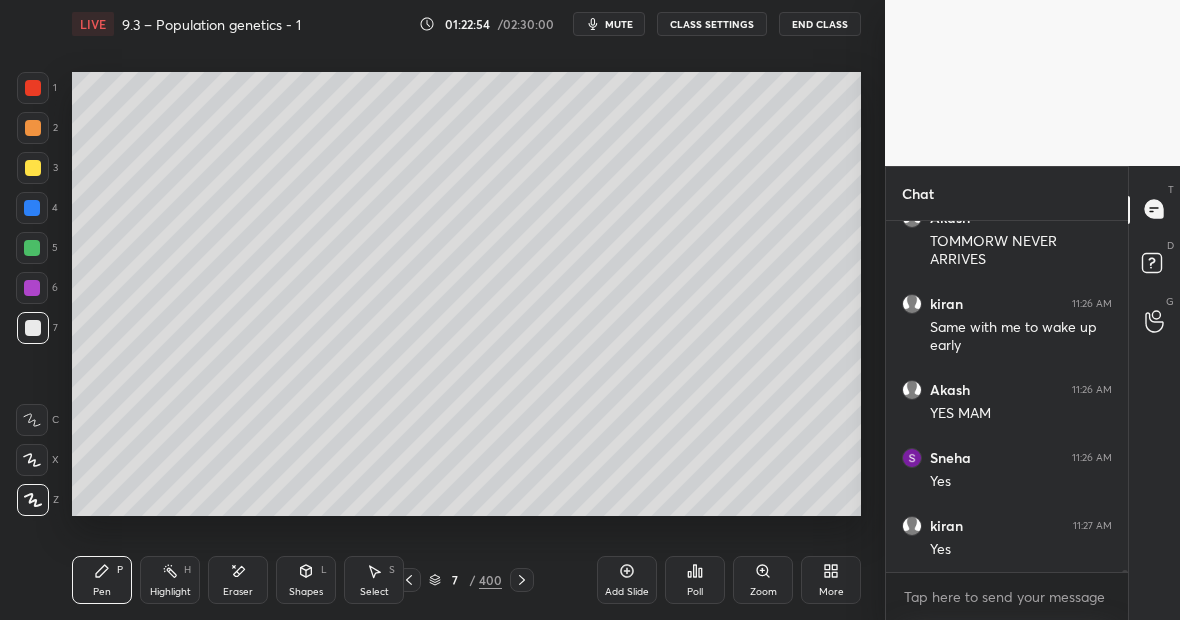 click on "Eraser" at bounding box center [238, 592] 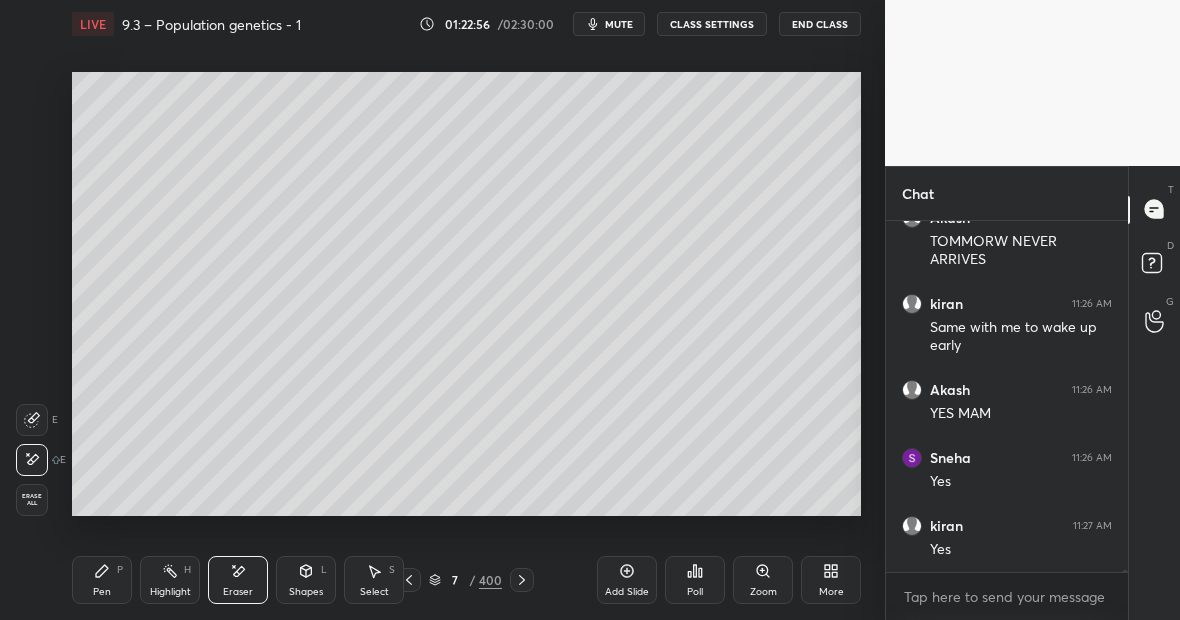 click on "Pen P" at bounding box center (102, 580) 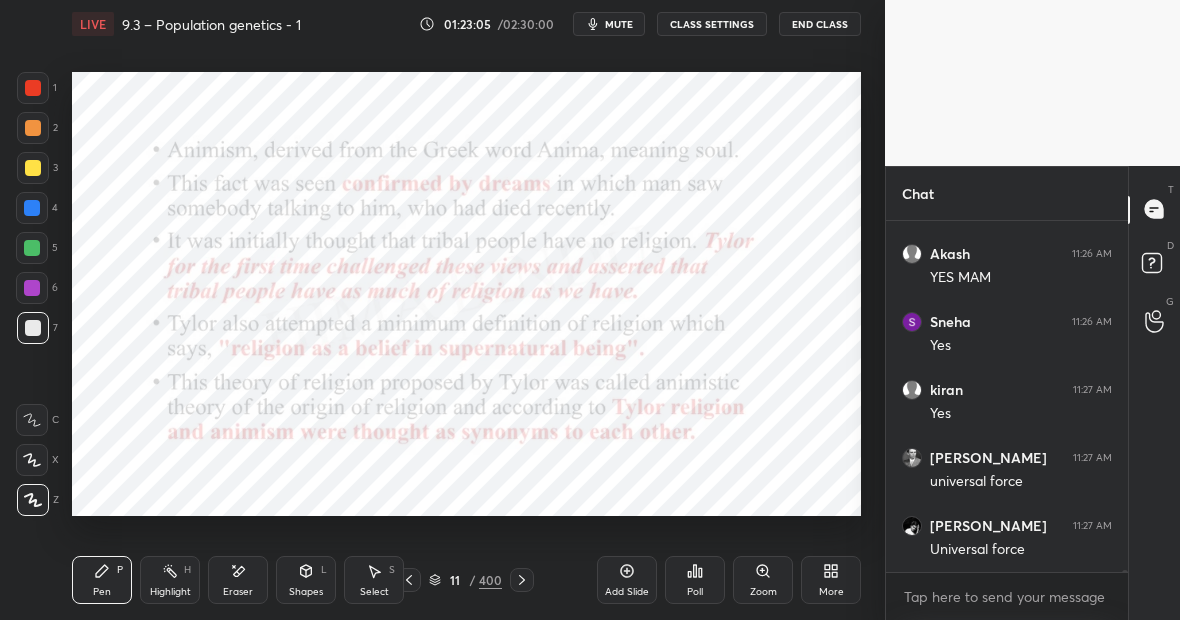 scroll, scrollTop: 56508, scrollLeft: 0, axis: vertical 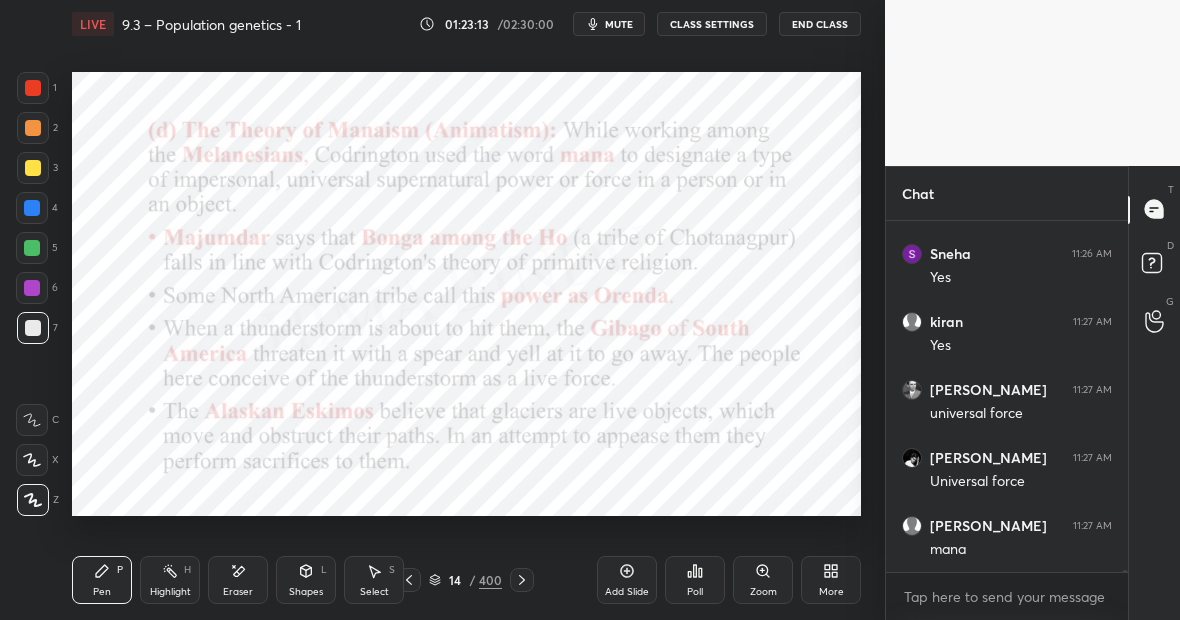 click at bounding box center [32, 208] 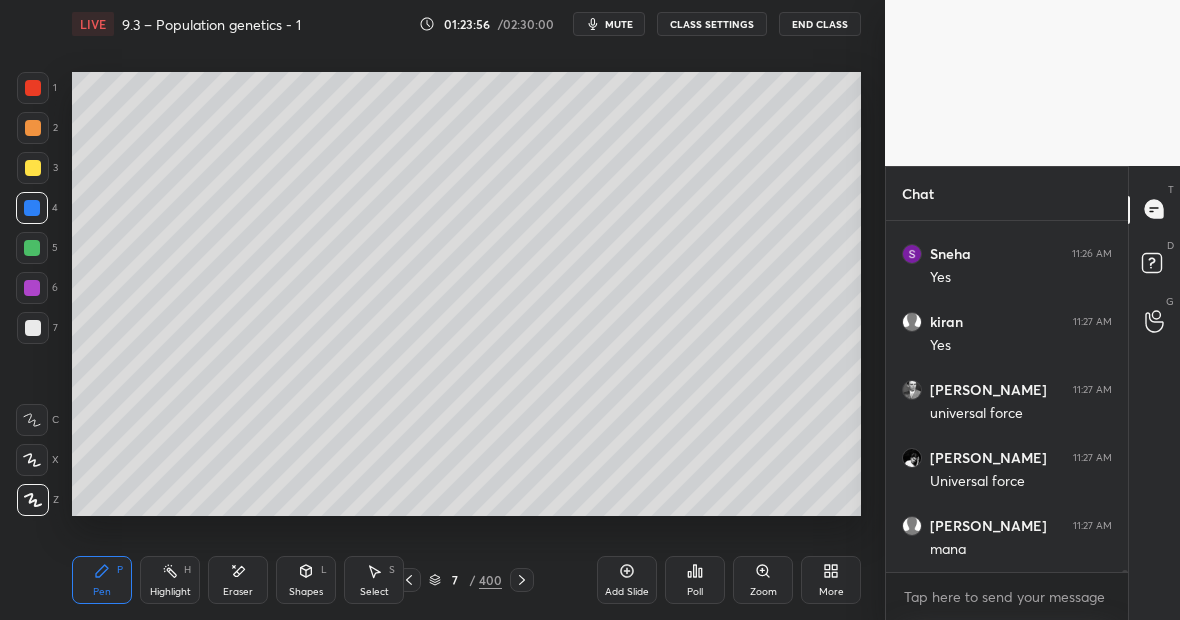 click at bounding box center [33, 328] 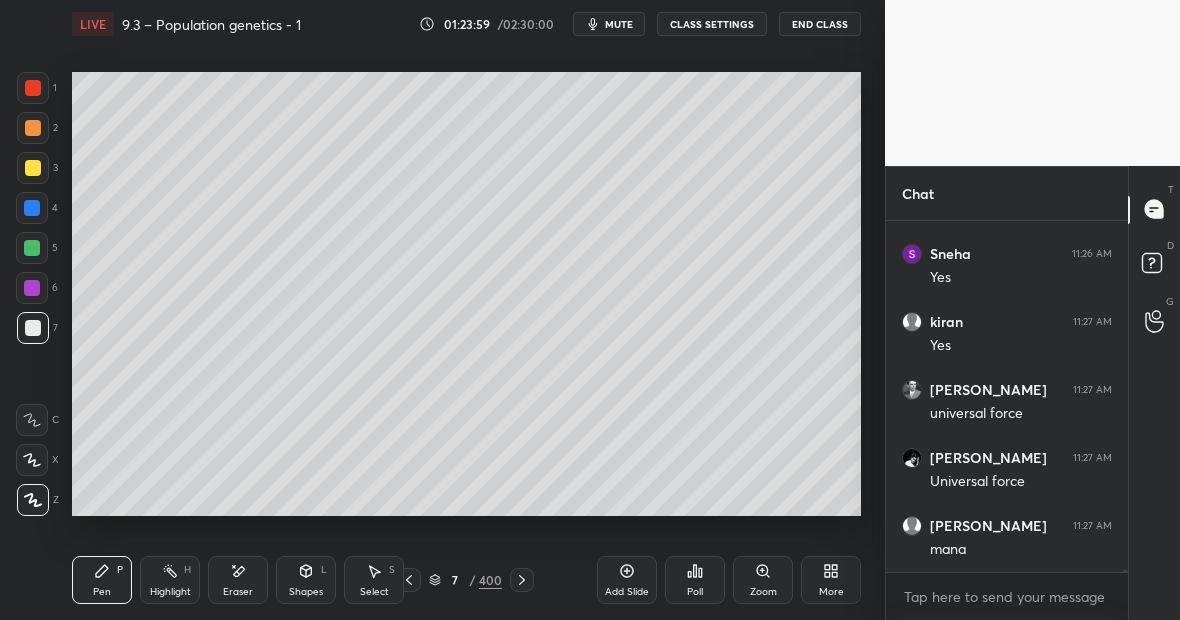 click at bounding box center [32, 208] 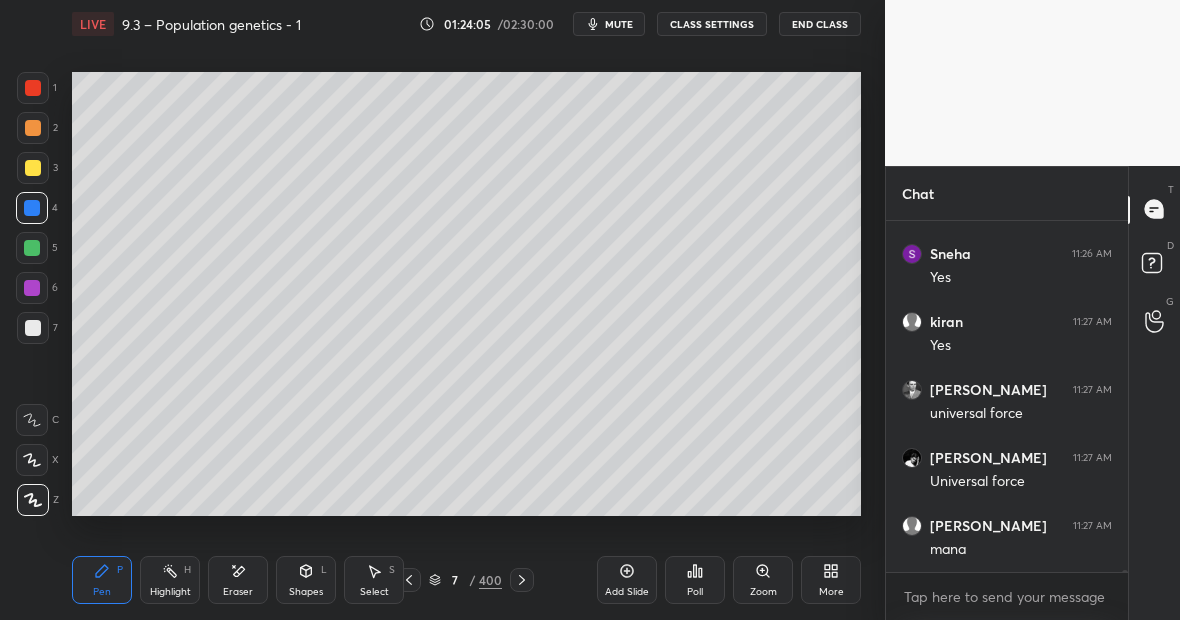 scroll, scrollTop: 56576, scrollLeft: 0, axis: vertical 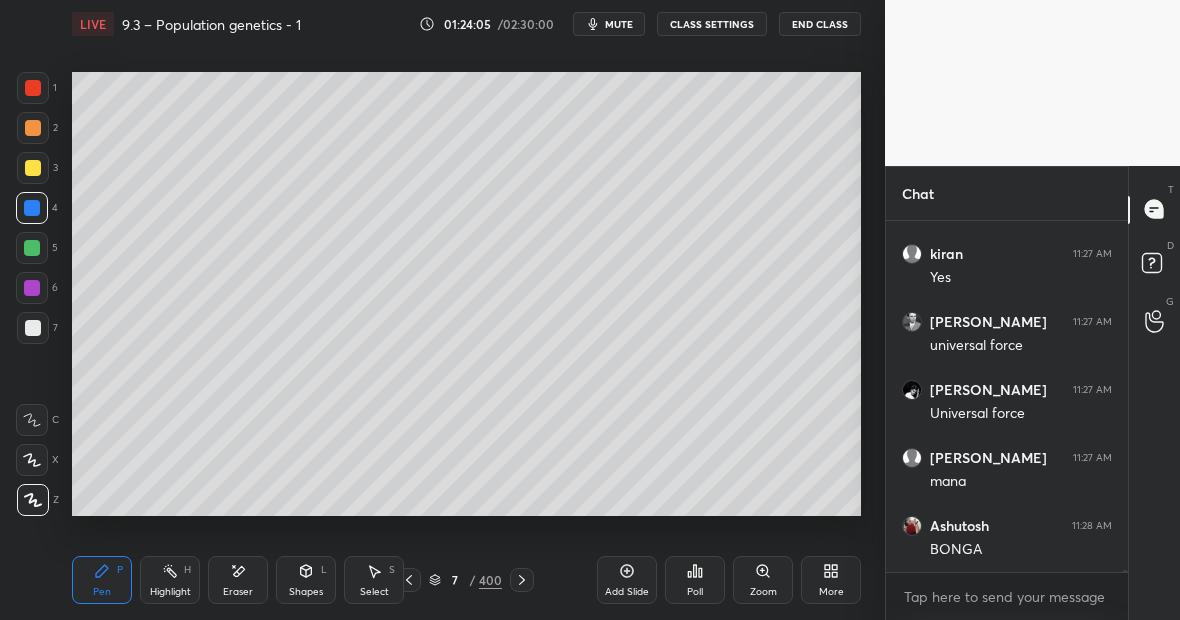 click at bounding box center (33, 328) 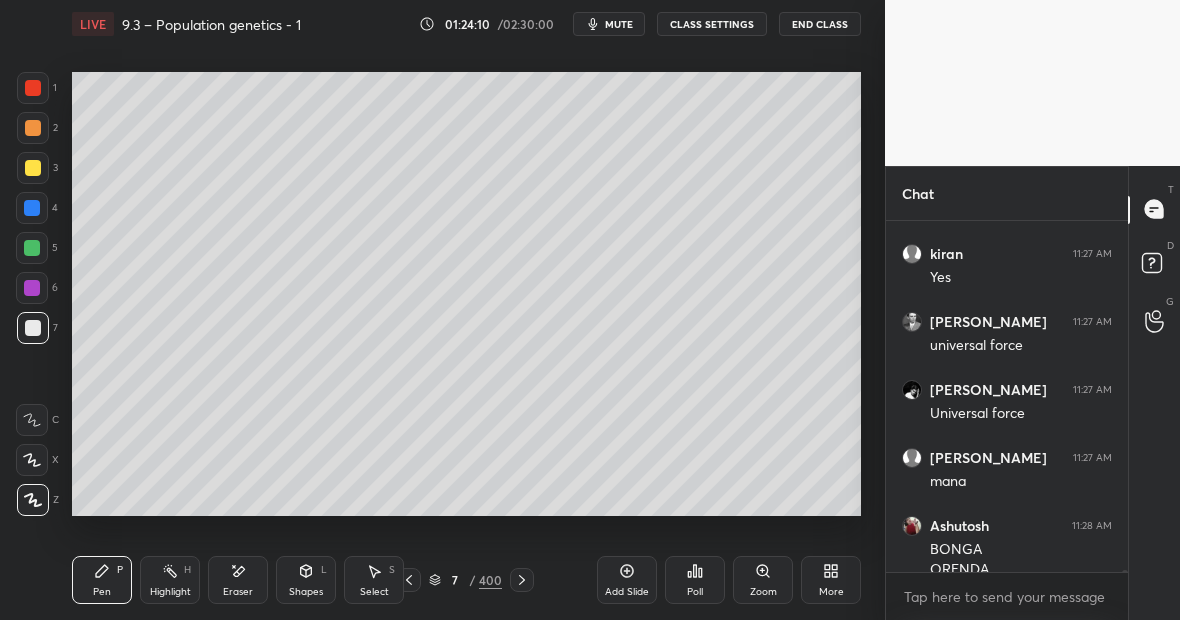 scroll, scrollTop: 56596, scrollLeft: 0, axis: vertical 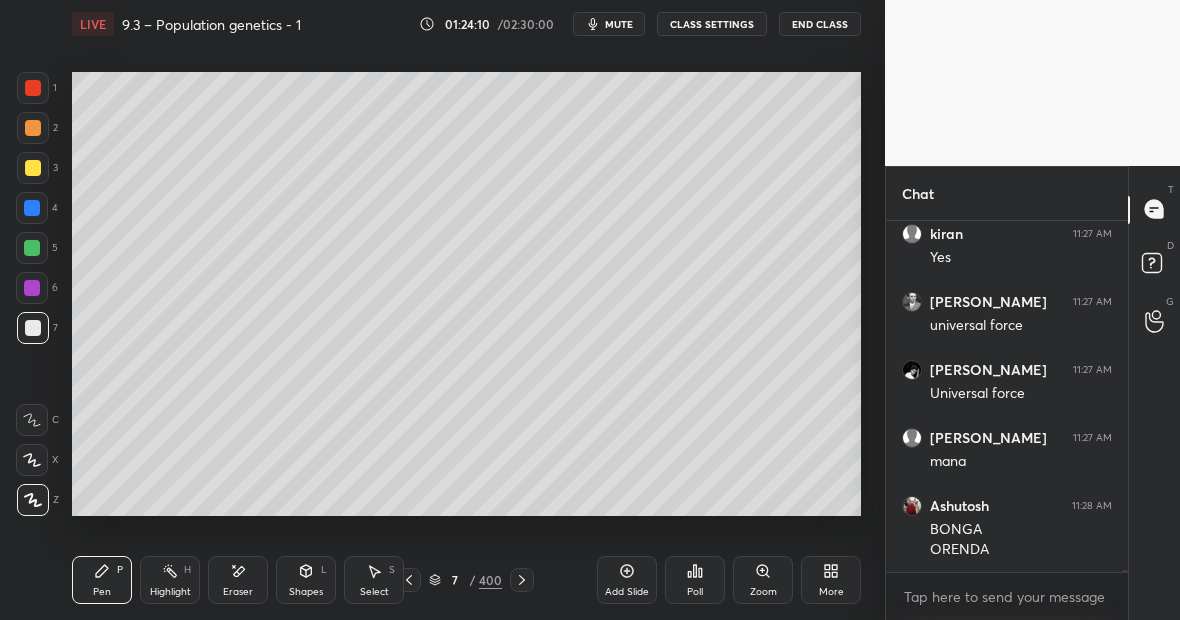 click at bounding box center [32, 208] 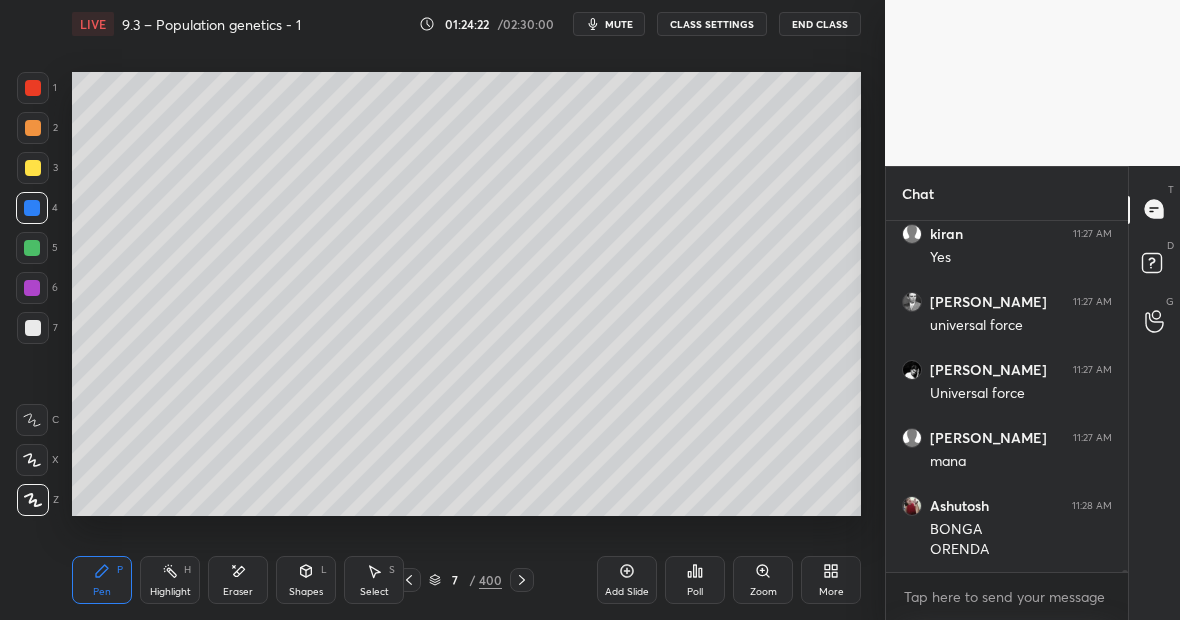 scroll, scrollTop: 56669, scrollLeft: 0, axis: vertical 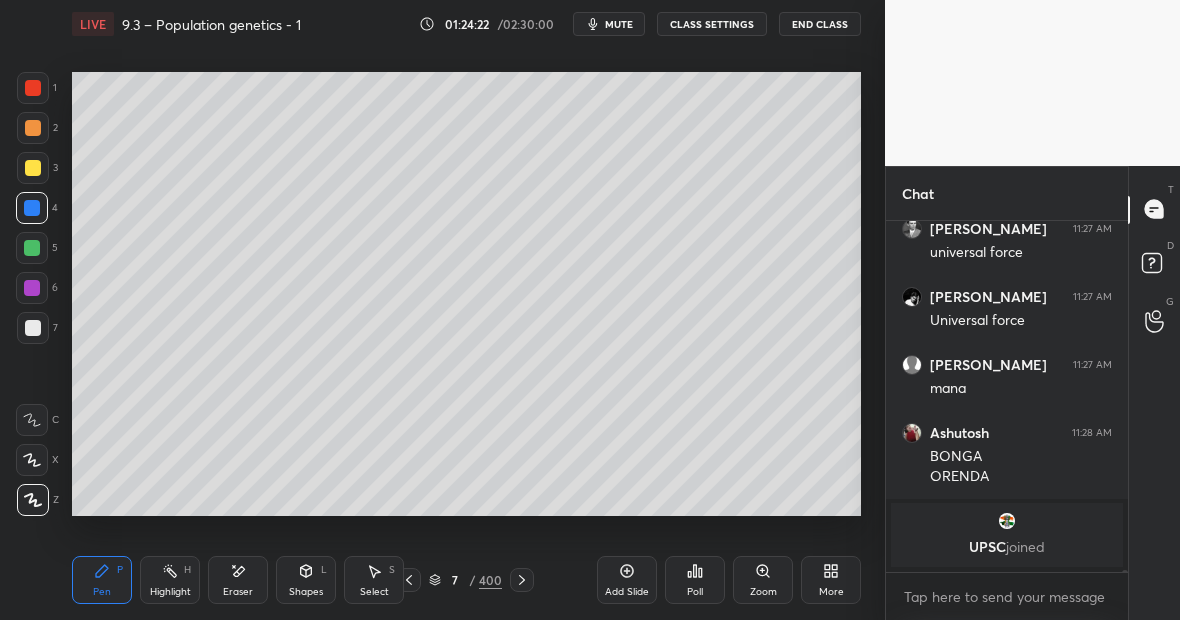 click on "Highlight" at bounding box center [170, 592] 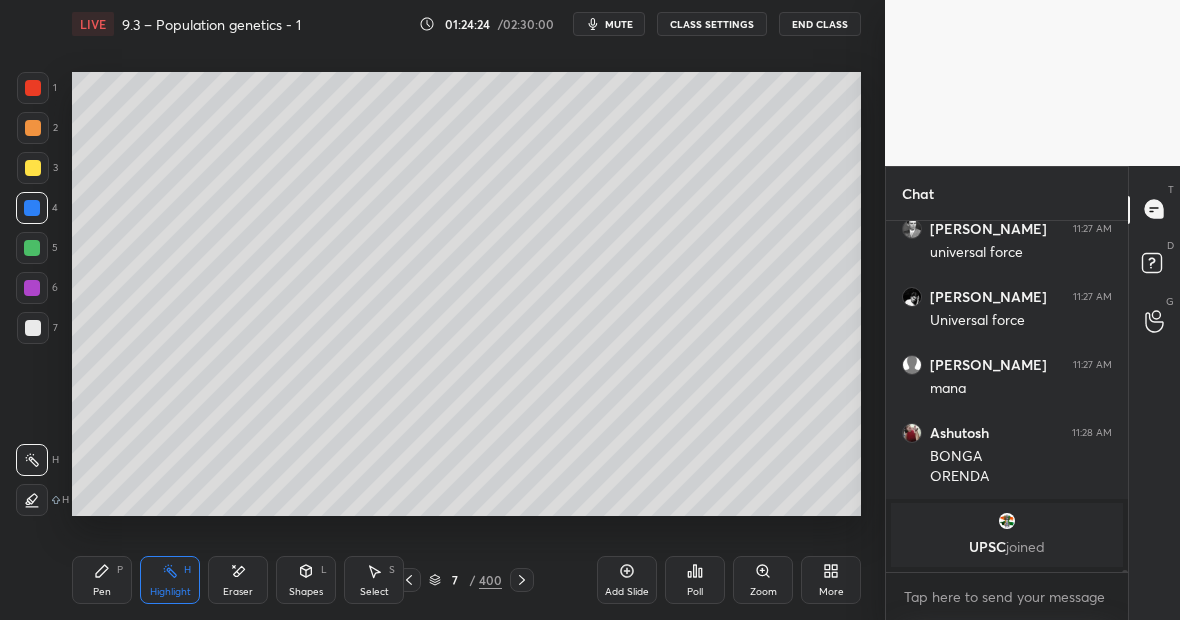 click on "Eraser" at bounding box center [238, 592] 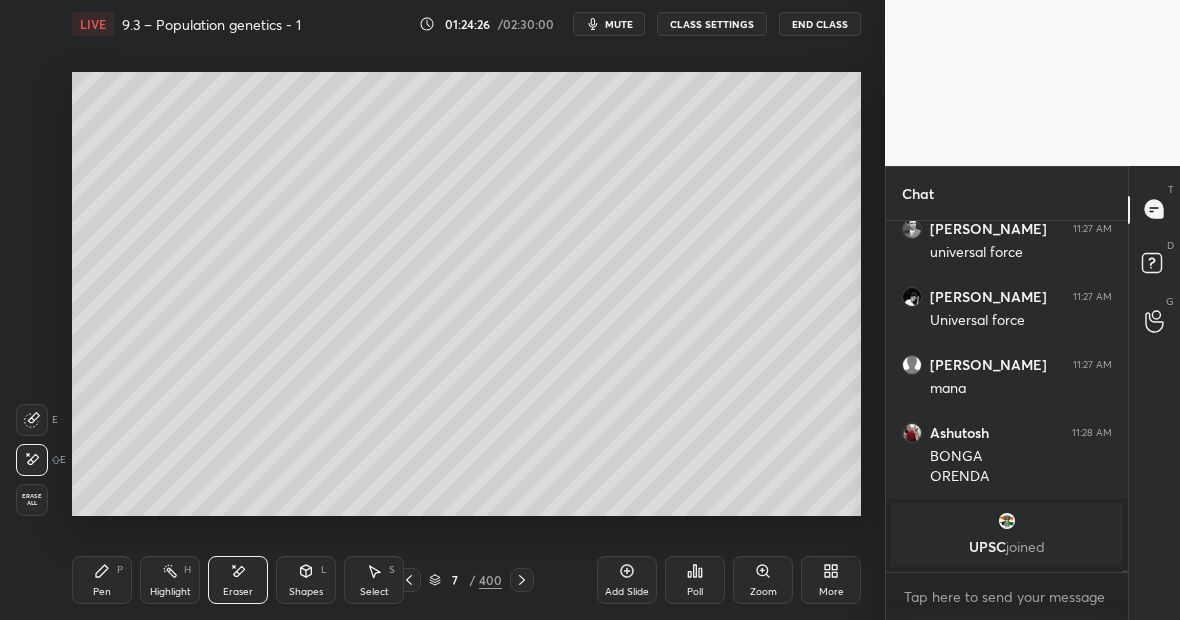 click on "Pen P" at bounding box center (102, 580) 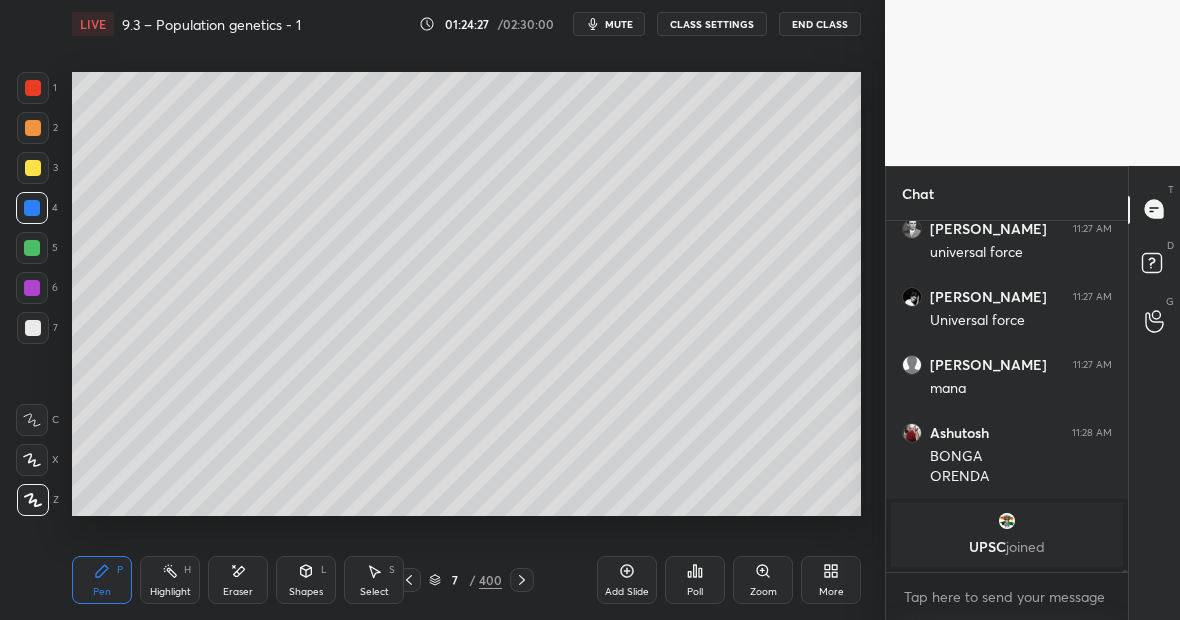 click at bounding box center (33, 328) 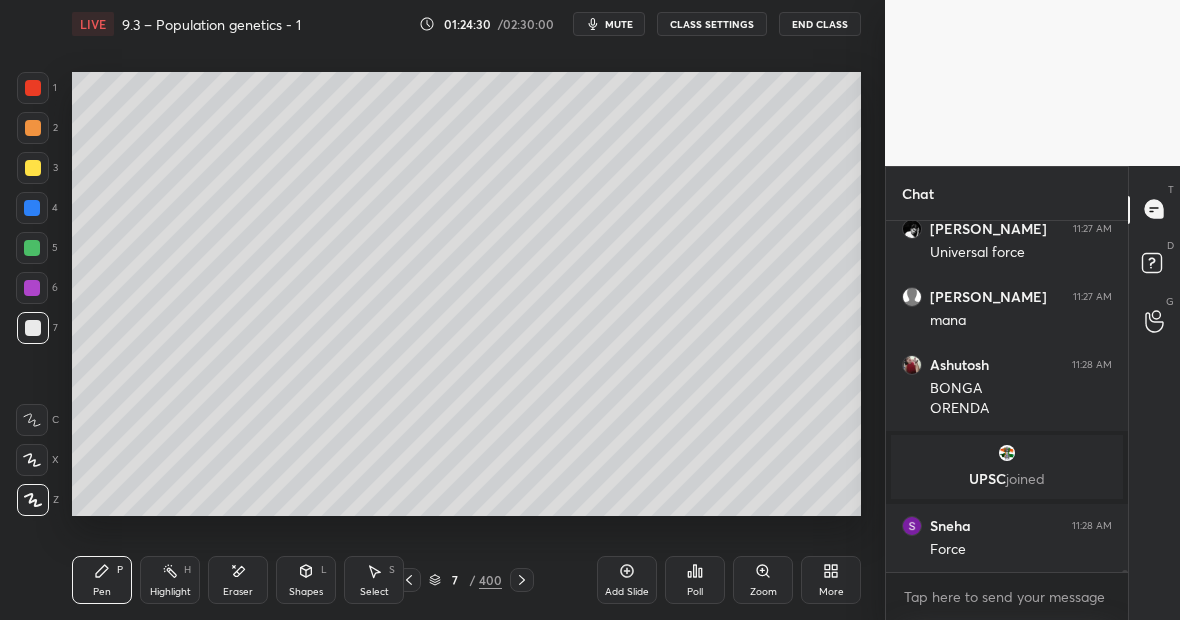 scroll, scrollTop: 54290, scrollLeft: 0, axis: vertical 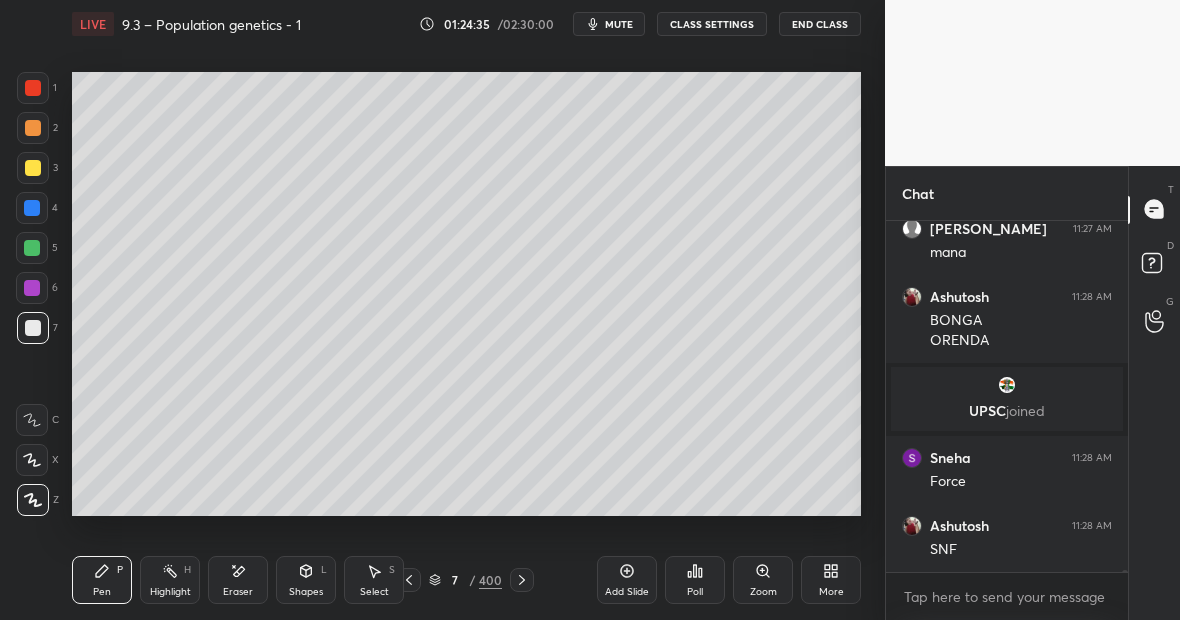 click on "Highlight" at bounding box center (170, 592) 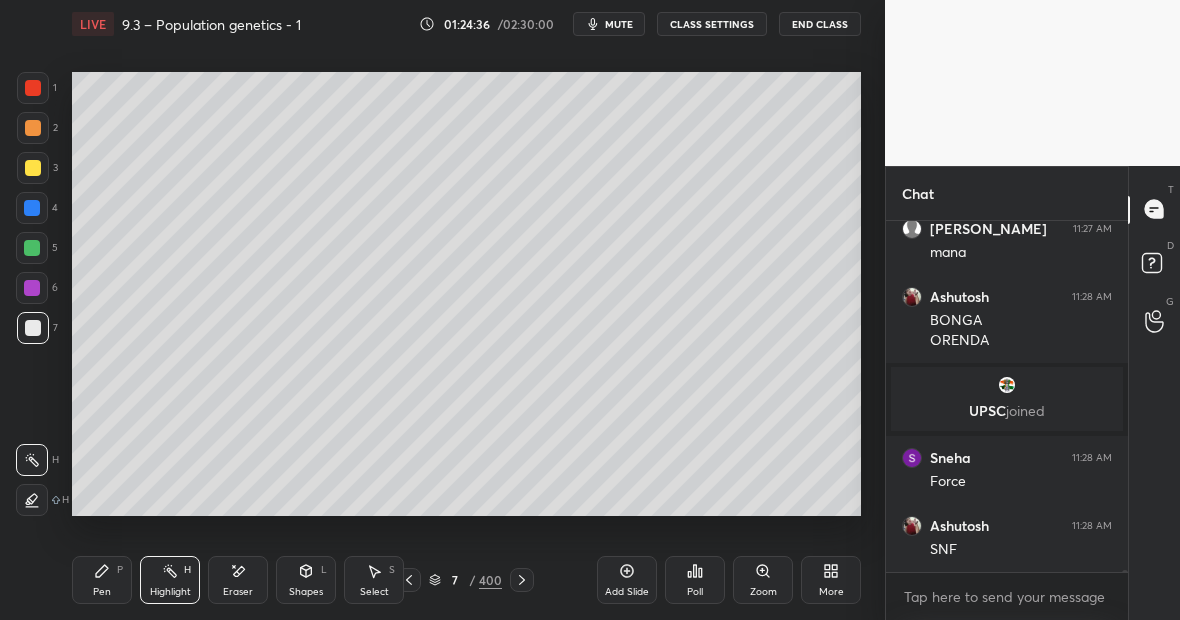 click at bounding box center (33, 88) 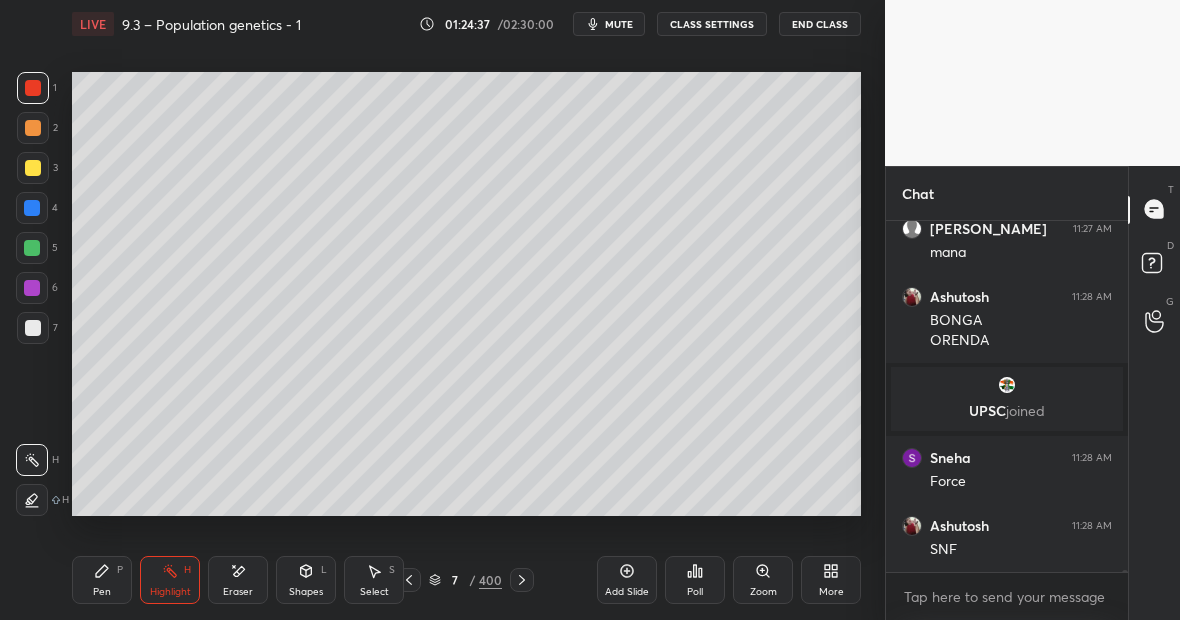 scroll, scrollTop: 54358, scrollLeft: 0, axis: vertical 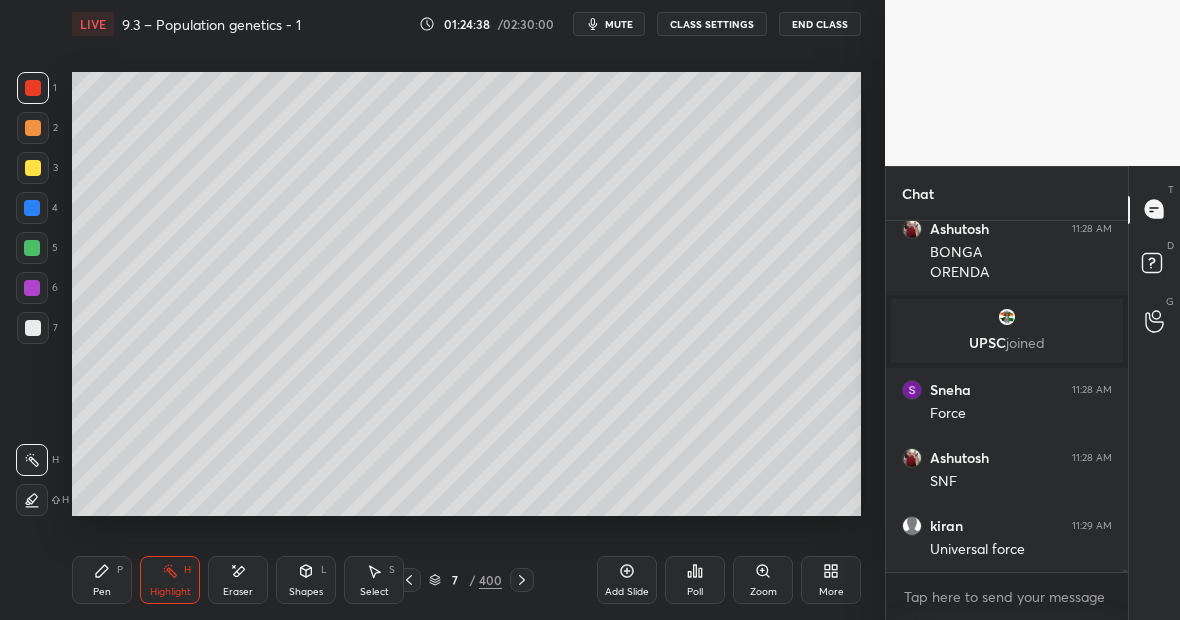 click 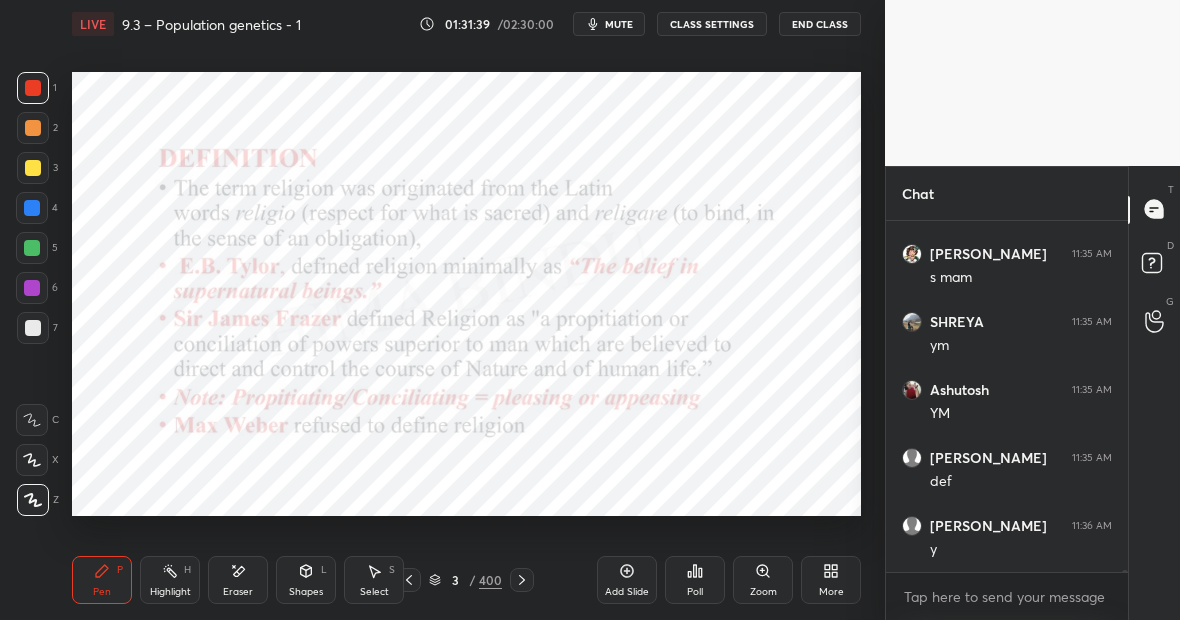 scroll, scrollTop: 57662, scrollLeft: 0, axis: vertical 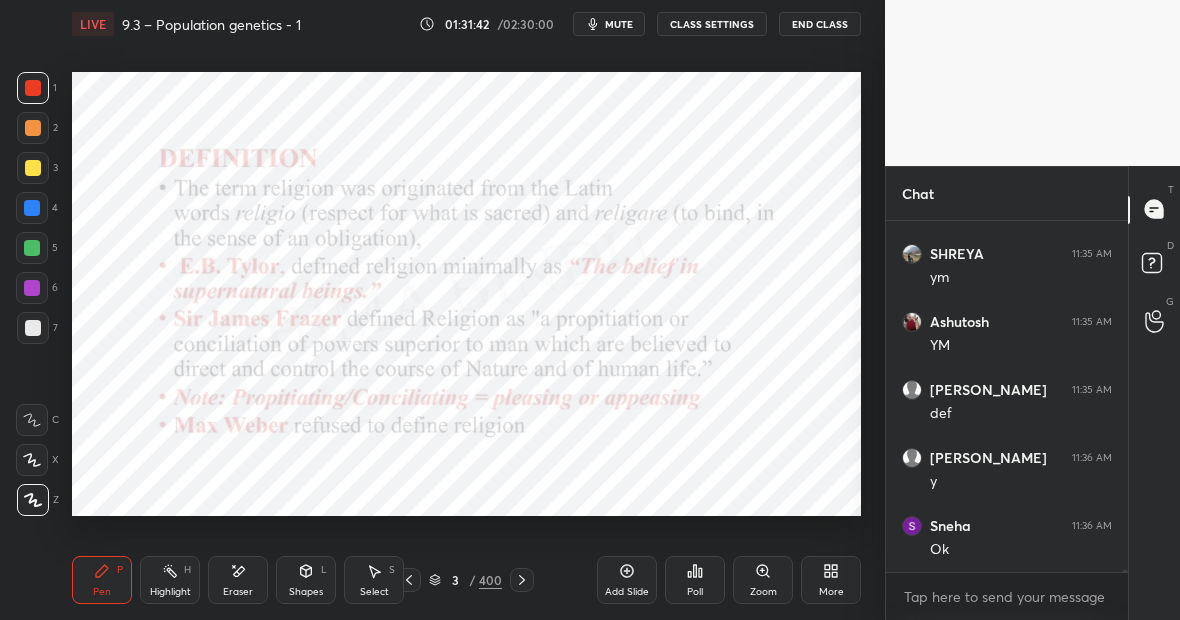 click 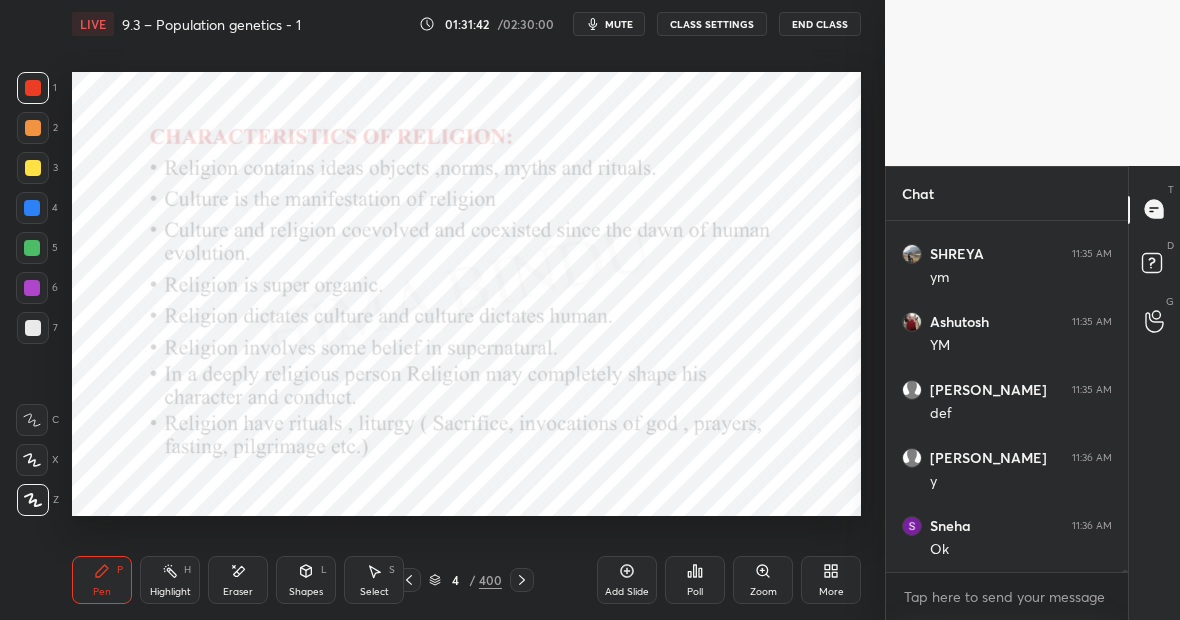 click 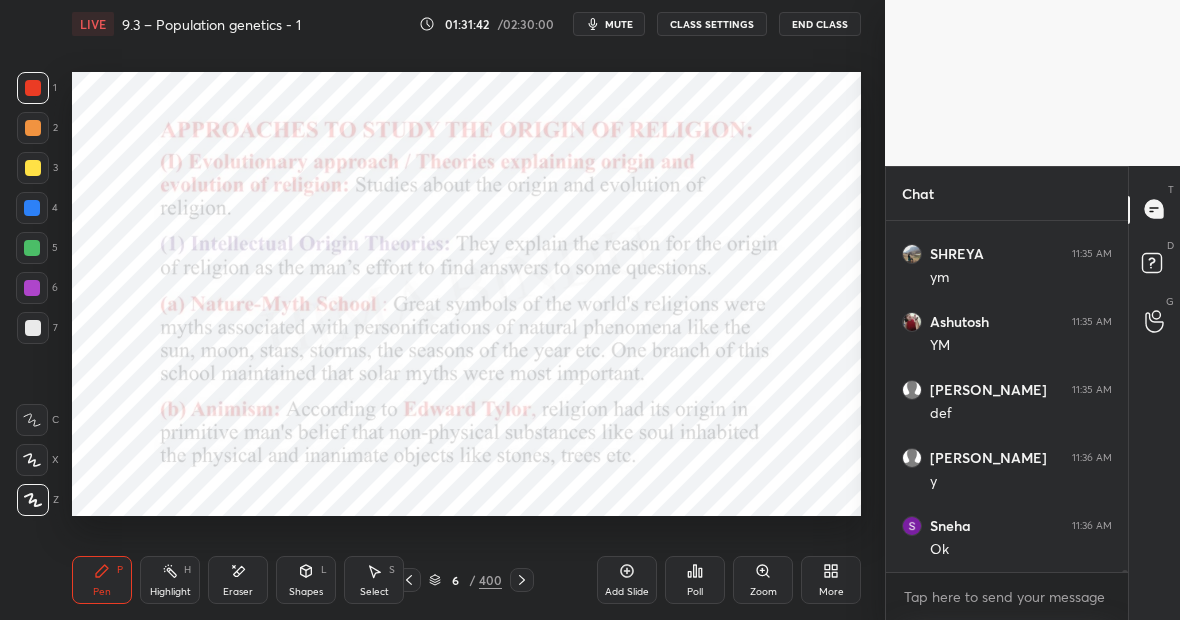 click 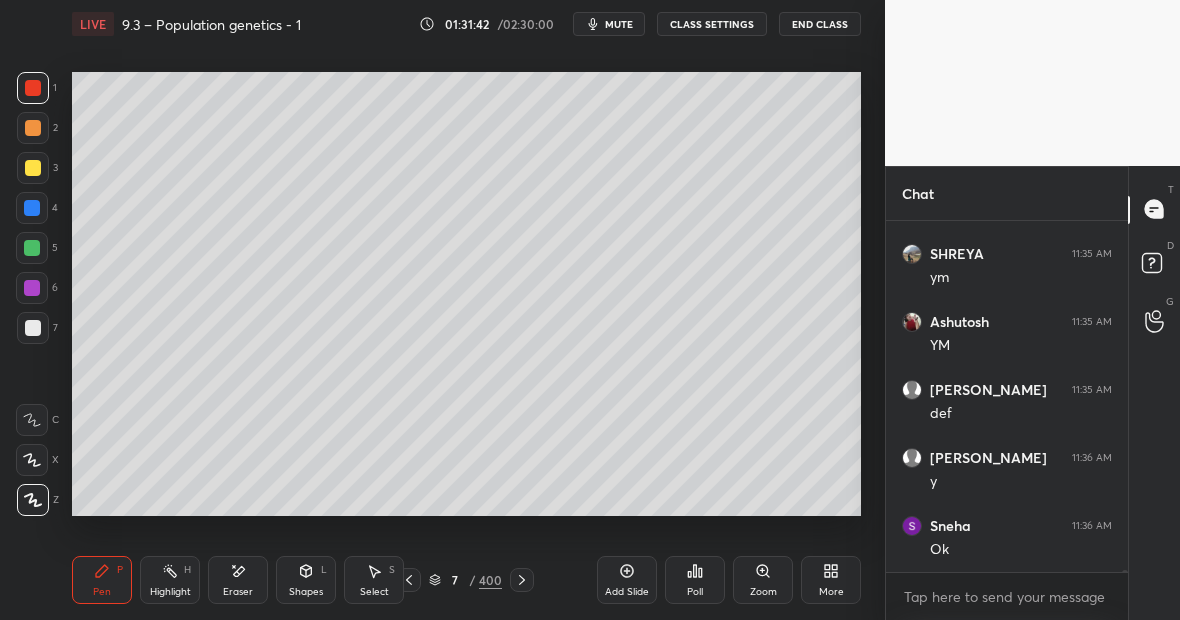 click 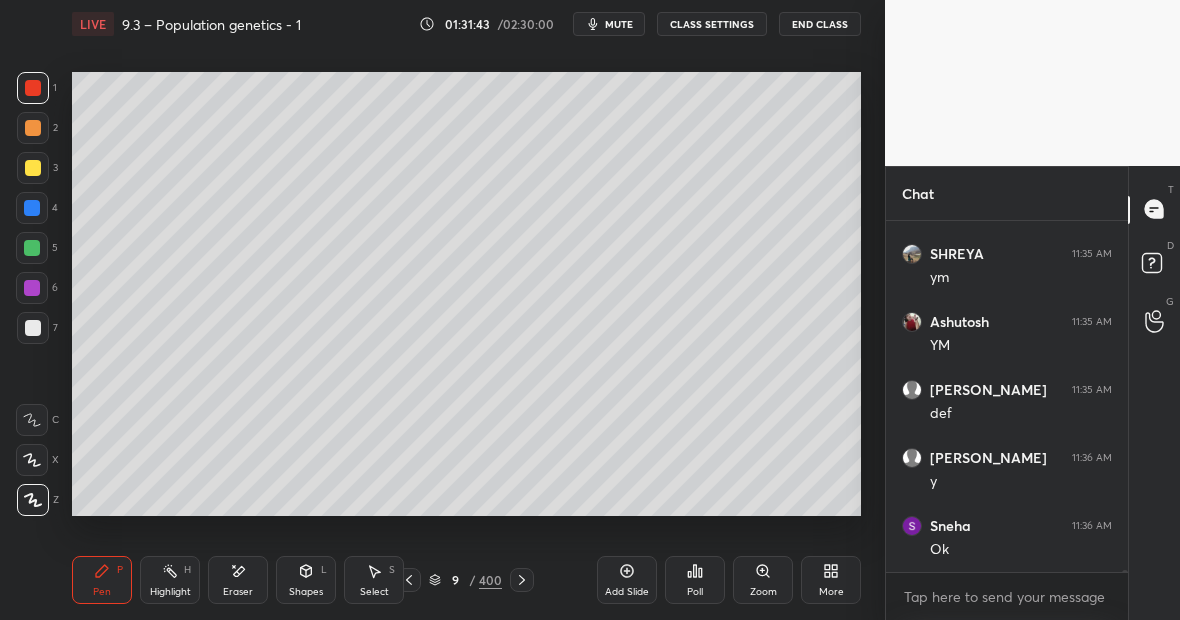 click 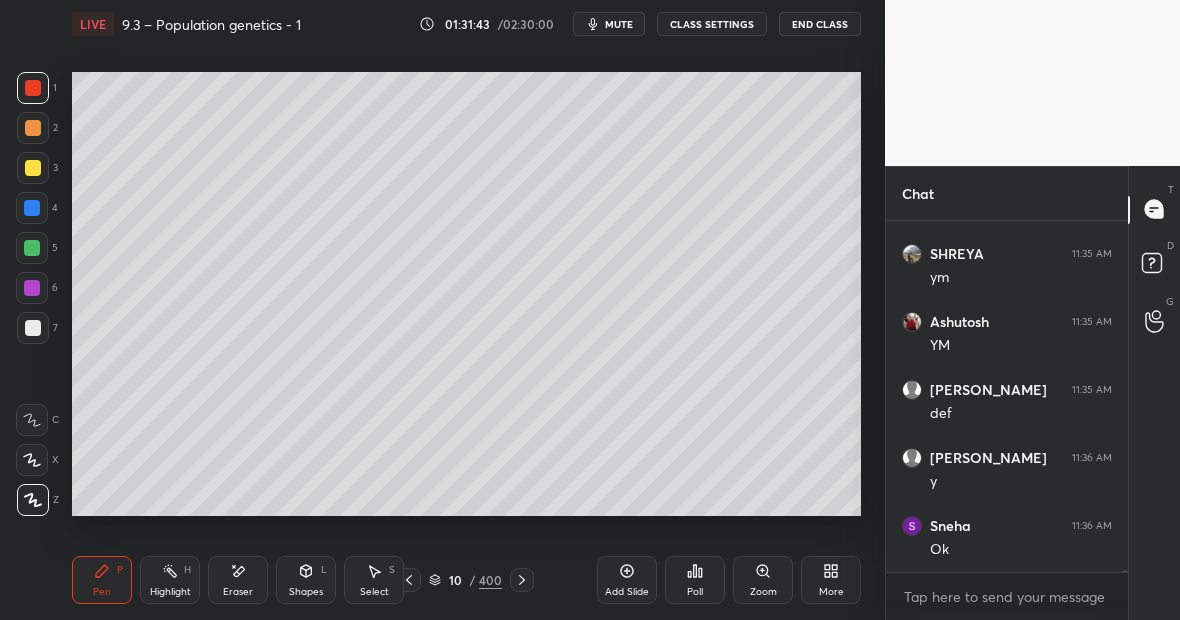 click 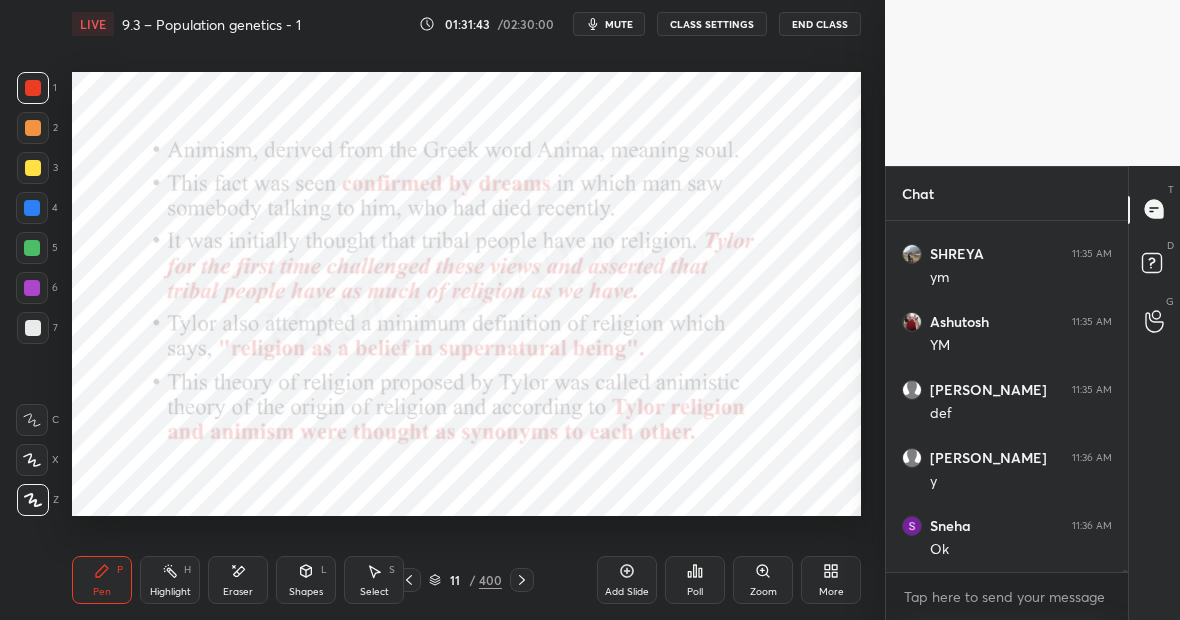 click 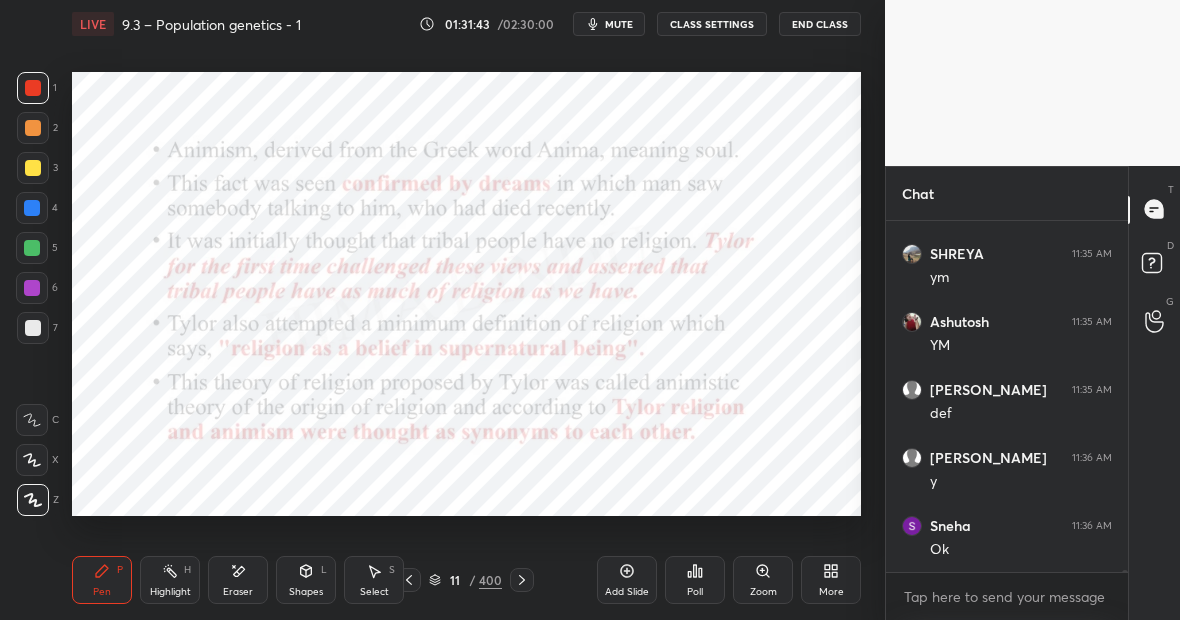 click 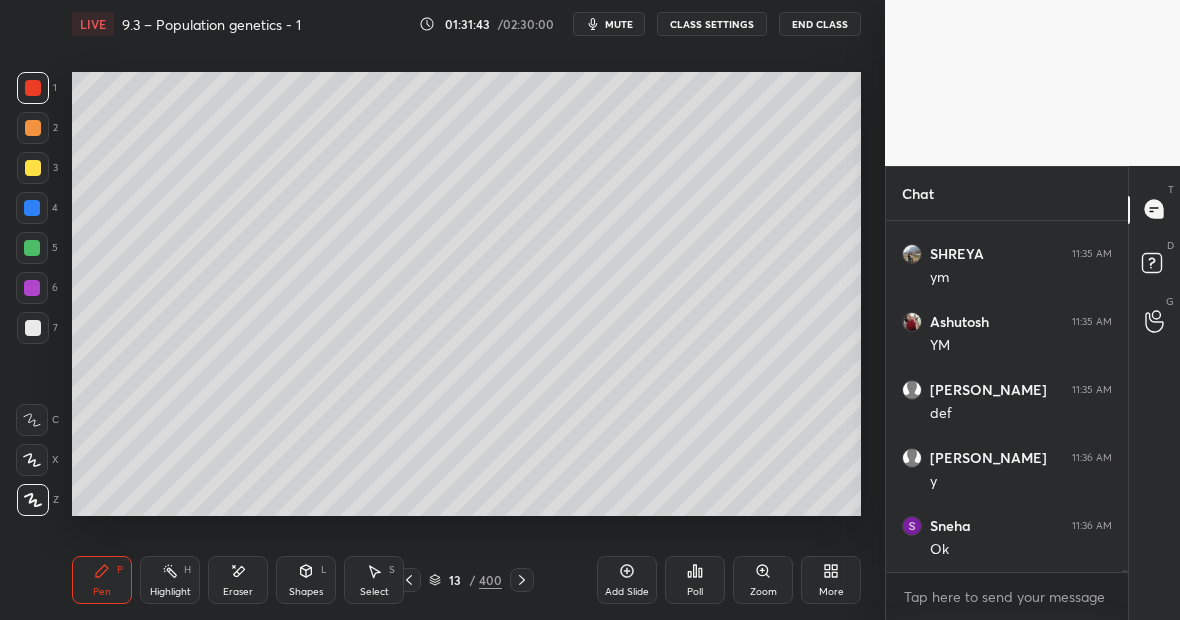 click 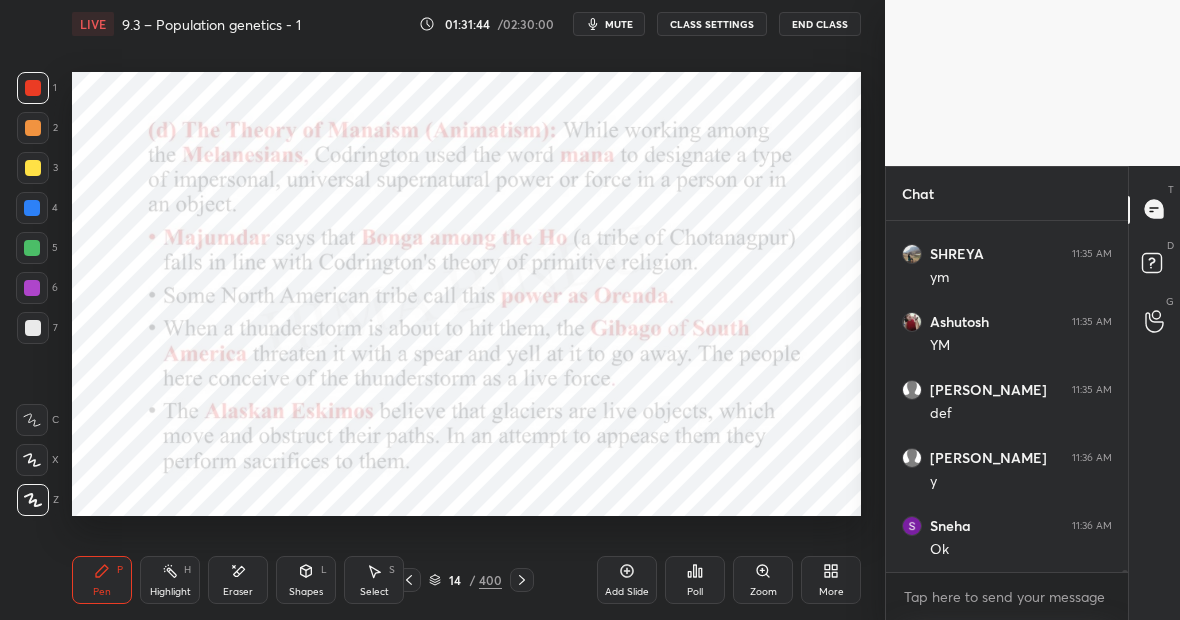click 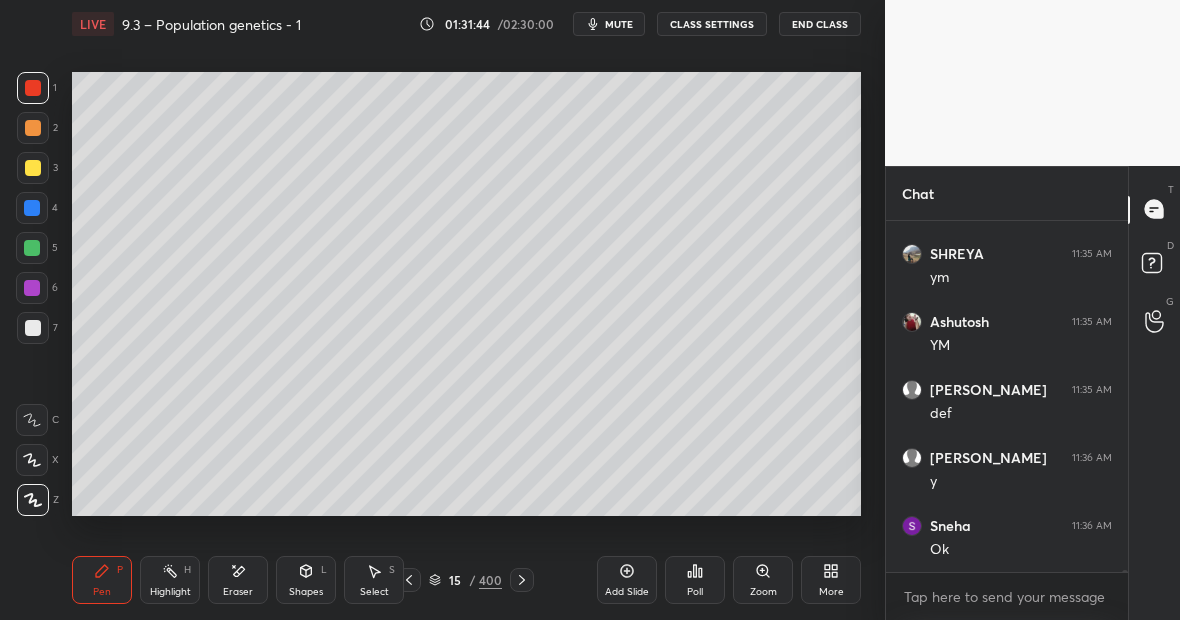 click 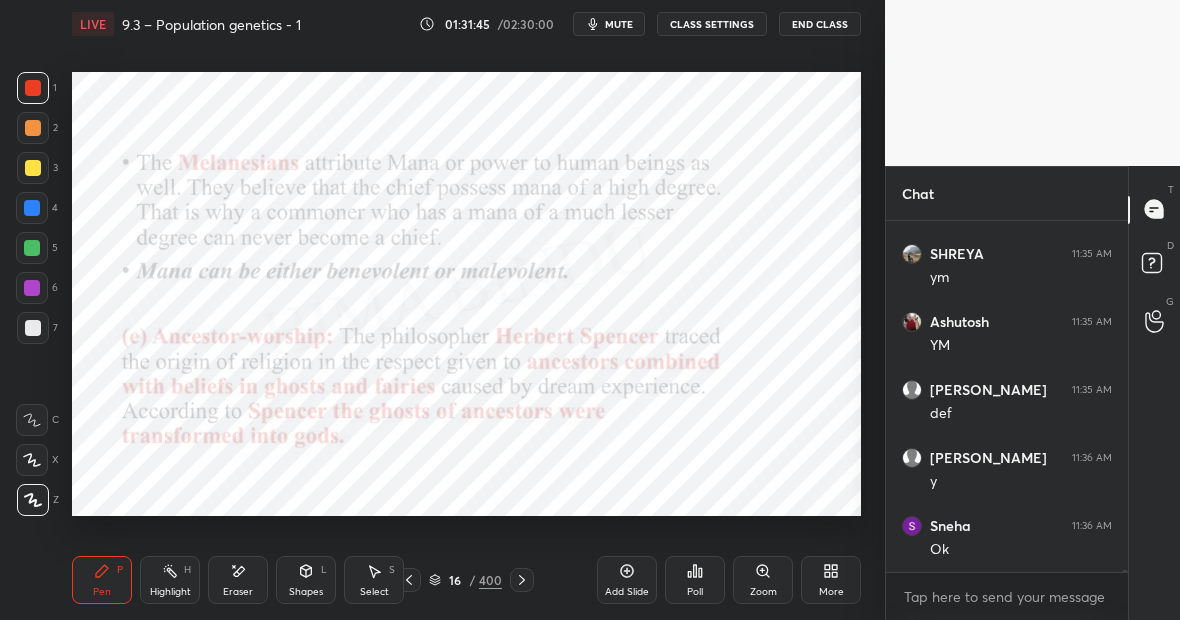 click 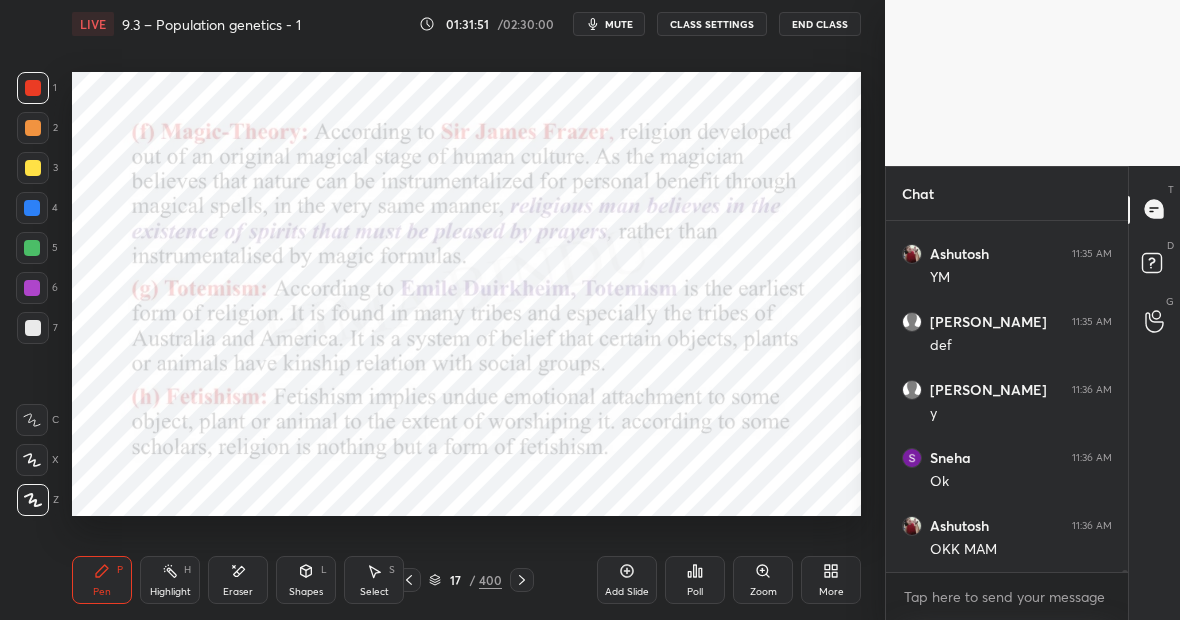 scroll, scrollTop: 57798, scrollLeft: 0, axis: vertical 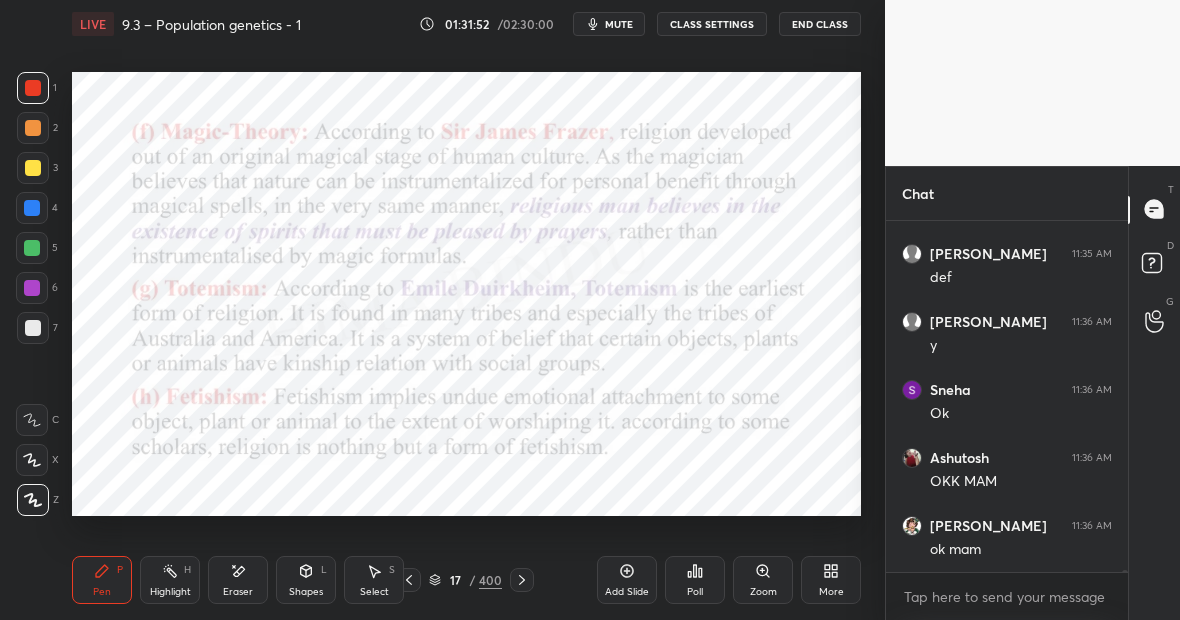 click 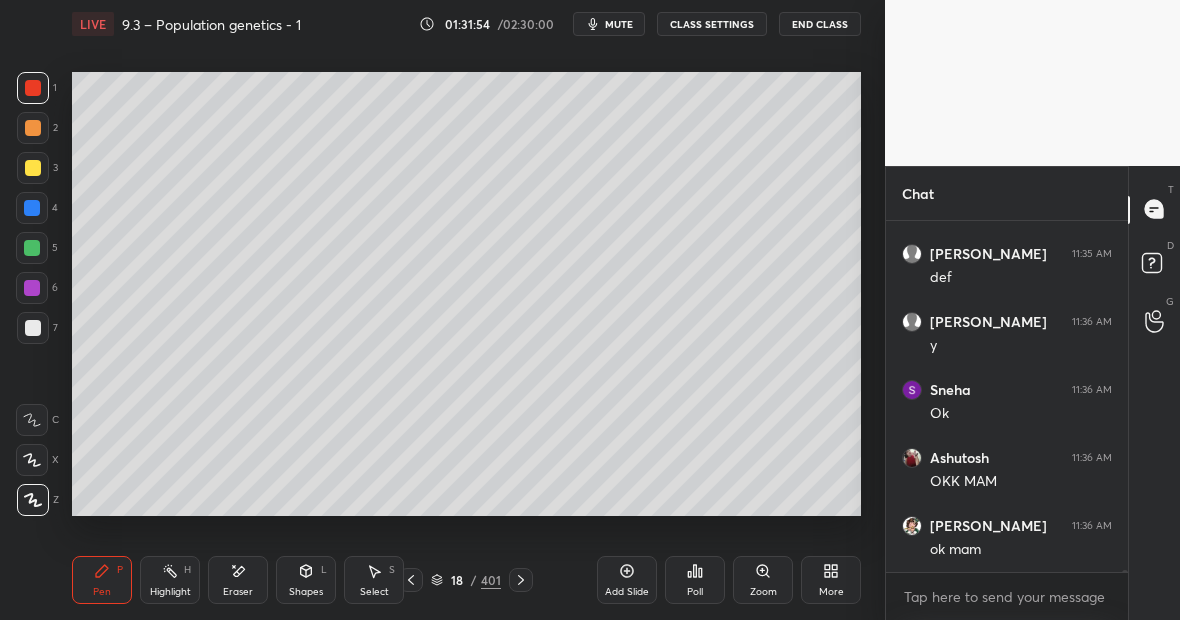 click at bounding box center [33, 168] 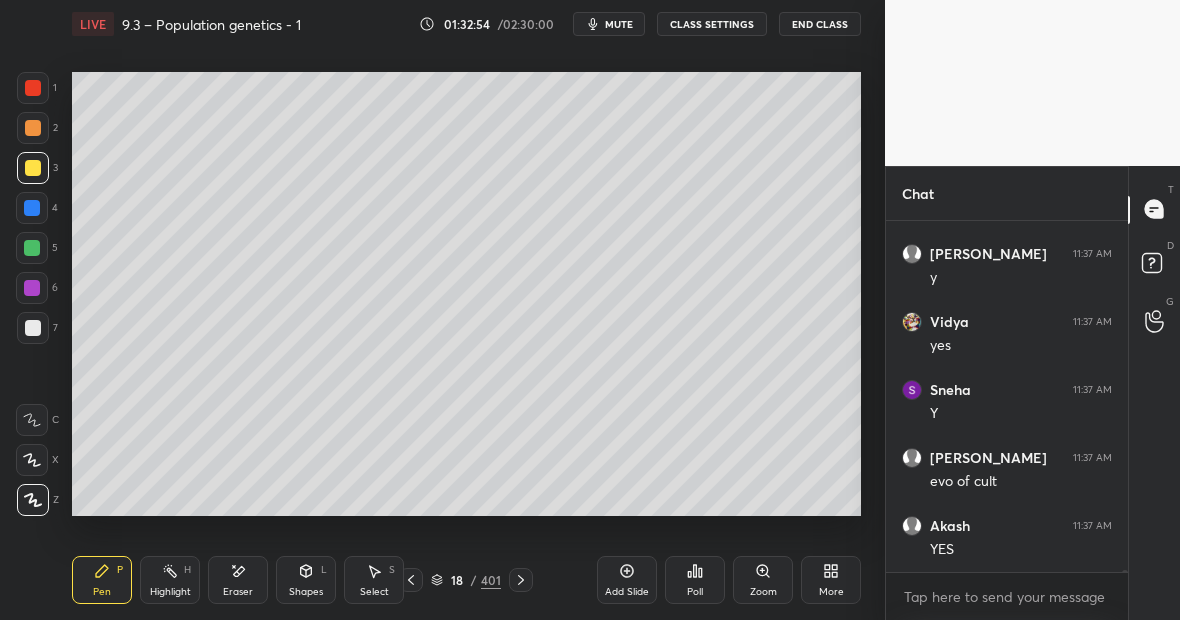 scroll, scrollTop: 58430, scrollLeft: 0, axis: vertical 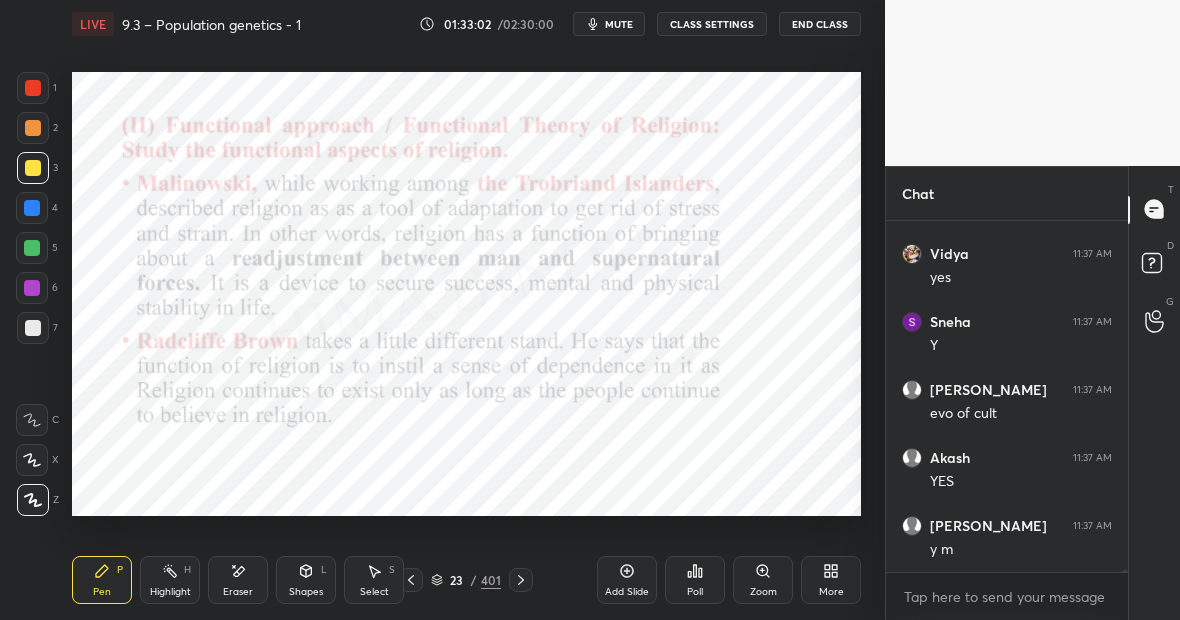 click at bounding box center [32, 208] 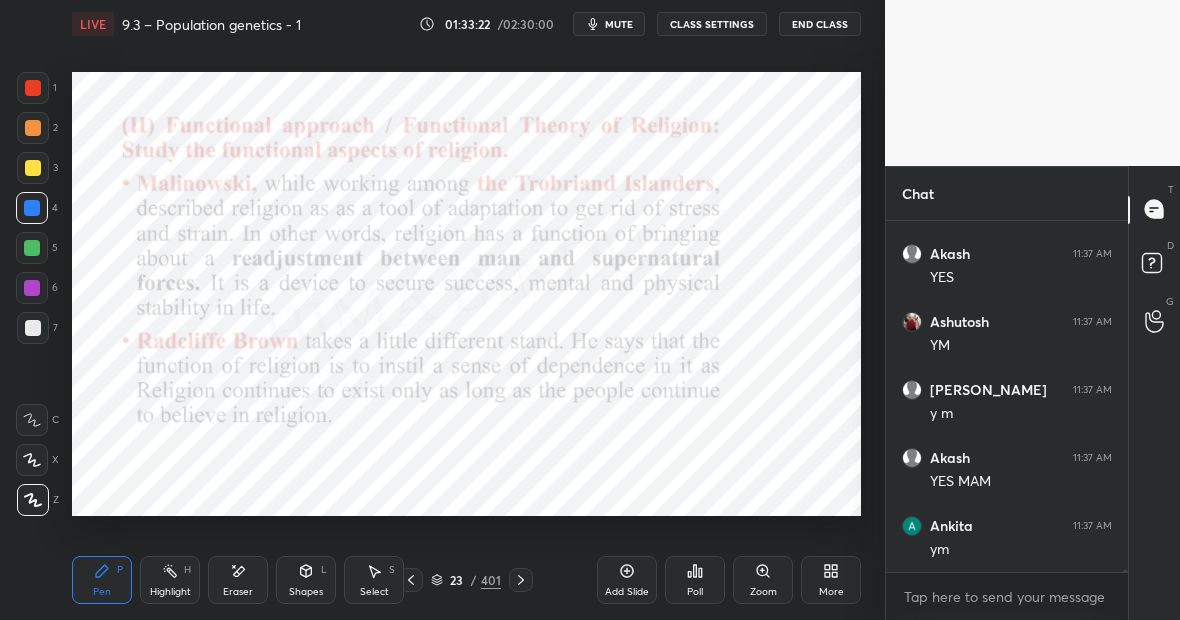 scroll, scrollTop: 58858, scrollLeft: 0, axis: vertical 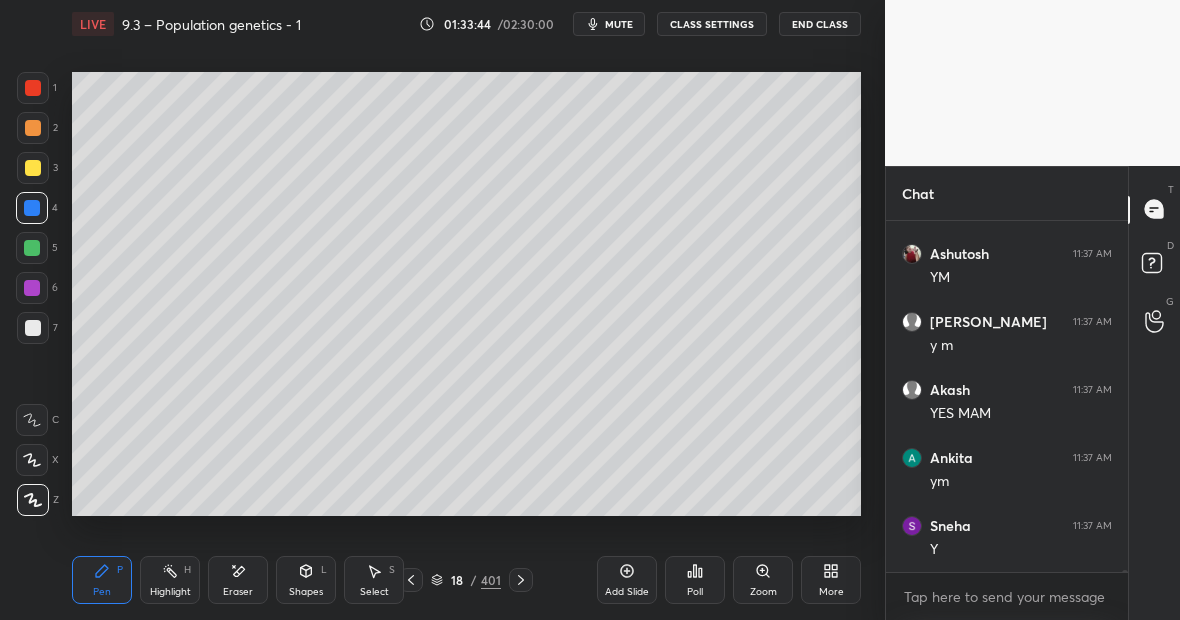 click at bounding box center (33, 328) 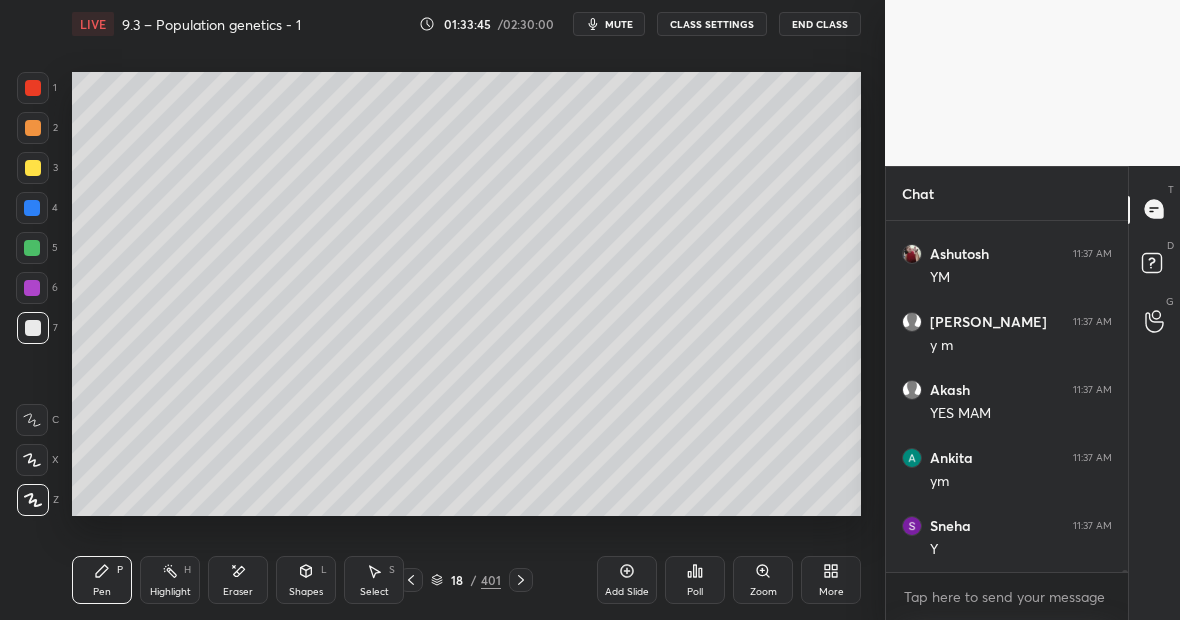 click at bounding box center (33, 168) 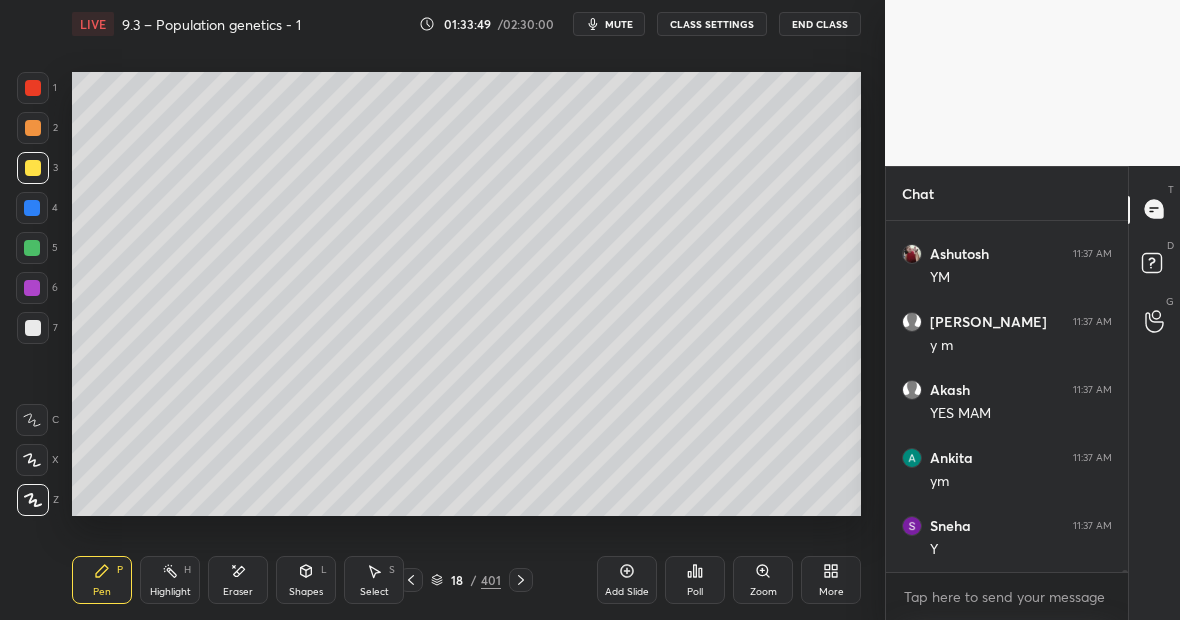 click on "Eraser" at bounding box center [238, 580] 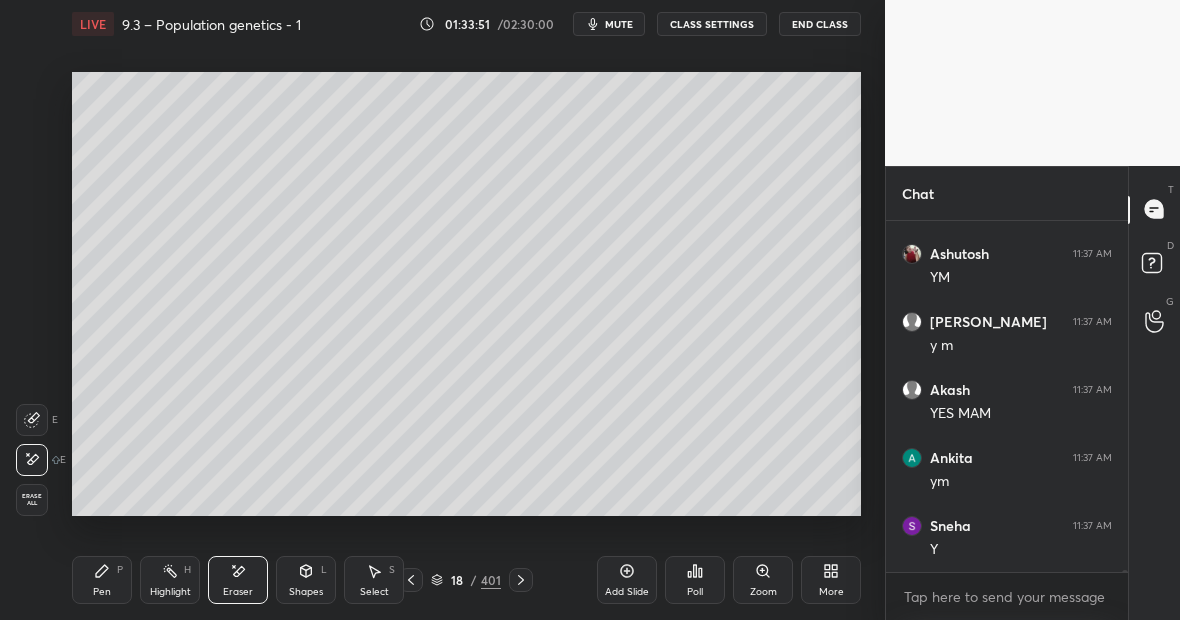 click 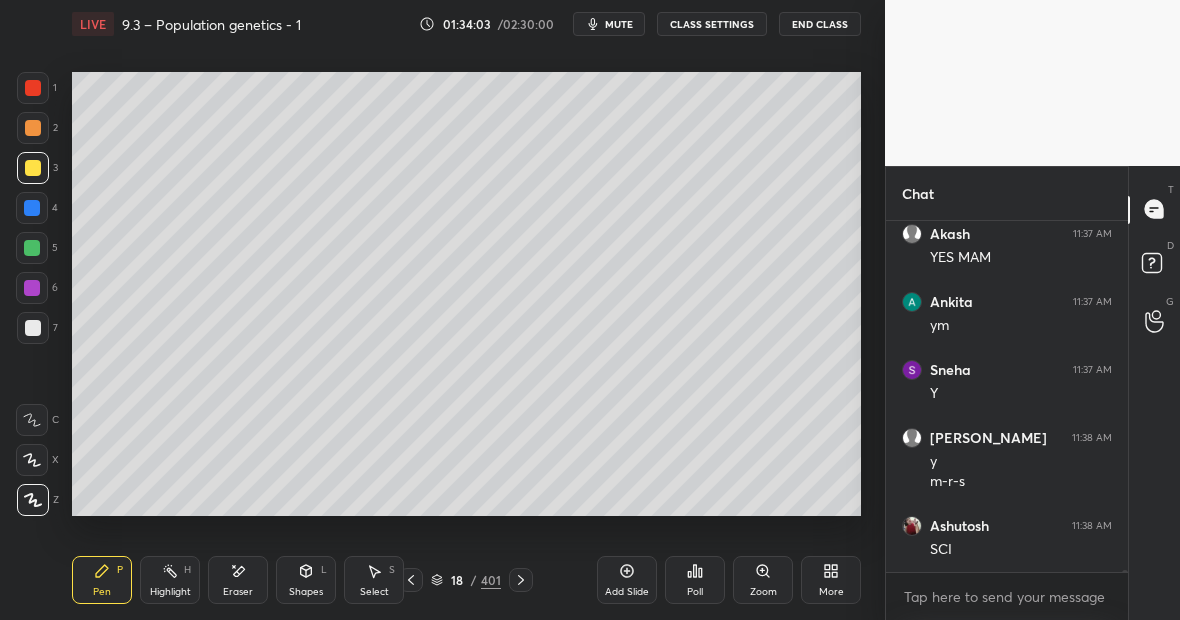 scroll, scrollTop: 59082, scrollLeft: 0, axis: vertical 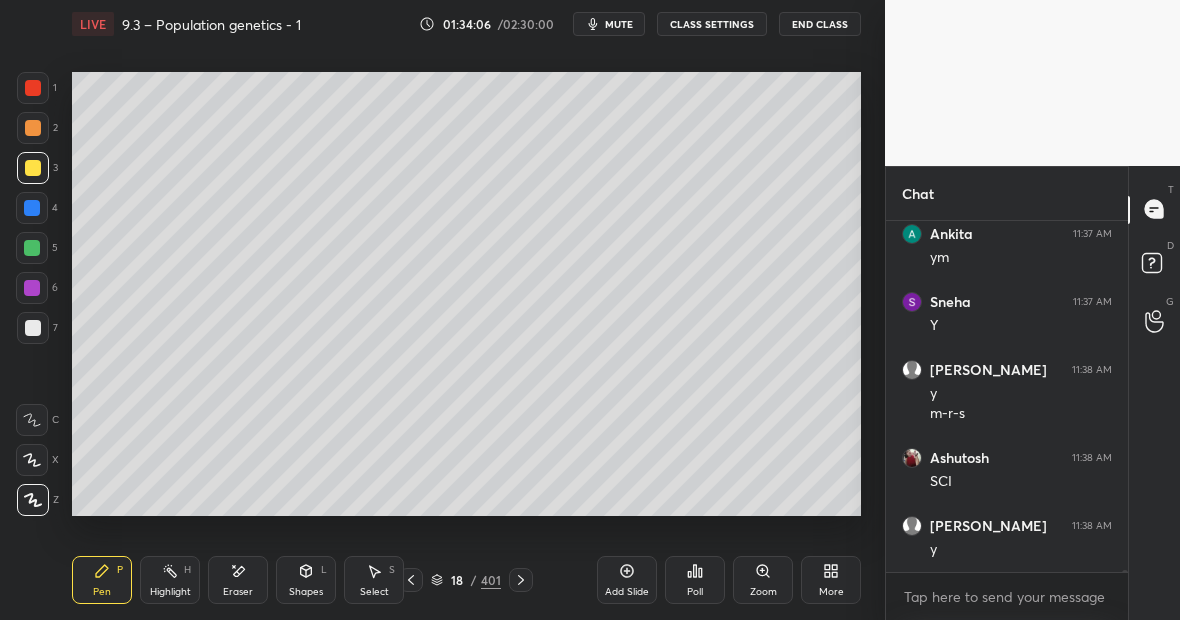click on "401" at bounding box center (491, 580) 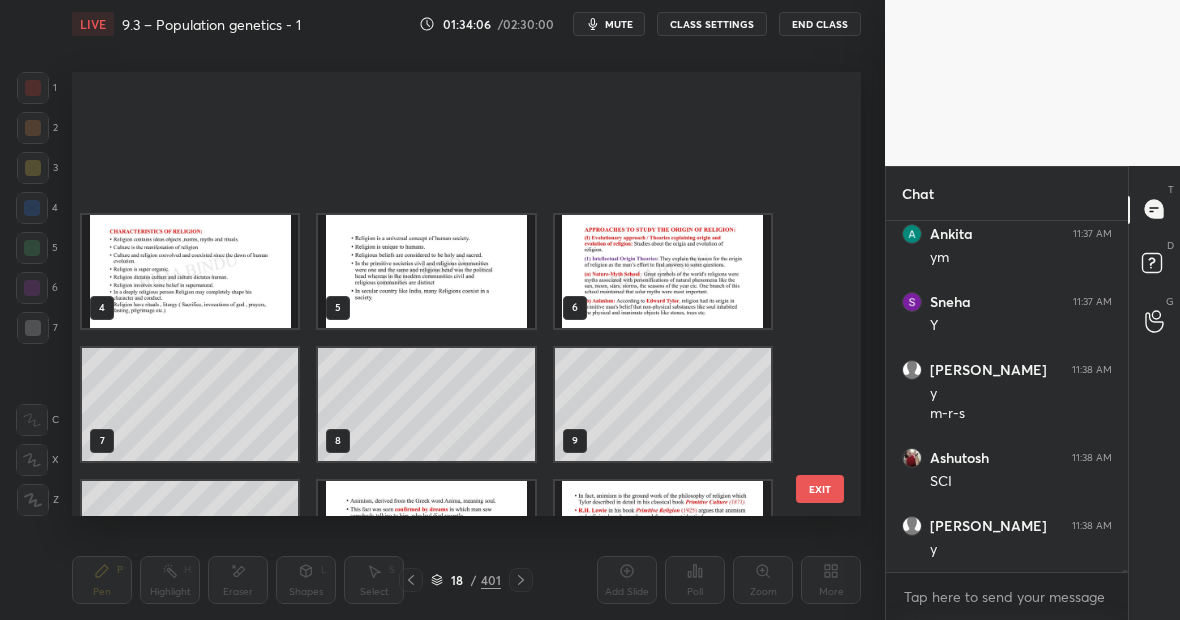 scroll, scrollTop: 353, scrollLeft: 0, axis: vertical 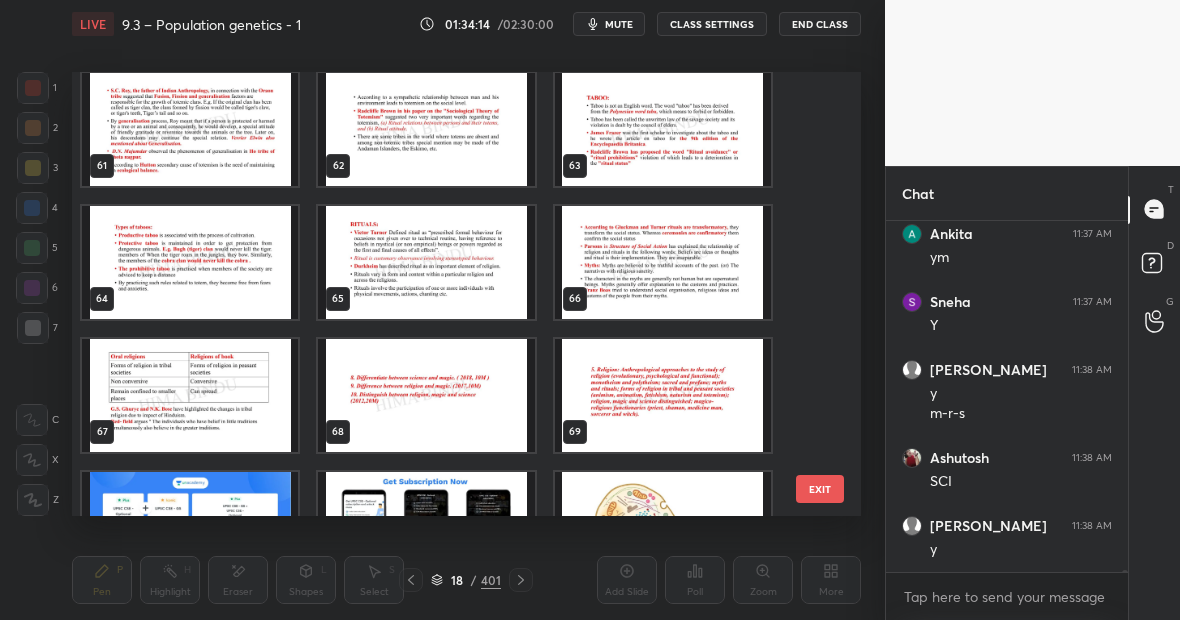 click at bounding box center (663, 395) 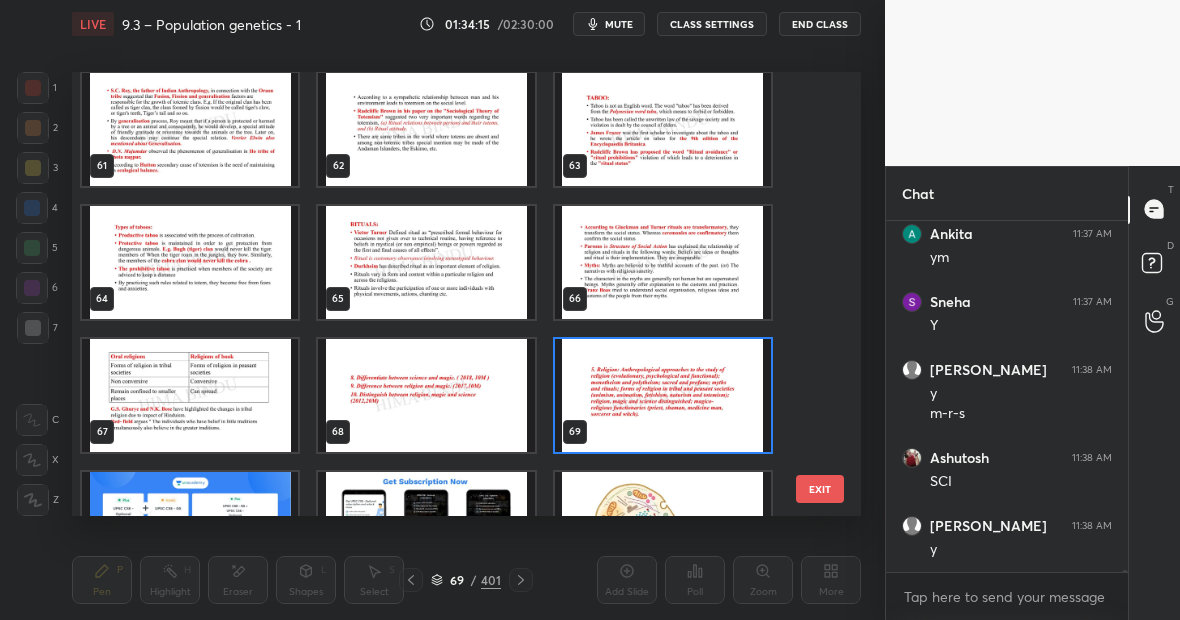 click at bounding box center [663, 395] 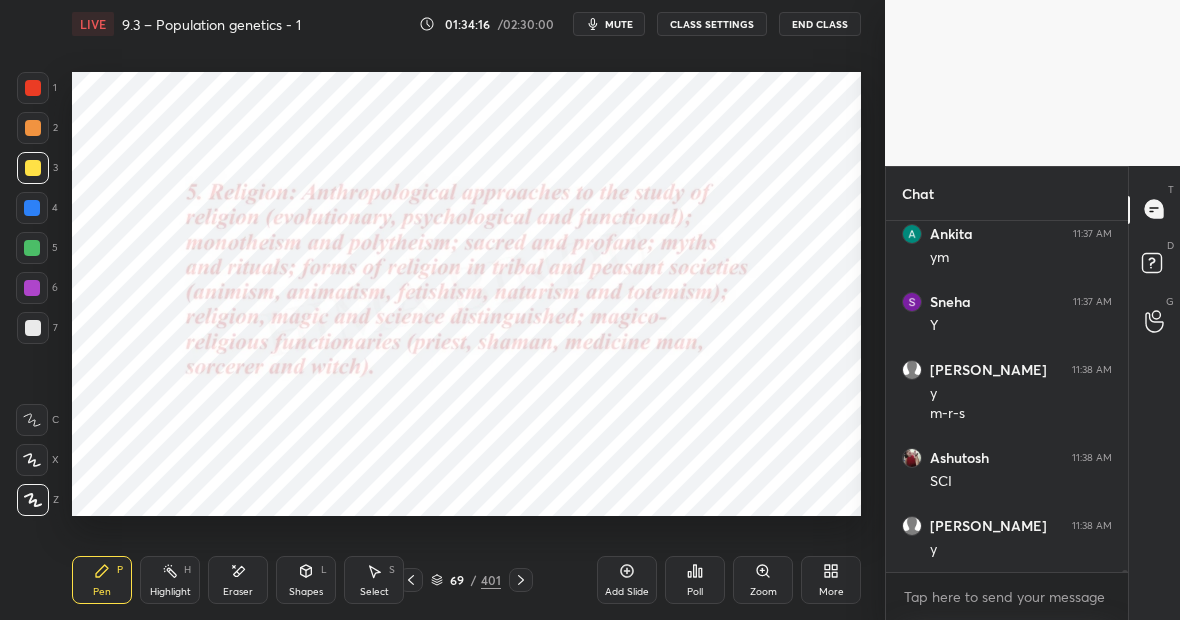 click at bounding box center [663, 395] 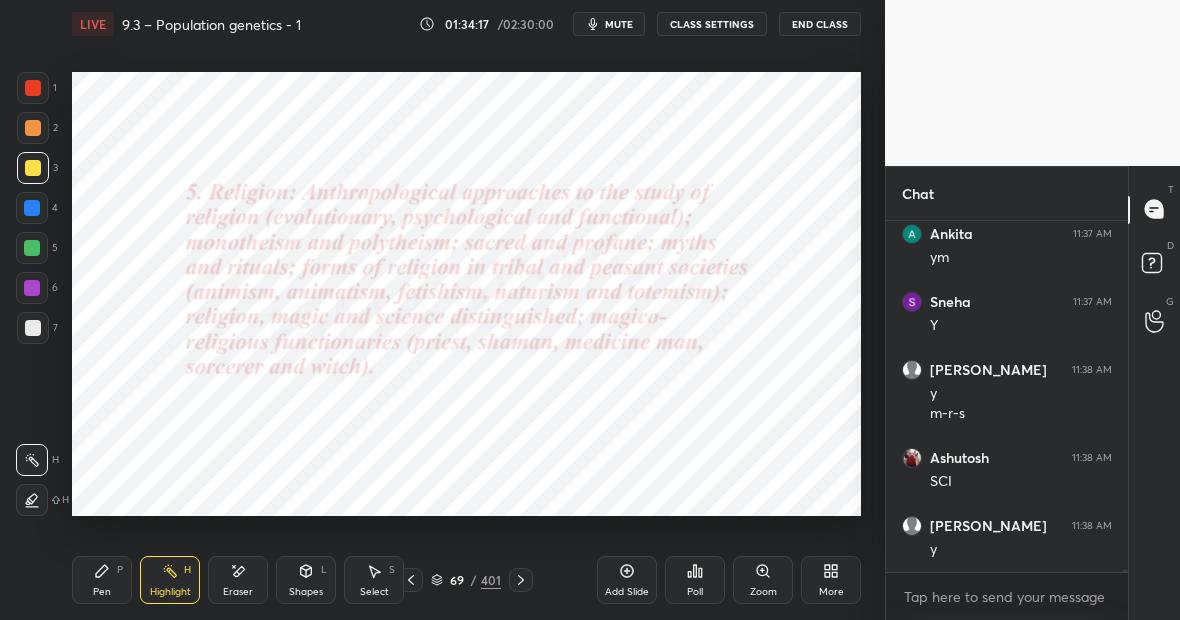 click on "Highlight H" at bounding box center (170, 580) 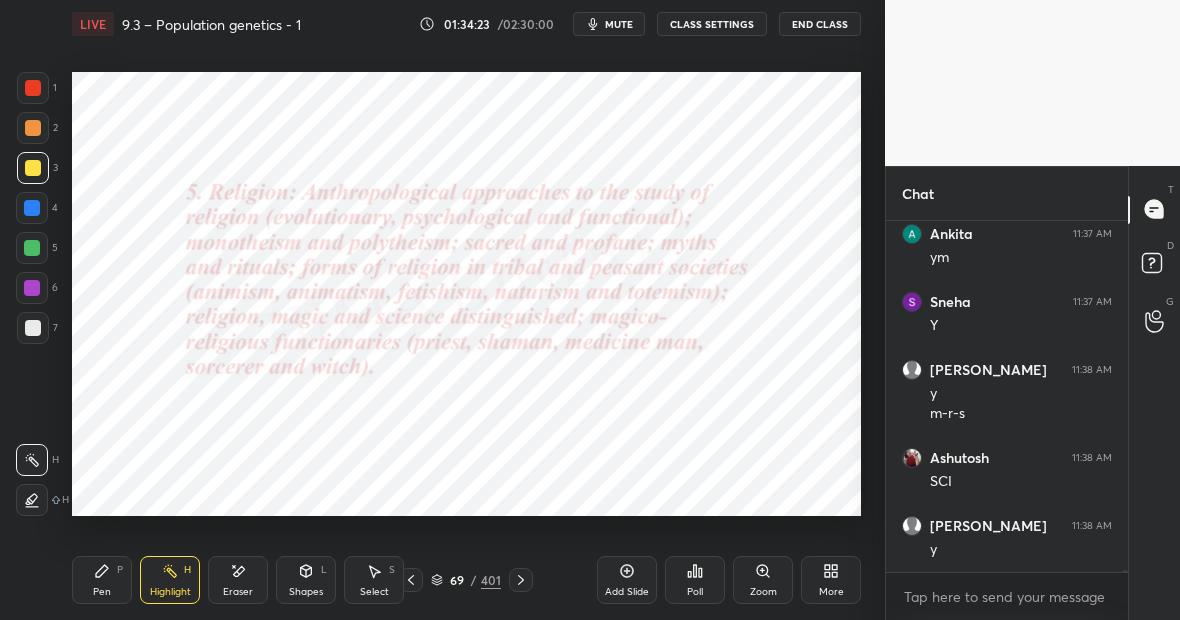 click at bounding box center (32, 288) 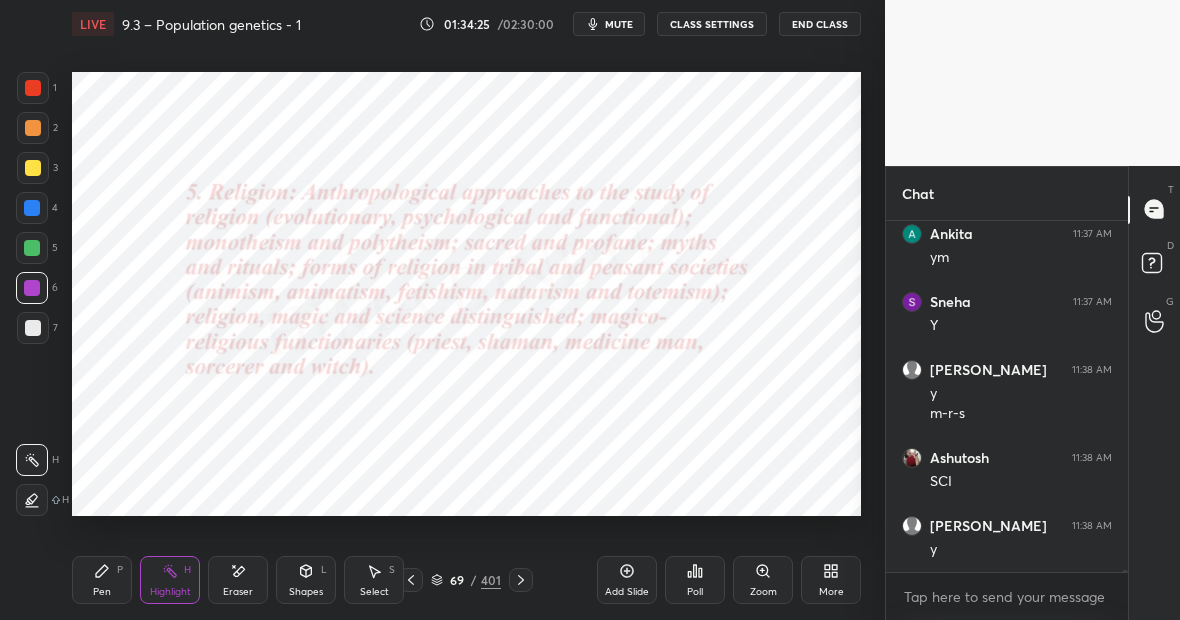 click on "Pen P" at bounding box center [102, 580] 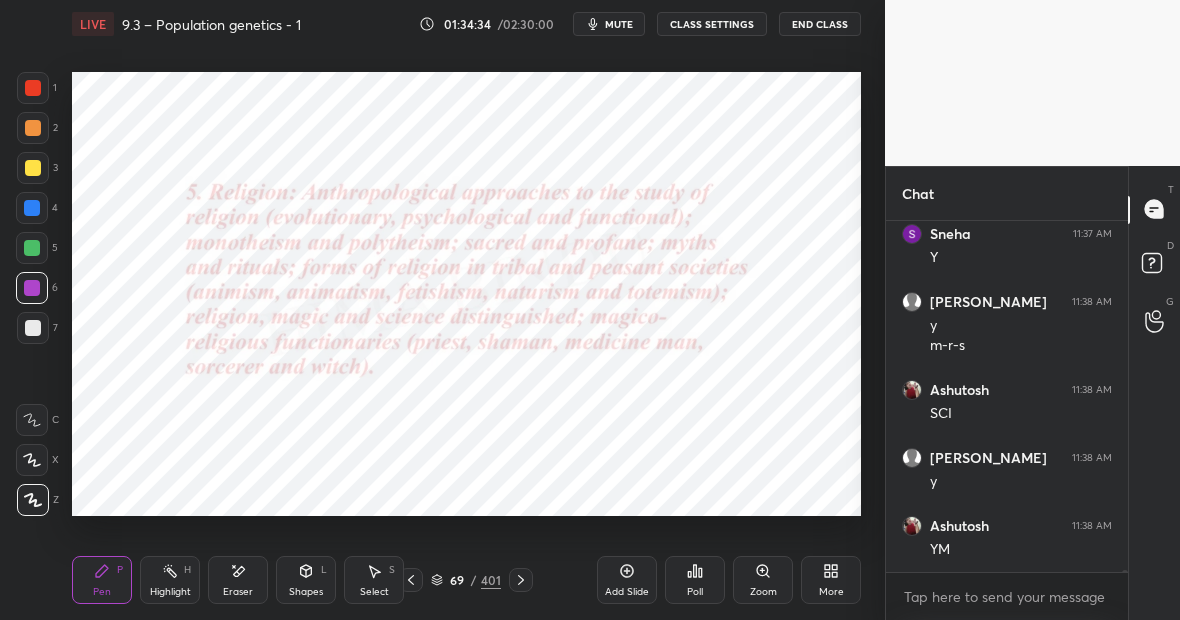 scroll, scrollTop: 59218, scrollLeft: 0, axis: vertical 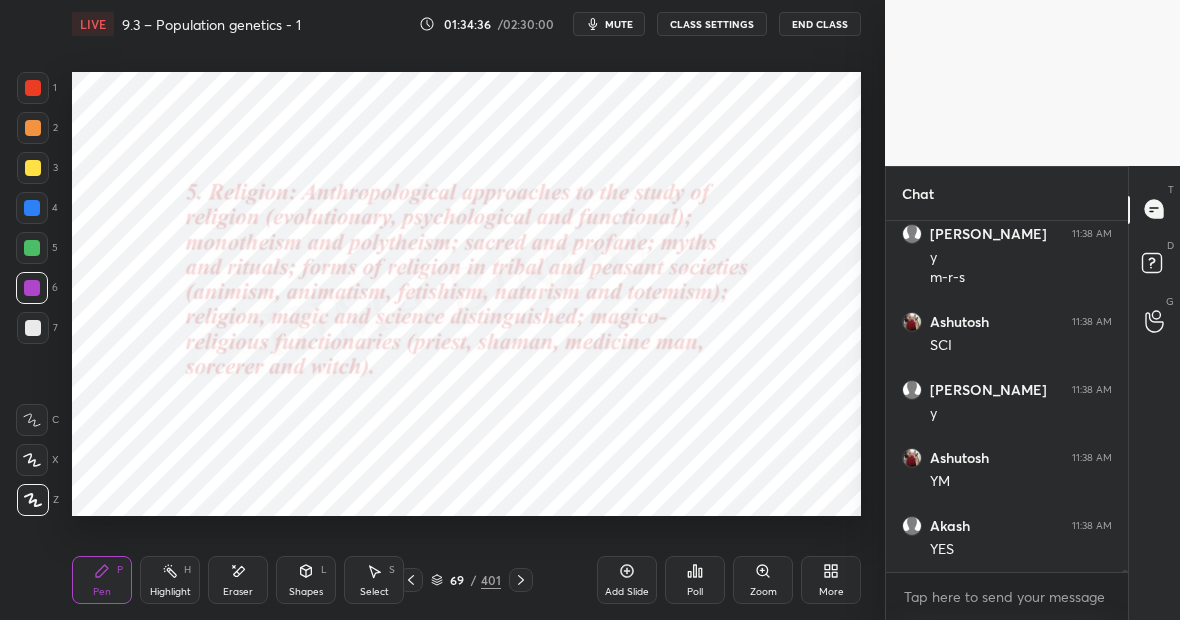click on "401" at bounding box center [491, 580] 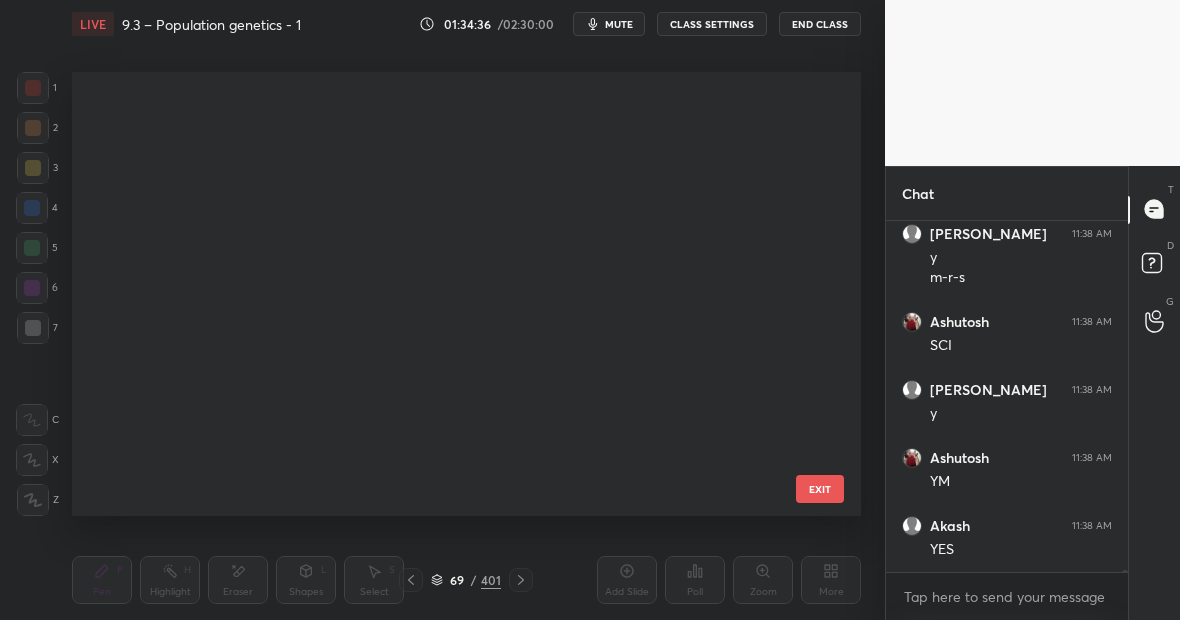 scroll, scrollTop: 2613, scrollLeft: 0, axis: vertical 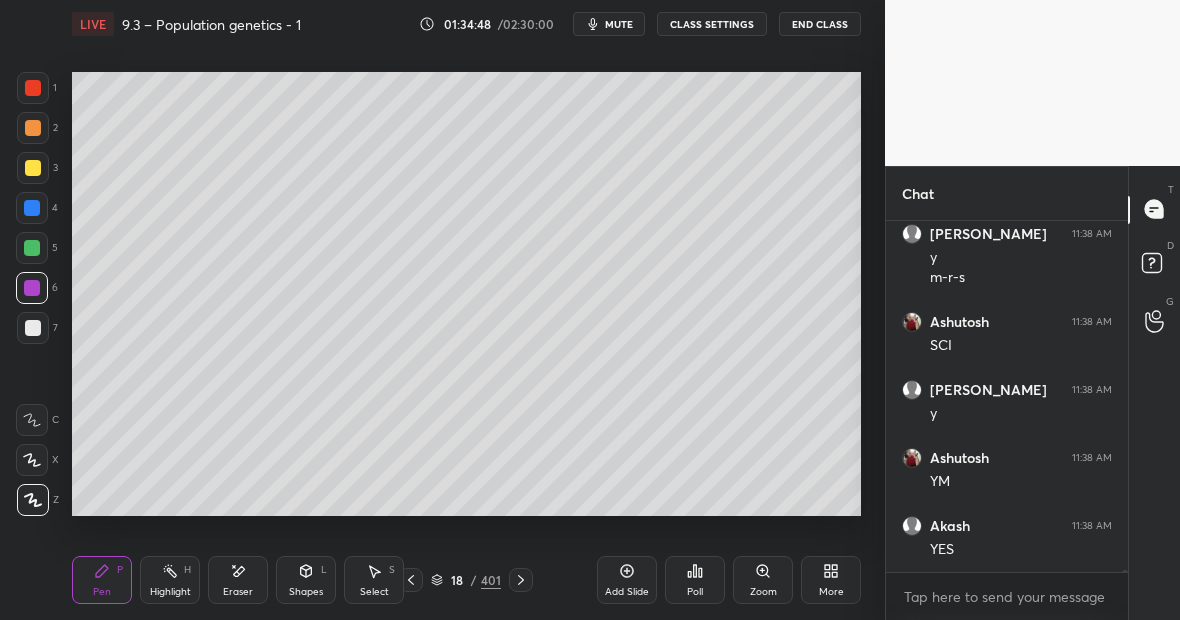 click at bounding box center [33, 88] 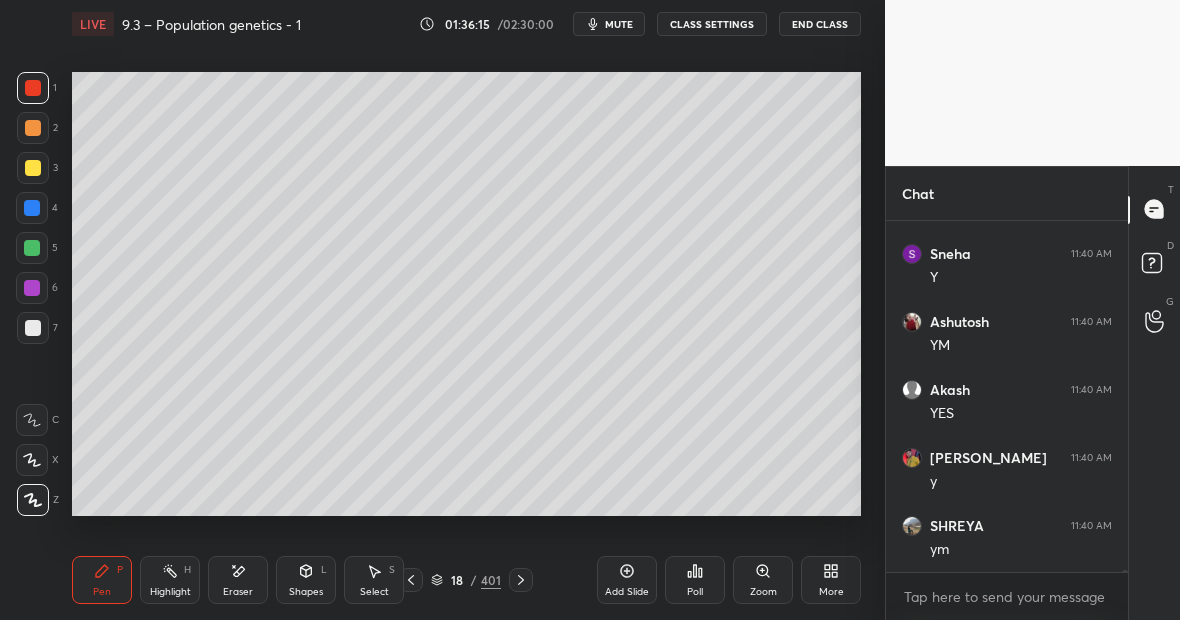 scroll, scrollTop: 60034, scrollLeft: 0, axis: vertical 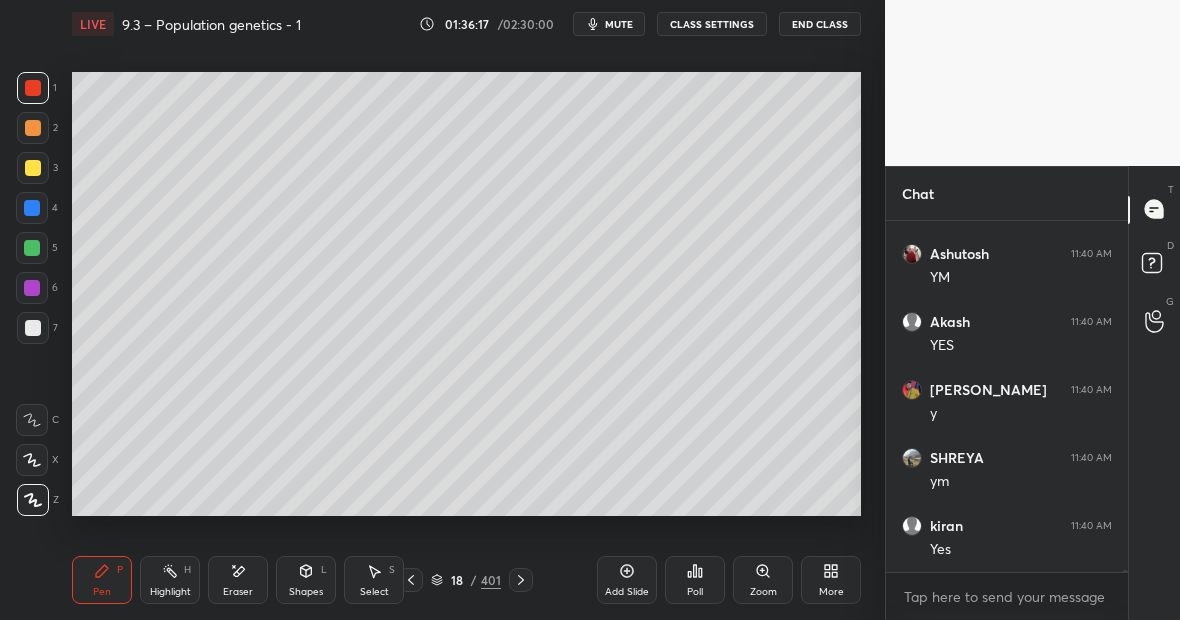 click at bounding box center [33, 168] 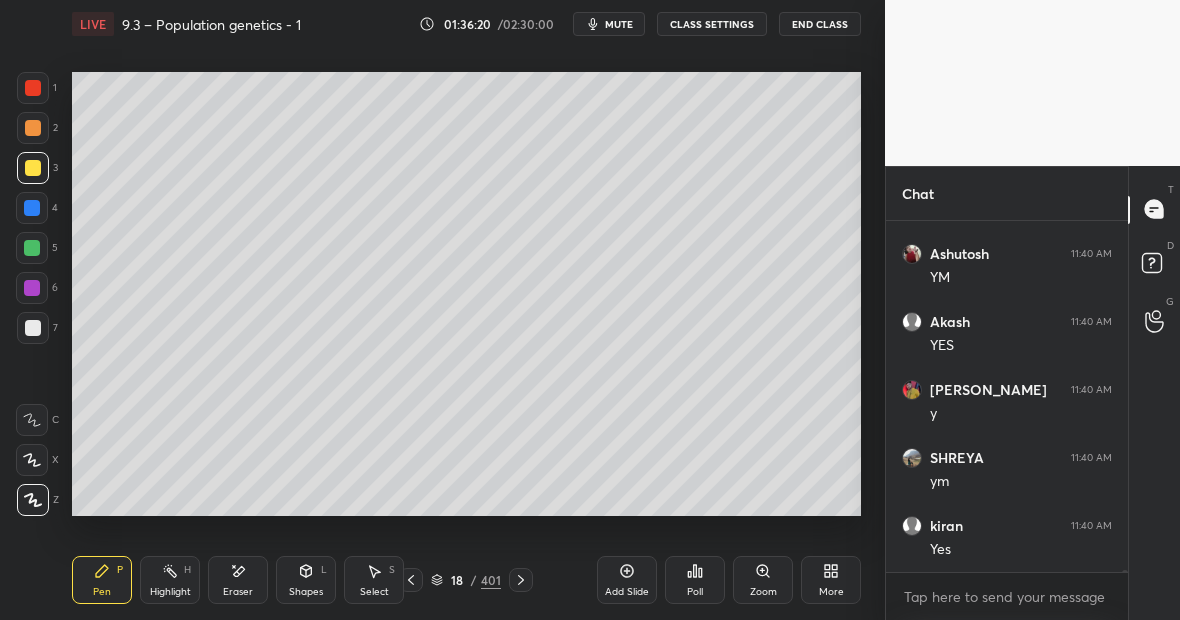 click at bounding box center [33, 88] 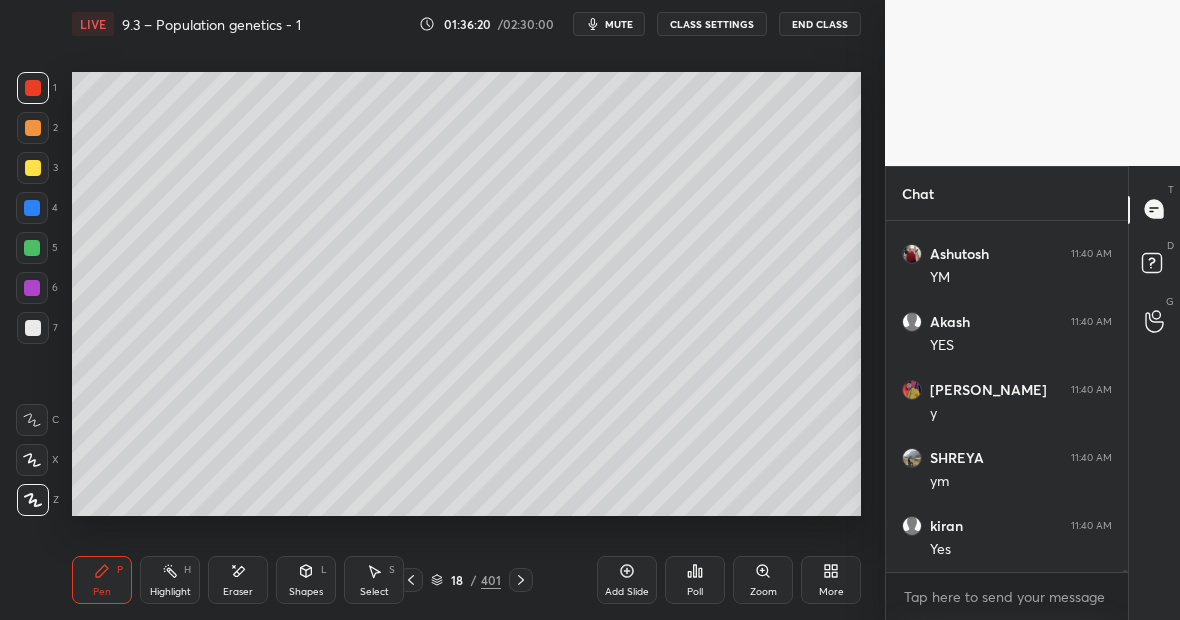 click at bounding box center [32, 208] 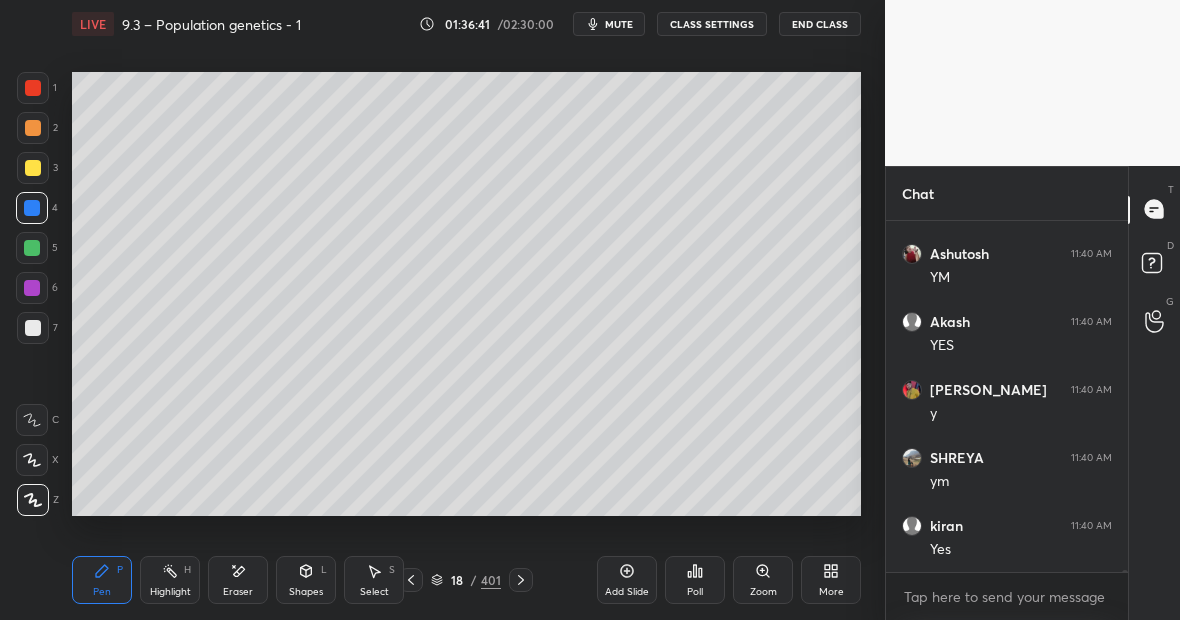scroll, scrollTop: 60102, scrollLeft: 0, axis: vertical 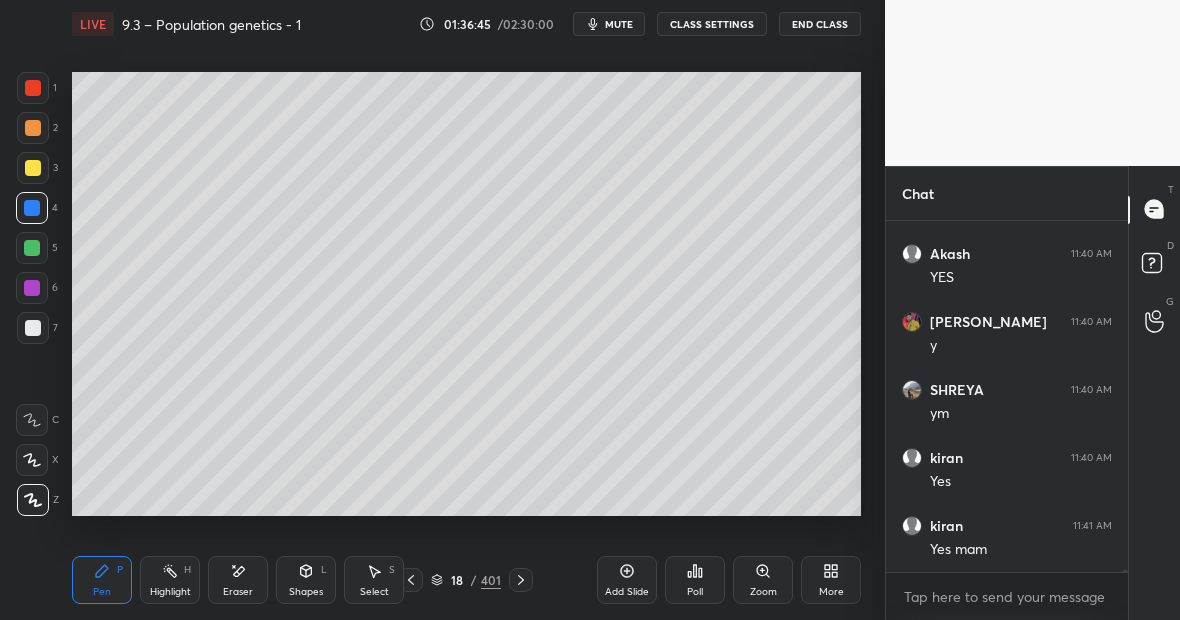 click on "Highlight H" at bounding box center [170, 580] 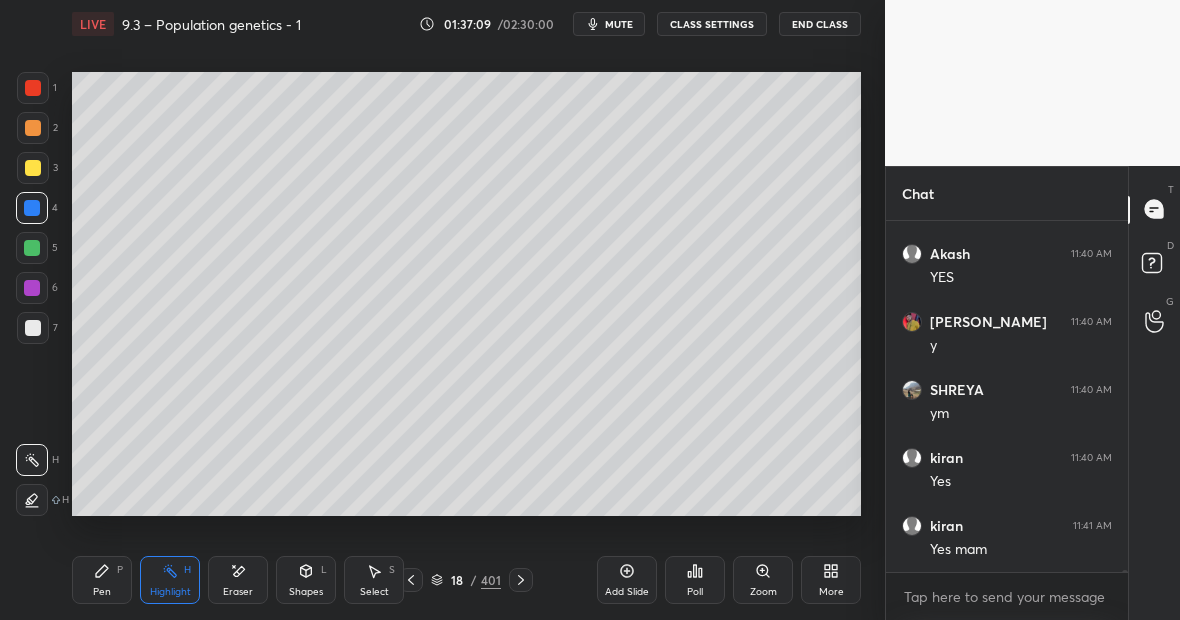 scroll, scrollTop: 60170, scrollLeft: 0, axis: vertical 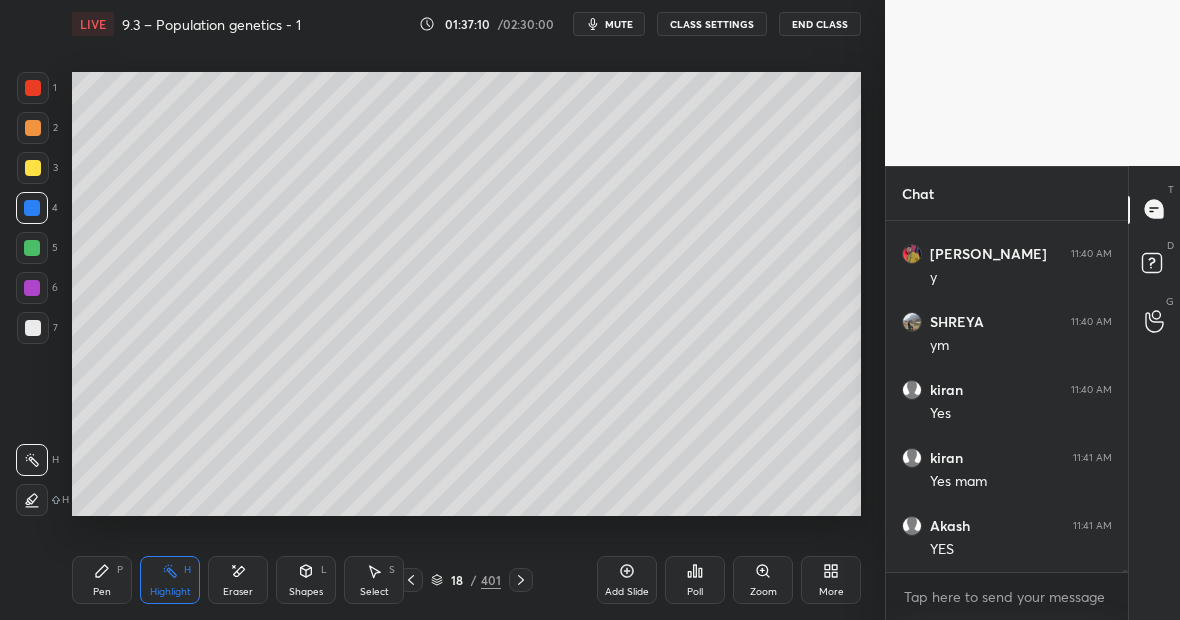 click on "Pen P" at bounding box center [102, 580] 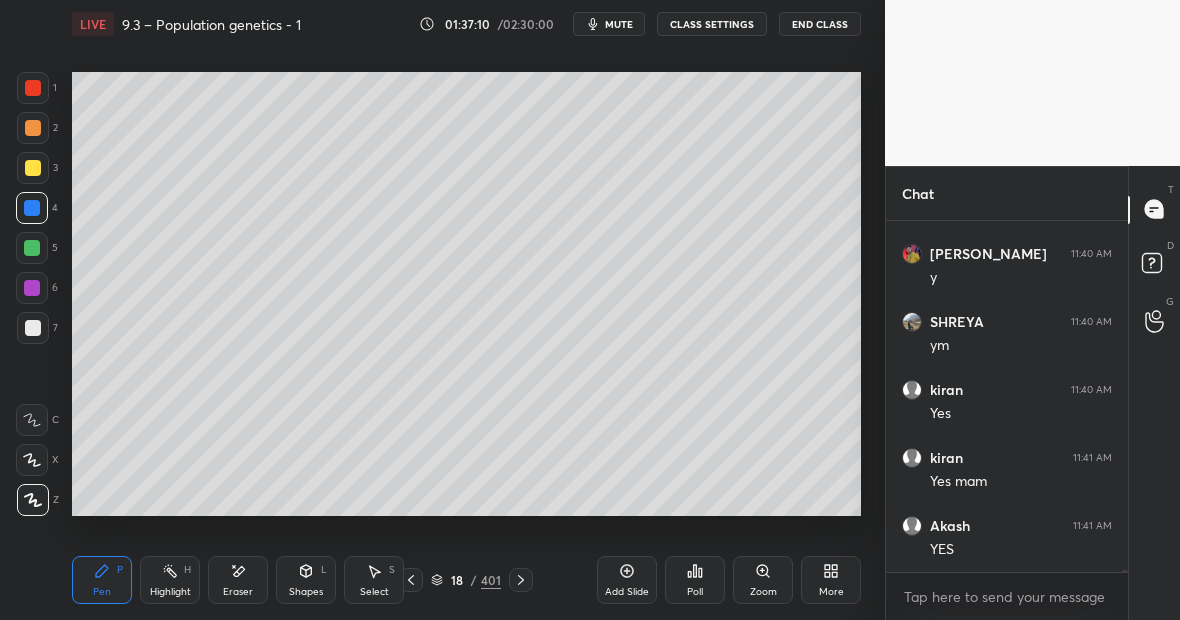 scroll, scrollTop: 60306, scrollLeft: 0, axis: vertical 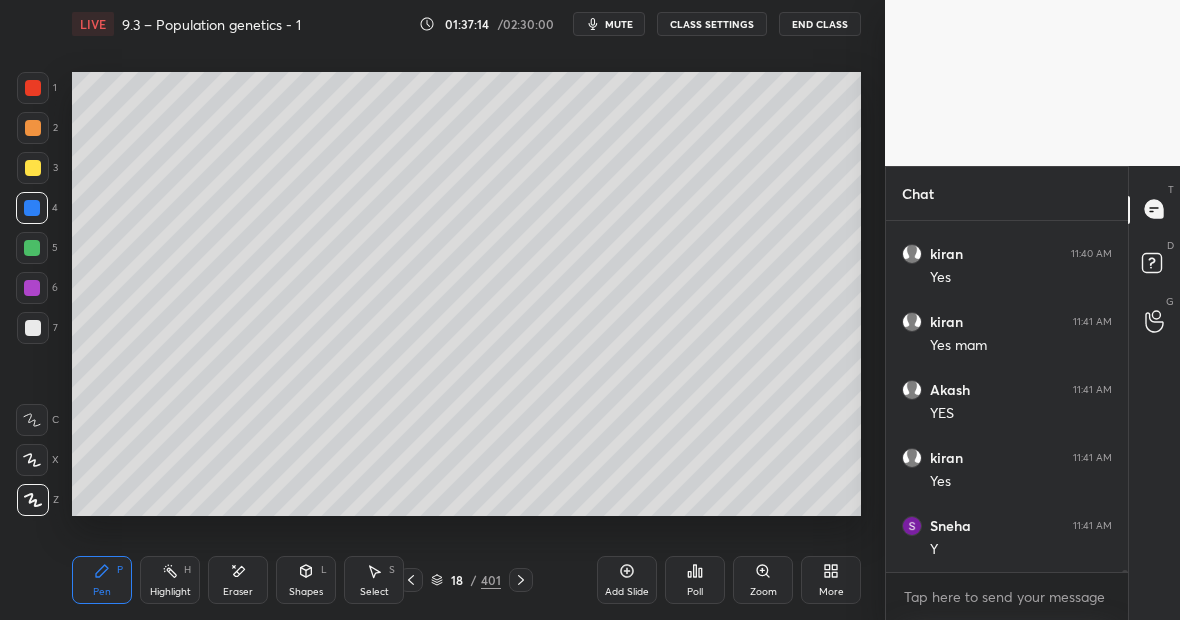 click at bounding box center [33, 328] 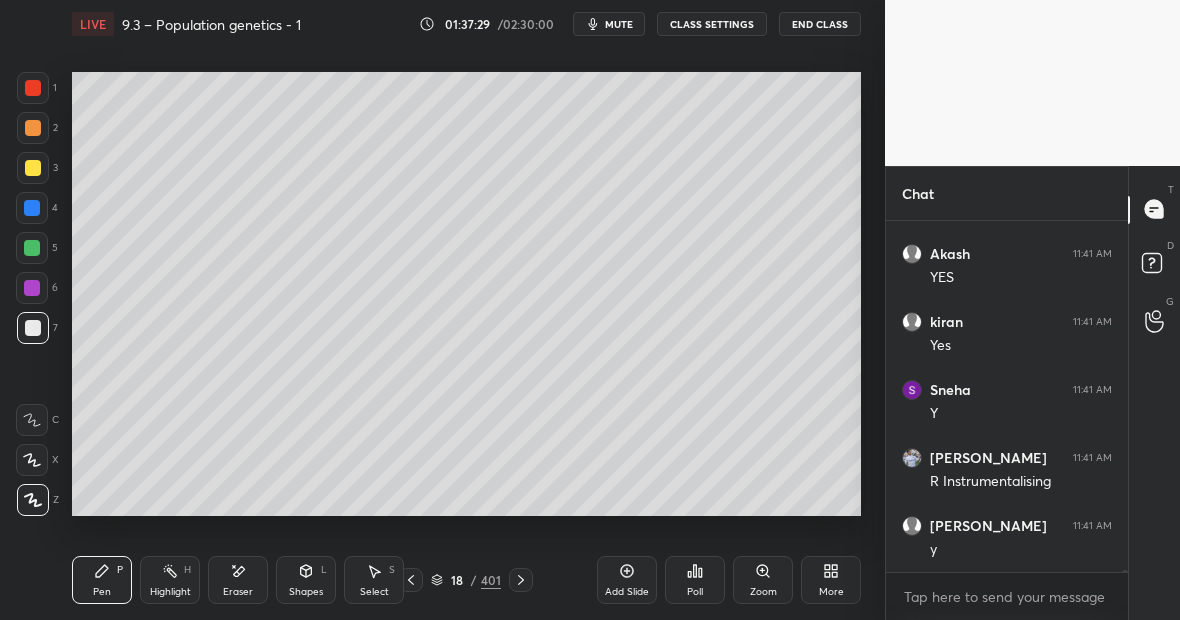 scroll, scrollTop: 60510, scrollLeft: 0, axis: vertical 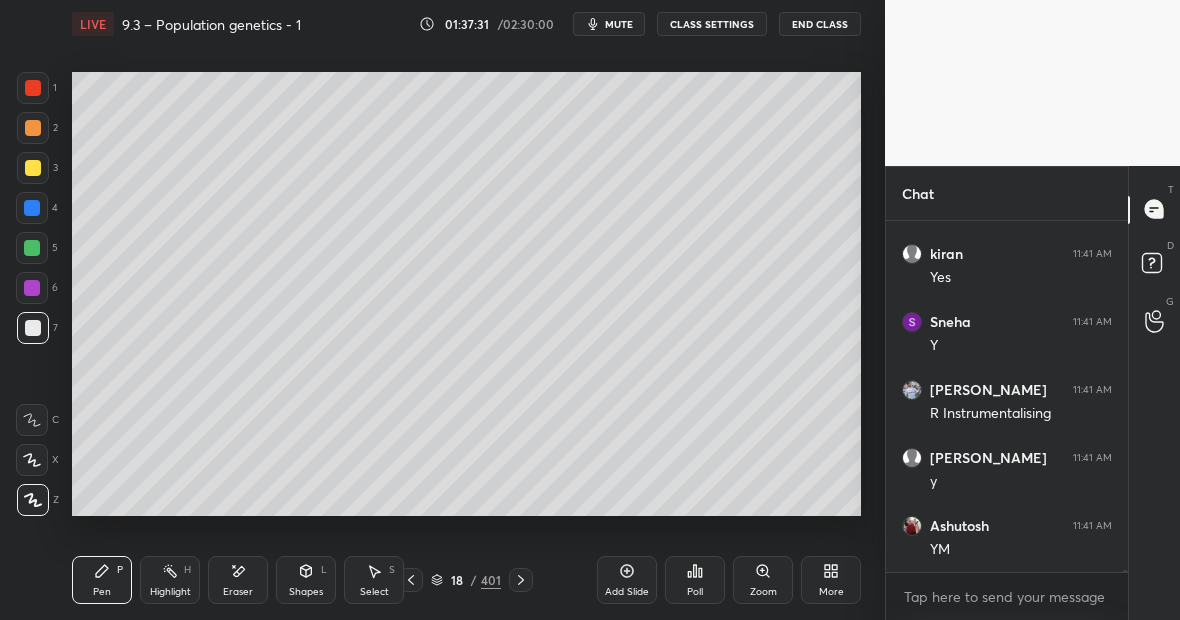 click on "Highlight H" at bounding box center (170, 580) 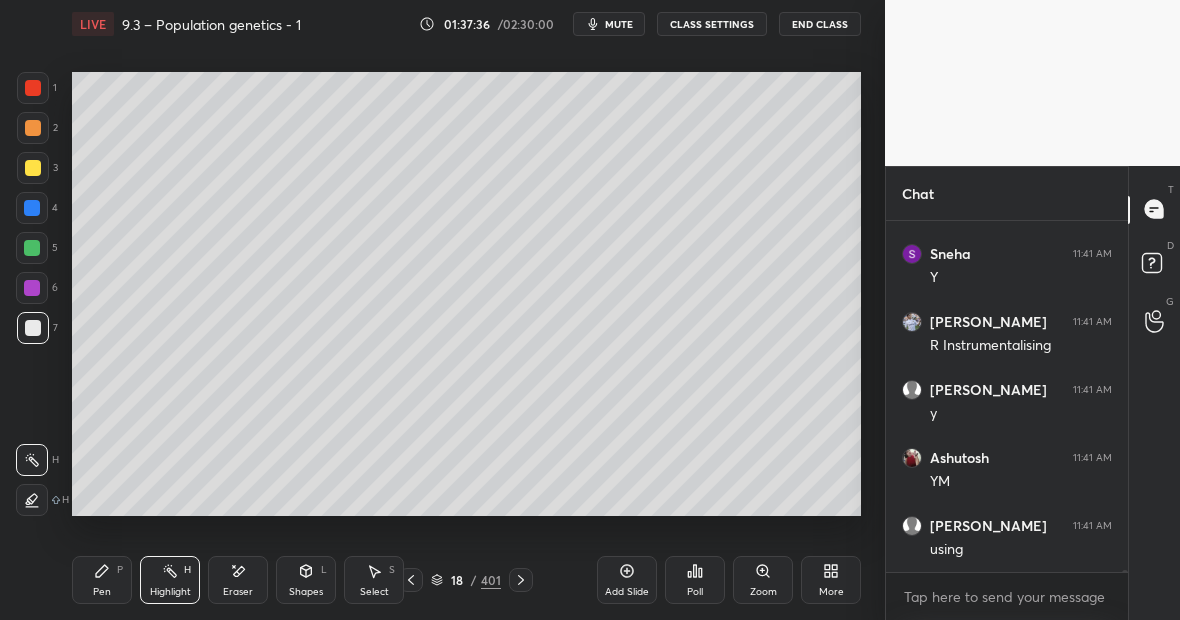 scroll, scrollTop: 60646, scrollLeft: 0, axis: vertical 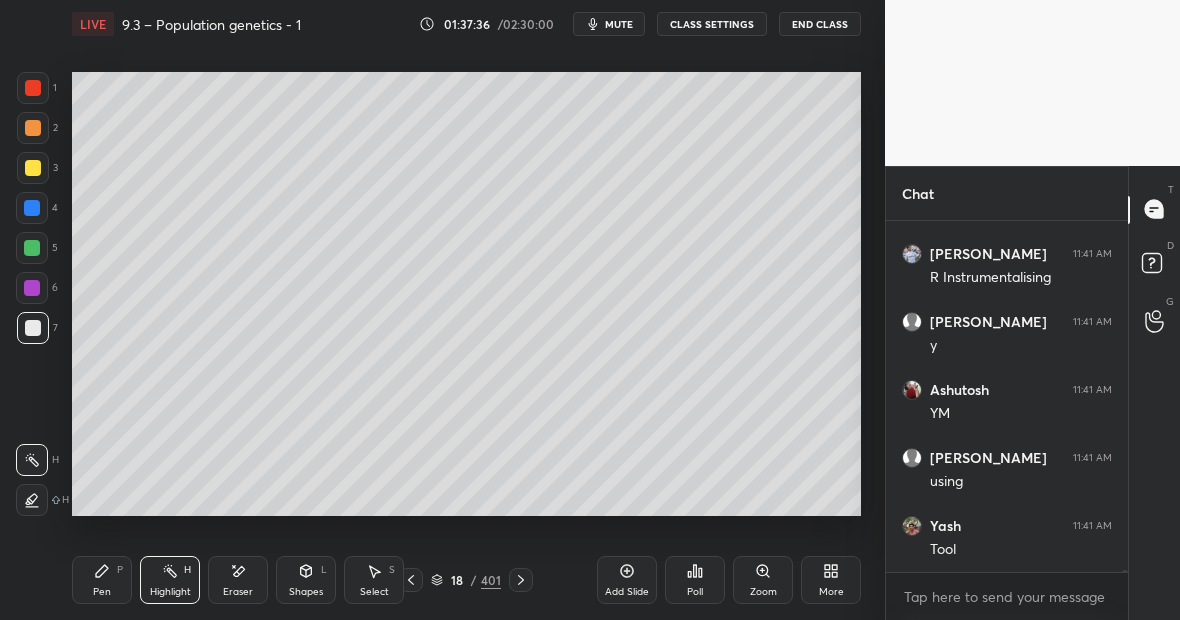 click on "Pen P" at bounding box center [102, 580] 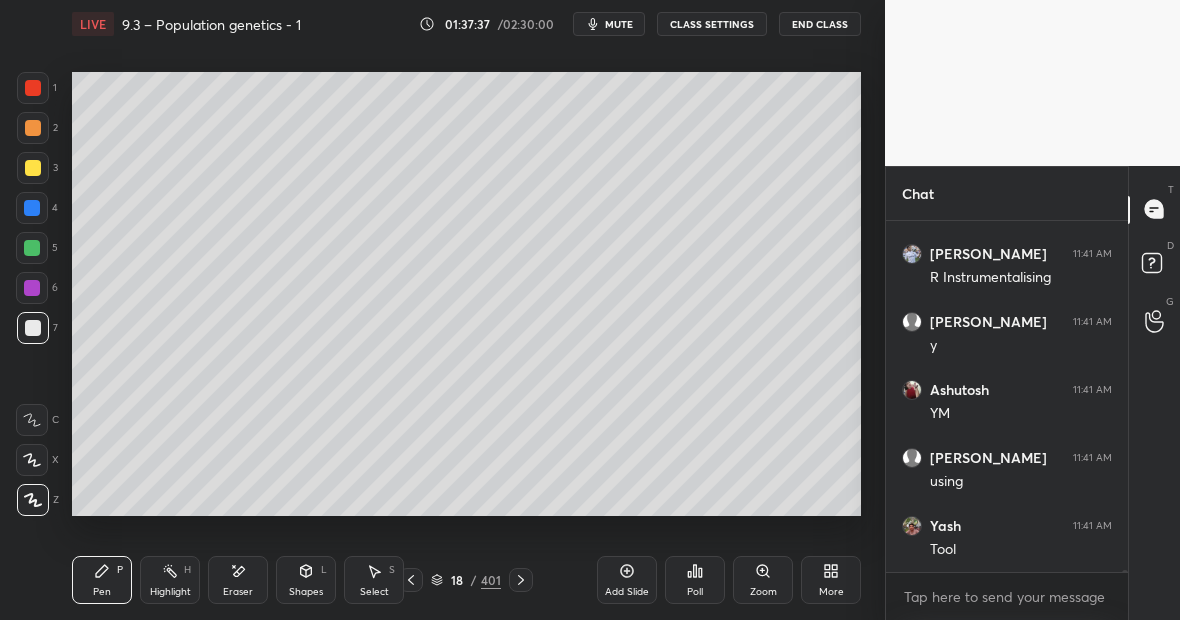 click at bounding box center (33, 328) 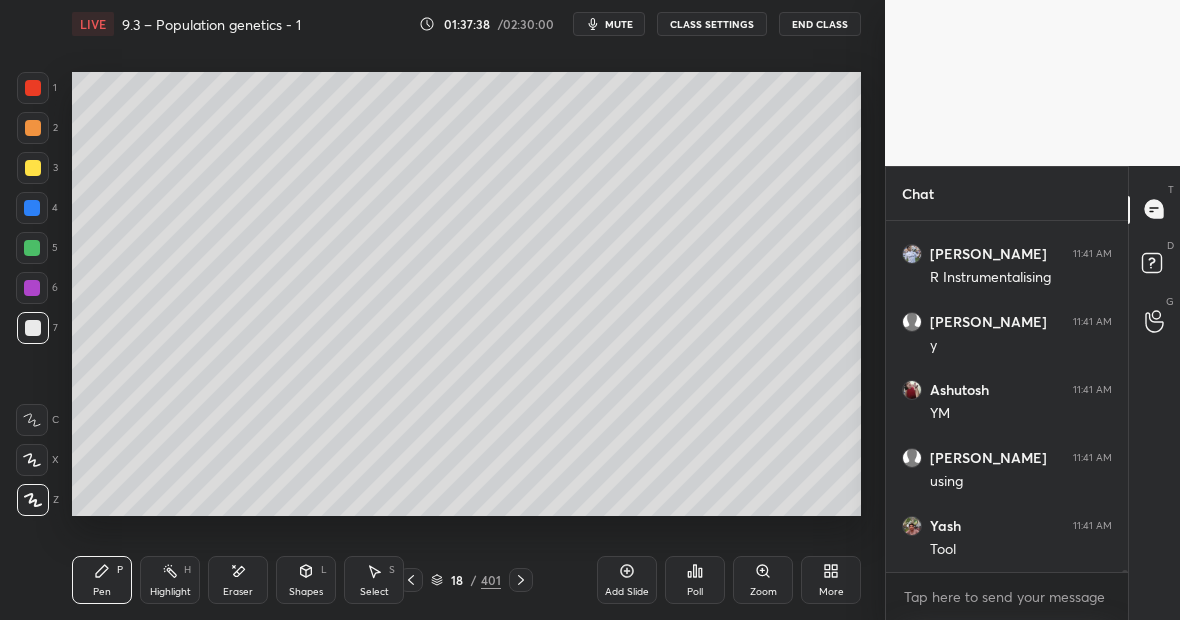 click on "Highlight" at bounding box center (170, 592) 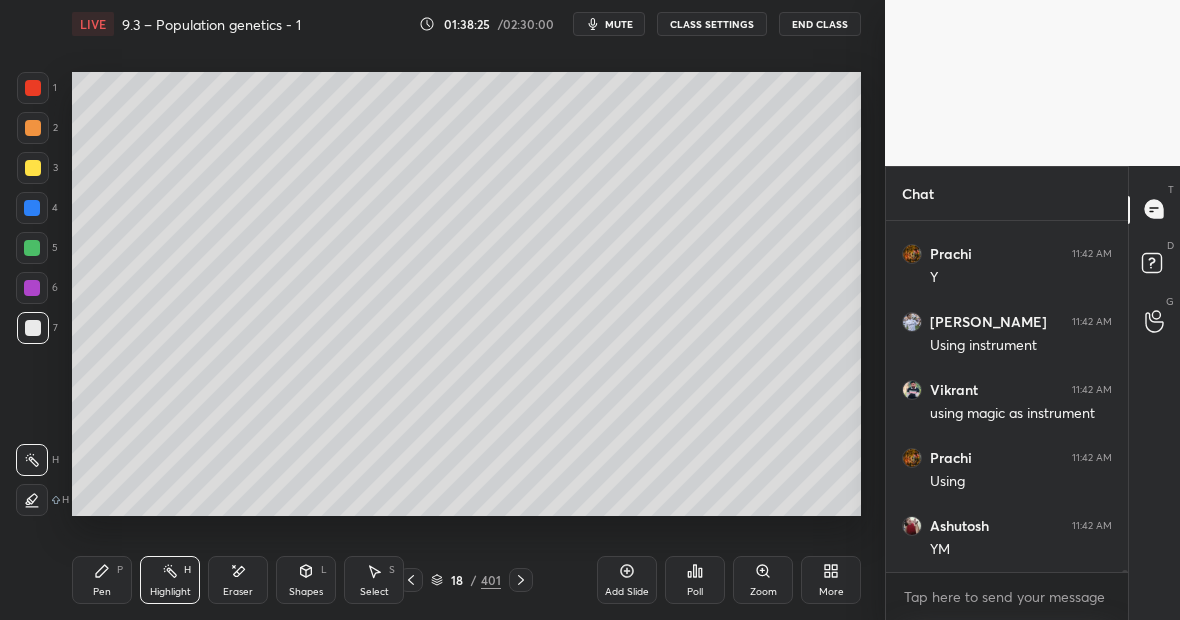 scroll, scrollTop: 61122, scrollLeft: 0, axis: vertical 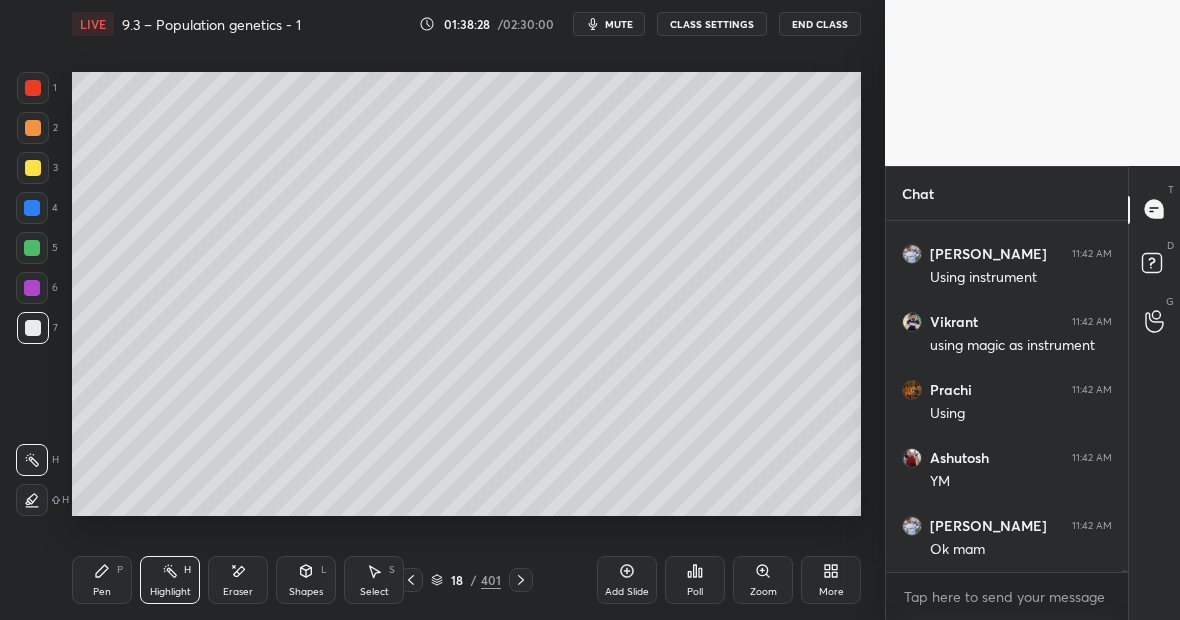 click on "Pen P" at bounding box center (102, 580) 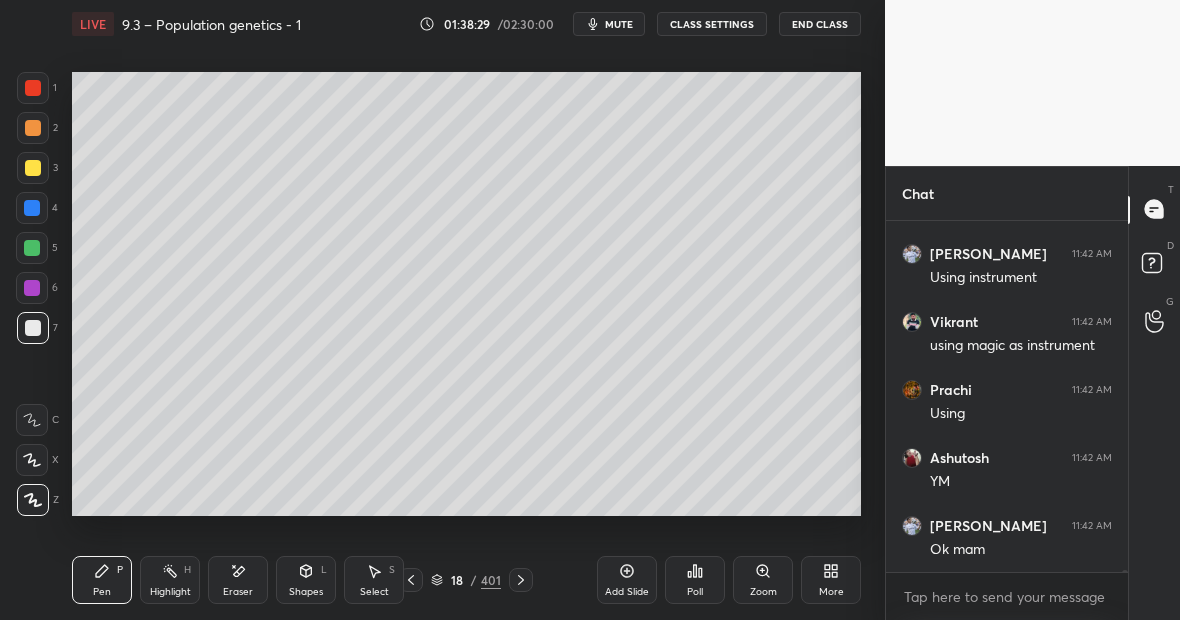 click on "Highlight" at bounding box center [170, 592] 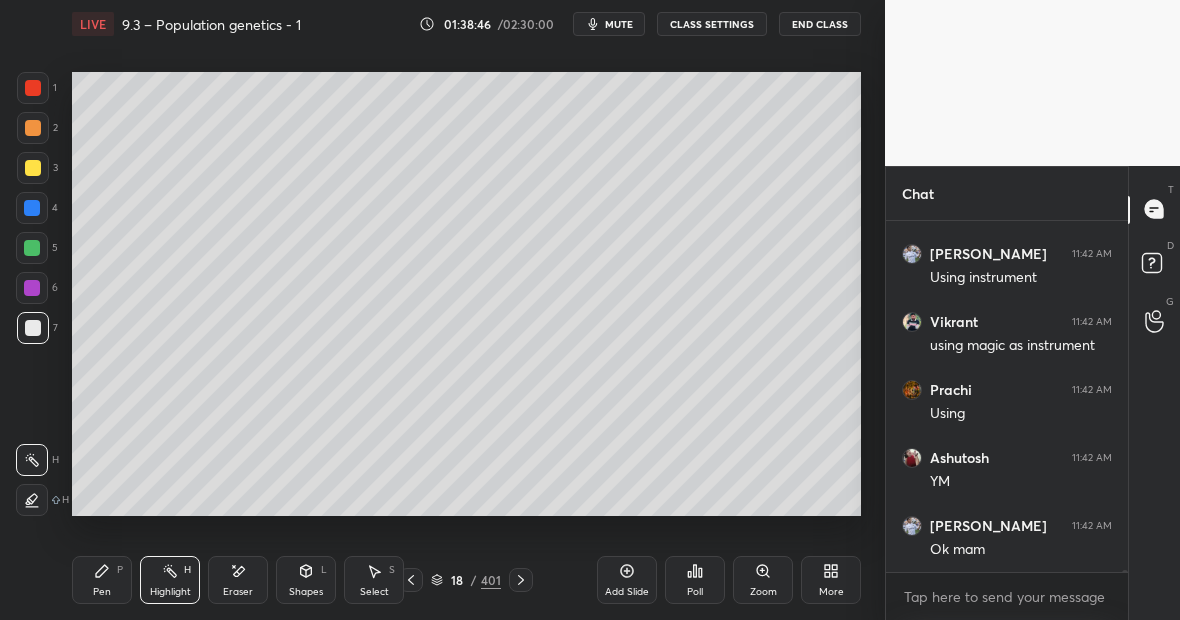 click on "Pen P" at bounding box center [102, 580] 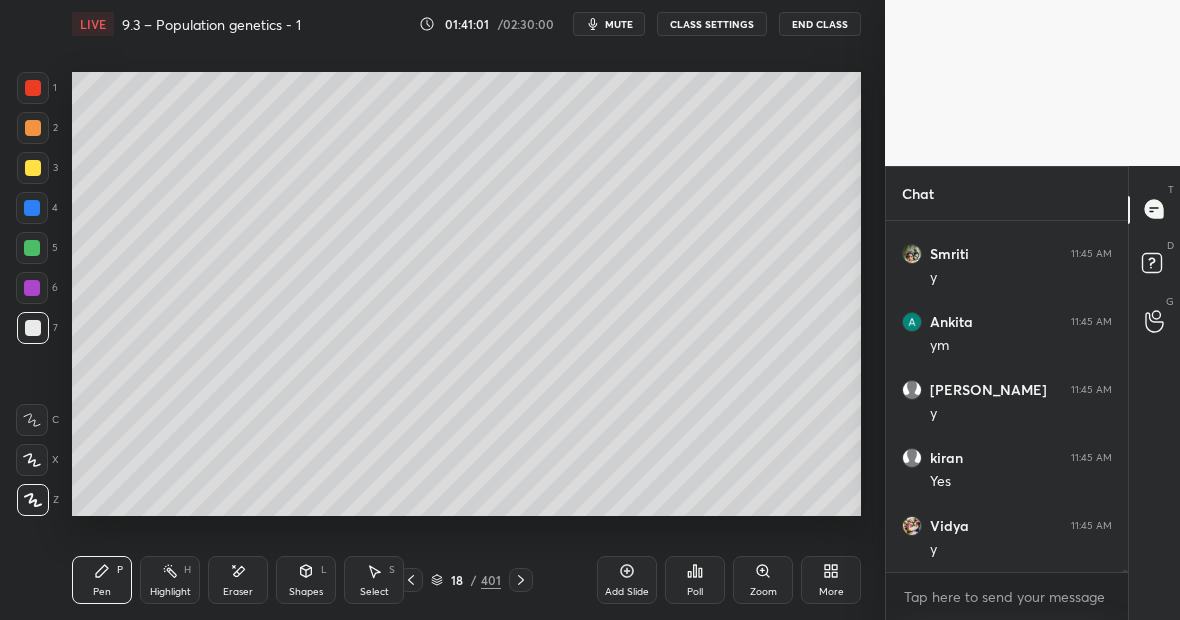 scroll, scrollTop: 62890, scrollLeft: 0, axis: vertical 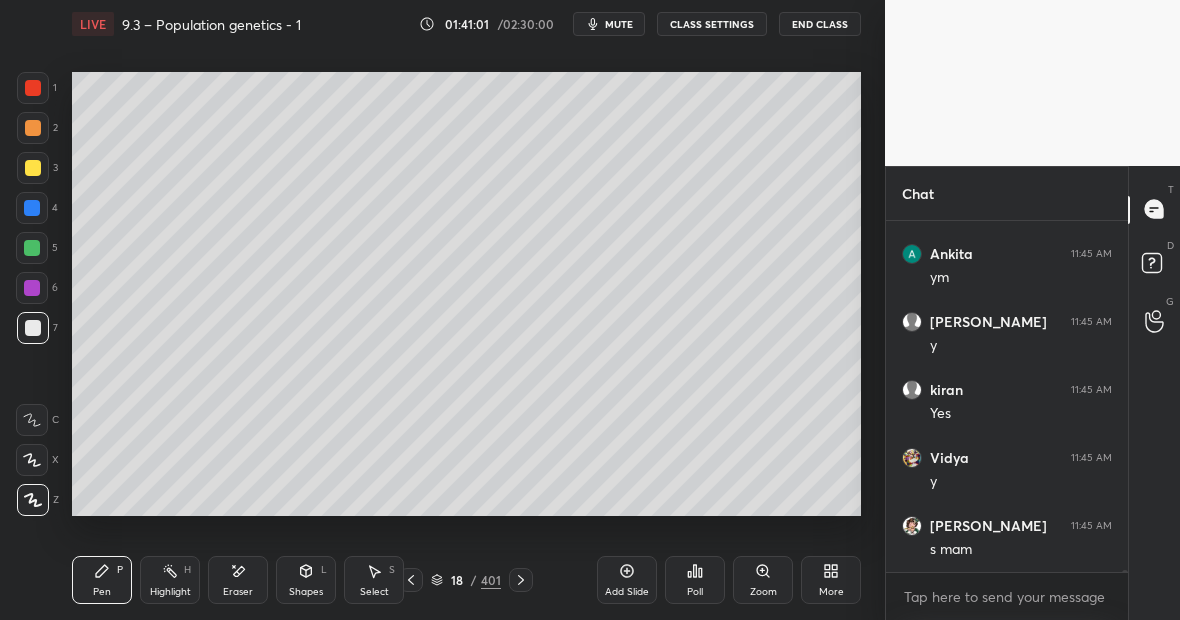 click 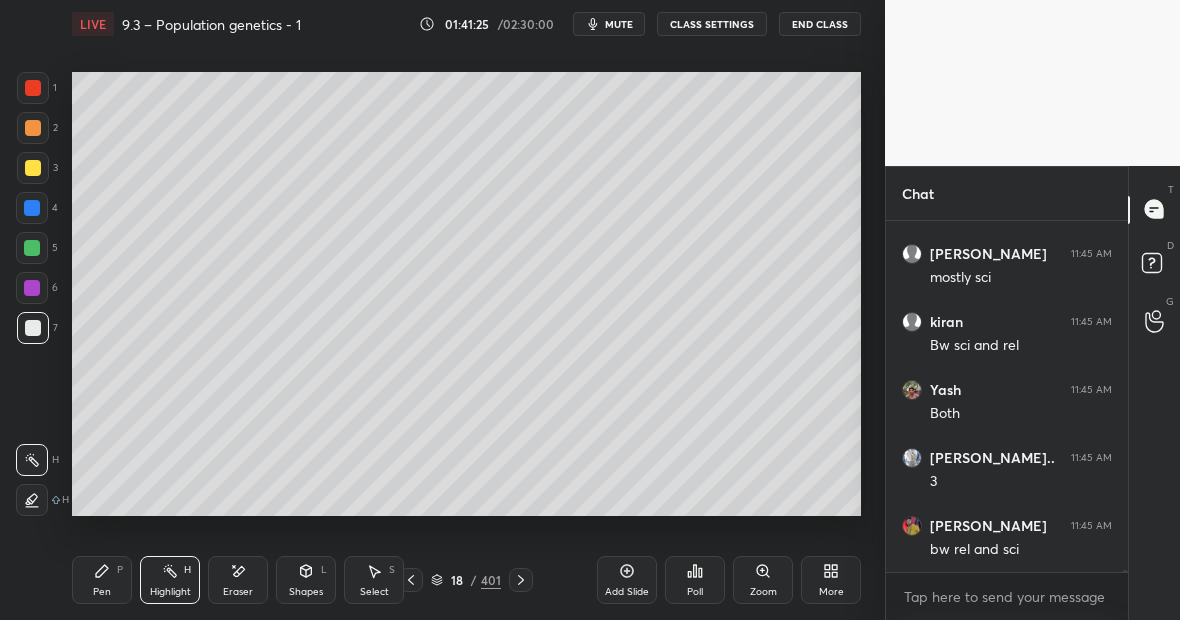 scroll, scrollTop: 61286, scrollLeft: 0, axis: vertical 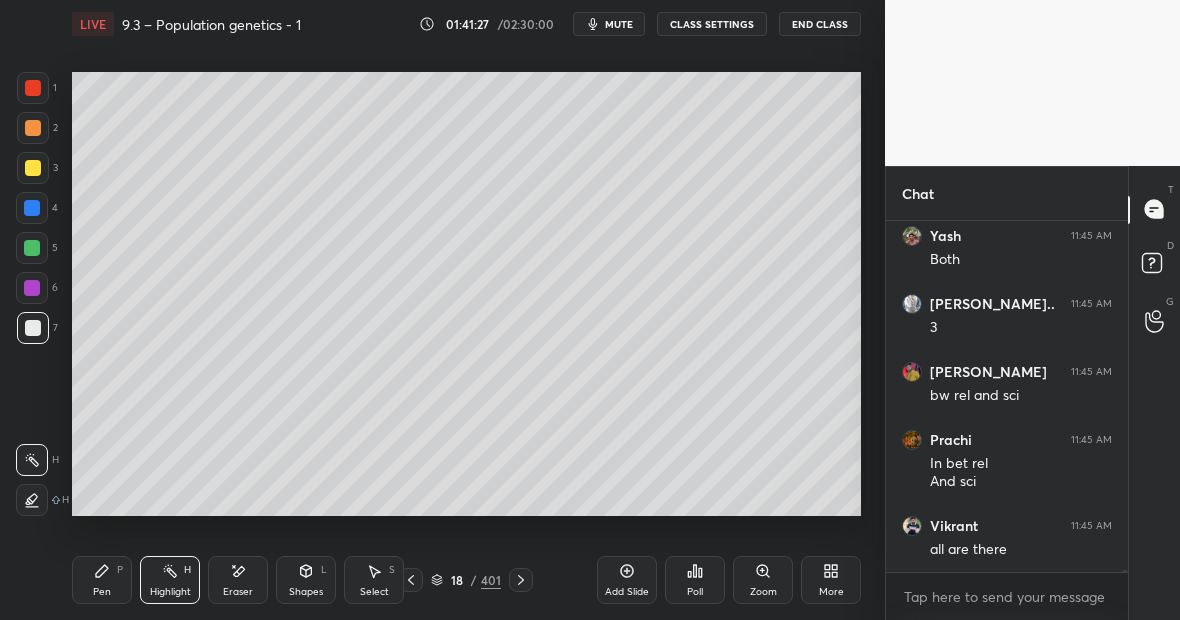 click at bounding box center (33, 88) 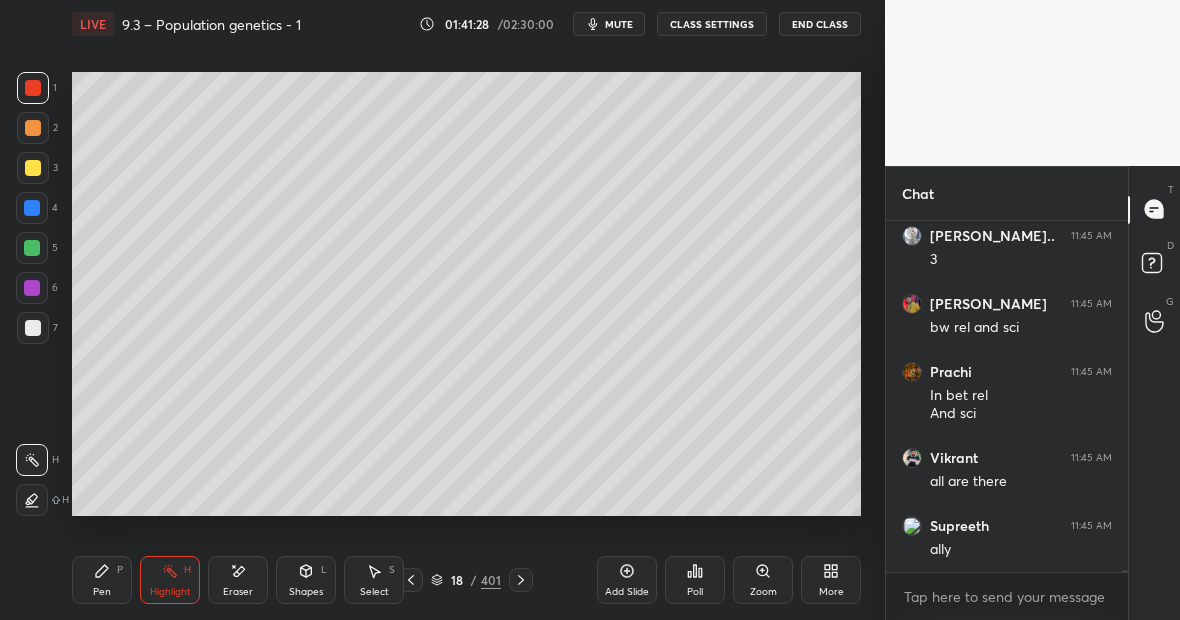 scroll, scrollTop: 61490, scrollLeft: 0, axis: vertical 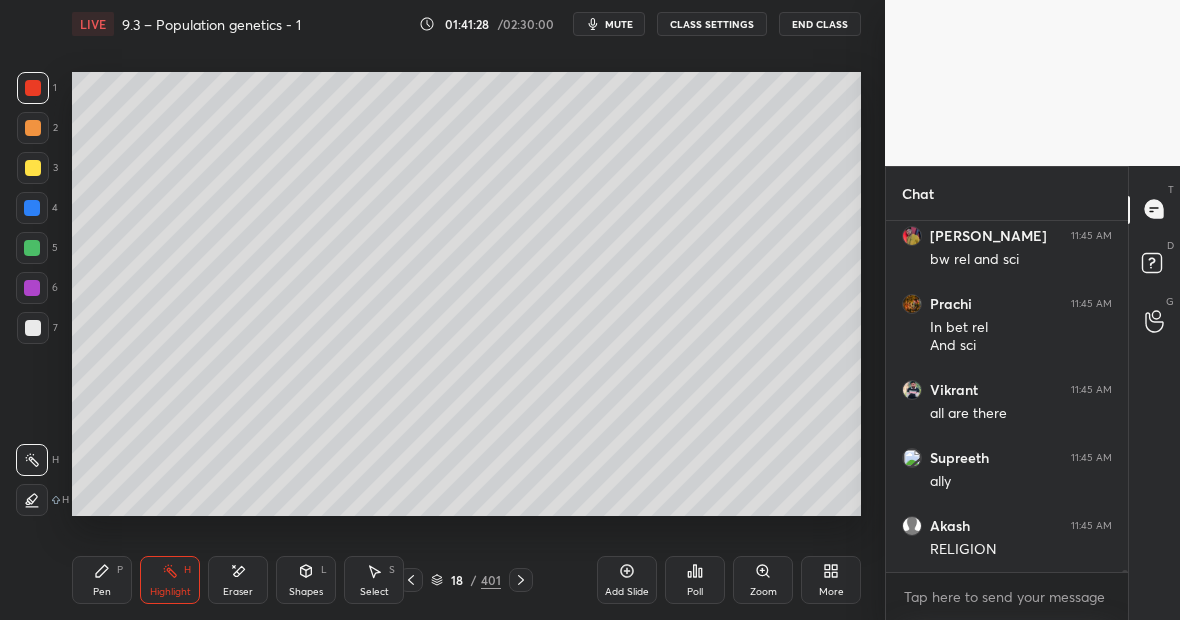 click on "Pen" at bounding box center [102, 592] 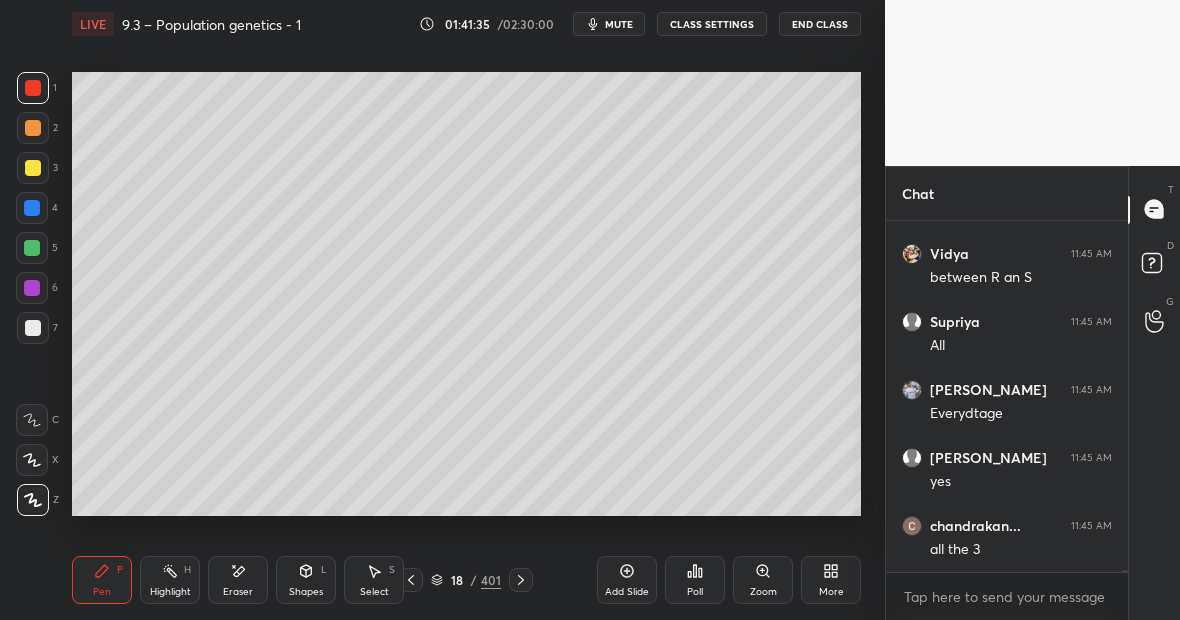 scroll, scrollTop: 61966, scrollLeft: 0, axis: vertical 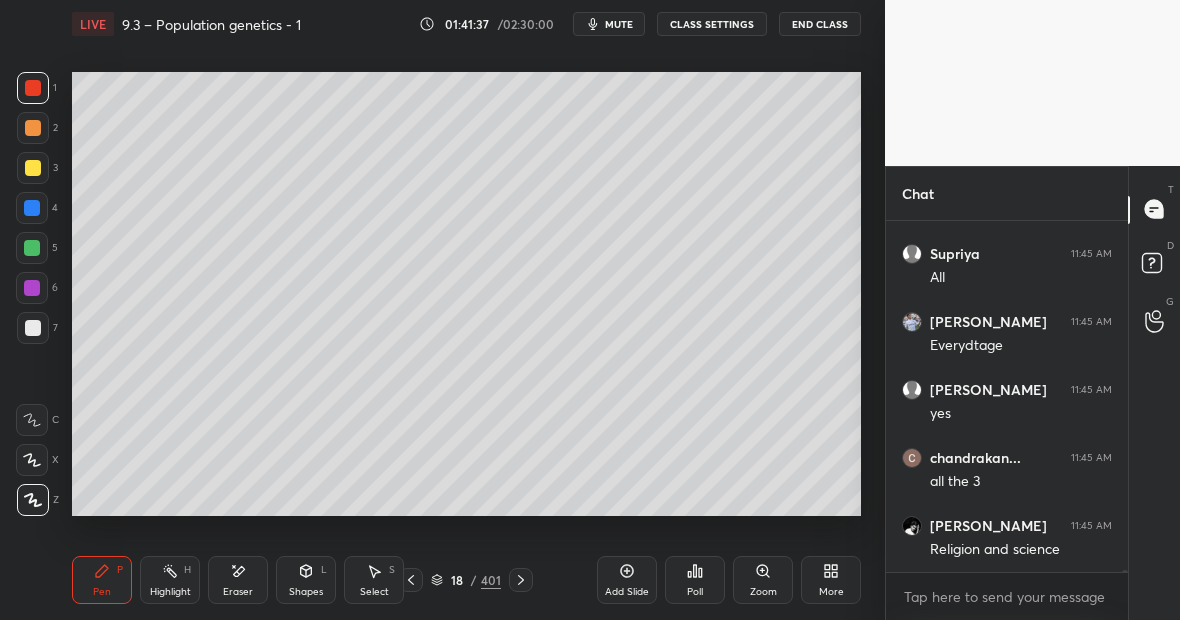click on "Eraser" at bounding box center [238, 580] 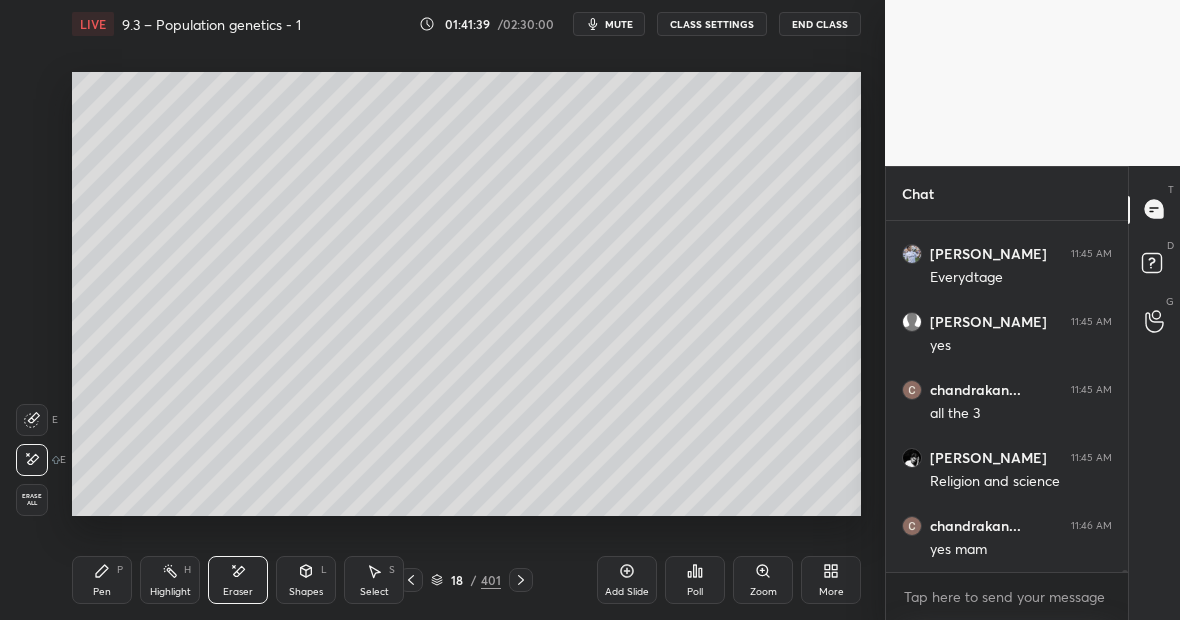 scroll, scrollTop: 62102, scrollLeft: 0, axis: vertical 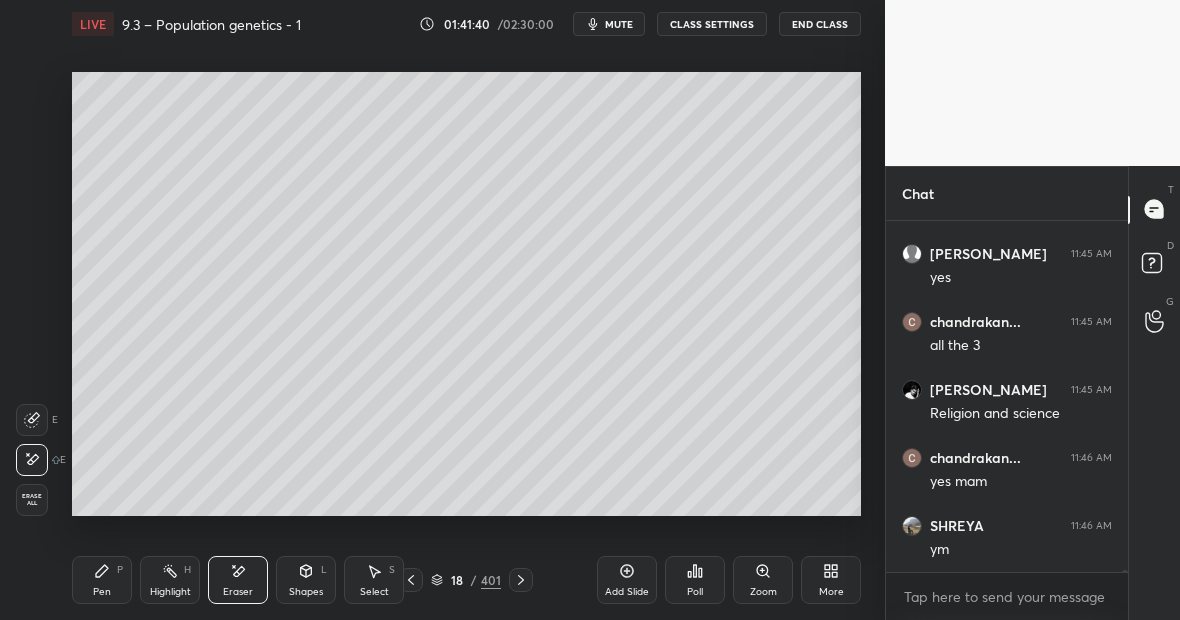 click on "Add Slide" at bounding box center [627, 580] 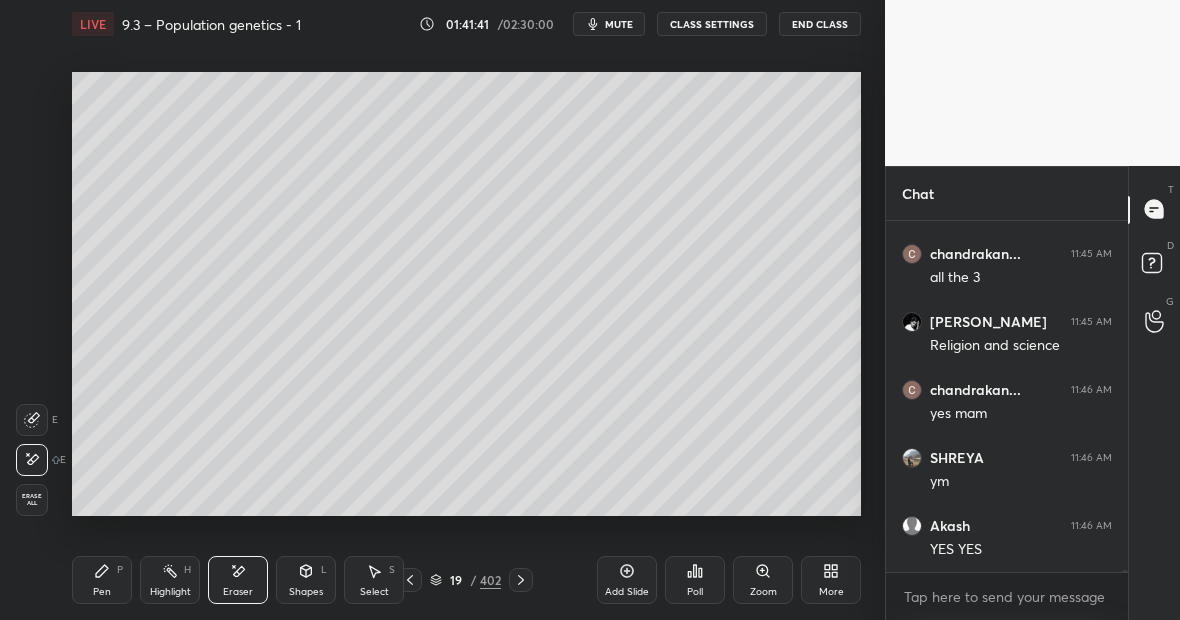 scroll, scrollTop: 62238, scrollLeft: 0, axis: vertical 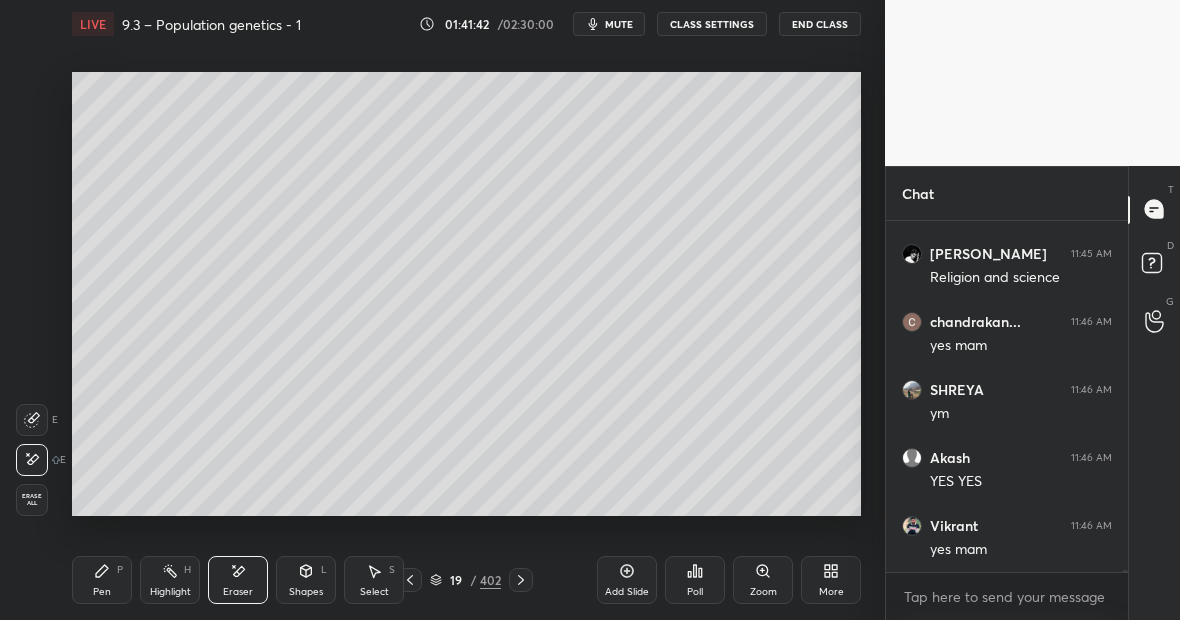 click on "Pen P" at bounding box center (102, 580) 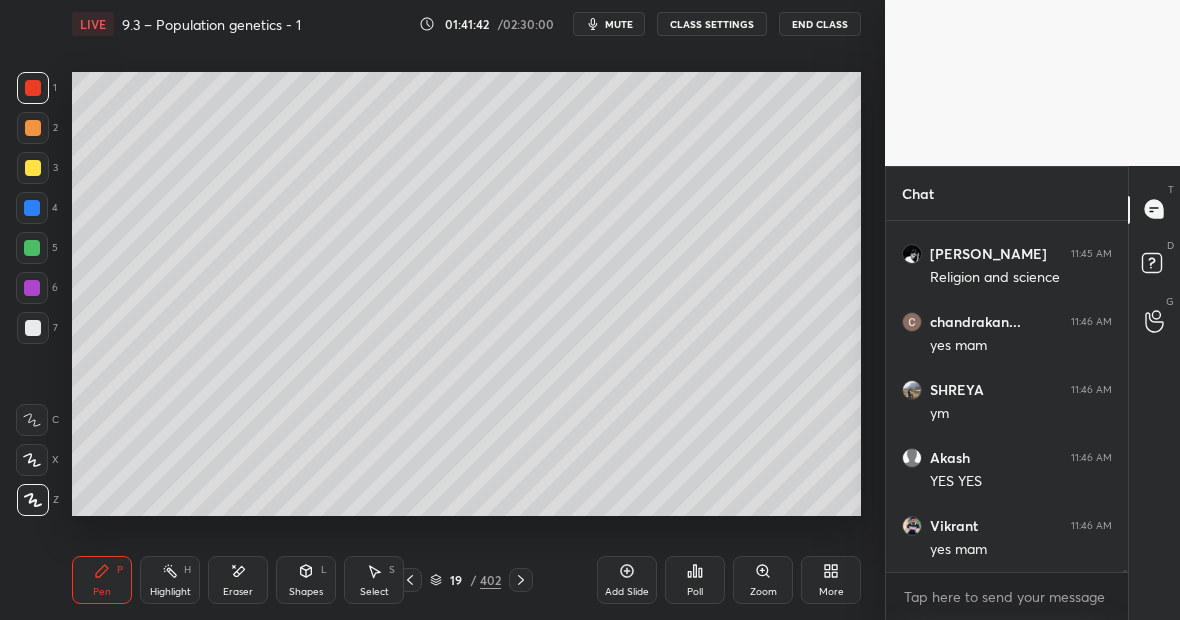 click at bounding box center [33, 328] 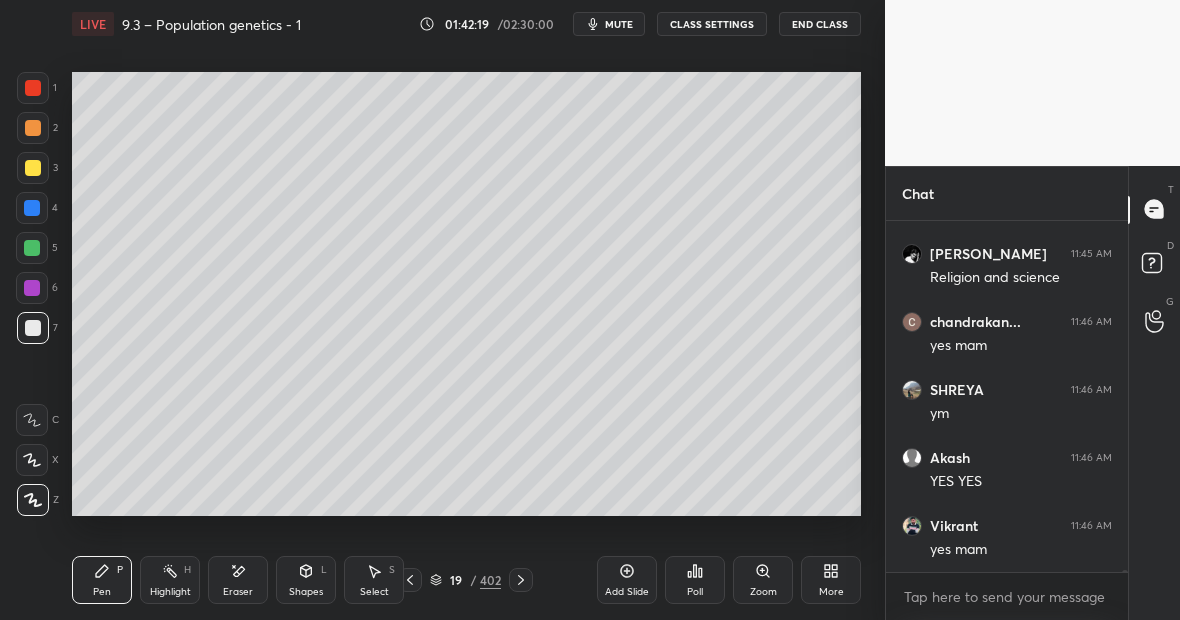 click at bounding box center [33, 88] 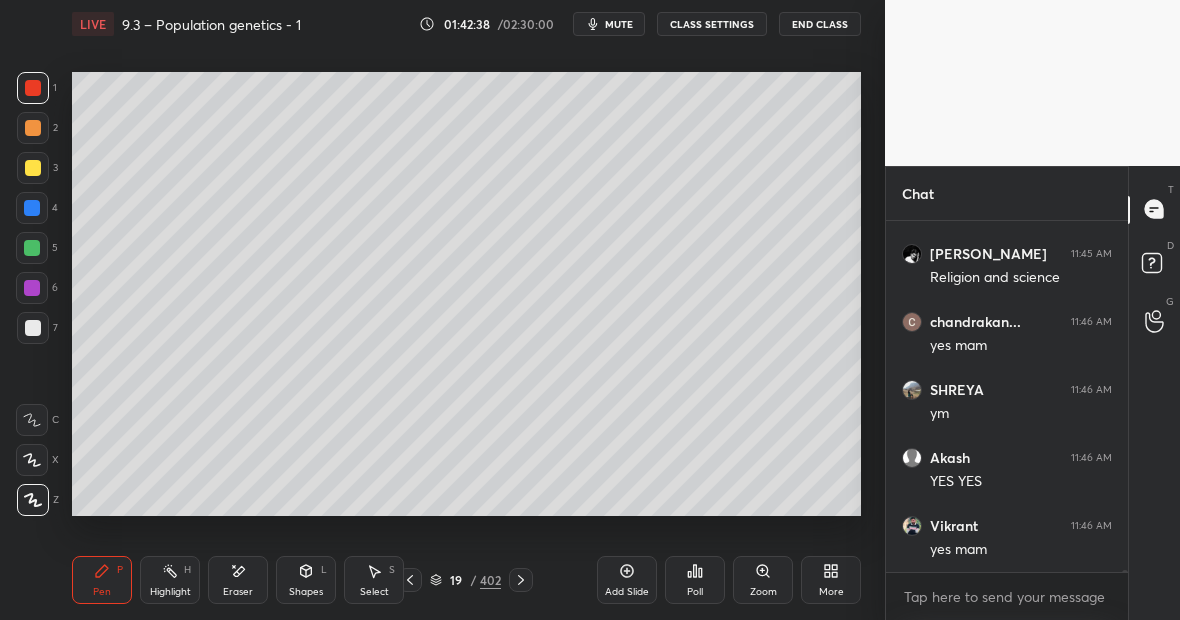 click at bounding box center (32, 208) 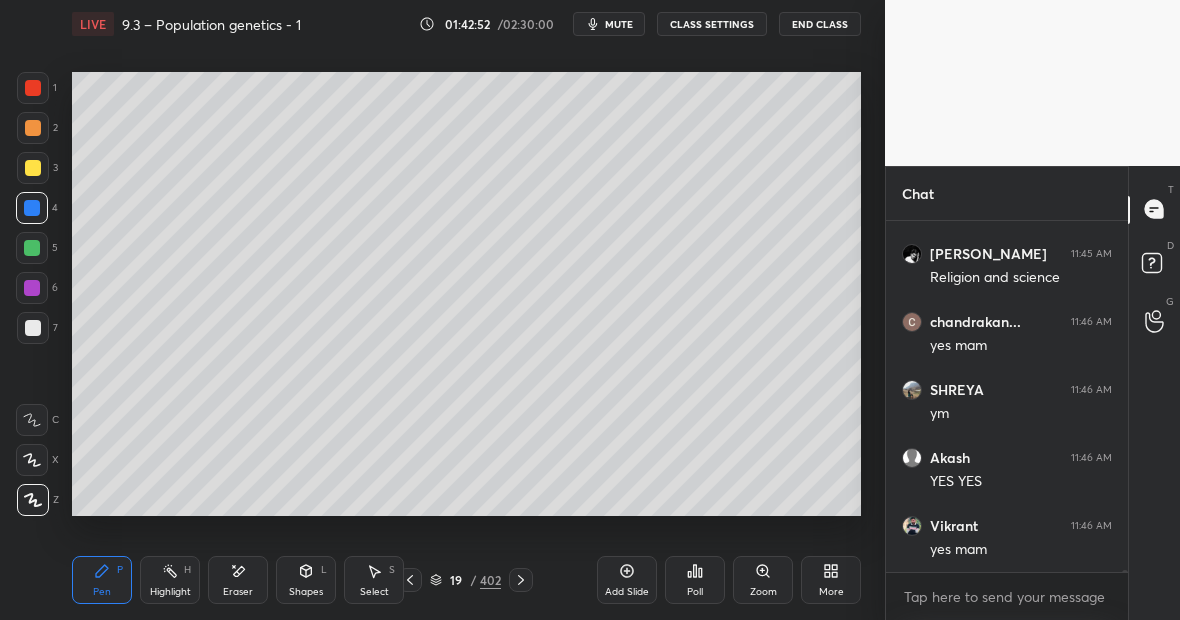 click on "Highlight H" at bounding box center (170, 580) 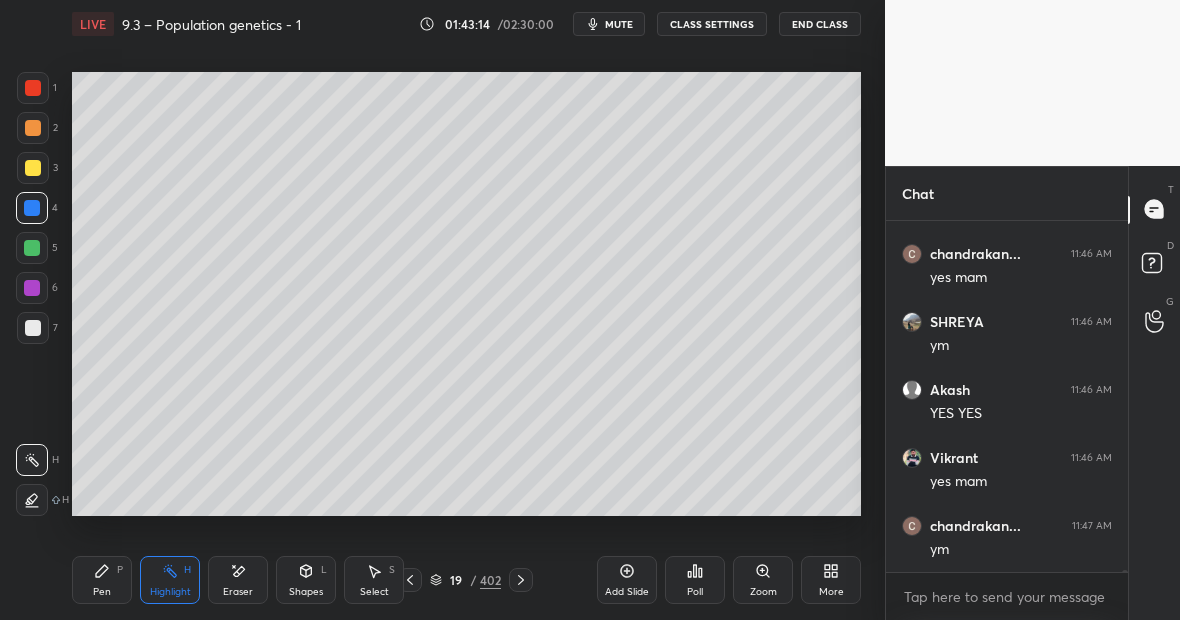 scroll, scrollTop: 62374, scrollLeft: 0, axis: vertical 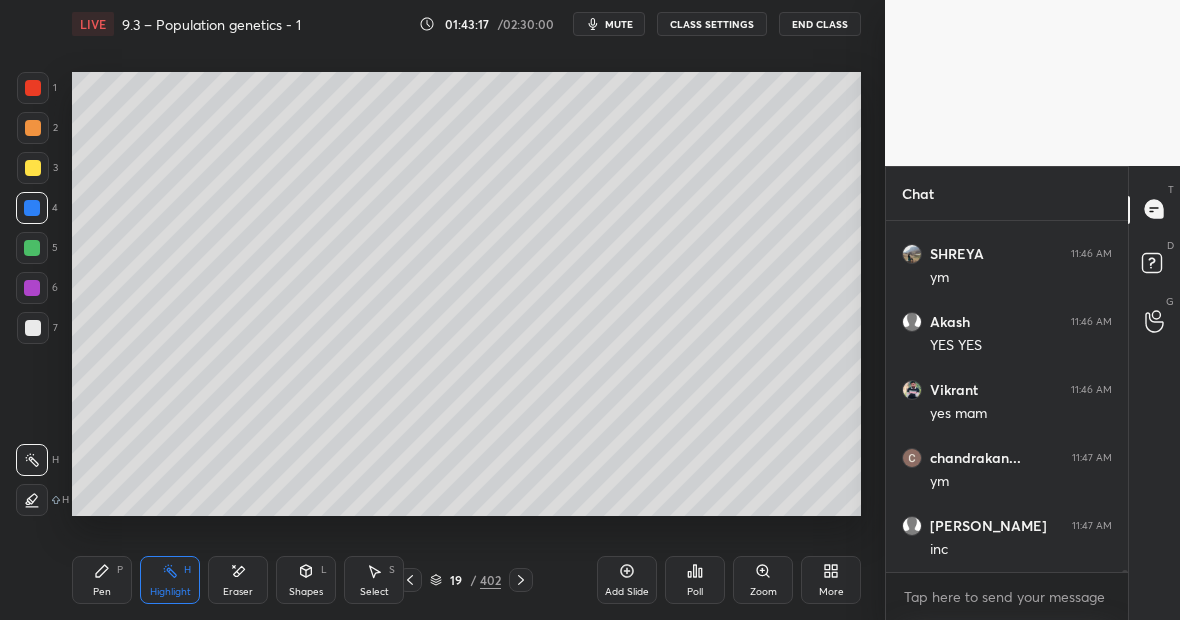 click on "Highlight" at bounding box center (170, 592) 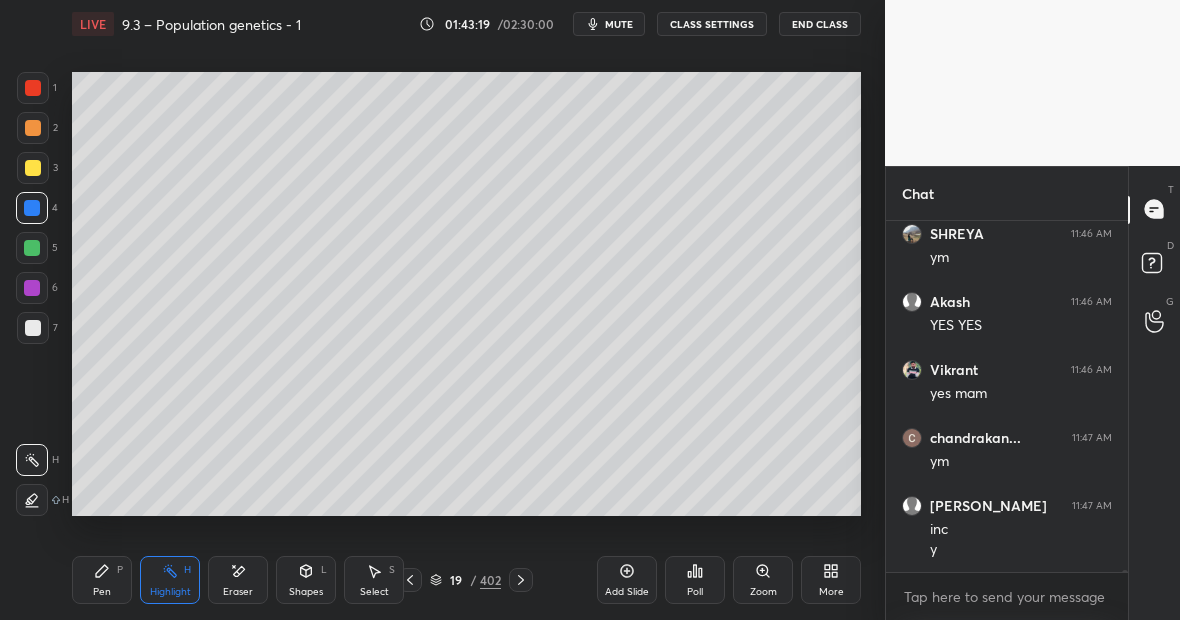 click on "Eraser" at bounding box center (238, 592) 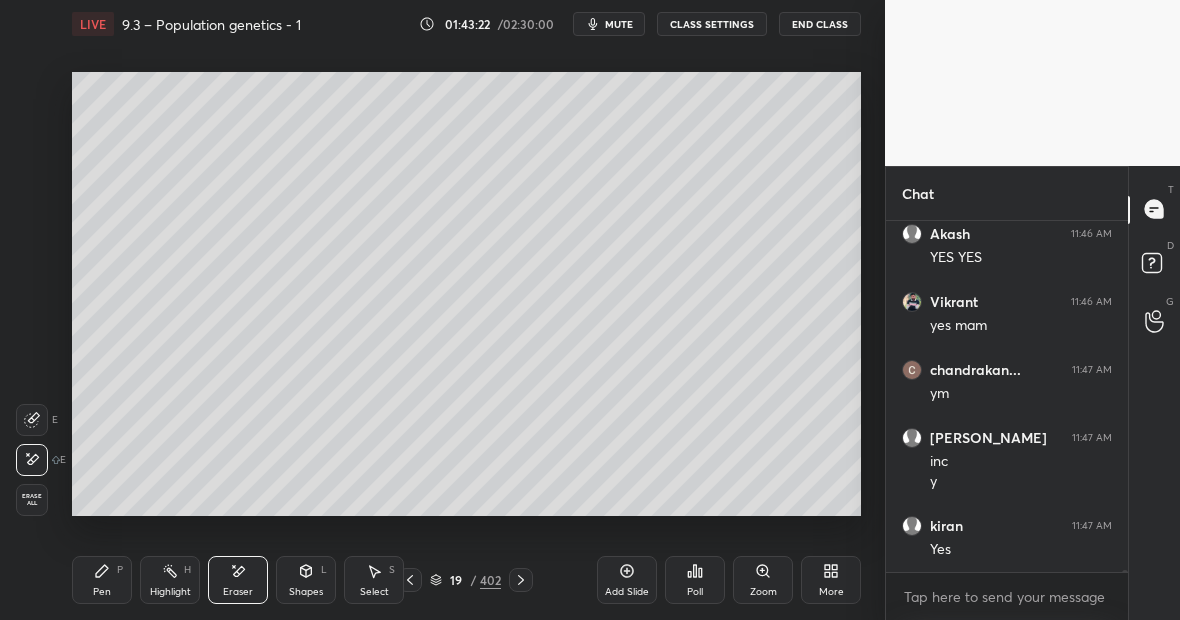 click on "Pen P" at bounding box center (102, 580) 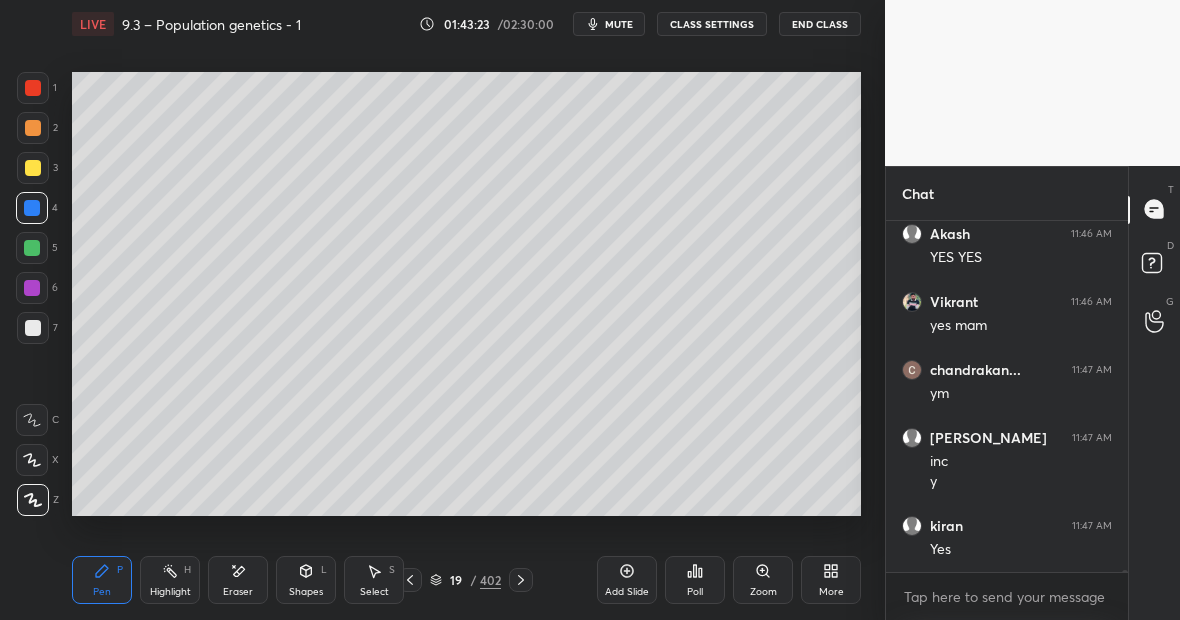 click at bounding box center [33, 88] 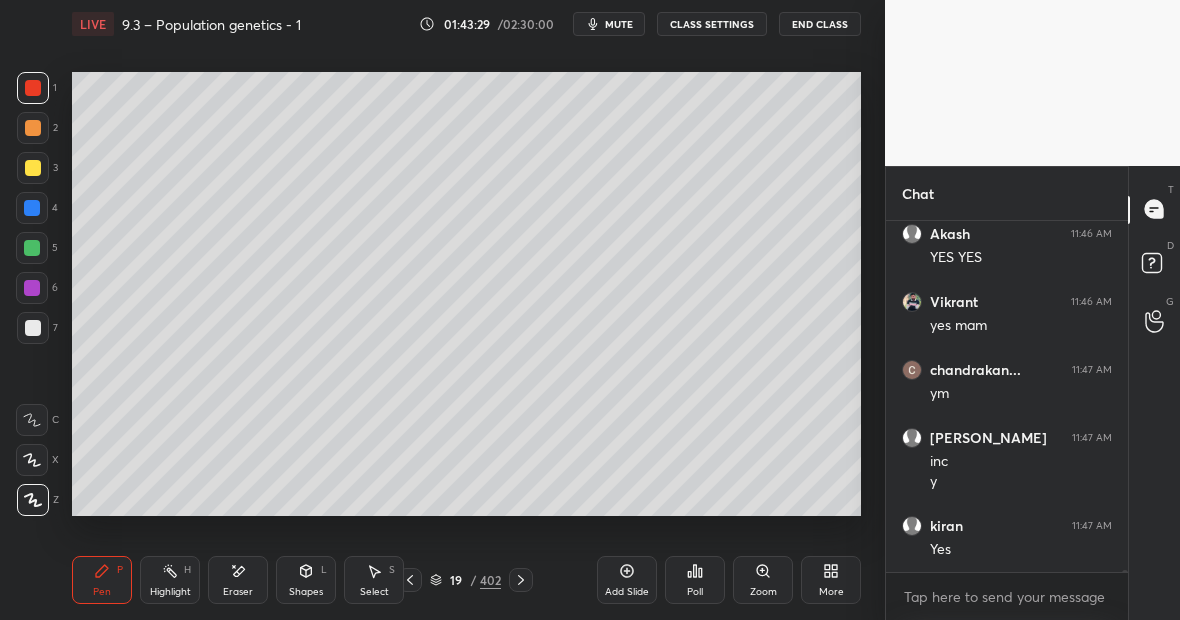 click 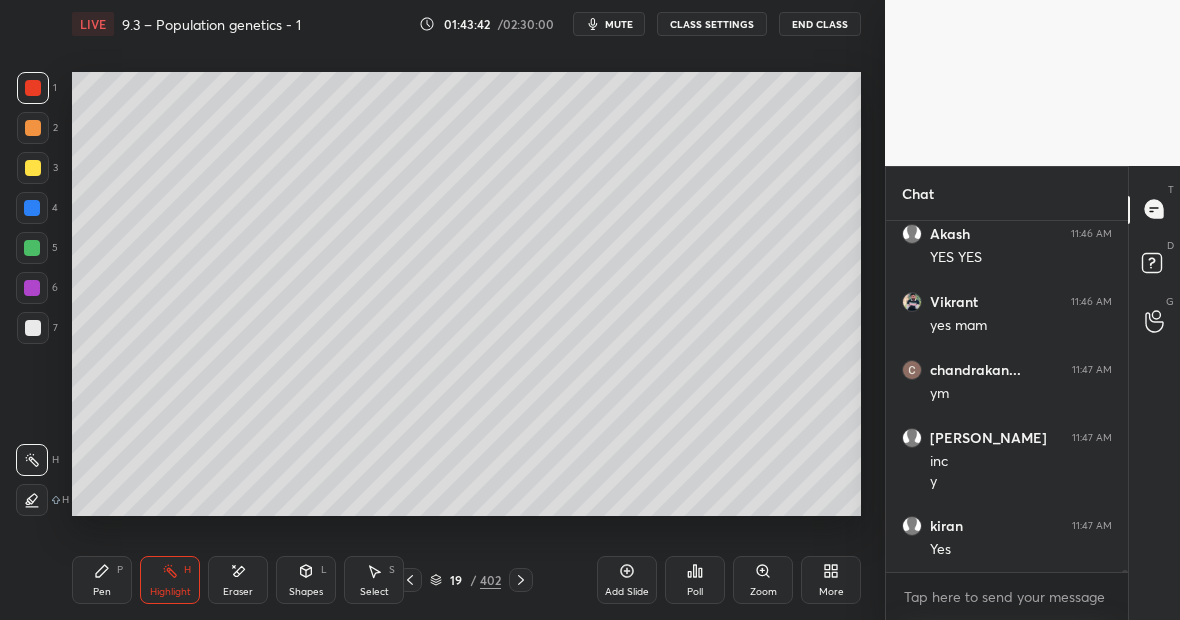 click on "Highlight" at bounding box center (170, 592) 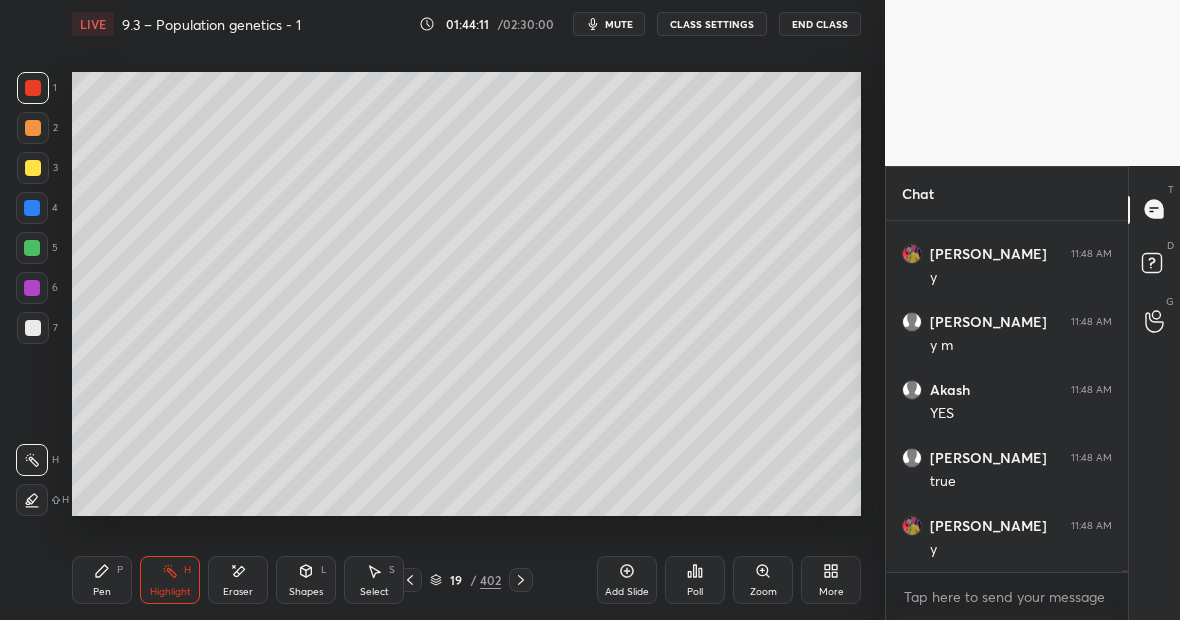scroll, scrollTop: 63006, scrollLeft: 0, axis: vertical 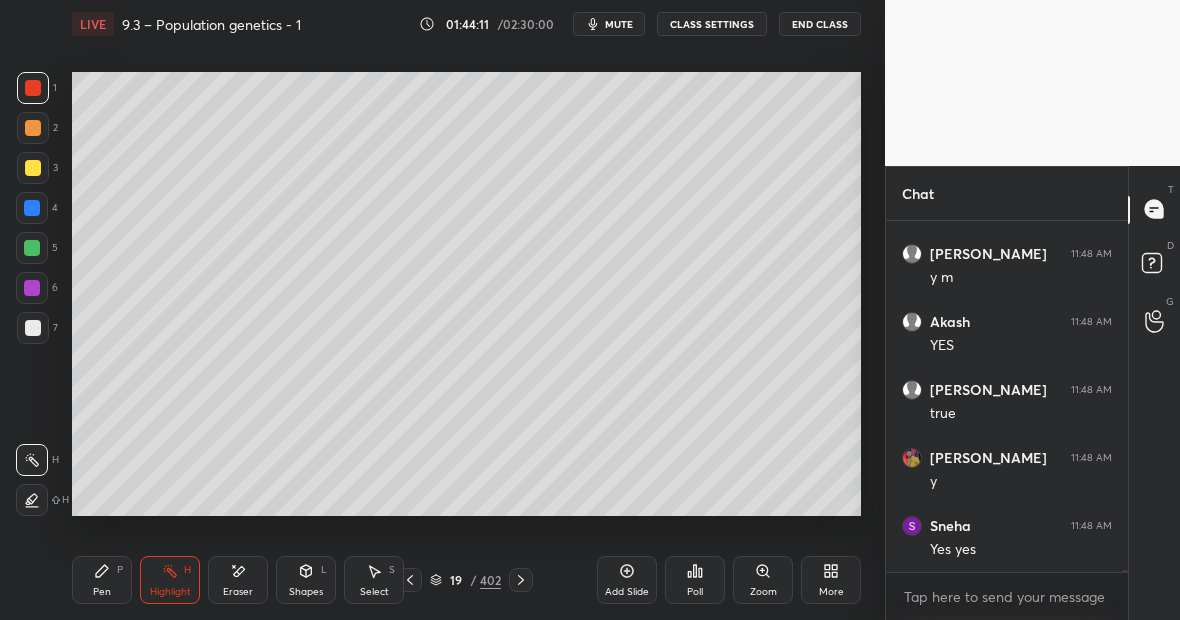 click on "Highlight" at bounding box center [170, 592] 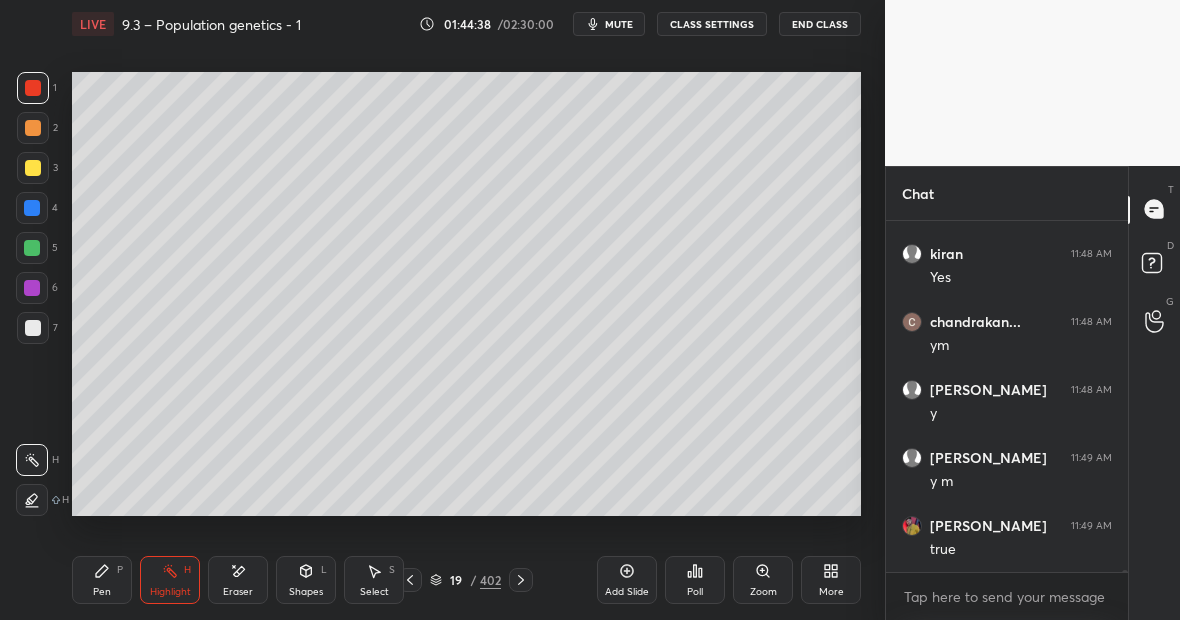 scroll, scrollTop: 63414, scrollLeft: 0, axis: vertical 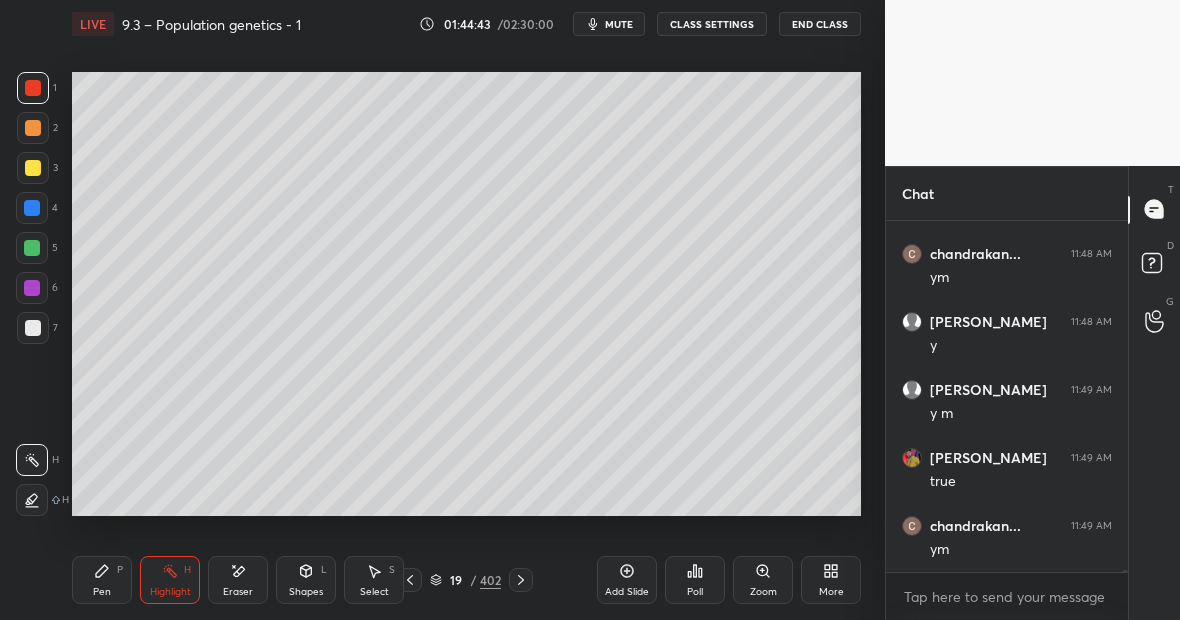 click on "H" at bounding box center (187, 570) 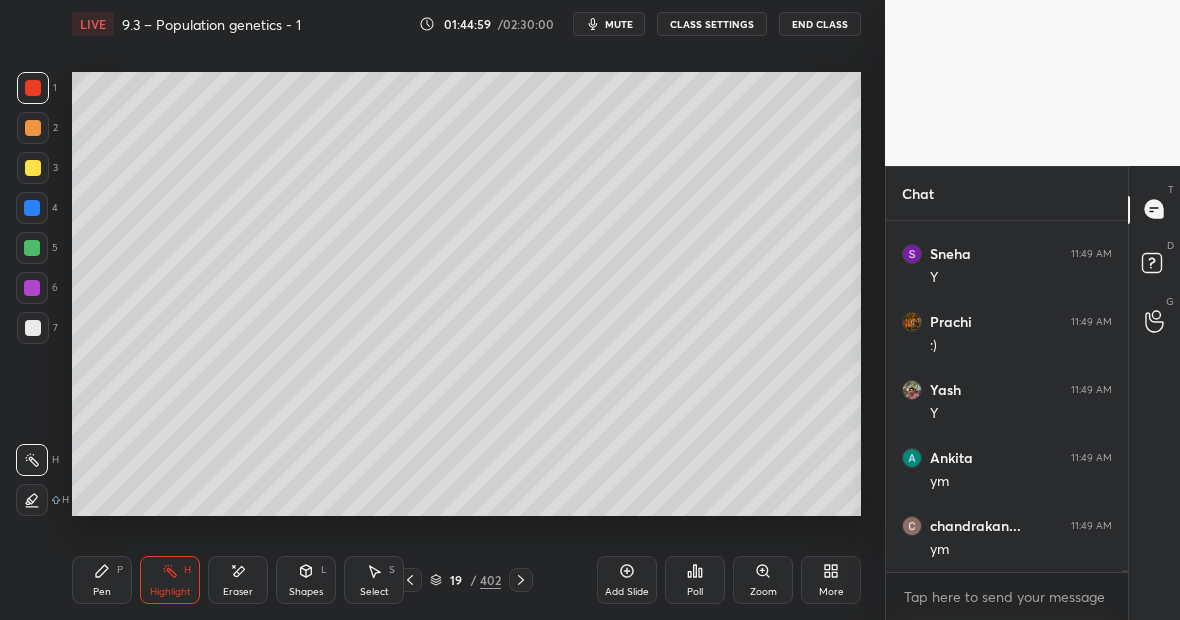 scroll, scrollTop: 63822, scrollLeft: 0, axis: vertical 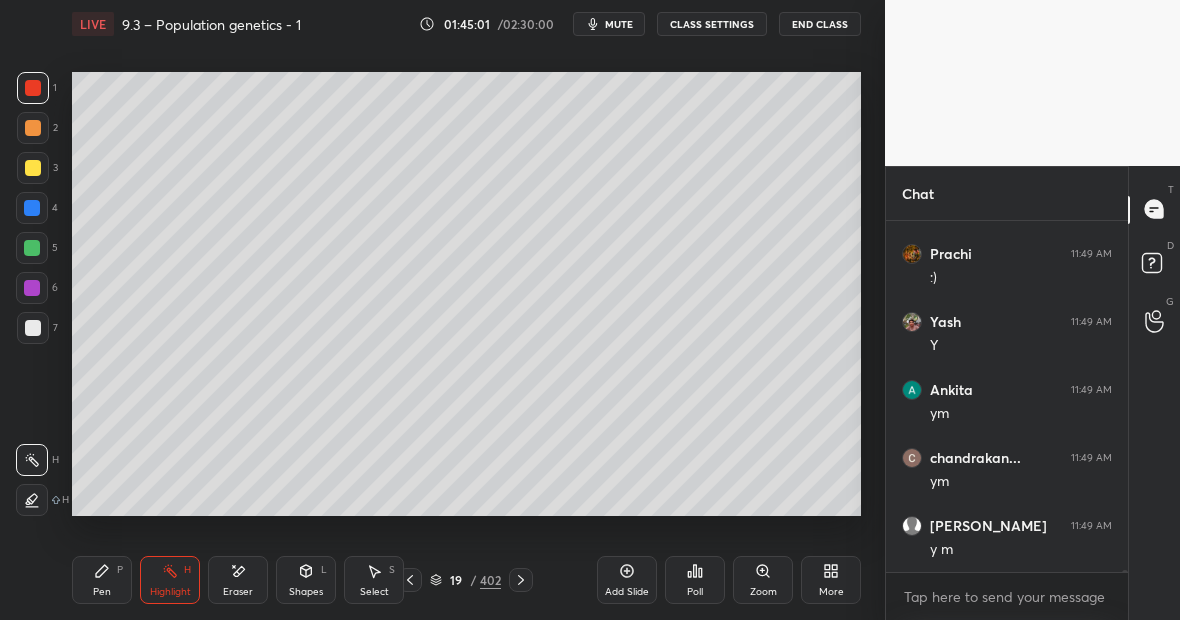 click on "Pen P" at bounding box center [102, 580] 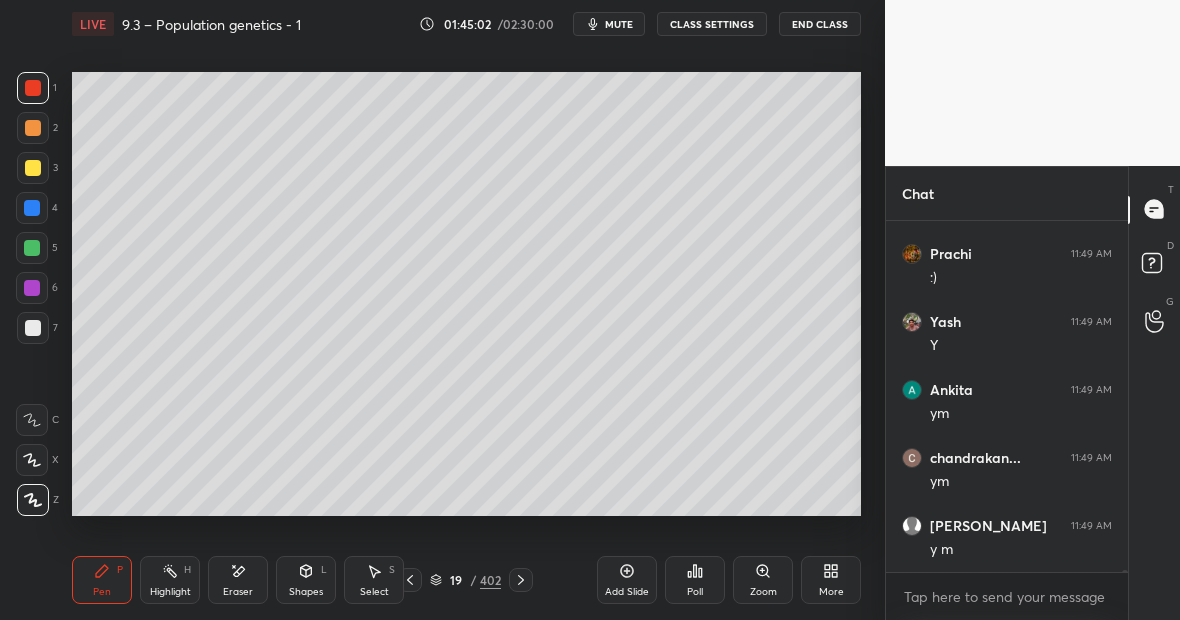 click at bounding box center [33, 328] 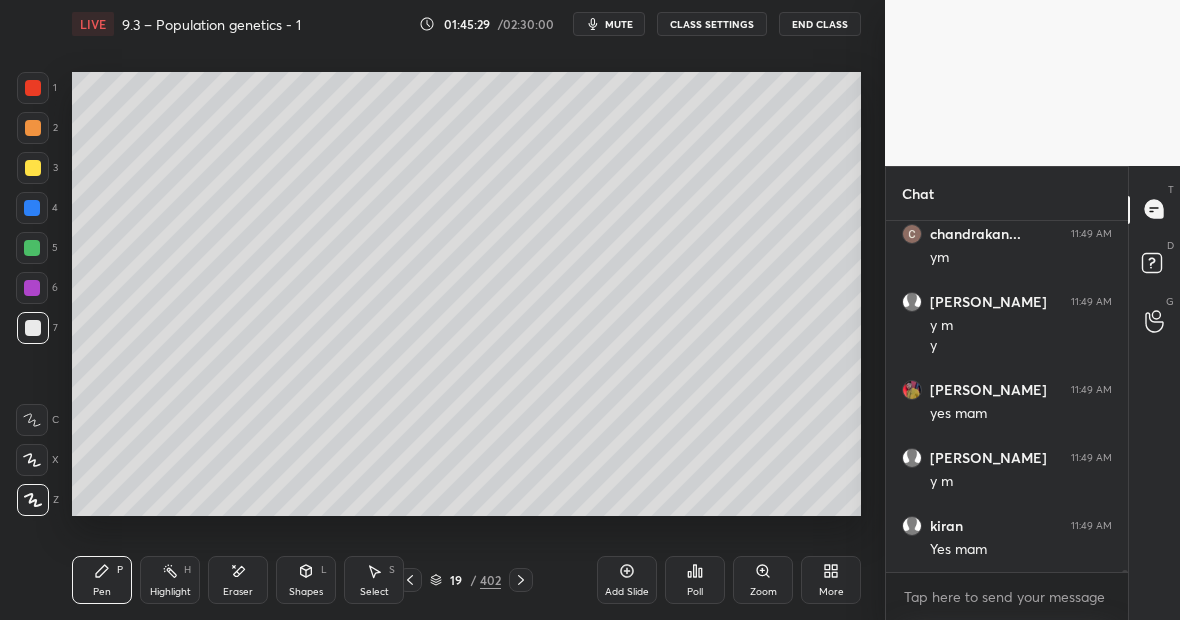 scroll, scrollTop: 64114, scrollLeft: 0, axis: vertical 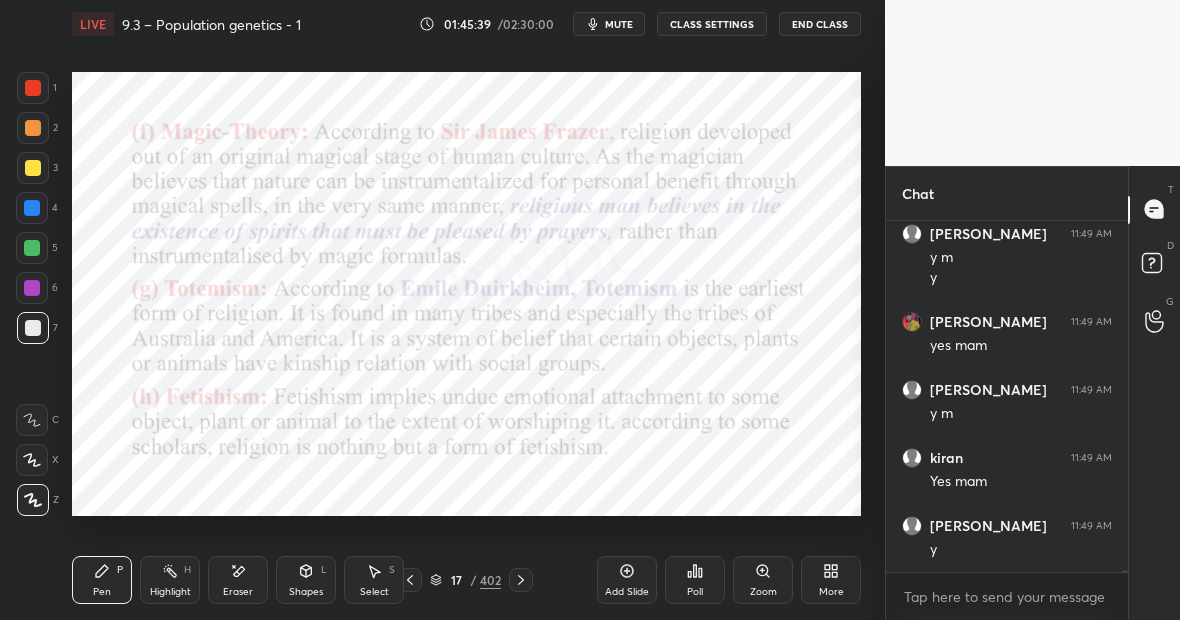 click at bounding box center (32, 208) 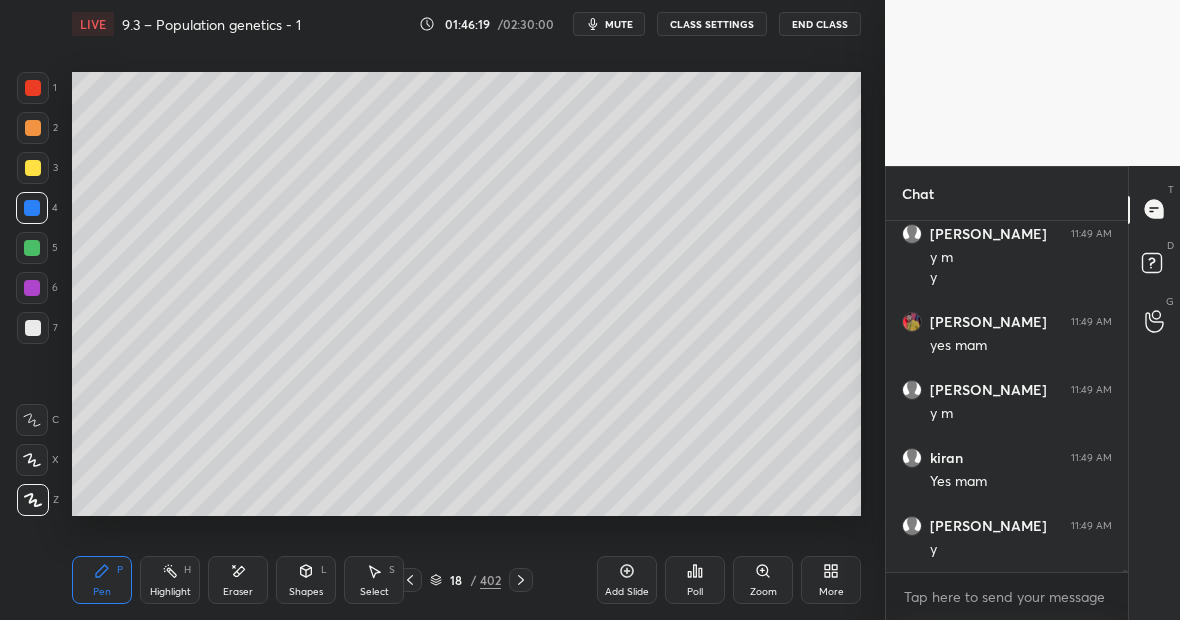 click on "Highlight H" at bounding box center [170, 580] 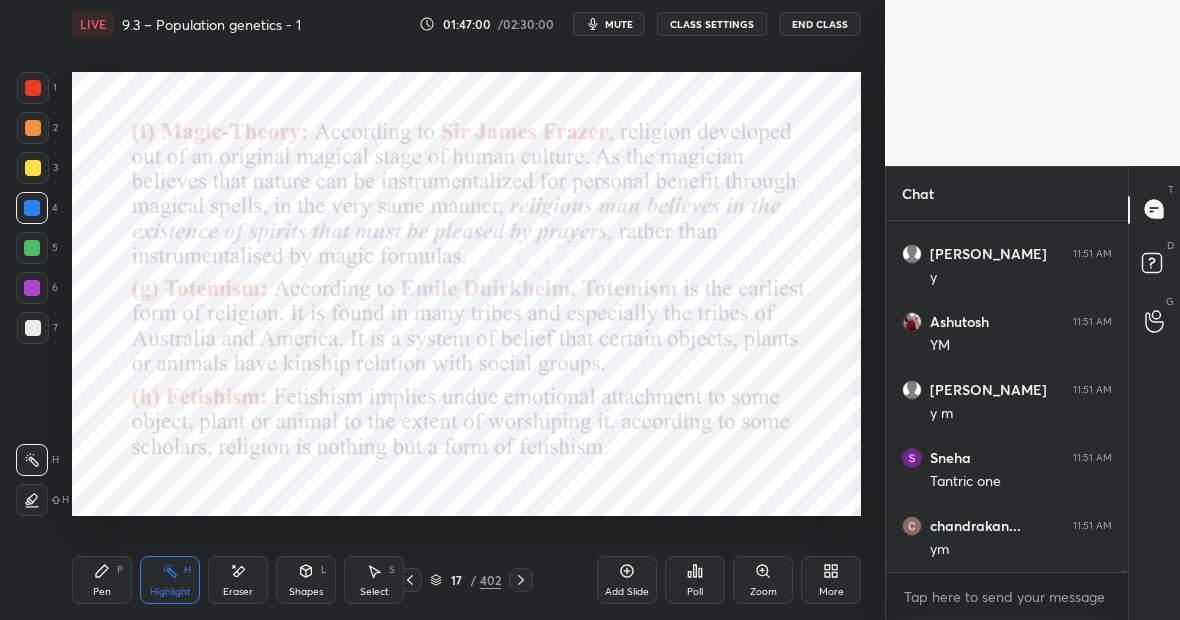 scroll, scrollTop: 64794, scrollLeft: 0, axis: vertical 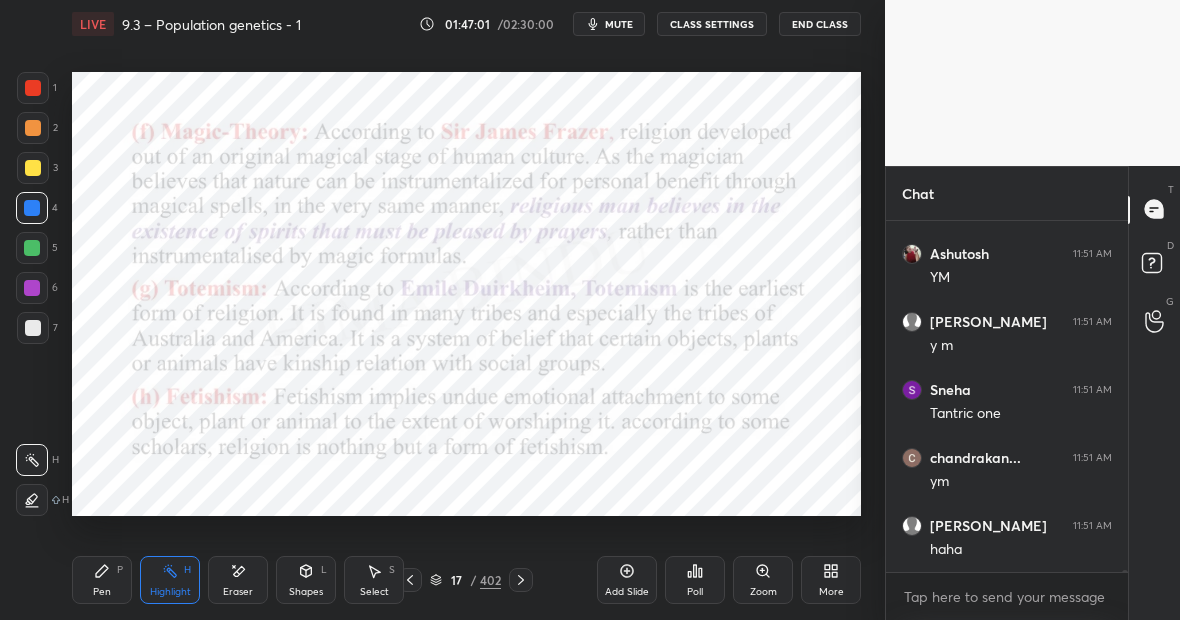 click on "Pen P" at bounding box center (102, 580) 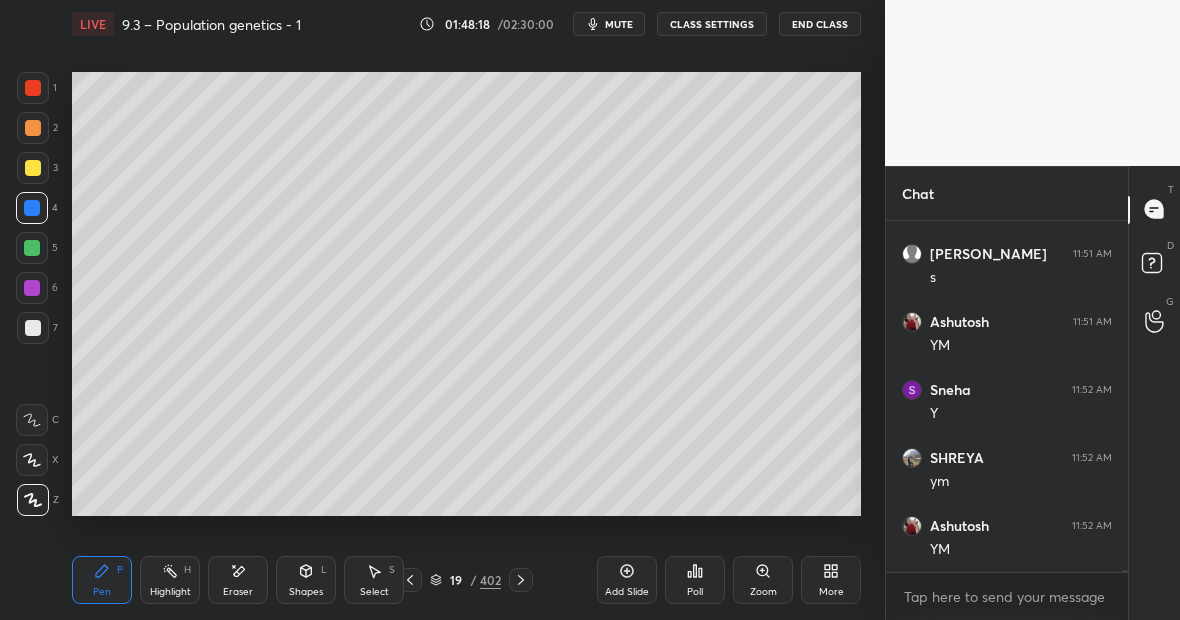 scroll, scrollTop: 65378, scrollLeft: 0, axis: vertical 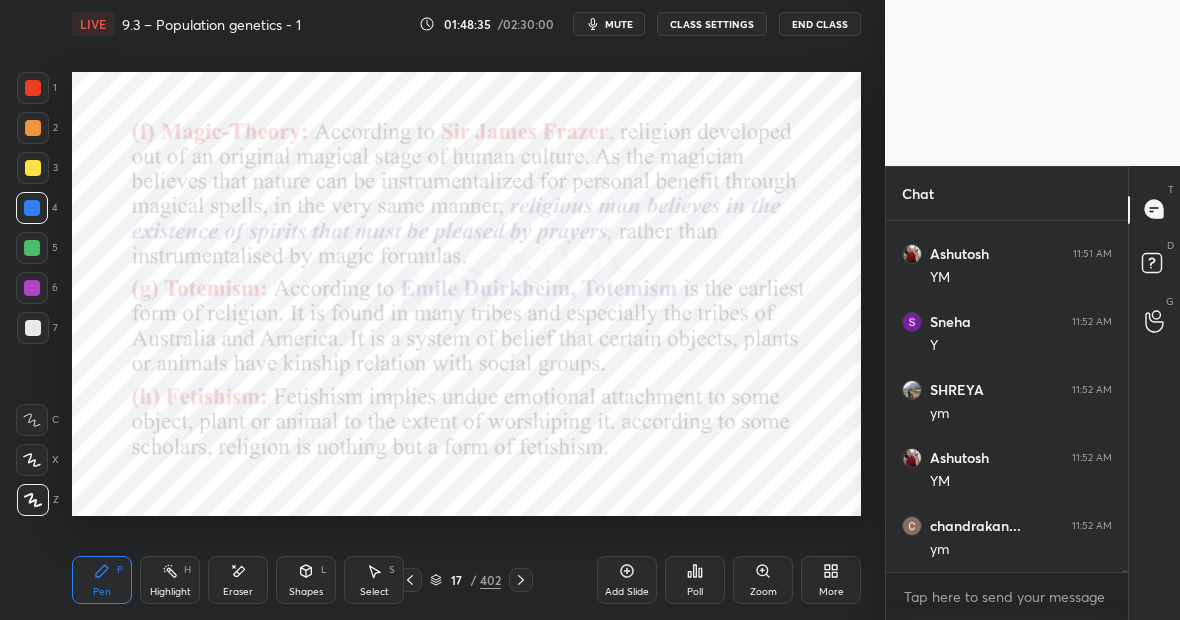 click at bounding box center [32, 288] 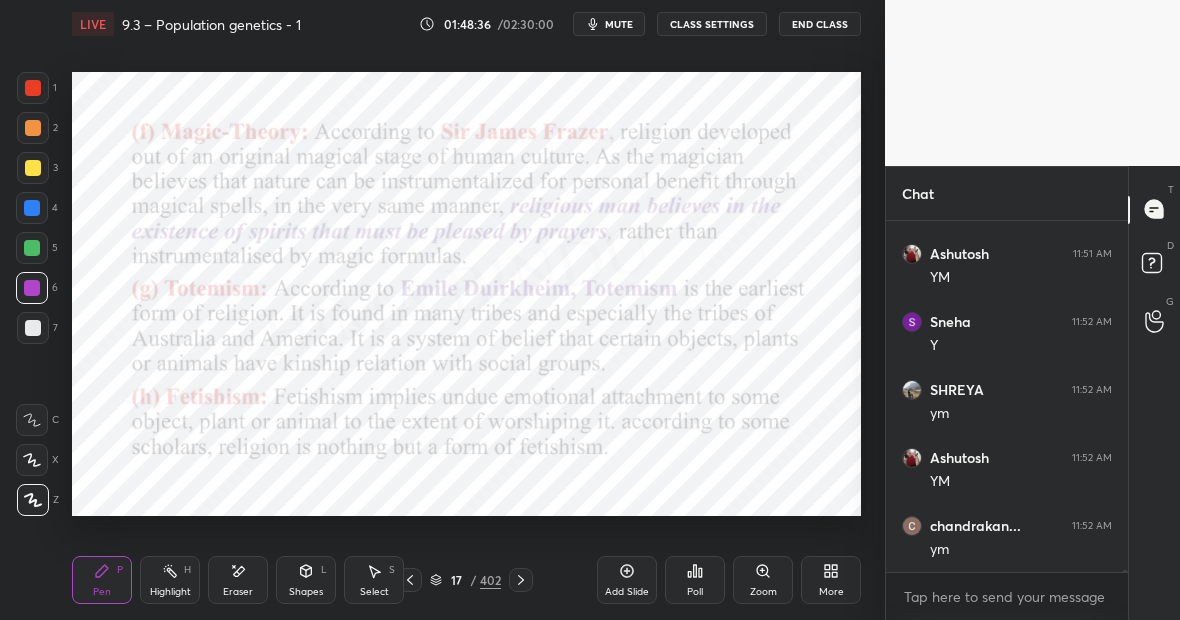 click at bounding box center [32, 248] 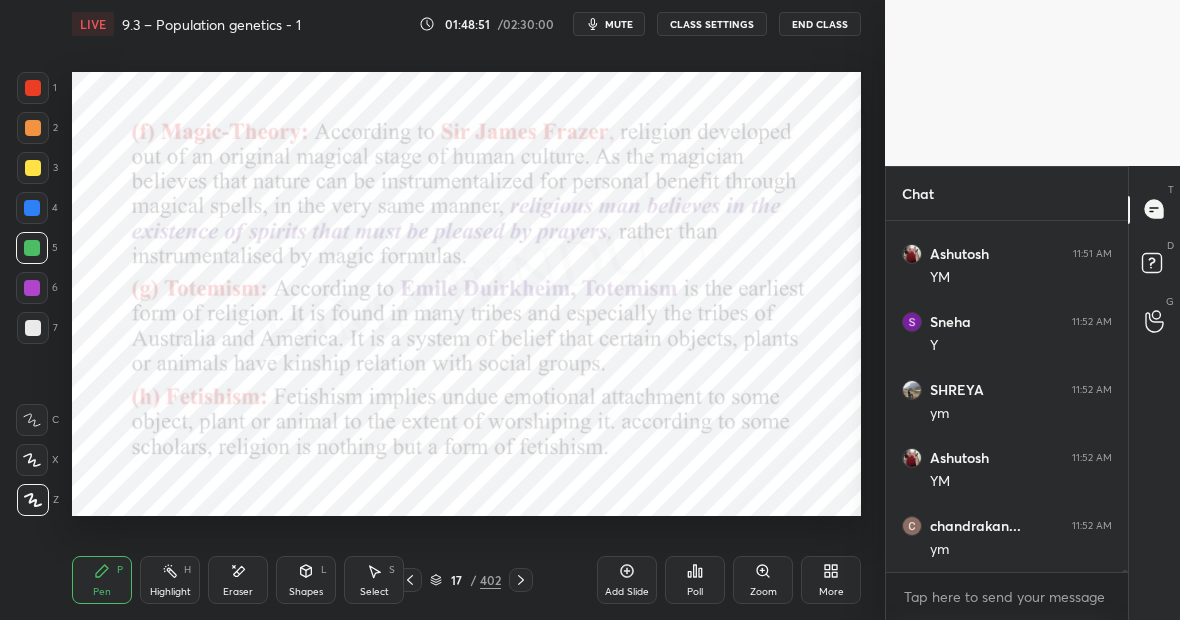 scroll, scrollTop: 65446, scrollLeft: 0, axis: vertical 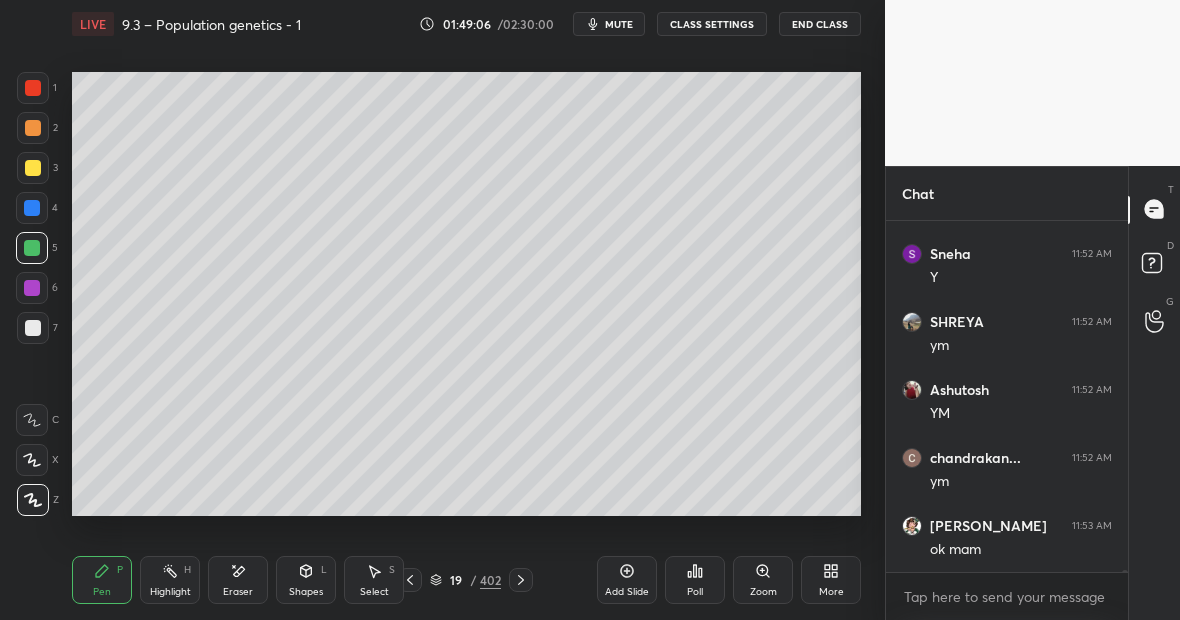 click on "Highlight H" at bounding box center (170, 580) 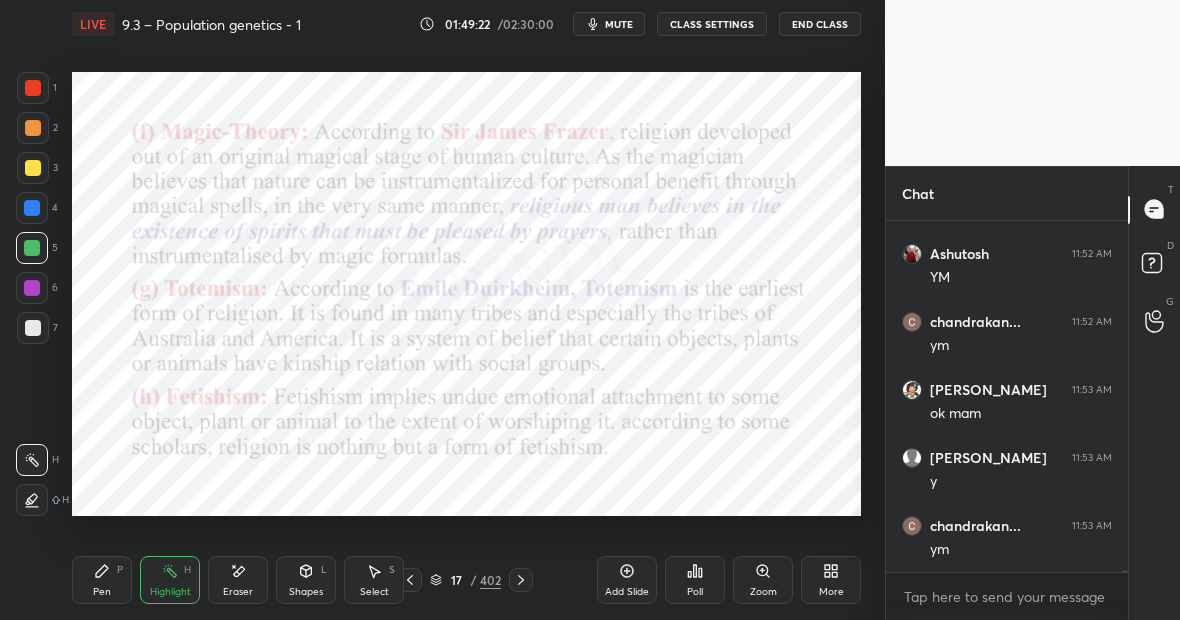 scroll, scrollTop: 65650, scrollLeft: 0, axis: vertical 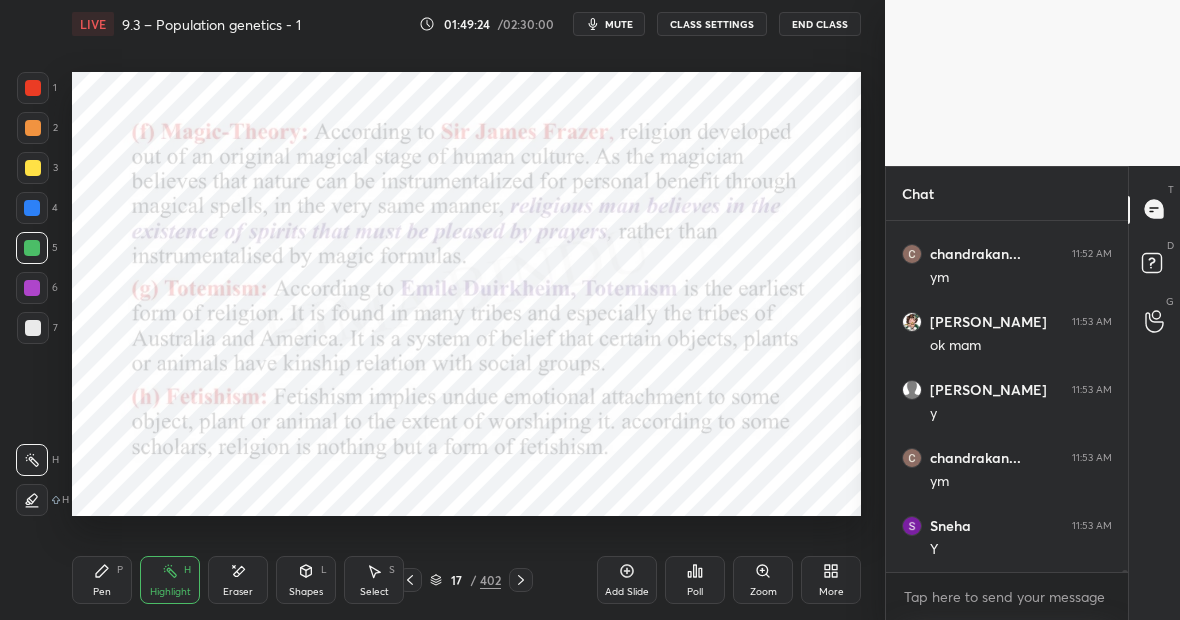 click on "Highlight H" at bounding box center (170, 580) 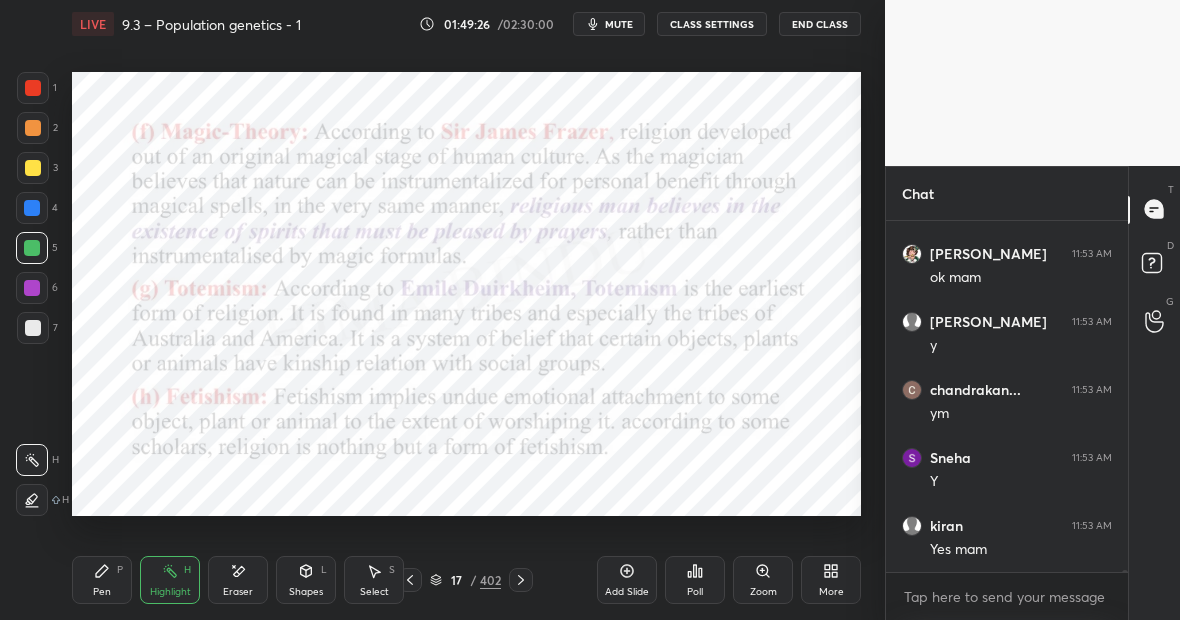 scroll, scrollTop: 65786, scrollLeft: 0, axis: vertical 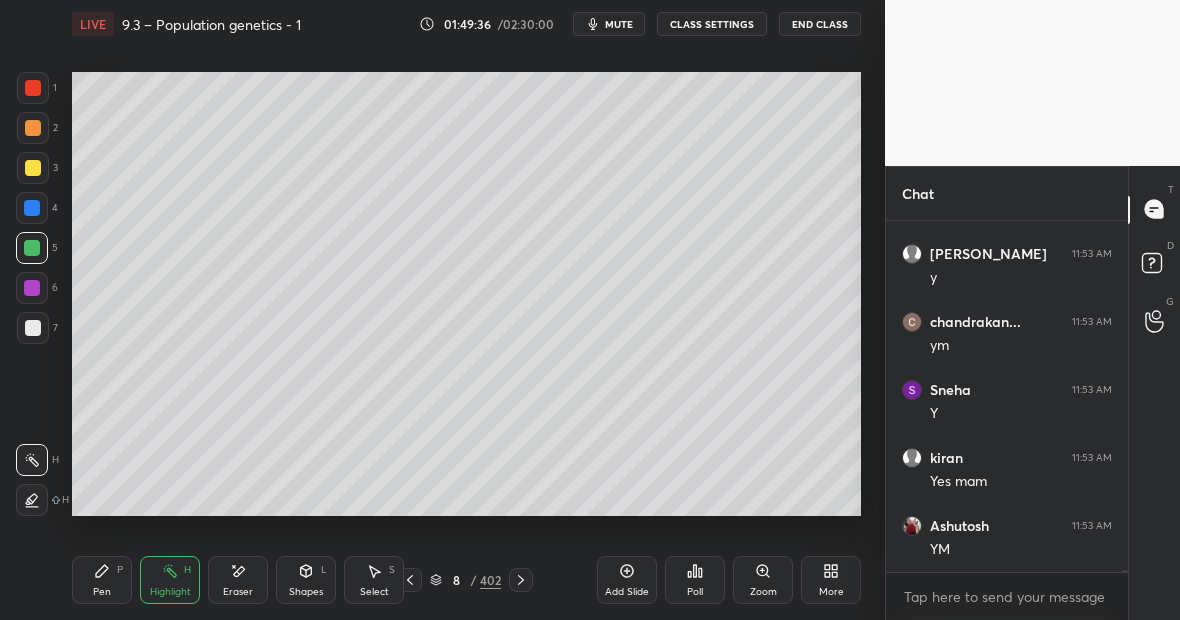 click 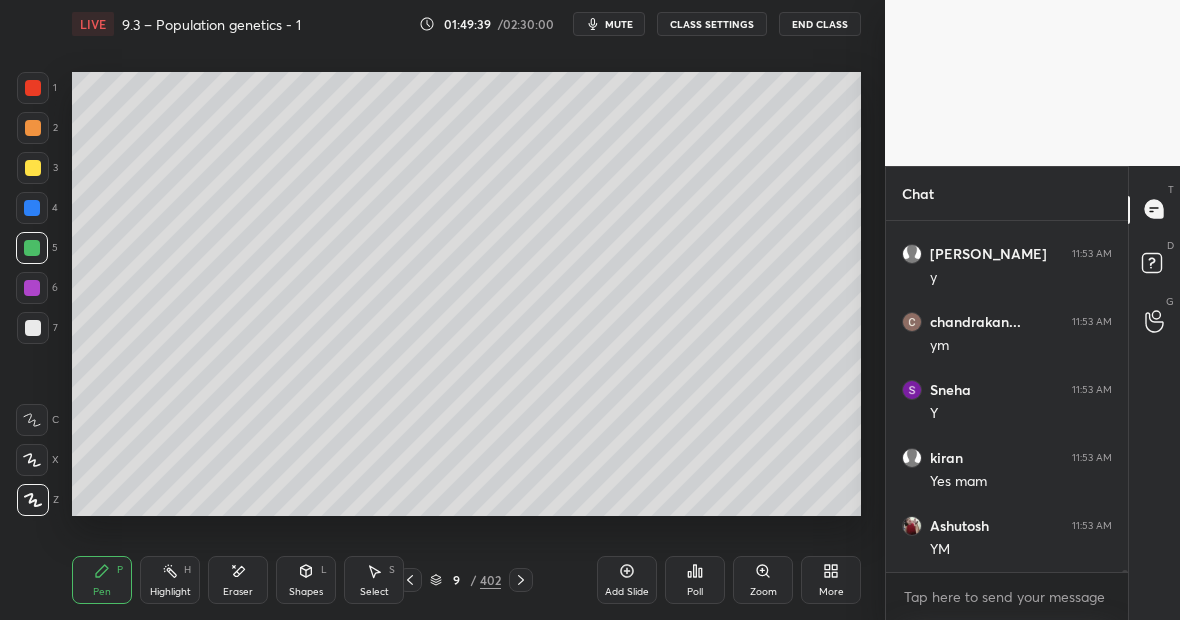 click at bounding box center (33, 168) 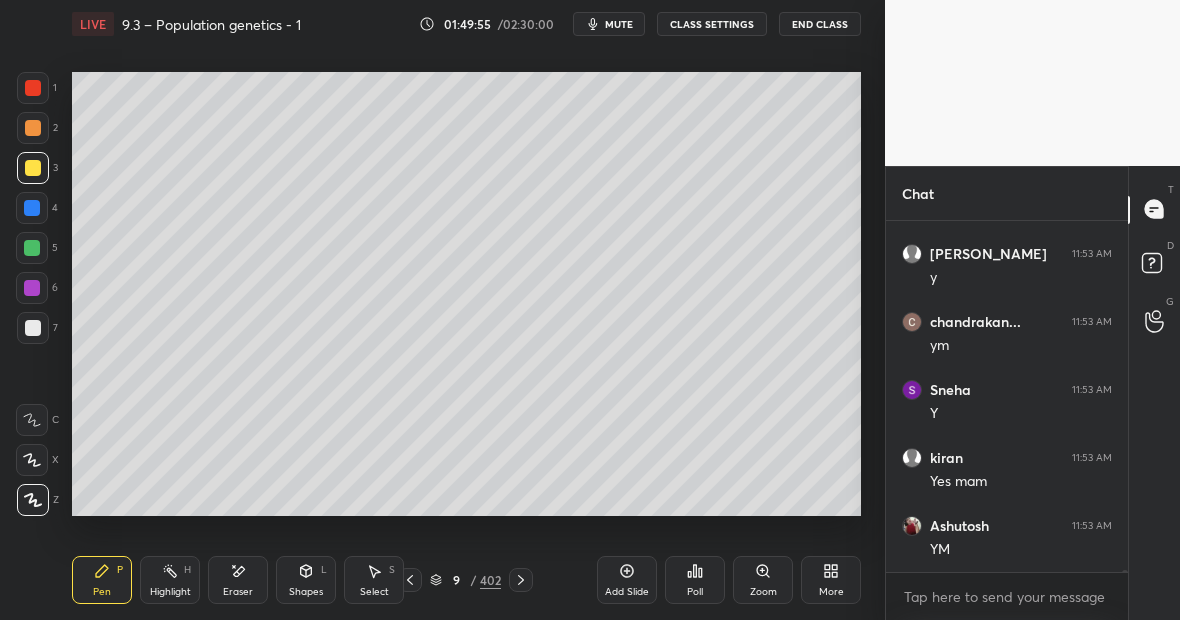 click at bounding box center (32, 208) 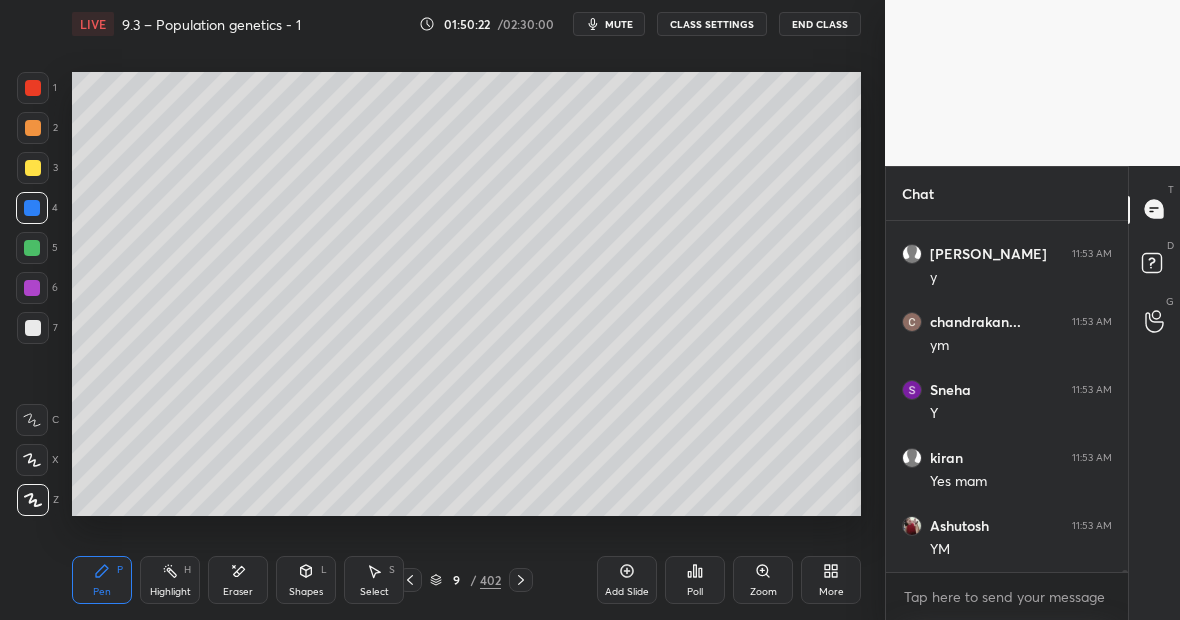click on "Highlight H" at bounding box center [170, 580] 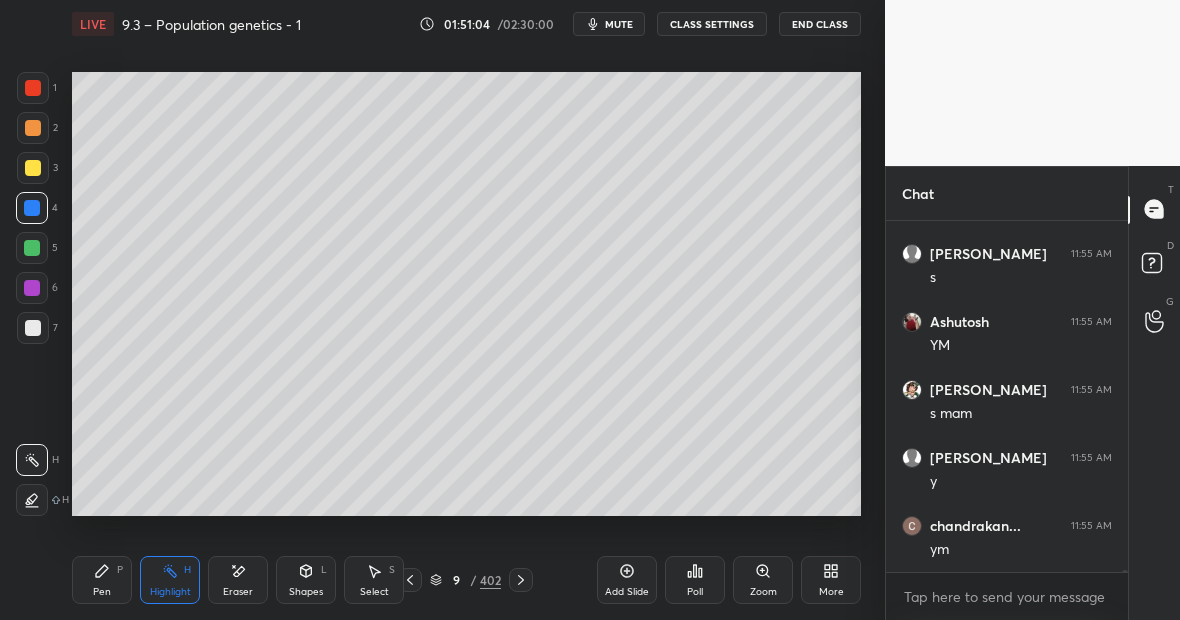 scroll, scrollTop: 66262, scrollLeft: 0, axis: vertical 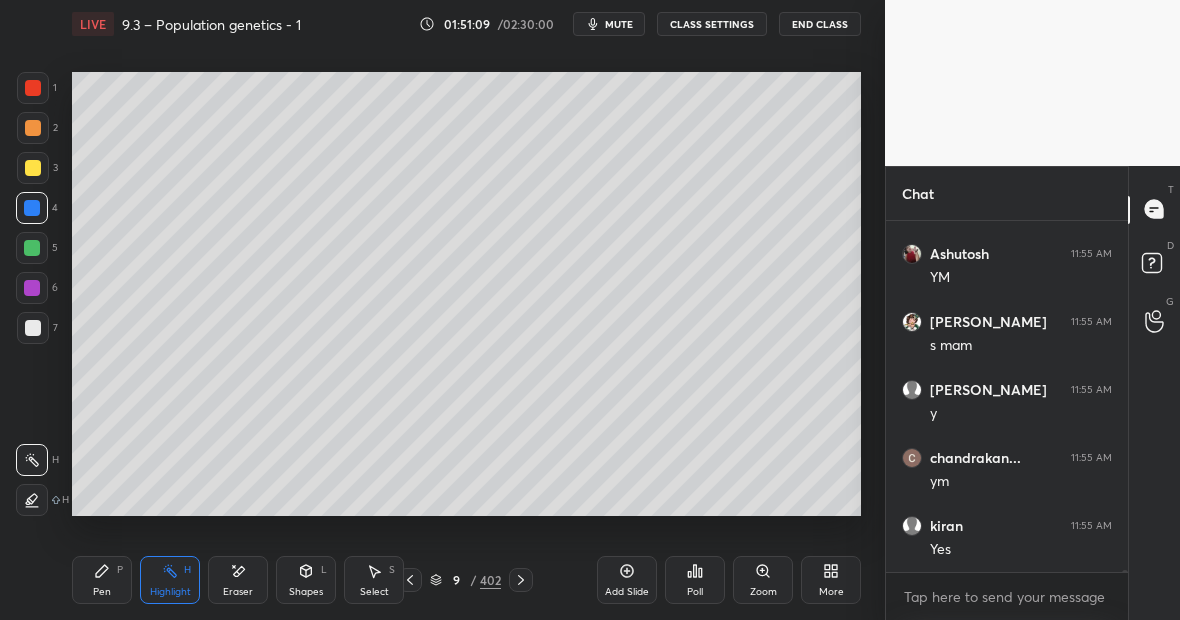 click at bounding box center (32, 248) 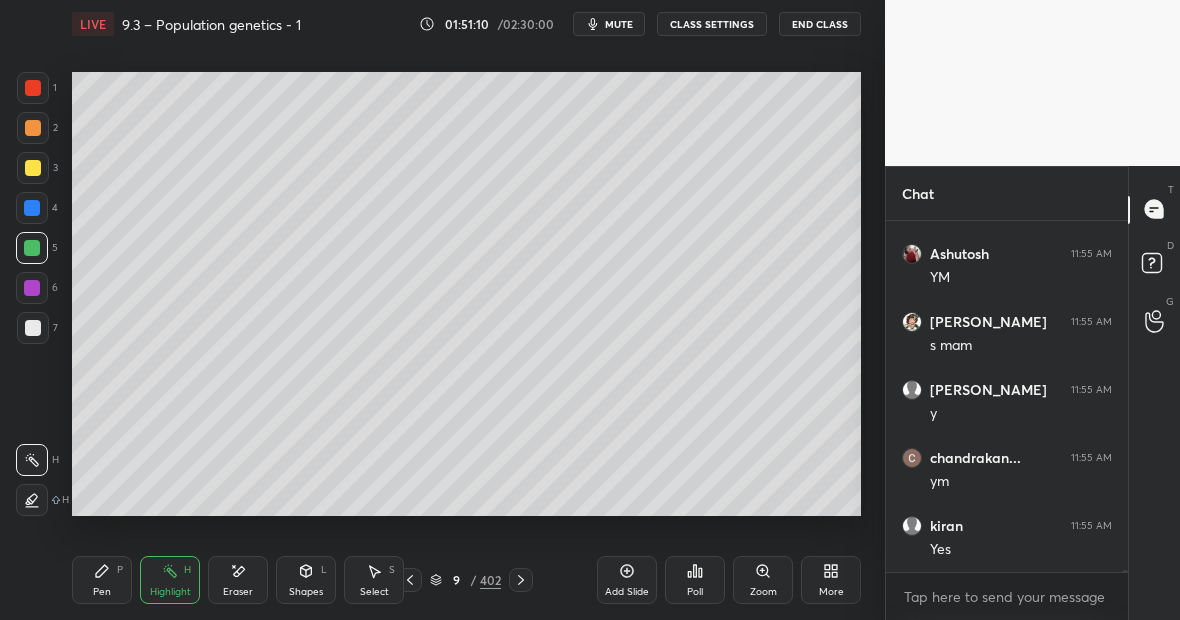 click on "Pen P" at bounding box center [102, 580] 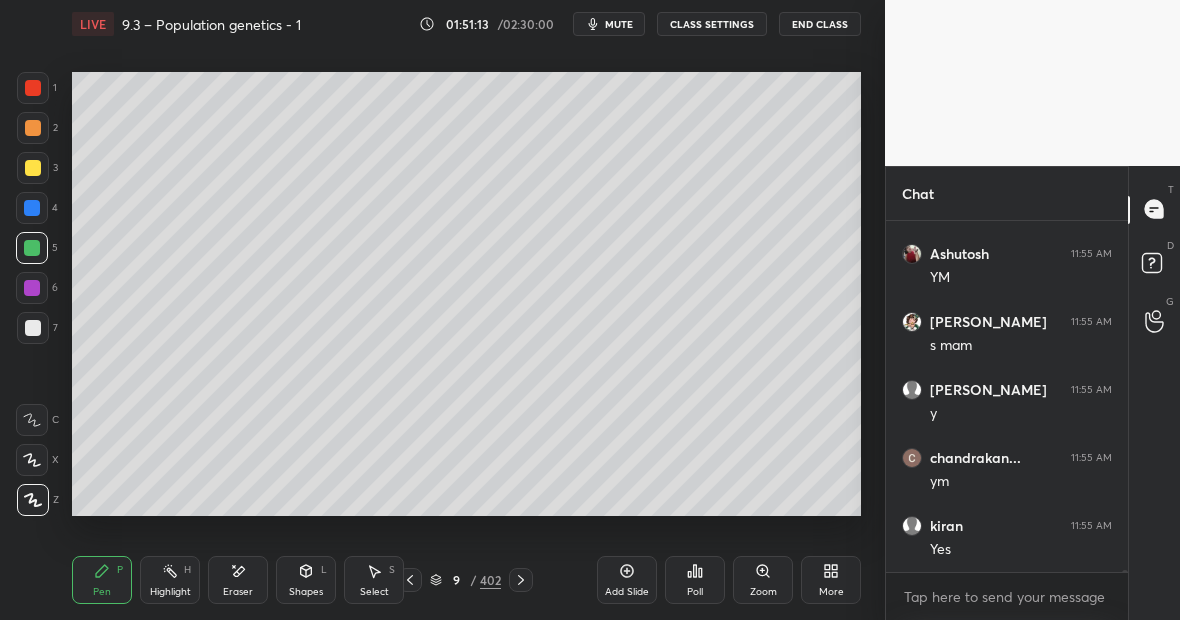 scroll, scrollTop: 66330, scrollLeft: 0, axis: vertical 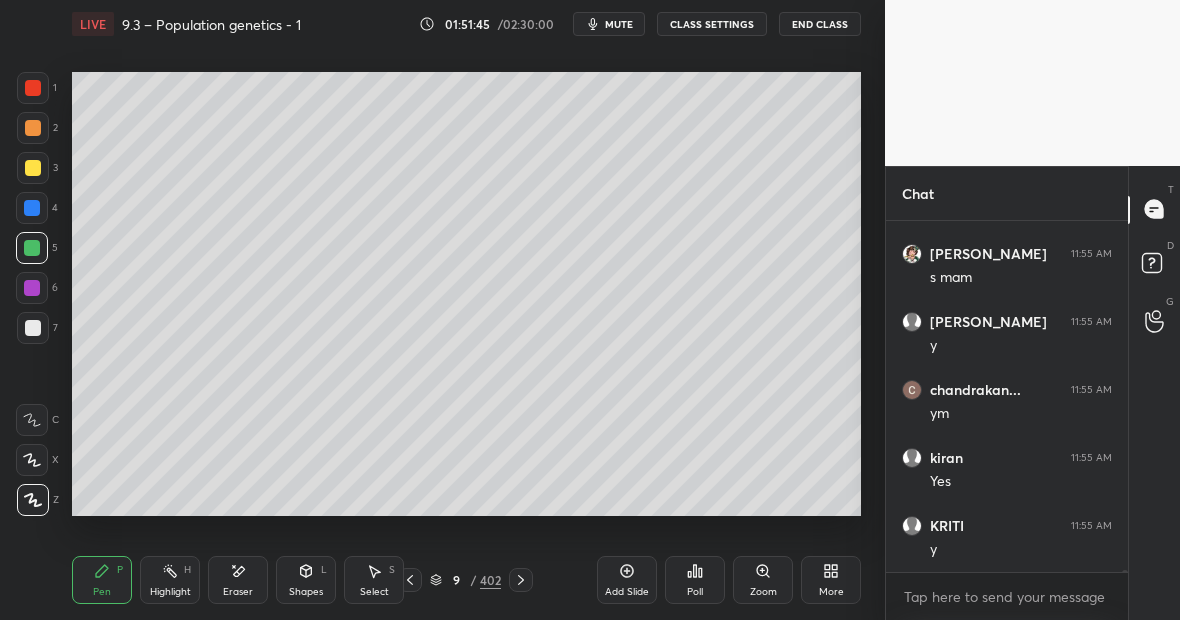 click at bounding box center [33, 168] 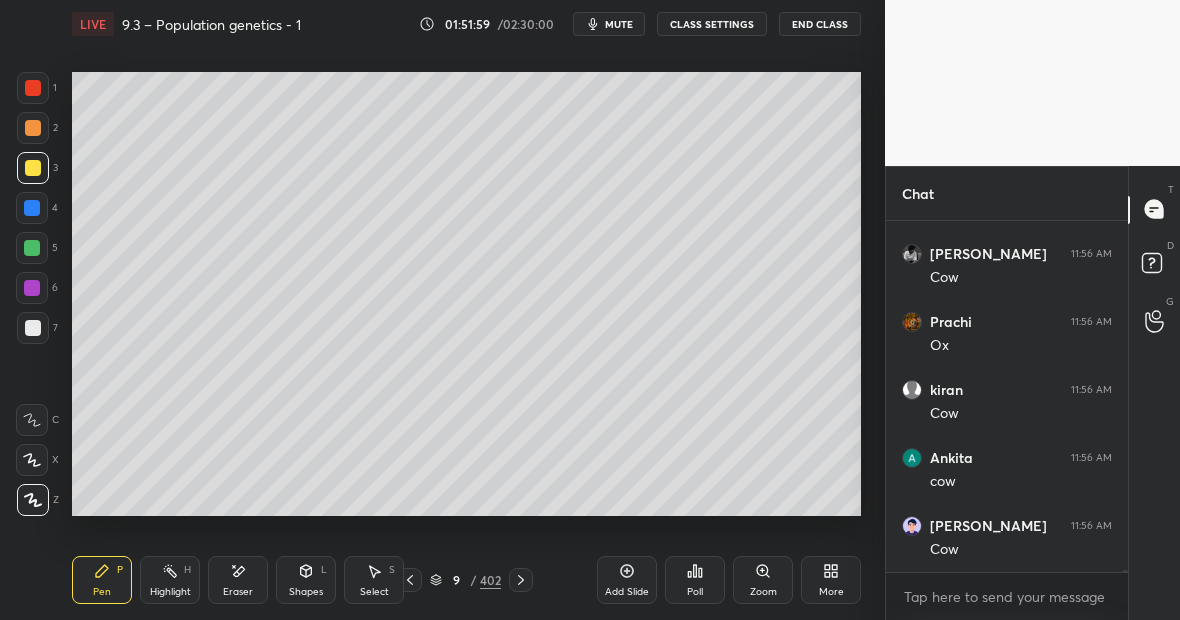 scroll, scrollTop: 66942, scrollLeft: 0, axis: vertical 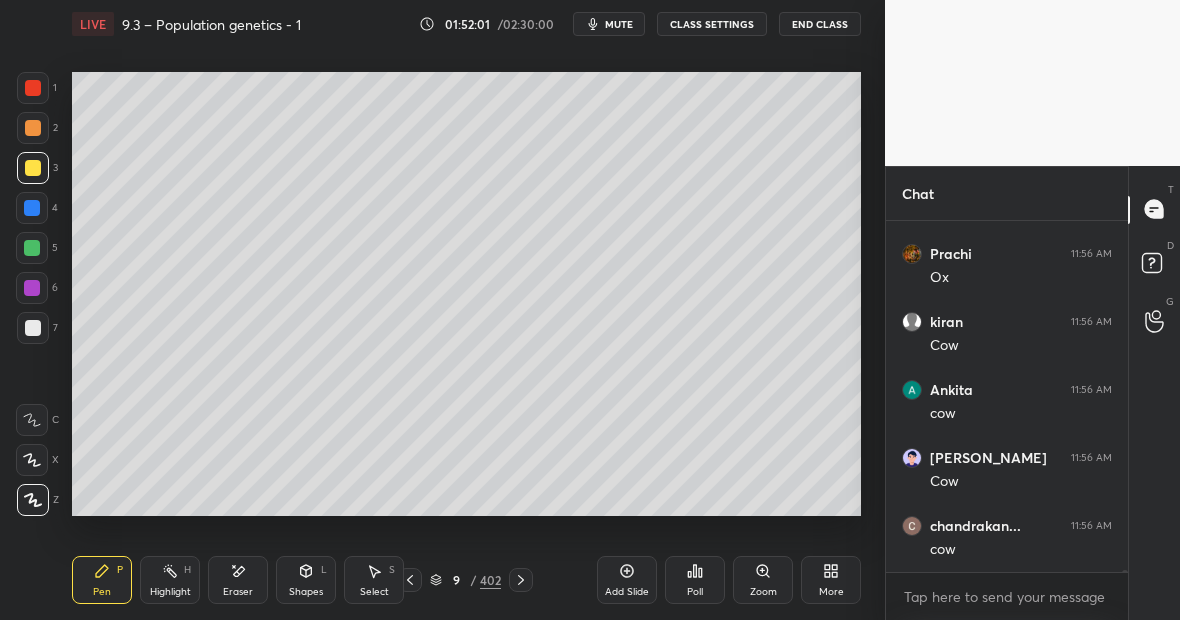 click on "Eraser" at bounding box center (238, 580) 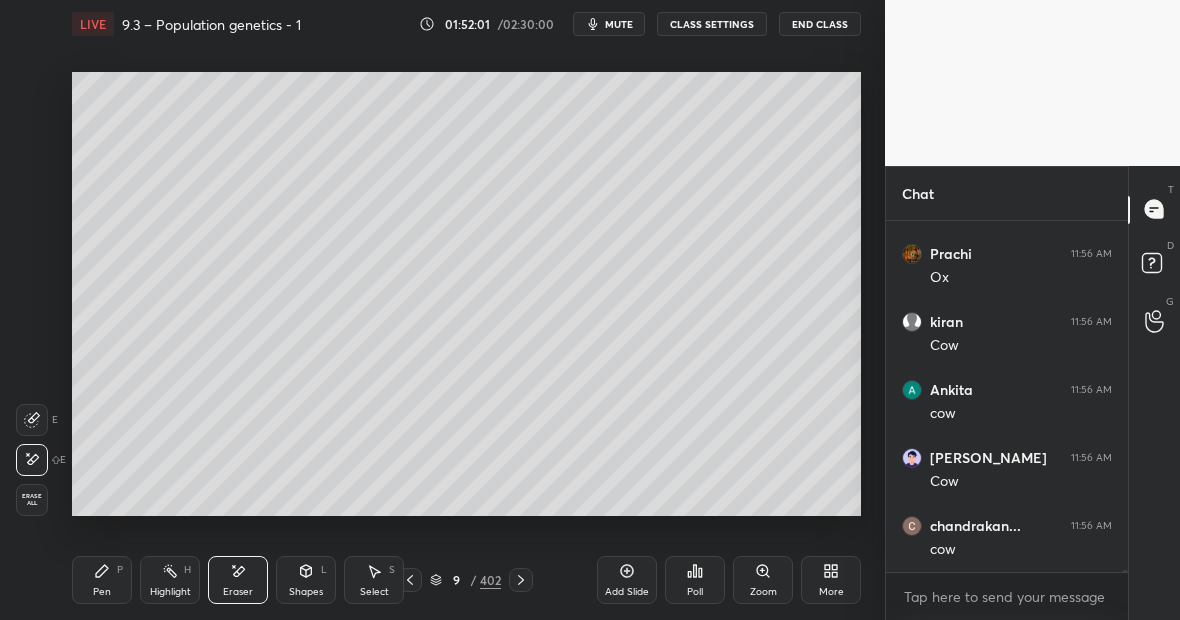 scroll, scrollTop: 67010, scrollLeft: 0, axis: vertical 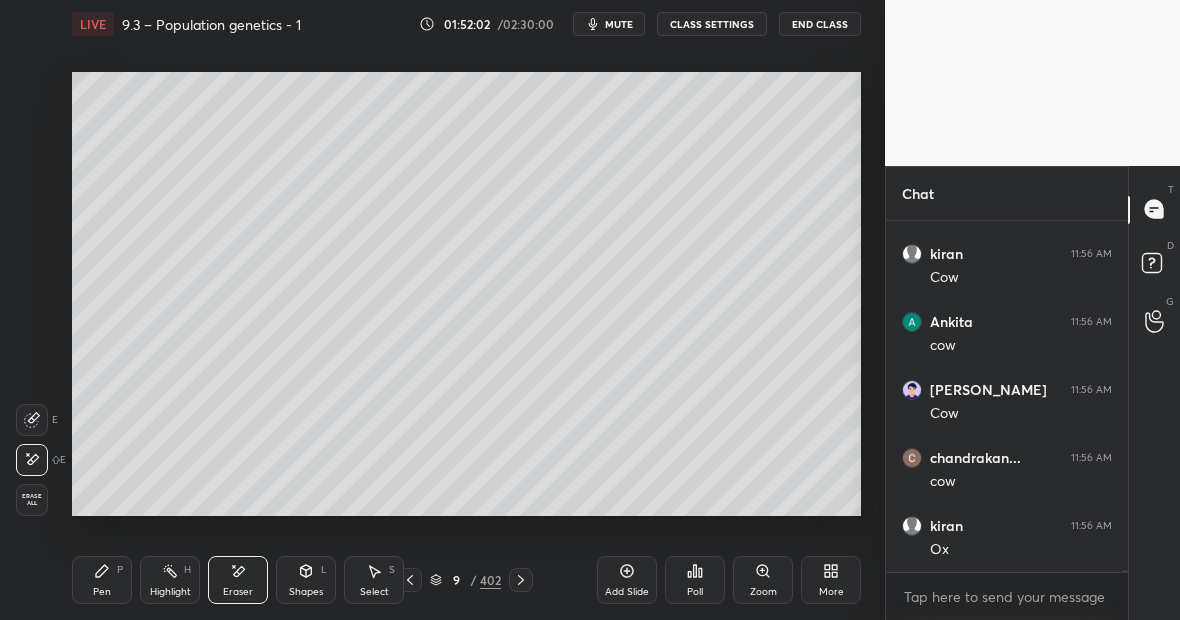 click 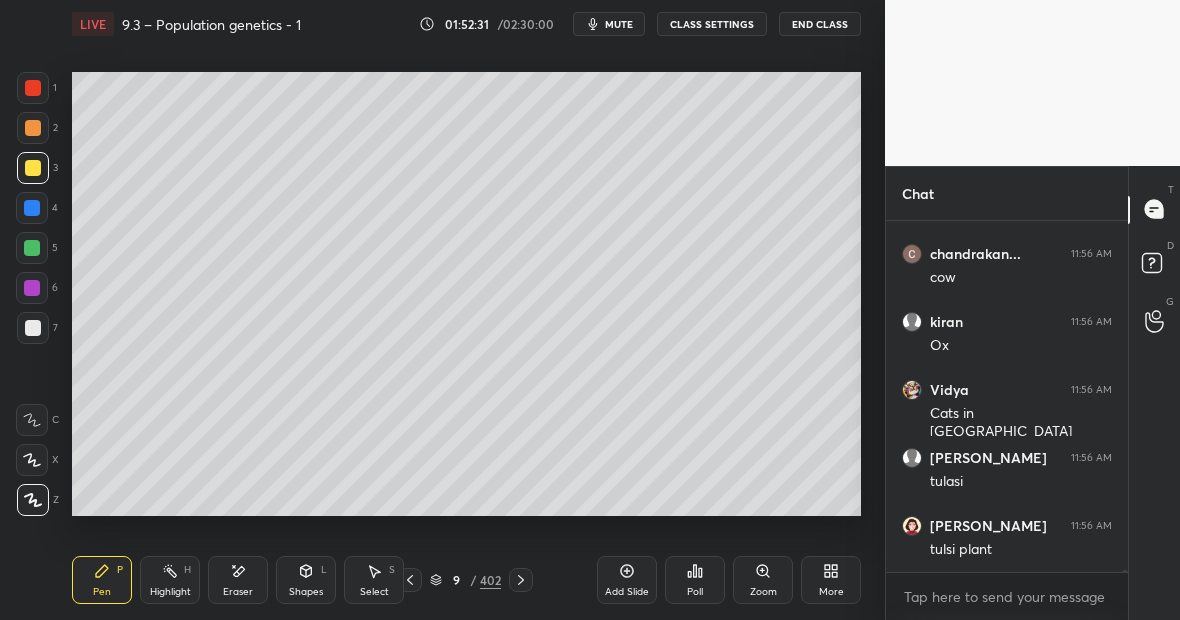 scroll, scrollTop: 67282, scrollLeft: 0, axis: vertical 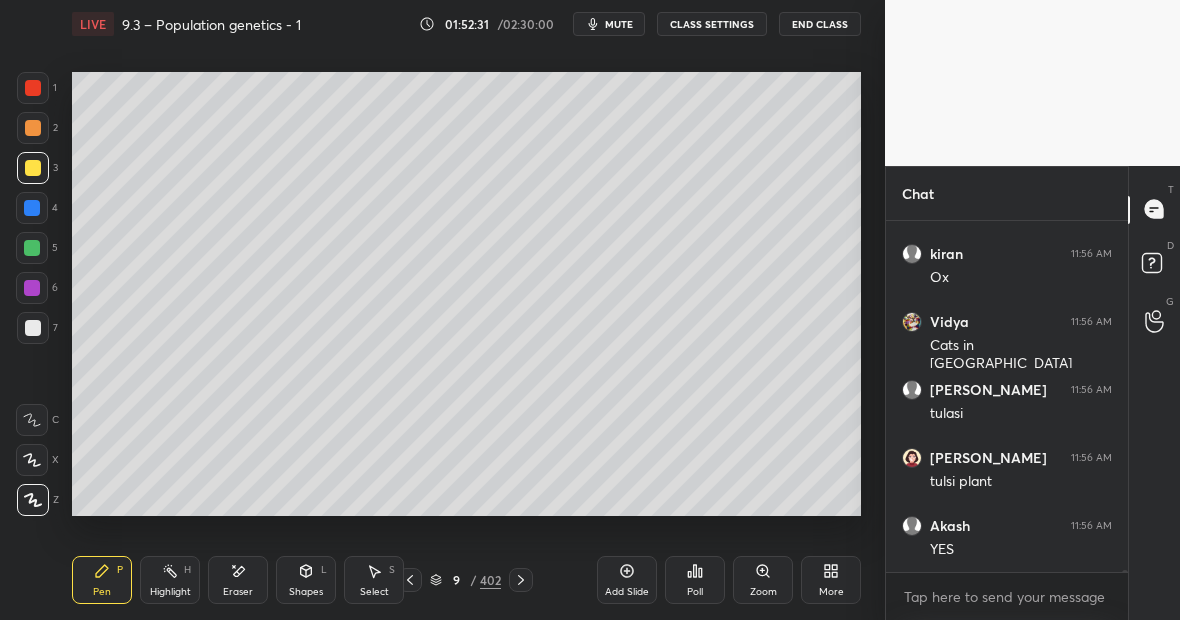 click on "Highlight" at bounding box center (170, 592) 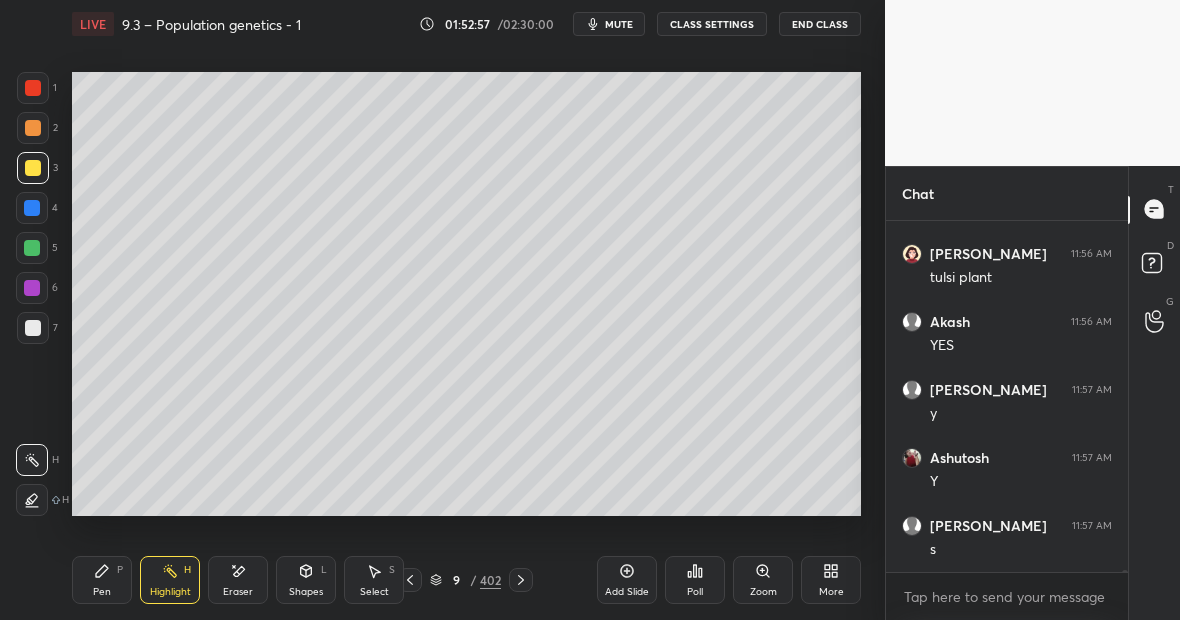 scroll, scrollTop: 67554, scrollLeft: 0, axis: vertical 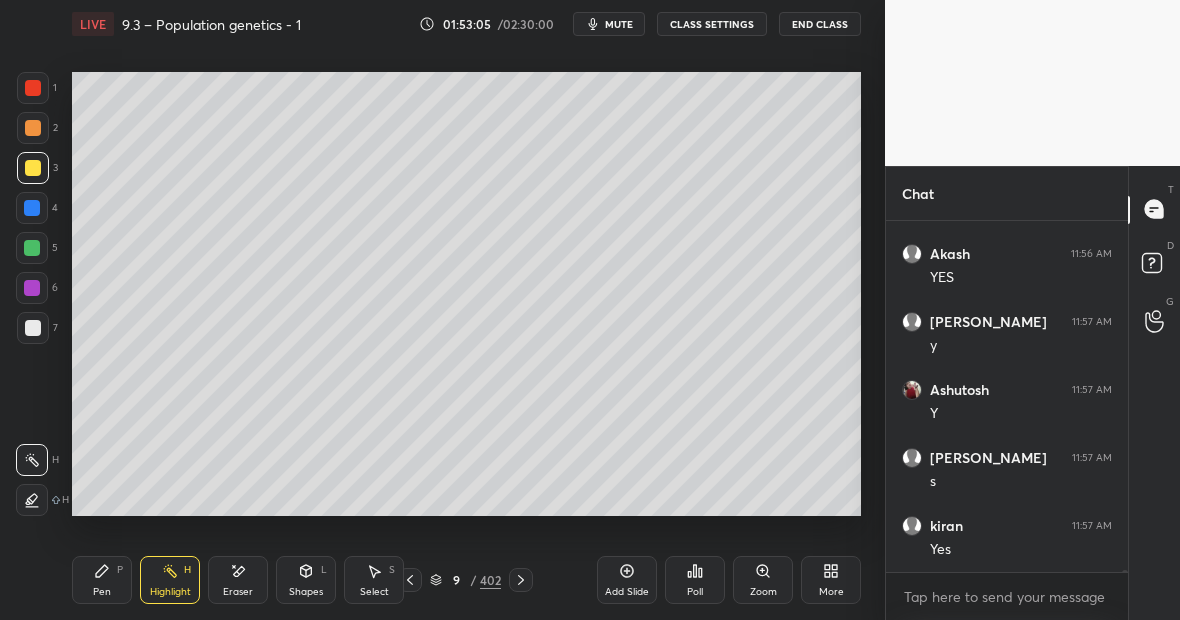 click at bounding box center (33, 88) 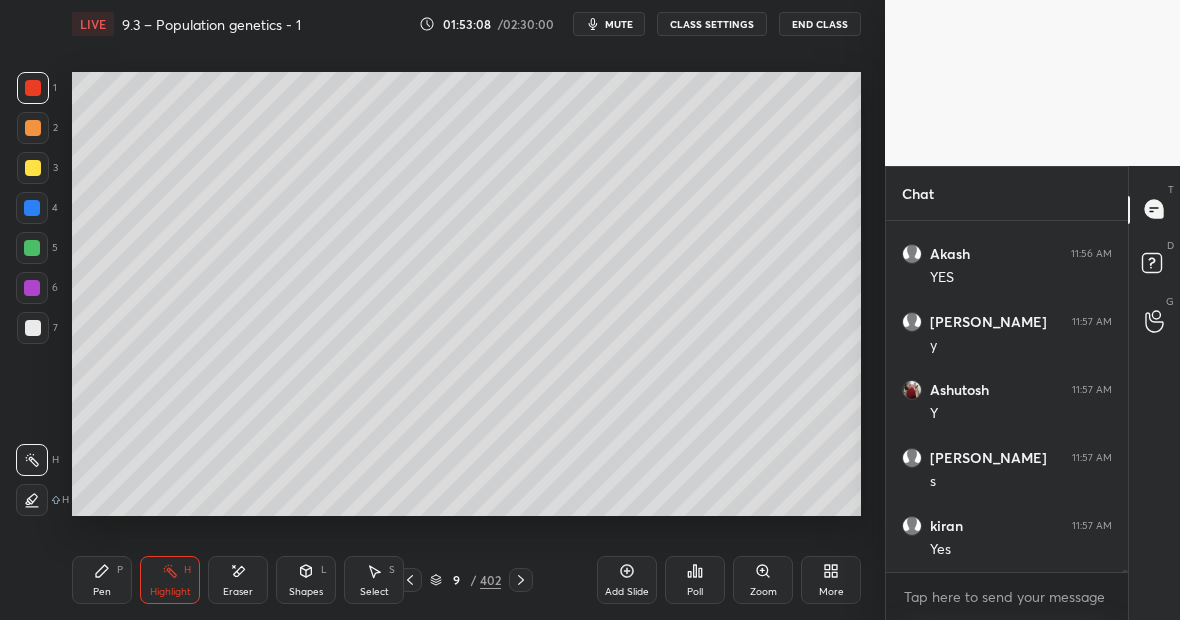 click on "Pen P" at bounding box center (102, 580) 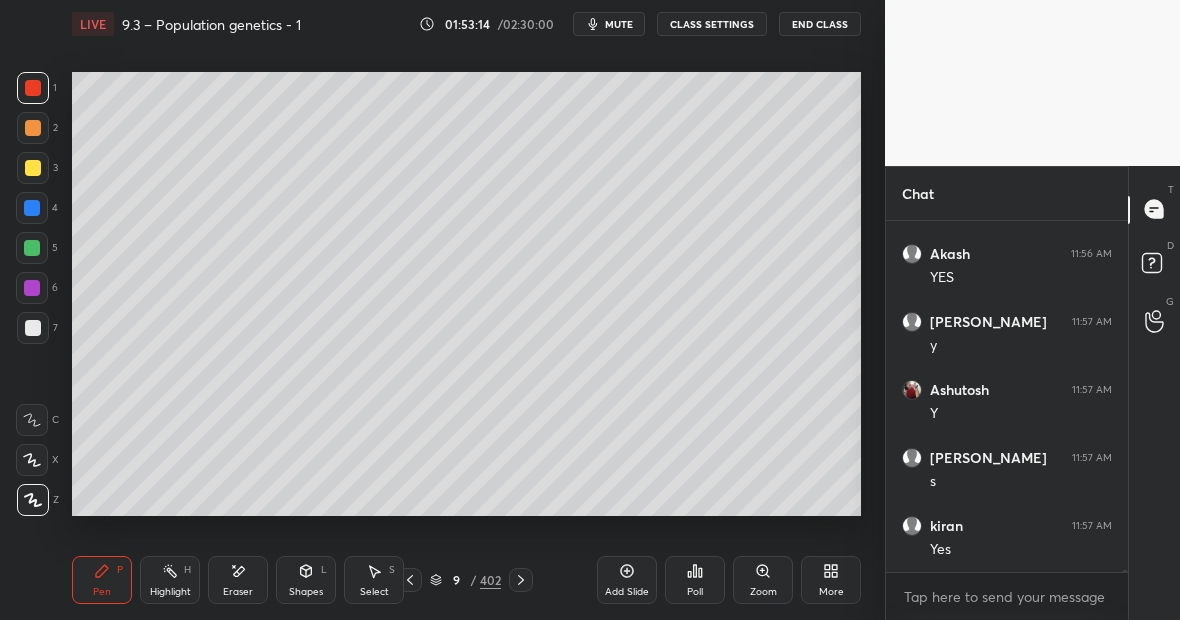 scroll, scrollTop: 67622, scrollLeft: 0, axis: vertical 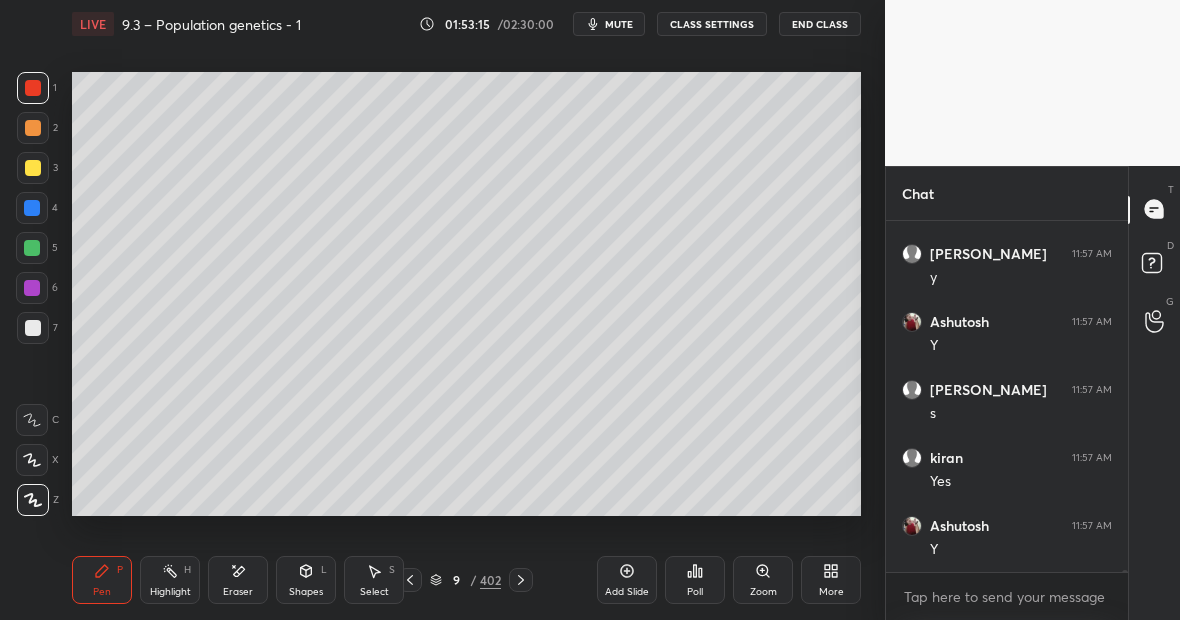 click at bounding box center [32, 248] 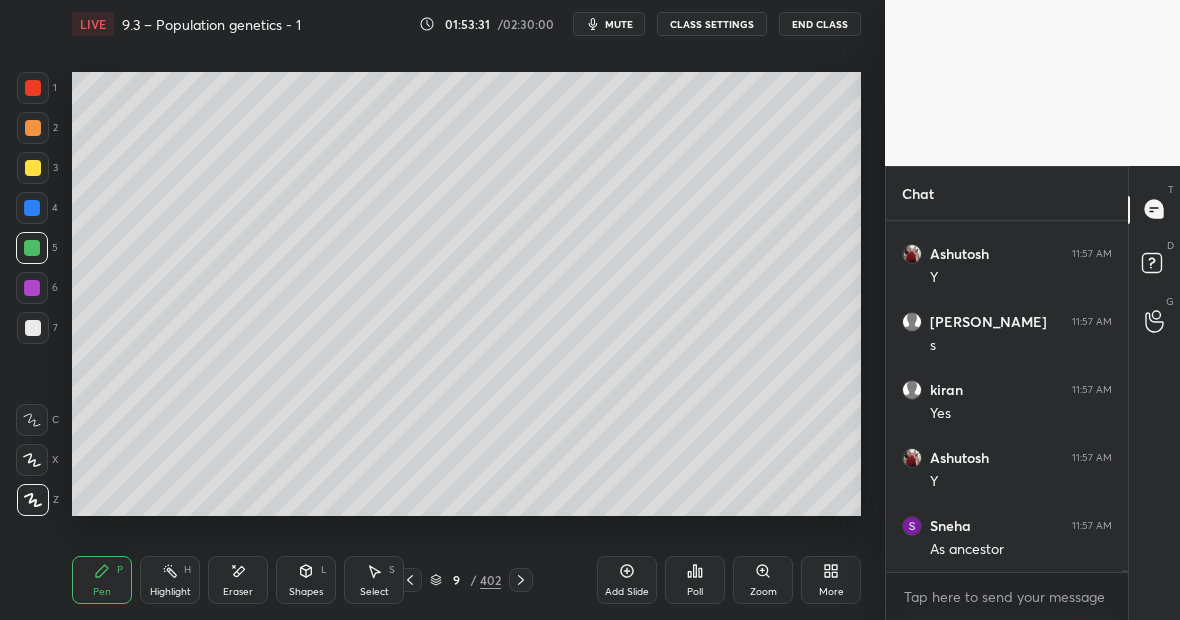 scroll, scrollTop: 67758, scrollLeft: 0, axis: vertical 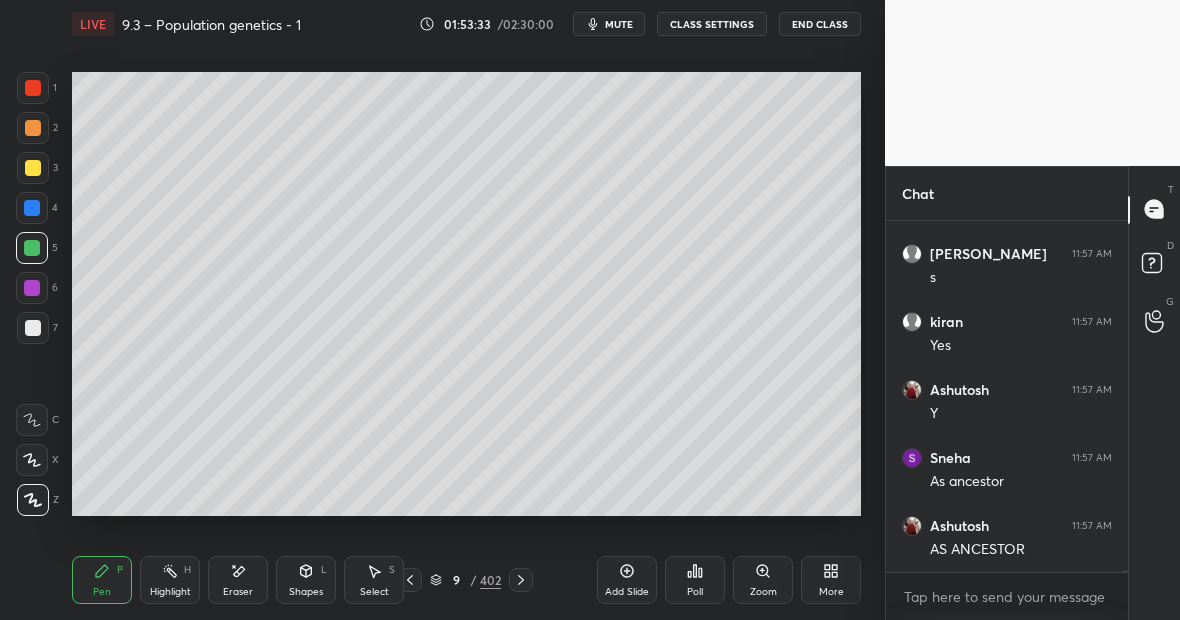 click 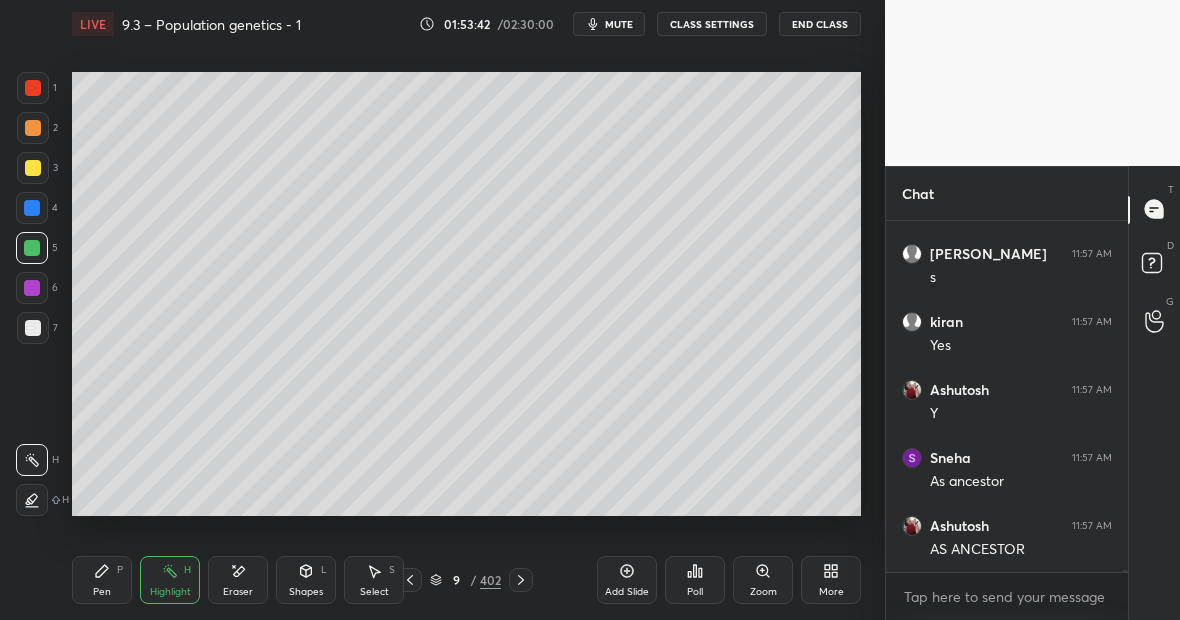 click on "Pen P" at bounding box center (102, 580) 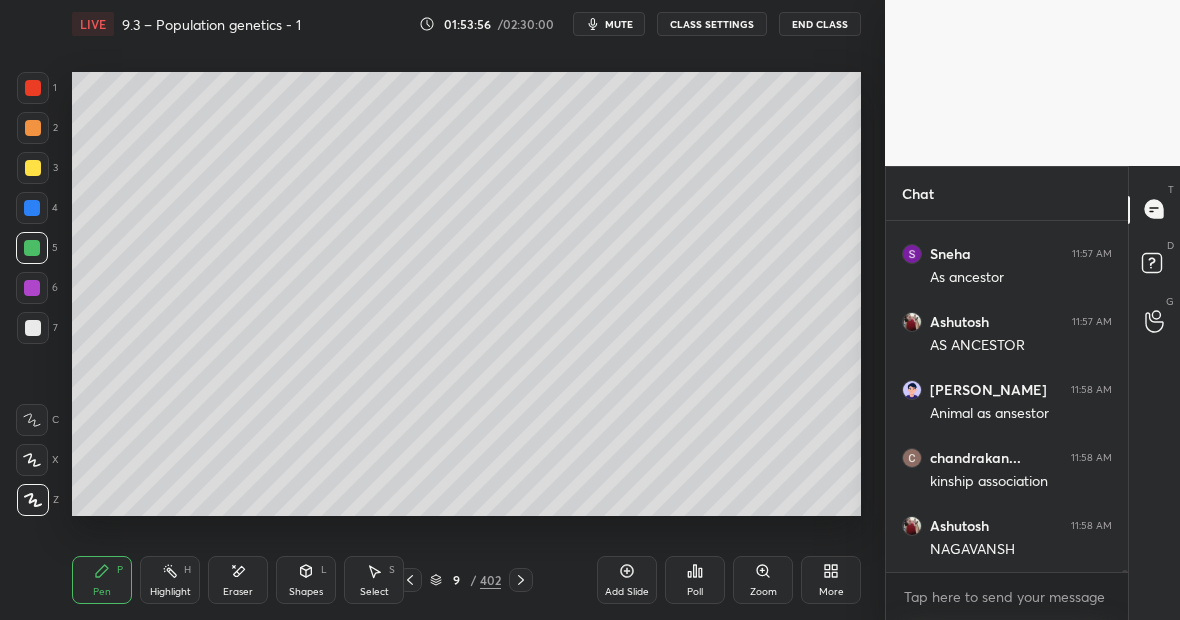 scroll, scrollTop: 68030, scrollLeft: 0, axis: vertical 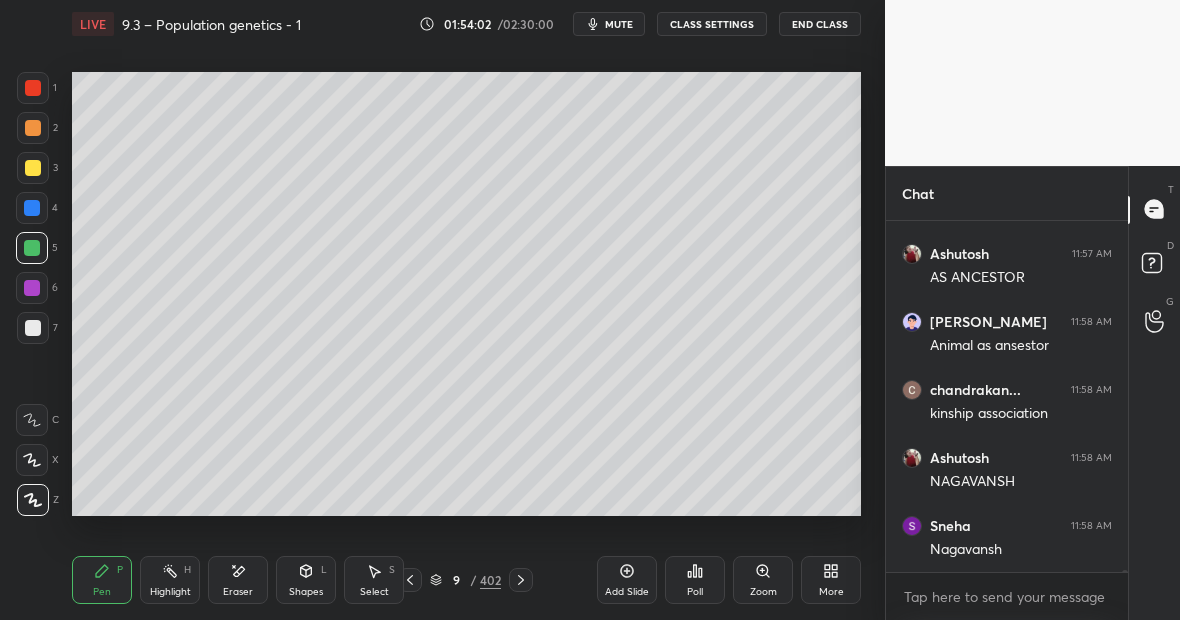 click on "Eraser" at bounding box center [238, 580] 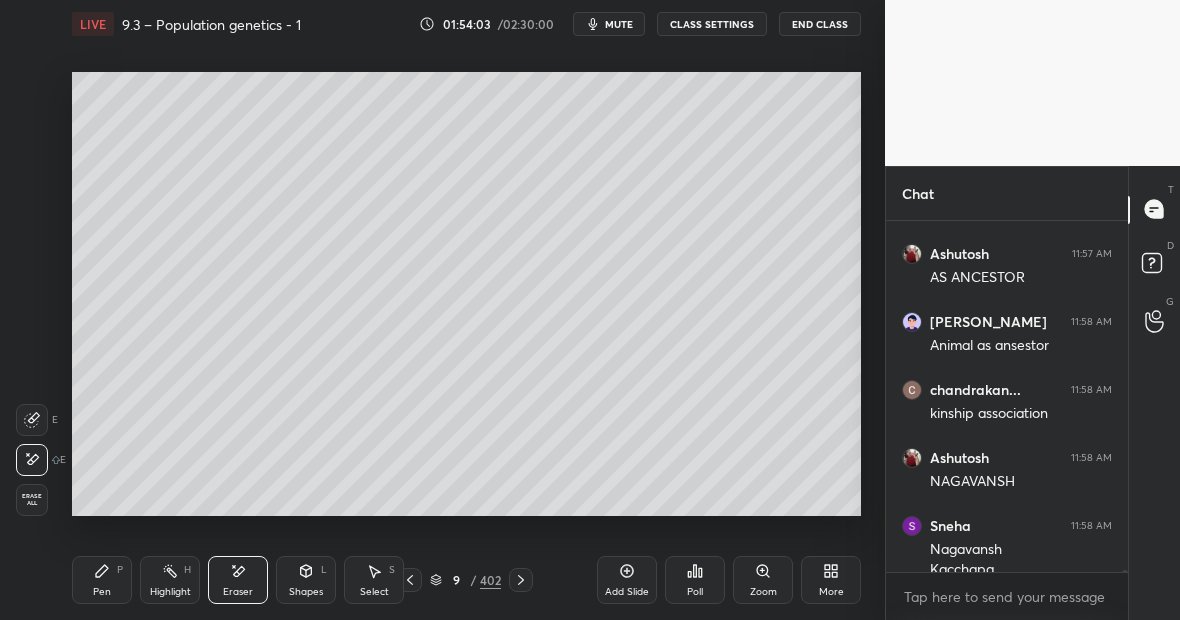 scroll, scrollTop: 68050, scrollLeft: 0, axis: vertical 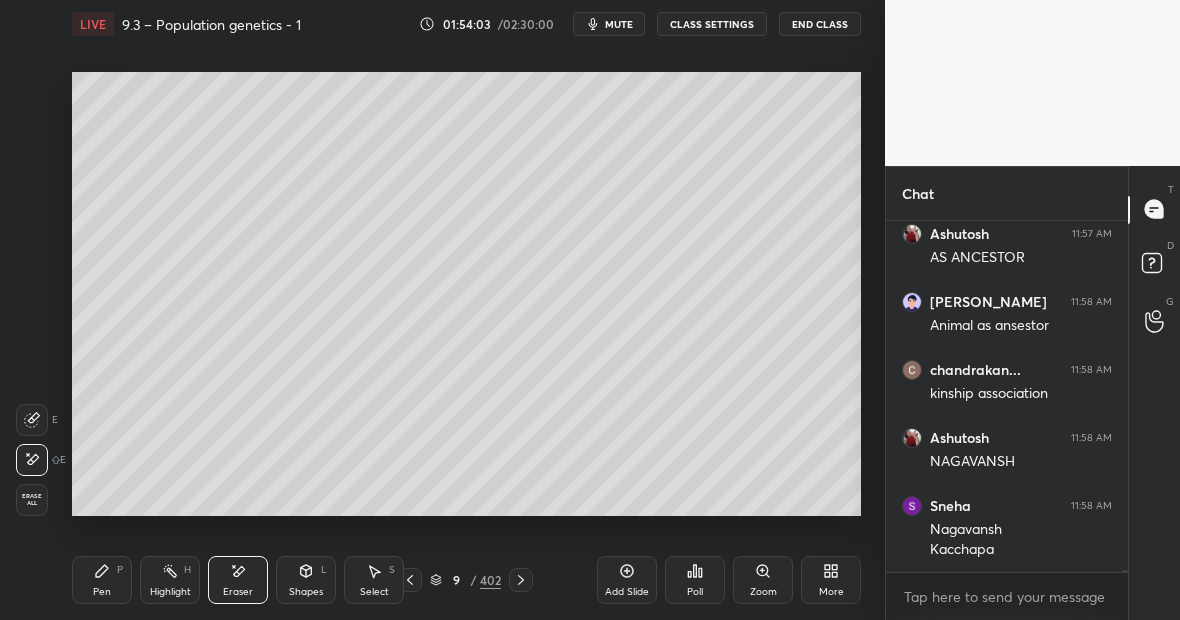 click on "Pen P" at bounding box center [102, 580] 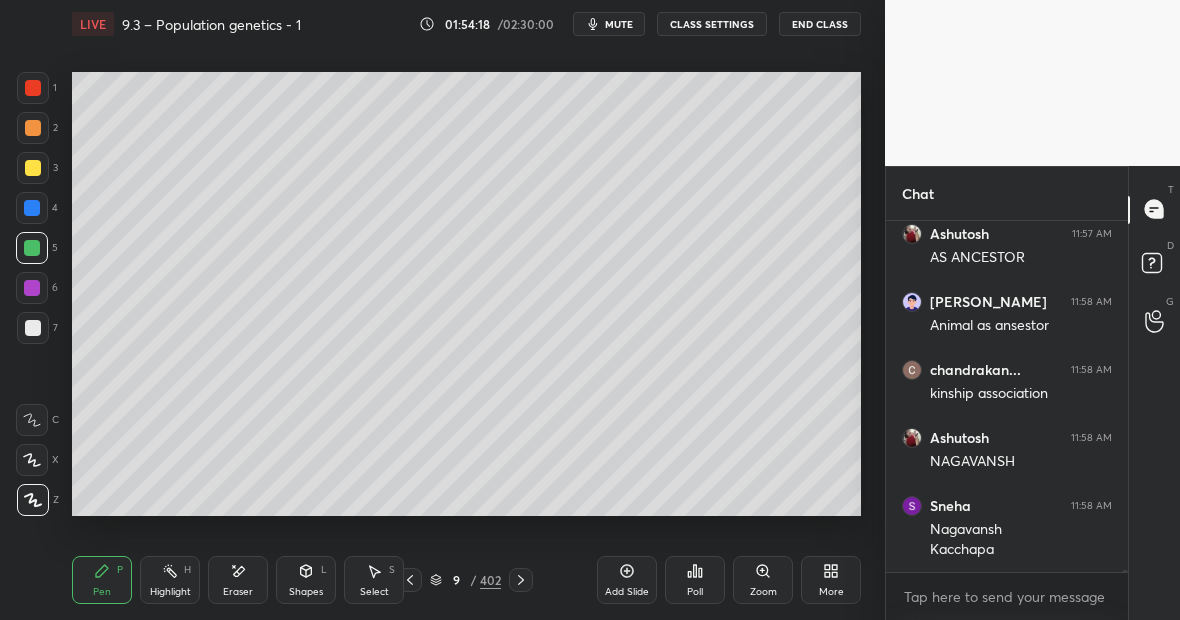click 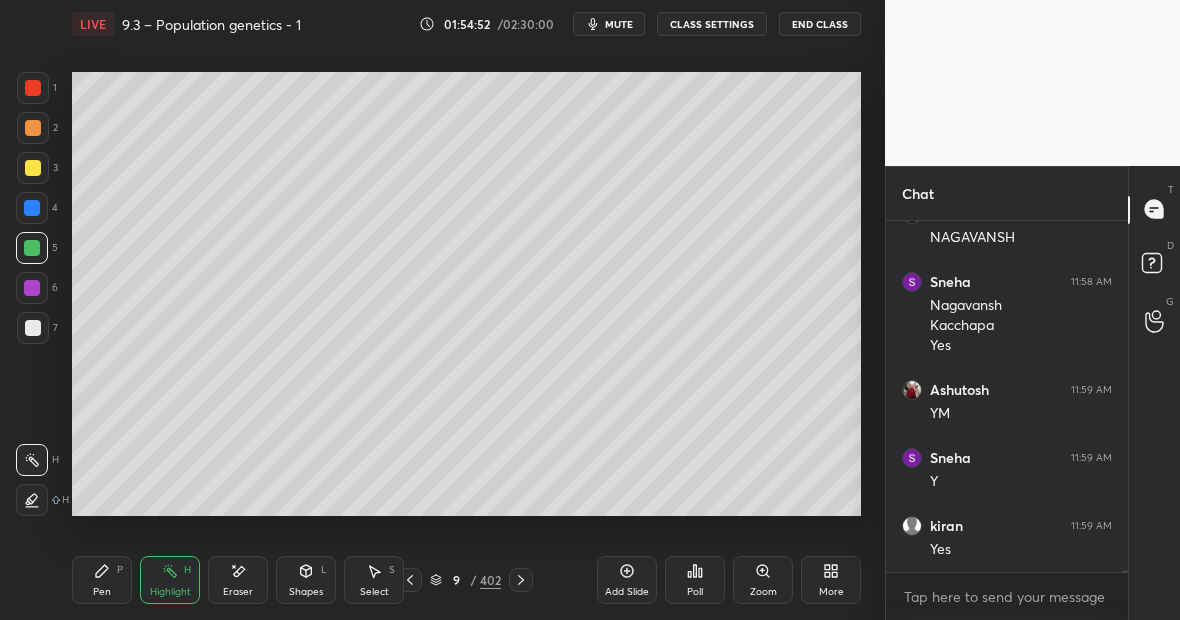 scroll, scrollTop: 68342, scrollLeft: 0, axis: vertical 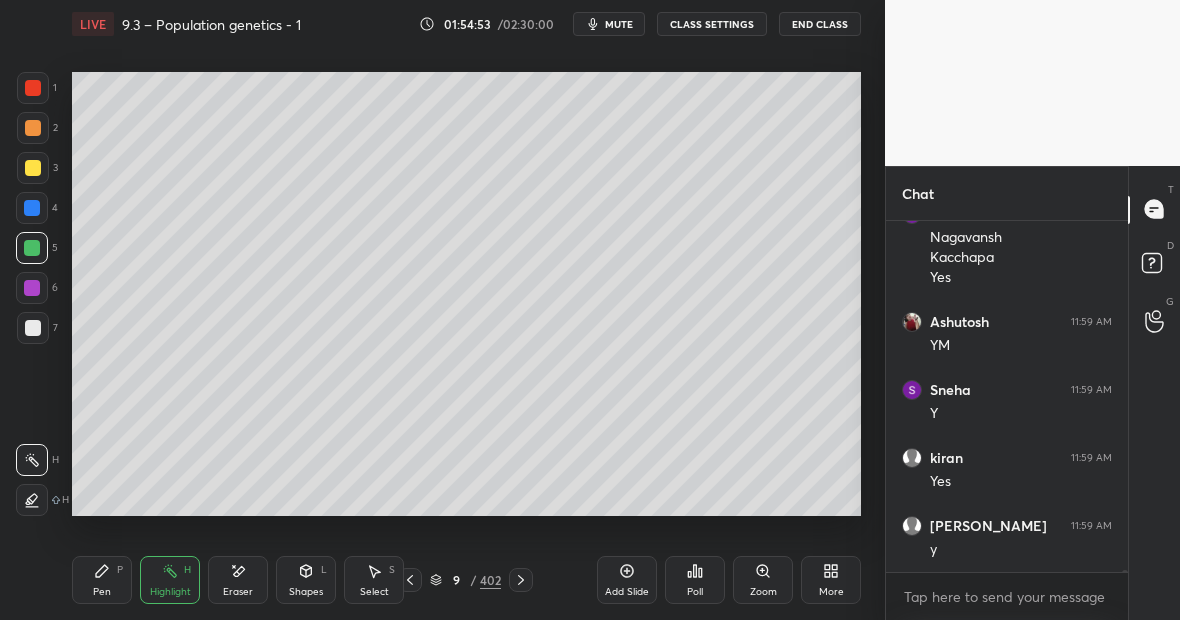 click on "Highlight" at bounding box center (170, 592) 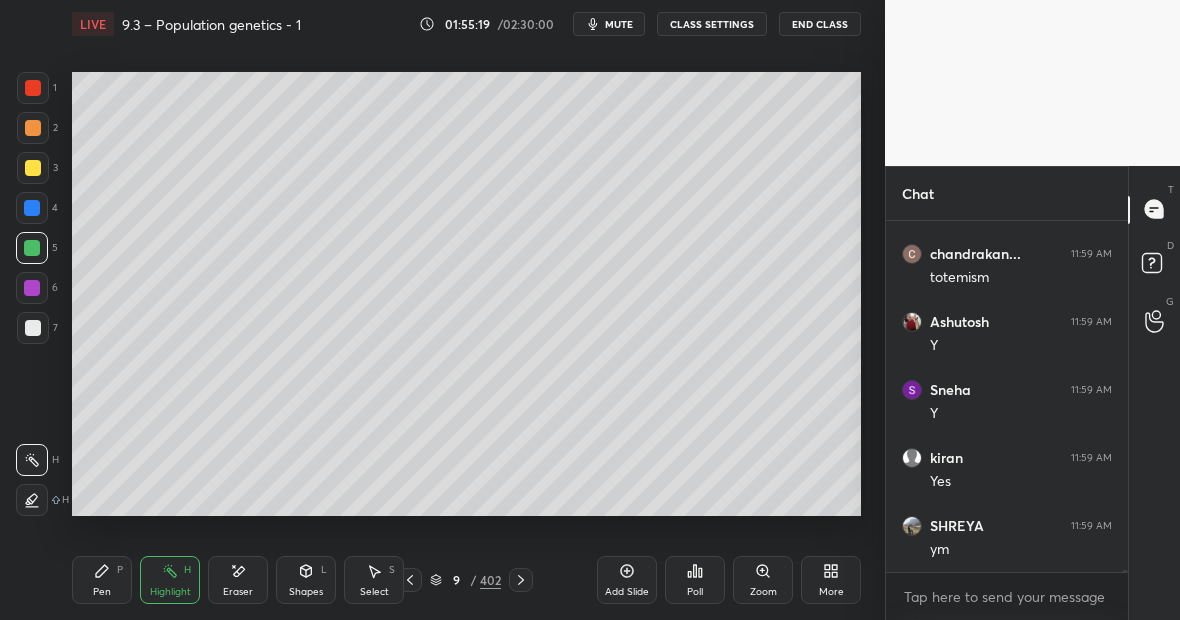 scroll, scrollTop: 69566, scrollLeft: 0, axis: vertical 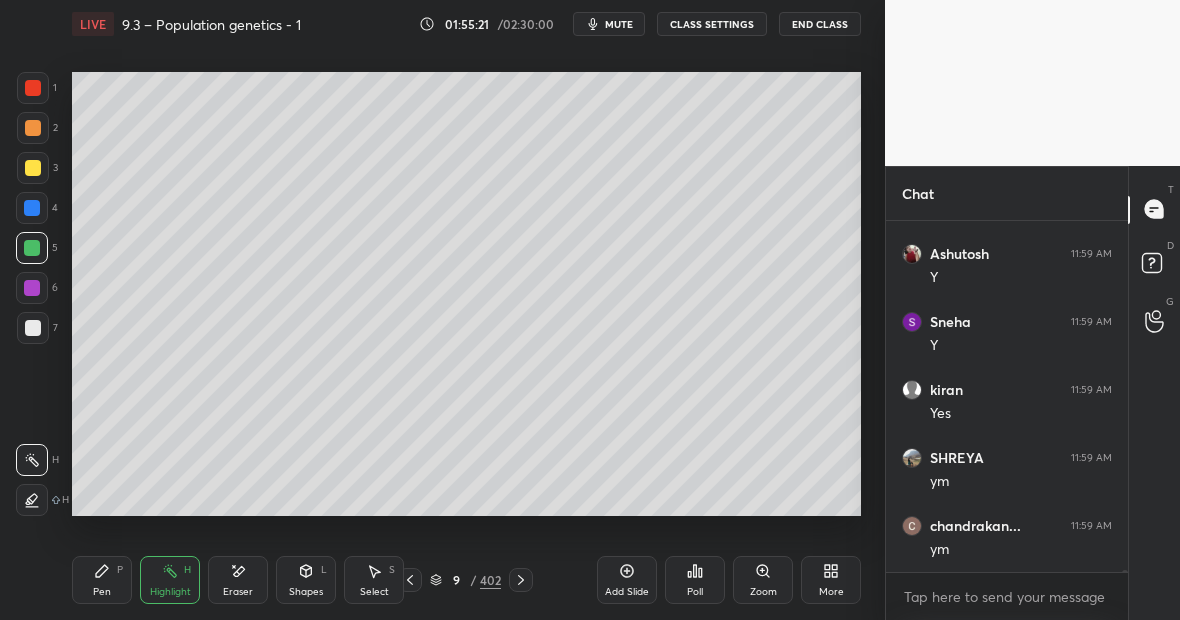 click at bounding box center [33, 88] 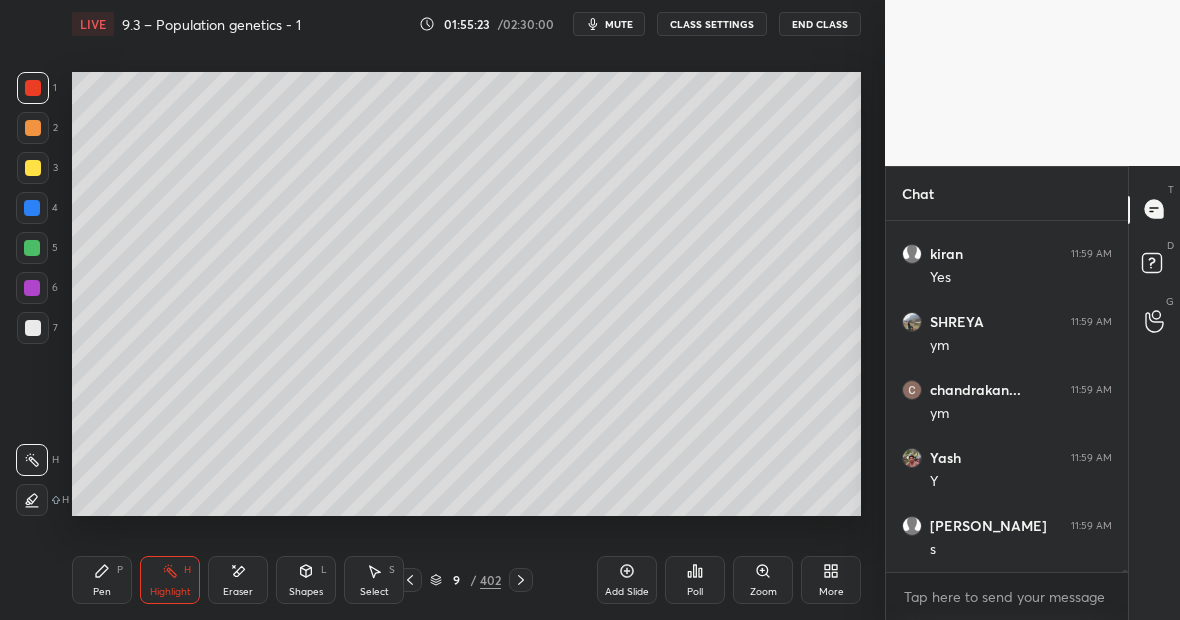 scroll, scrollTop: 69770, scrollLeft: 0, axis: vertical 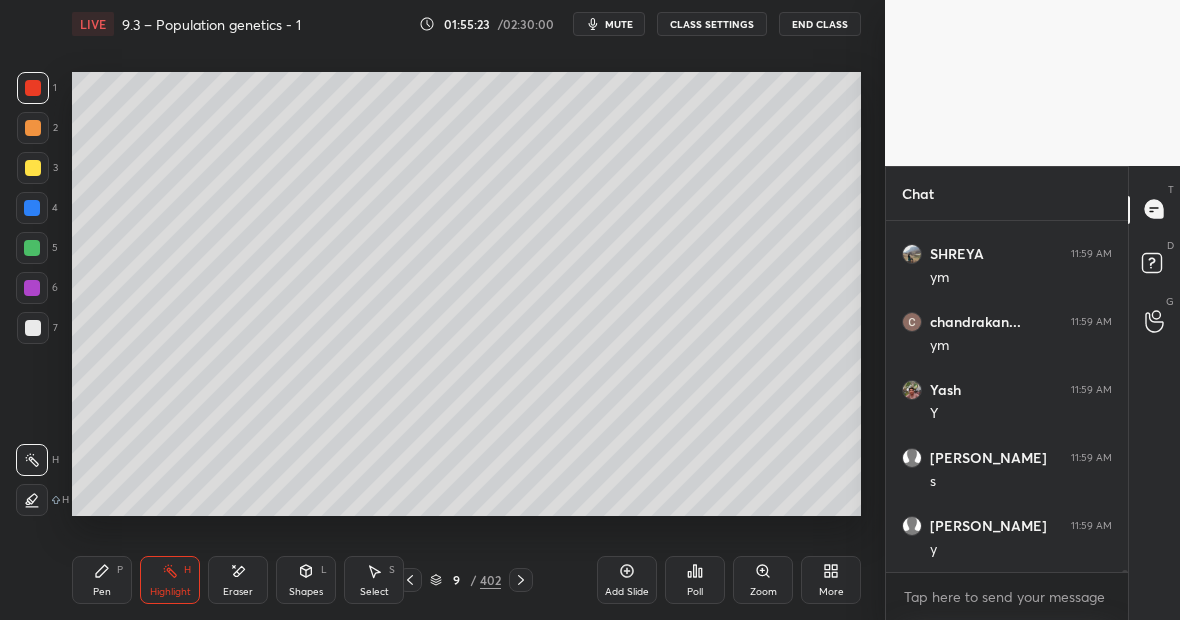 click on "Pen P" at bounding box center [102, 580] 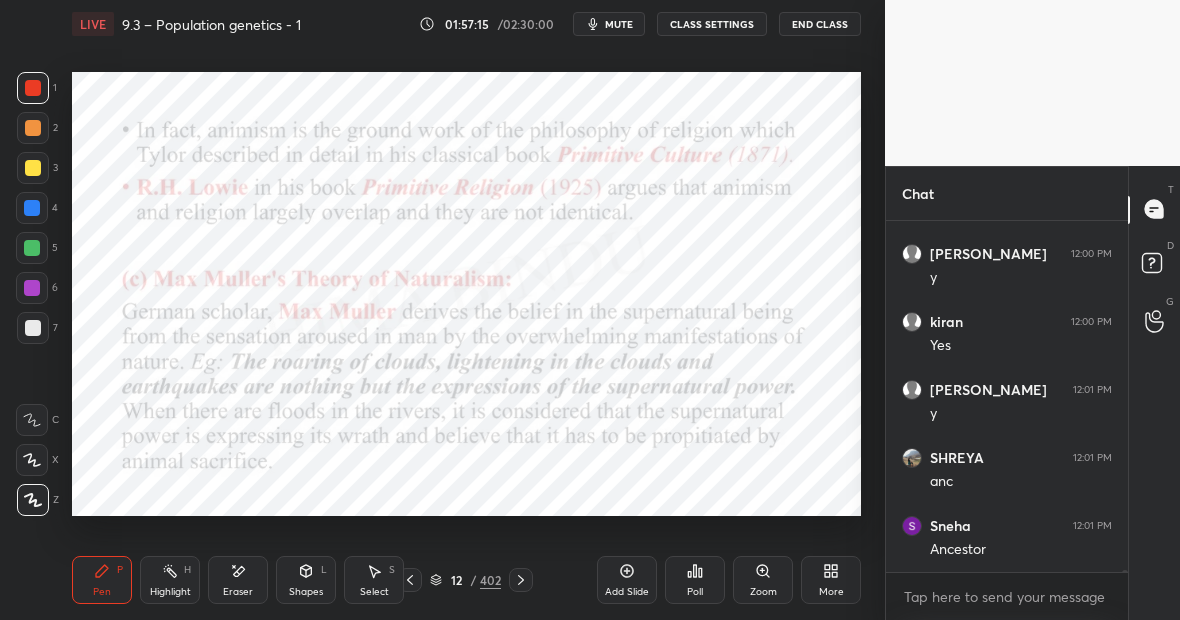 scroll, scrollTop: 70246, scrollLeft: 0, axis: vertical 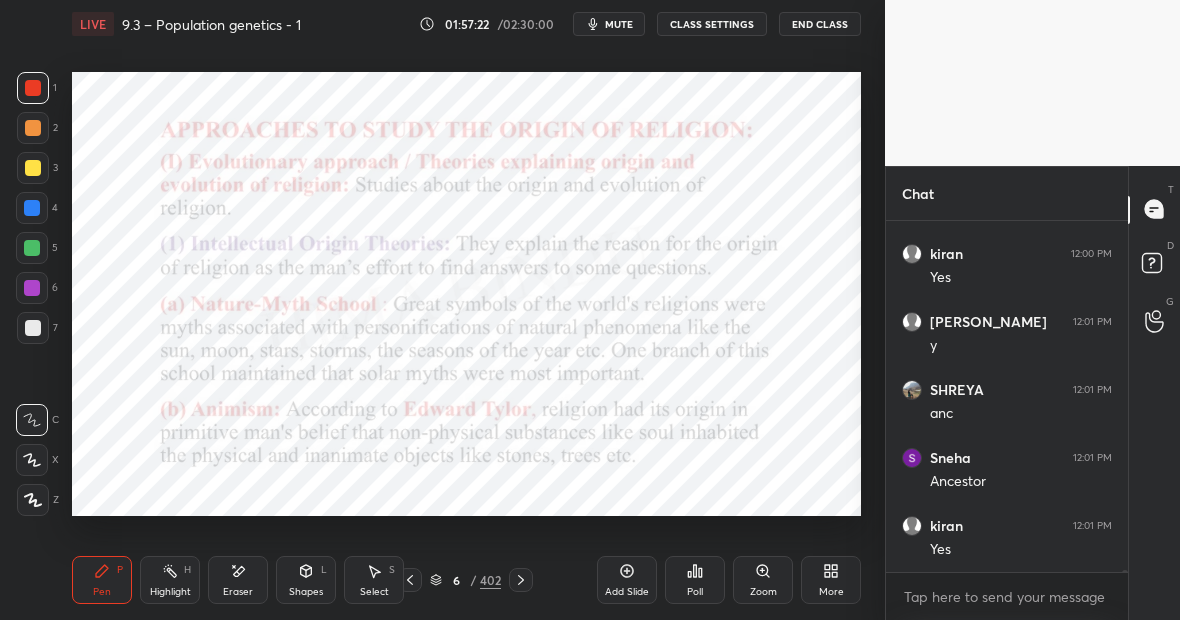 click at bounding box center [32, 208] 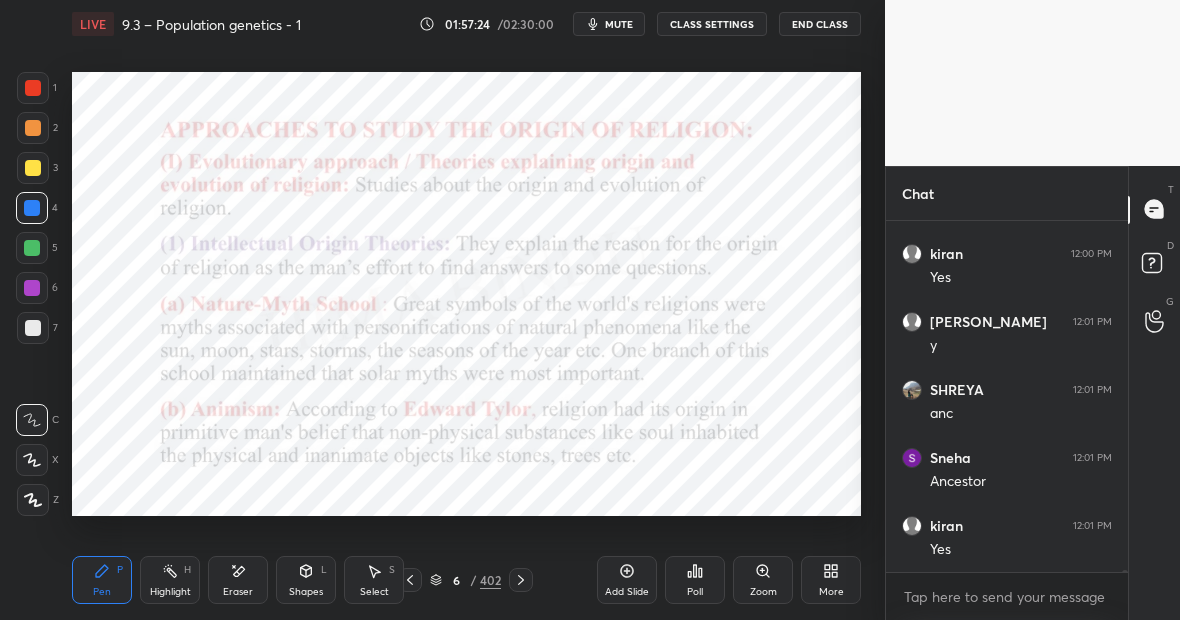 click on "Z" at bounding box center [38, 500] 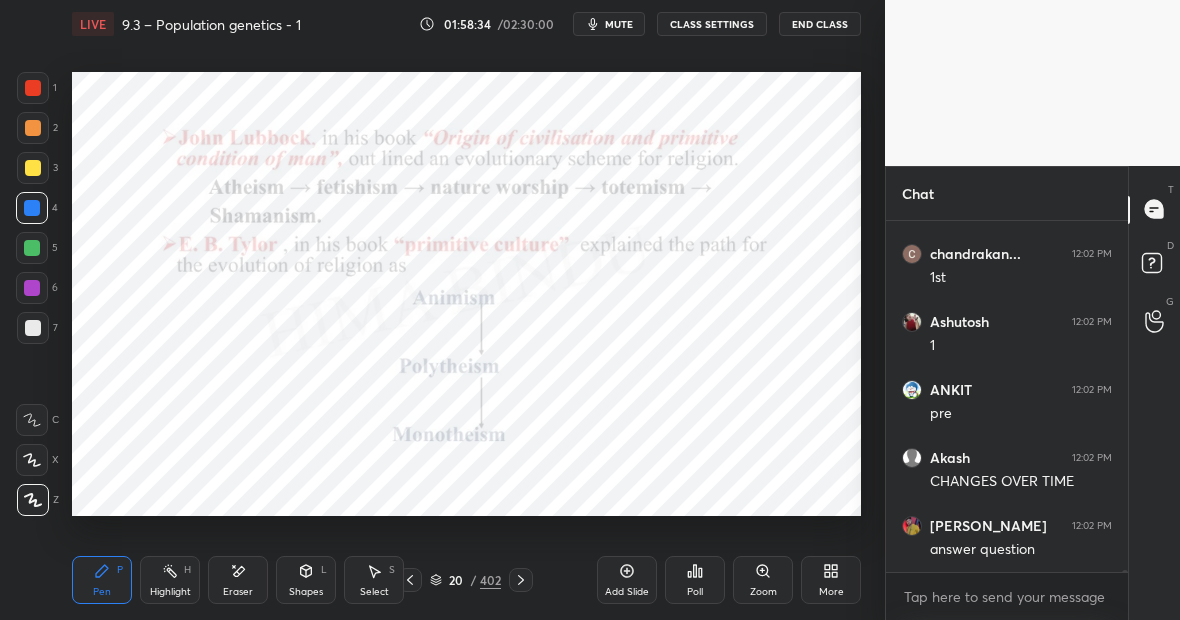 scroll, scrollTop: 71878, scrollLeft: 0, axis: vertical 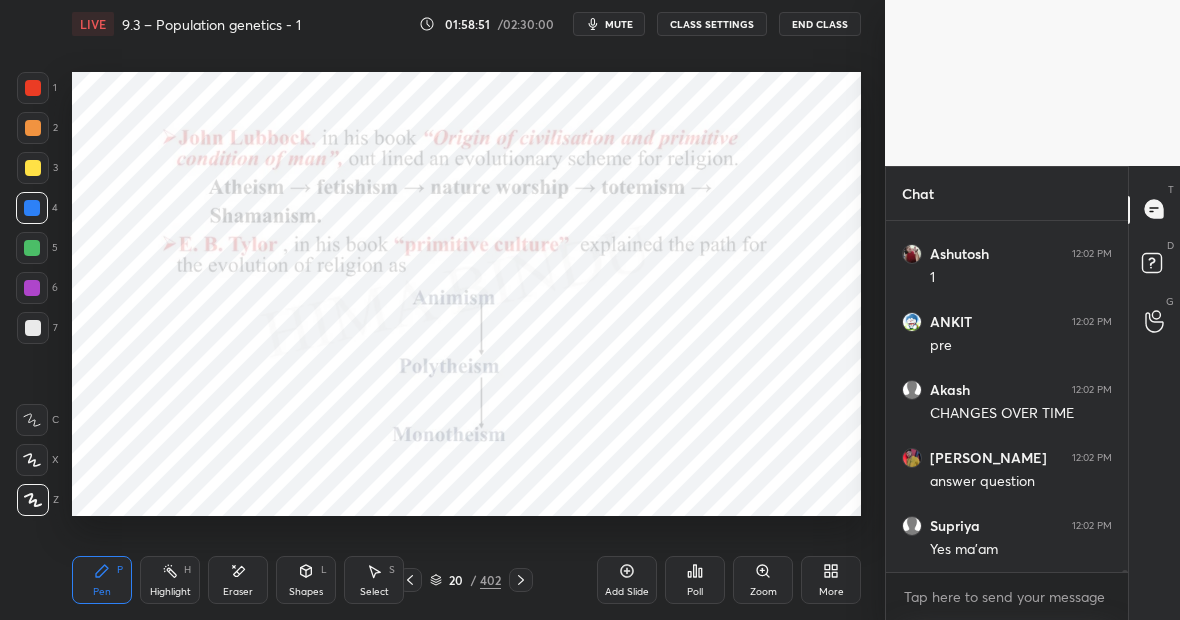 click on "1 2 3 4 5 6 7 C X Z E E Erase all   H H LIVE 9.3 – Population genetics - 1 01:58:51 /  02:30:00 mute CLASS SETTINGS End Class Setting up your live class Poll for   secs No correct answer Start poll Back 9.3 – Population genetics - 1 • L28 of Comprehensive Course on Anthropology [PERSON_NAME] Pen P Highlight H Eraser Shapes L Select S 20 / 402 Add Slide Poll Zoom More Chat kiran 12:02 PM [PERSON_NAME]... 12:02 PM 1st Ashutosh 12:02 PM 1 ANKIT 12:02 PM pre Akash 12:02 PM CHANGES OVER TIME [PERSON_NAME] 12:02 PM answer question [PERSON_NAME] 12:02 PM Yes ma'am JUMP TO LATEST Enable hand raising Enable raise hand to speak to learners. Once enabled, chat will be turned off temporarily. Enable x   Doubts asked by learners will show up here Raise hand disabled You have disabled Raise hand currently. Enable it to invite learners to speak Enable Can't raise hand Looks like educator just invited you to speak. Please wait before you can raise your hand again. Got it T Messages (T) D Doubts (D) G Raise Hand (G) Report an issue" at bounding box center [590, 310] 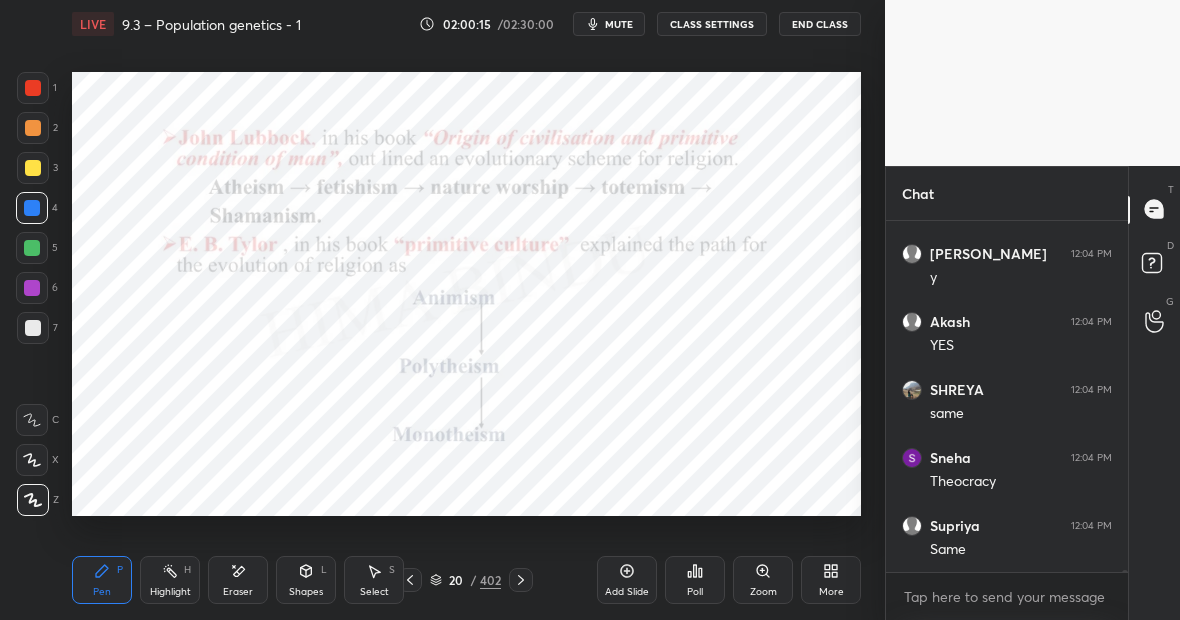 scroll, scrollTop: 72762, scrollLeft: 0, axis: vertical 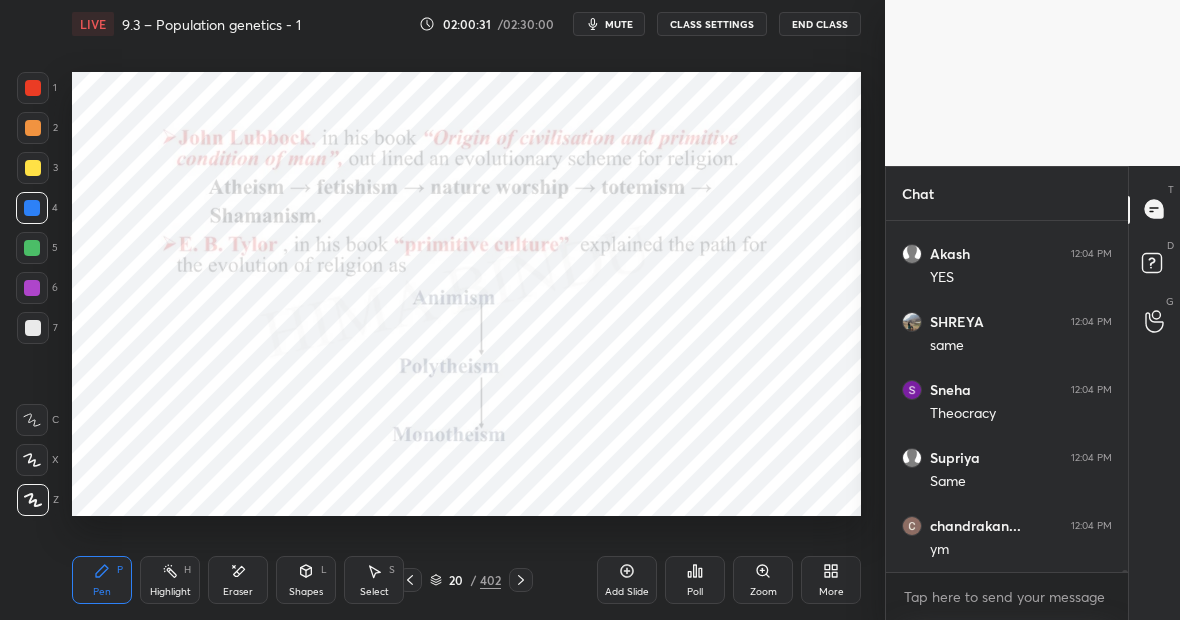 click 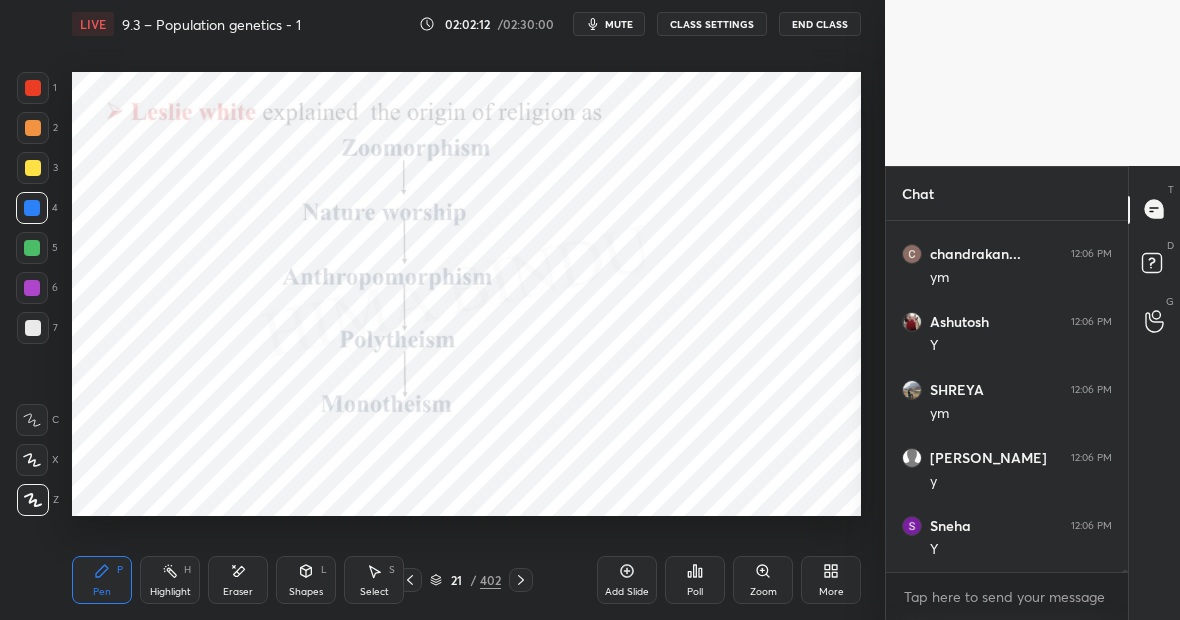 scroll, scrollTop: 73890, scrollLeft: 0, axis: vertical 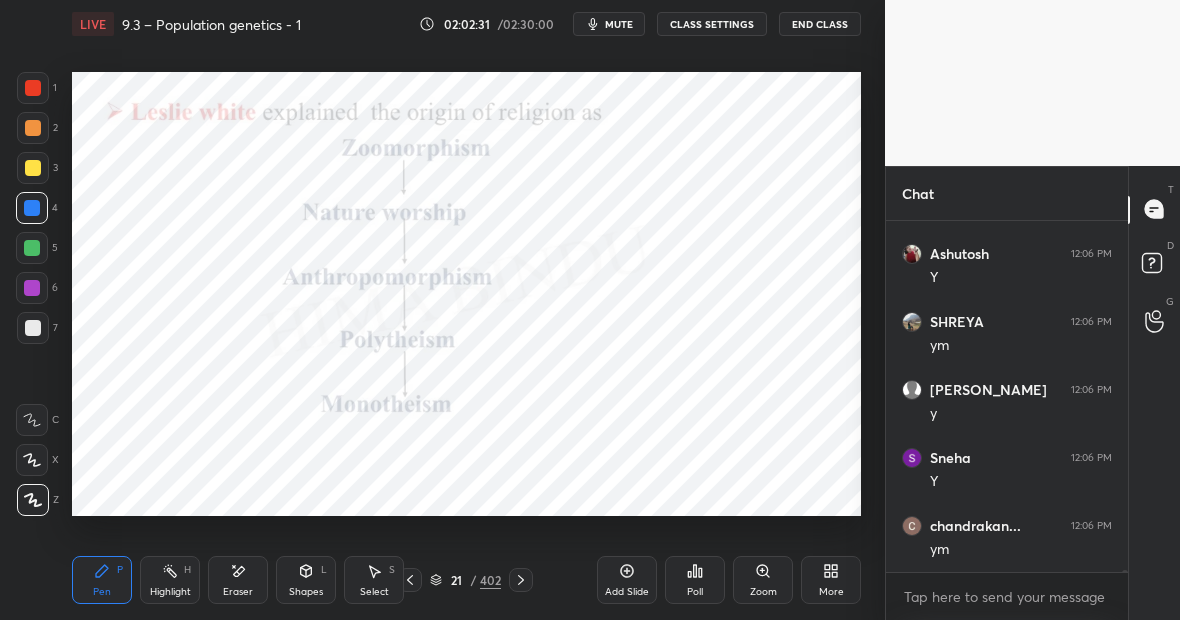 click at bounding box center [33, 88] 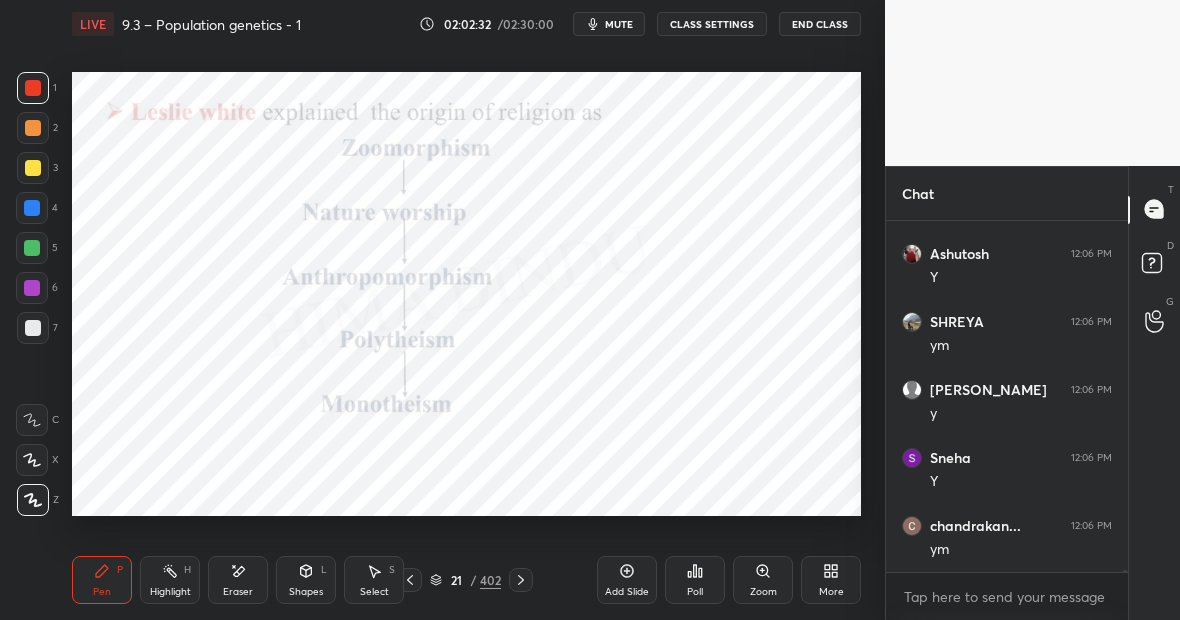 click at bounding box center (32, 208) 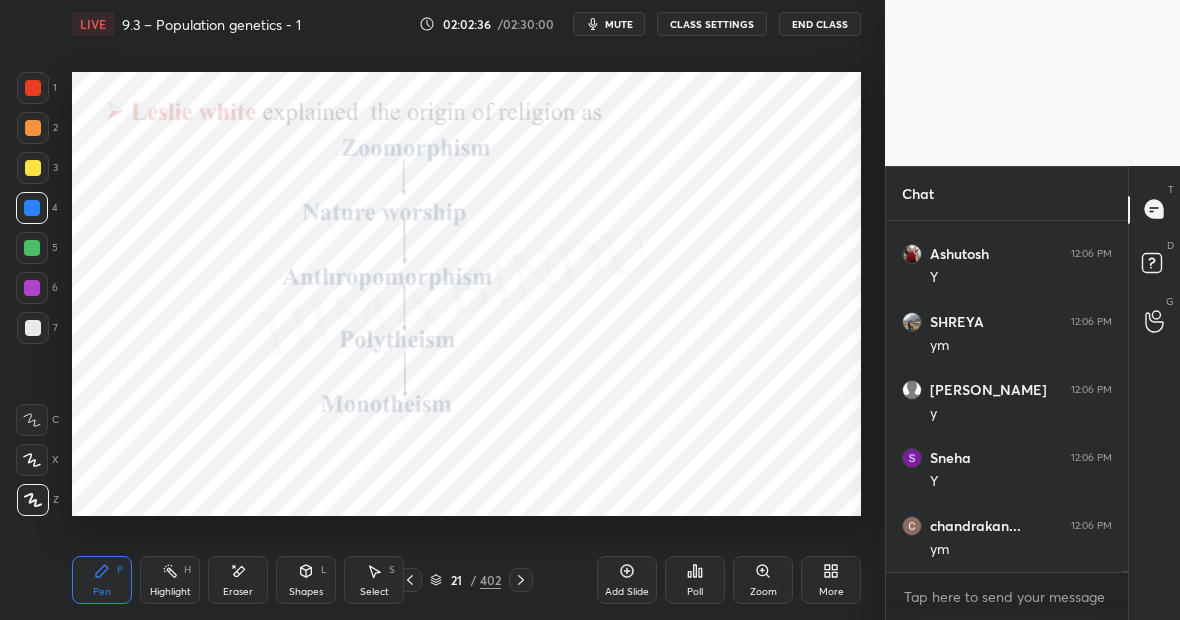 click on "Eraser" at bounding box center [238, 580] 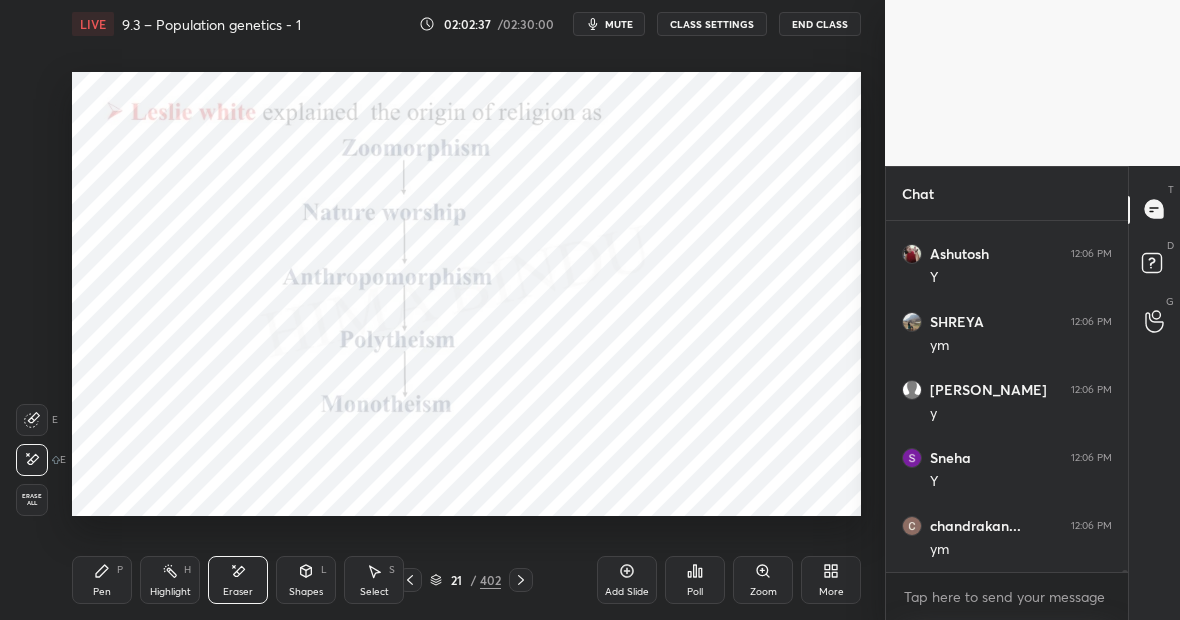 click on "Pen P" at bounding box center (102, 580) 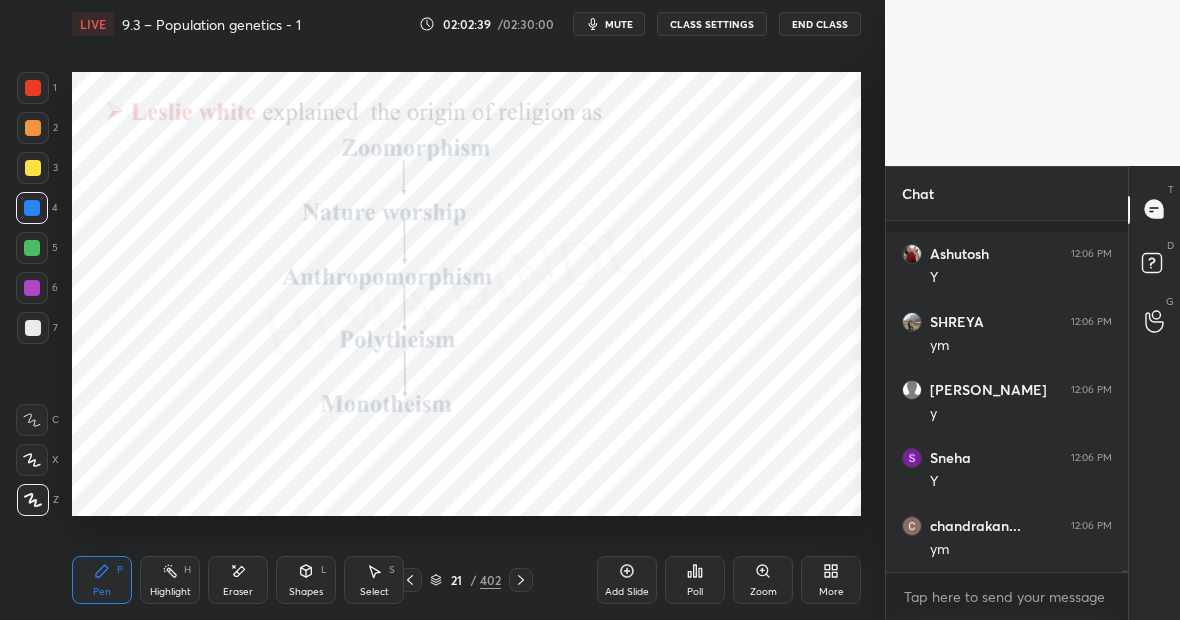 scroll, scrollTop: 73976, scrollLeft: 0, axis: vertical 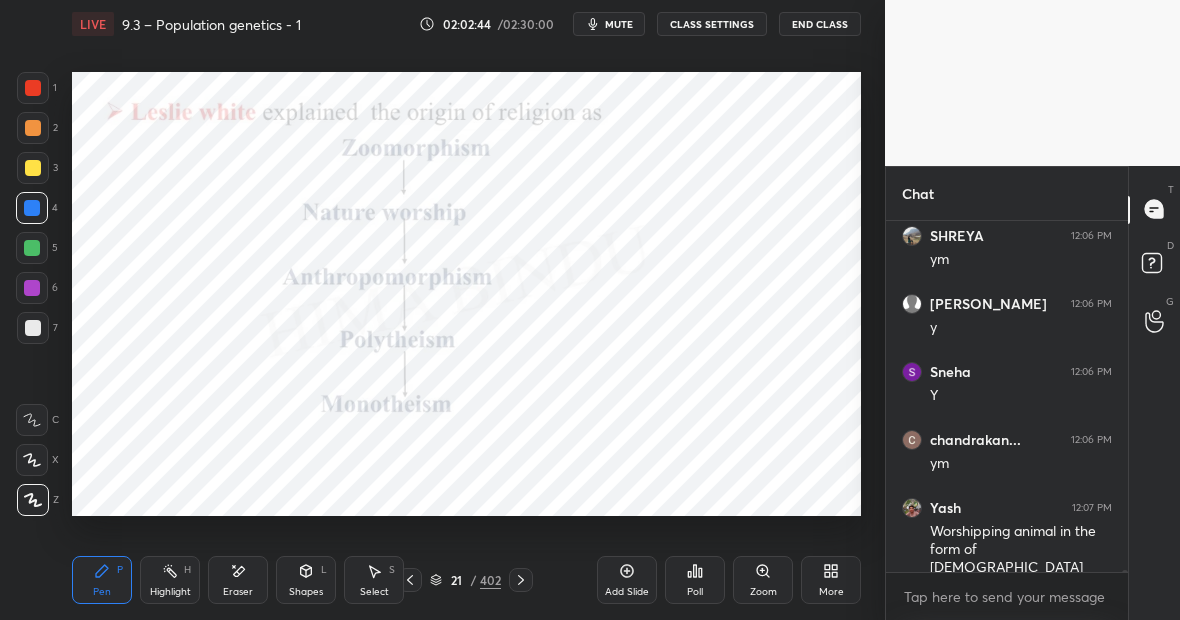 click on "Highlight H" at bounding box center [170, 580] 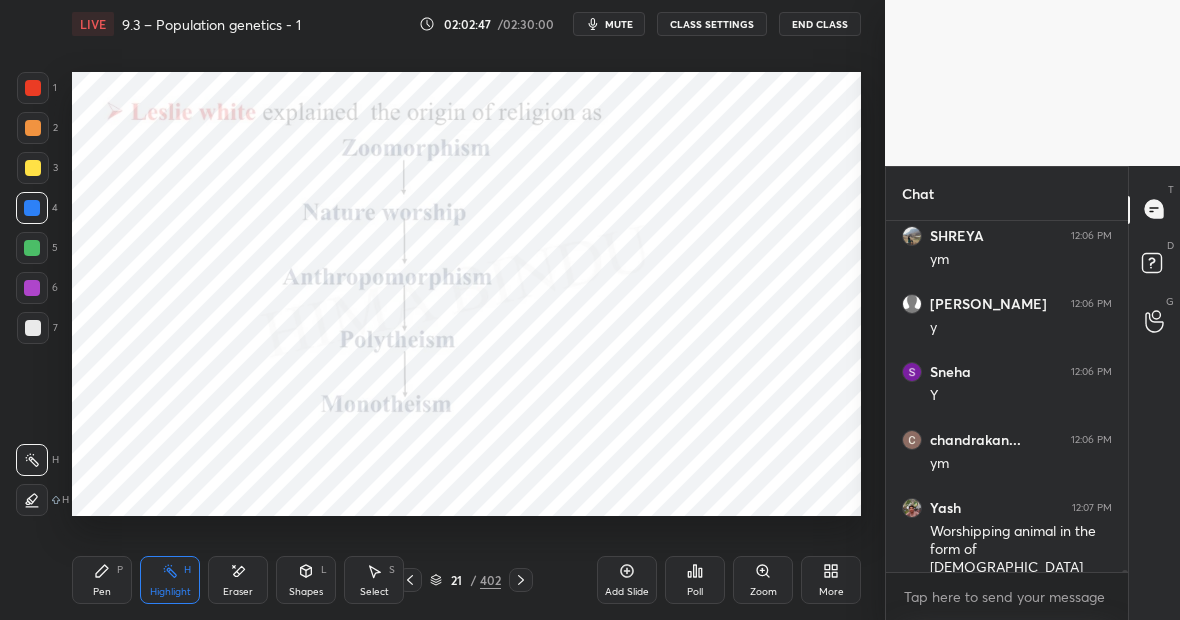 scroll, scrollTop: 74044, scrollLeft: 0, axis: vertical 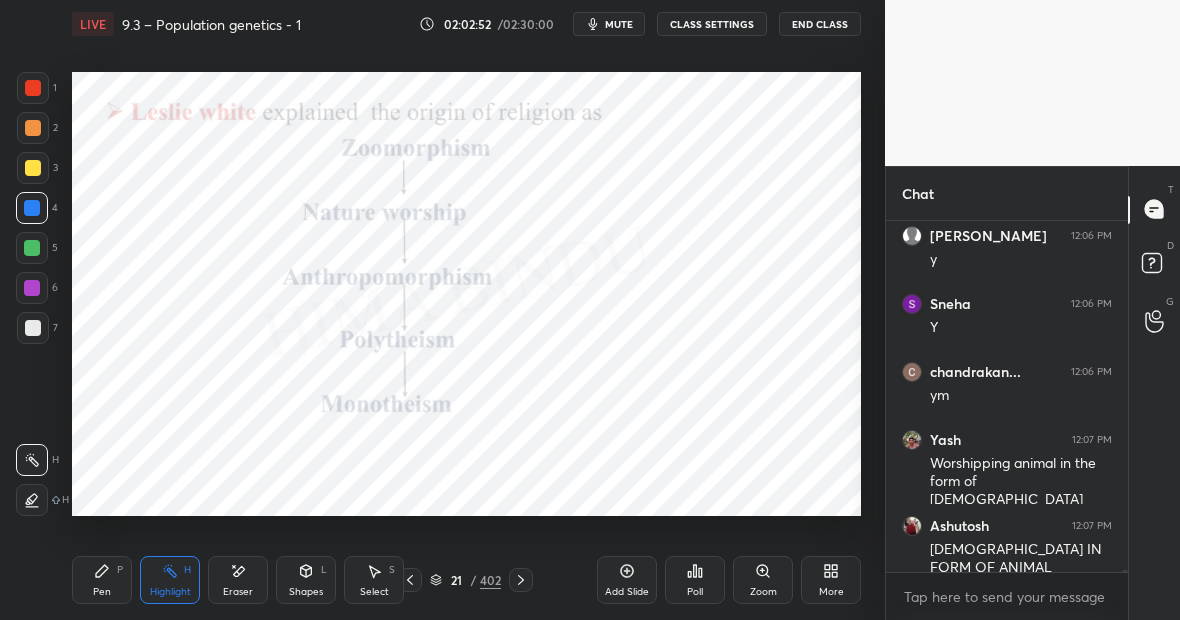 click on "Pen P" at bounding box center [102, 580] 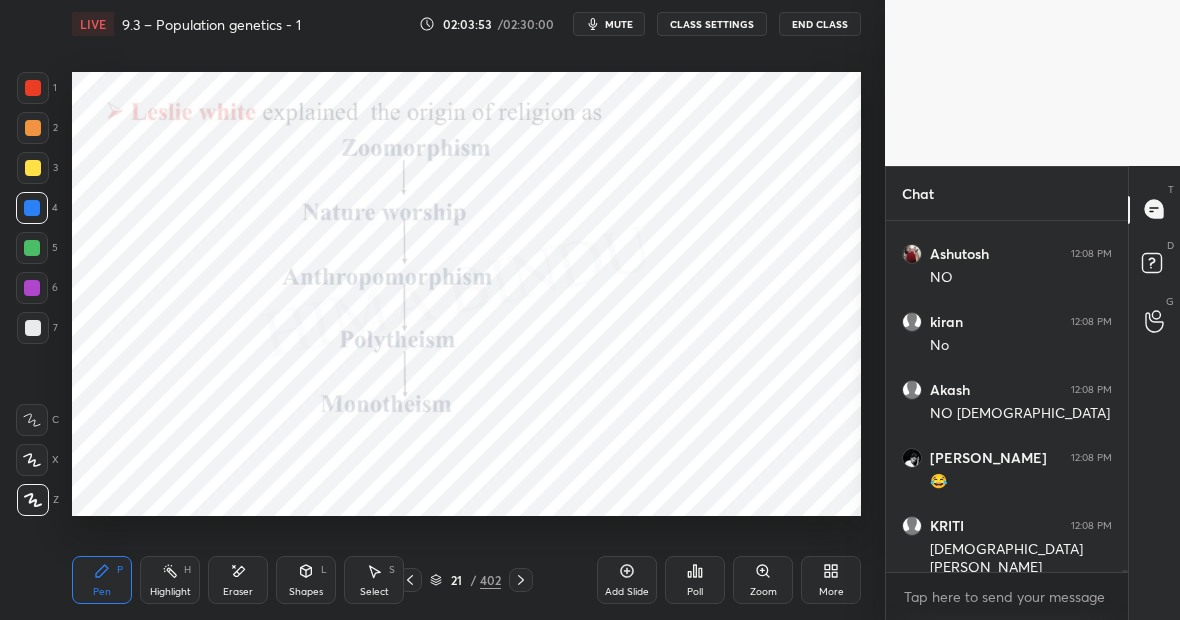 scroll, scrollTop: 75528, scrollLeft: 0, axis: vertical 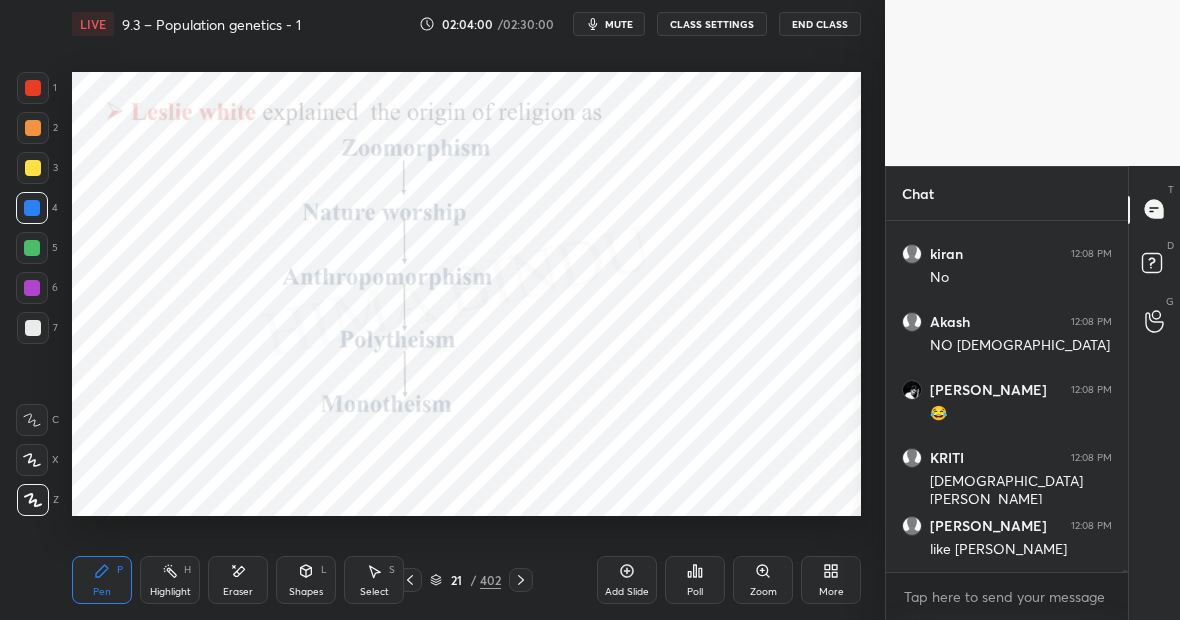 click on "1 2 3 4 5 6 7 C X Z E E Erase all   H H LIVE 9.3 – Population genetics - 1 02:04:00 /  02:30:00 mute CLASS SETTINGS End Class Setting up your live class Poll for   secs No correct answer Start poll Back 9.3 – Population genetics - 1 • L28 of Comprehensive Course on Anthropology [PERSON_NAME] Pen P Highlight H Eraser Shapes L Select S 21 / 402 Add Slide Poll Zoom More" at bounding box center [442, 310] 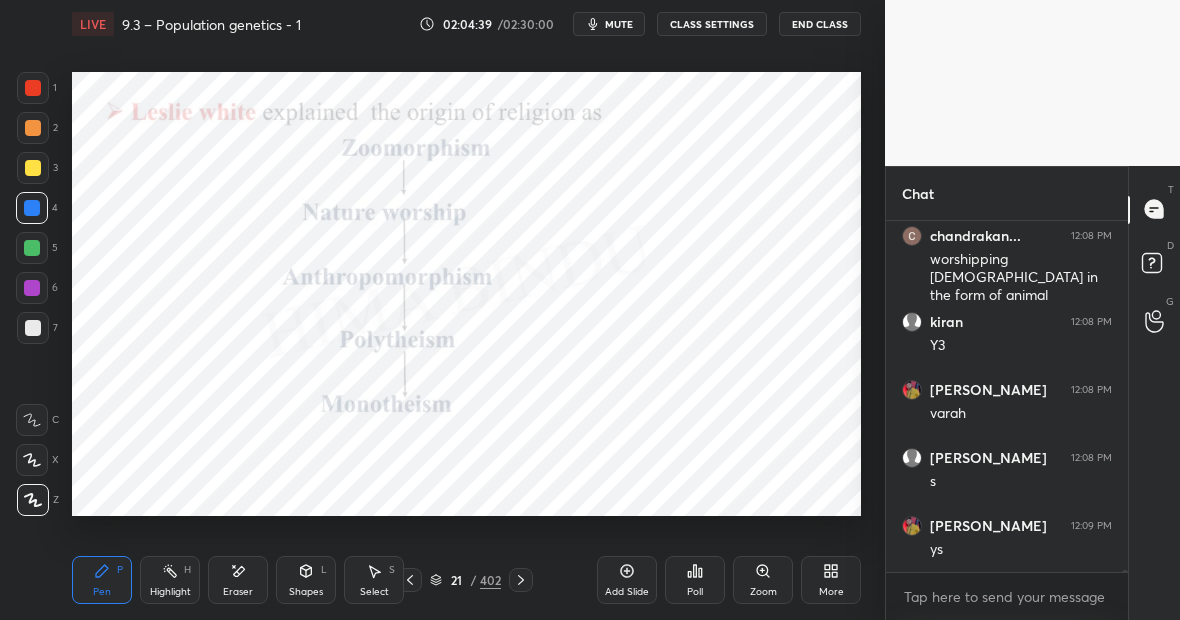 scroll, scrollTop: 75954, scrollLeft: 0, axis: vertical 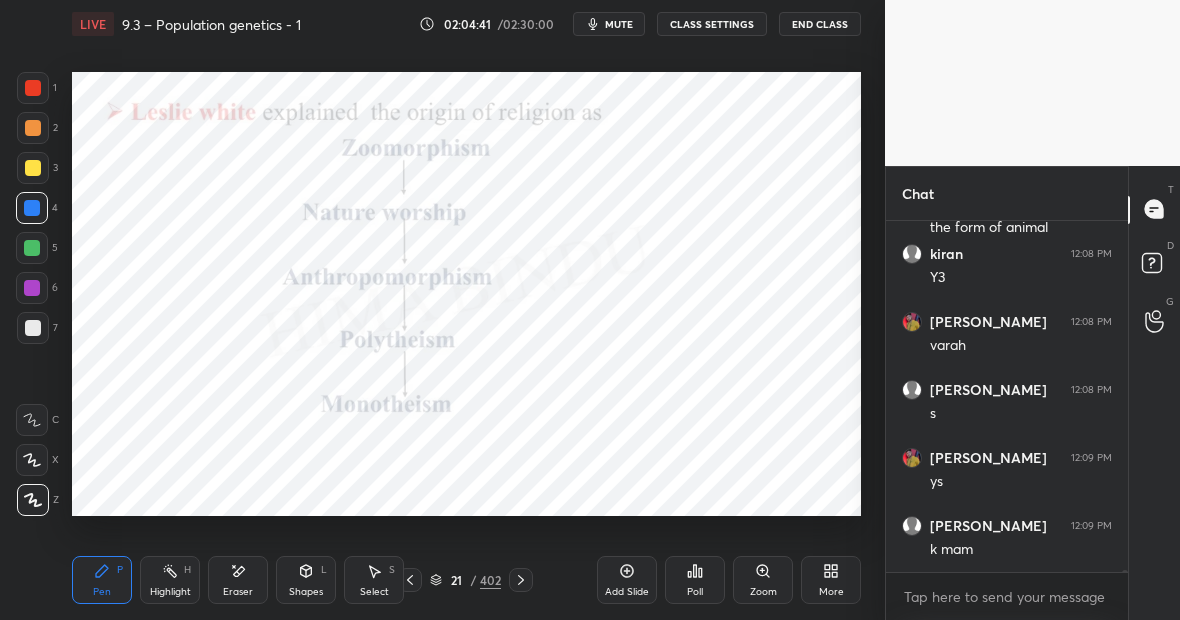 click on "Highlight H" at bounding box center [170, 580] 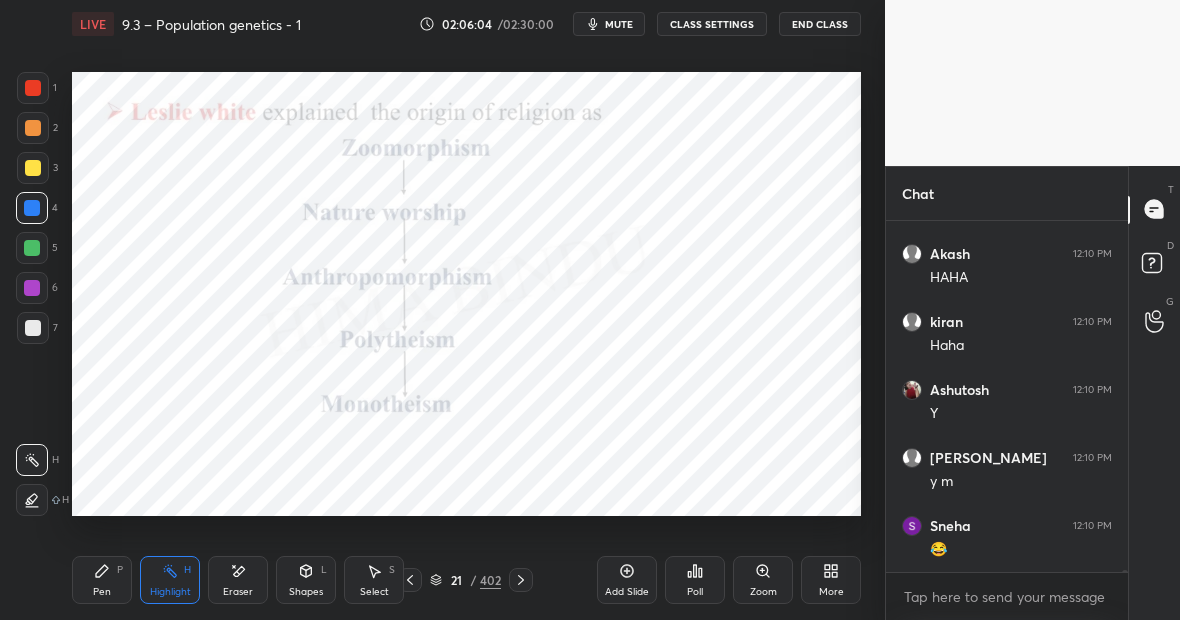 scroll, scrollTop: 77420, scrollLeft: 0, axis: vertical 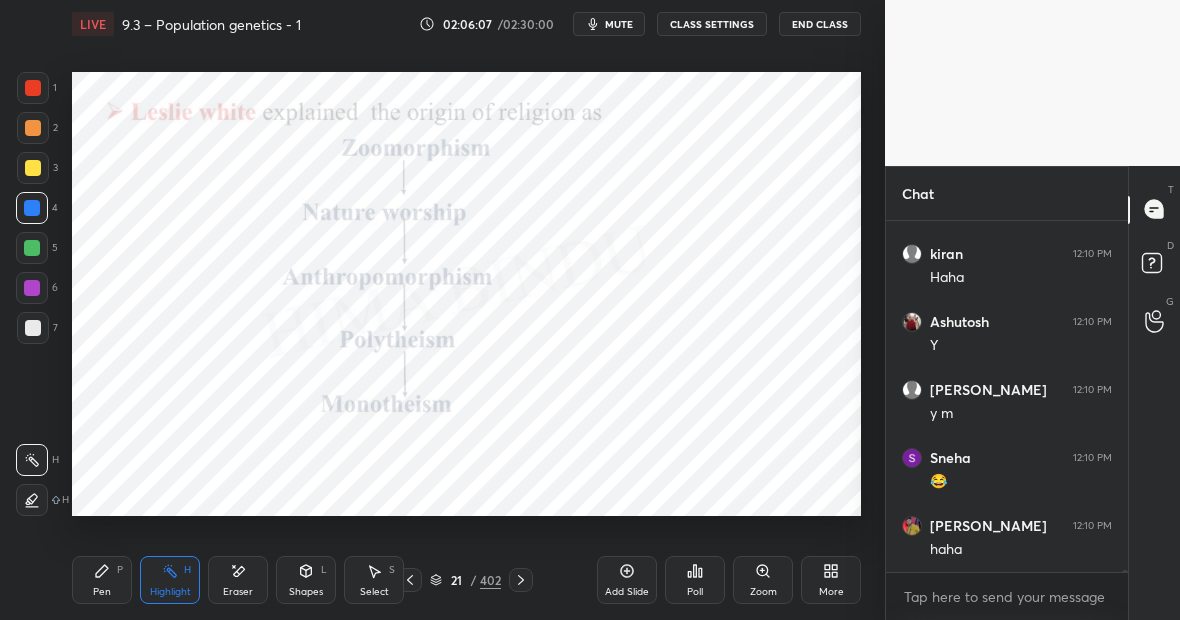 click on "Eraser" at bounding box center [238, 592] 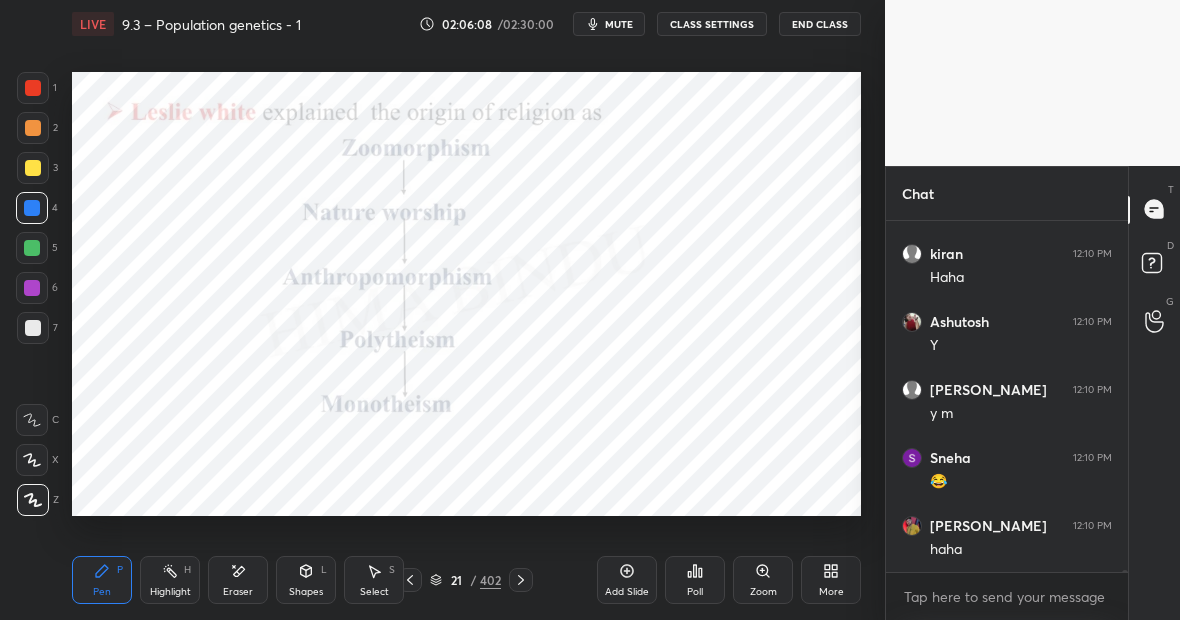 scroll, scrollTop: 77488, scrollLeft: 0, axis: vertical 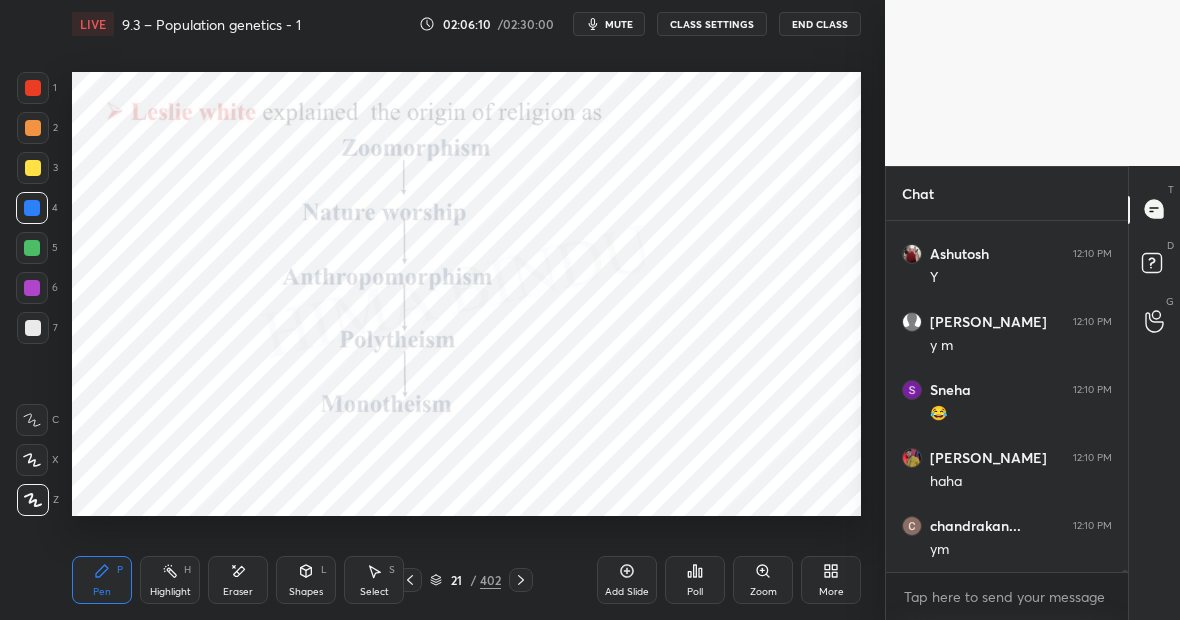 click on "Pen P" at bounding box center [102, 580] 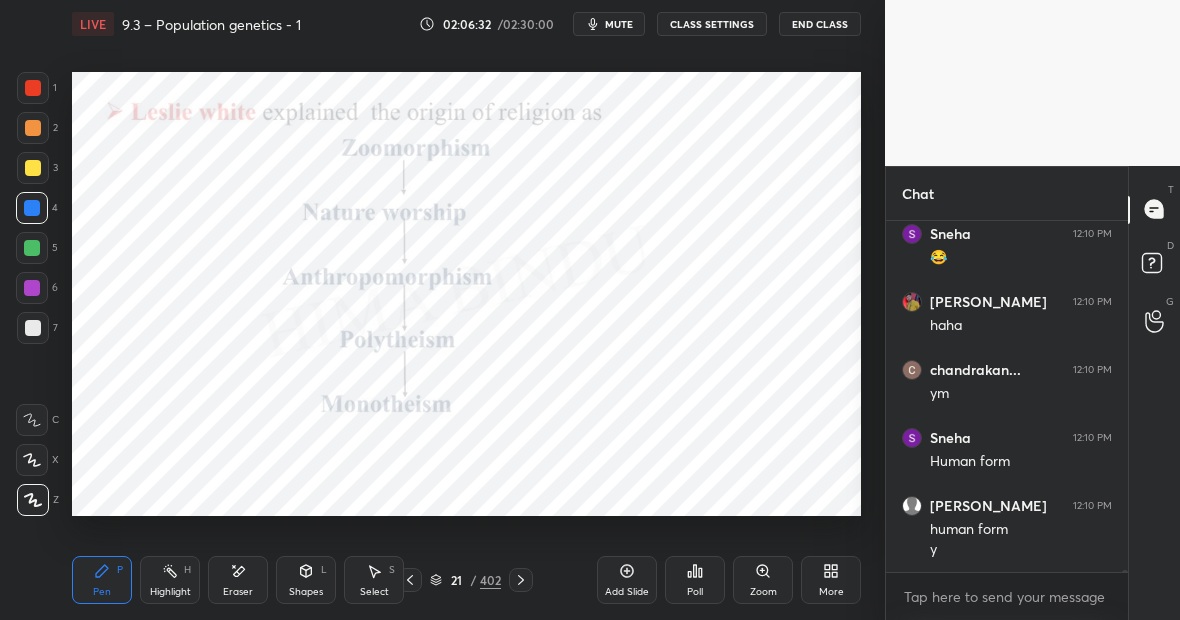 scroll, scrollTop: 77712, scrollLeft: 0, axis: vertical 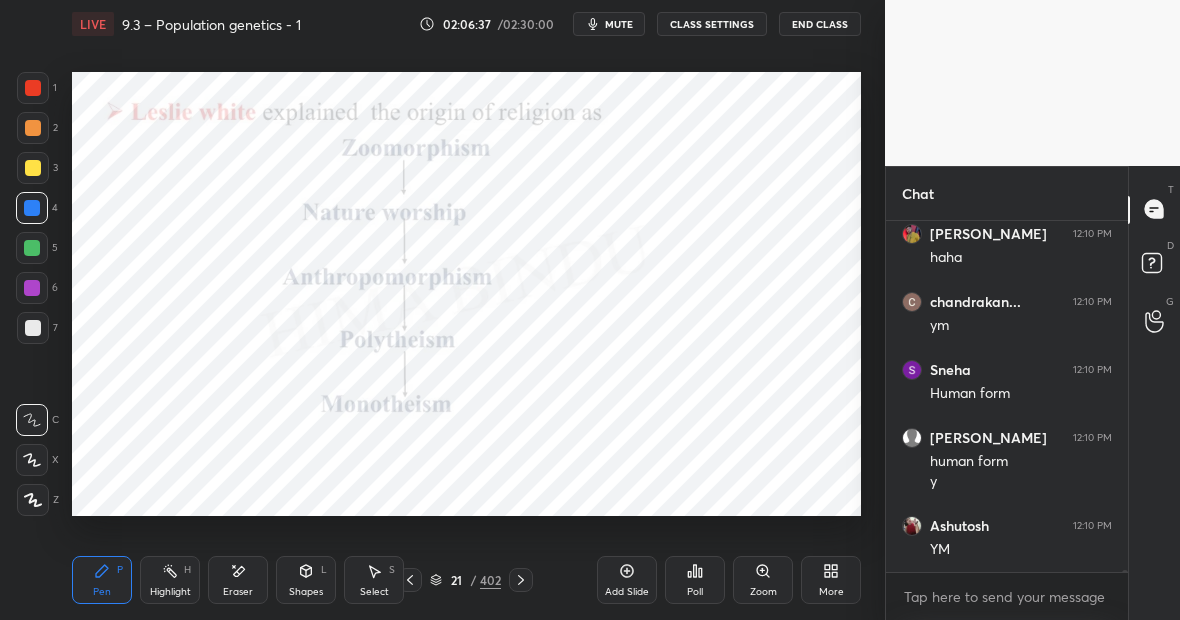 click at bounding box center (33, 500) 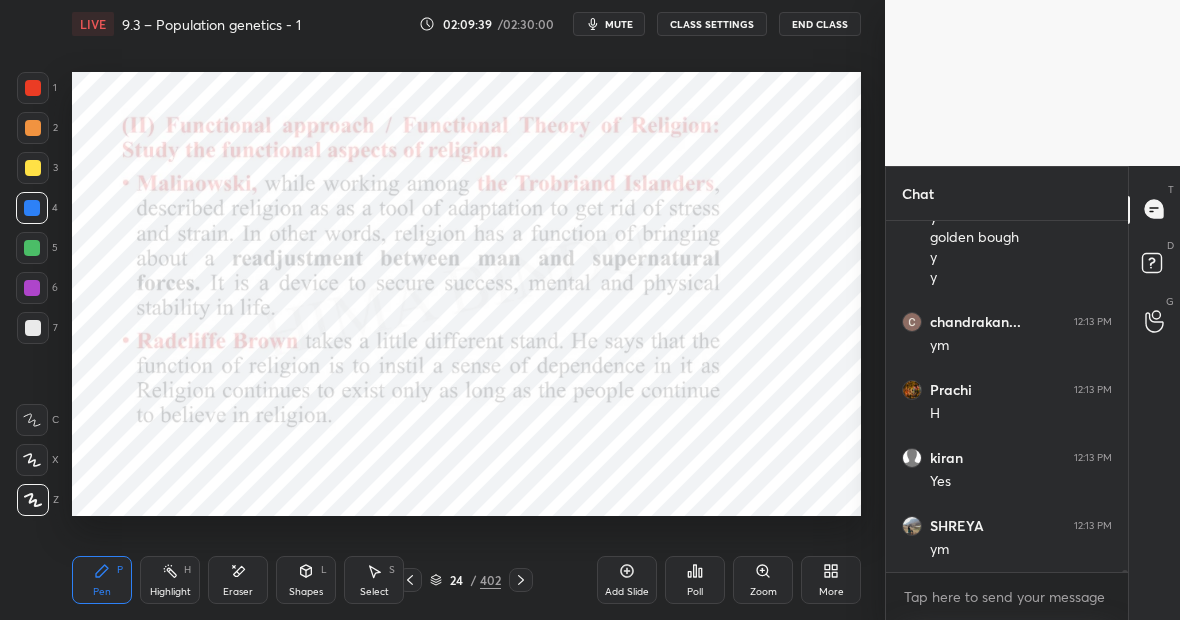 scroll, scrollTop: 80000, scrollLeft: 0, axis: vertical 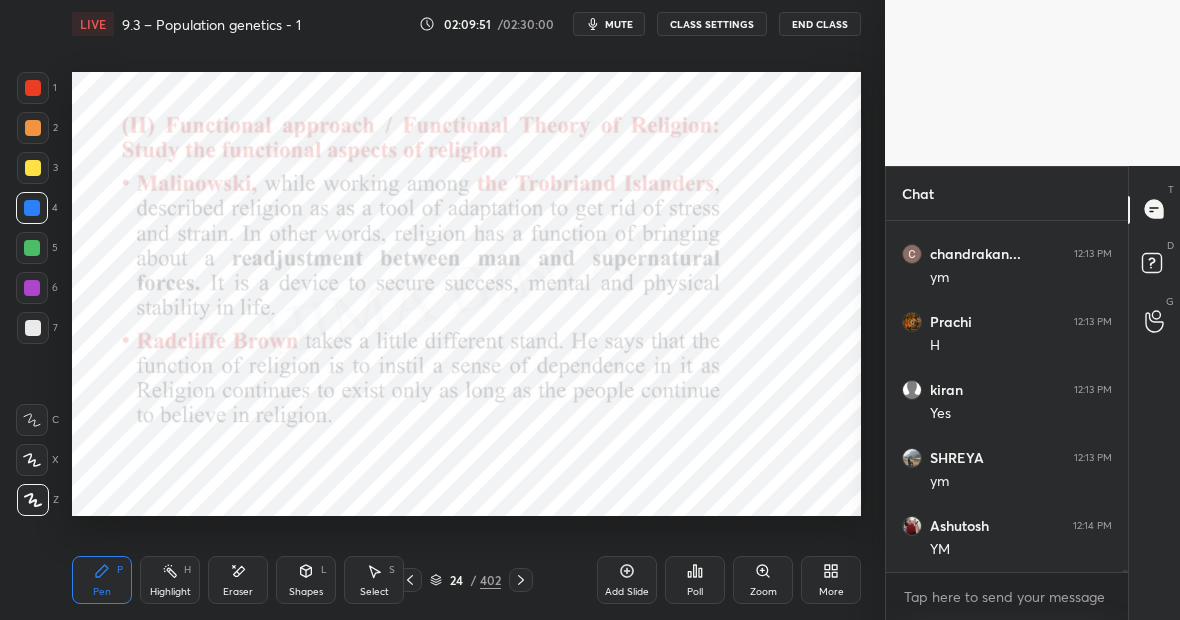 click 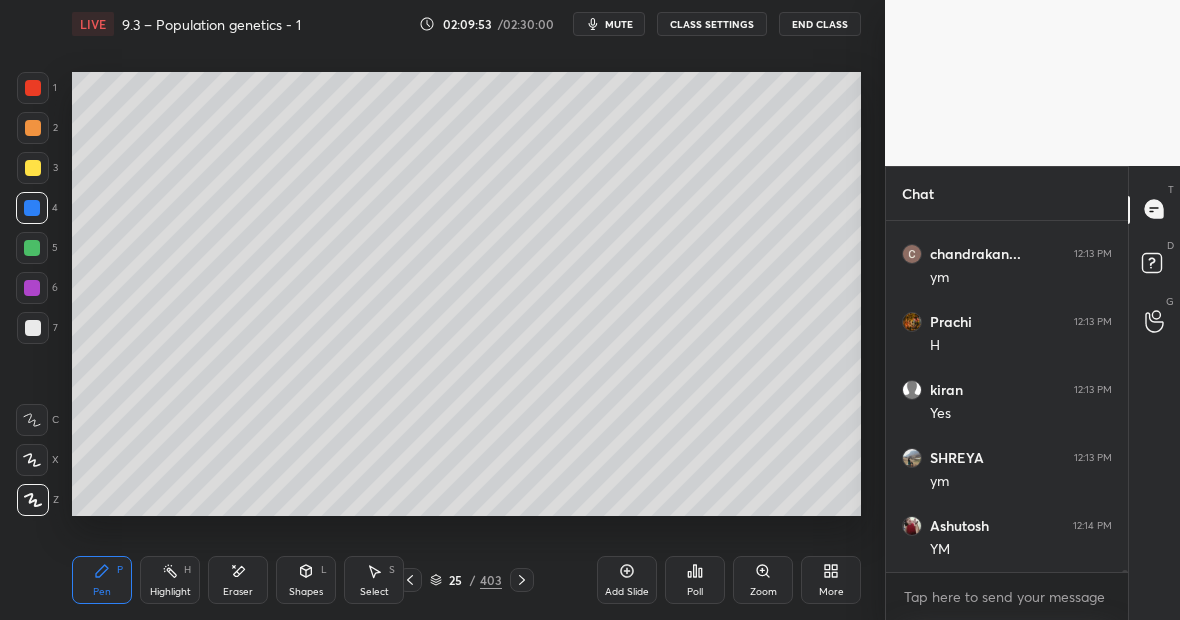 click at bounding box center (33, 328) 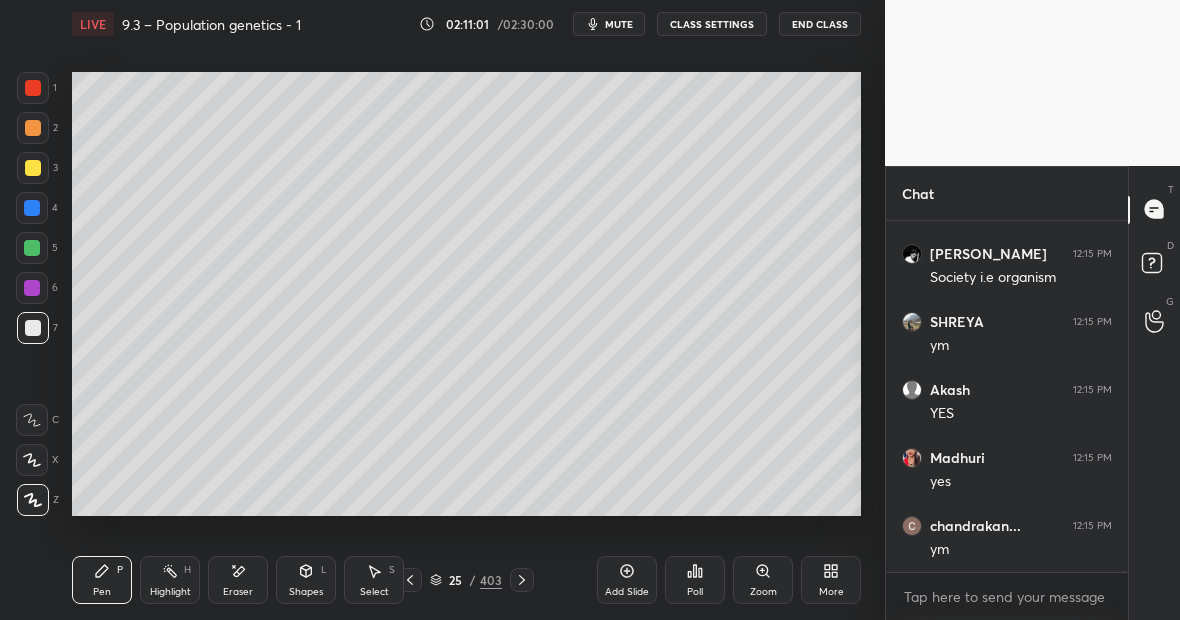 scroll, scrollTop: 83352, scrollLeft: 0, axis: vertical 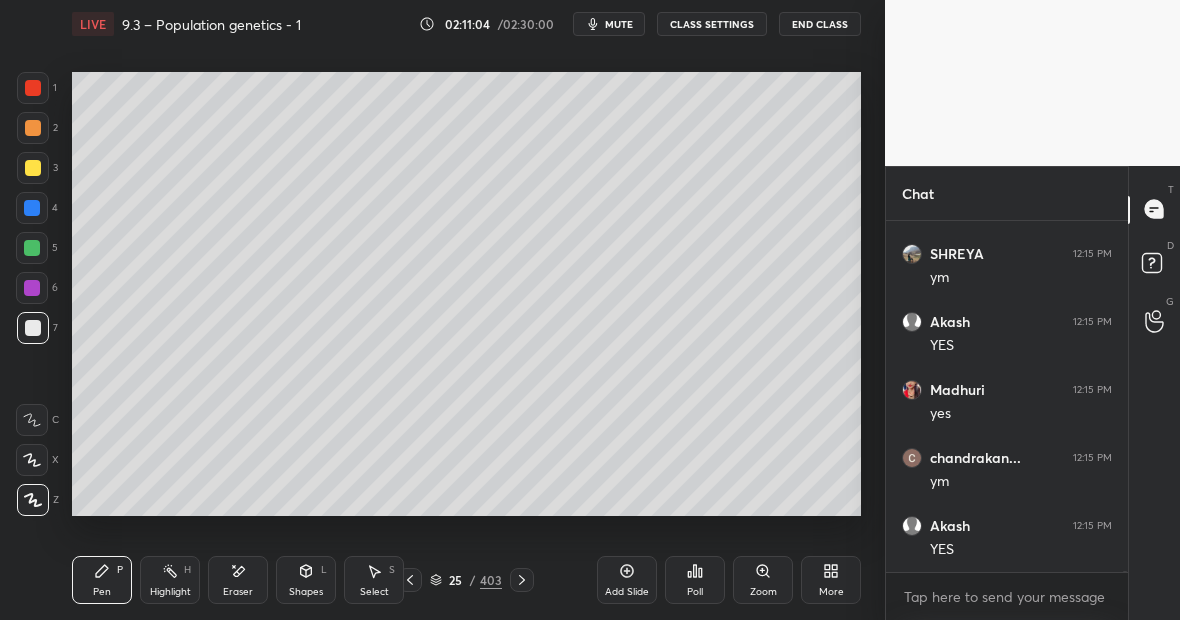 click at bounding box center [33, 168] 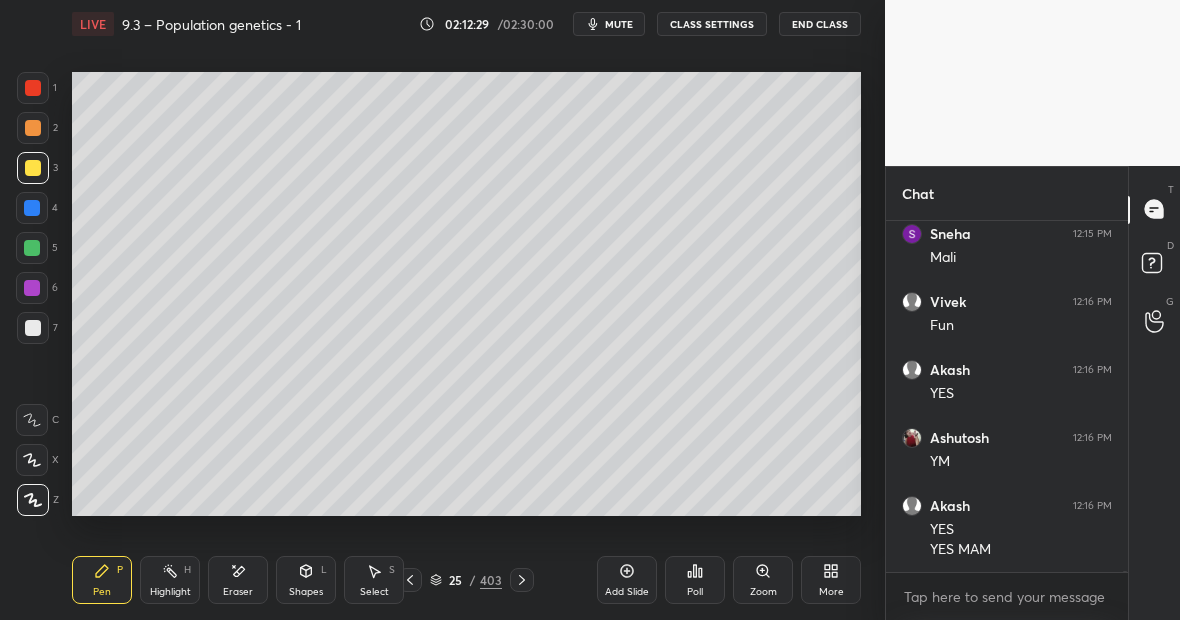 scroll, scrollTop: 85072, scrollLeft: 0, axis: vertical 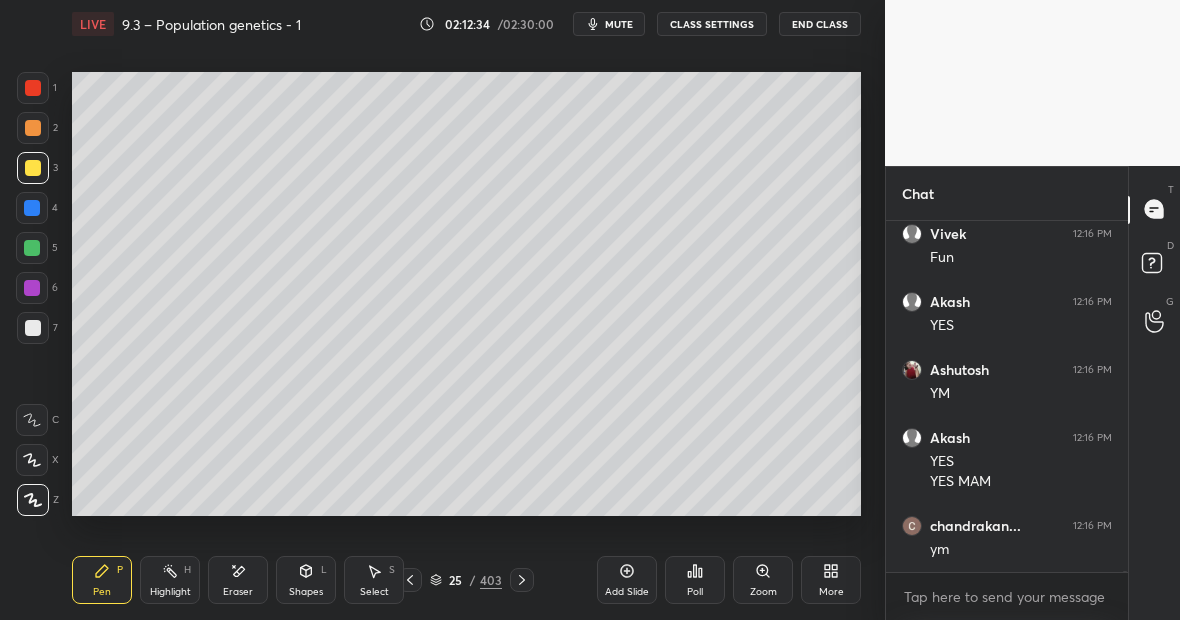 click at bounding box center [33, 88] 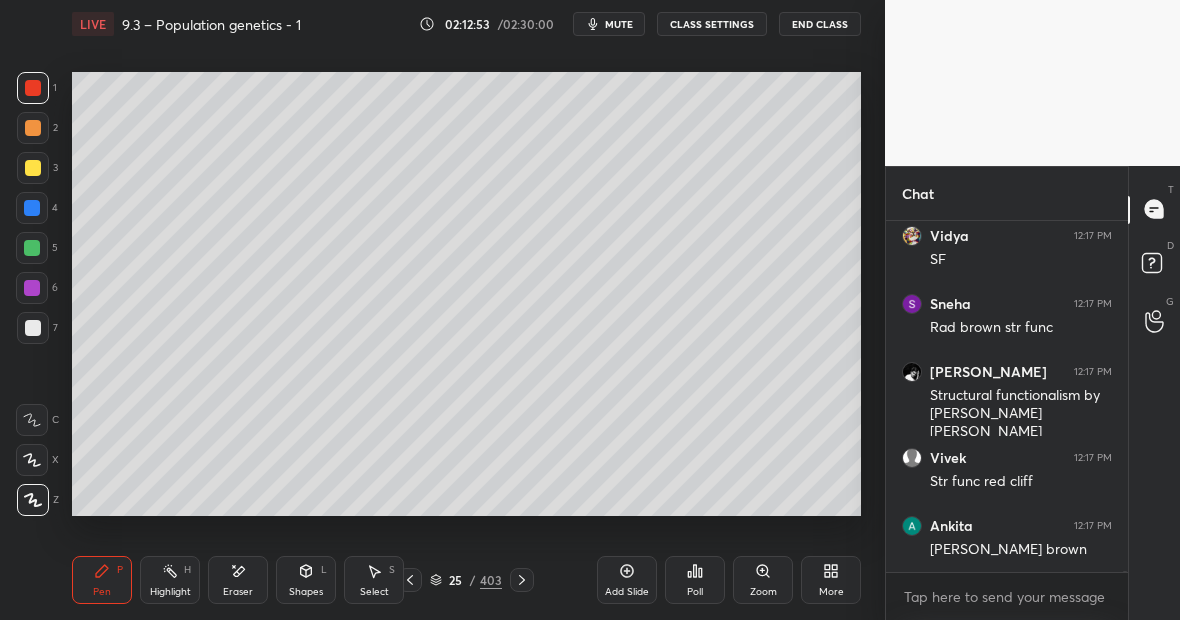 scroll, scrollTop: 85992, scrollLeft: 0, axis: vertical 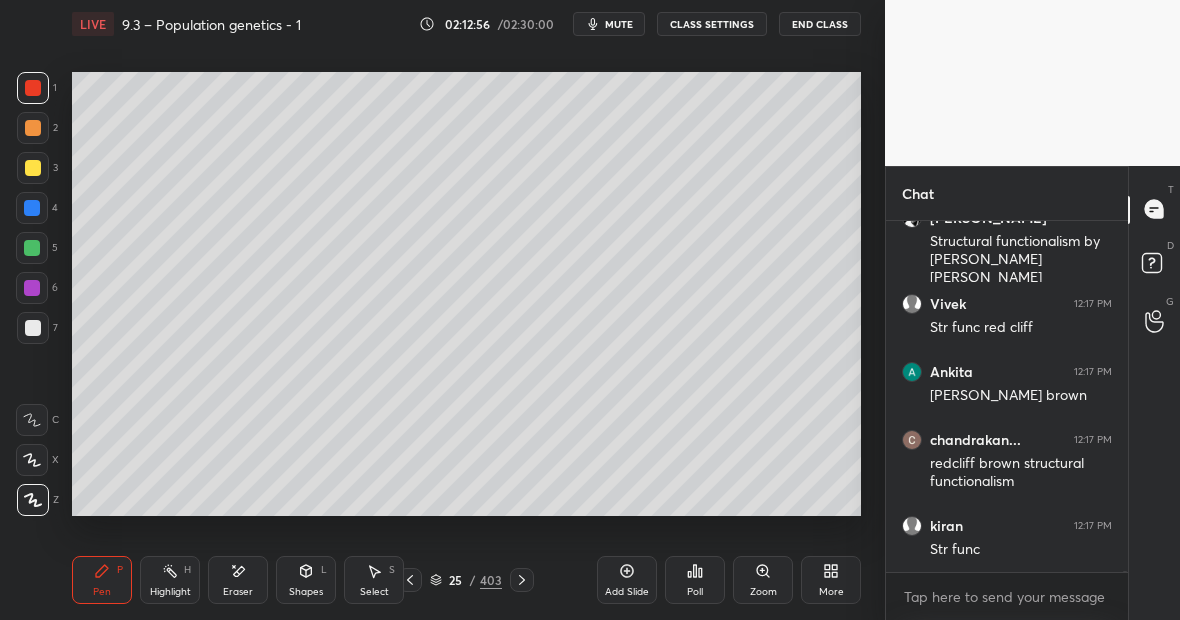 click at bounding box center (33, 328) 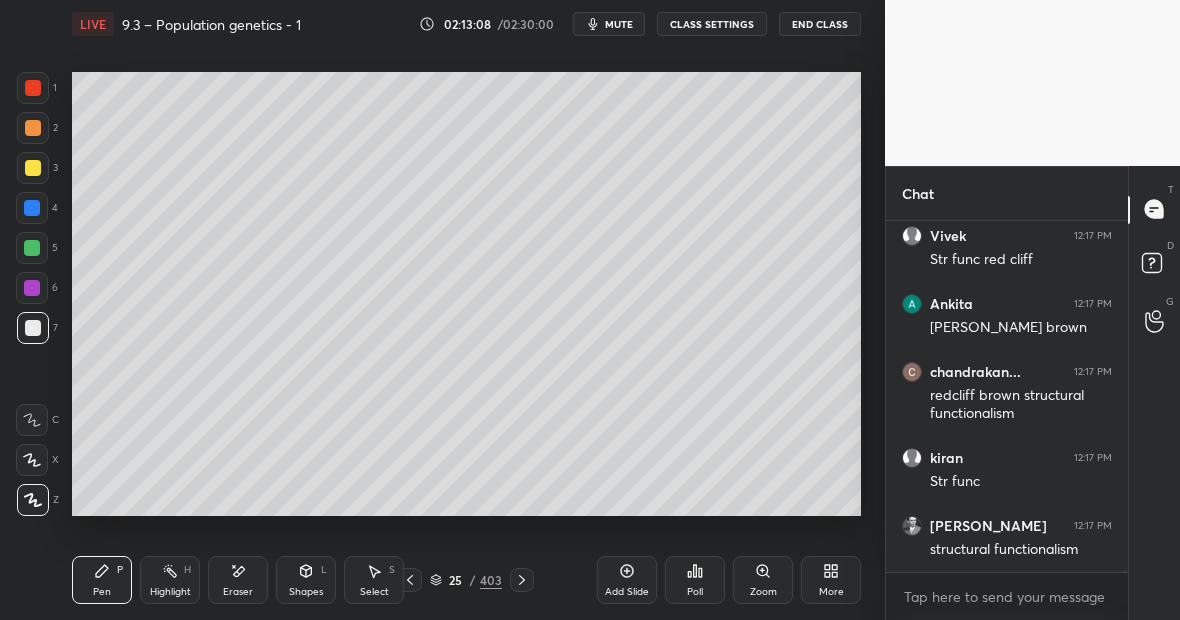 scroll, scrollTop: 86214, scrollLeft: 0, axis: vertical 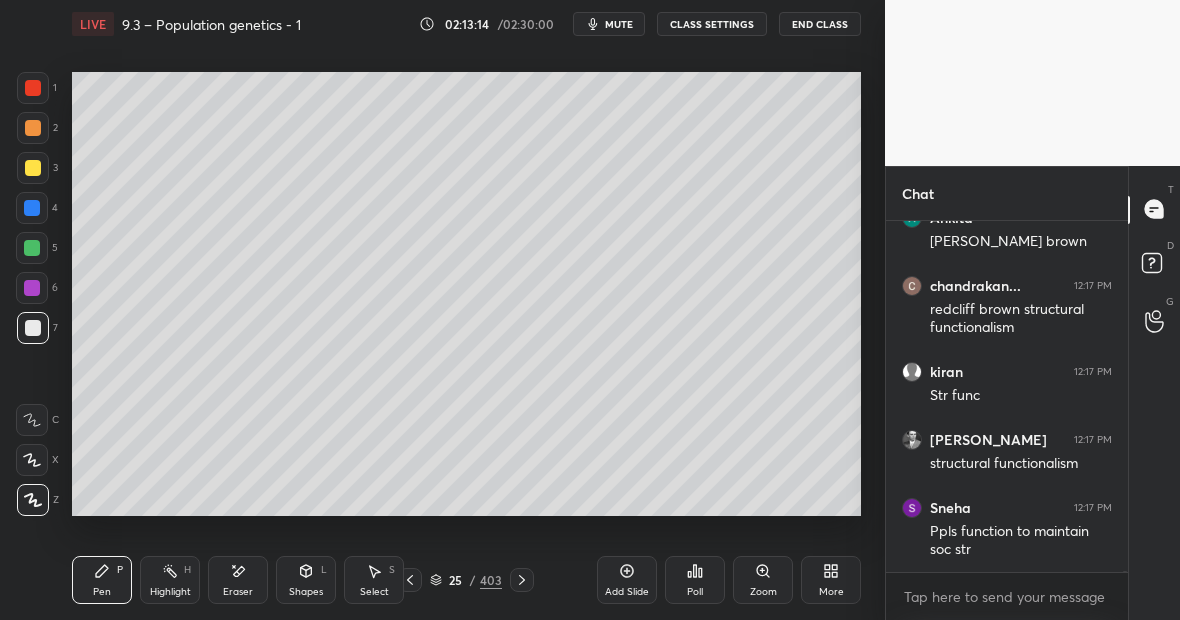 click at bounding box center [33, 88] 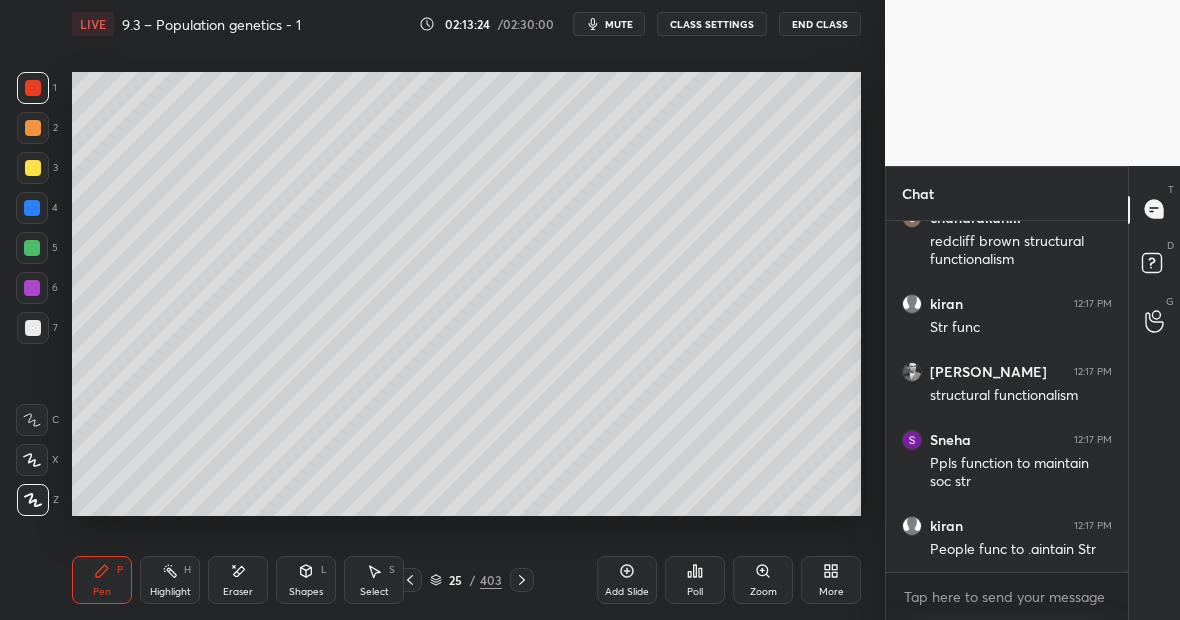 click 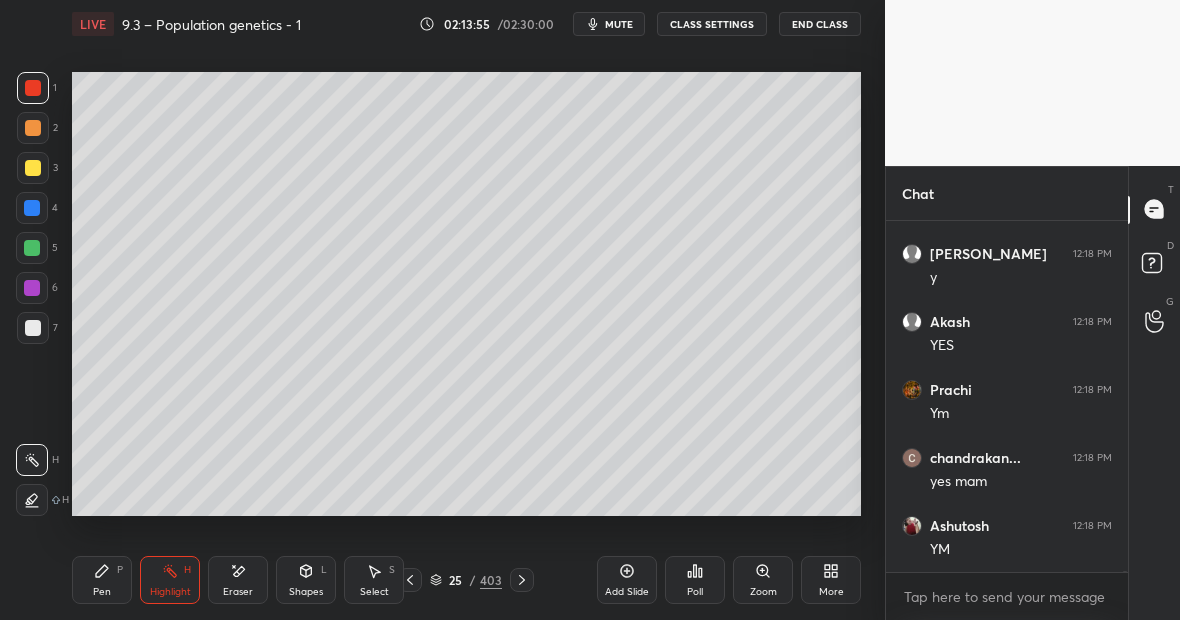 scroll, scrollTop: 86826, scrollLeft: 0, axis: vertical 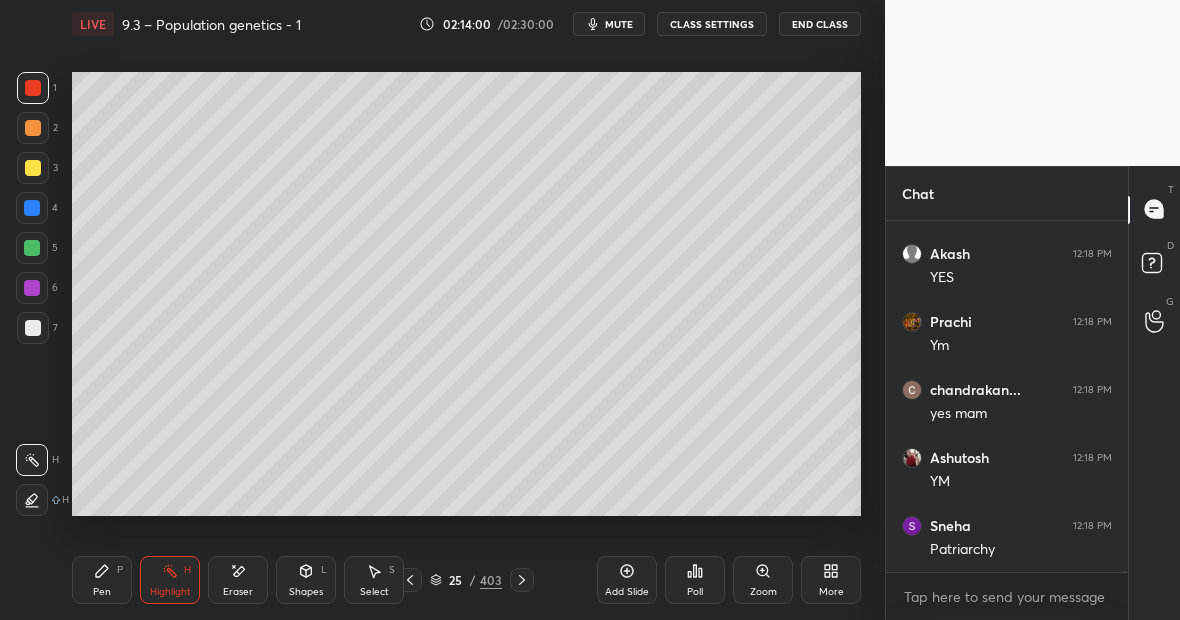 click on "Highlight H" at bounding box center [170, 580] 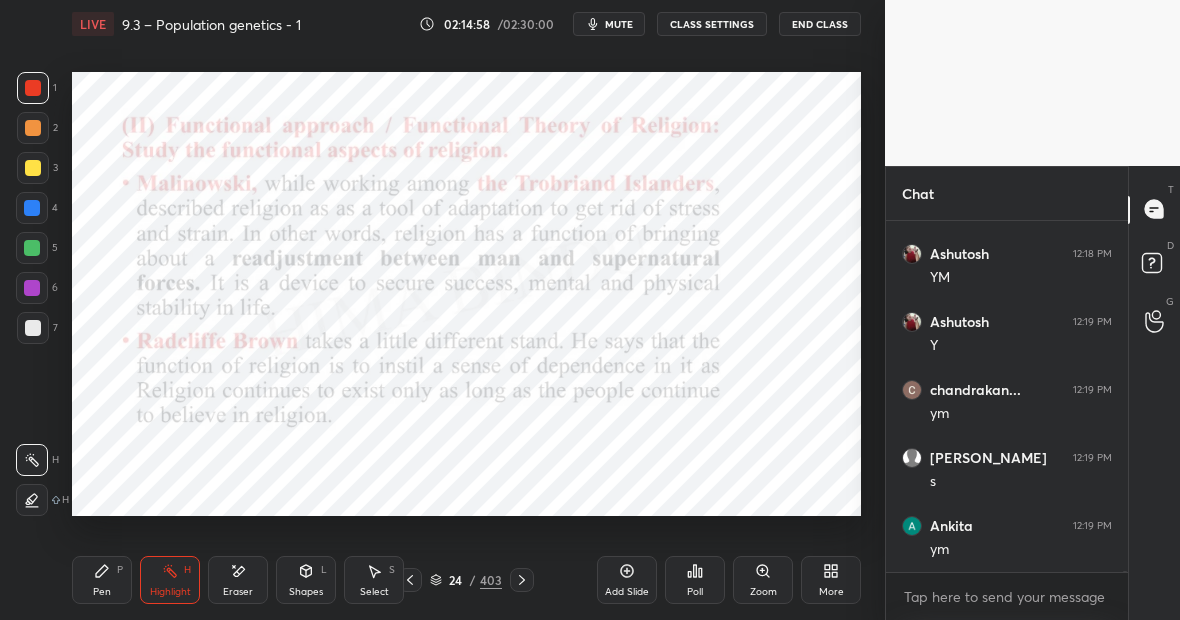 scroll, scrollTop: 87574, scrollLeft: 0, axis: vertical 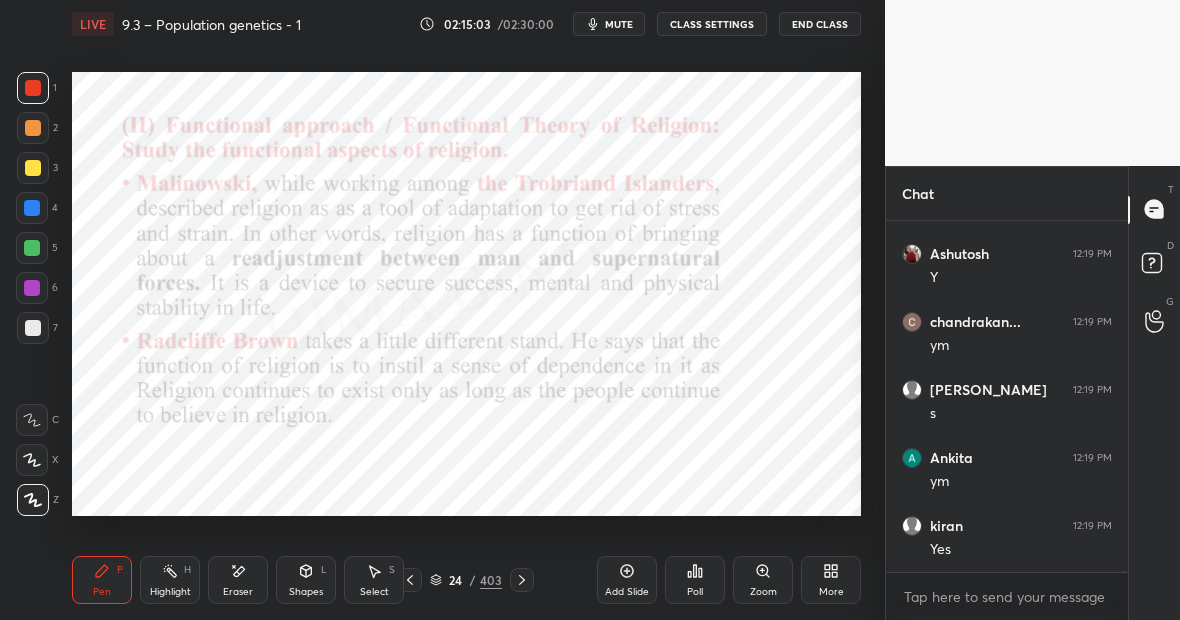 click at bounding box center (32, 208) 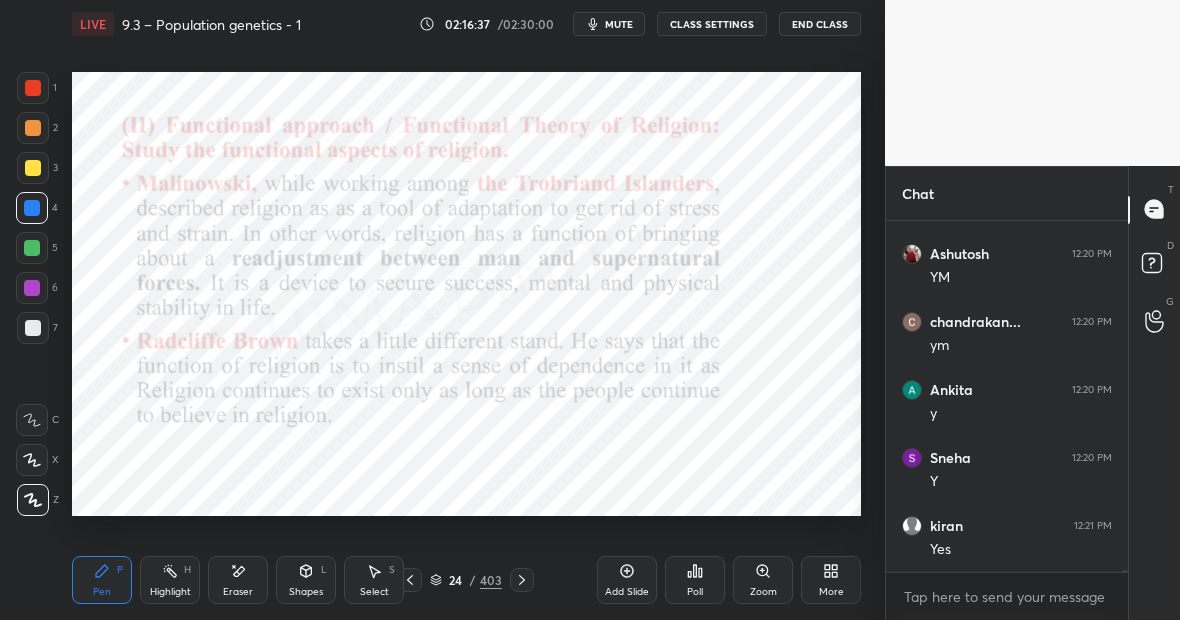 scroll, scrollTop: 81178, scrollLeft: 0, axis: vertical 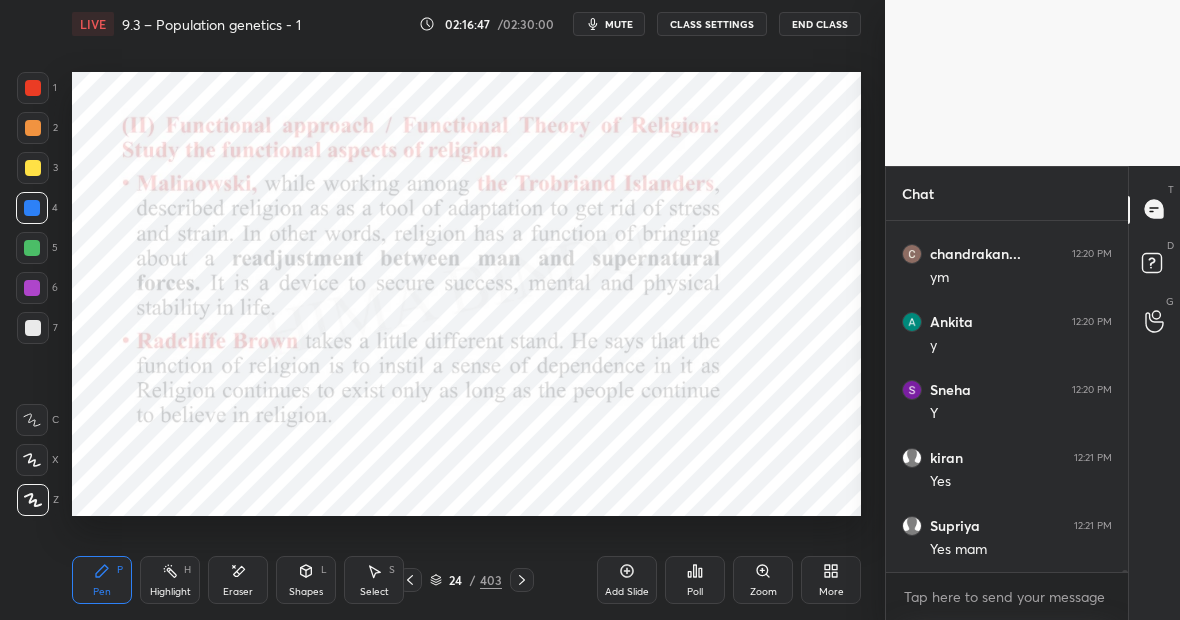 click on "Eraser" at bounding box center (238, 580) 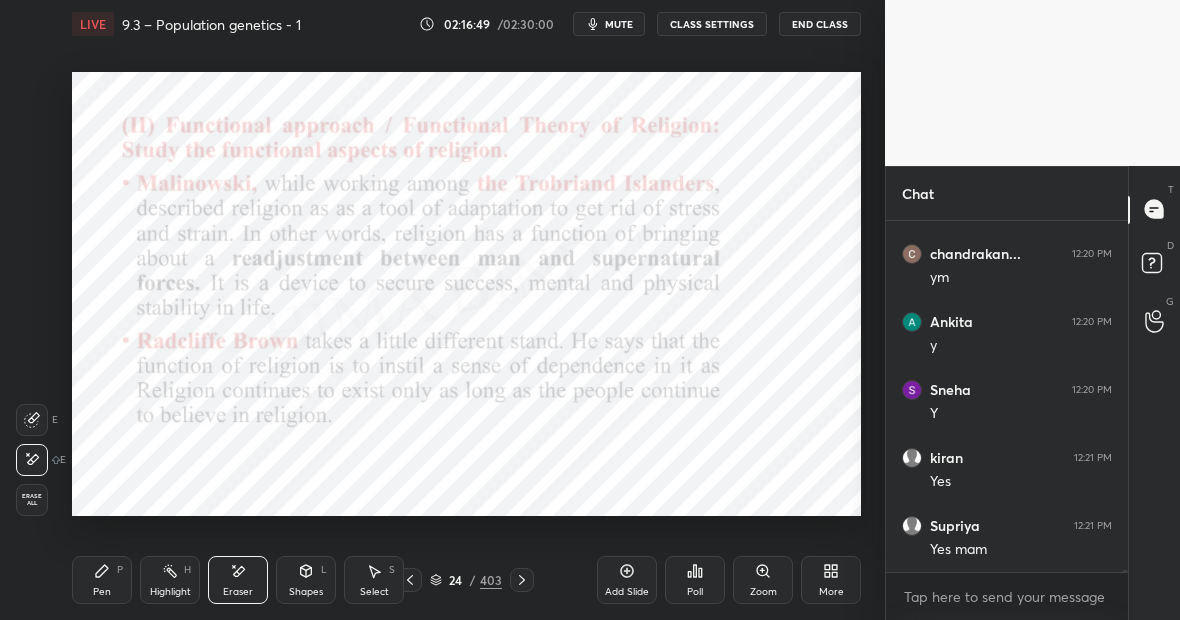 click on "Pen P Highlight H Eraser Shapes L Select S 24 / 403 Add Slide Poll Zoom More" at bounding box center [466, 580] 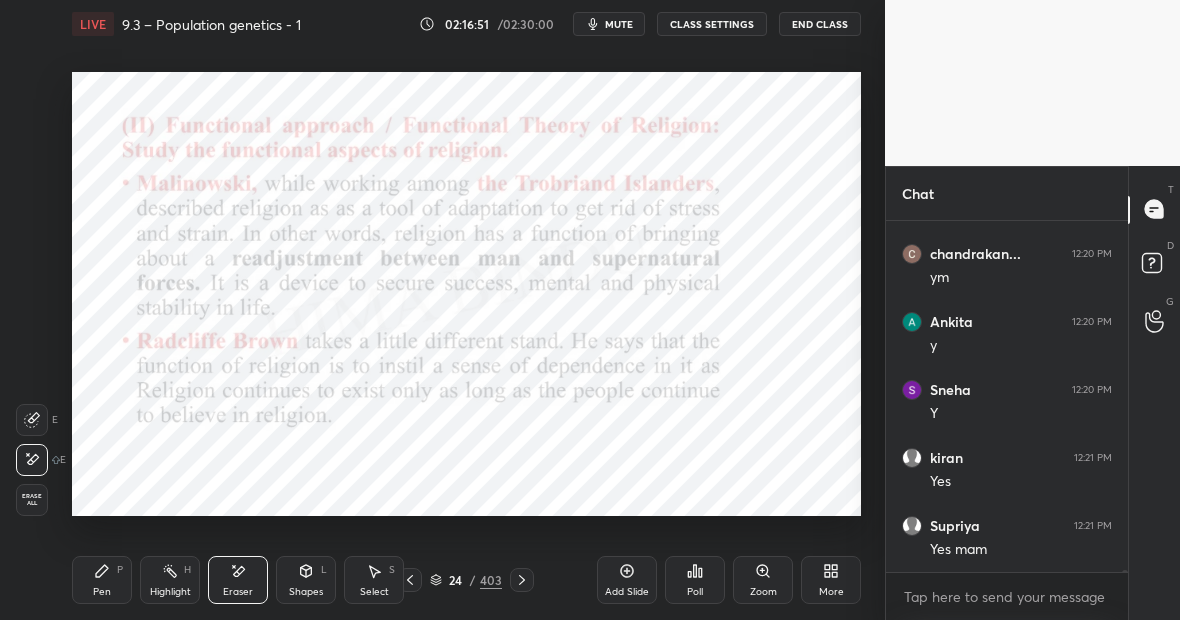 click on "P" at bounding box center (120, 570) 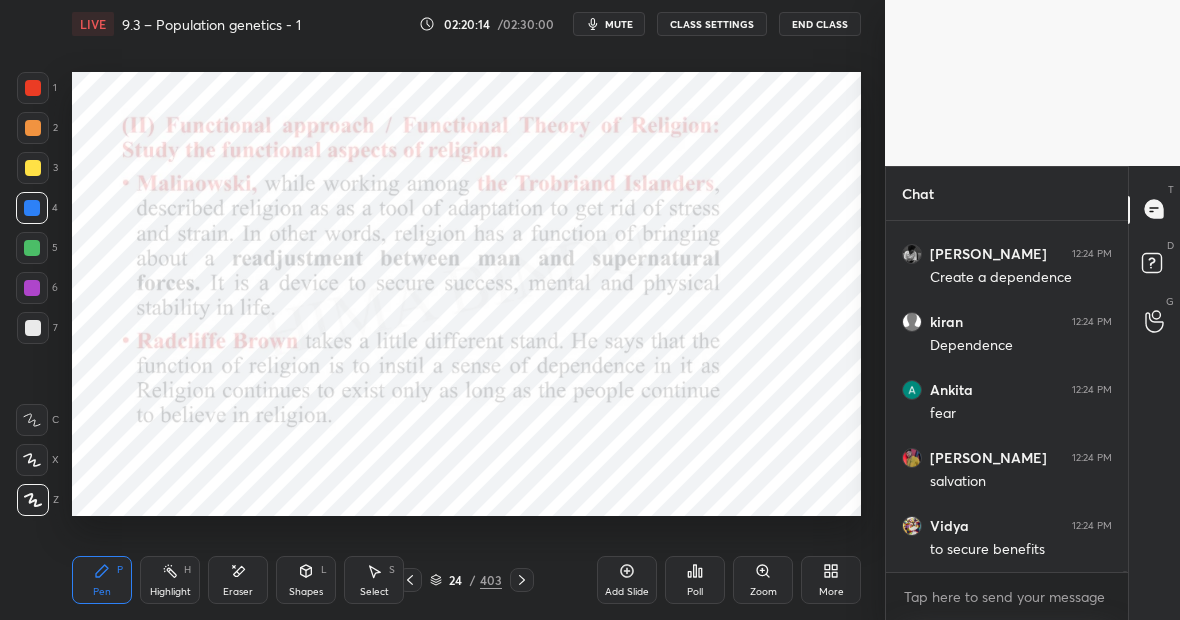 scroll, scrollTop: 83936, scrollLeft: 0, axis: vertical 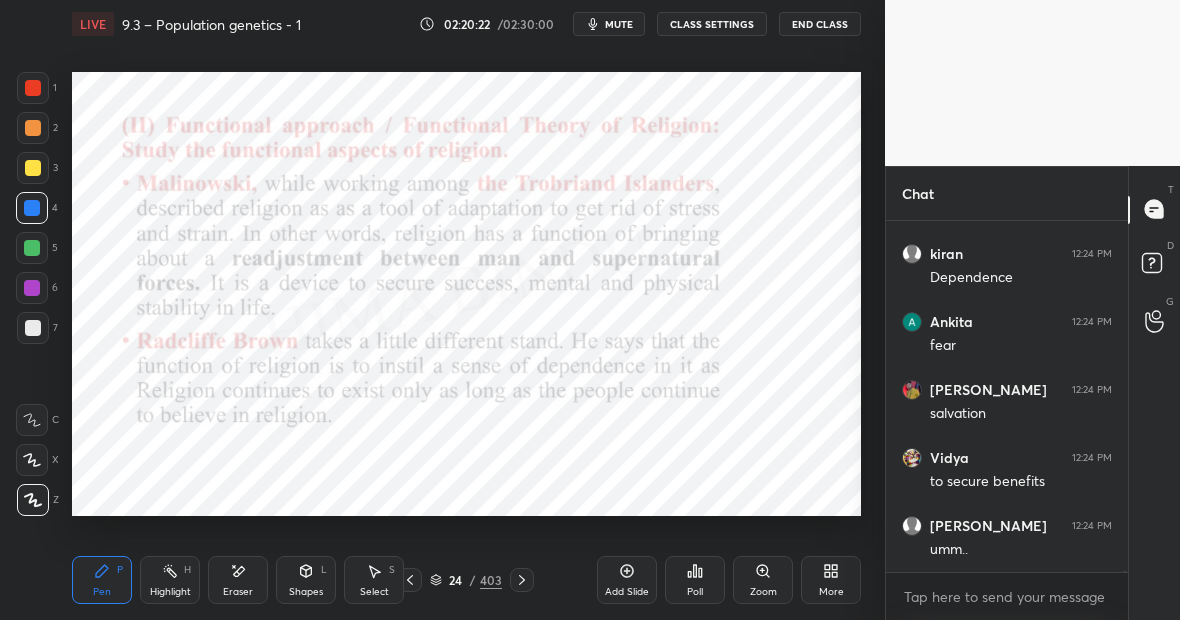 click 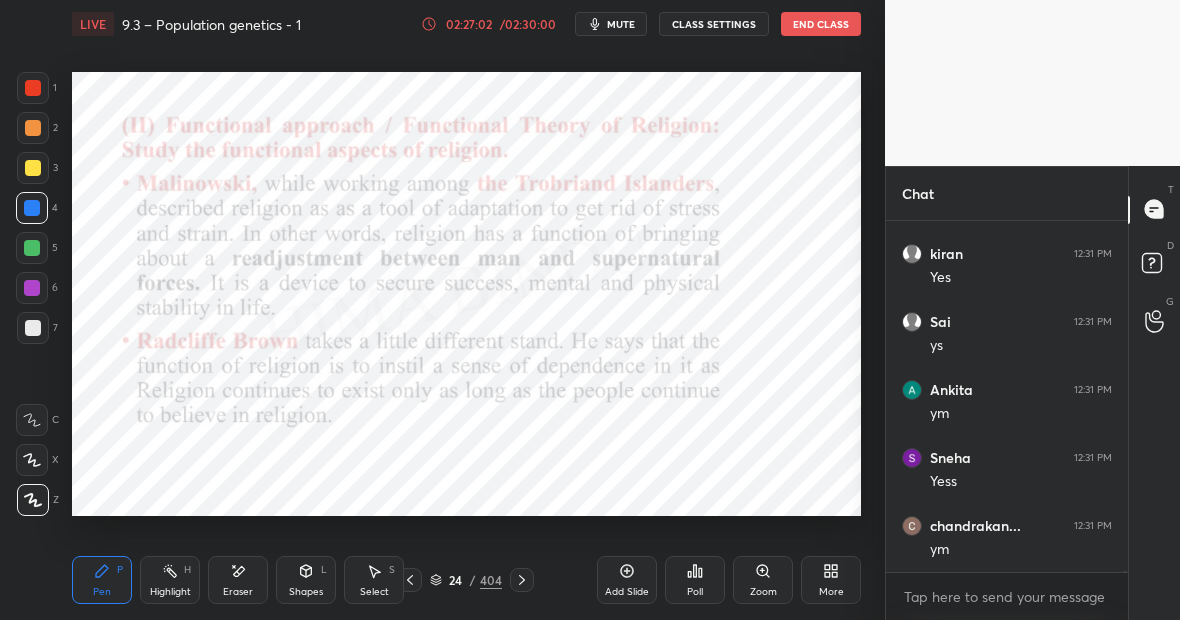 scroll, scrollTop: 88318, scrollLeft: 0, axis: vertical 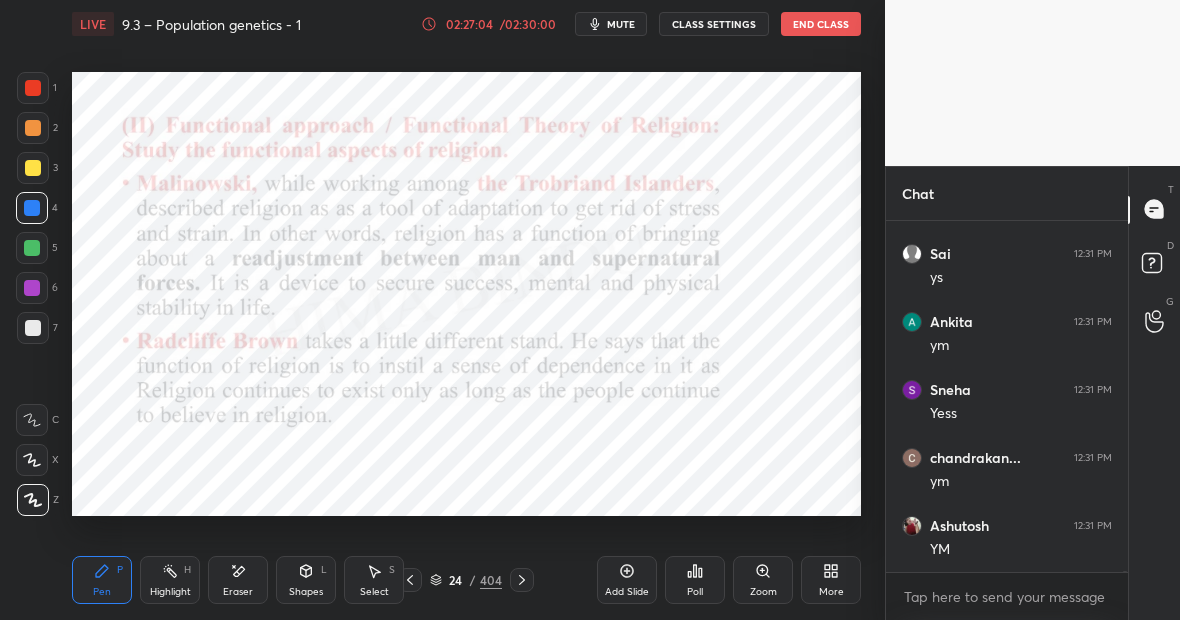 click on "Eraser" at bounding box center [238, 580] 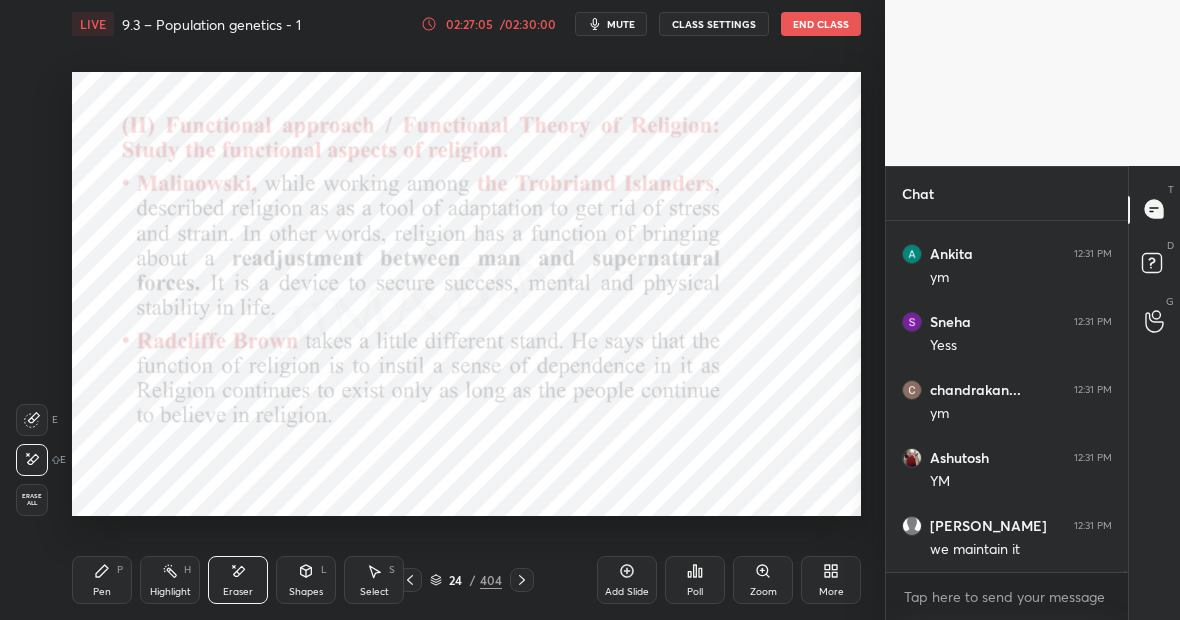 click on "Pen P" at bounding box center [102, 580] 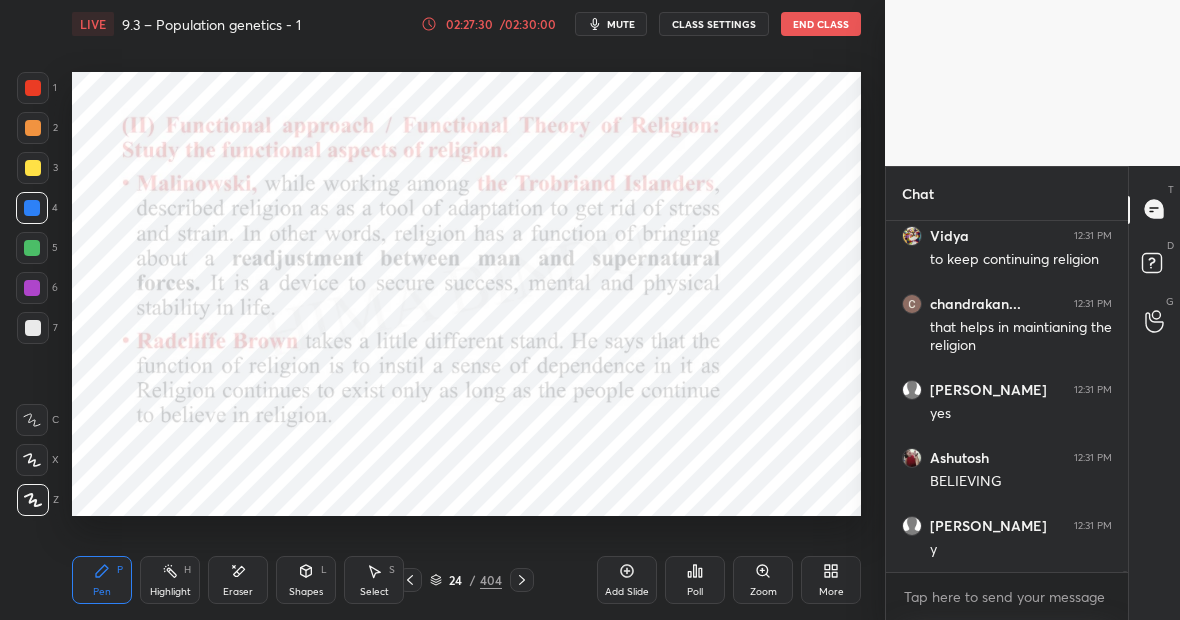 scroll, scrollTop: 88898, scrollLeft: 0, axis: vertical 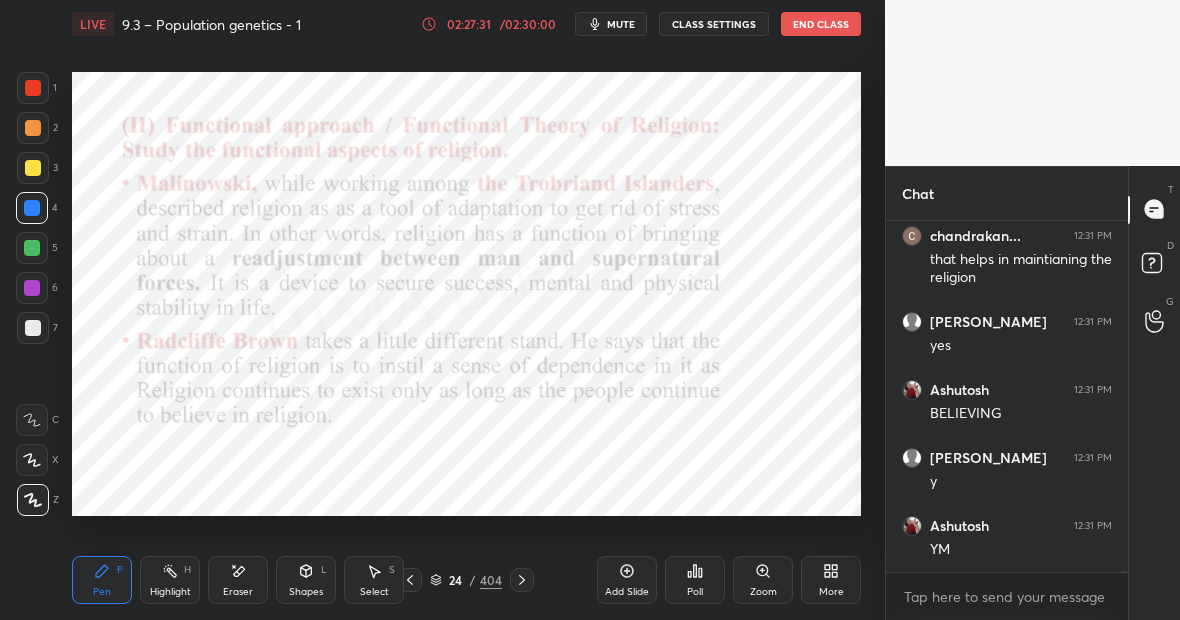 click on "Highlight H" at bounding box center (170, 580) 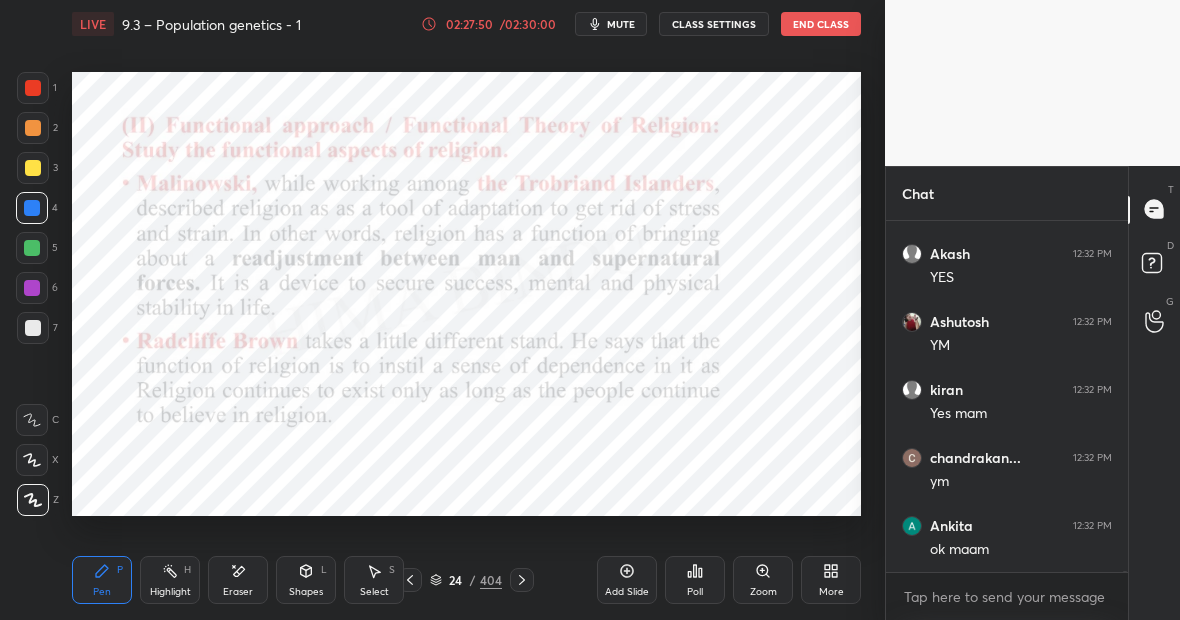 scroll, scrollTop: 89442, scrollLeft: 0, axis: vertical 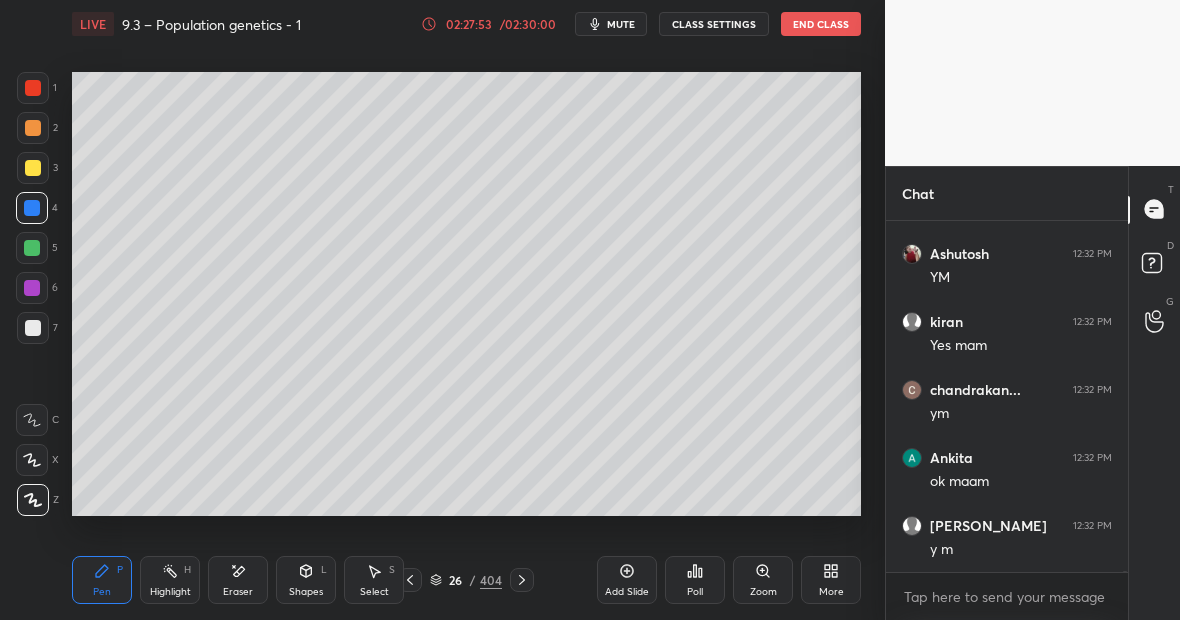click at bounding box center (33, 168) 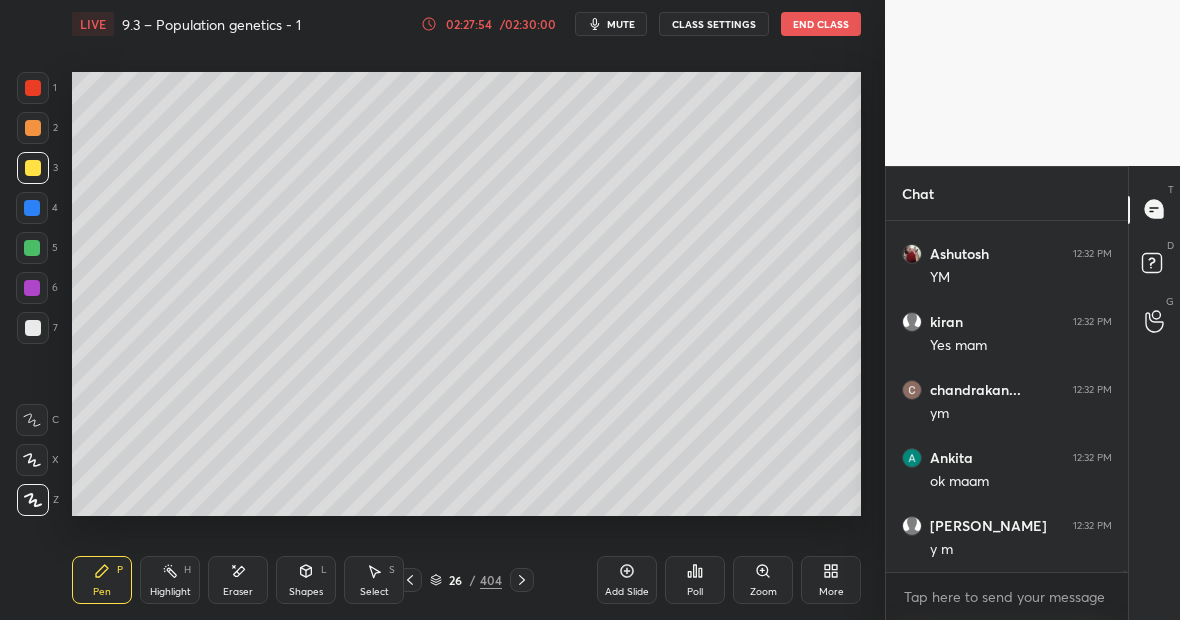 scroll, scrollTop: 89510, scrollLeft: 0, axis: vertical 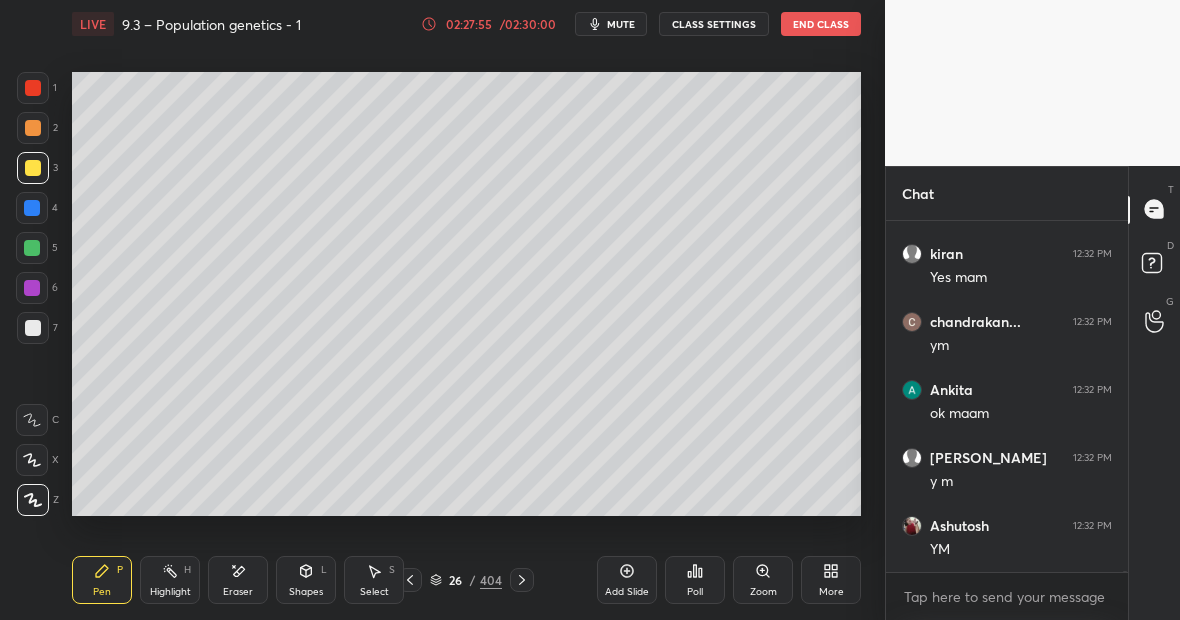 click on "Pen P" at bounding box center (102, 580) 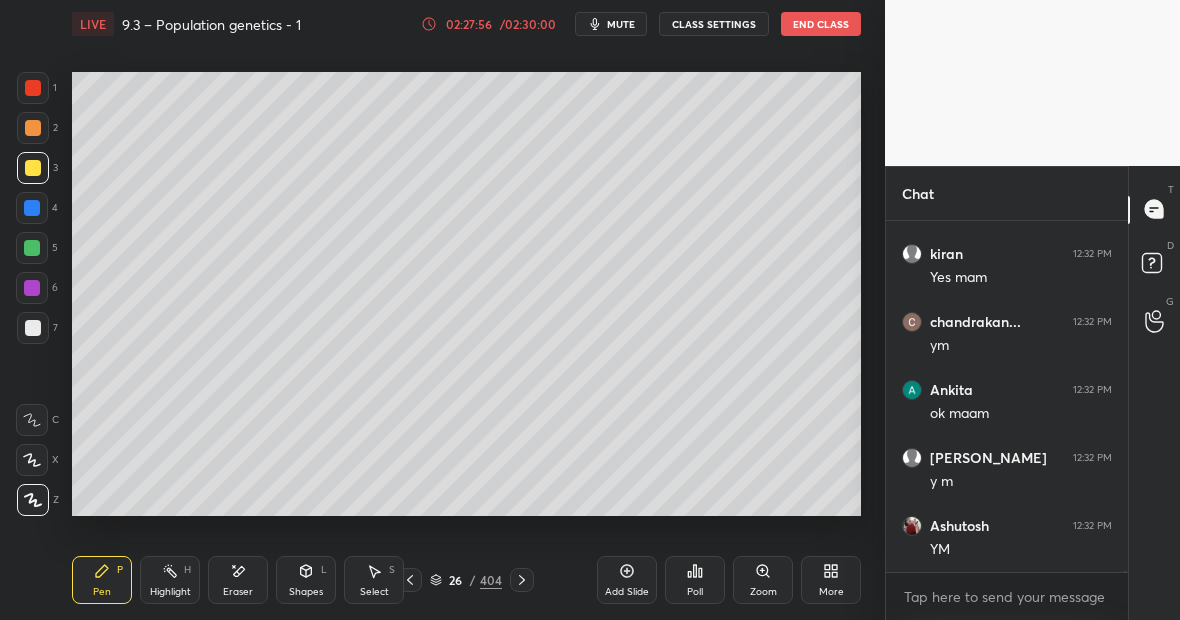 click at bounding box center (33, 88) 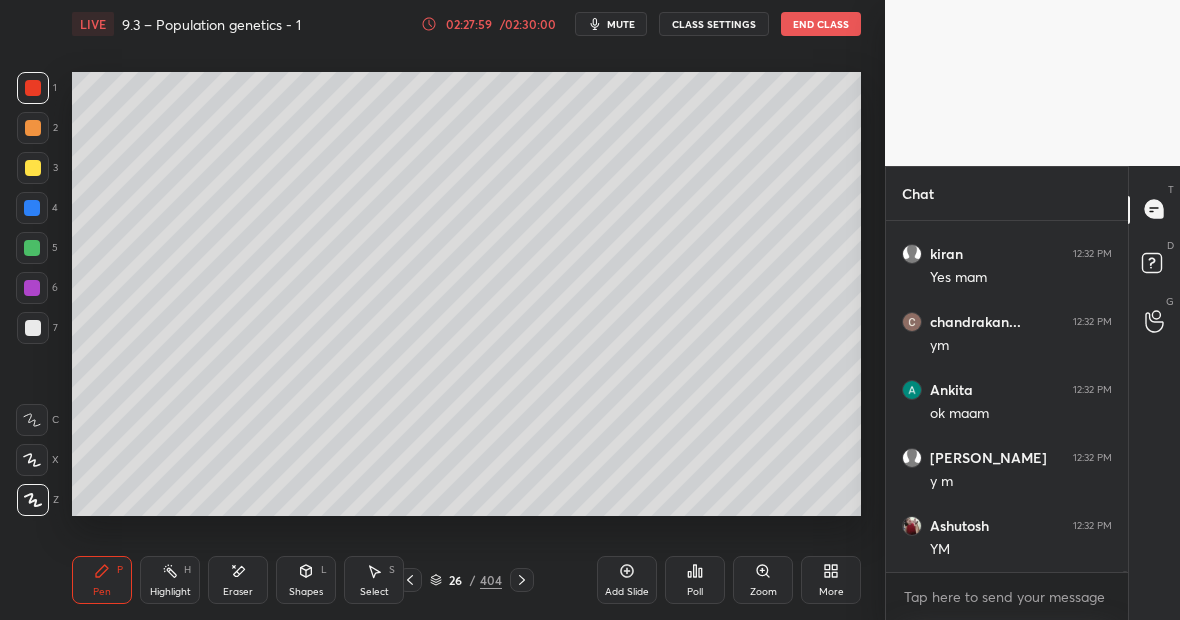 scroll, scrollTop: 89578, scrollLeft: 0, axis: vertical 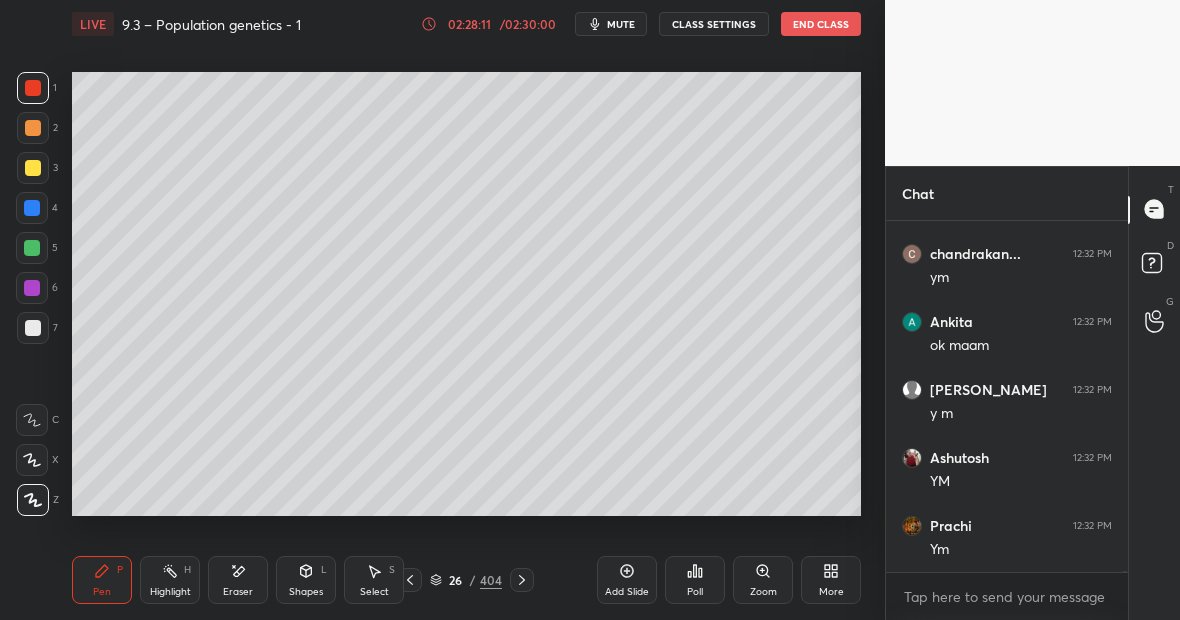 click on "Eraser" at bounding box center [238, 580] 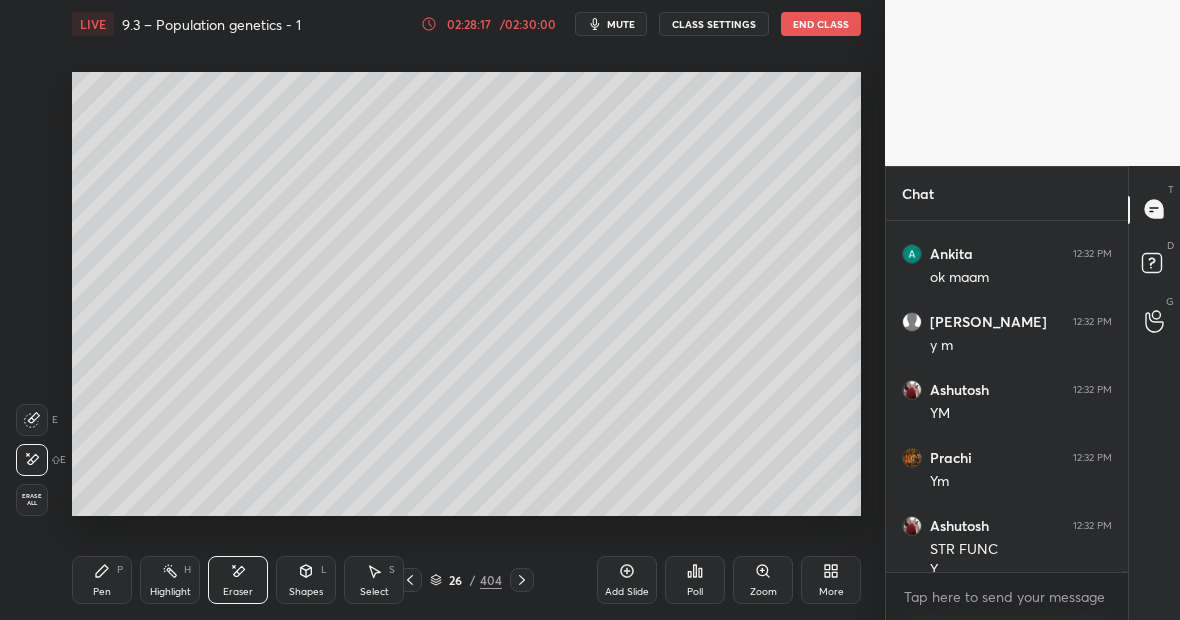 scroll, scrollTop: 89666, scrollLeft: 0, axis: vertical 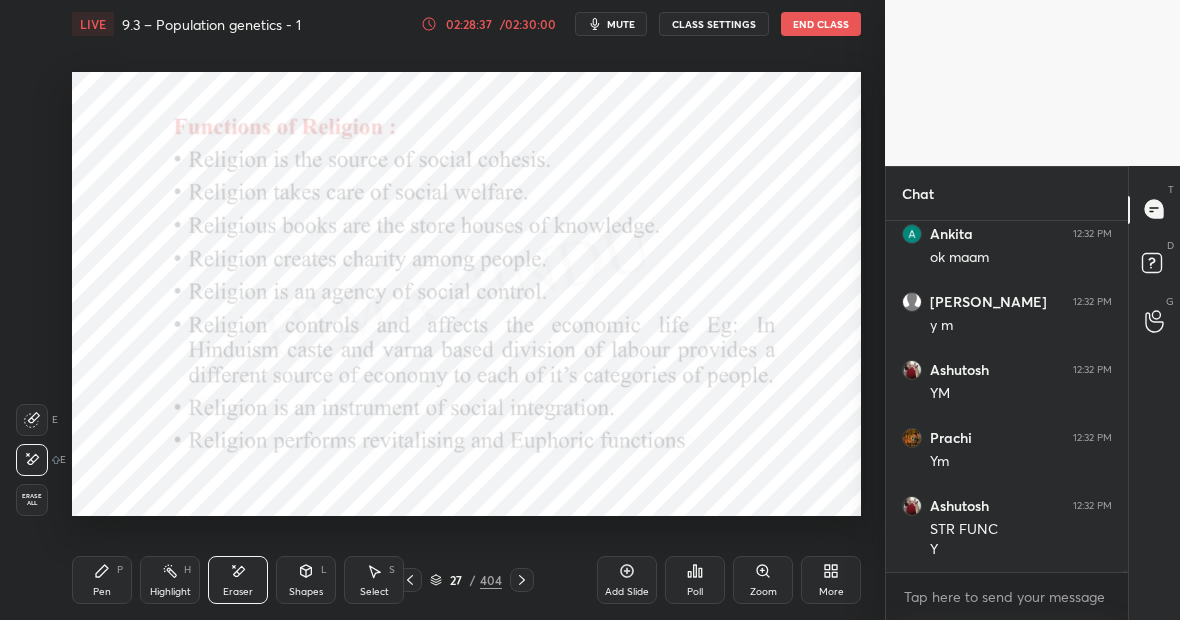 click on "Pen P" at bounding box center [102, 580] 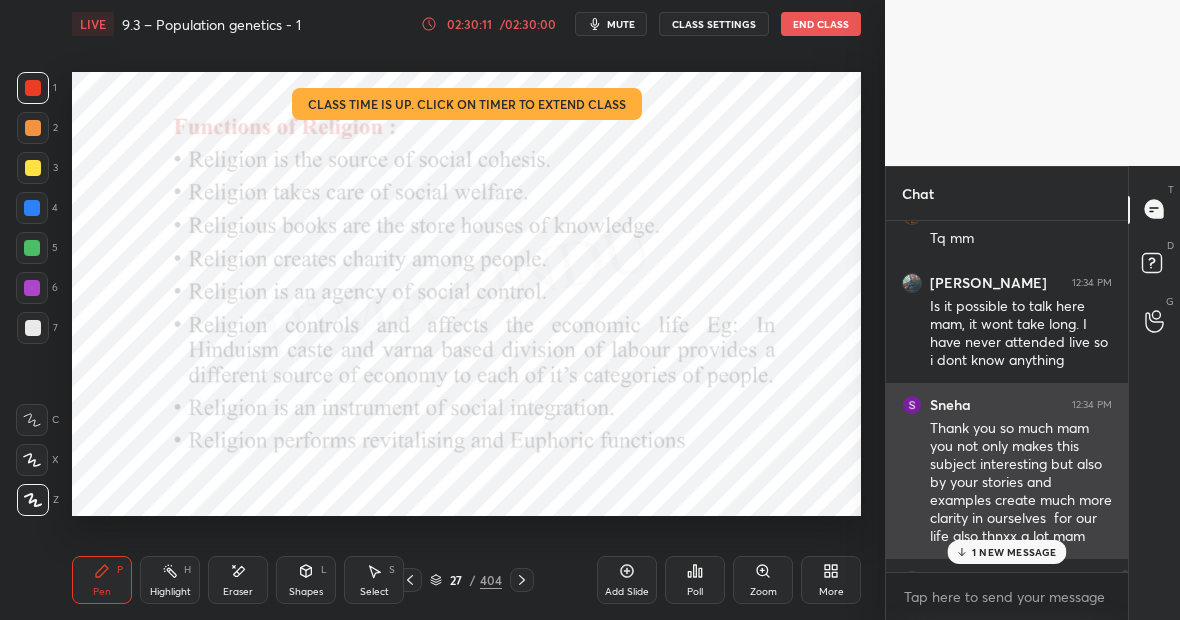 scroll, scrollTop: 90356, scrollLeft: 0, axis: vertical 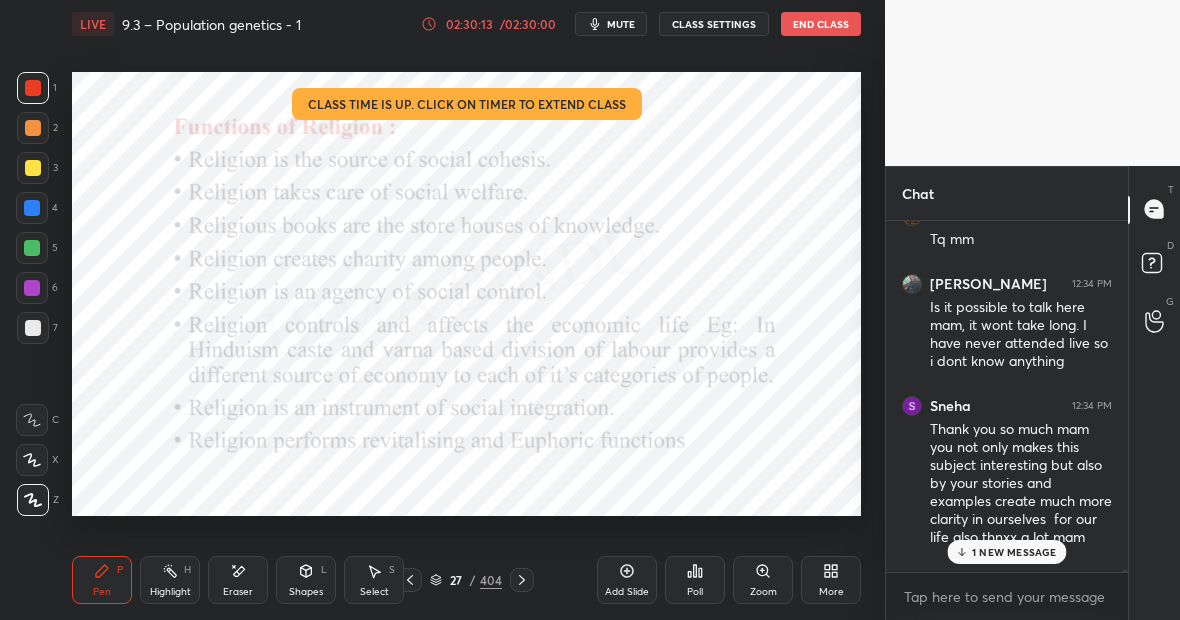 click on "CLASS SETTINGS" at bounding box center [714, 24] 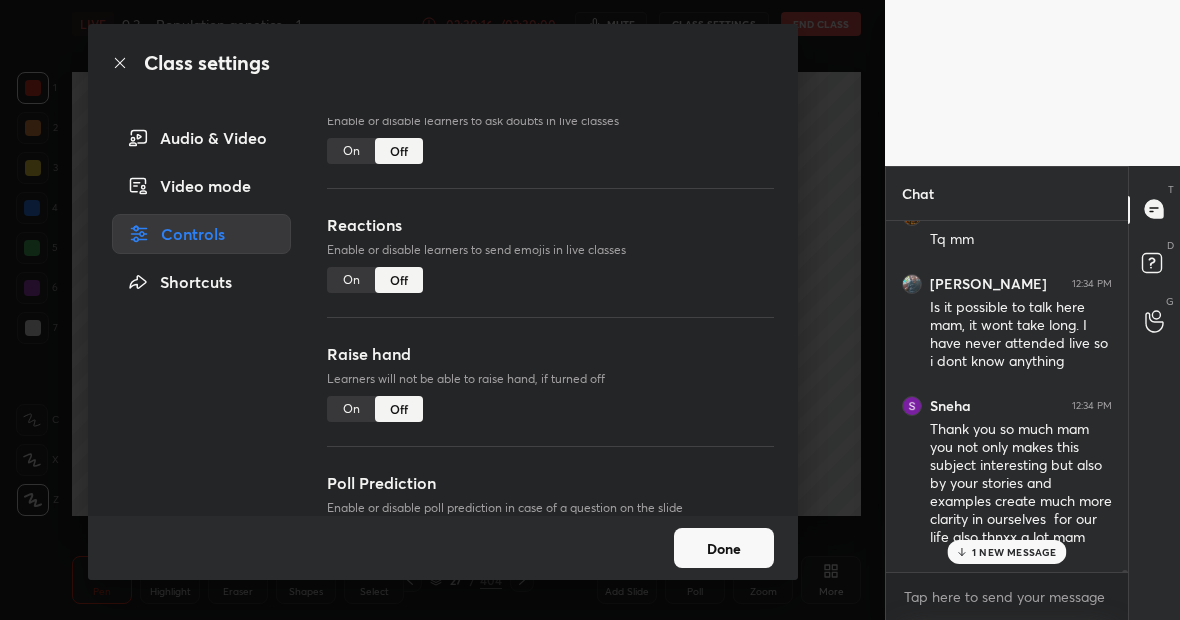 scroll, scrollTop: 228, scrollLeft: 0, axis: vertical 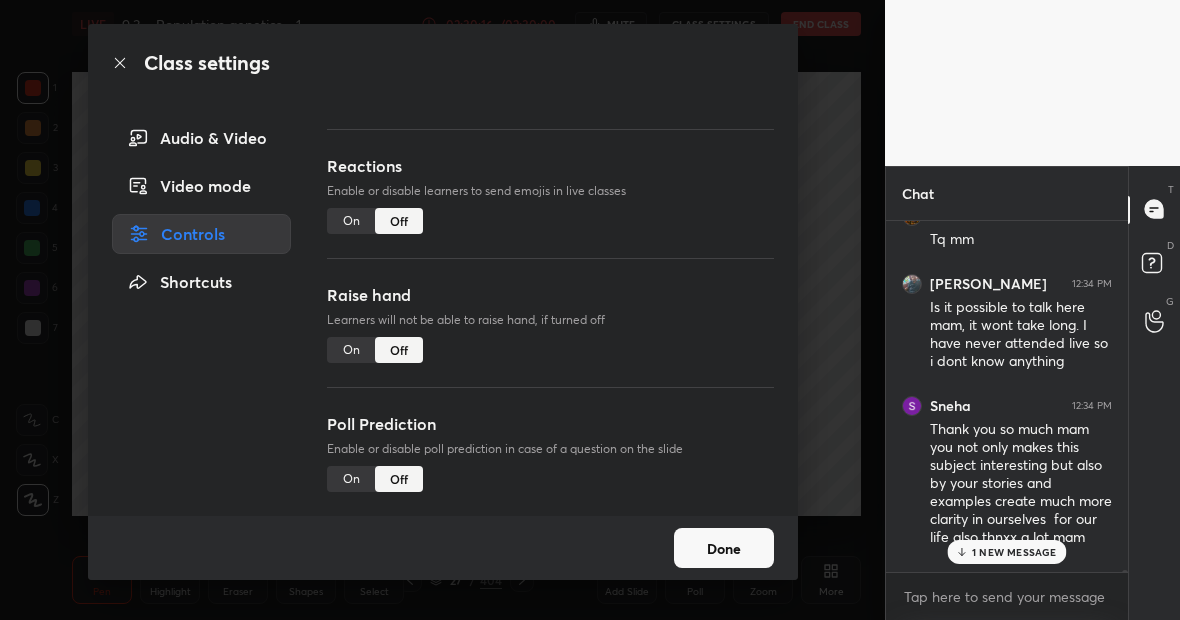 click on "On" at bounding box center (351, 350) 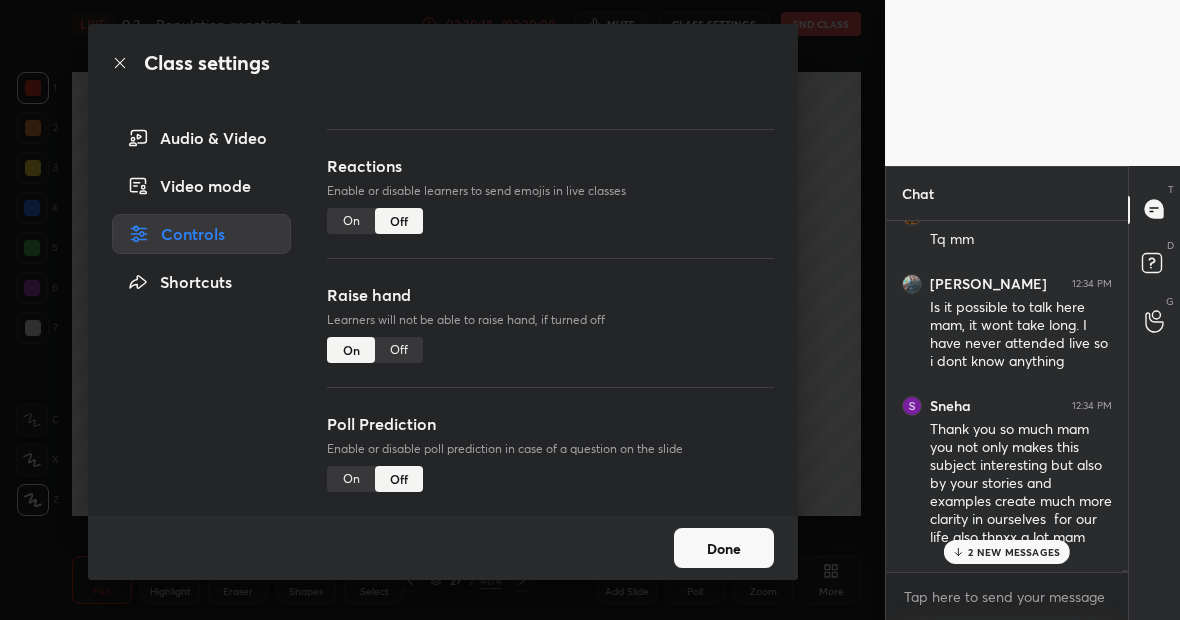 click on "Done" at bounding box center (724, 548) 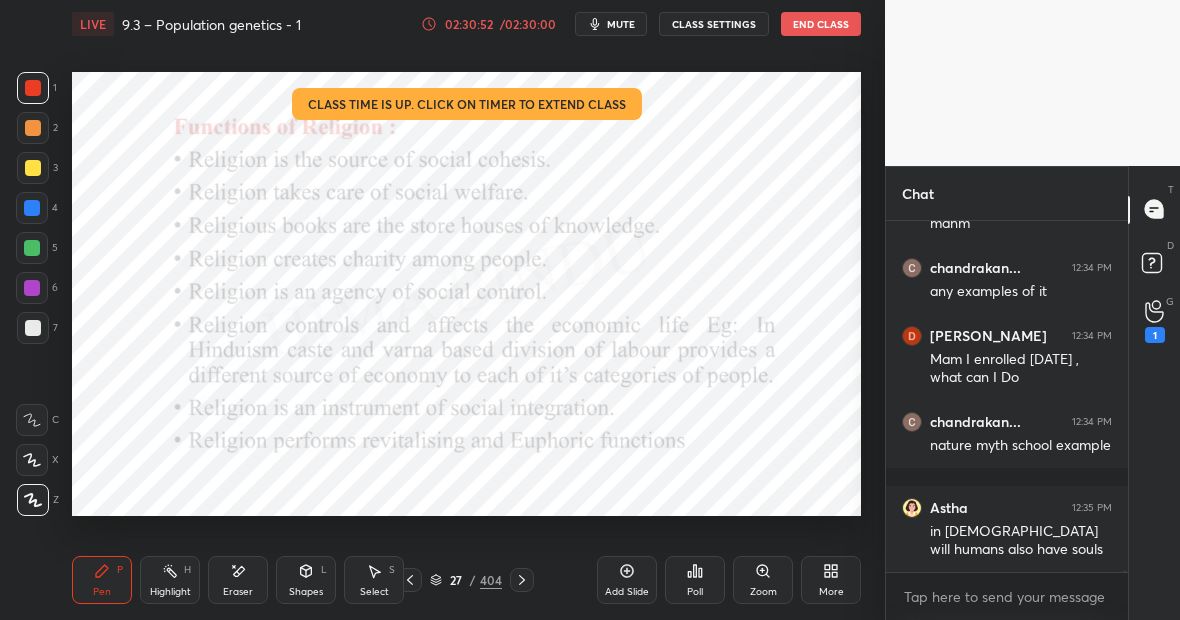scroll, scrollTop: 90824, scrollLeft: 0, axis: vertical 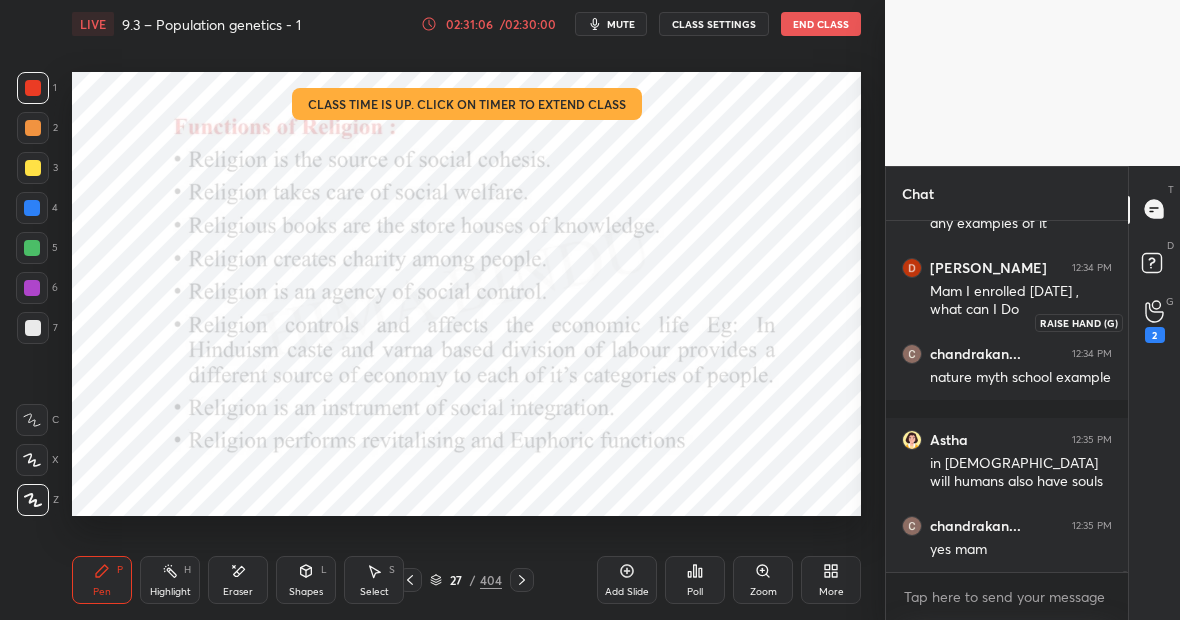 click 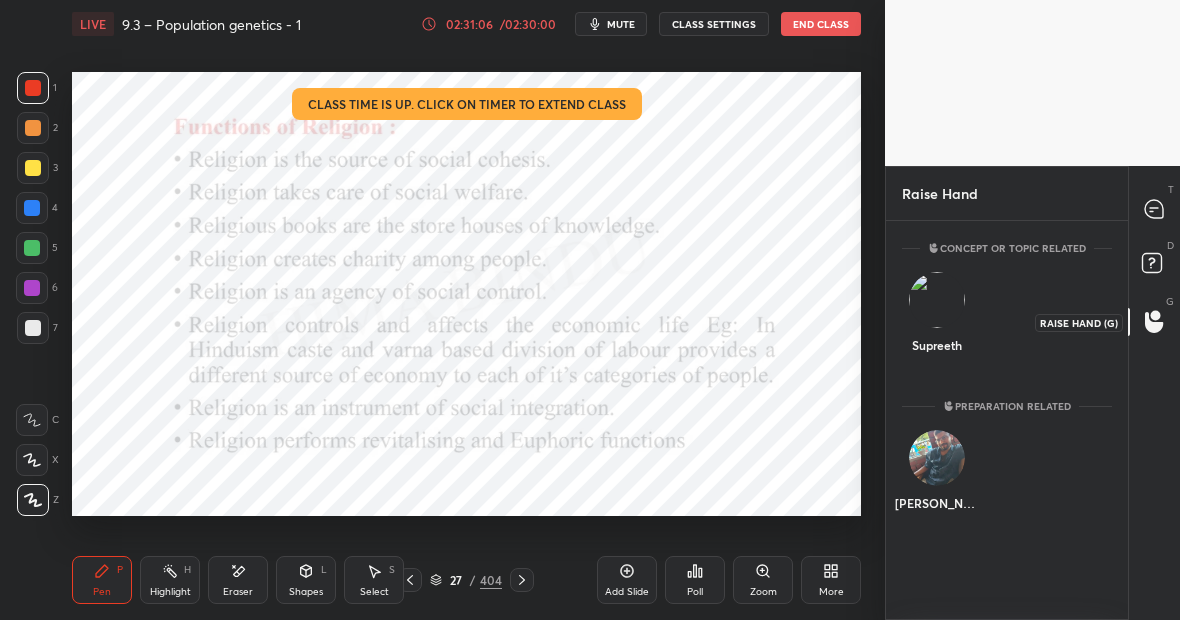 scroll, scrollTop: 393, scrollLeft: 236, axis: both 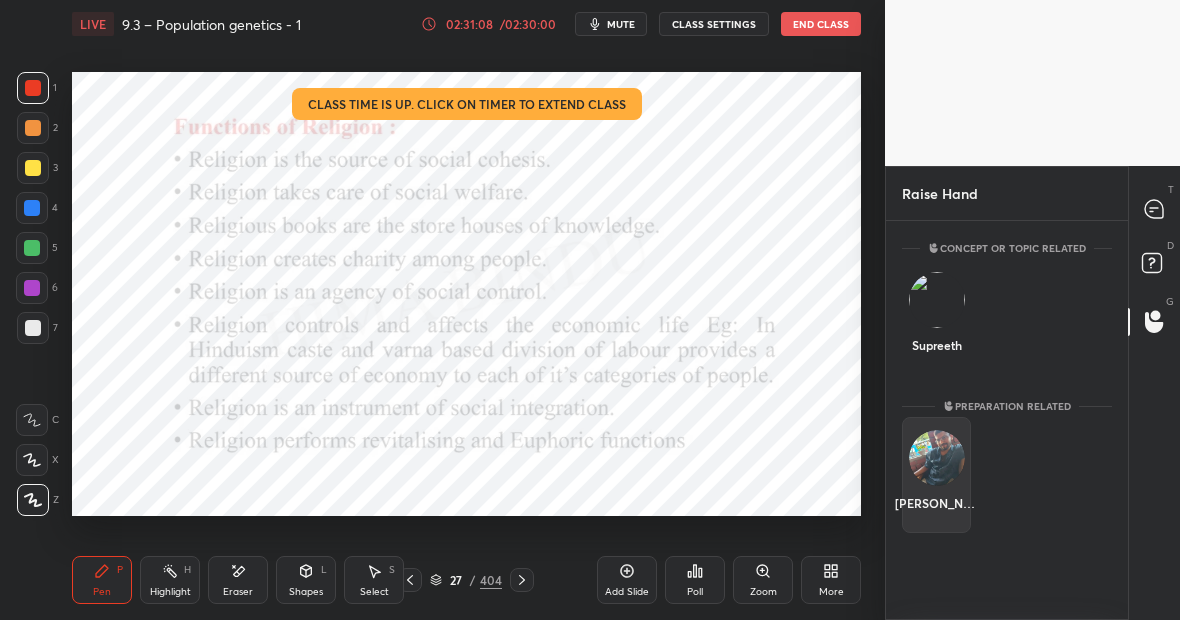 click at bounding box center (937, 458) 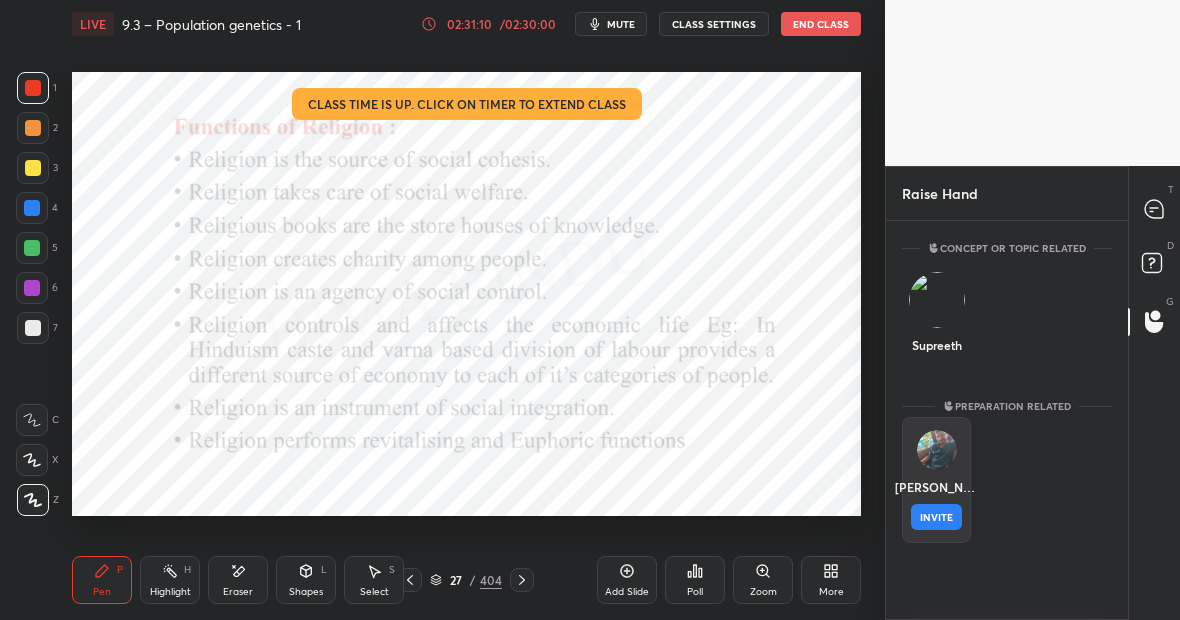 click on "INVITE" at bounding box center [936, 517] 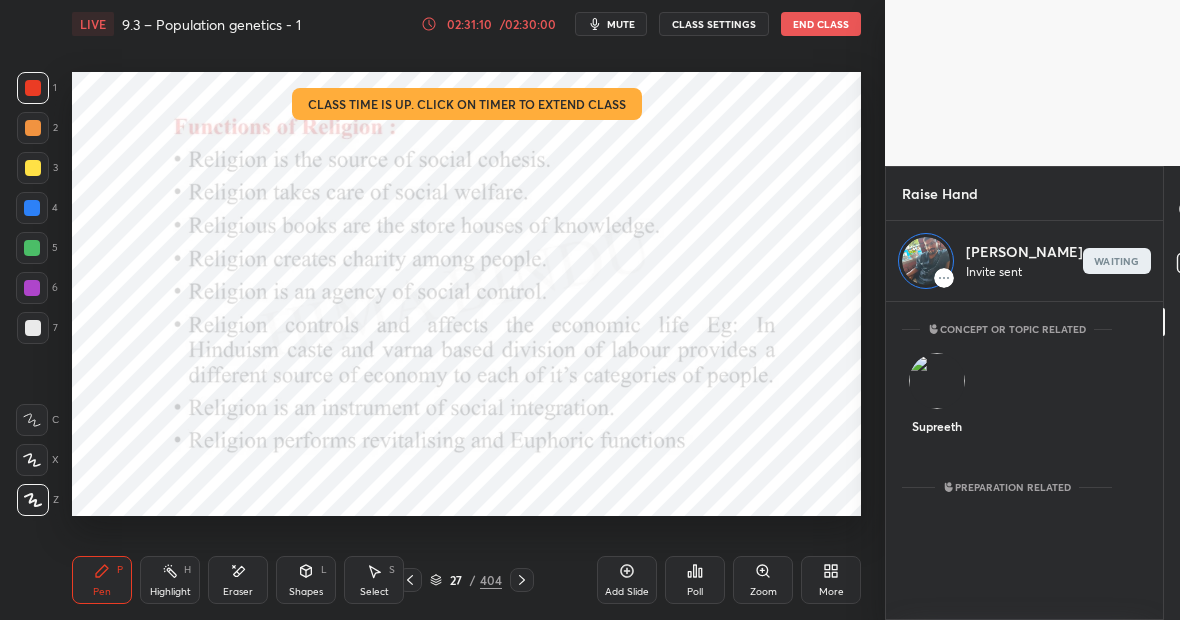 scroll, scrollTop: 312, scrollLeft: 236, axis: both 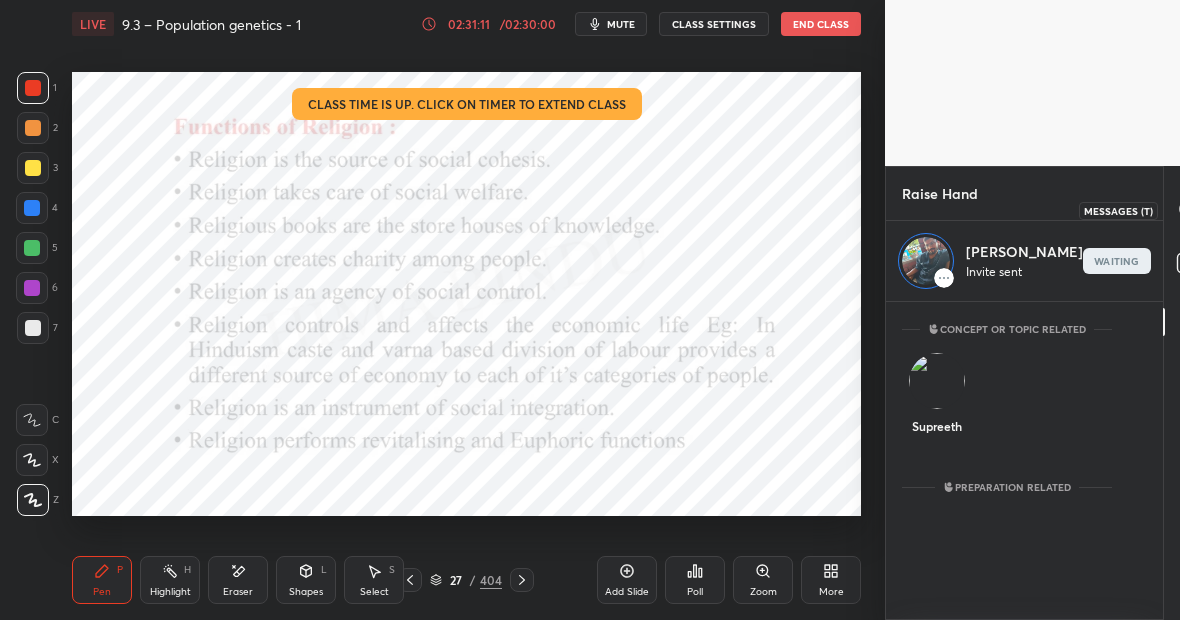 click 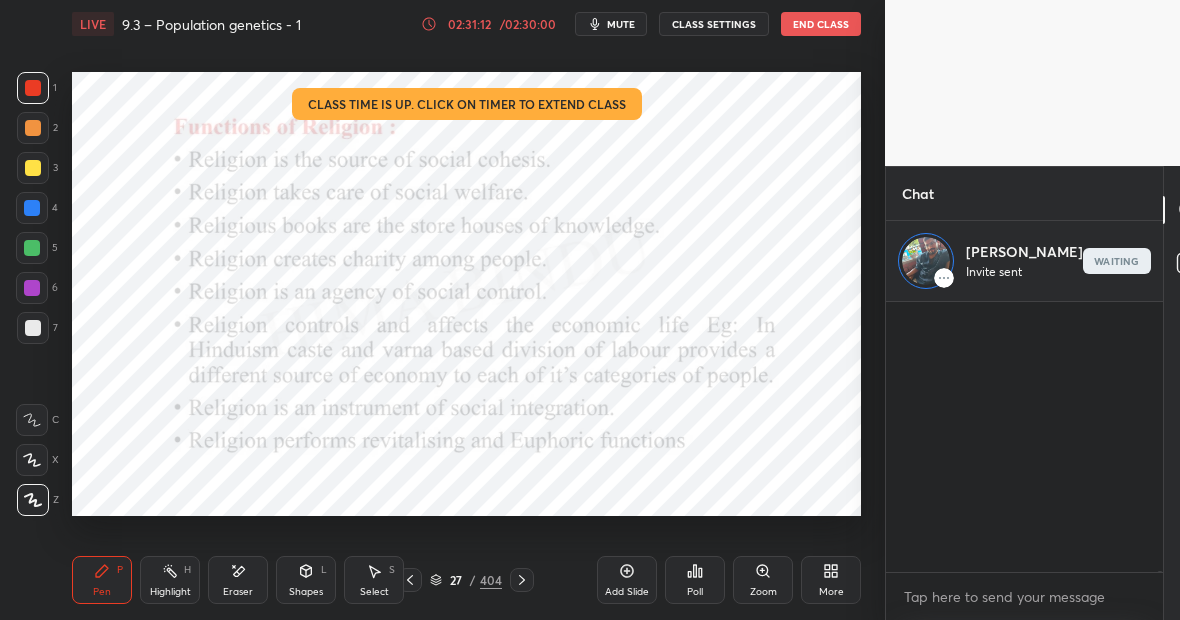 scroll, scrollTop: 91433, scrollLeft: 0, axis: vertical 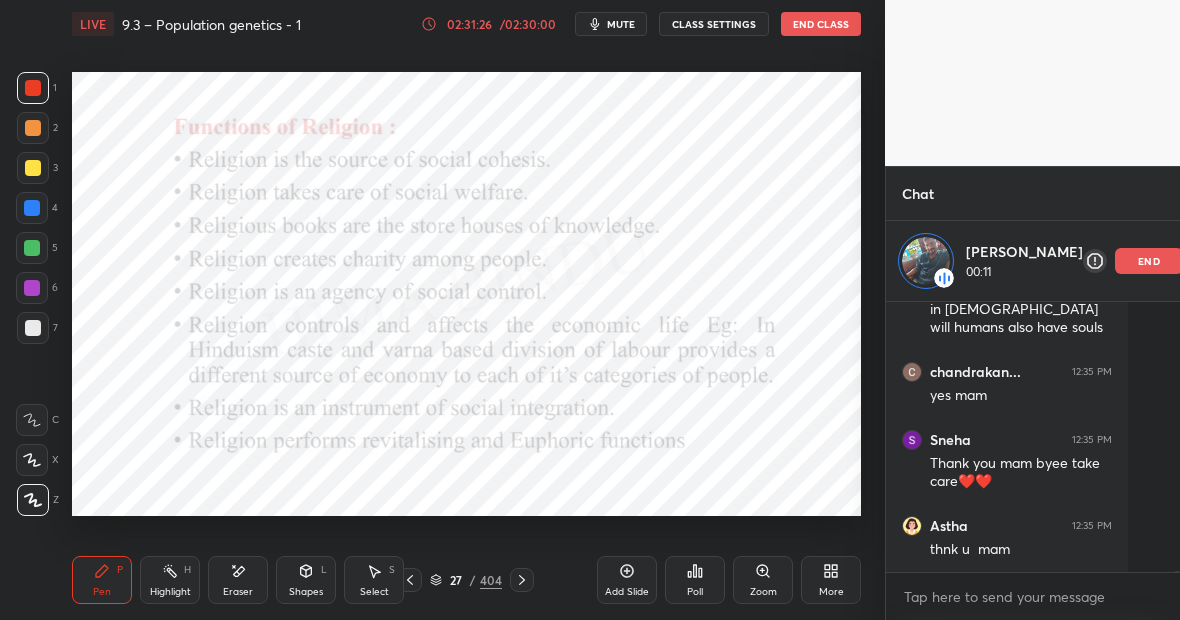 click on "Eraser" at bounding box center [238, 580] 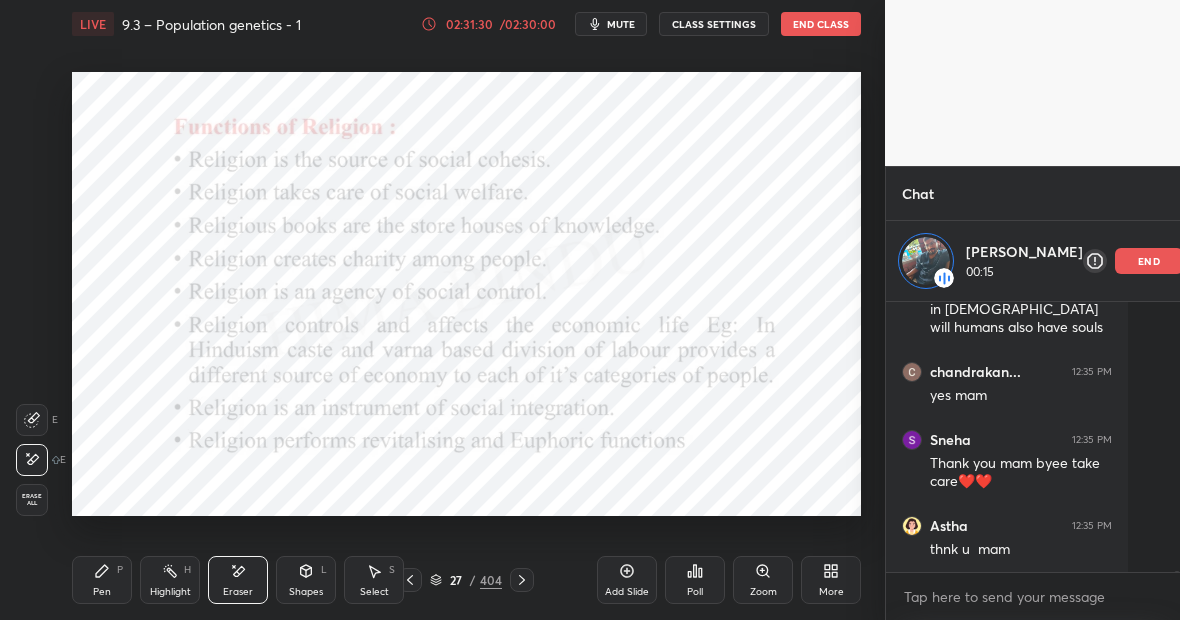 click on "P" at bounding box center (120, 570) 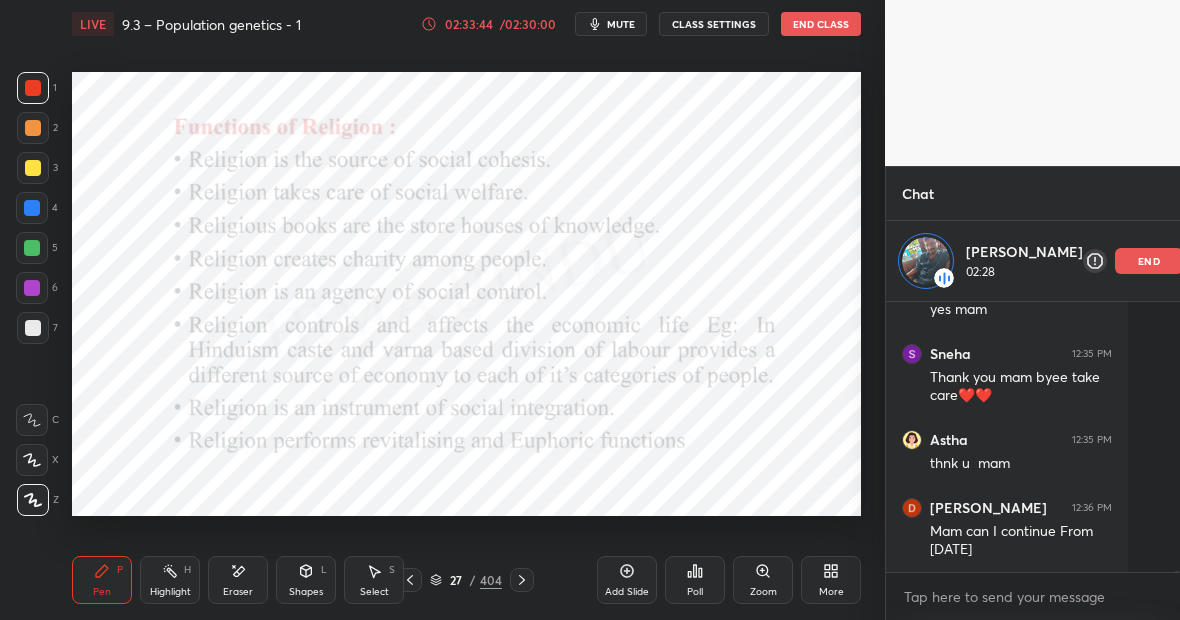 scroll, scrollTop: 91709, scrollLeft: 0, axis: vertical 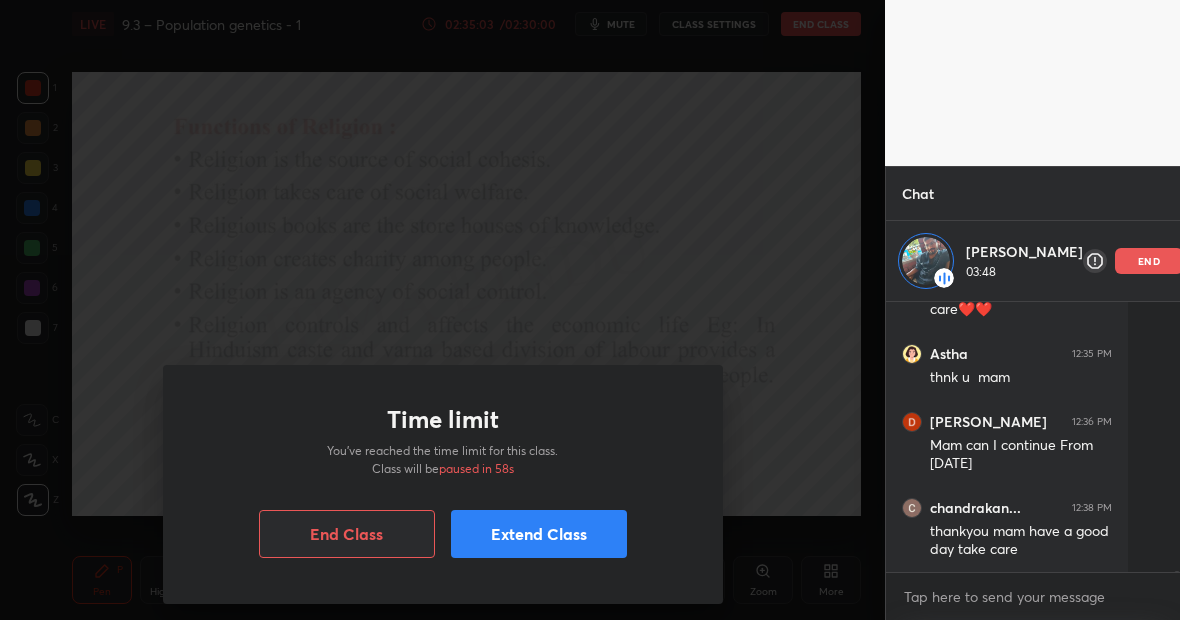 click on "Extend Class" at bounding box center [539, 534] 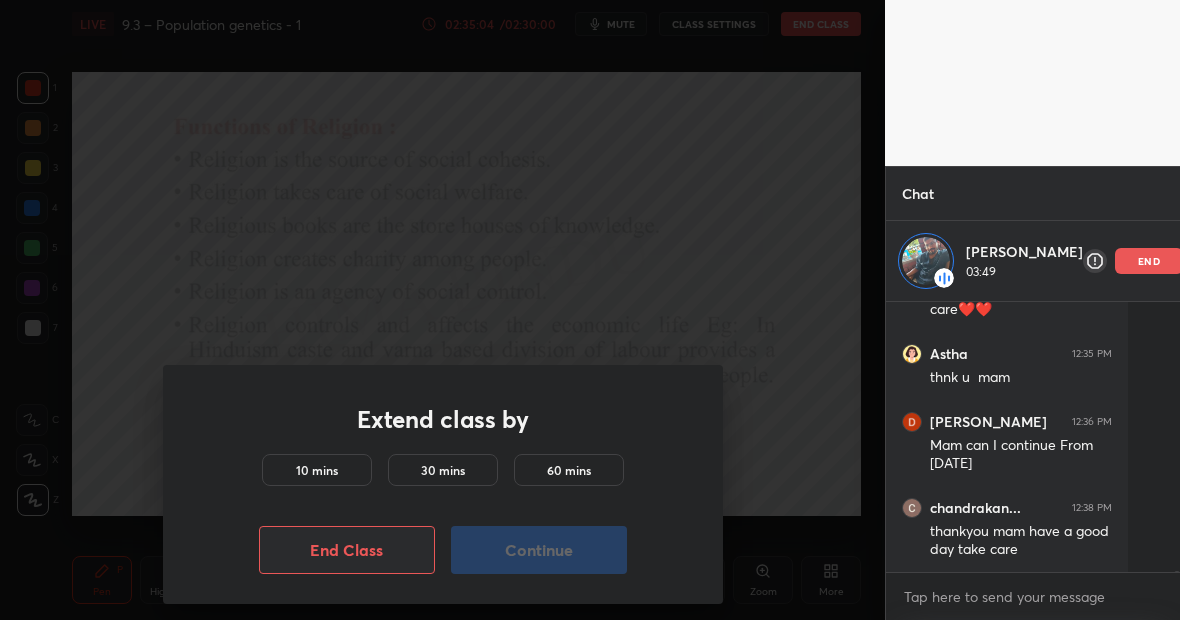 click on "10 mins" at bounding box center [317, 470] 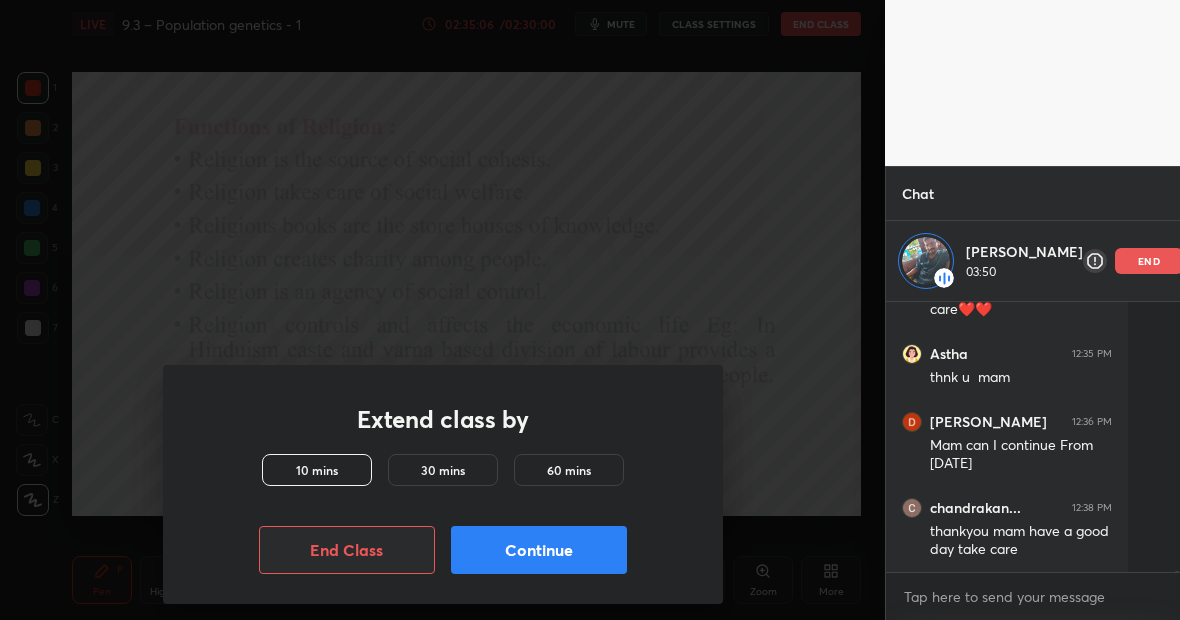 click on "Continue" at bounding box center [539, 550] 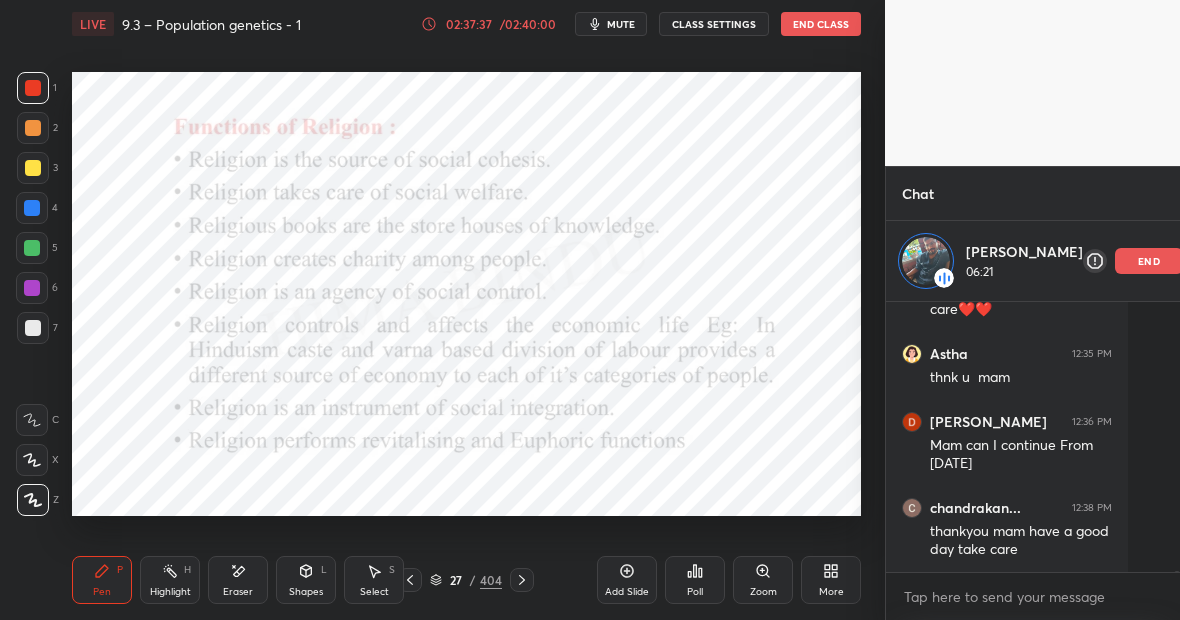 click on "end" at bounding box center (1149, 261) 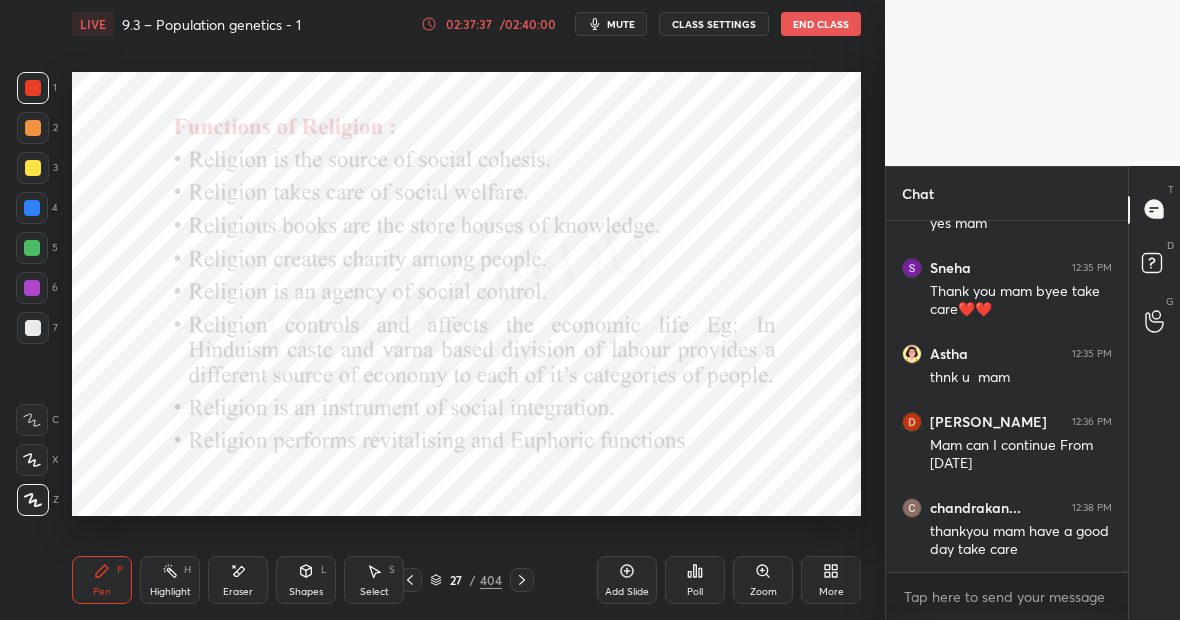 scroll, scrollTop: 7, scrollLeft: 7, axis: both 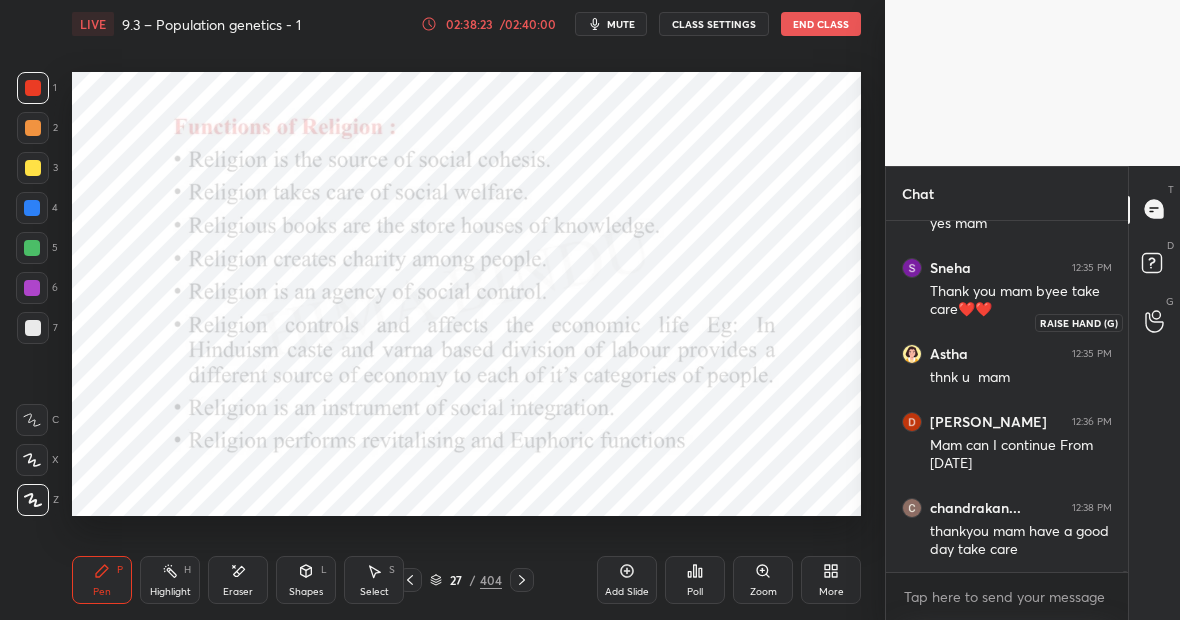 click 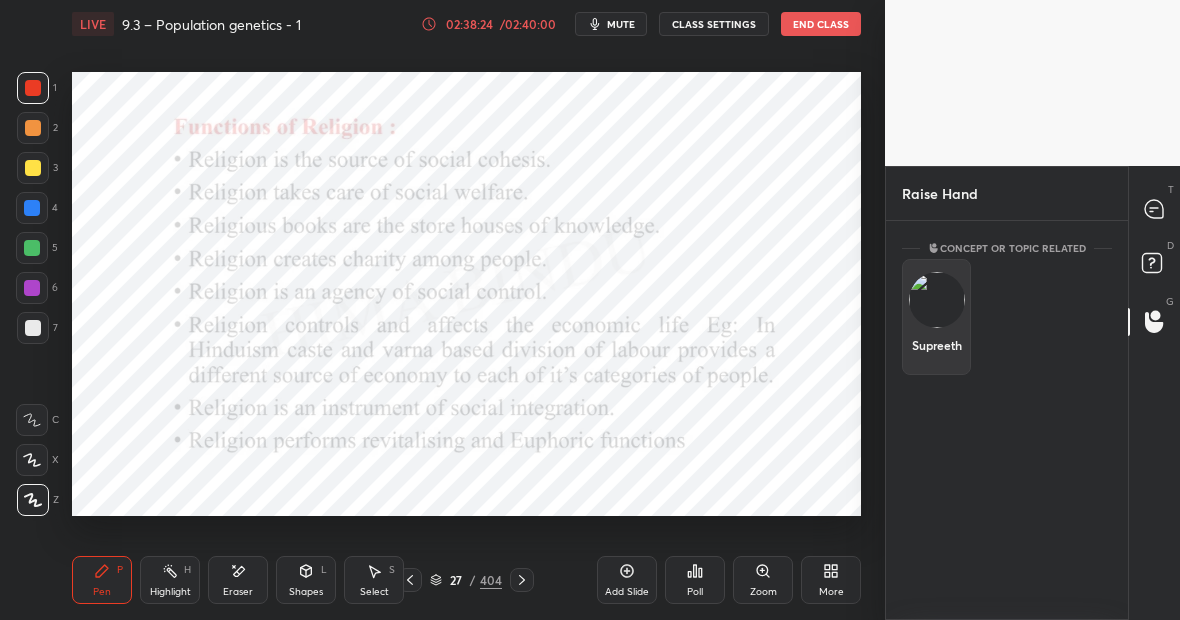 click on "Supreeth" at bounding box center [936, 317] 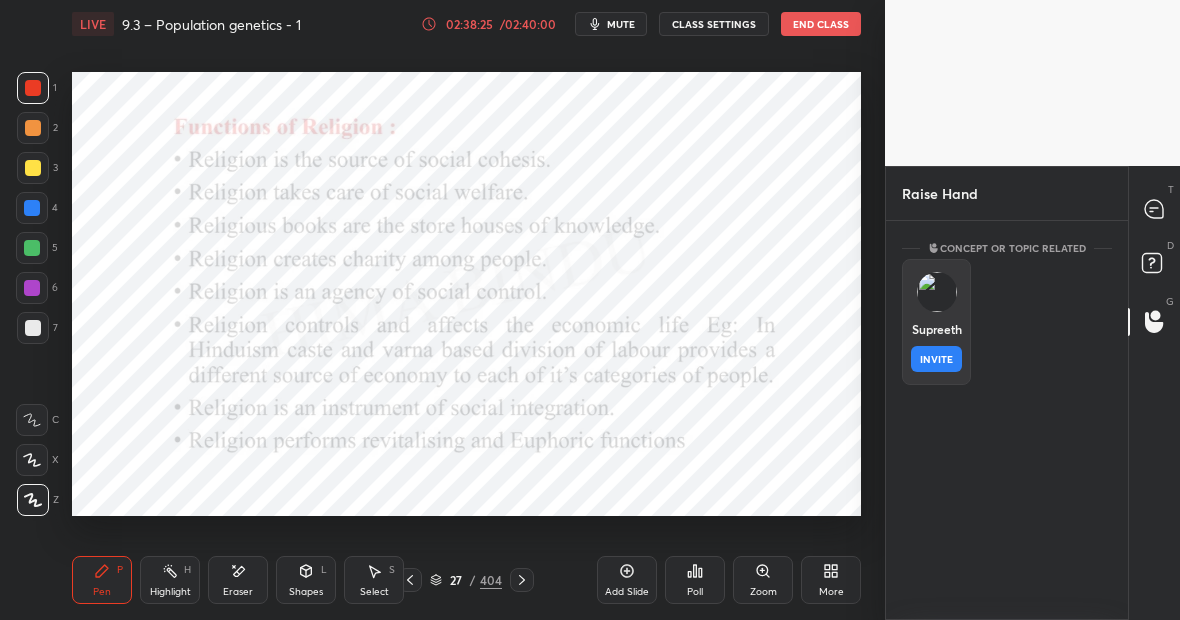 click on "INVITE" at bounding box center (936, 359) 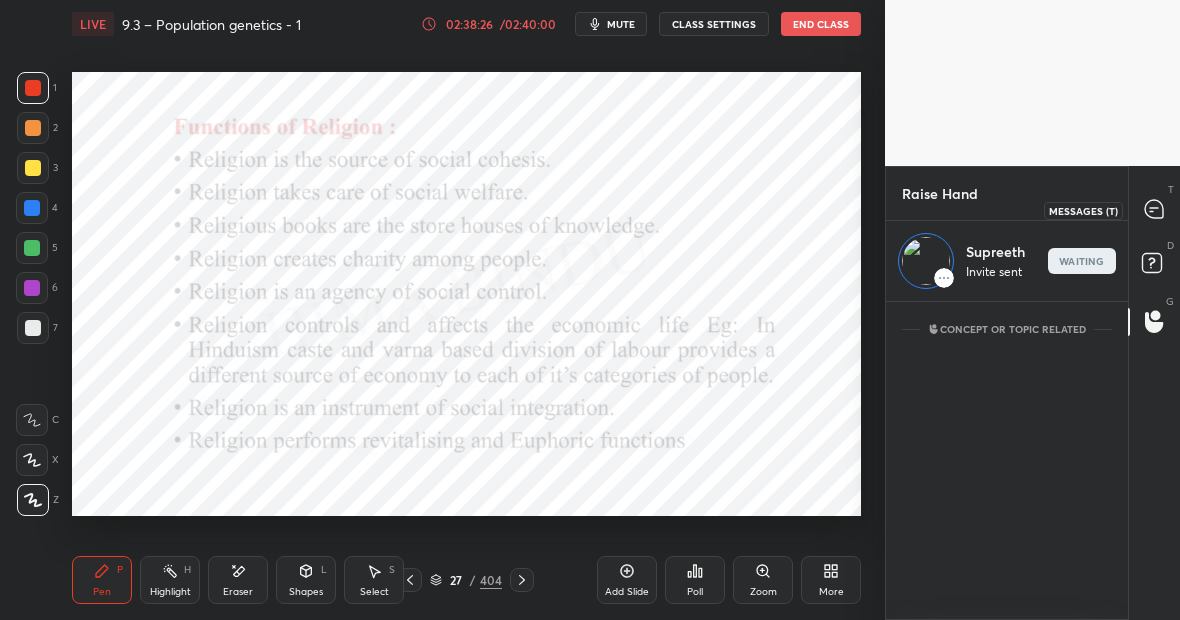 click 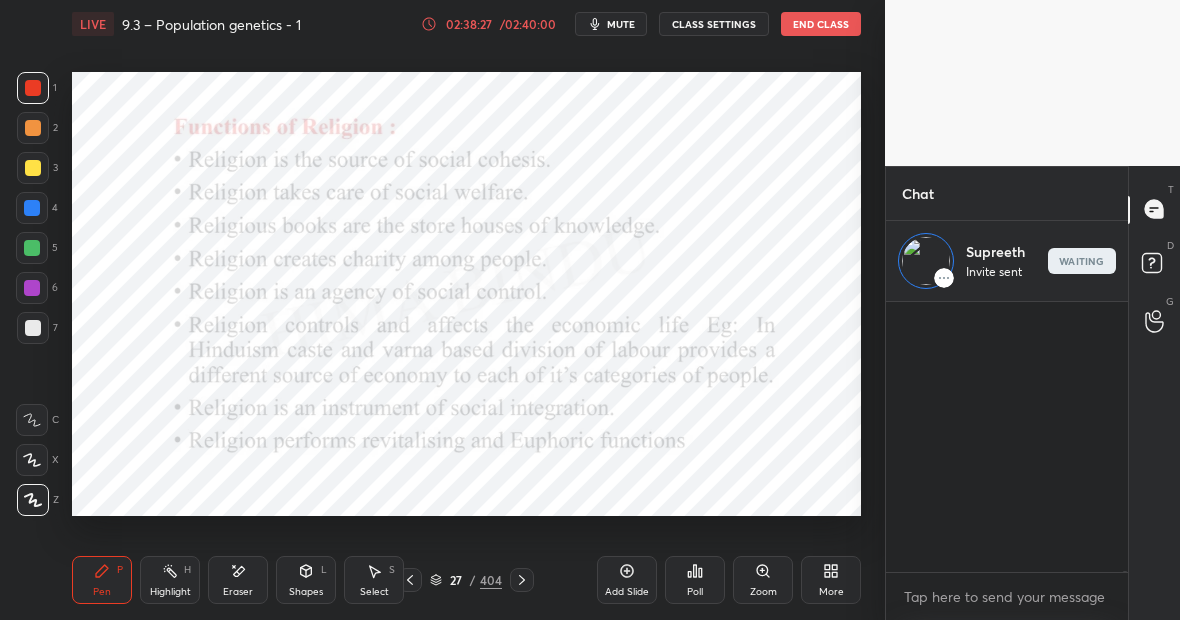scroll, scrollTop: 91709, scrollLeft: 0, axis: vertical 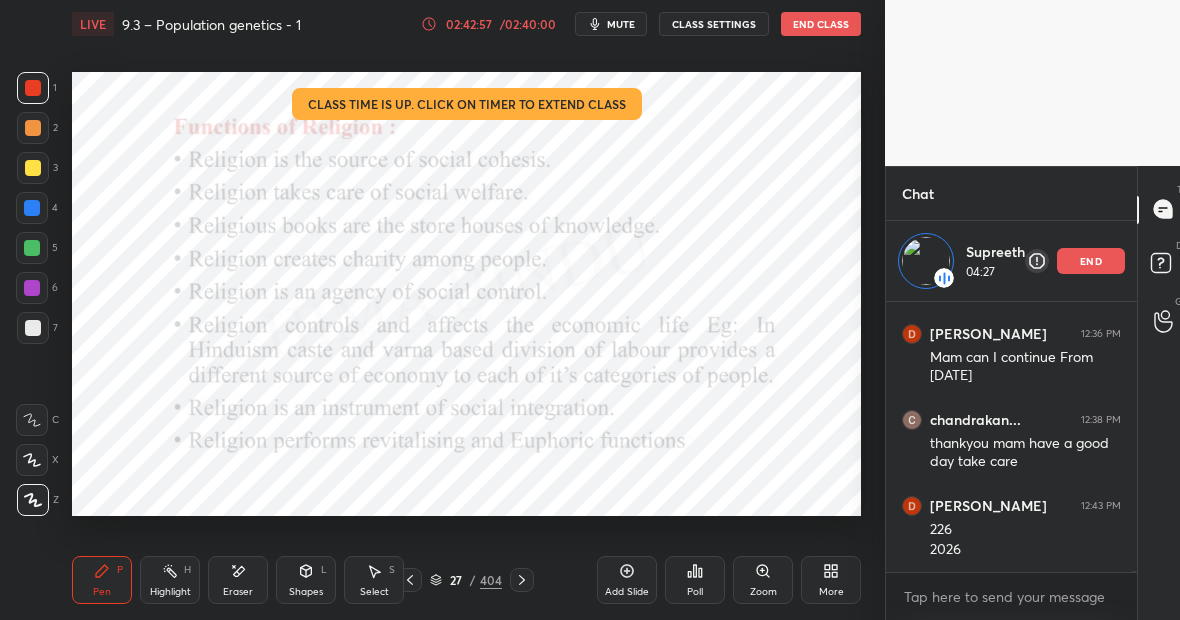click on "end" at bounding box center (1091, 261) 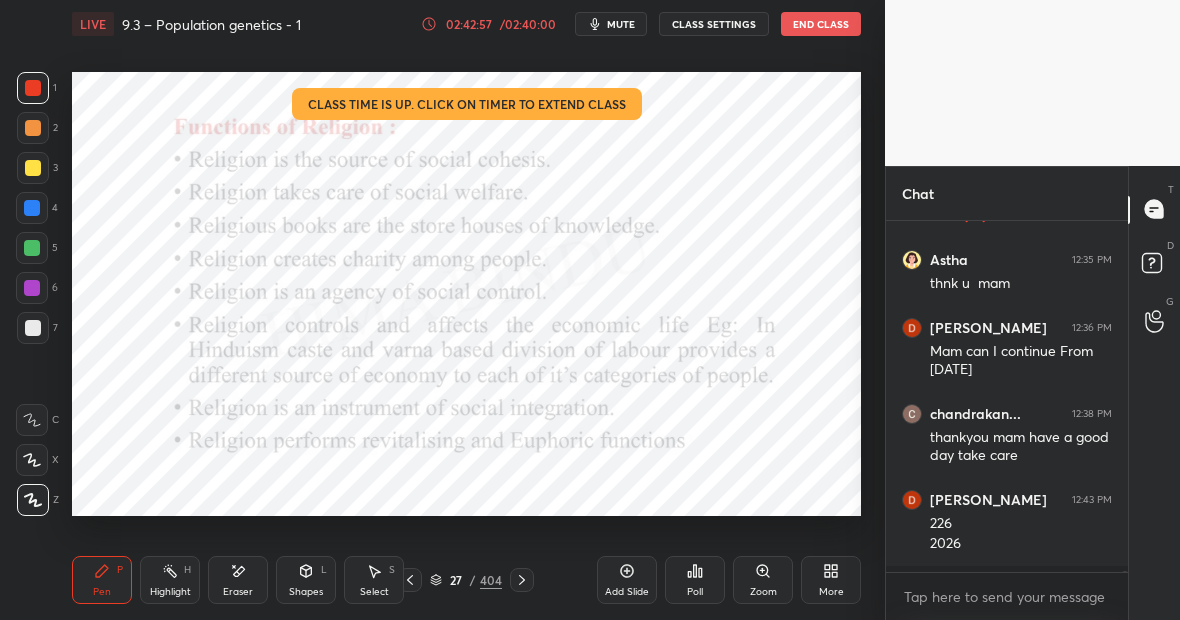 scroll, scrollTop: 7, scrollLeft: 7, axis: both 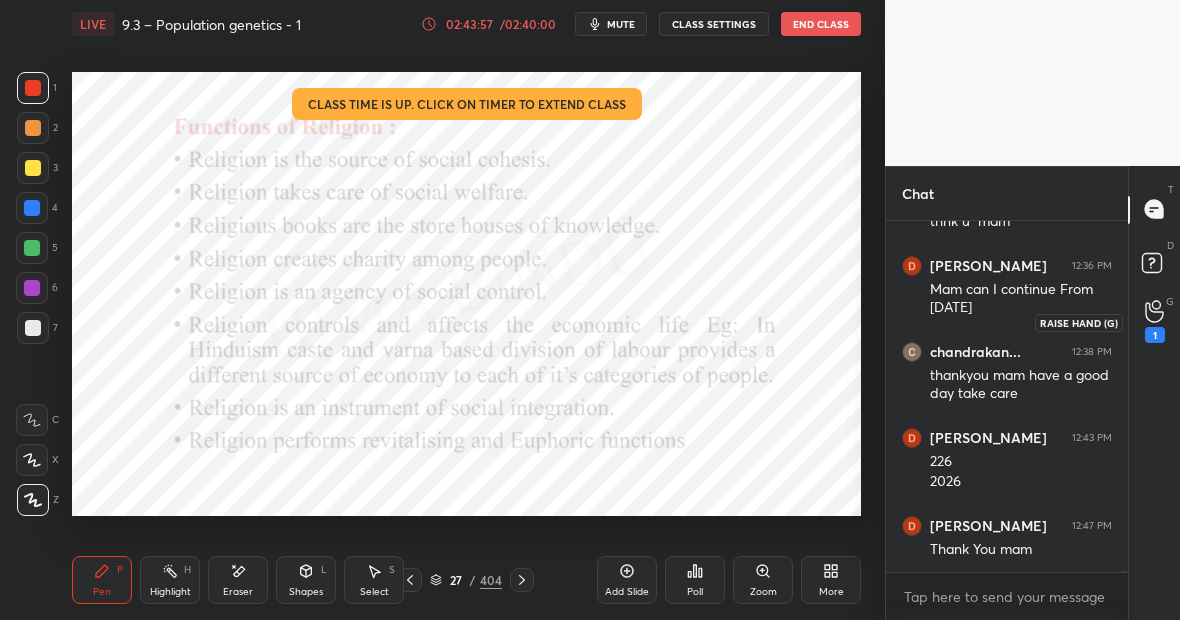 click 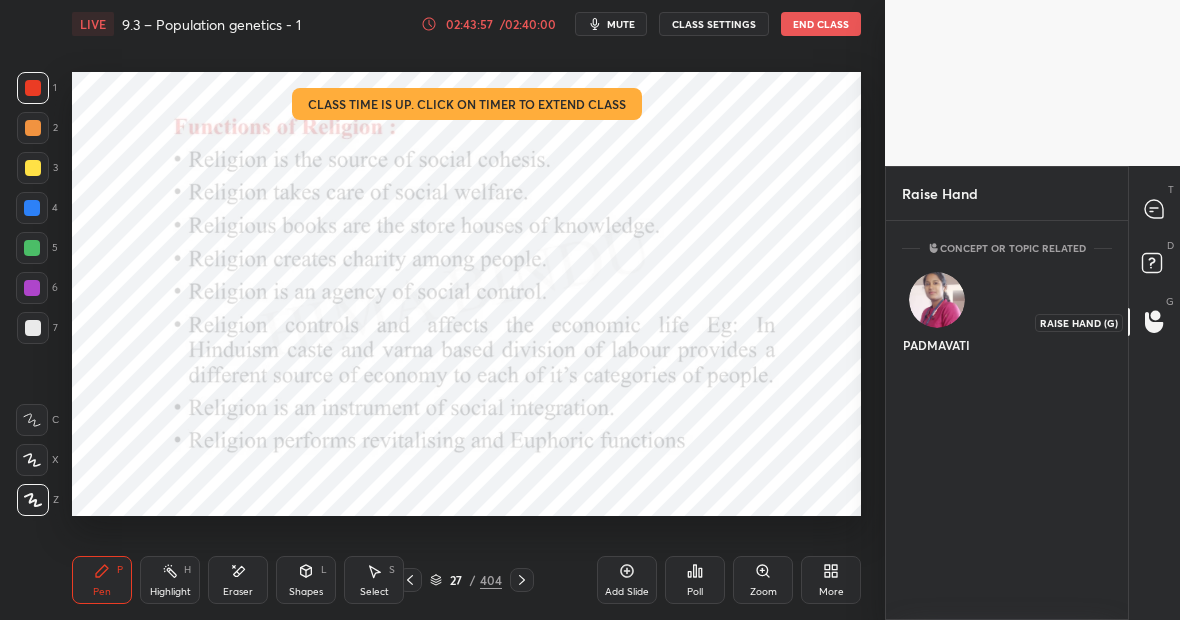 scroll, scrollTop: 393, scrollLeft: 236, axis: both 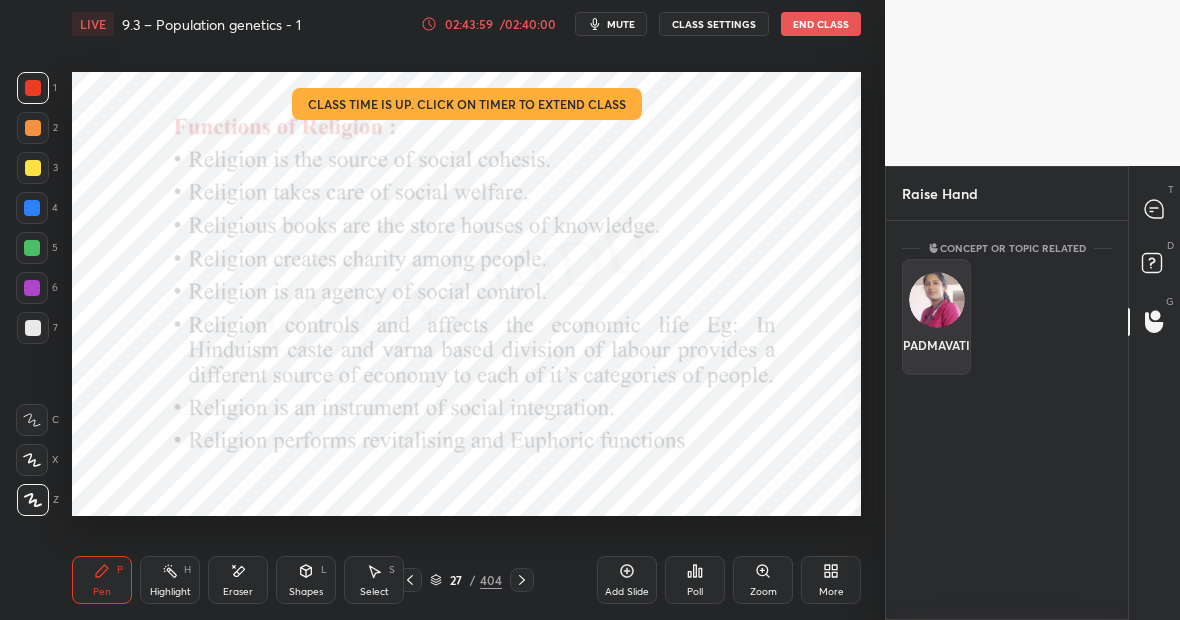 click at bounding box center [937, 300] 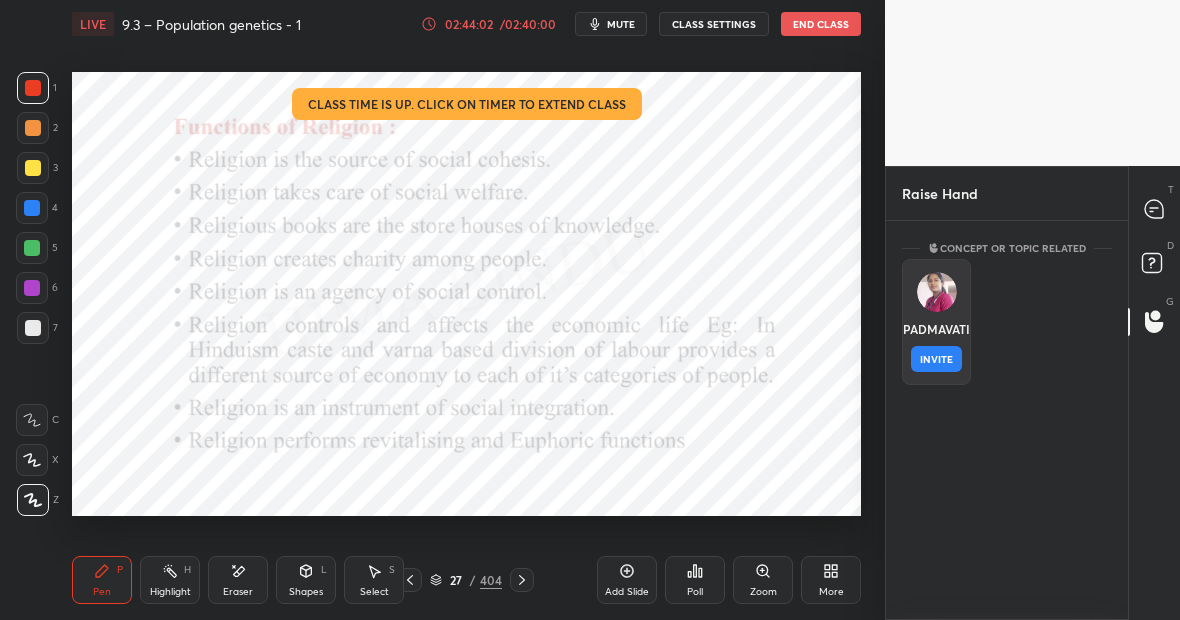click on "INVITE" at bounding box center [936, 359] 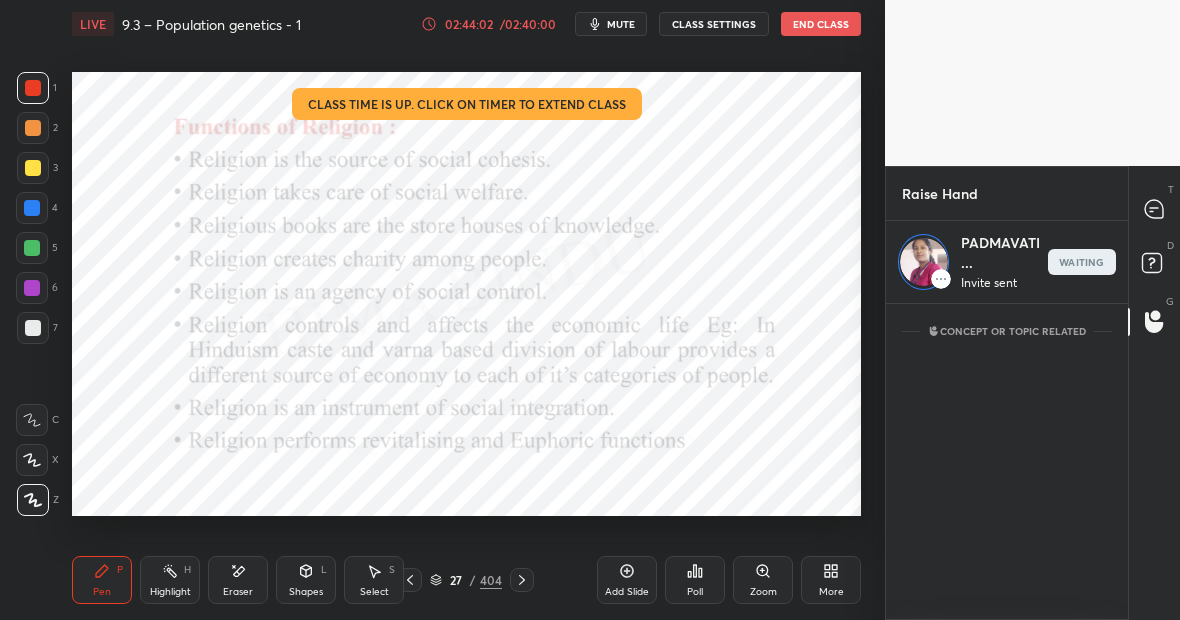 scroll, scrollTop: 310, scrollLeft: 236, axis: both 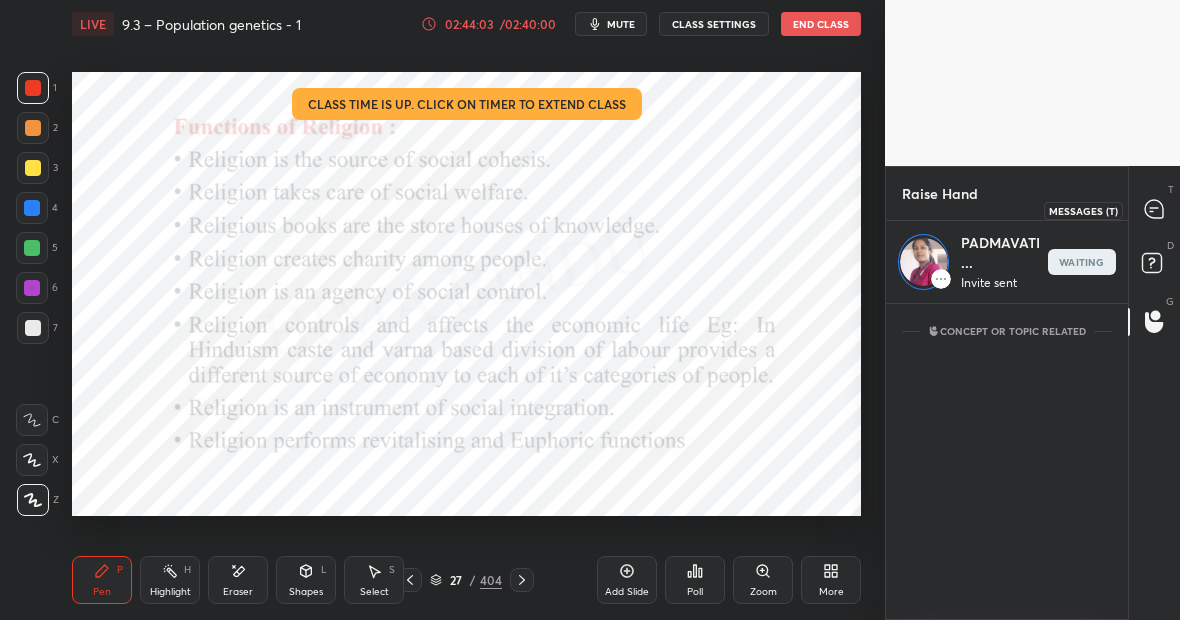 click 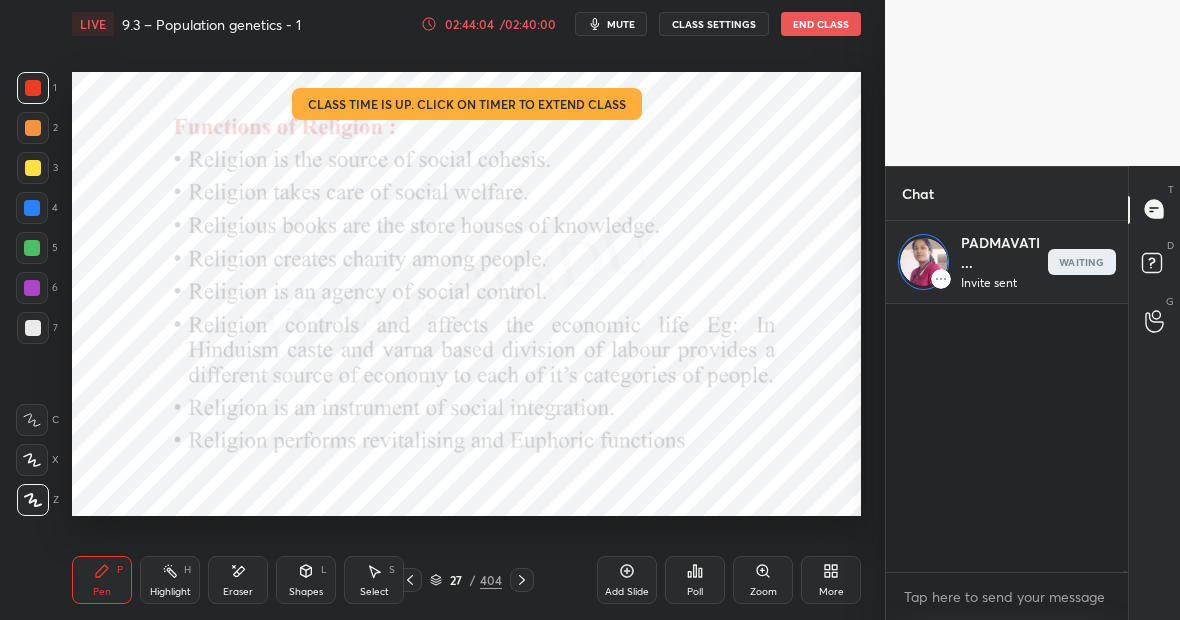 scroll, scrollTop: 91122, scrollLeft: 0, axis: vertical 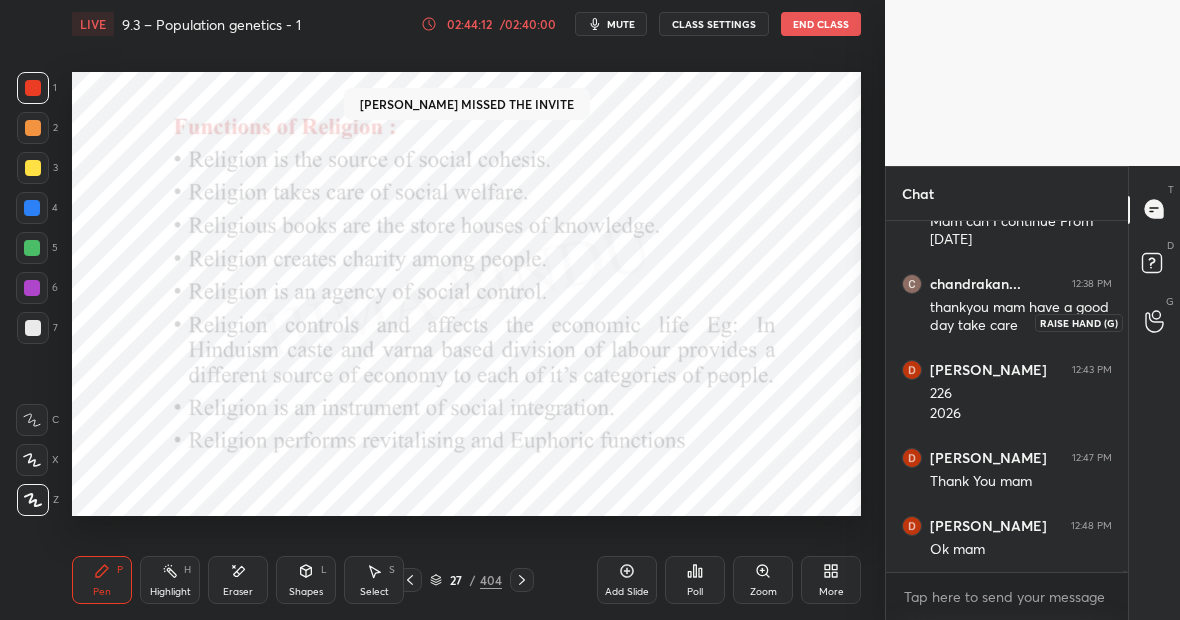 click 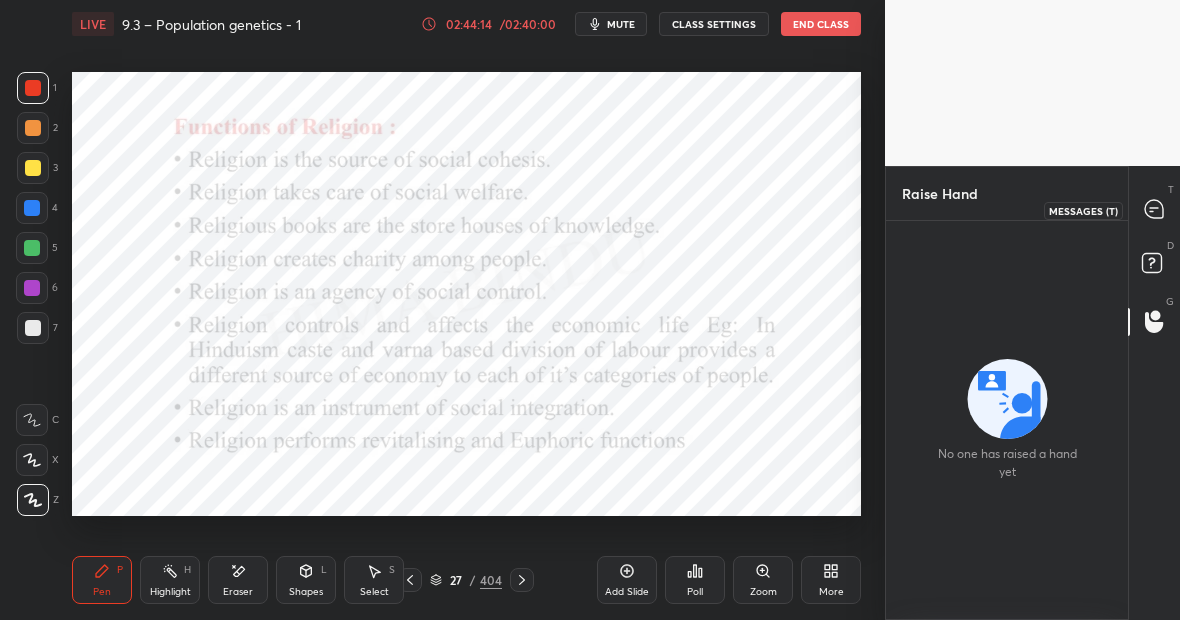 click 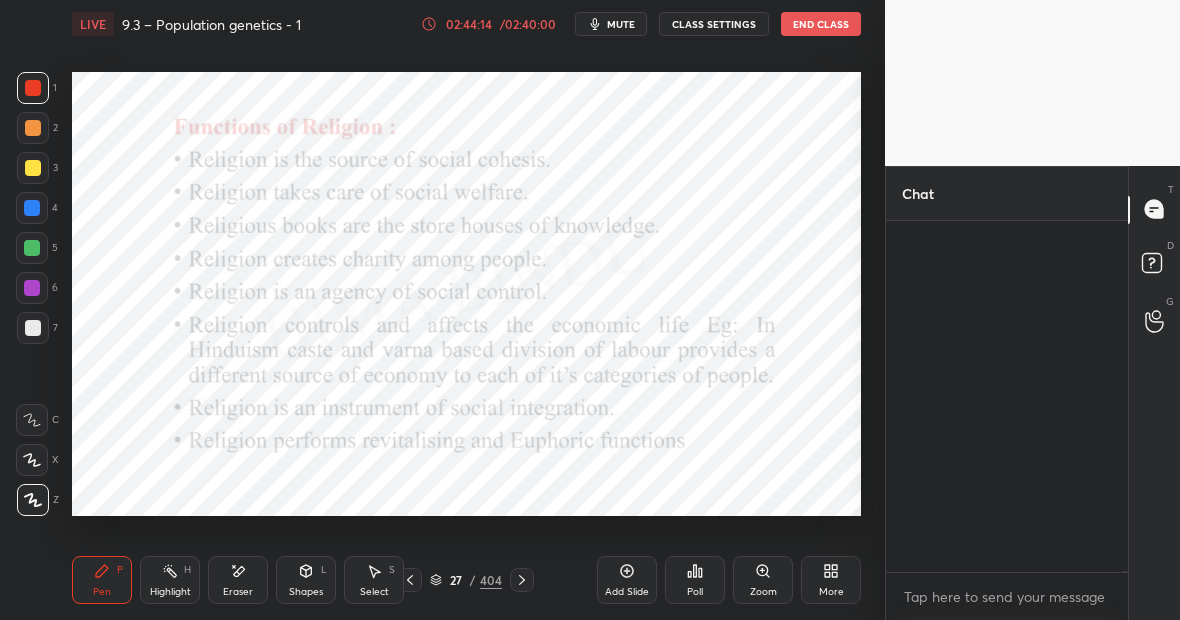 scroll, scrollTop: 91107, scrollLeft: 0, axis: vertical 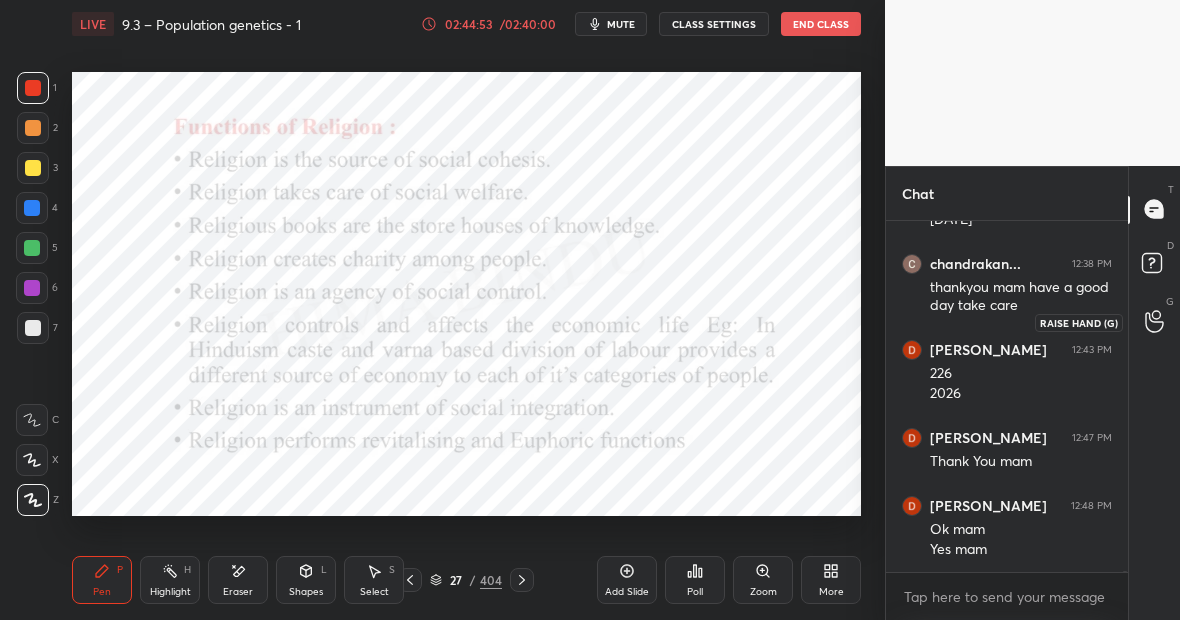 click 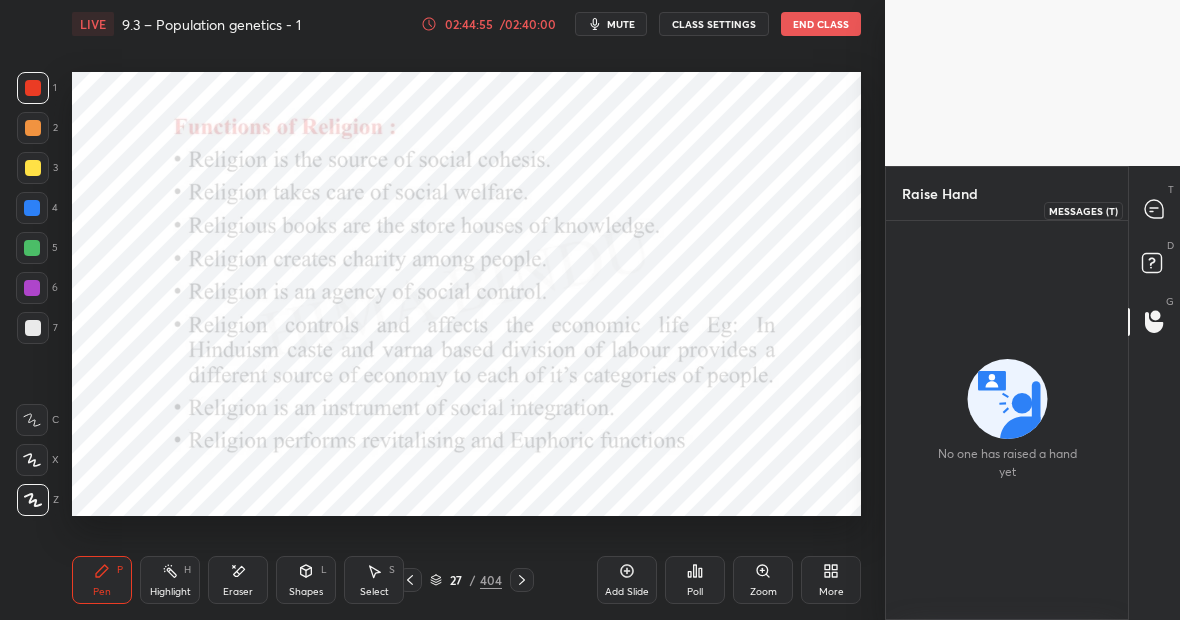 click 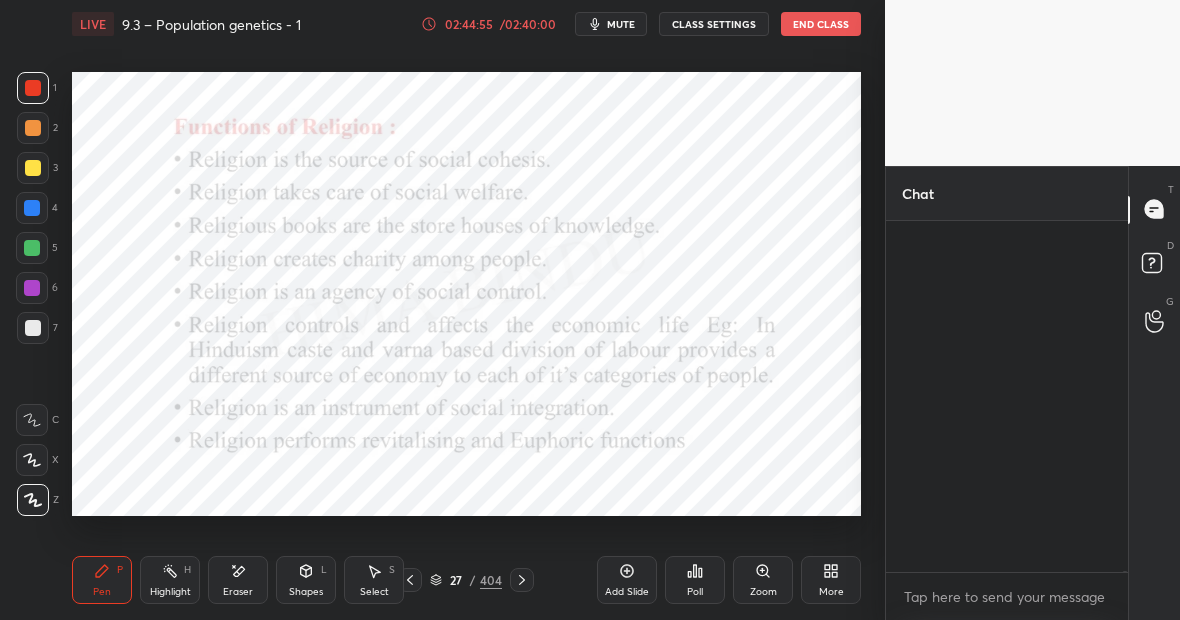 scroll, scrollTop: 91127, scrollLeft: 0, axis: vertical 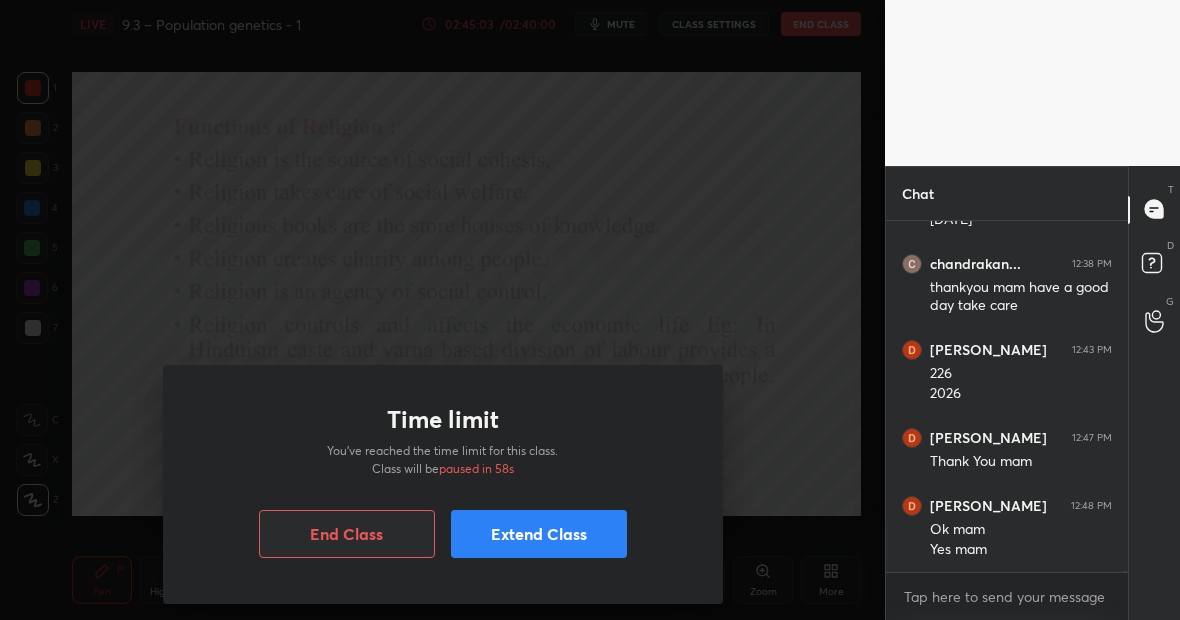 click on "Extend Class" at bounding box center (539, 534) 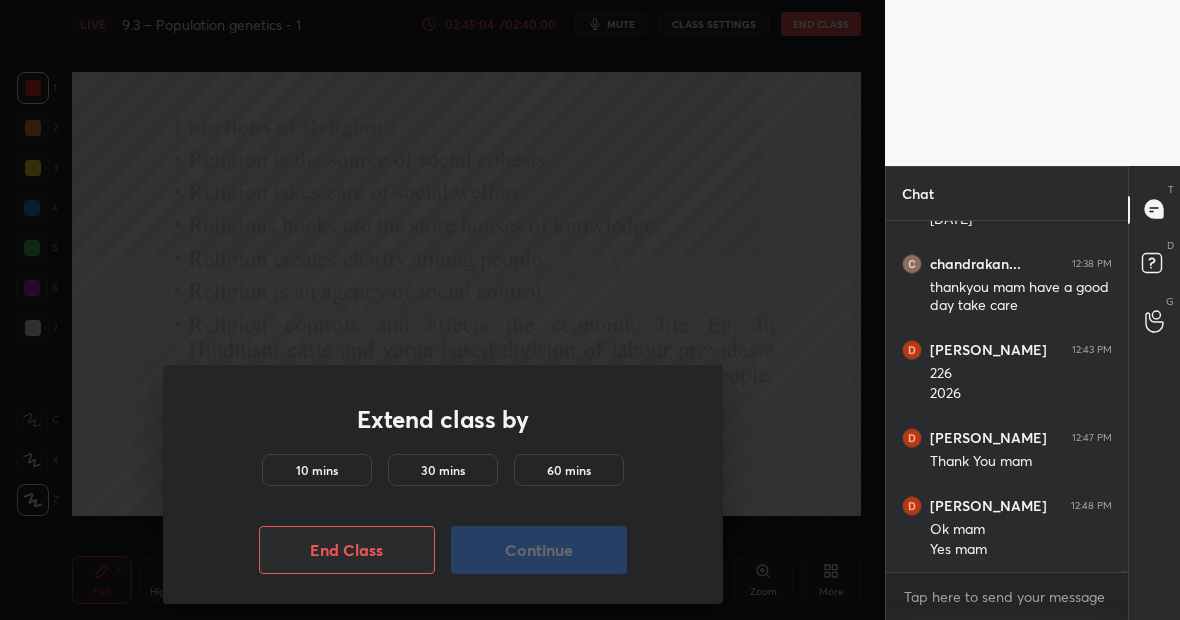 click on "10 mins" at bounding box center [317, 470] 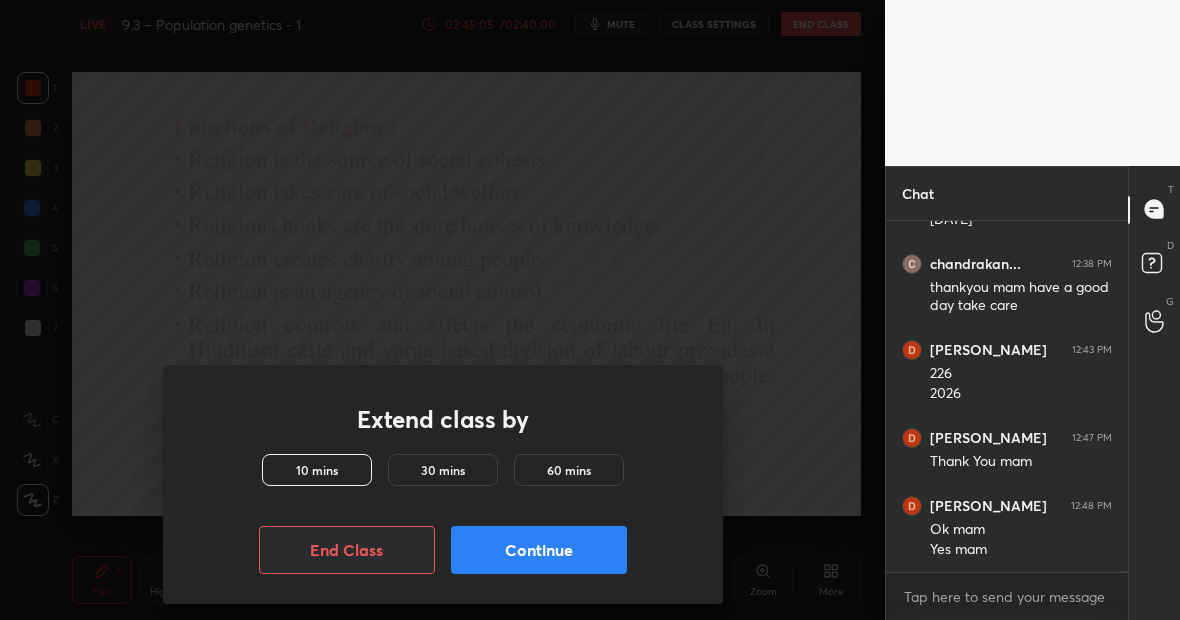 click on "Continue" at bounding box center (539, 550) 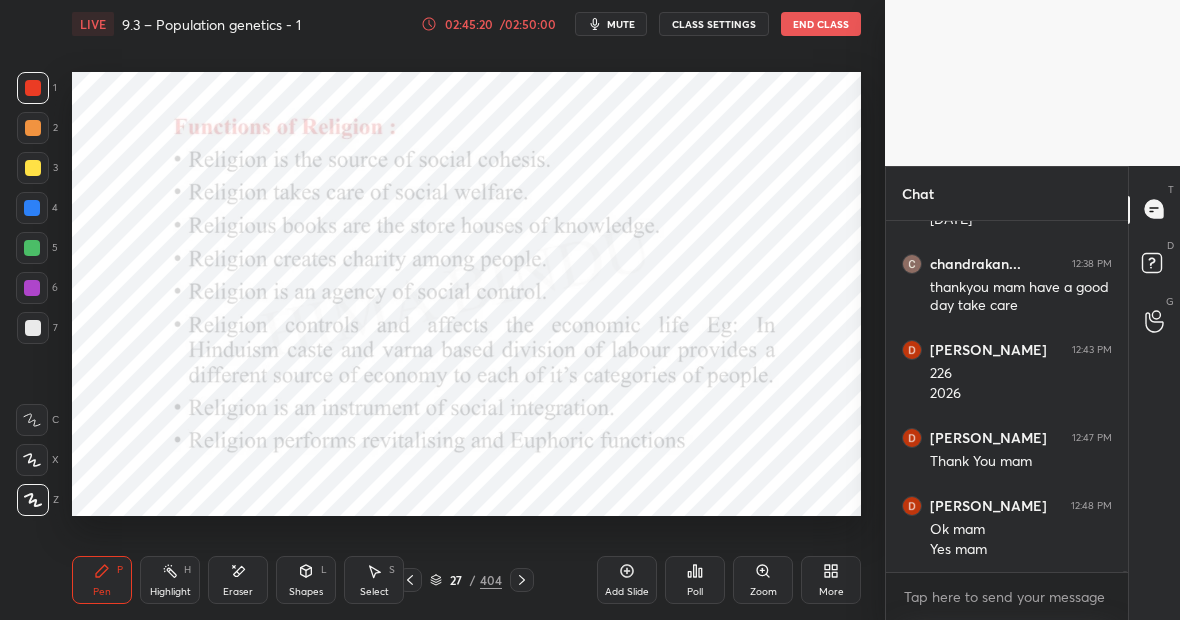 scroll, scrollTop: 91200, scrollLeft: 0, axis: vertical 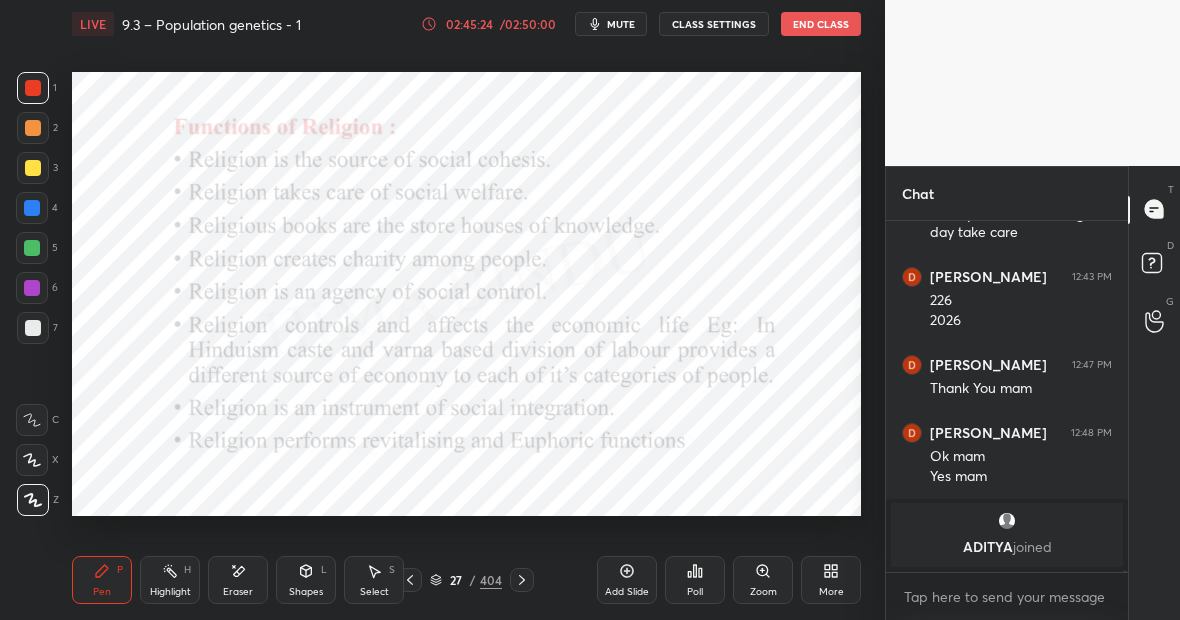 click on "End Class" at bounding box center (821, 24) 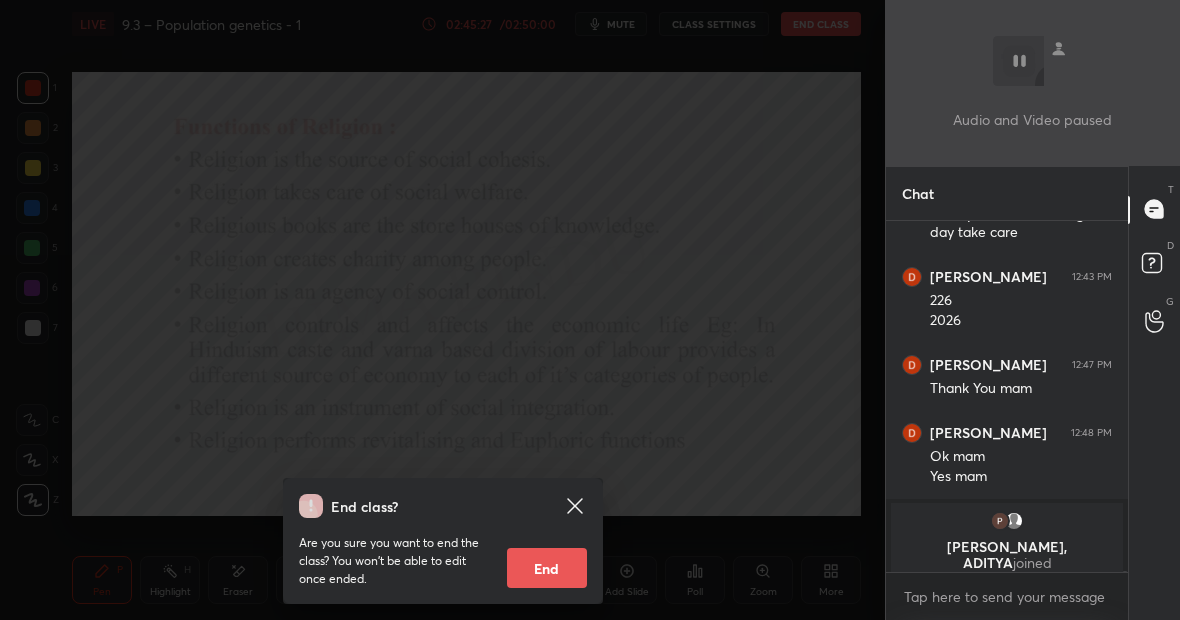 click on "End" at bounding box center [547, 568] 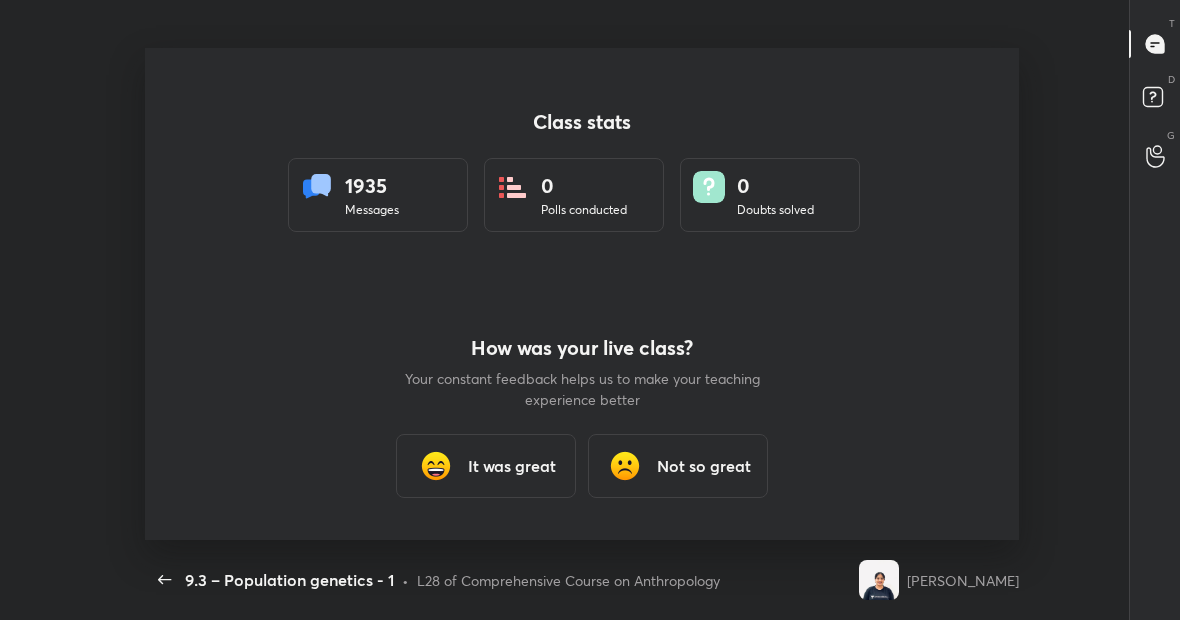 scroll, scrollTop: 99508, scrollLeft: 98966, axis: both 